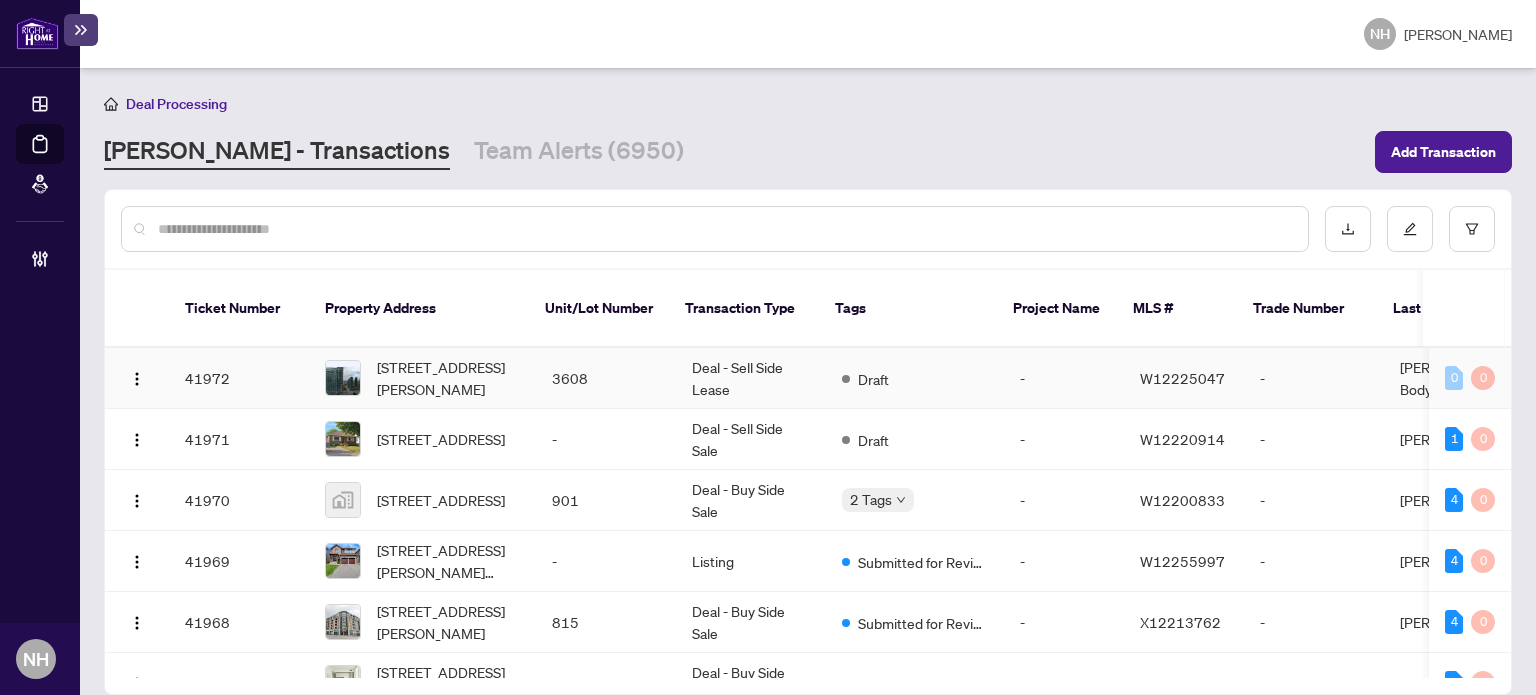 scroll, scrollTop: 0, scrollLeft: 0, axis: both 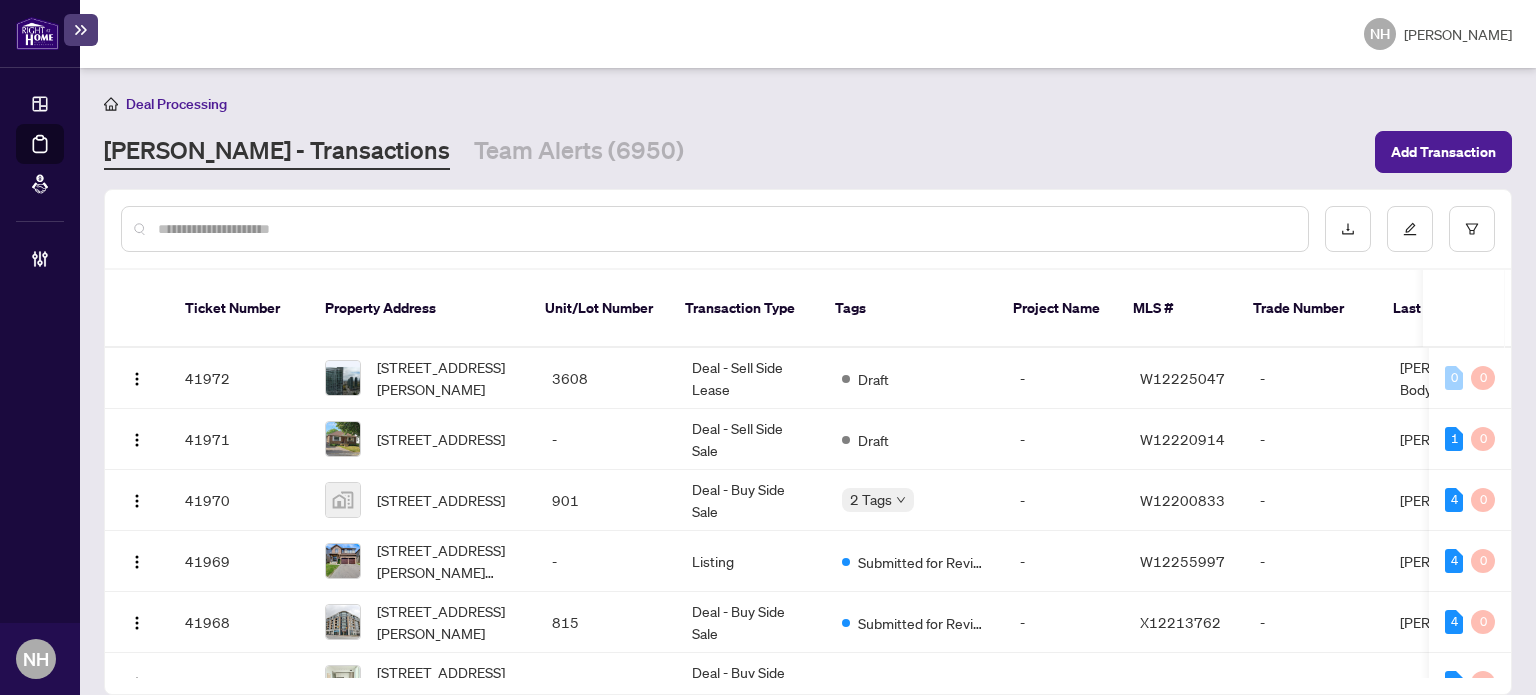 click at bounding box center (725, 229) 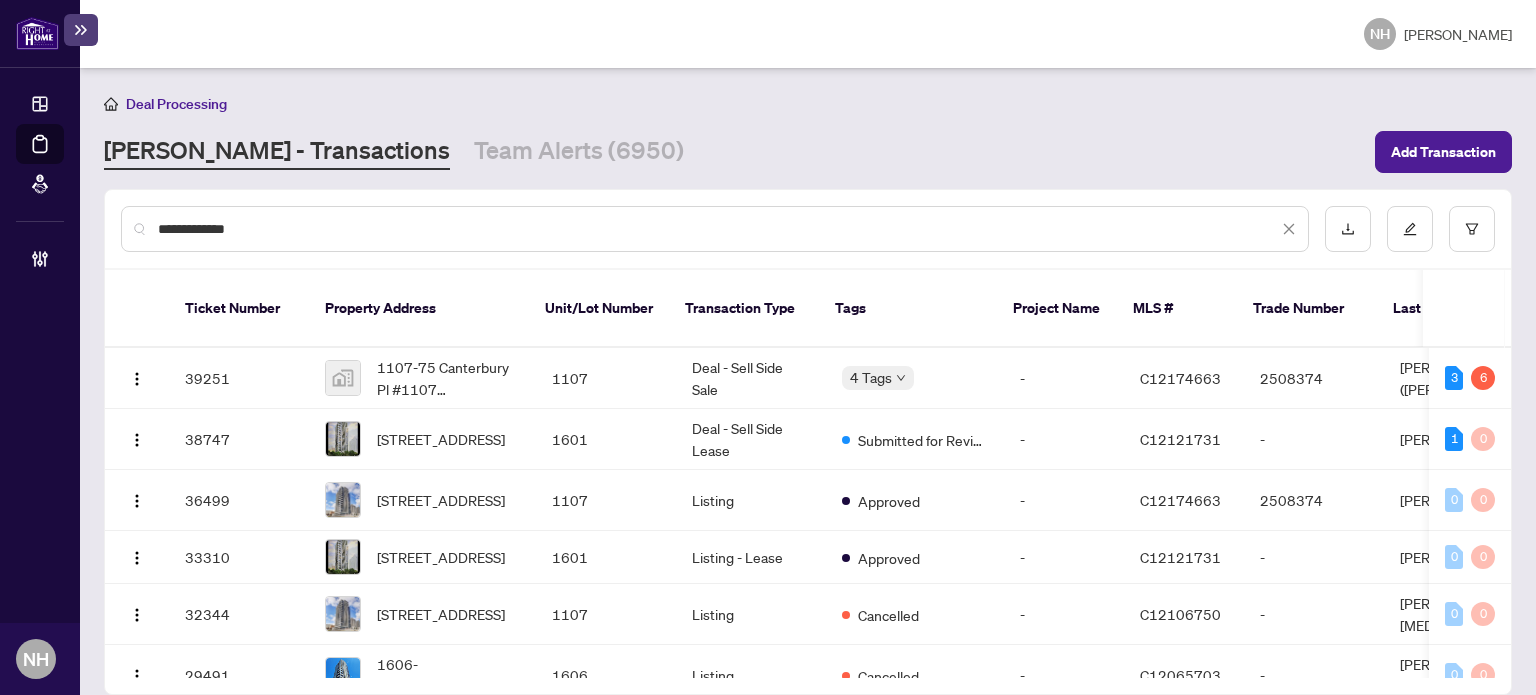 type on "**********" 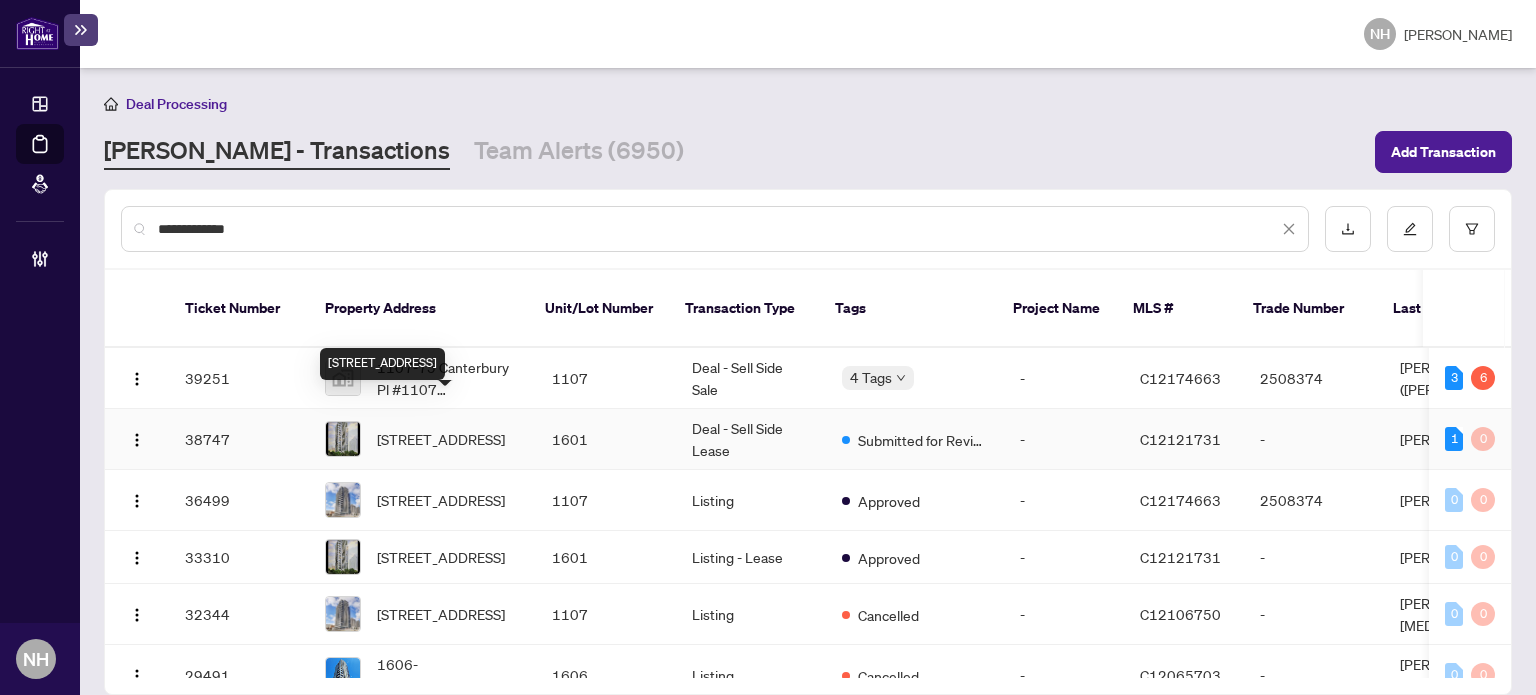 click on "1601-75 Canterbury Pl, Toronto, Ontario M2N 0L2, Canada" at bounding box center (441, 439) 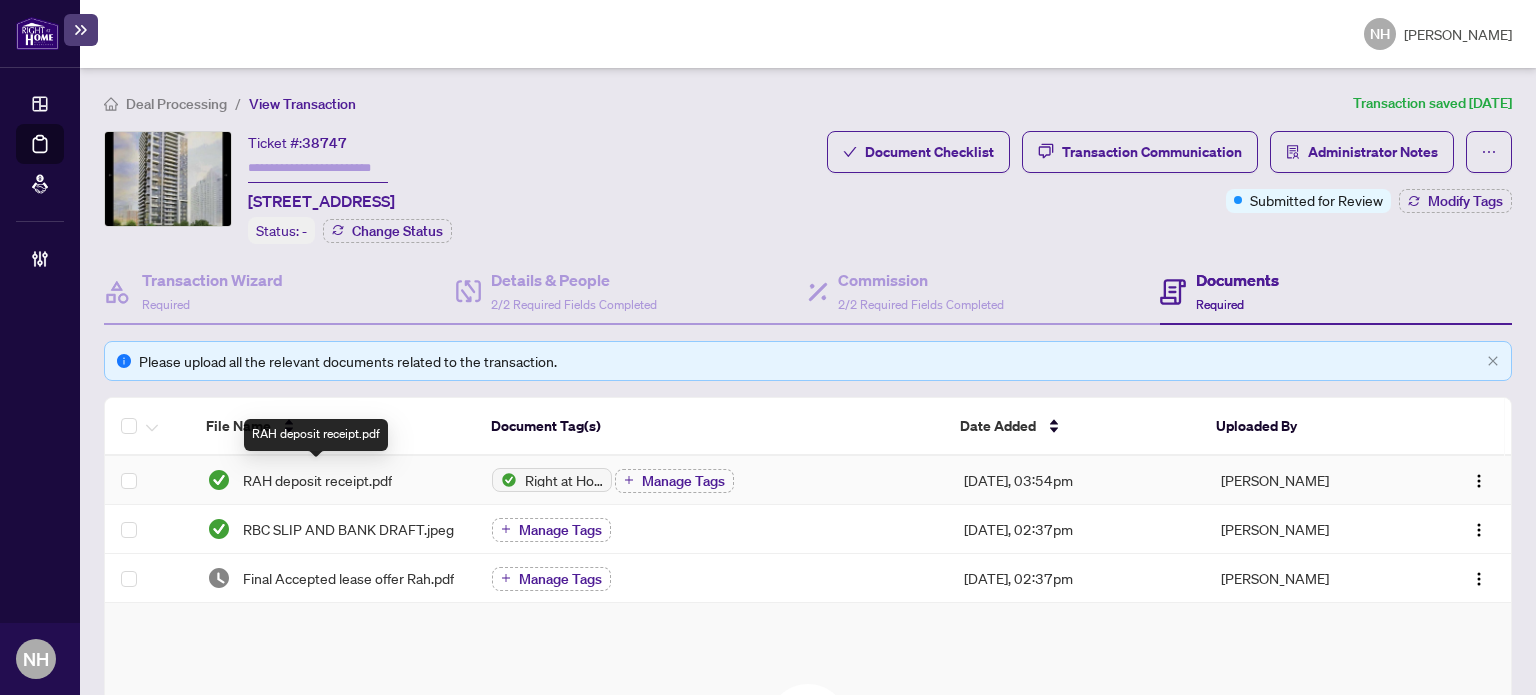 click on "RAH deposit receipt.pdf" at bounding box center [317, 480] 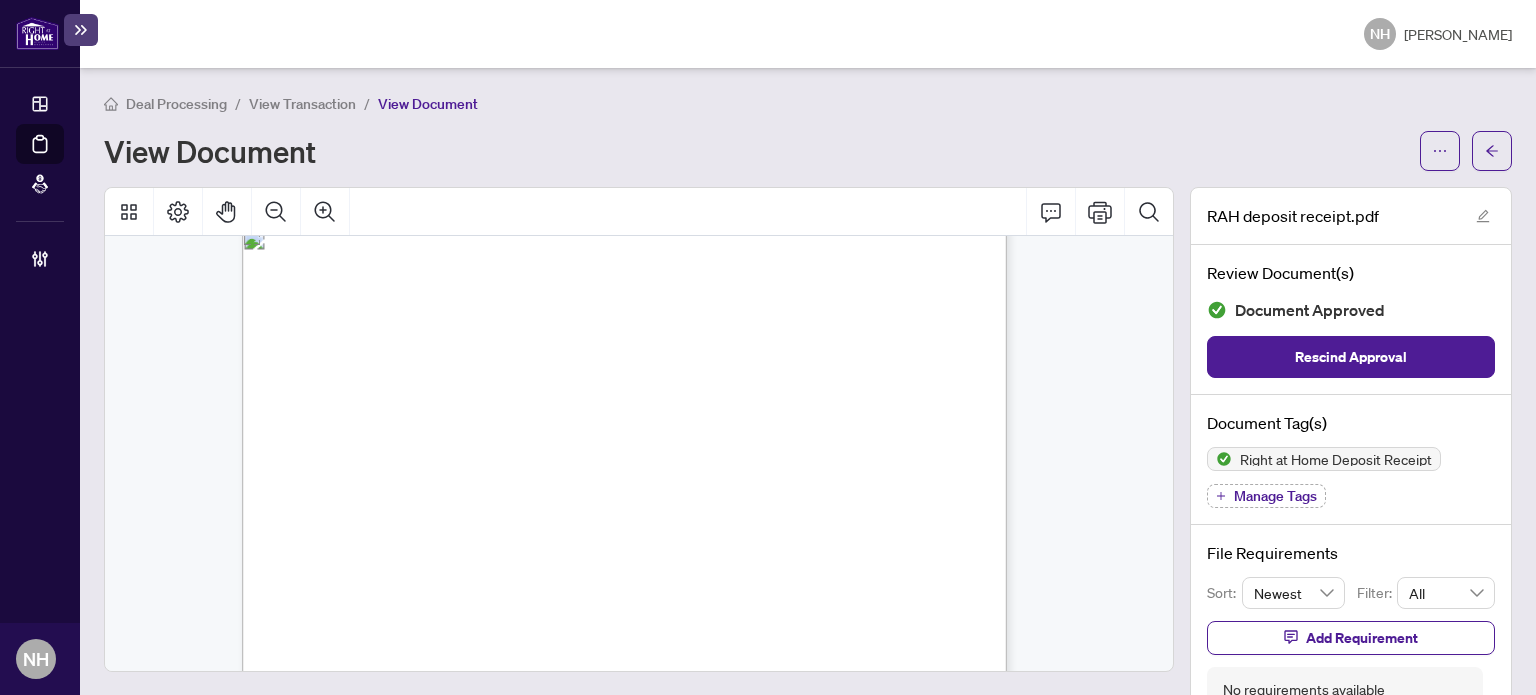 scroll, scrollTop: 0, scrollLeft: 0, axis: both 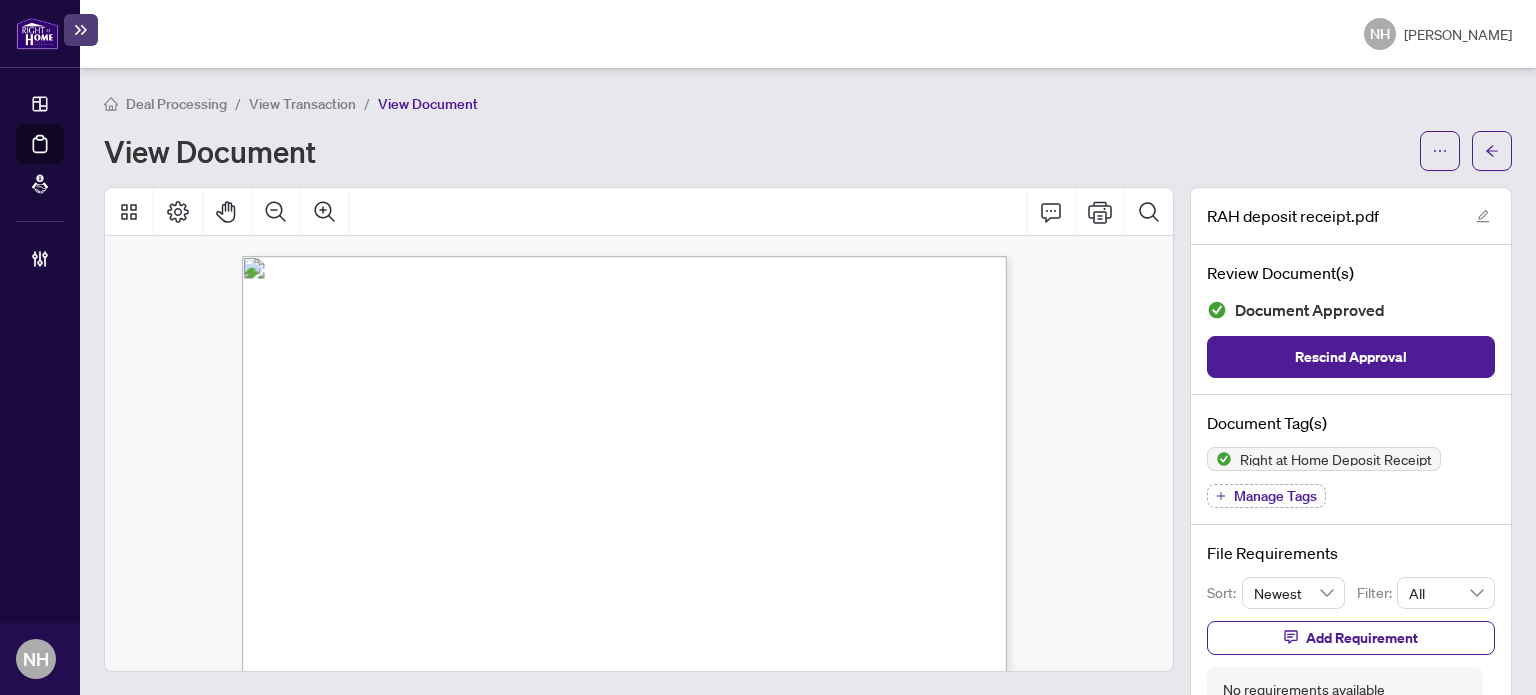 click on "View Transaction" at bounding box center (302, 104) 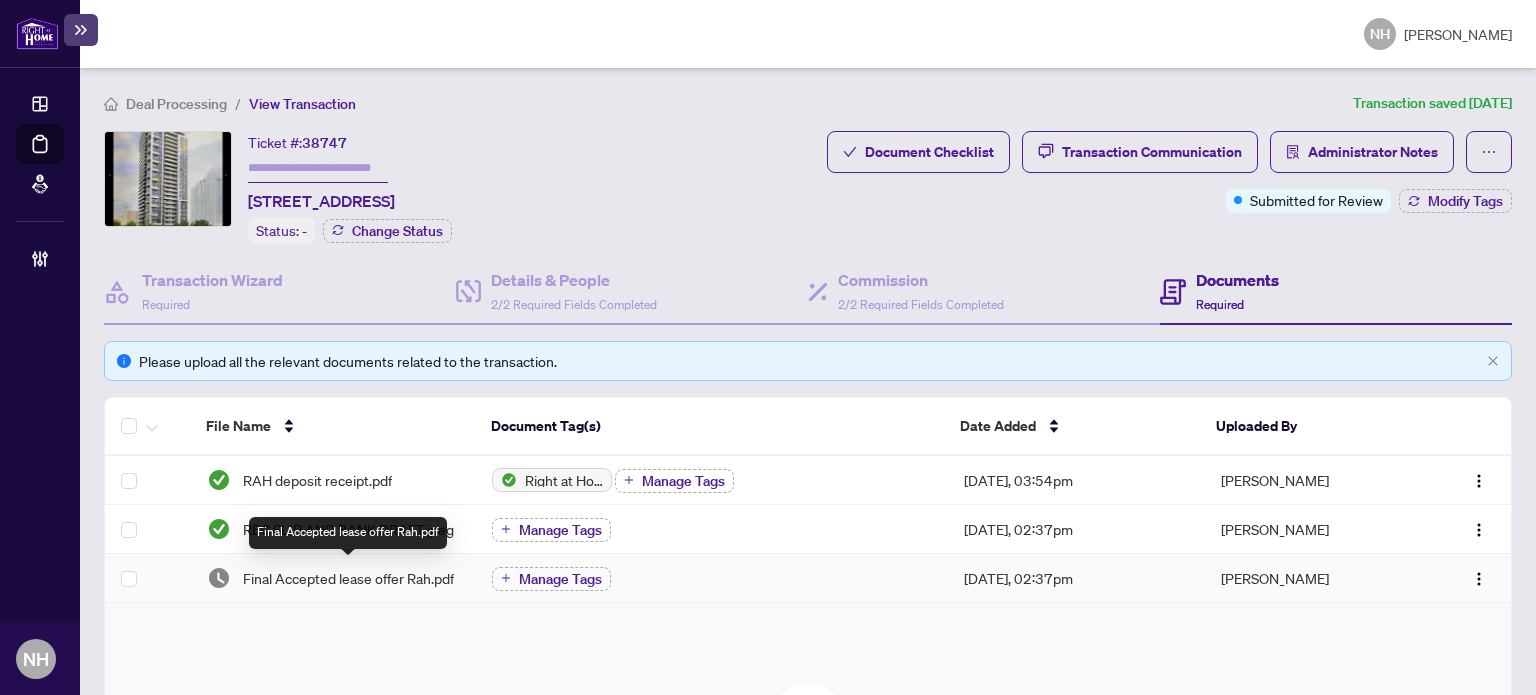 click on "Final Accepted lease offer Rah.pdf" at bounding box center [348, 578] 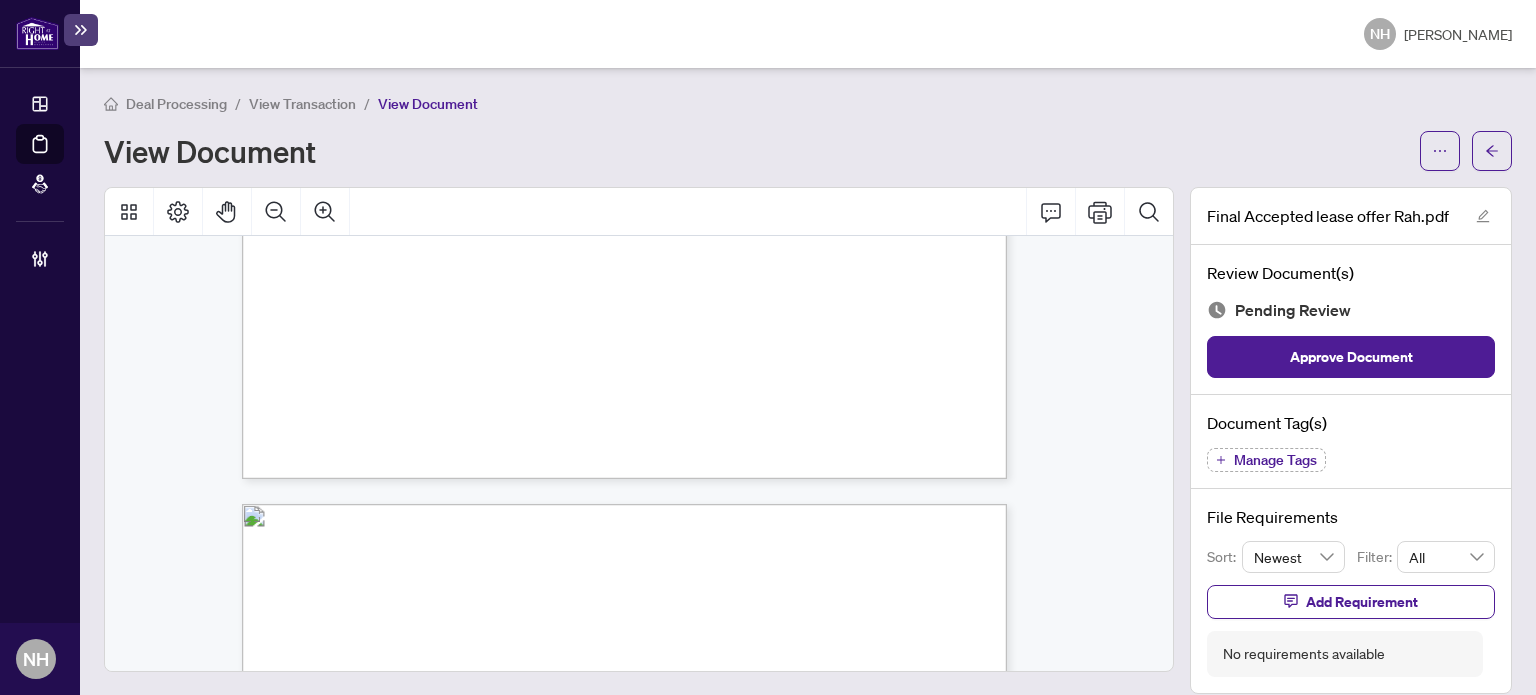 scroll, scrollTop: 800, scrollLeft: 0, axis: vertical 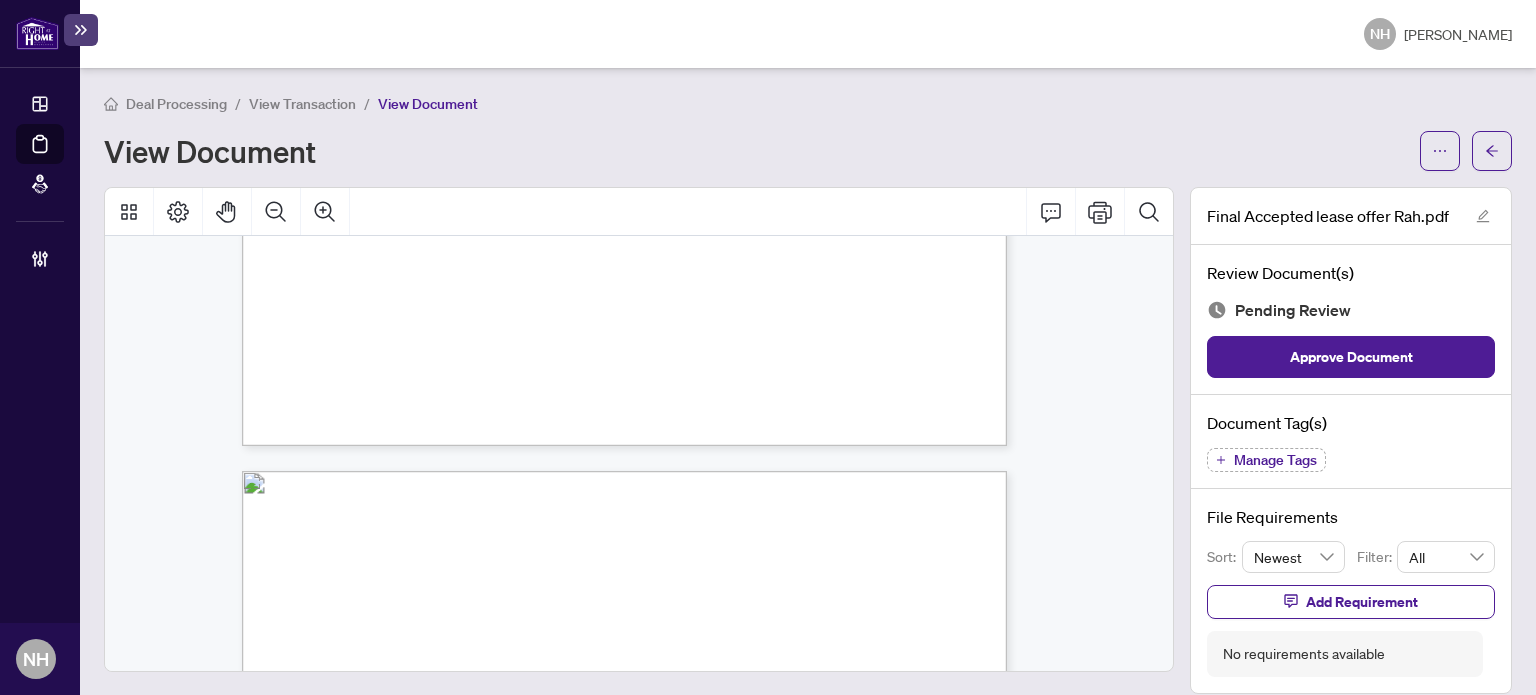 click on "Manage Tags" at bounding box center [1275, 460] 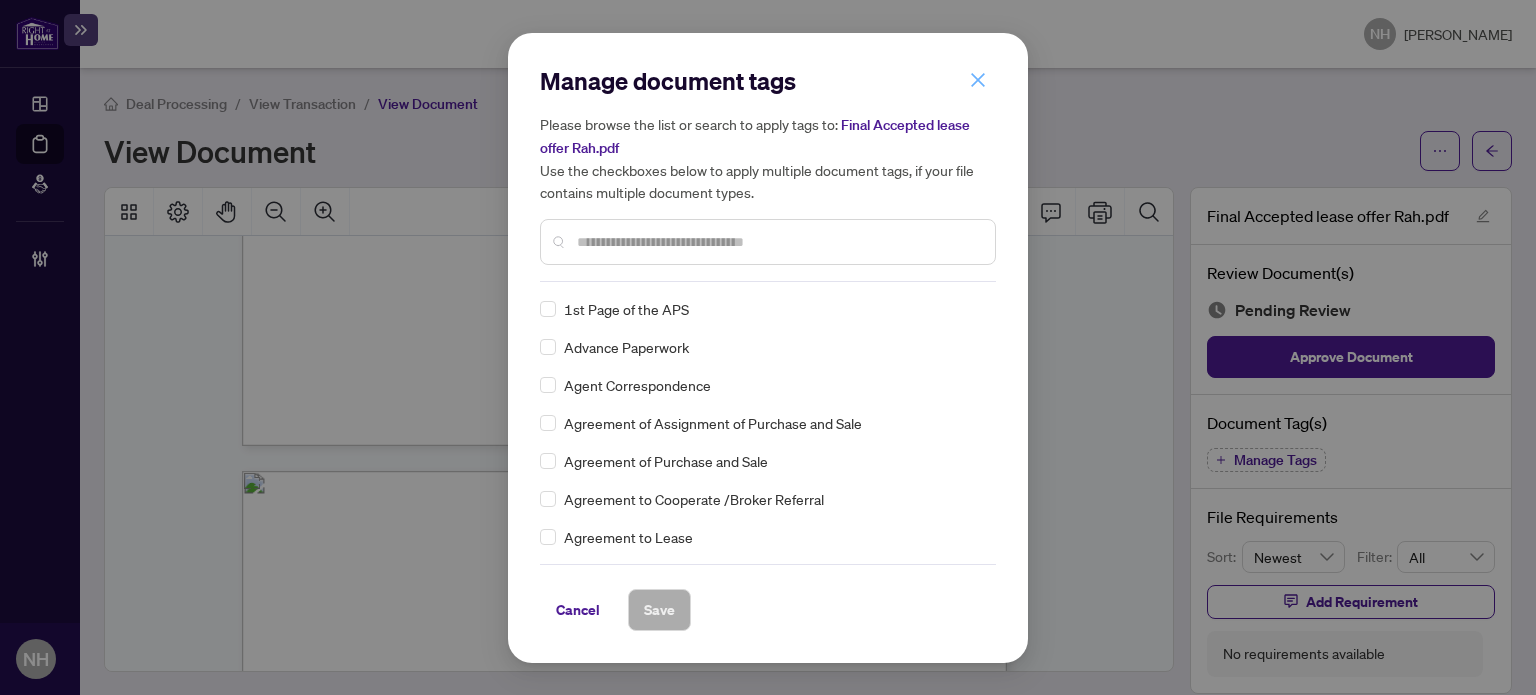 click at bounding box center [978, 80] 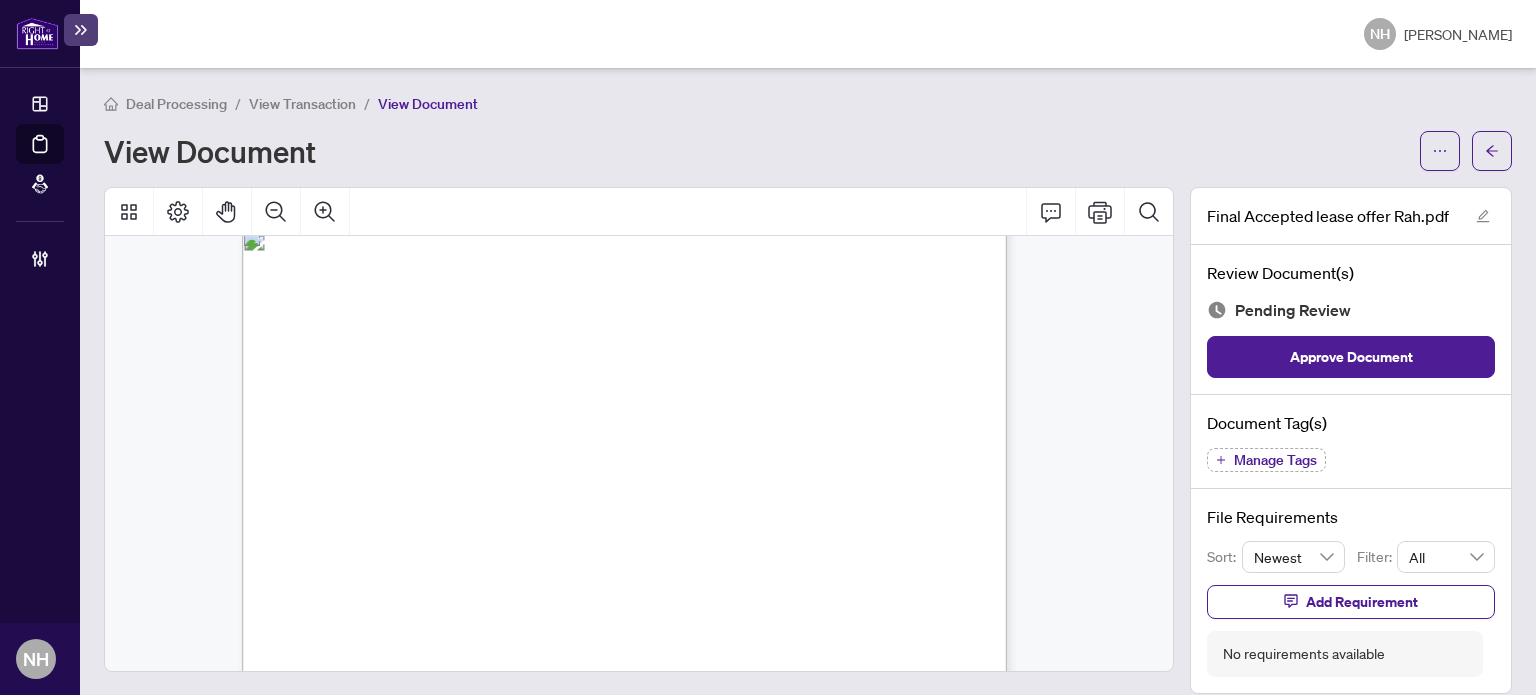 scroll, scrollTop: 0, scrollLeft: 0, axis: both 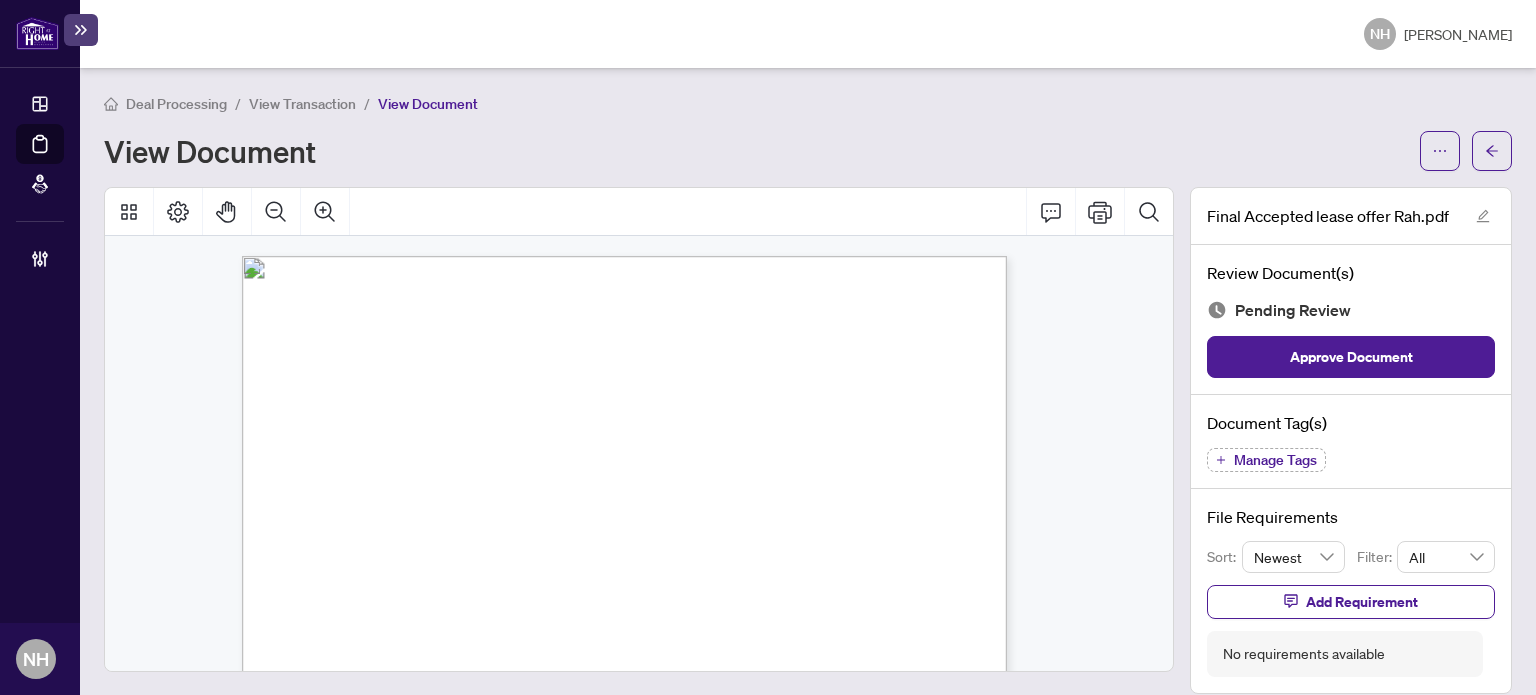 click on "Manage Tags" at bounding box center [1275, 460] 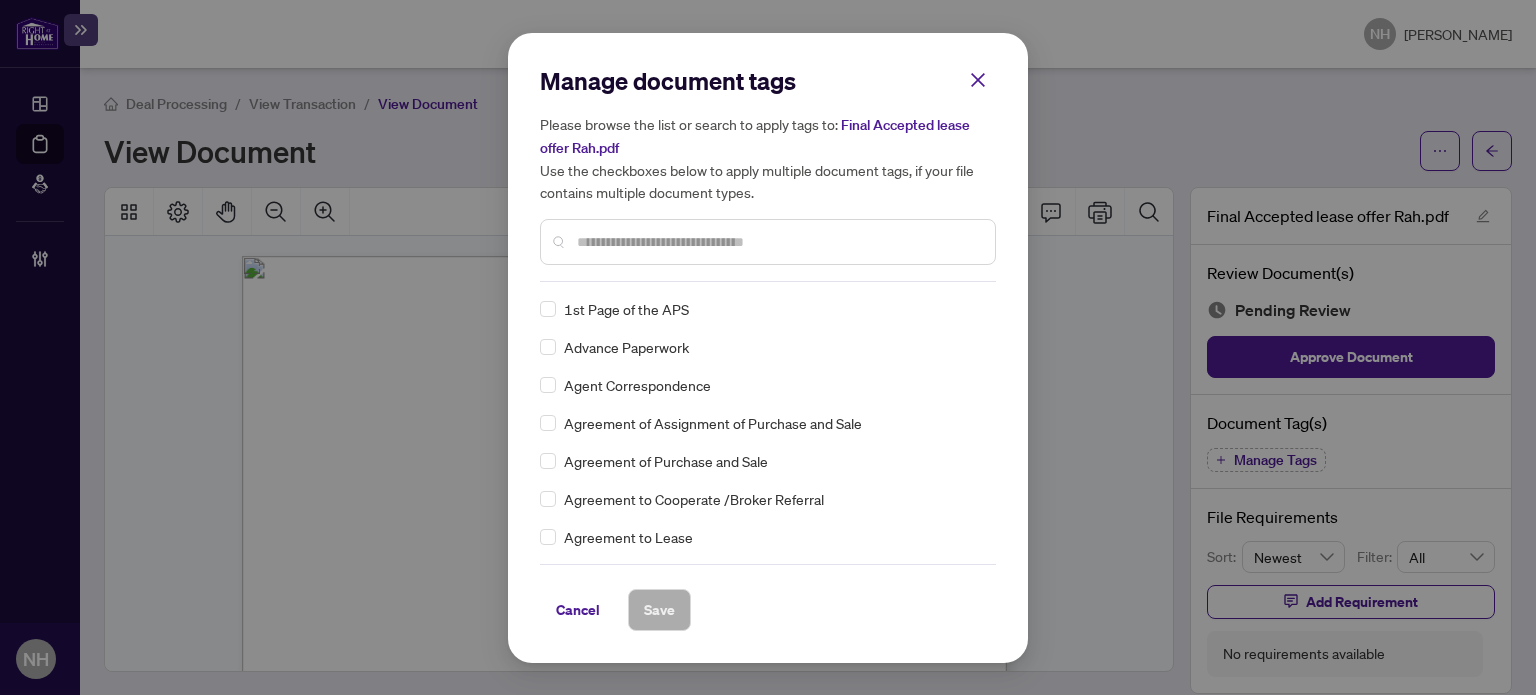 click at bounding box center [778, 242] 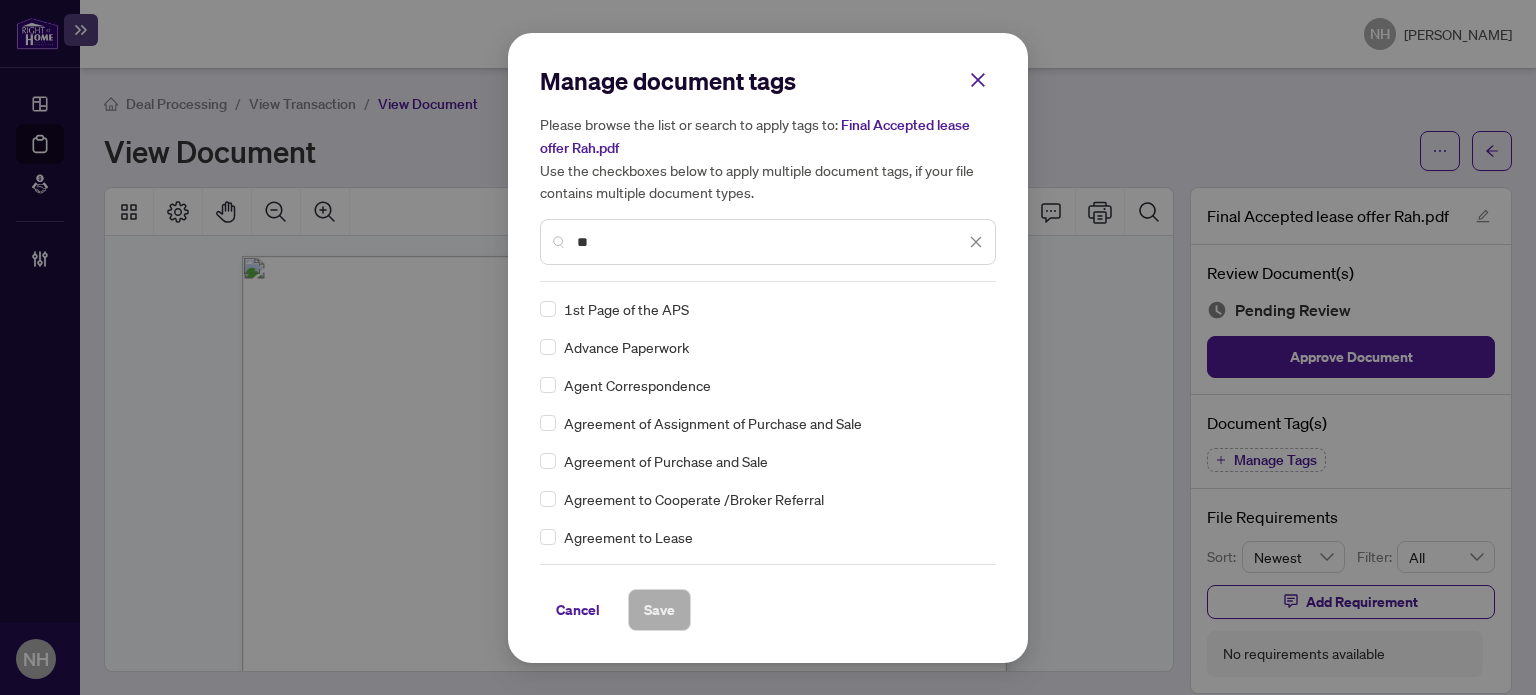 type on "*" 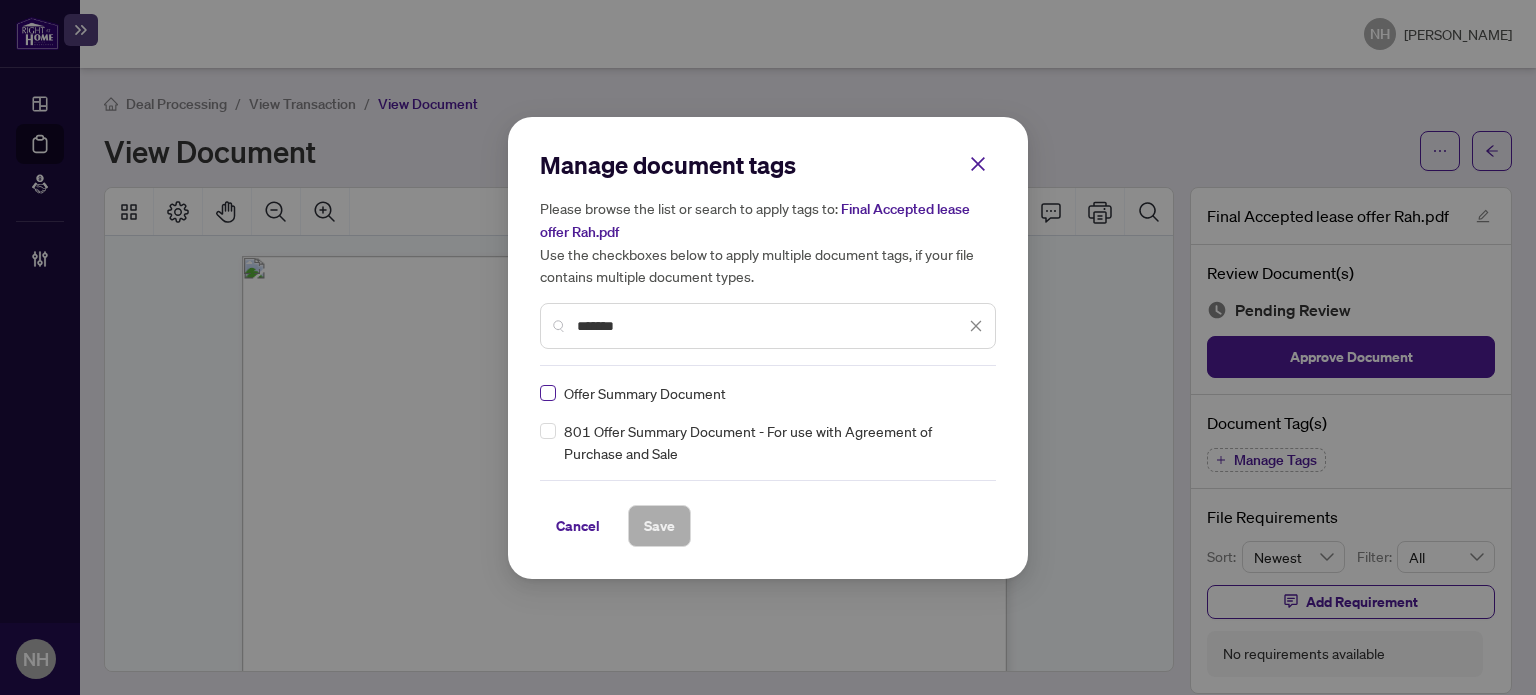 type on "*******" 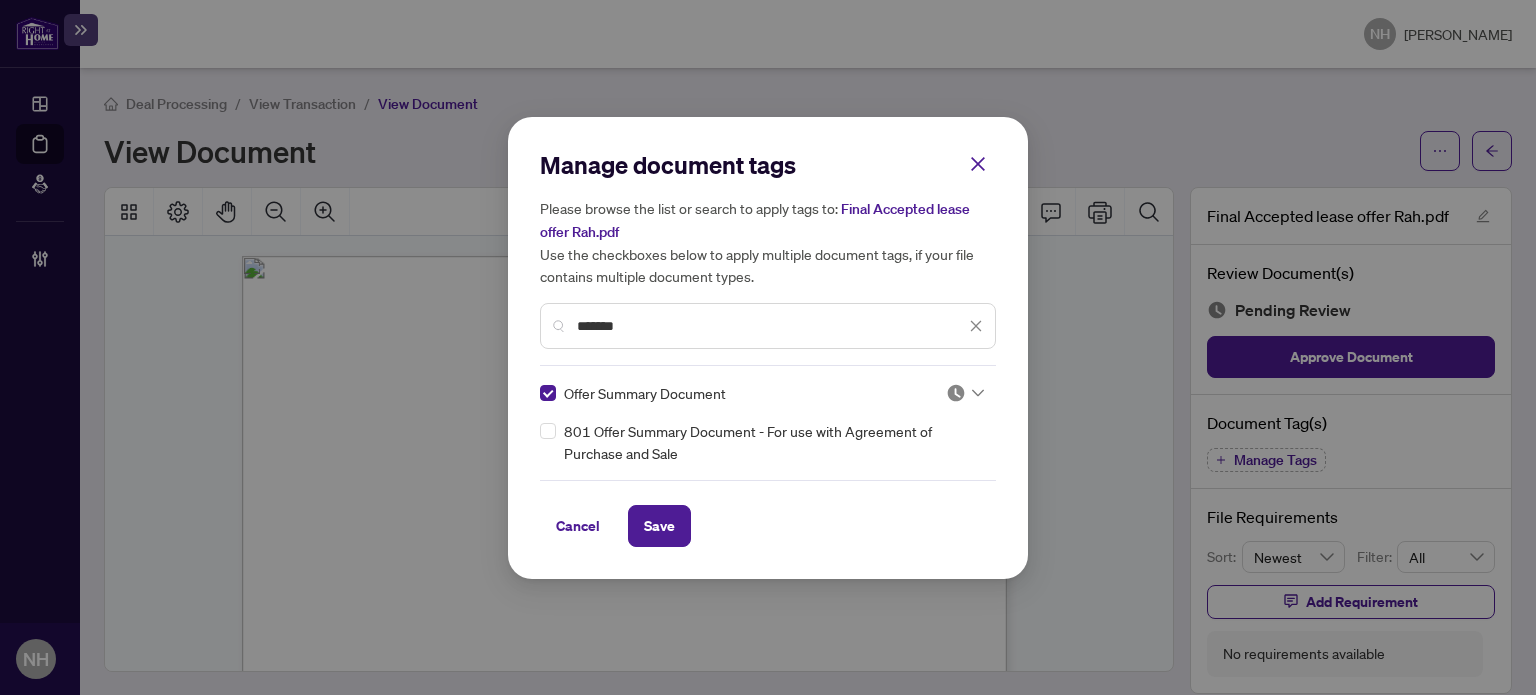 click at bounding box center [965, 393] 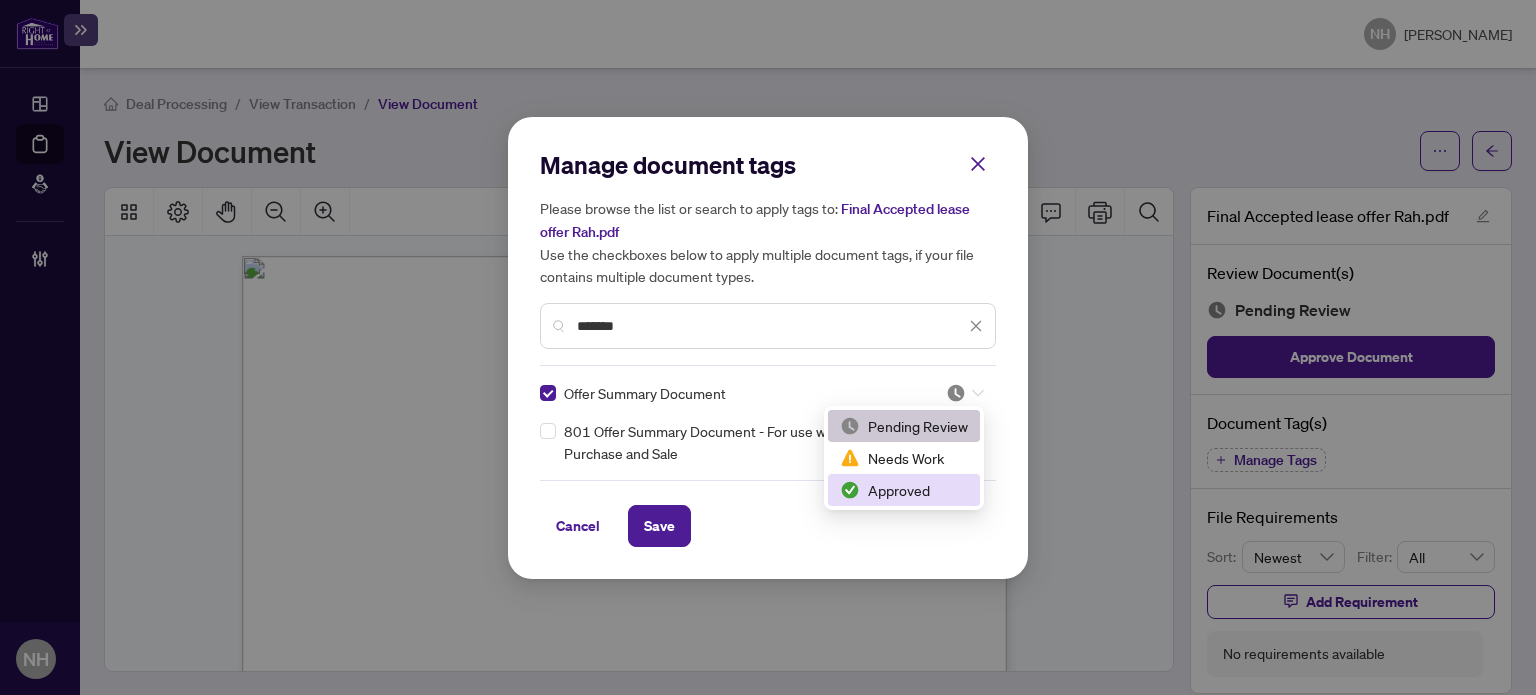click on "Approved" at bounding box center [904, 490] 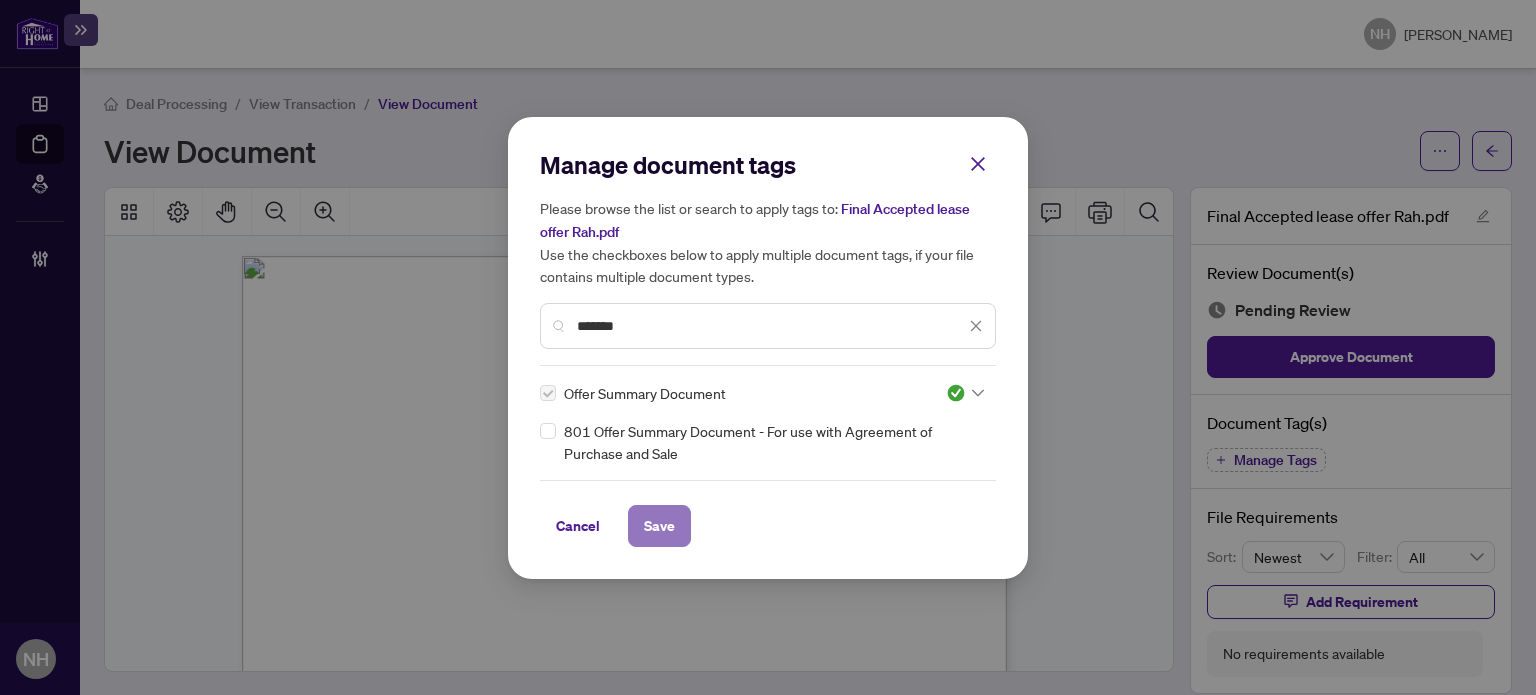 click on "Save" at bounding box center [659, 526] 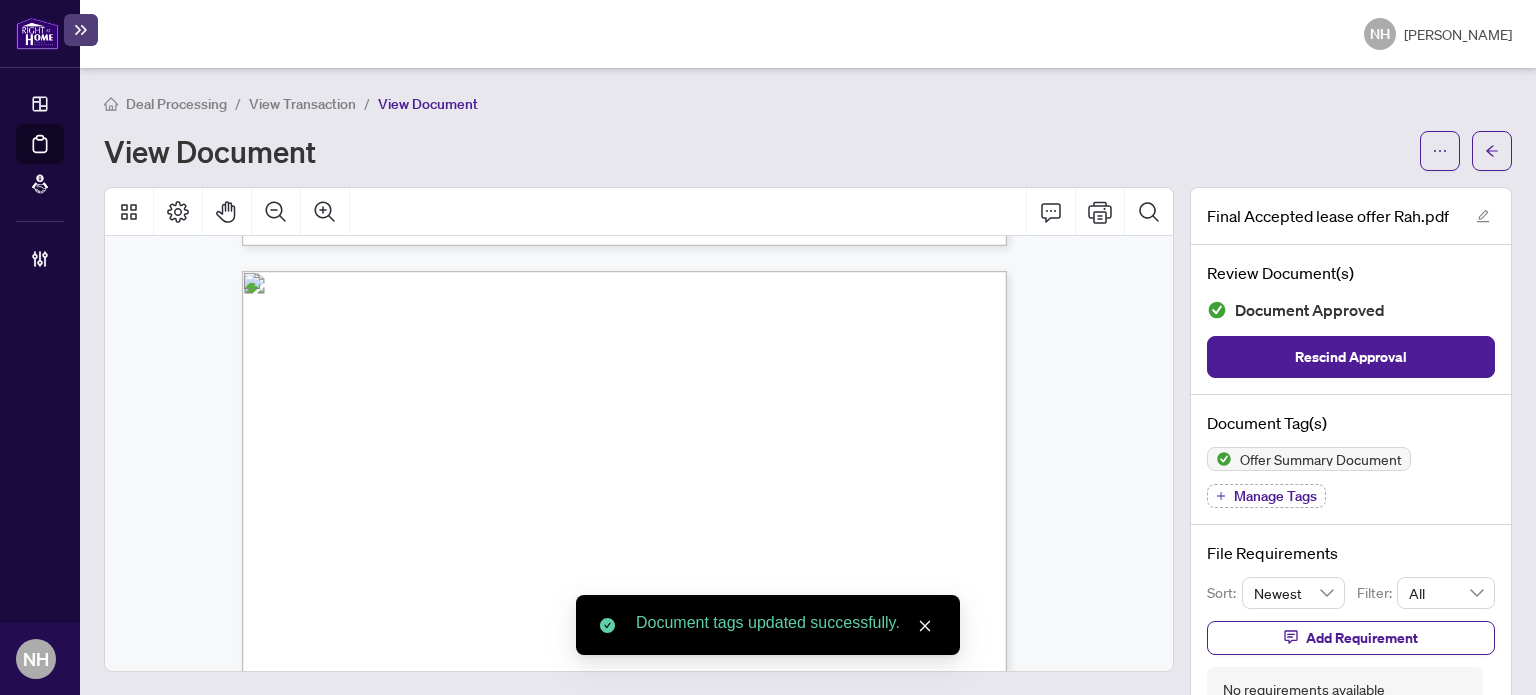 scroll, scrollTop: 1100, scrollLeft: 0, axis: vertical 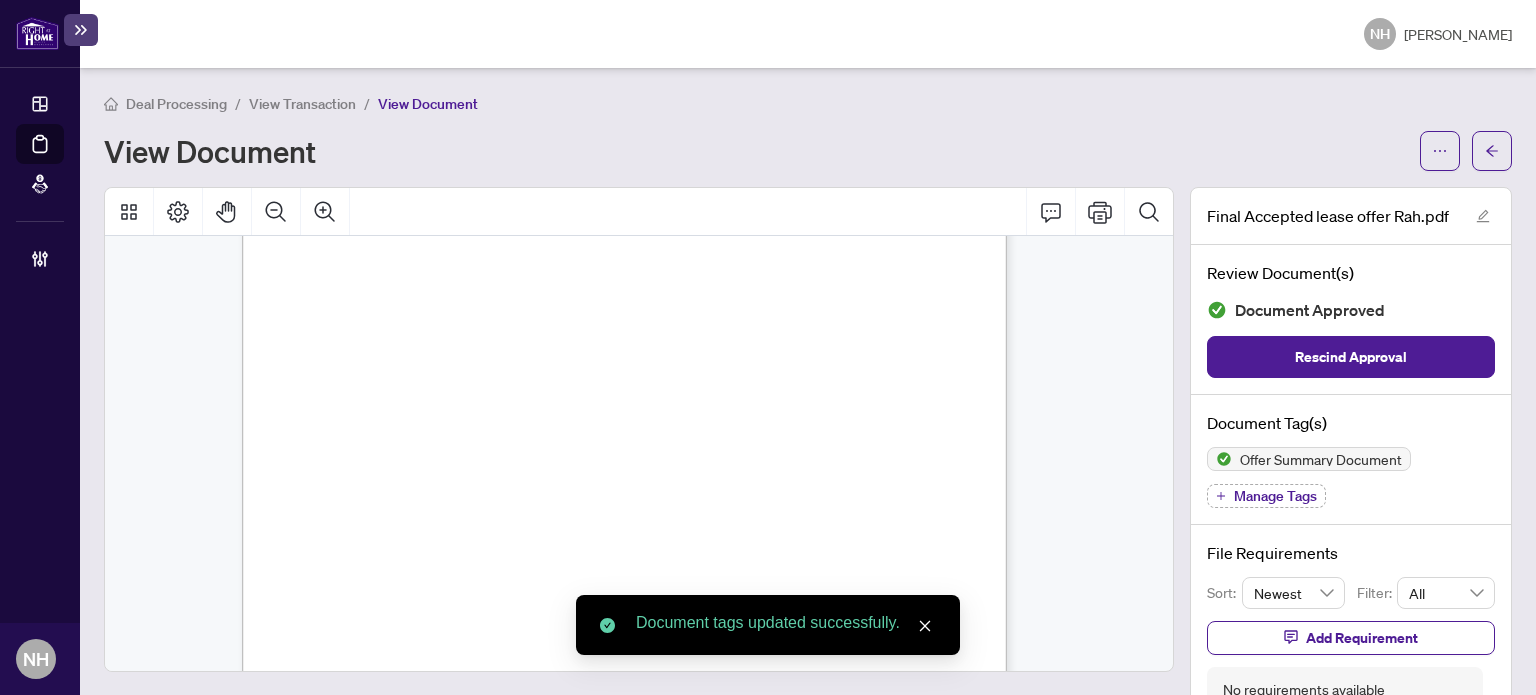 click on "Manage Tags" at bounding box center (1275, 496) 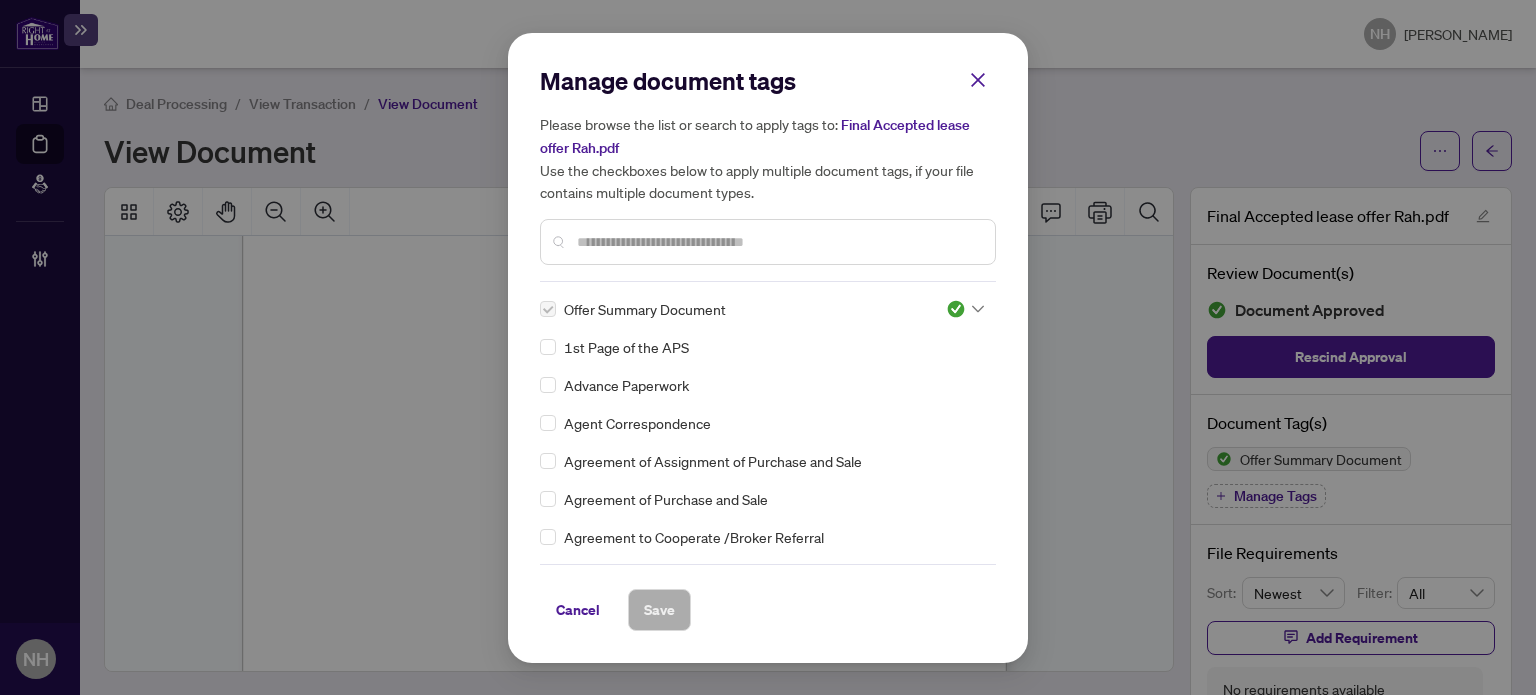 click at bounding box center (778, 242) 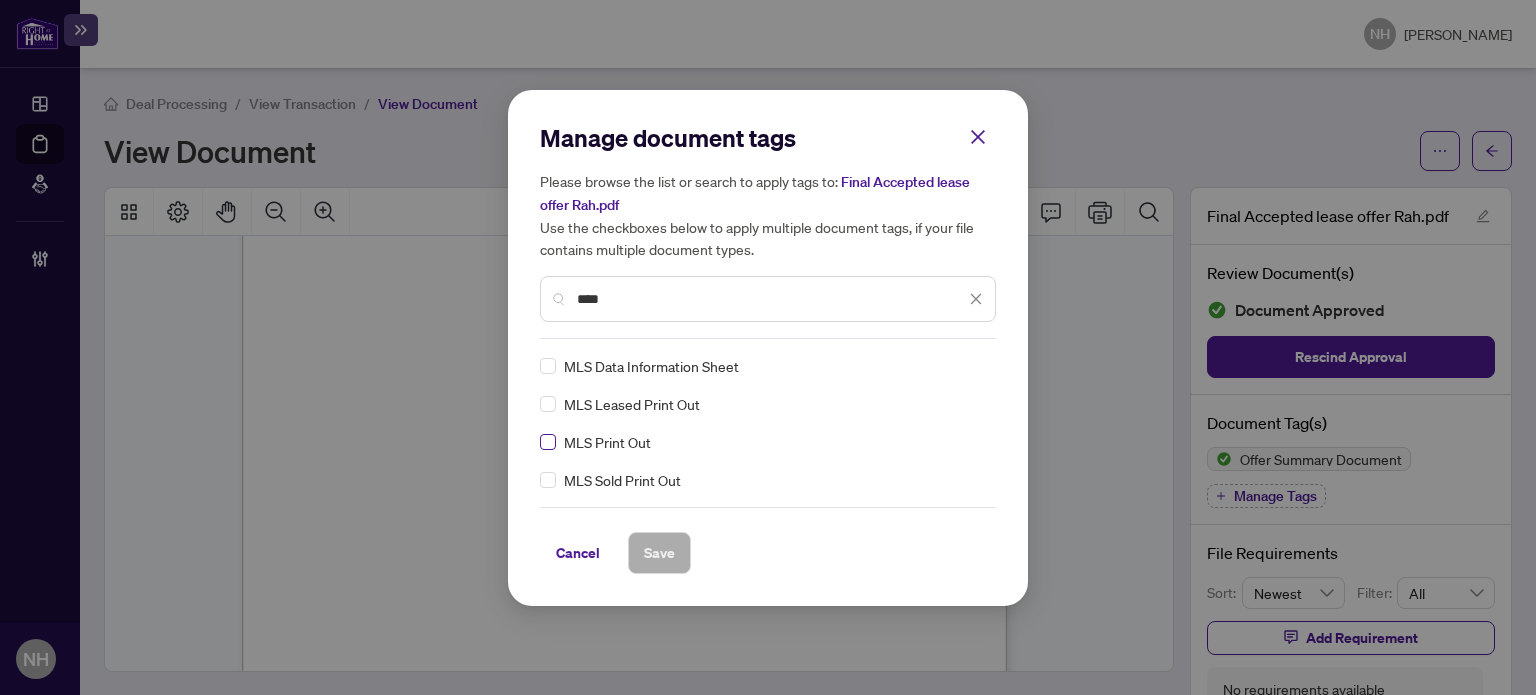 type on "***" 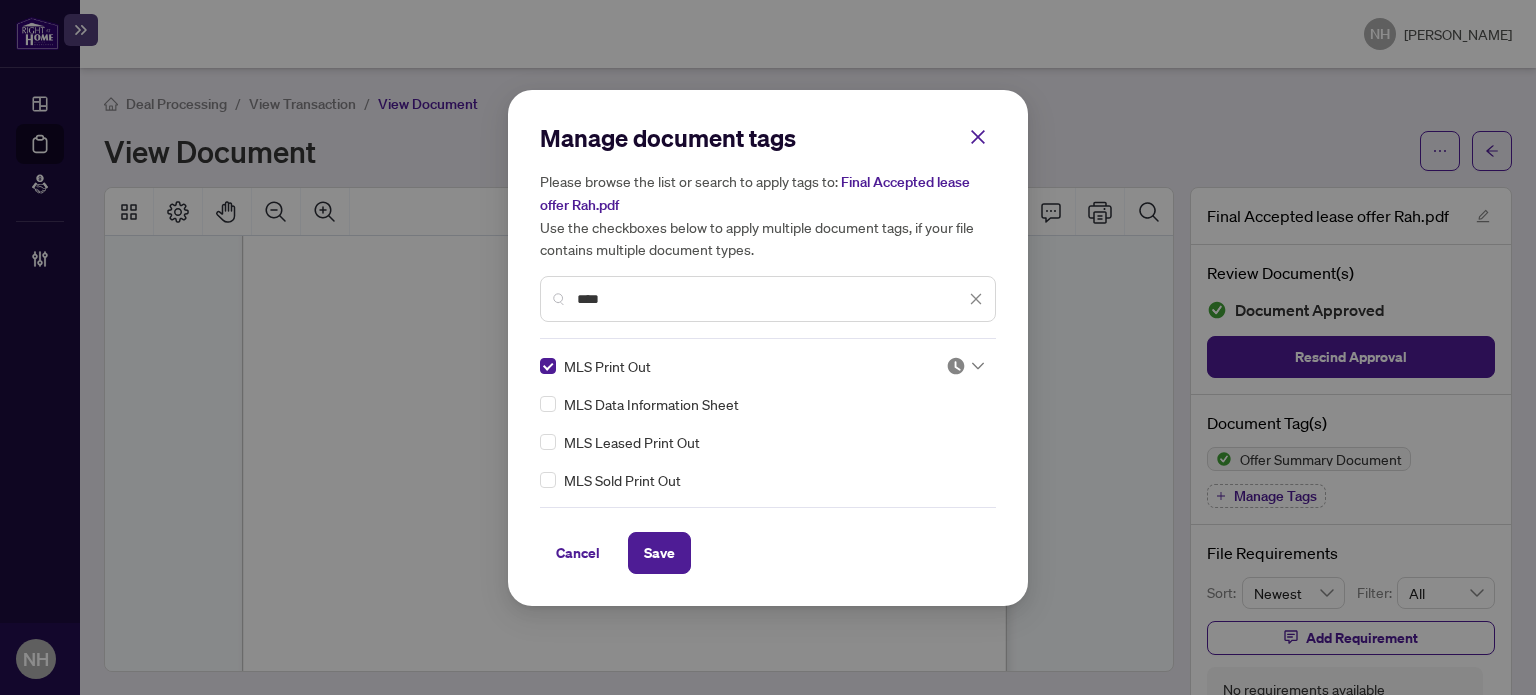 click at bounding box center [956, 366] 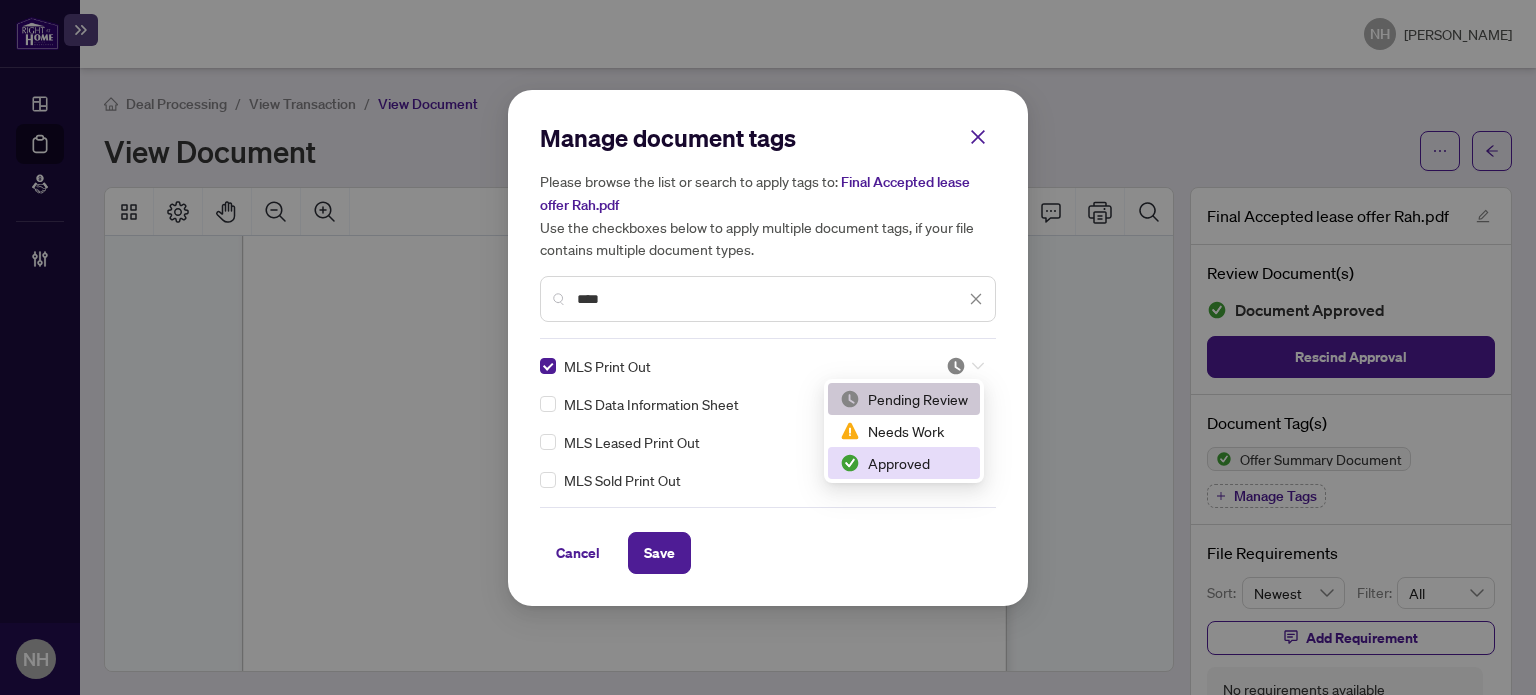 click on "Approved" at bounding box center [904, 463] 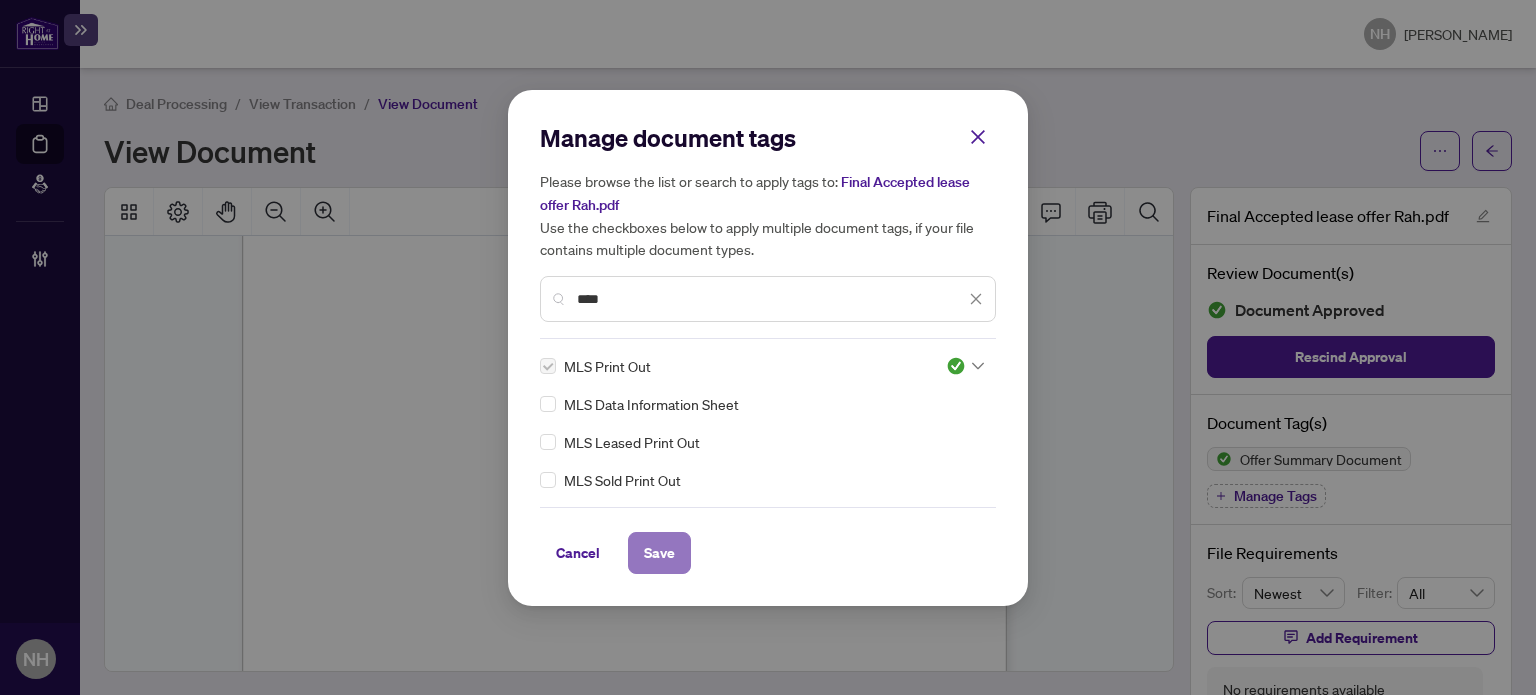click on "Save" at bounding box center (659, 553) 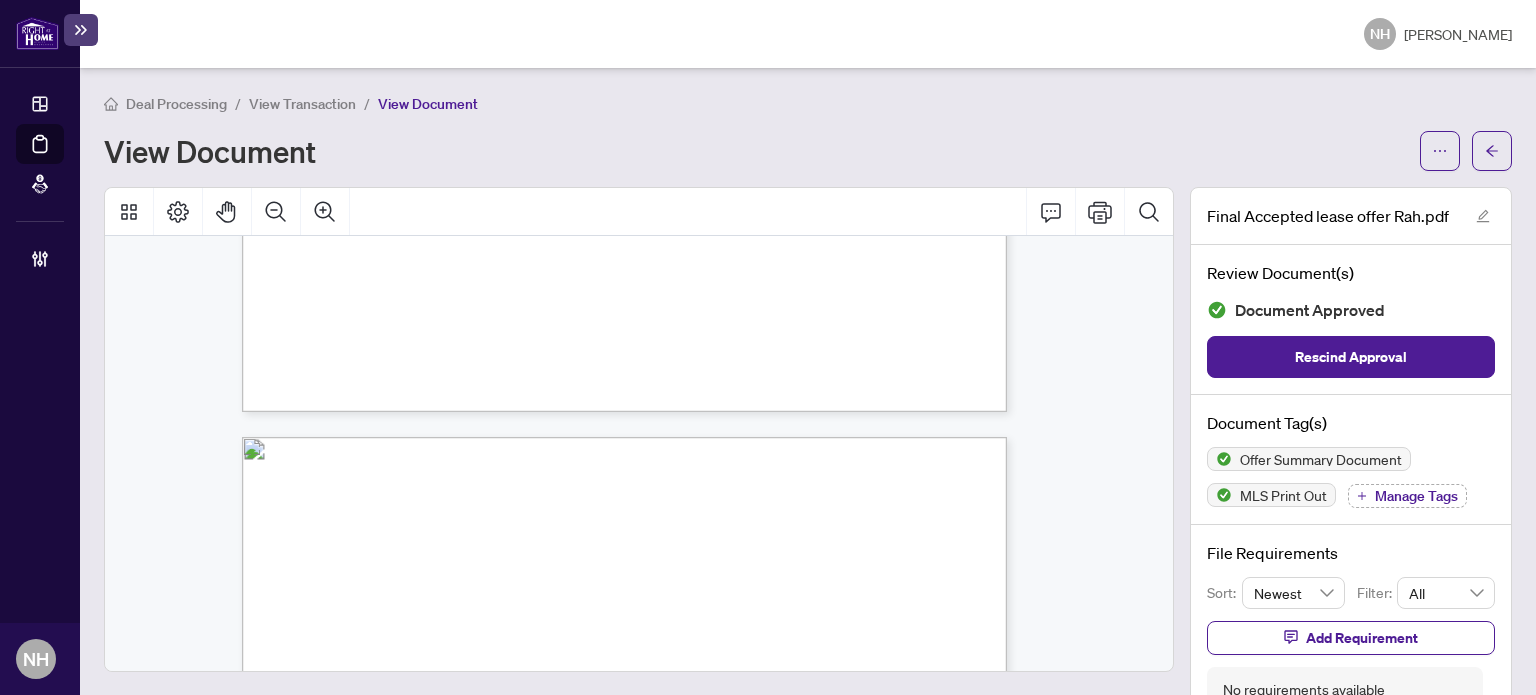 scroll, scrollTop: 3000, scrollLeft: 0, axis: vertical 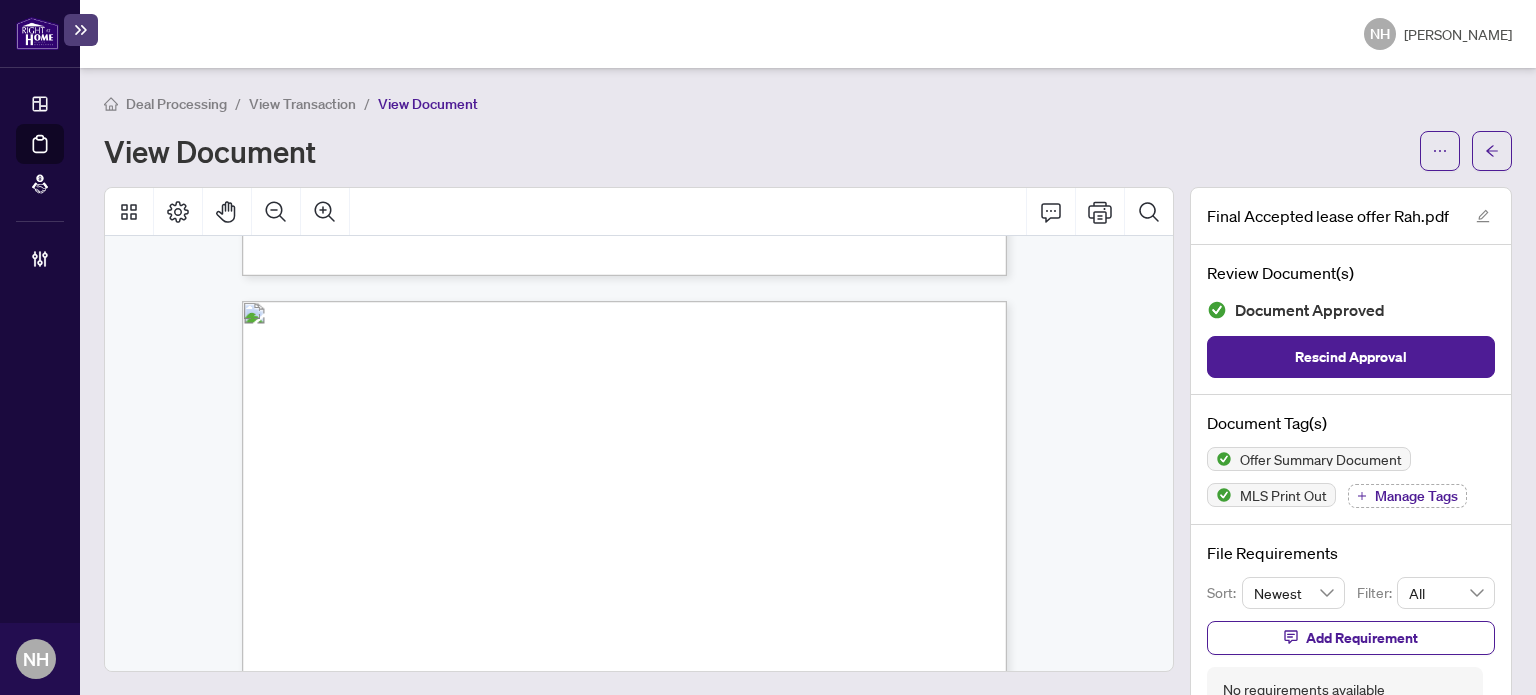 click on "Manage Tags" at bounding box center [1407, 496] 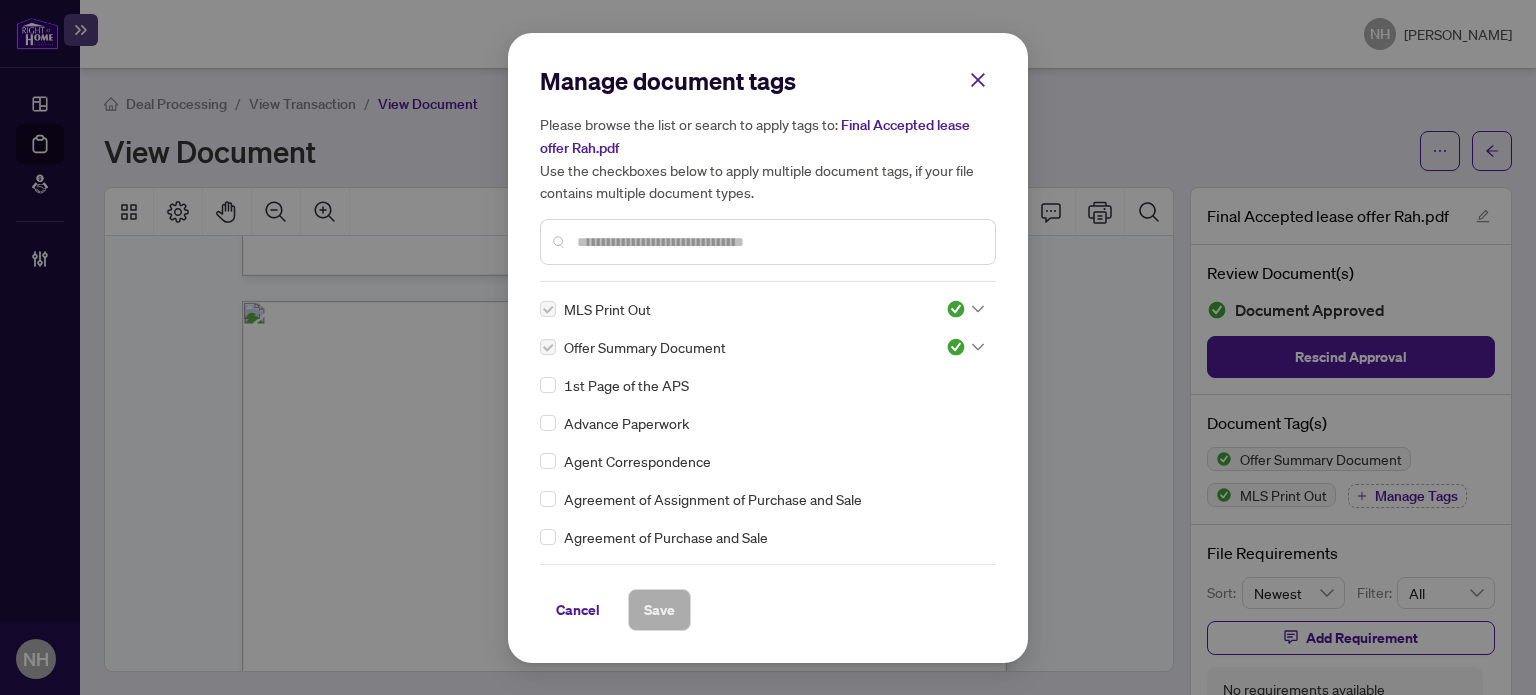 click at bounding box center (778, 242) 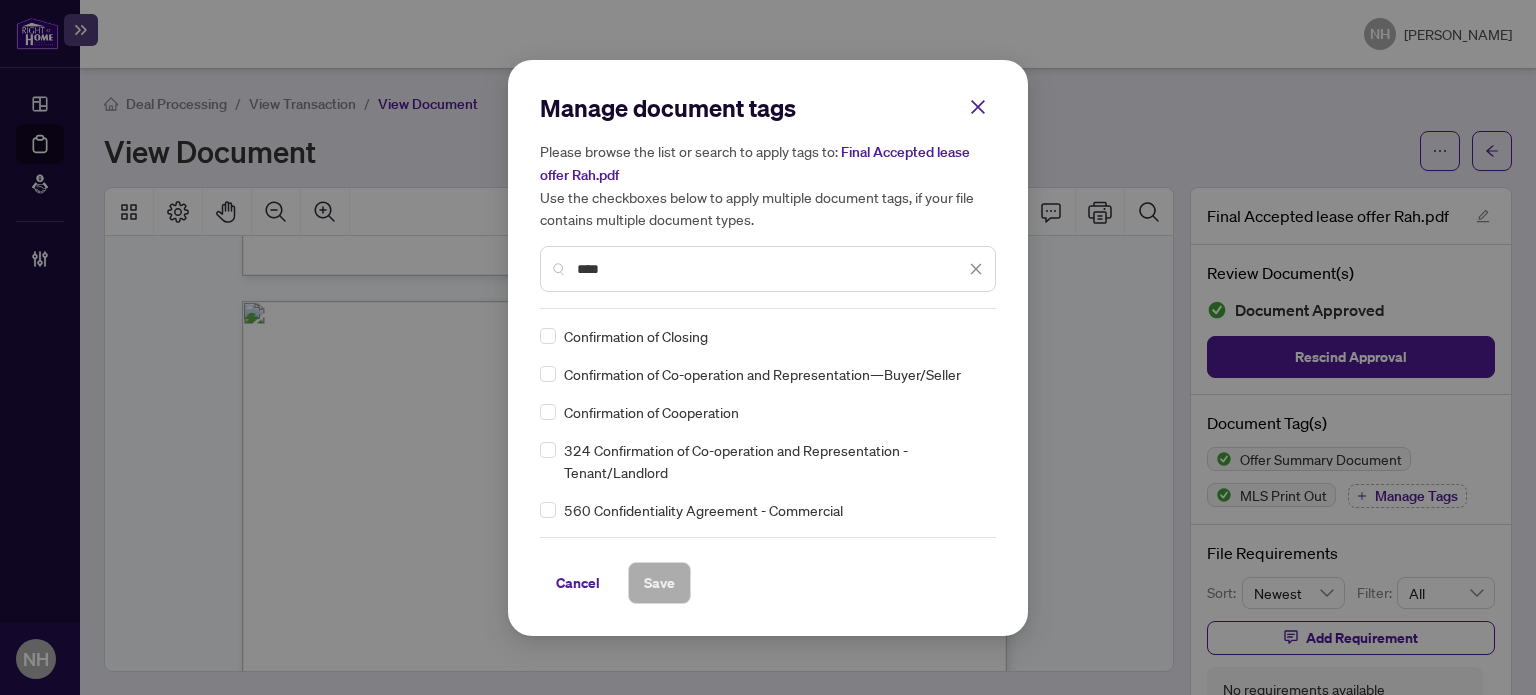 type on "****" 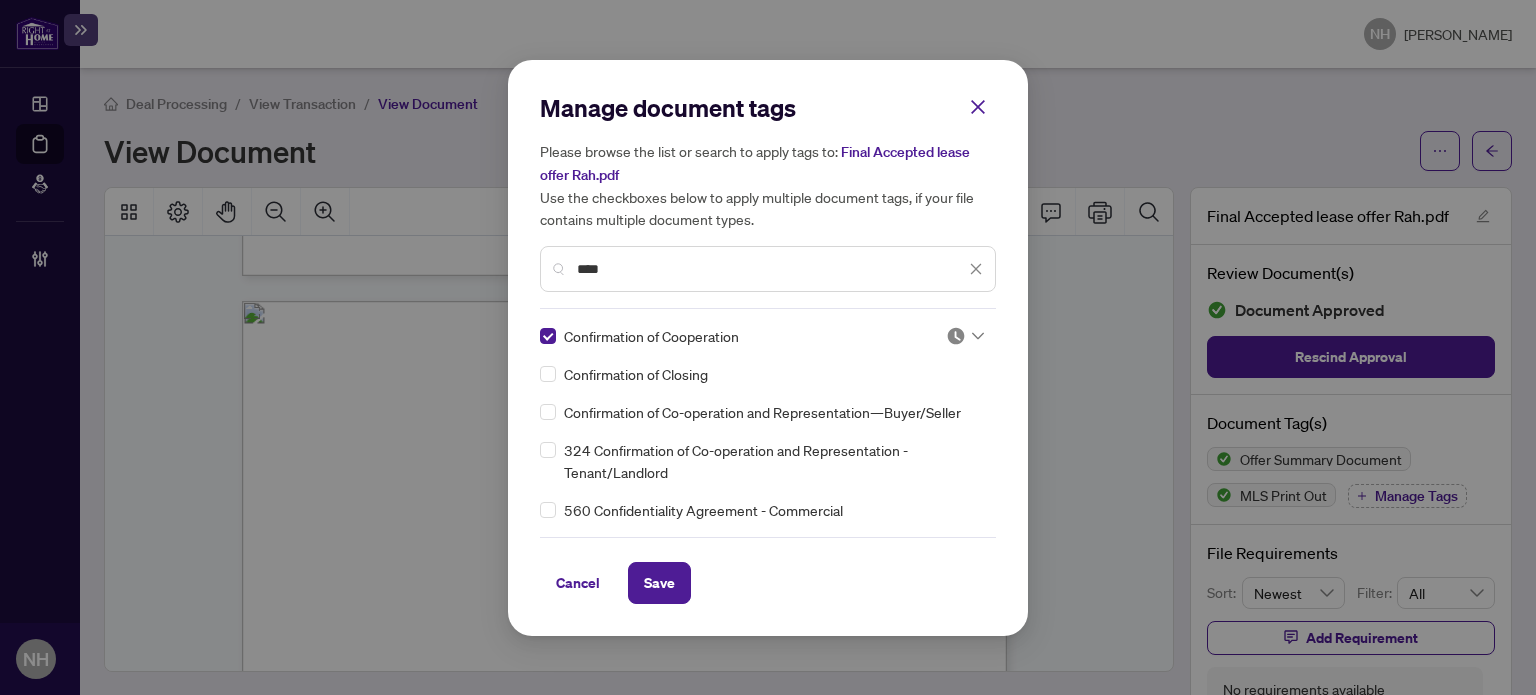 click at bounding box center (956, 336) 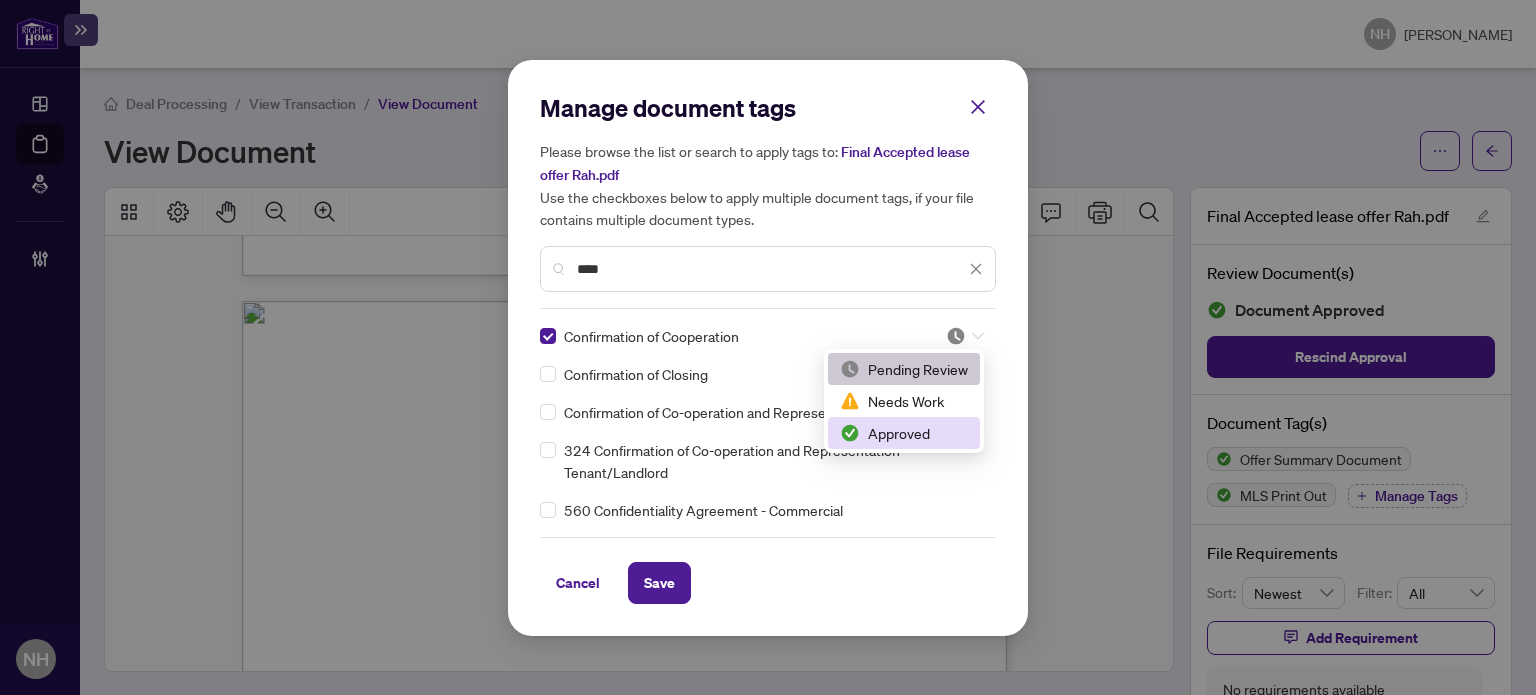 click on "Approved" at bounding box center [904, 433] 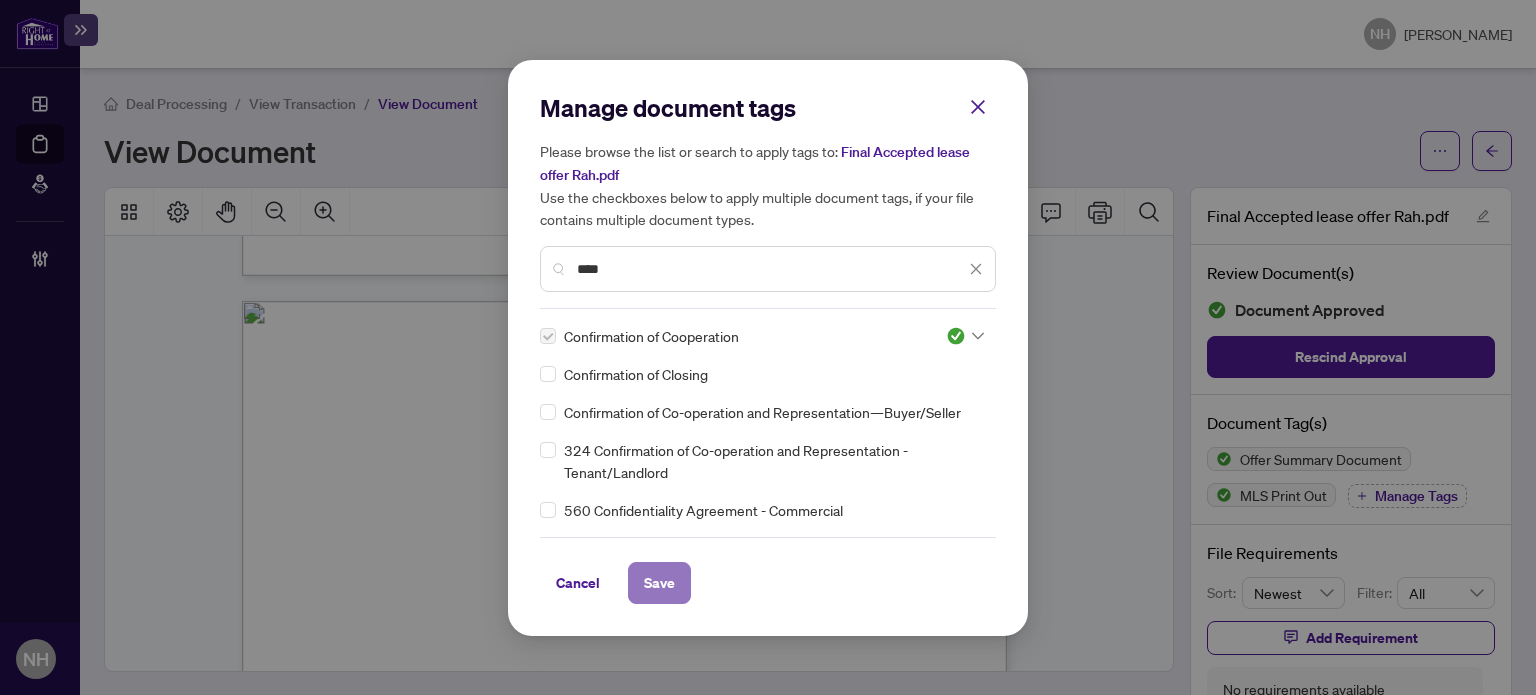 click on "Save" at bounding box center (659, 583) 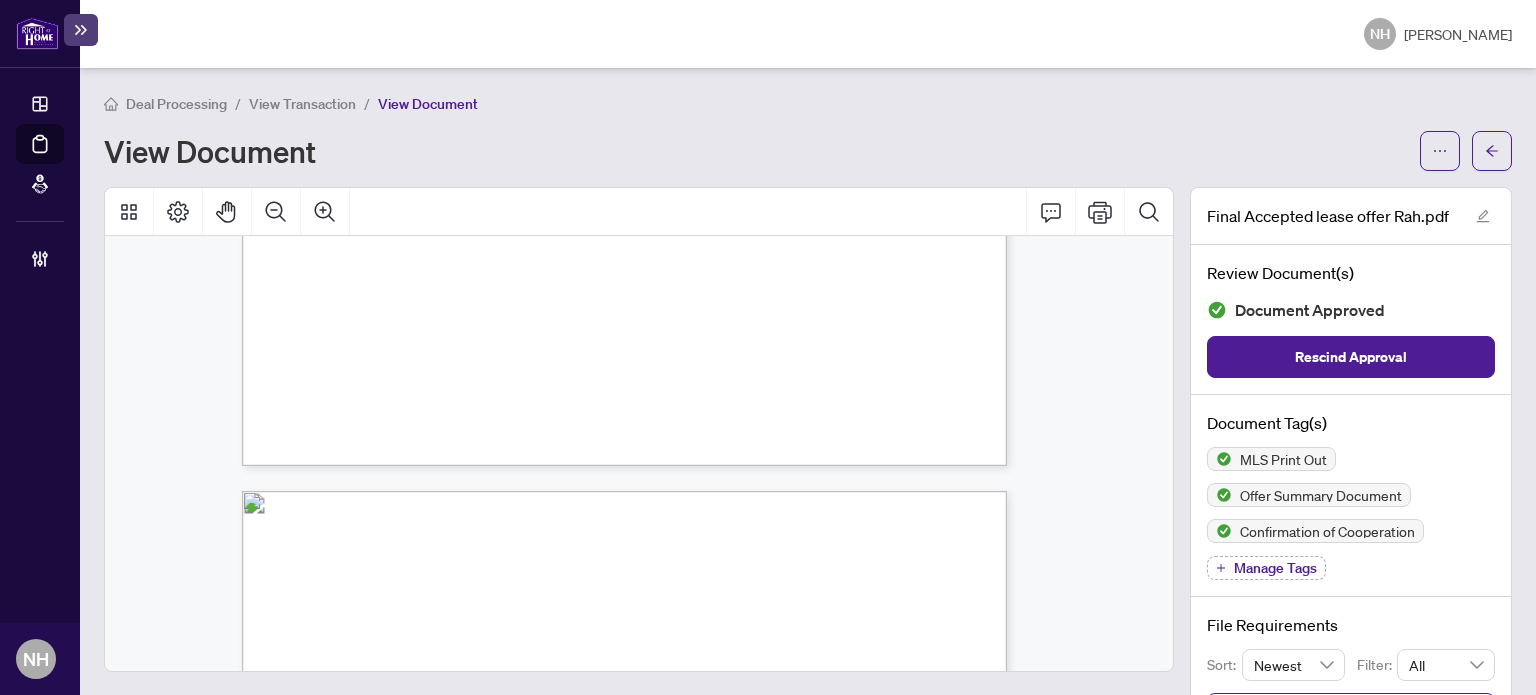 scroll, scrollTop: 9100, scrollLeft: 0, axis: vertical 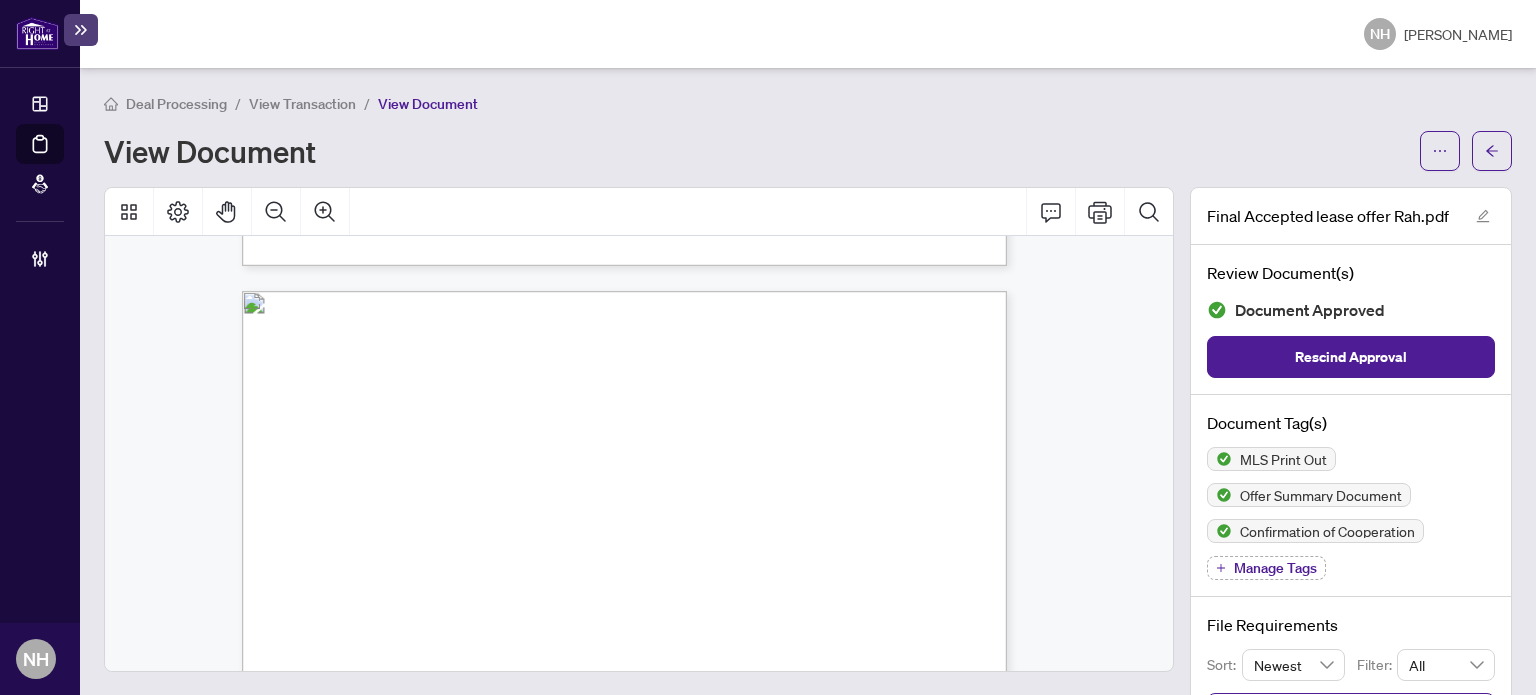 click on "Manage Tags" at bounding box center (1275, 568) 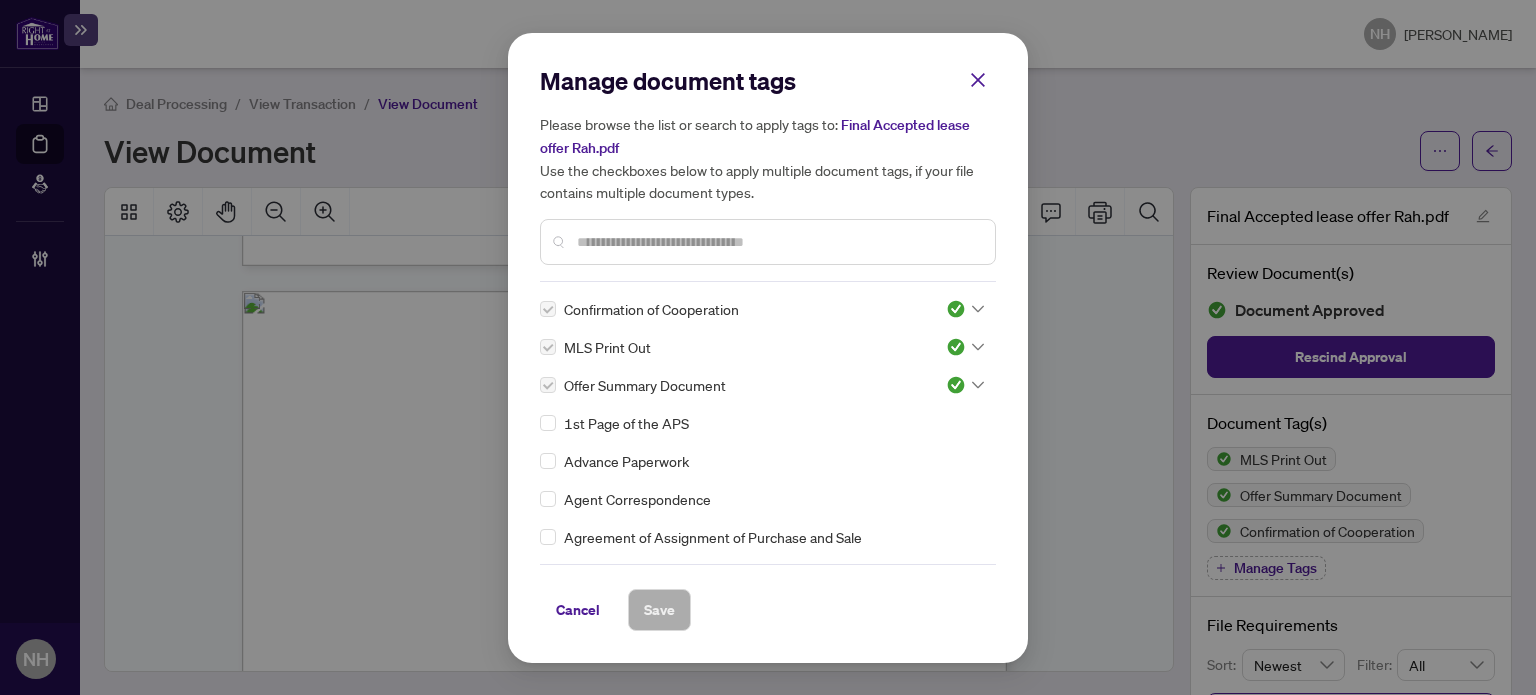 click at bounding box center [778, 242] 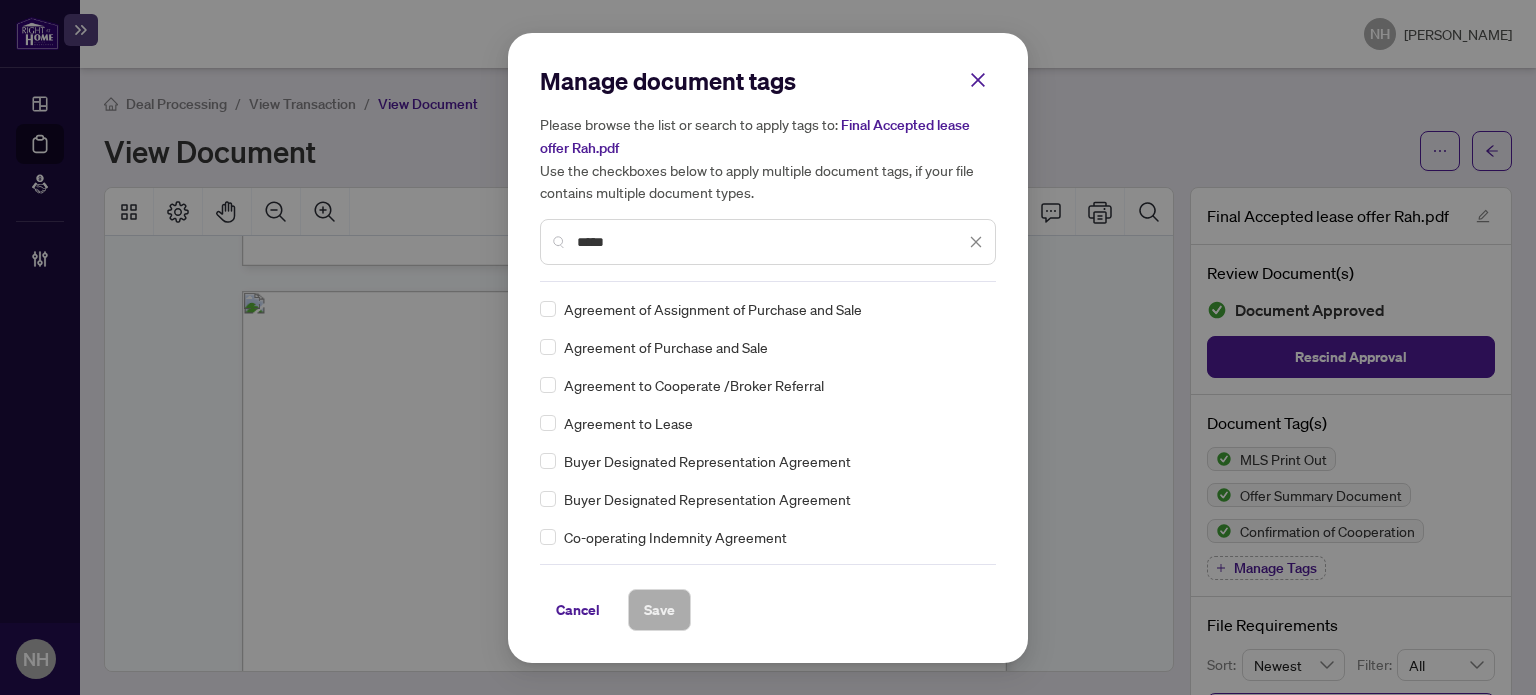type on "*****" 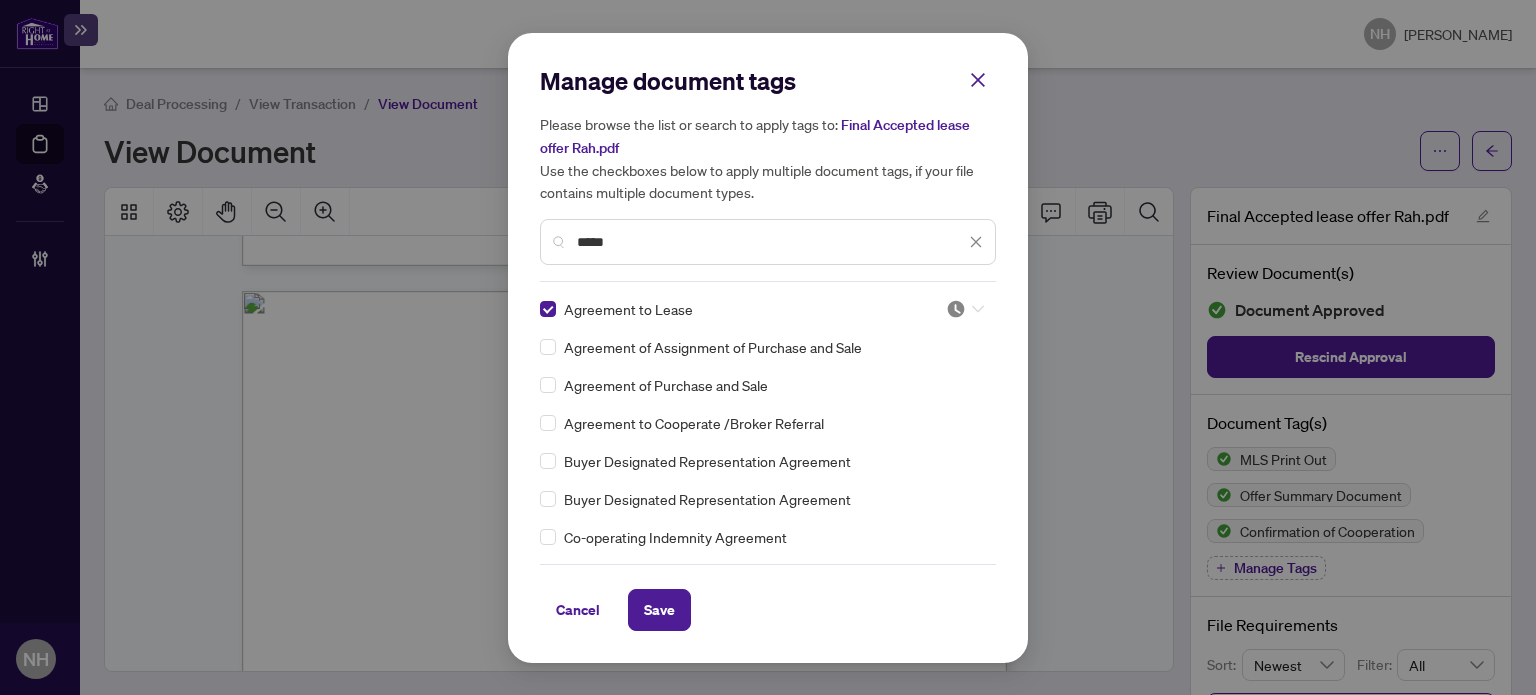 click at bounding box center [956, 309] 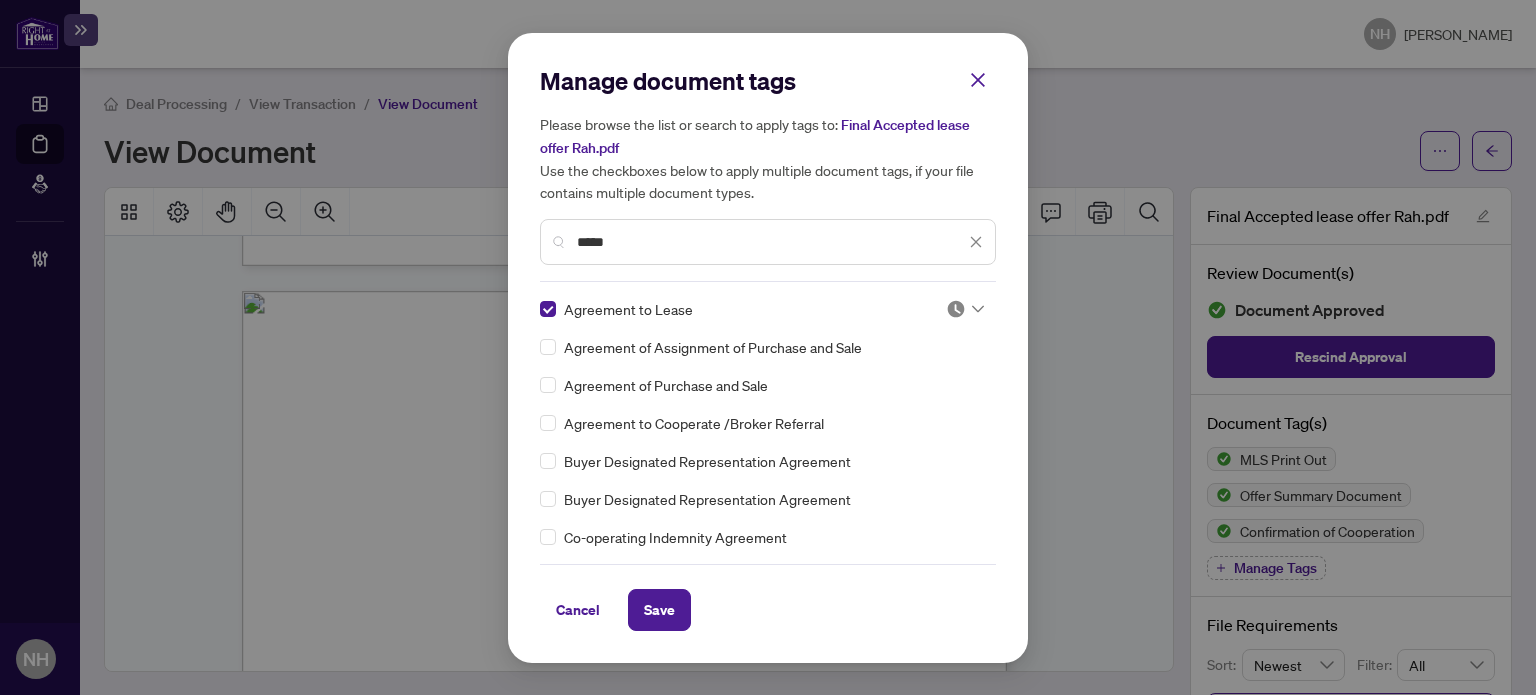 click on "Agreement to Cooperate /Broker Referral" at bounding box center (762, 423) 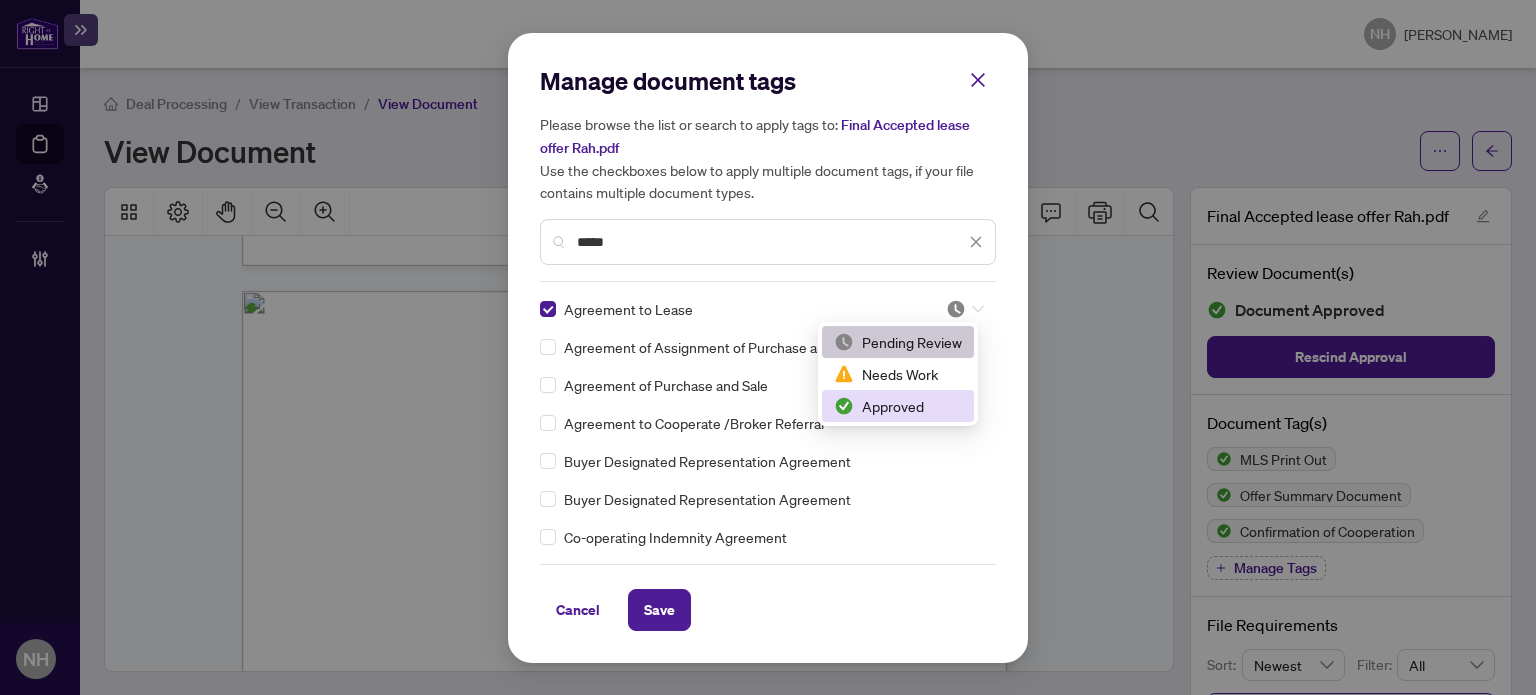 click on "Approved" at bounding box center (898, 406) 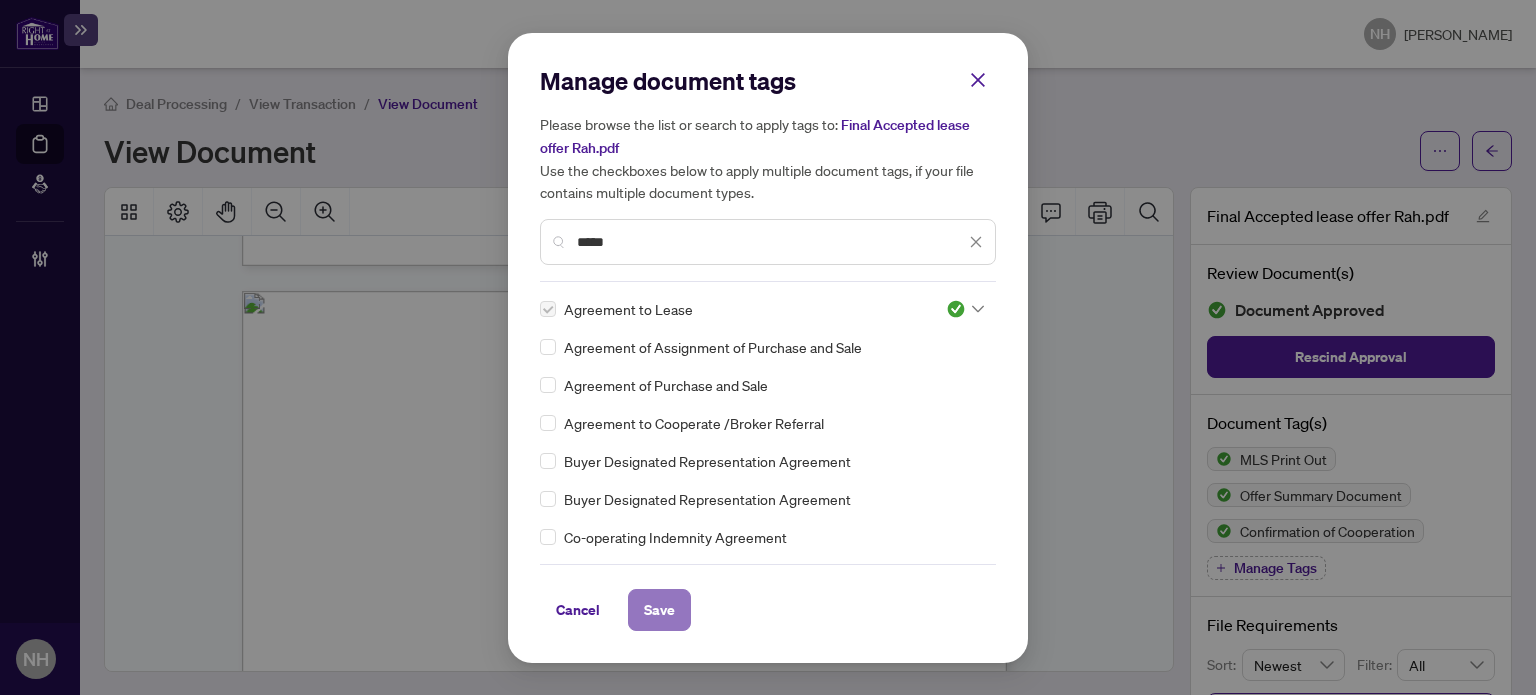 click on "Save" at bounding box center [659, 610] 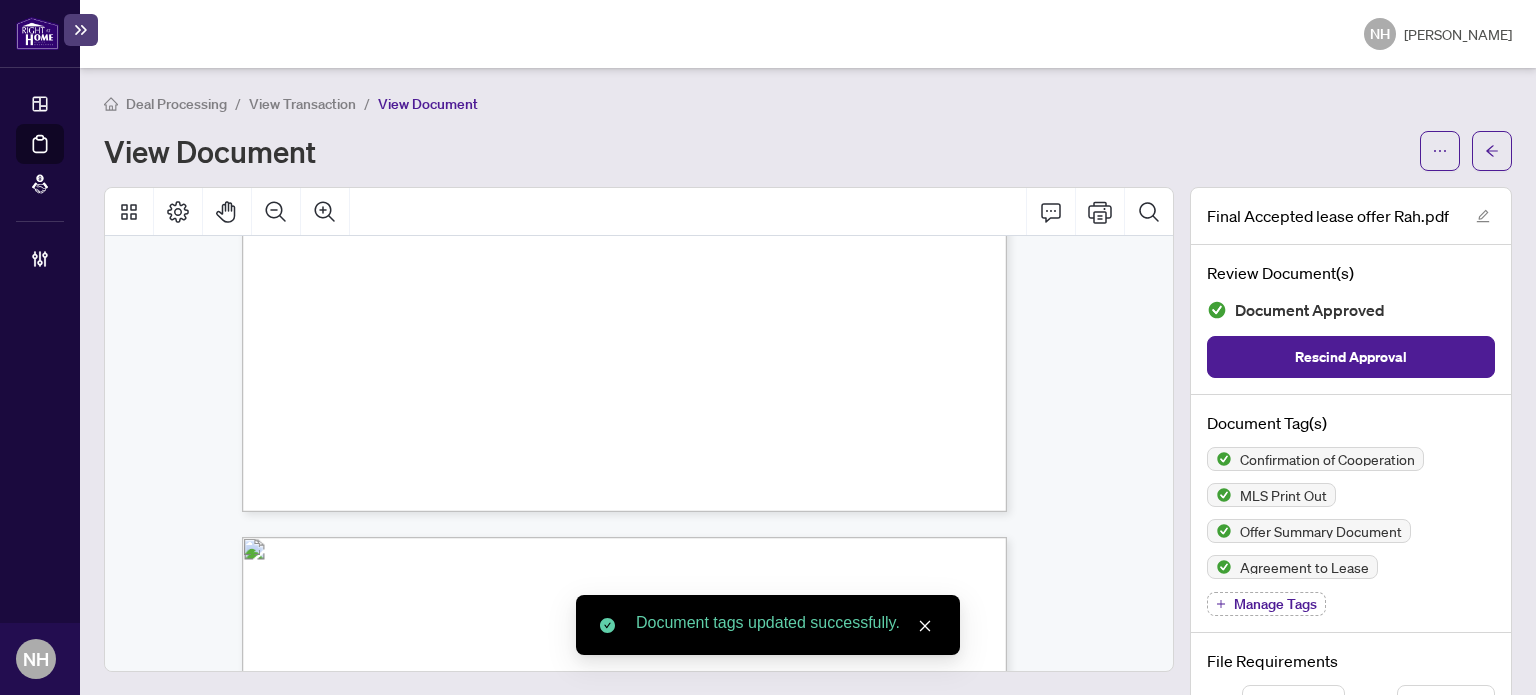 scroll, scrollTop: 9900, scrollLeft: 0, axis: vertical 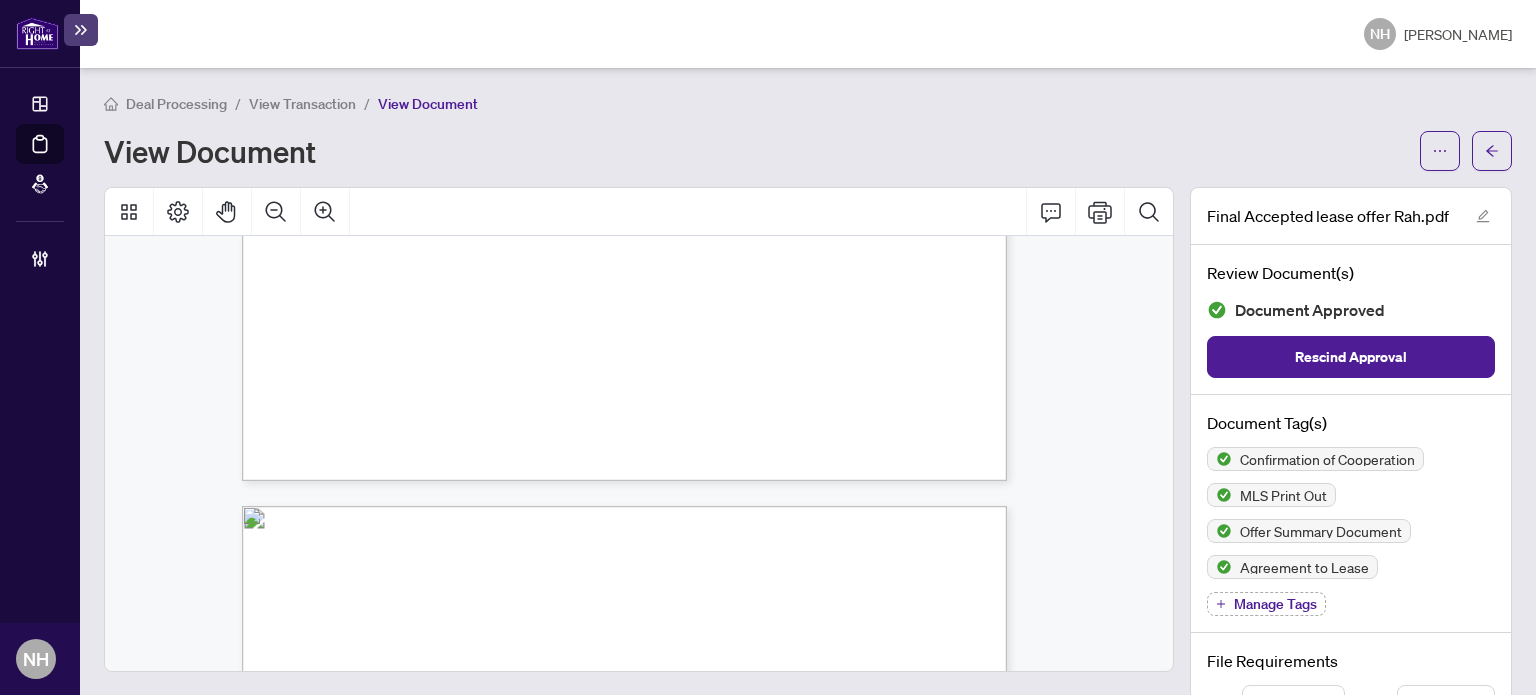 click on "Manage Tags" at bounding box center (1275, 604) 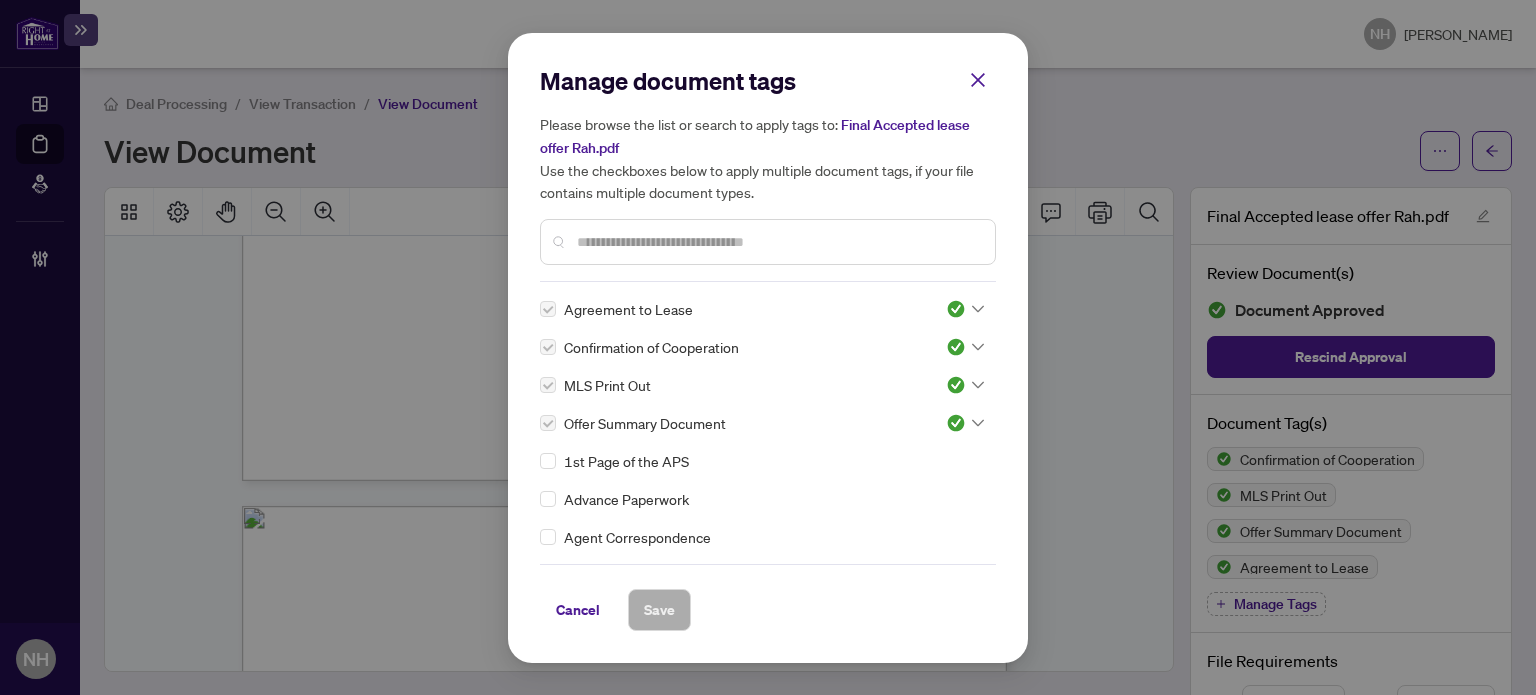 click at bounding box center (778, 242) 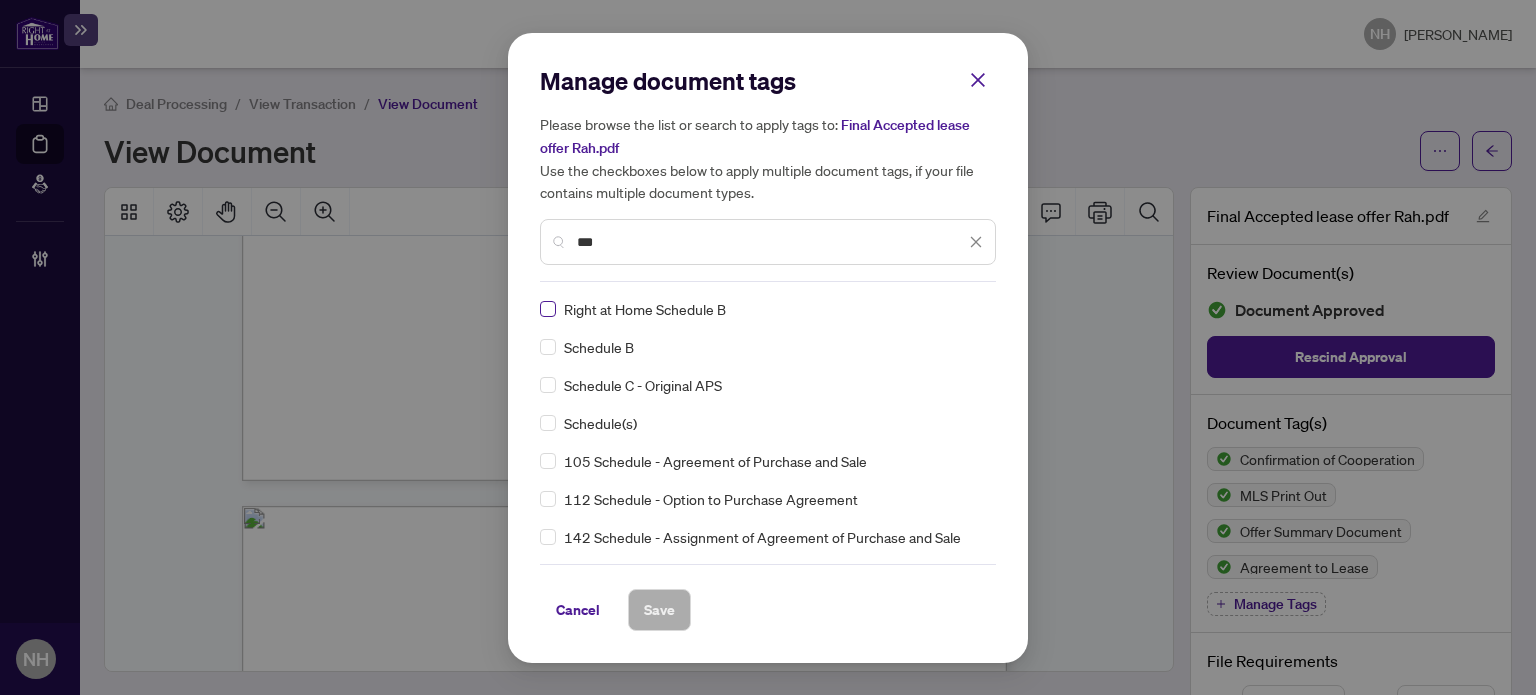 type on "***" 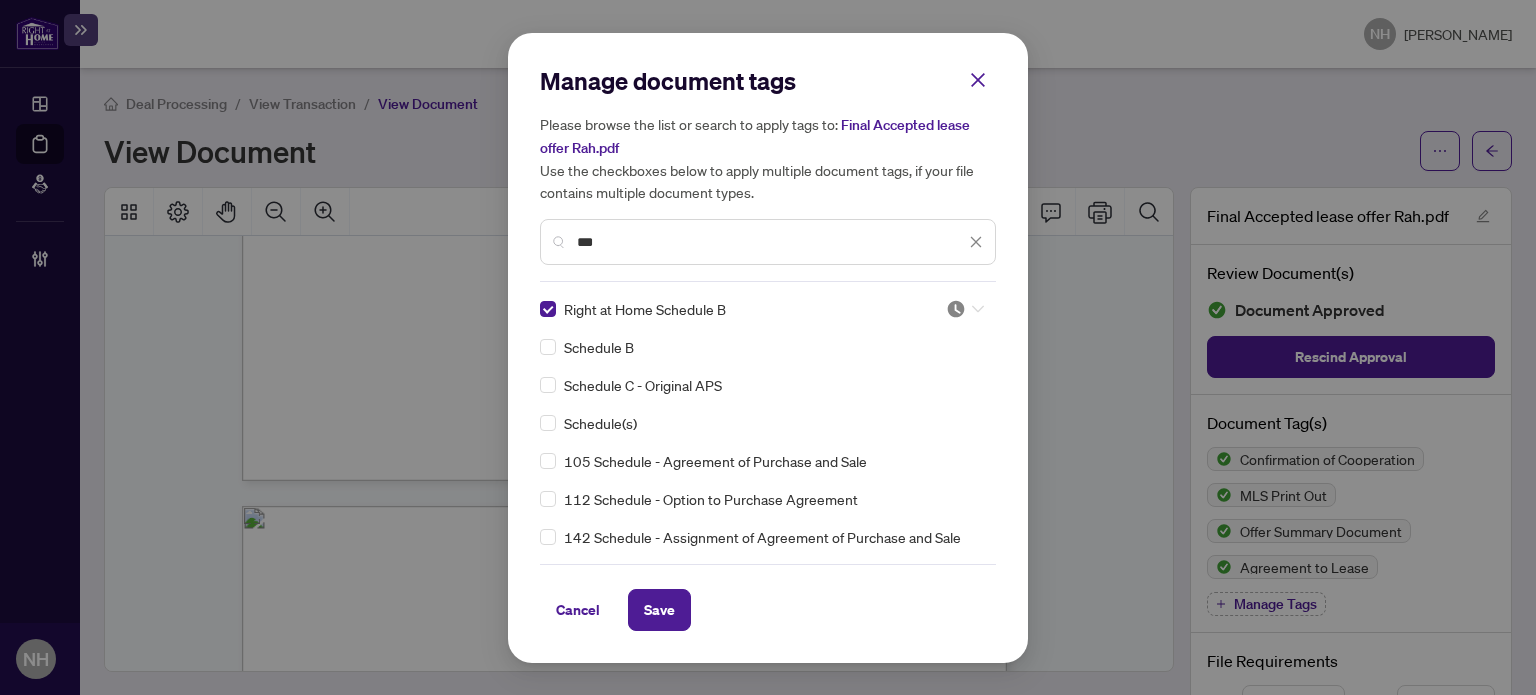 click at bounding box center (959, 309) 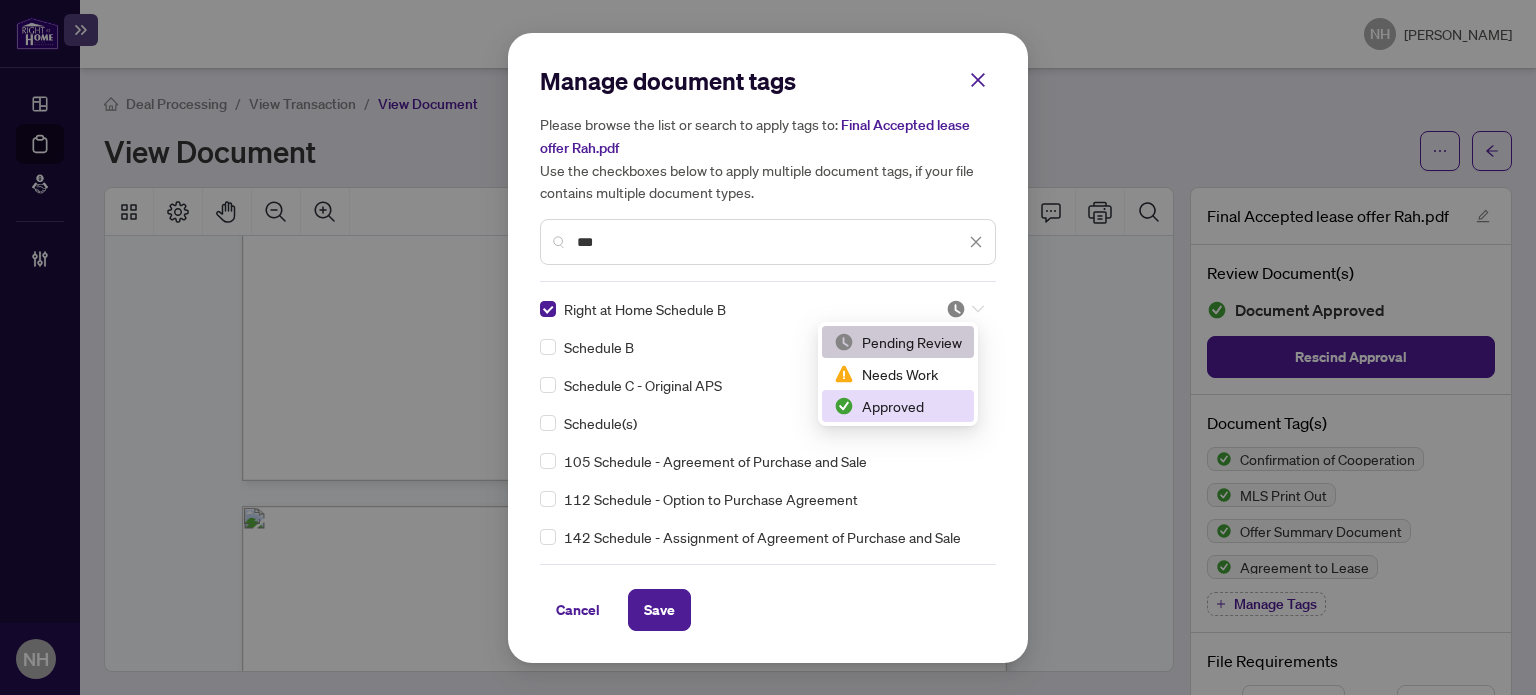 click on "Approved" at bounding box center [898, 406] 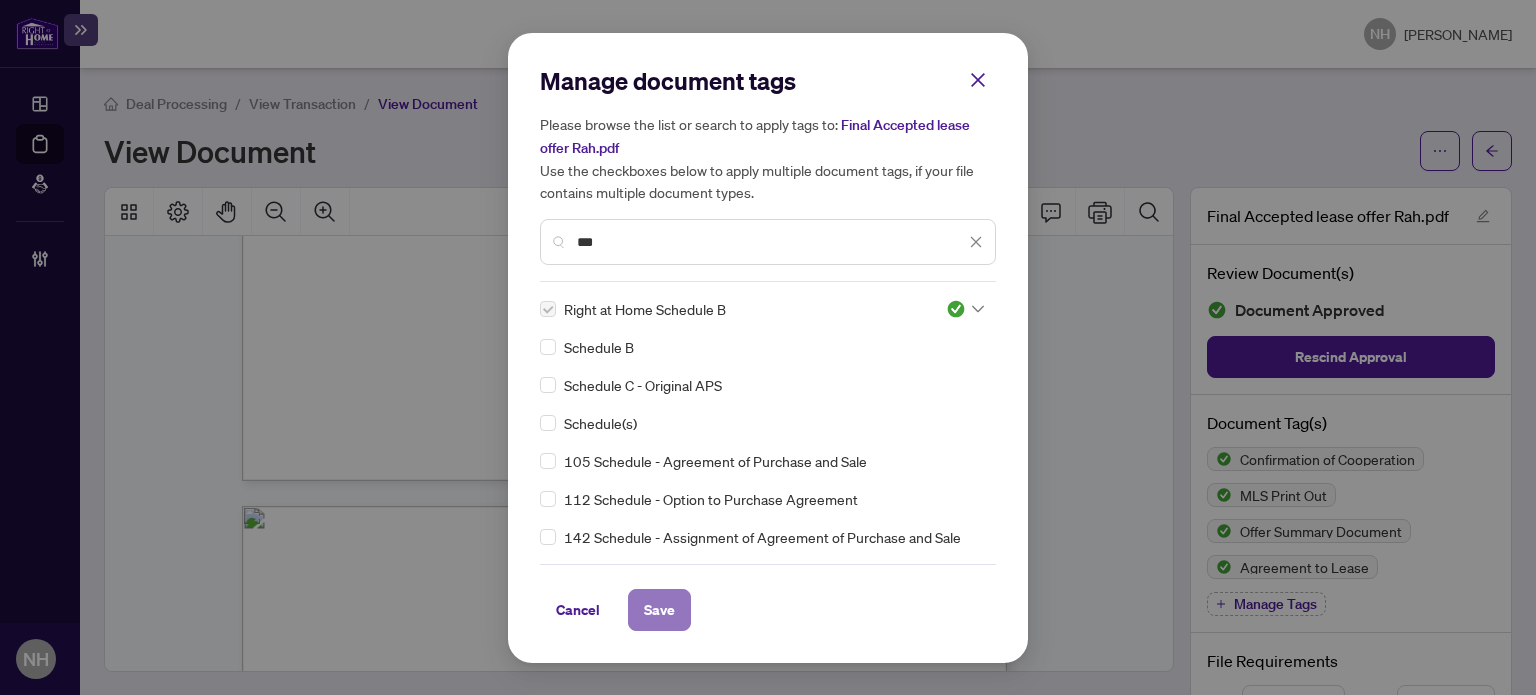 click on "Save" at bounding box center [659, 610] 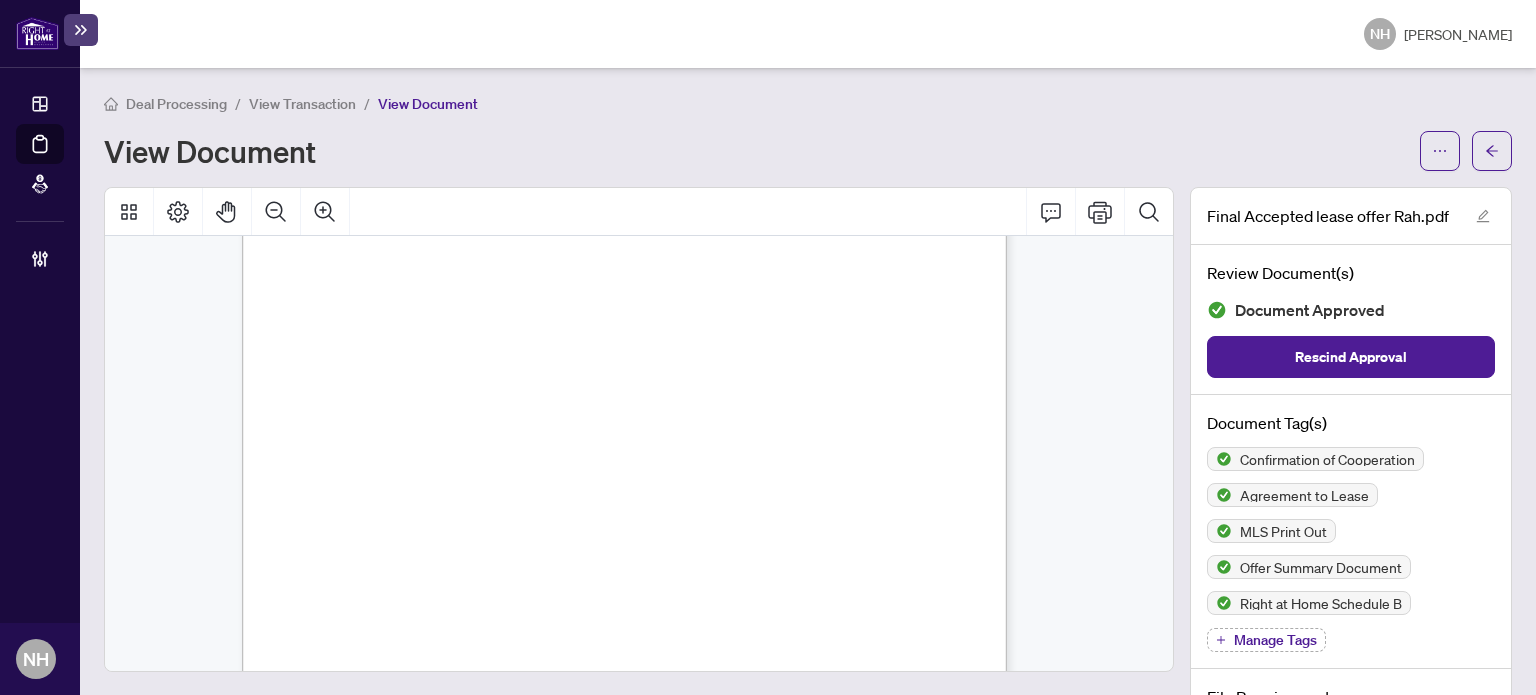 scroll, scrollTop: 23939, scrollLeft: 0, axis: vertical 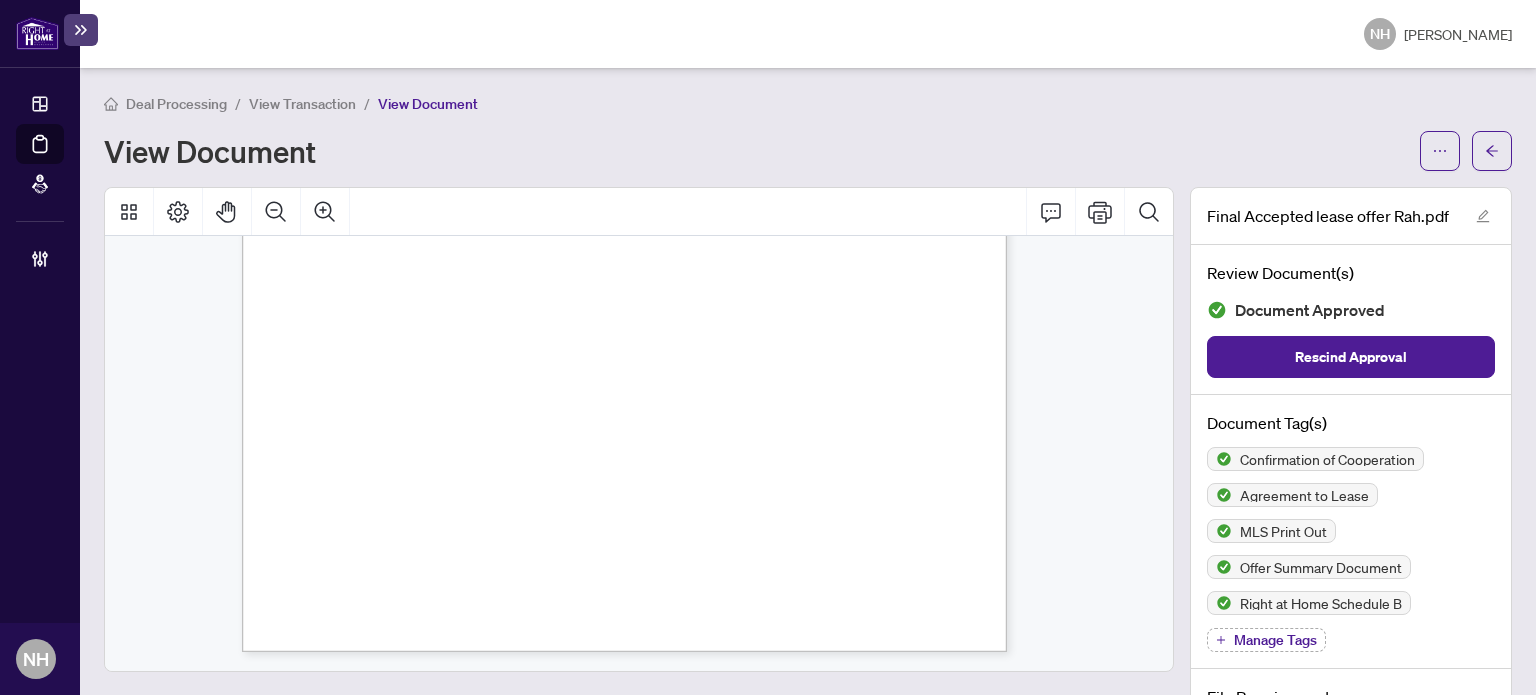 click on "Manage Tags" at bounding box center [1266, 640] 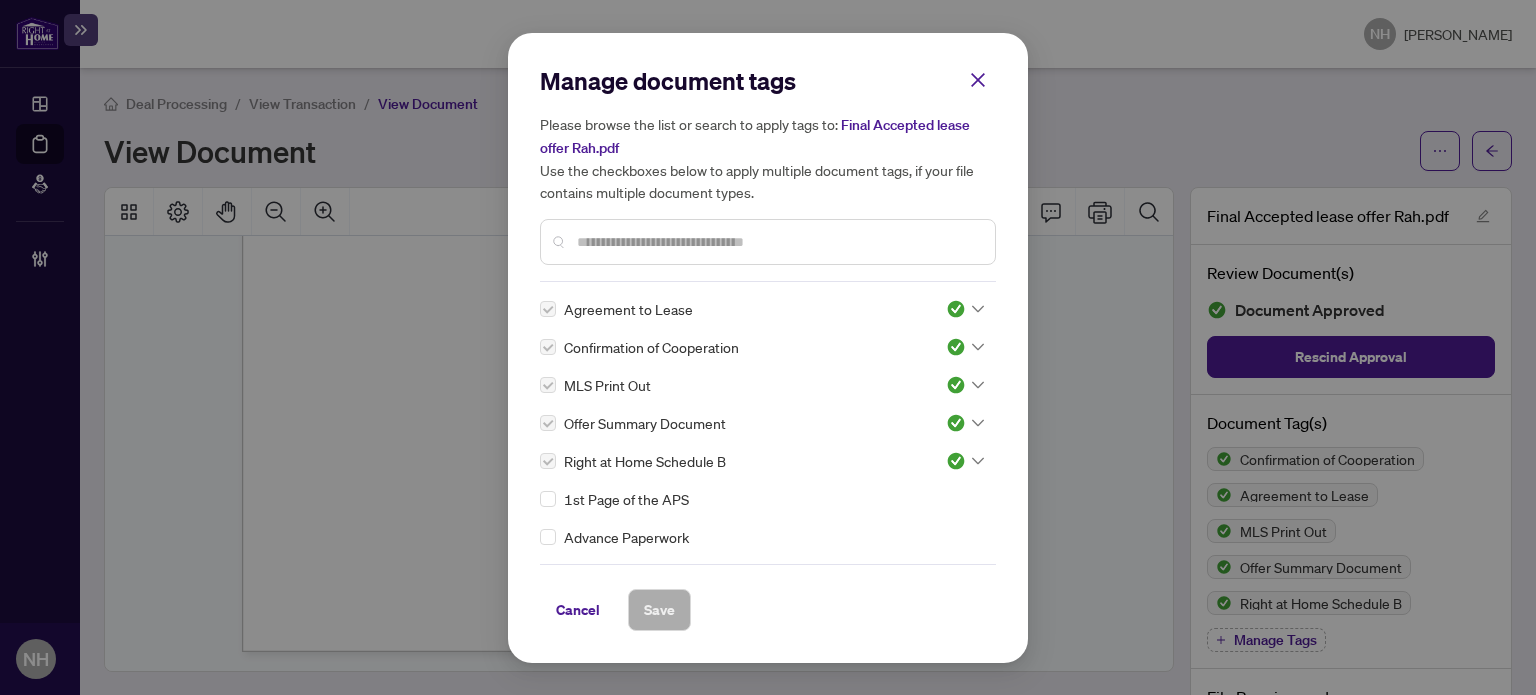 click at bounding box center (778, 242) 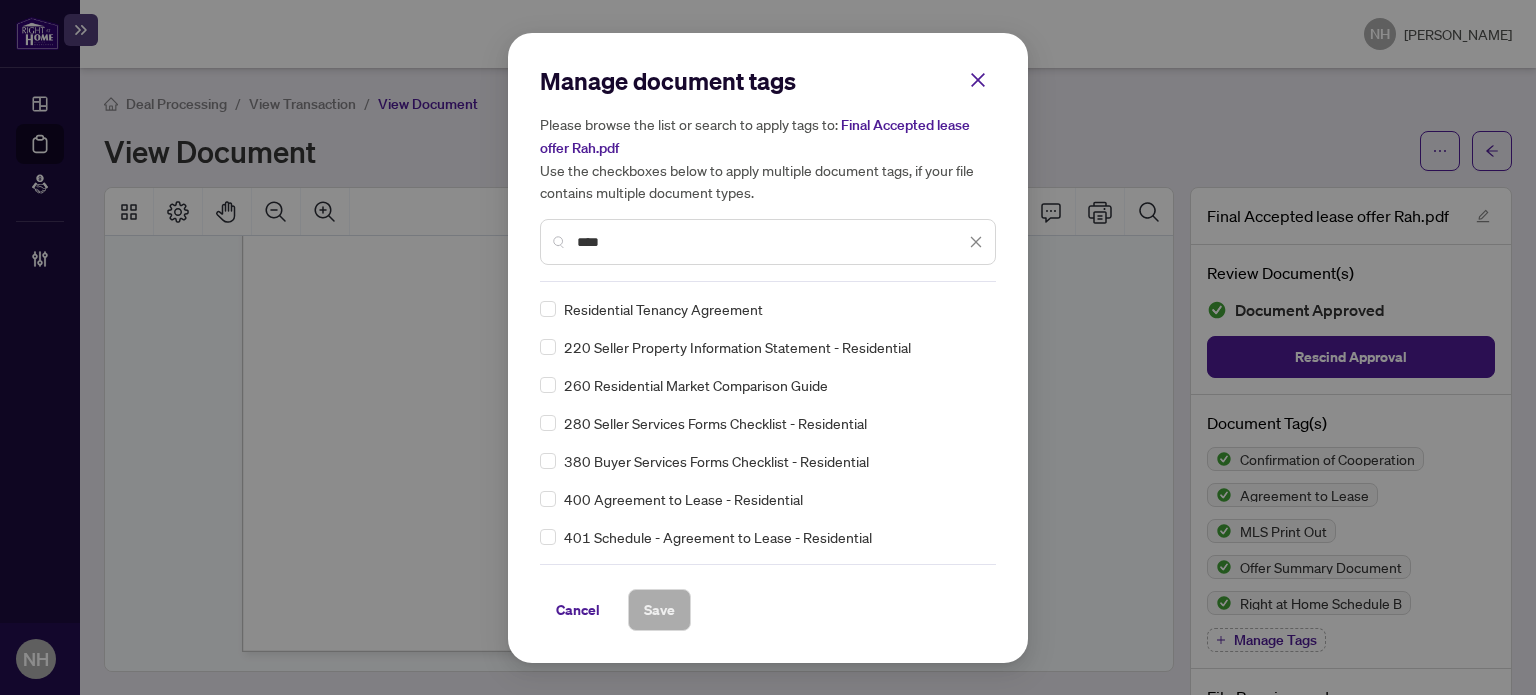 type on "****" 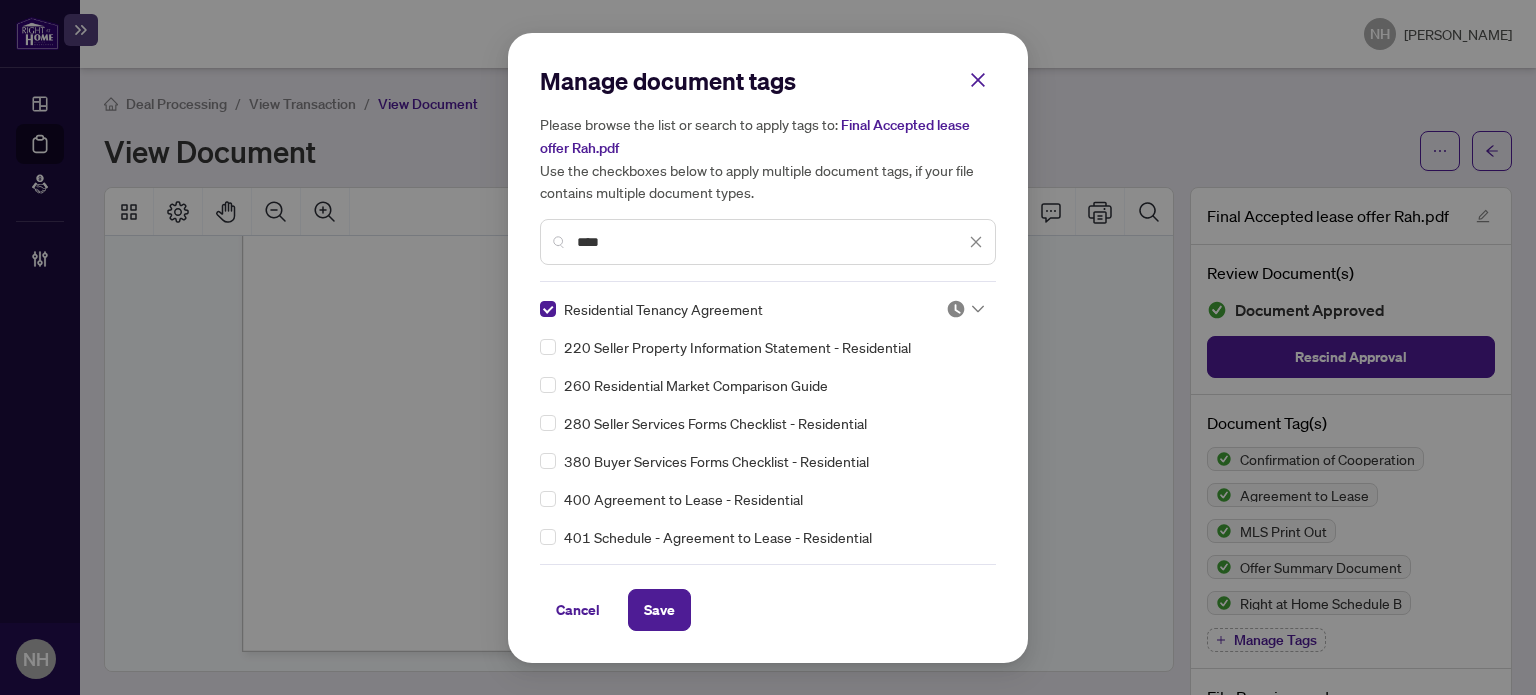 click 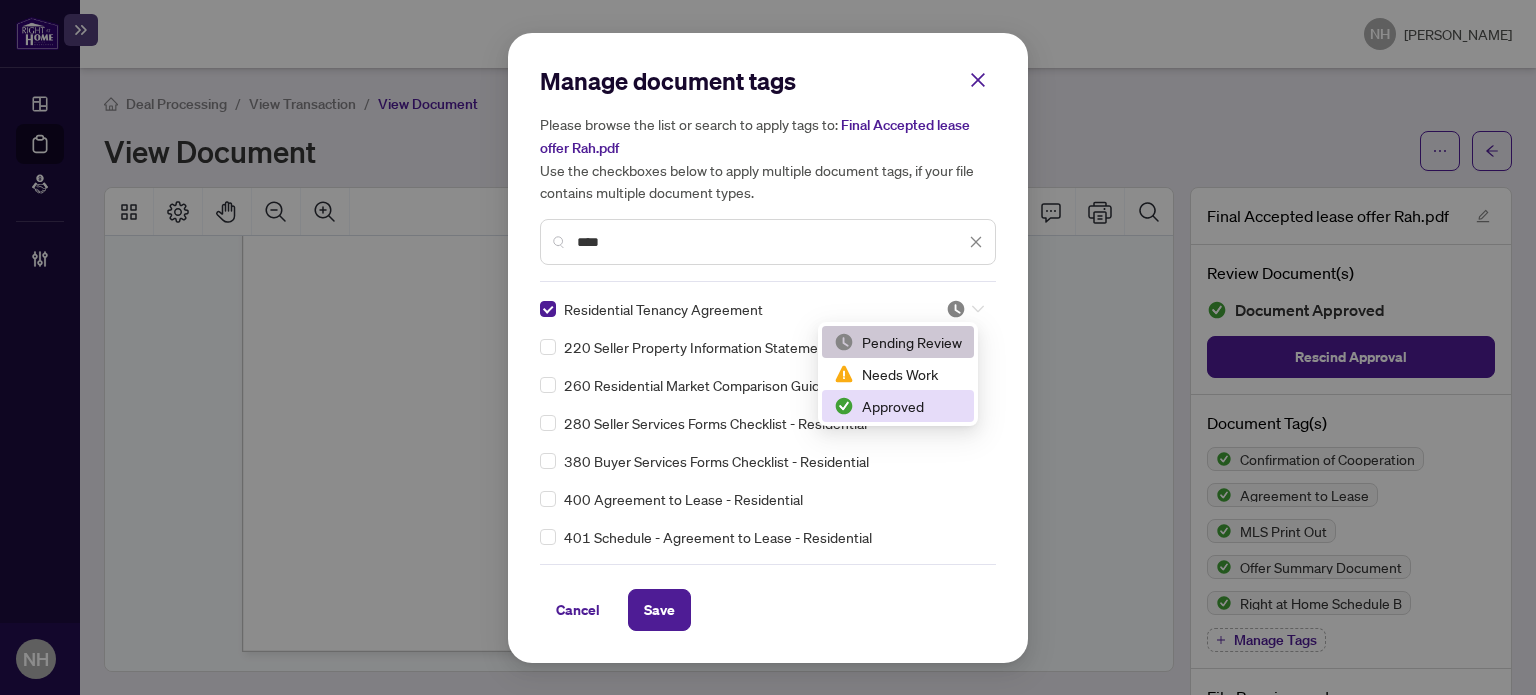 click on "Approved" at bounding box center (898, 406) 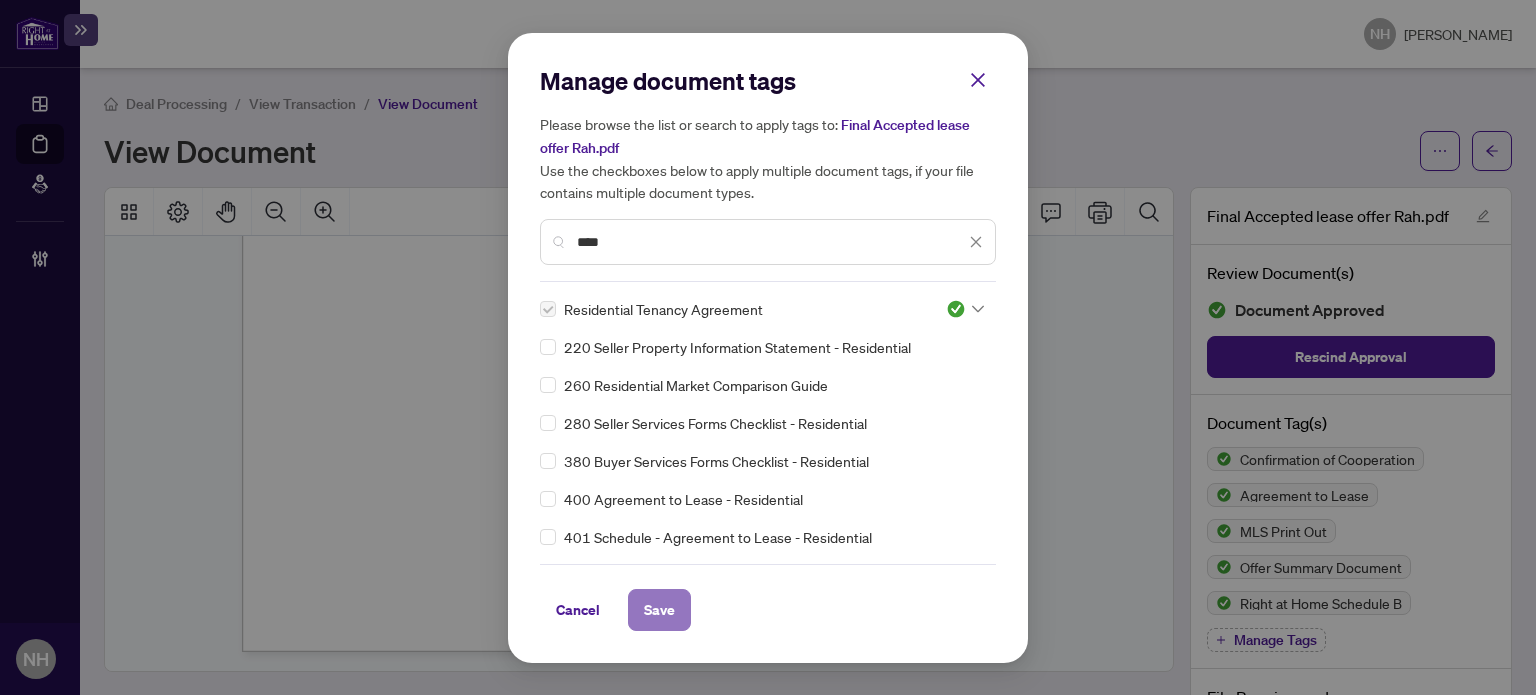 click on "Save" at bounding box center [659, 610] 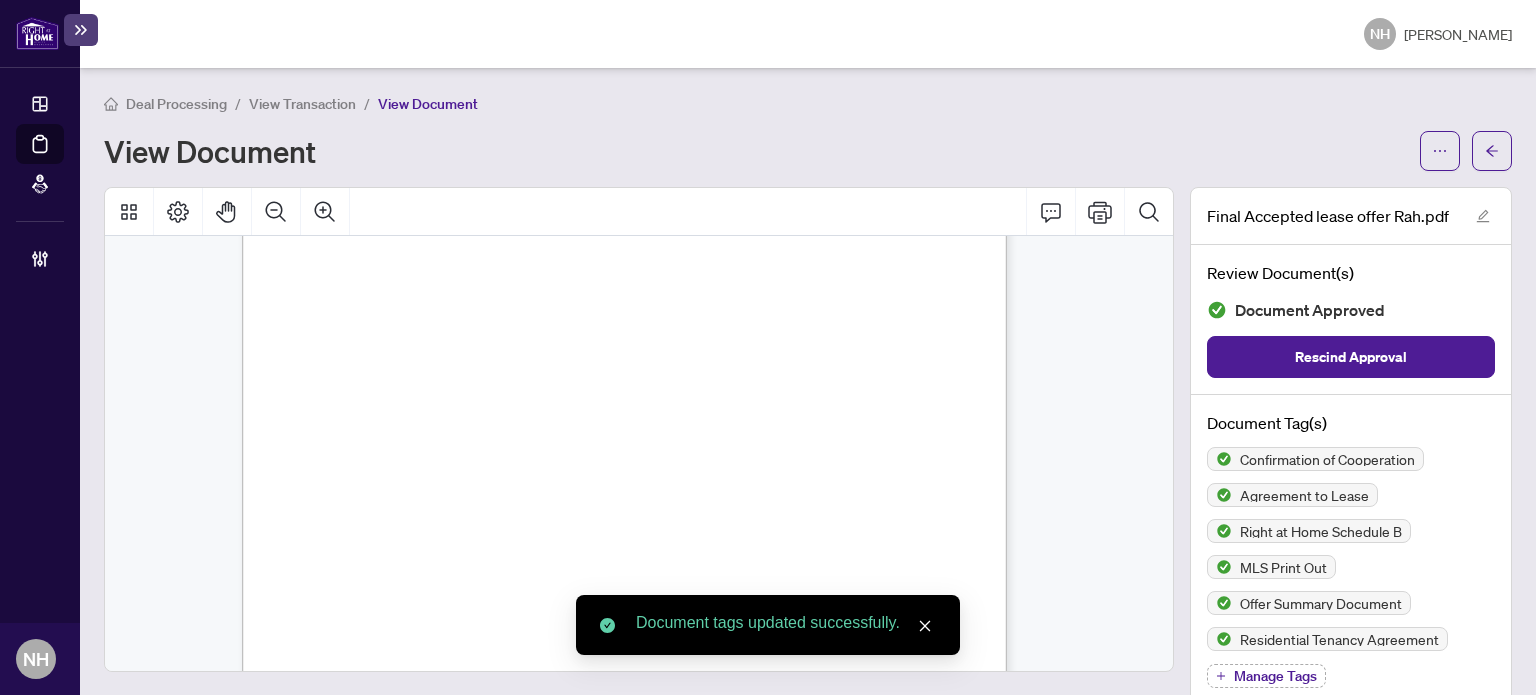 scroll, scrollTop: 23439, scrollLeft: 0, axis: vertical 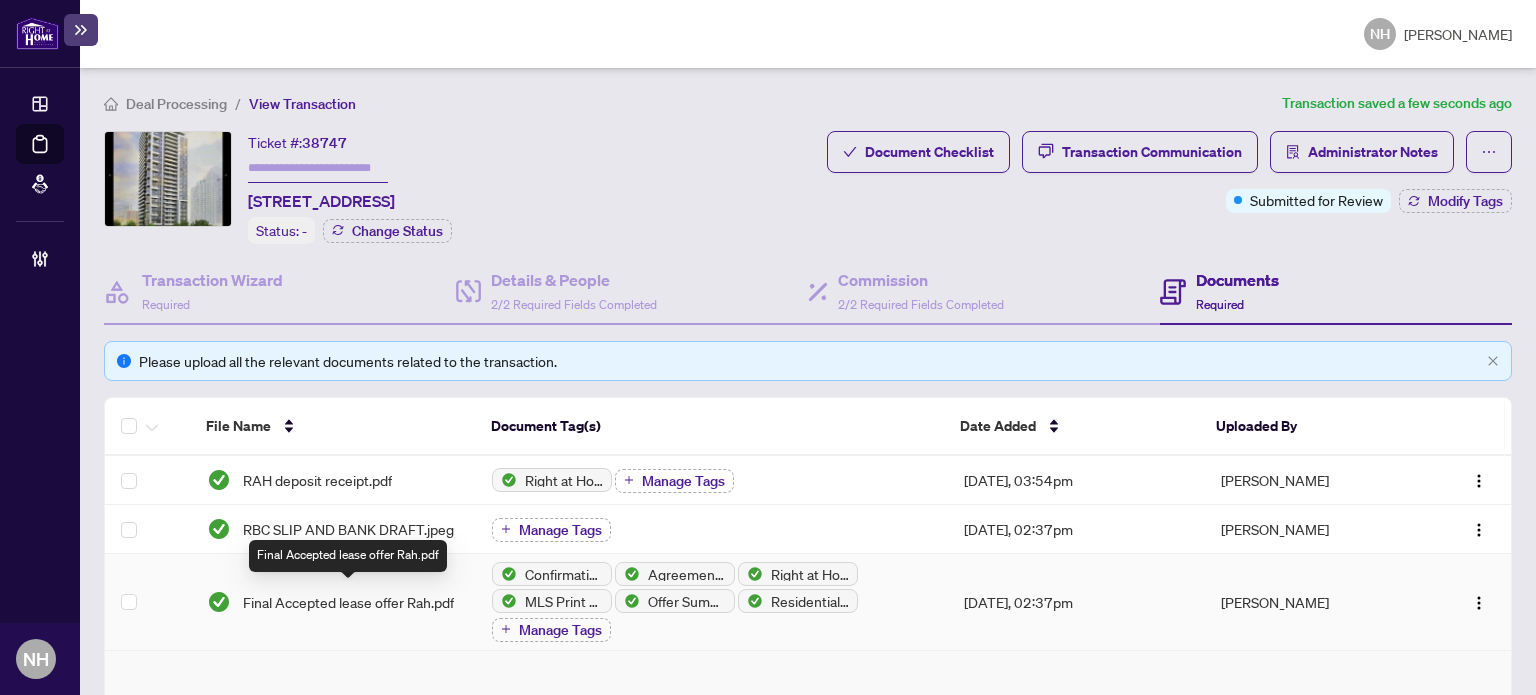 click on "Final Accepted lease offer Rah.pdf" at bounding box center [348, 602] 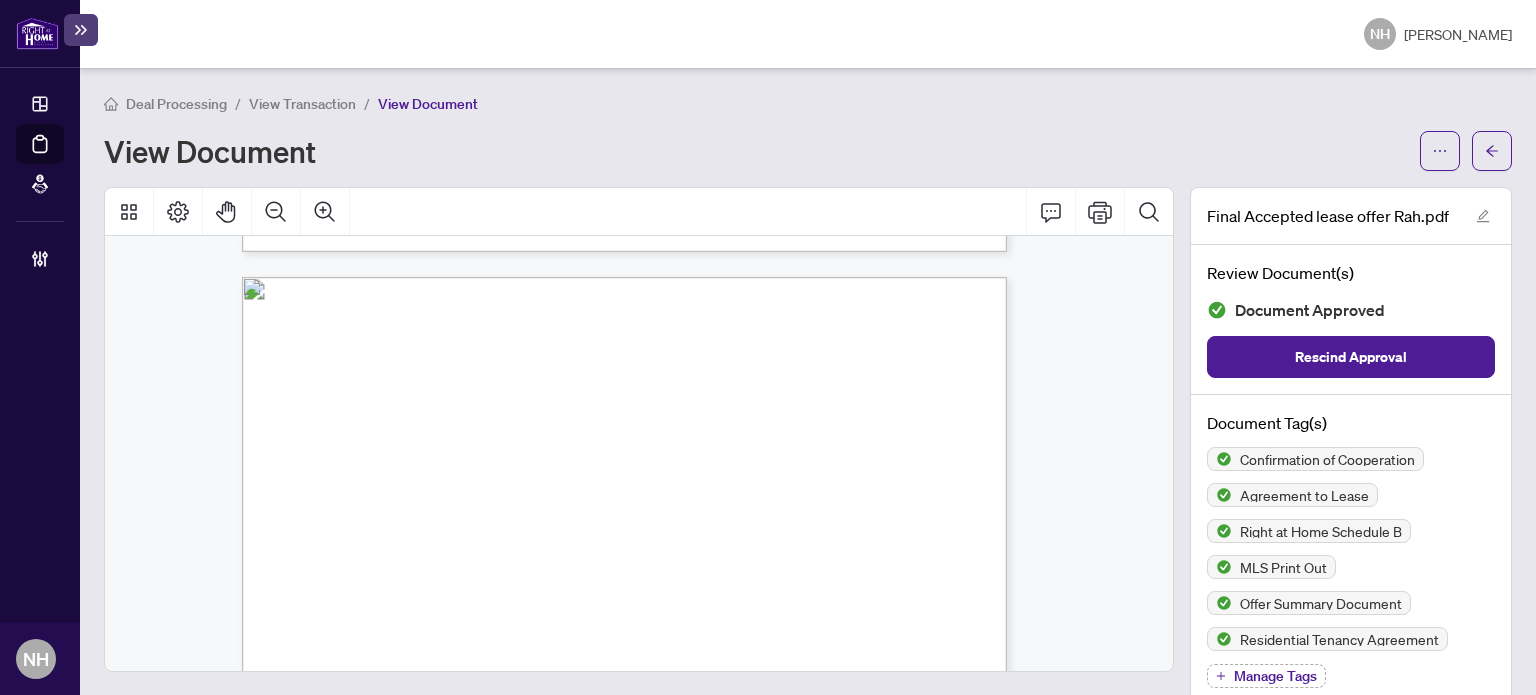 scroll, scrollTop: 4100, scrollLeft: 0, axis: vertical 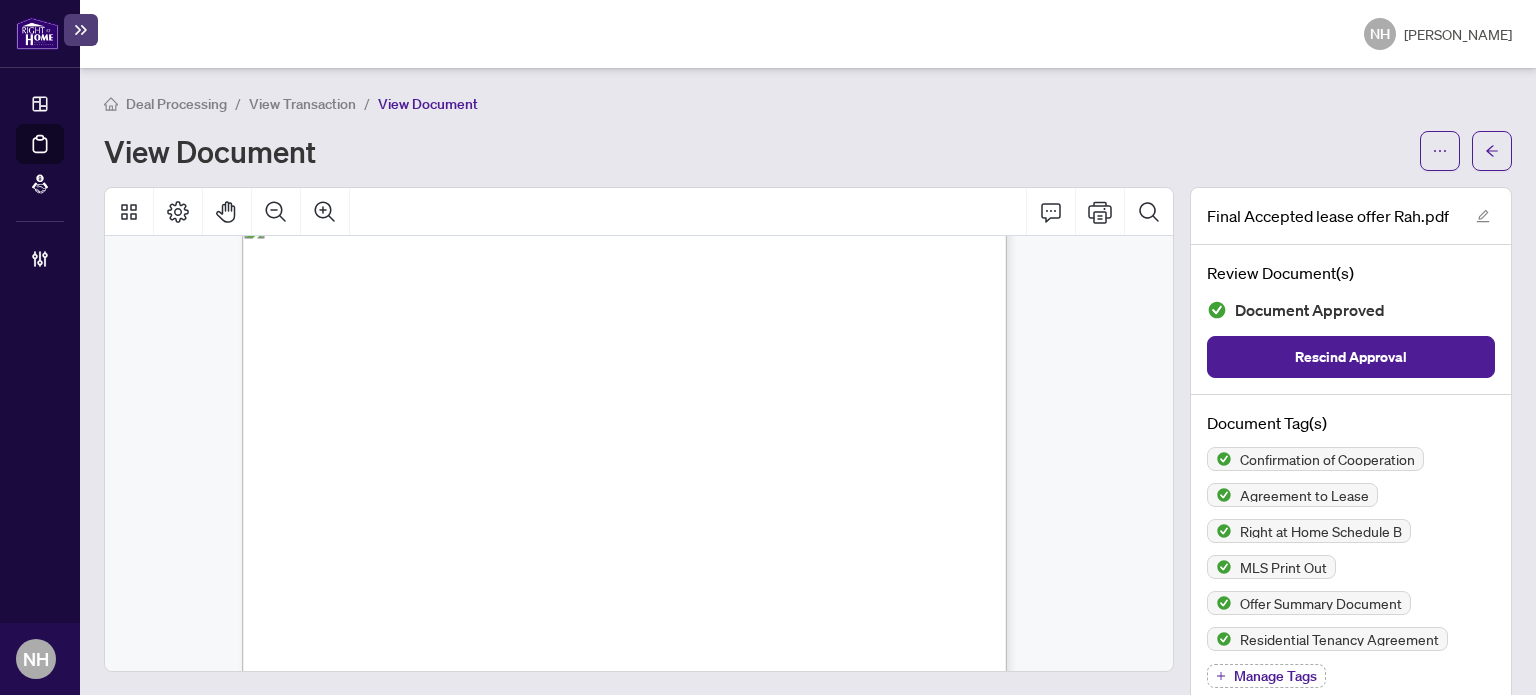 click on "View Transaction" at bounding box center (302, 104) 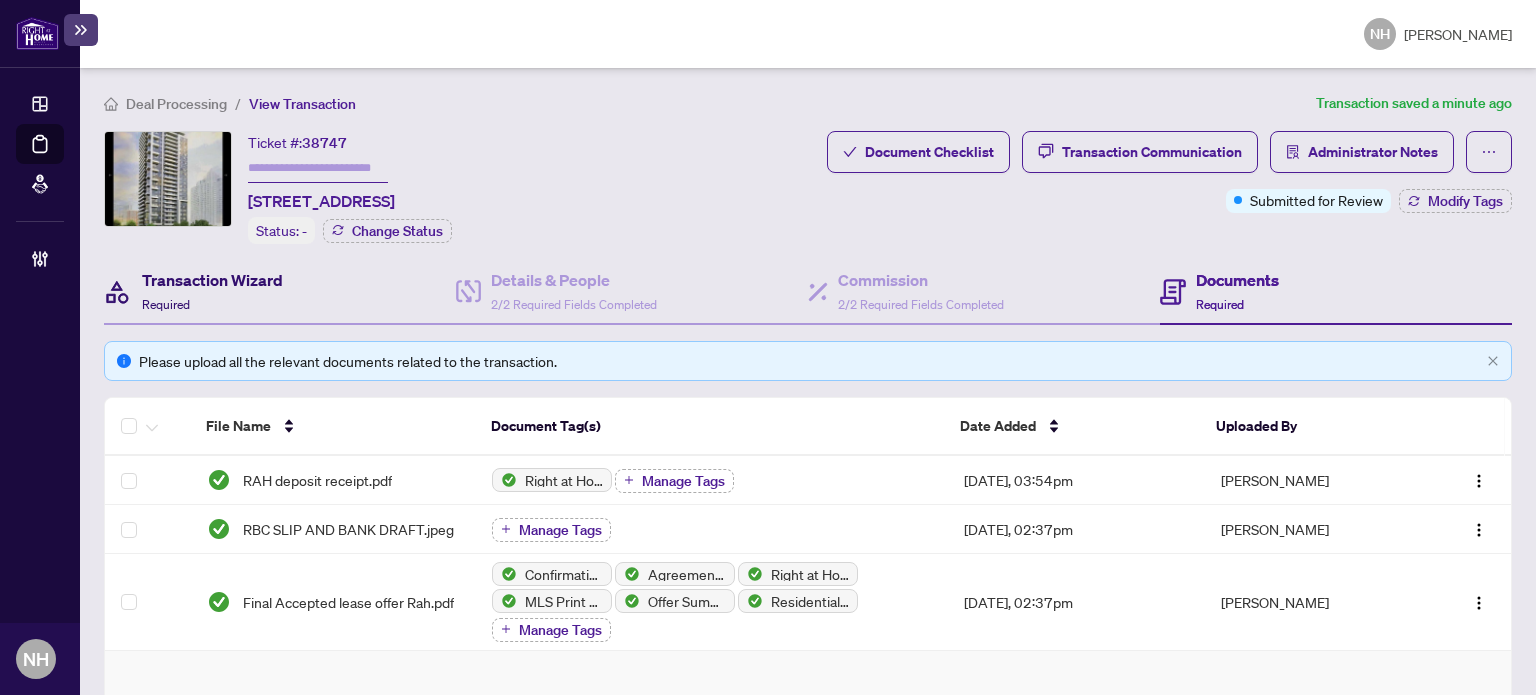 click on "Transaction Wizard Required" at bounding box center [212, 291] 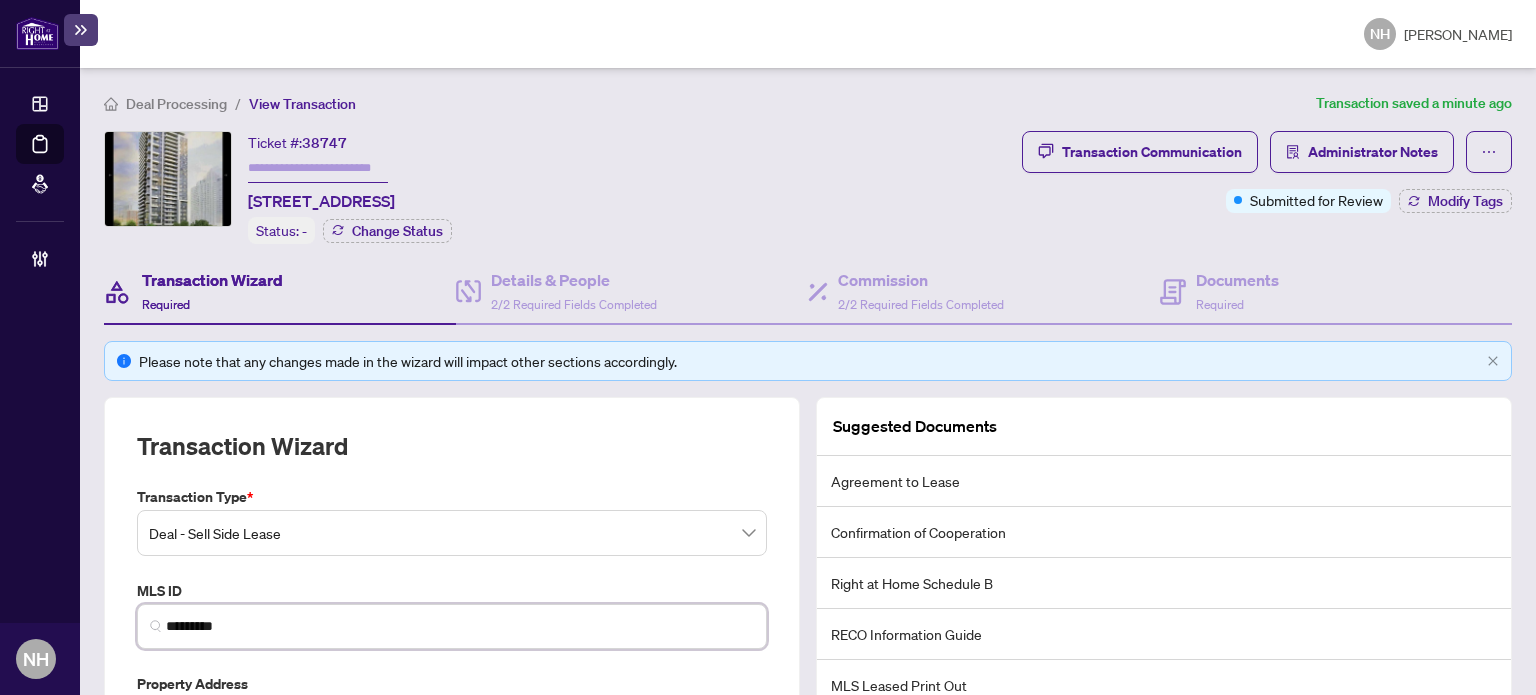 drag, startPoint x: 251, startPoint y: 624, endPoint x: 73, endPoint y: 616, distance: 178.17969 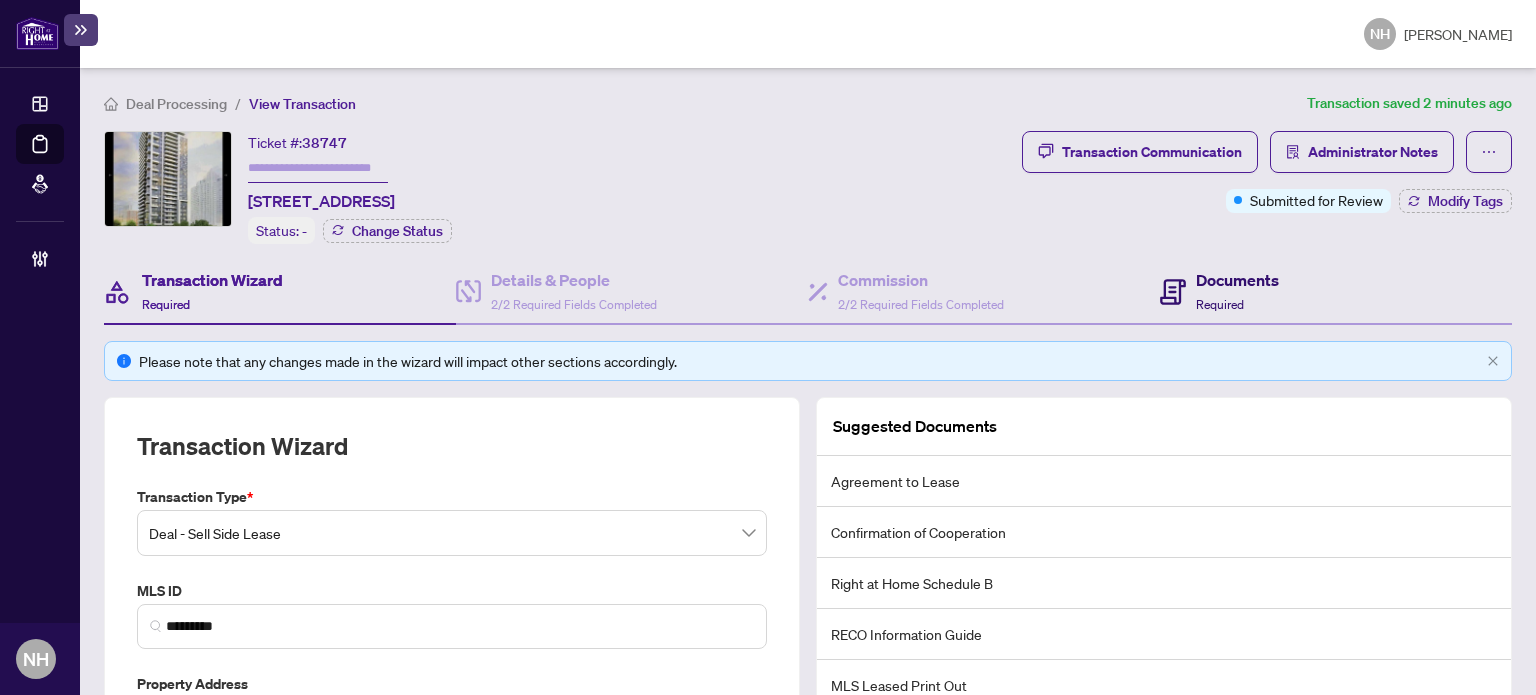 click on "Documents Required" at bounding box center (1219, 291) 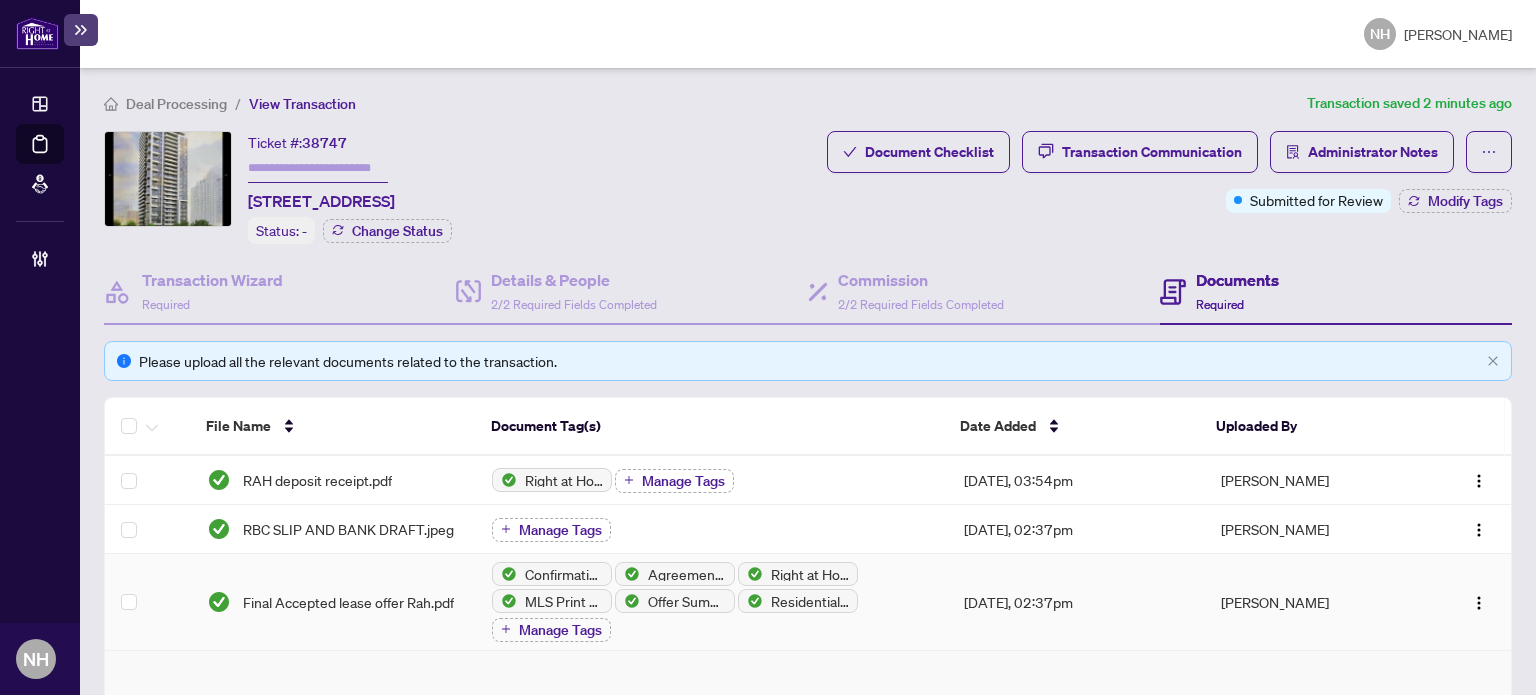 click on "Final Accepted lease offer Rah.pdf" at bounding box center (348, 602) 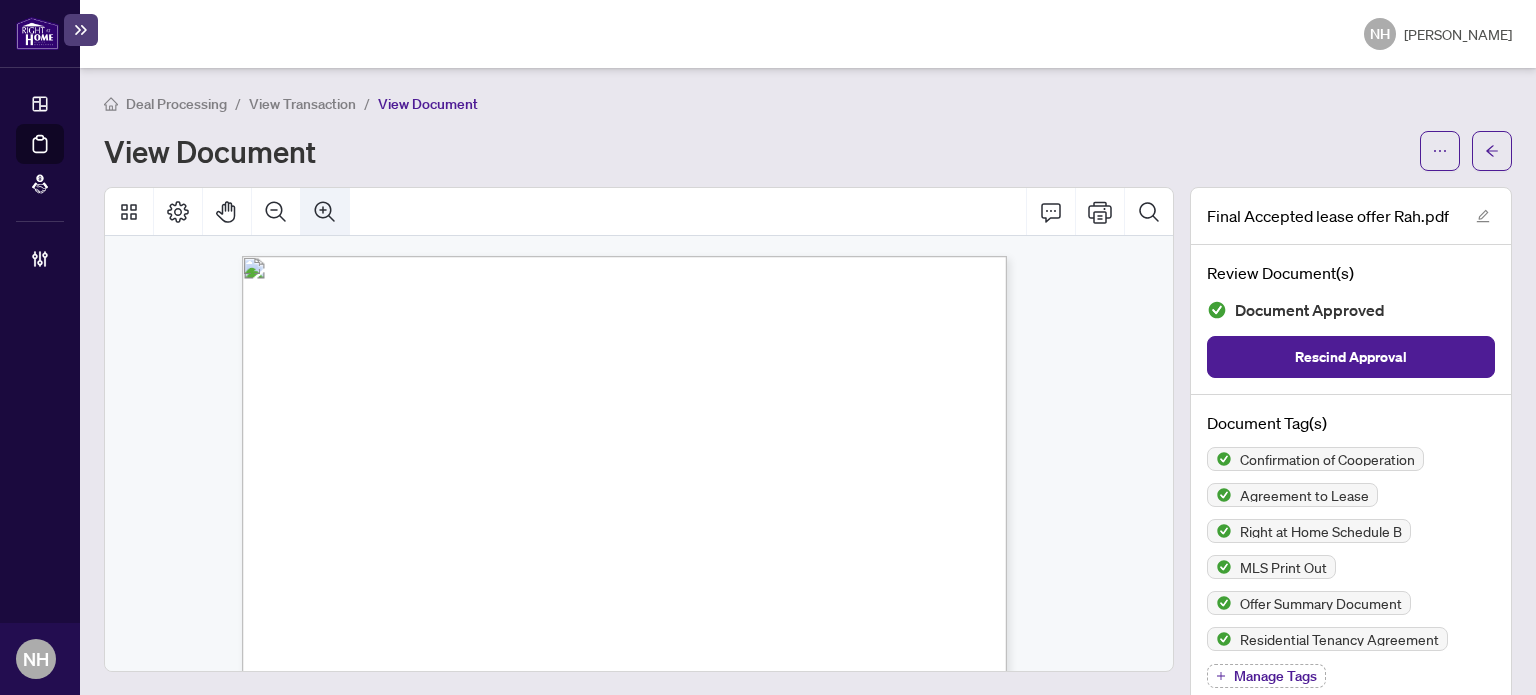 click at bounding box center (325, 212) 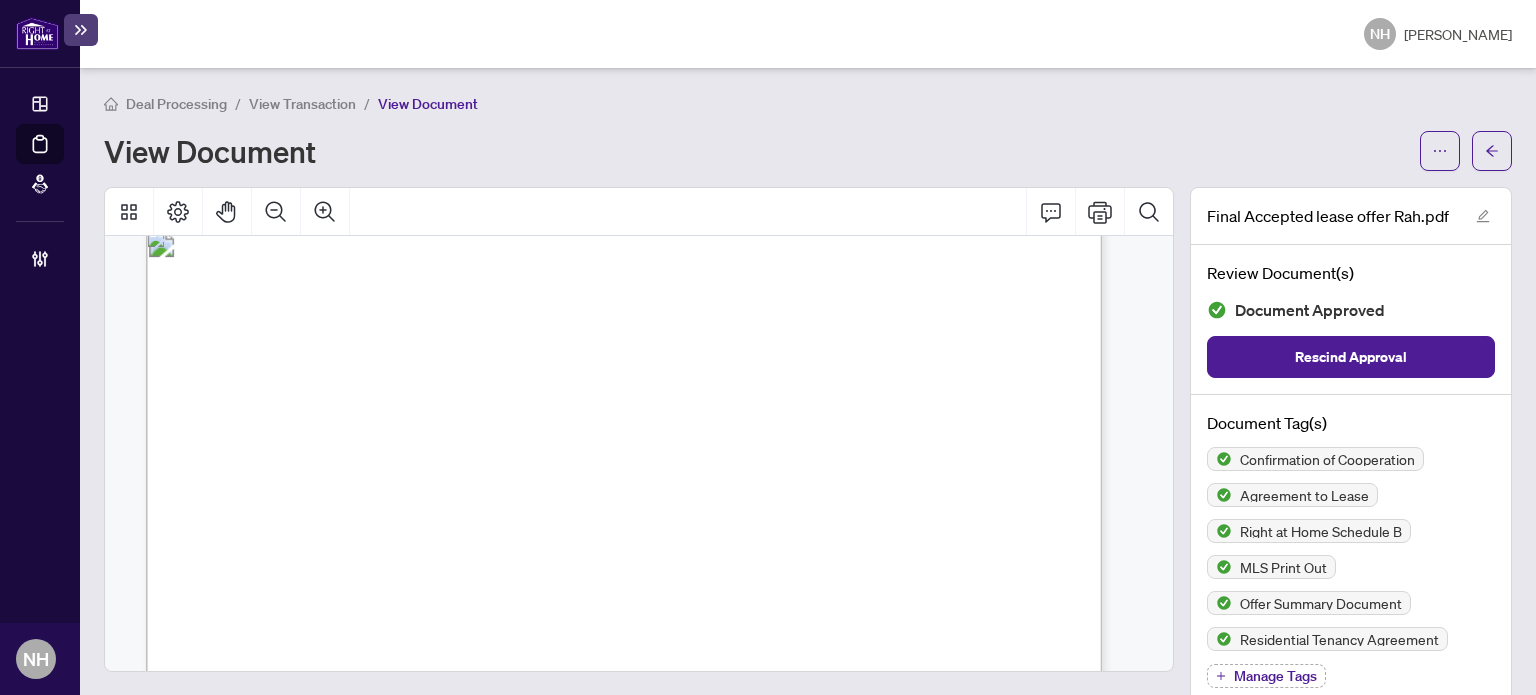 scroll, scrollTop: 5006, scrollLeft: 0, axis: vertical 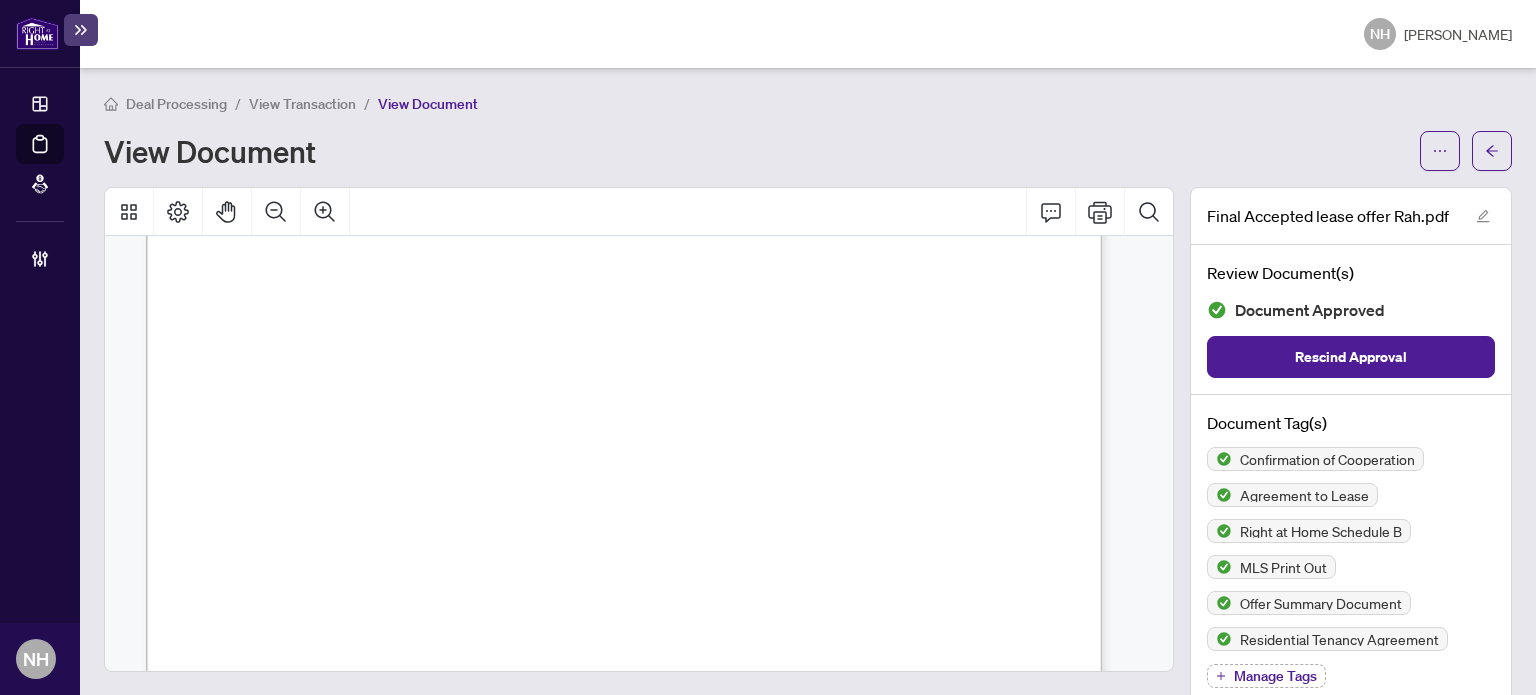 click on "View Transaction" at bounding box center (302, 104) 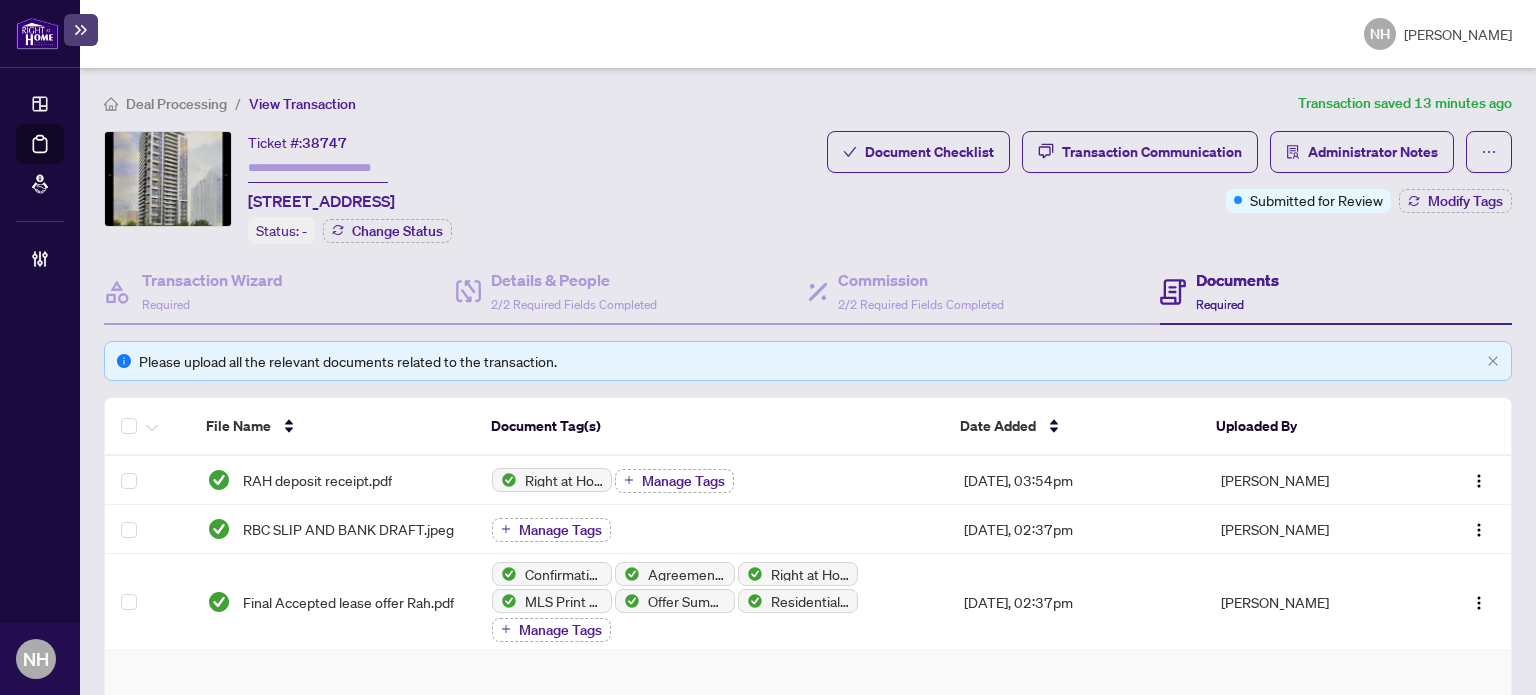 click on "Documents Required" at bounding box center [1219, 291] 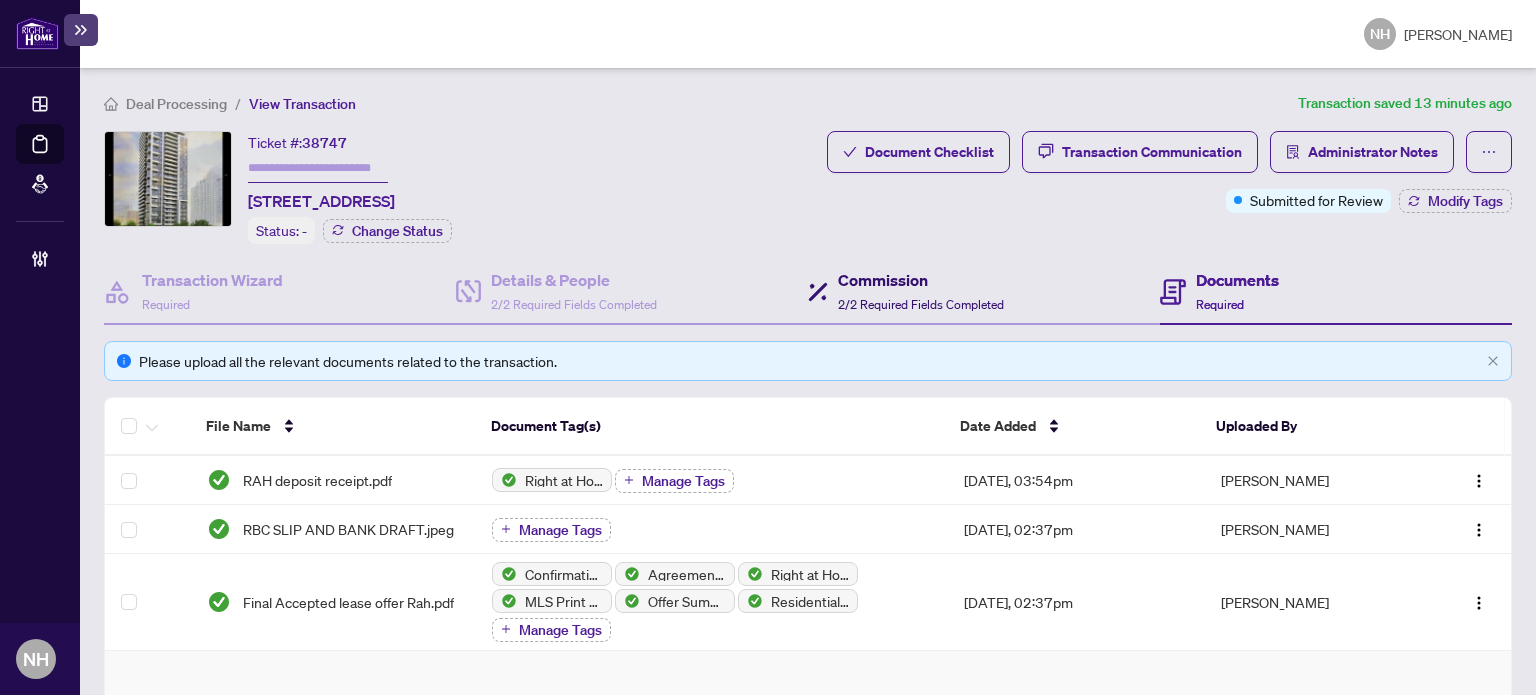 click on "2/2 Required Fields Completed" at bounding box center (921, 304) 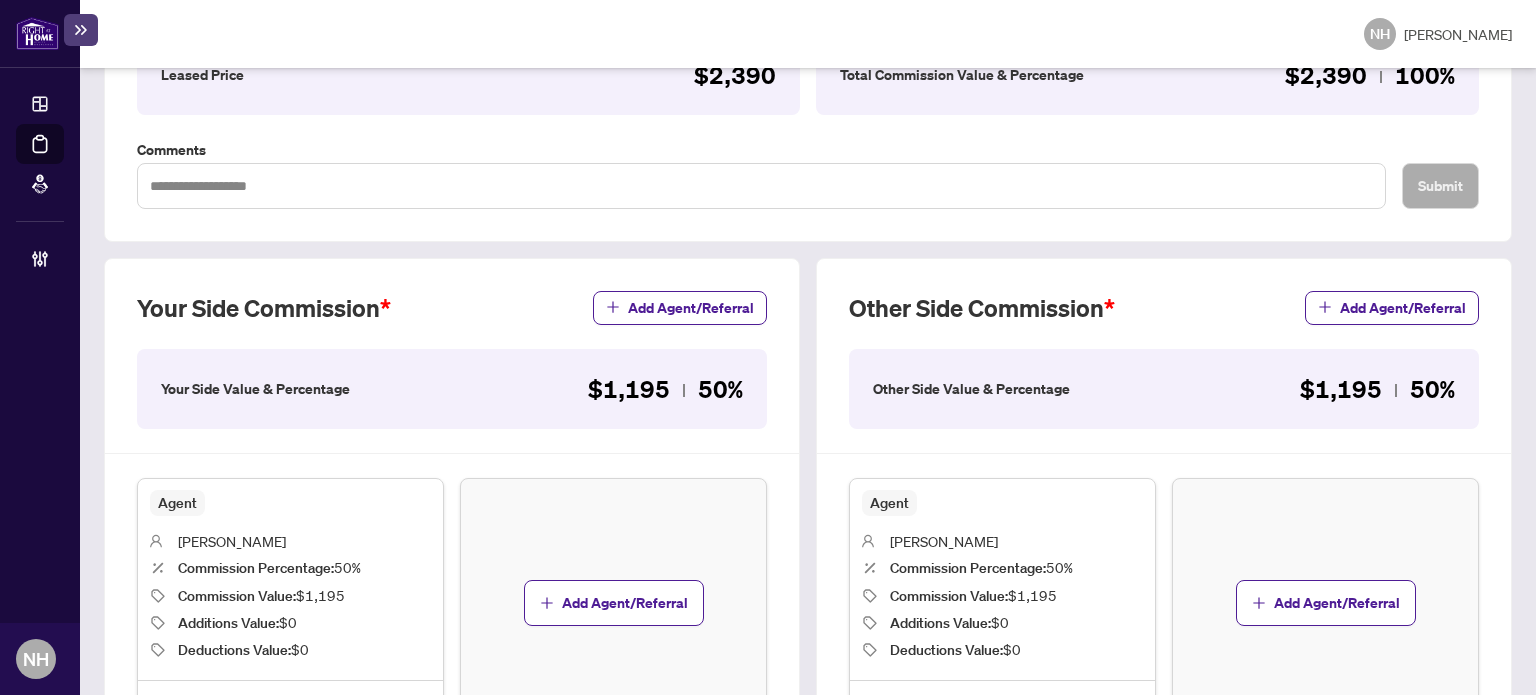 scroll, scrollTop: 500, scrollLeft: 0, axis: vertical 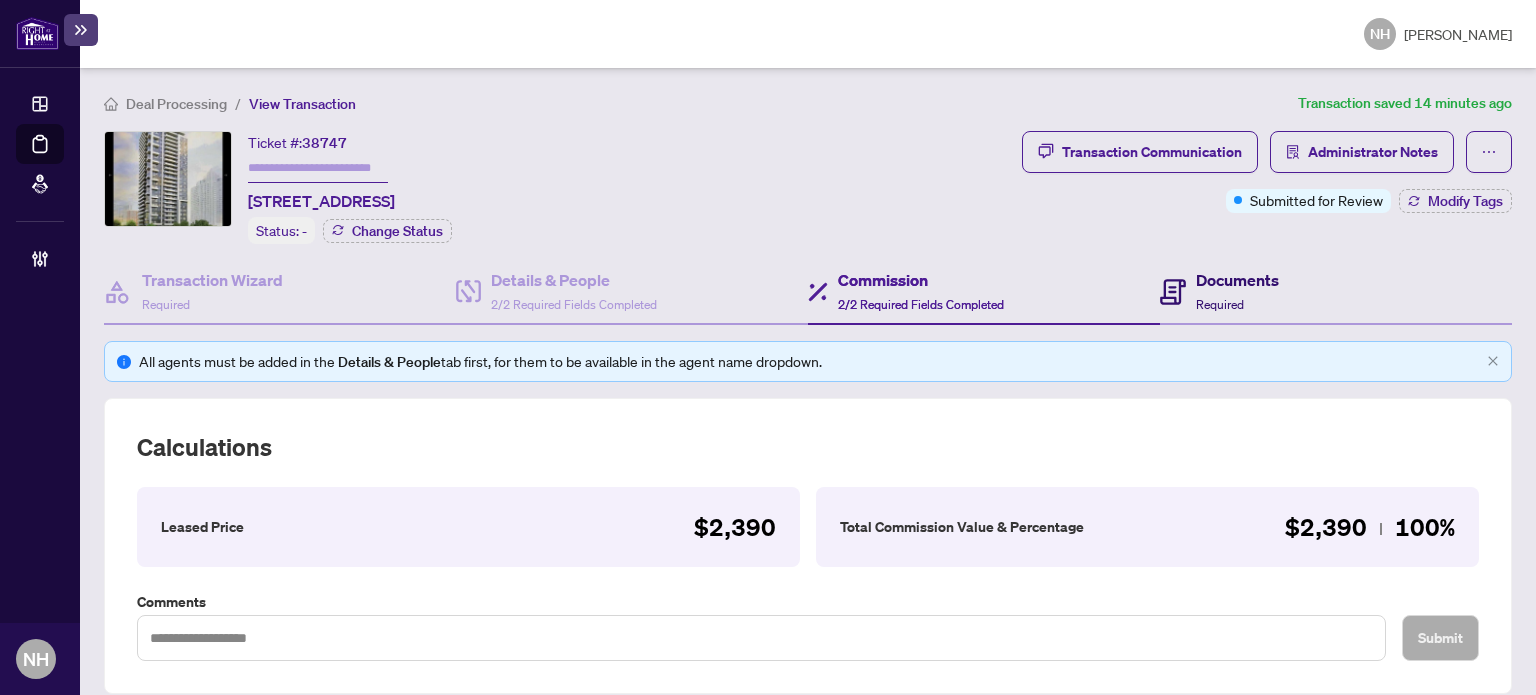 click on "Documents Required" at bounding box center [1237, 291] 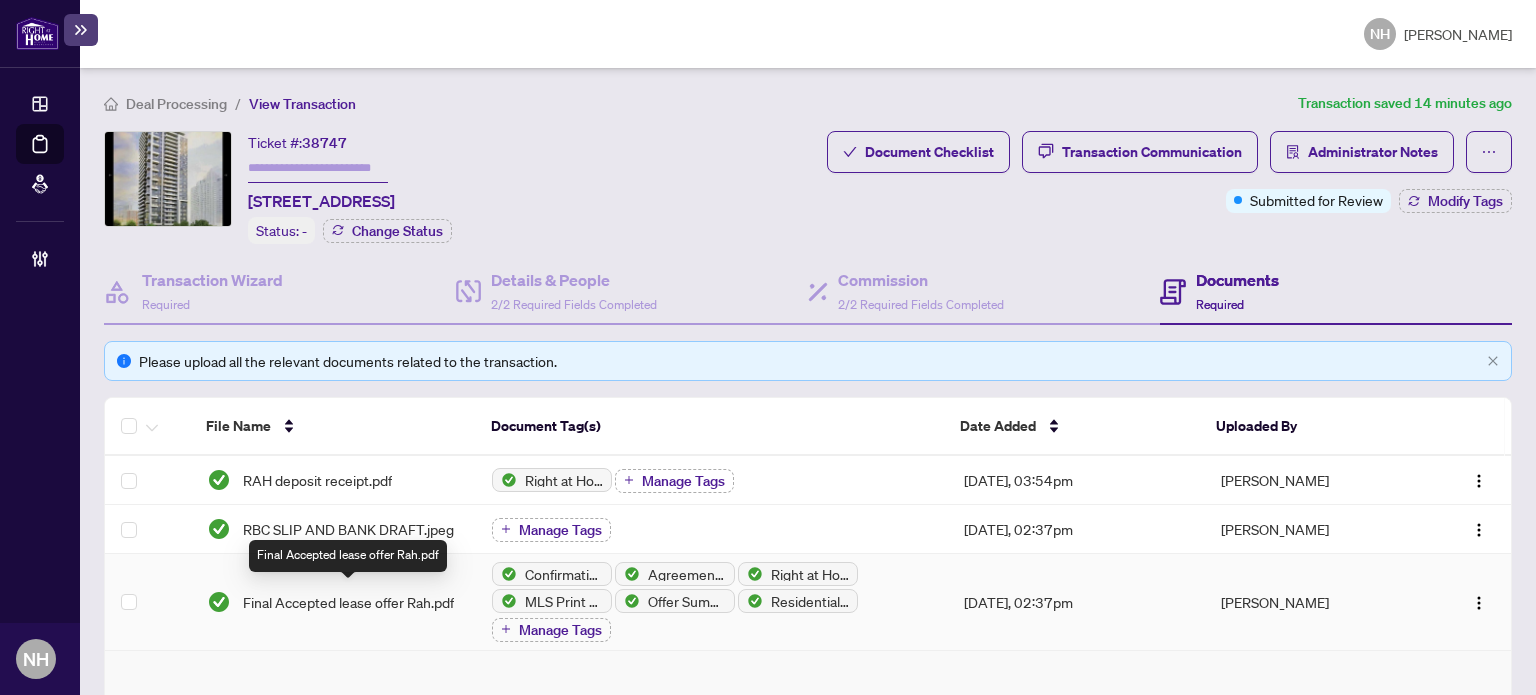 click on "Final Accepted lease offer Rah.pdf" at bounding box center (348, 602) 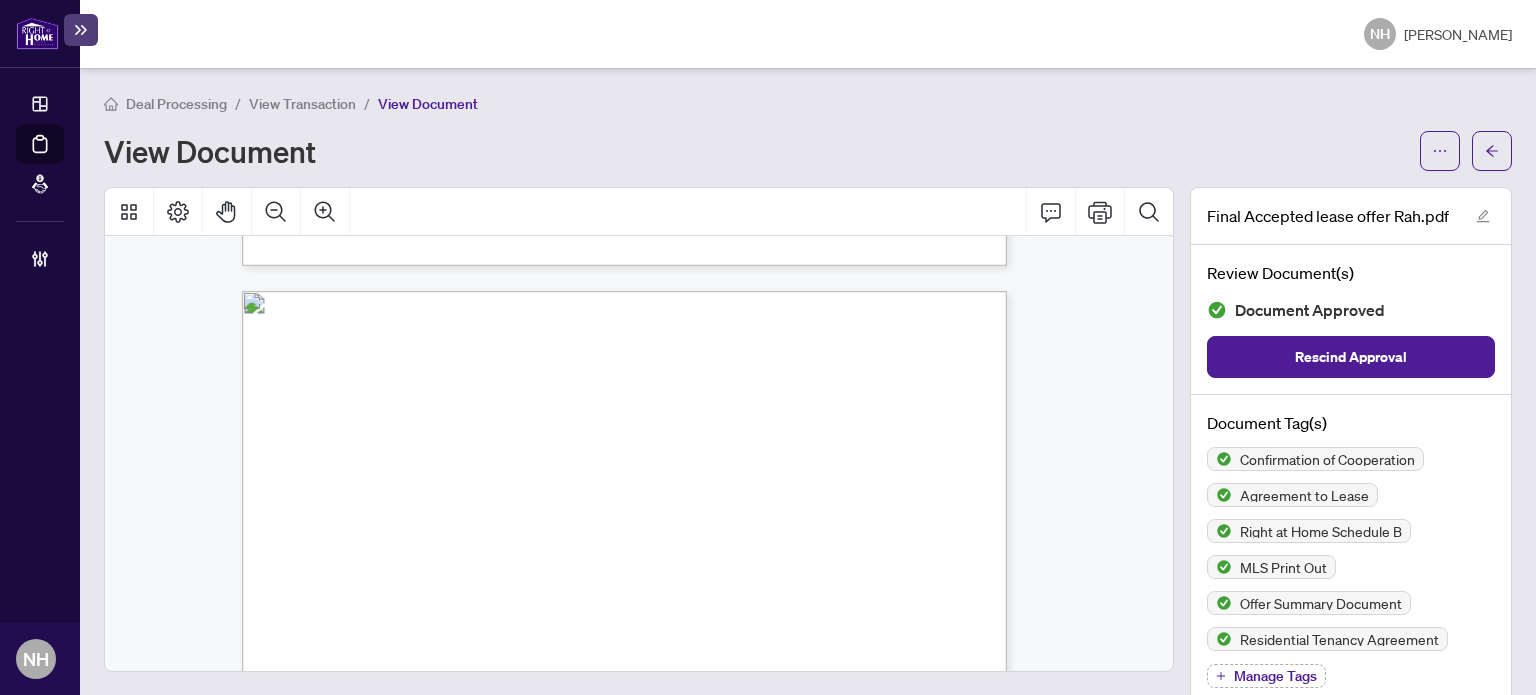 scroll, scrollTop: 9300, scrollLeft: 0, axis: vertical 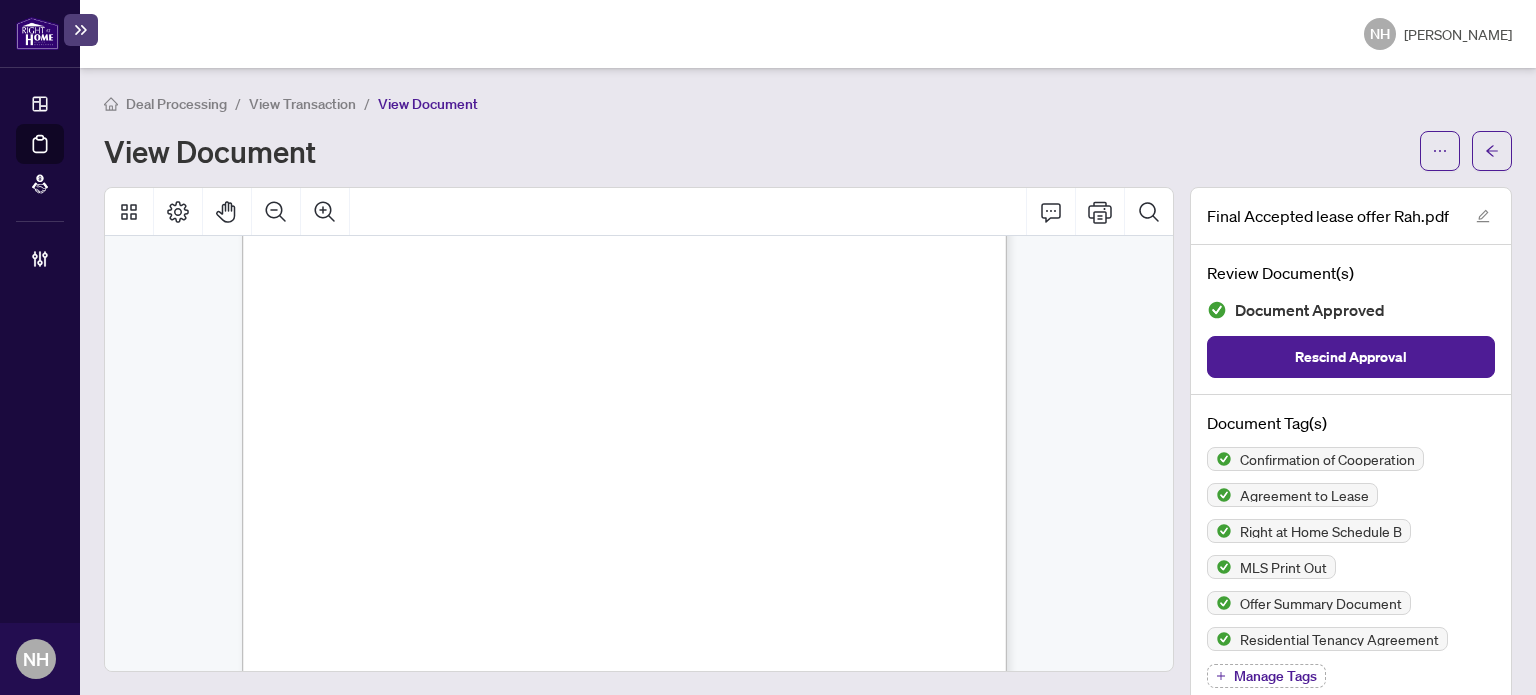 click on "View Transaction" at bounding box center [302, 104] 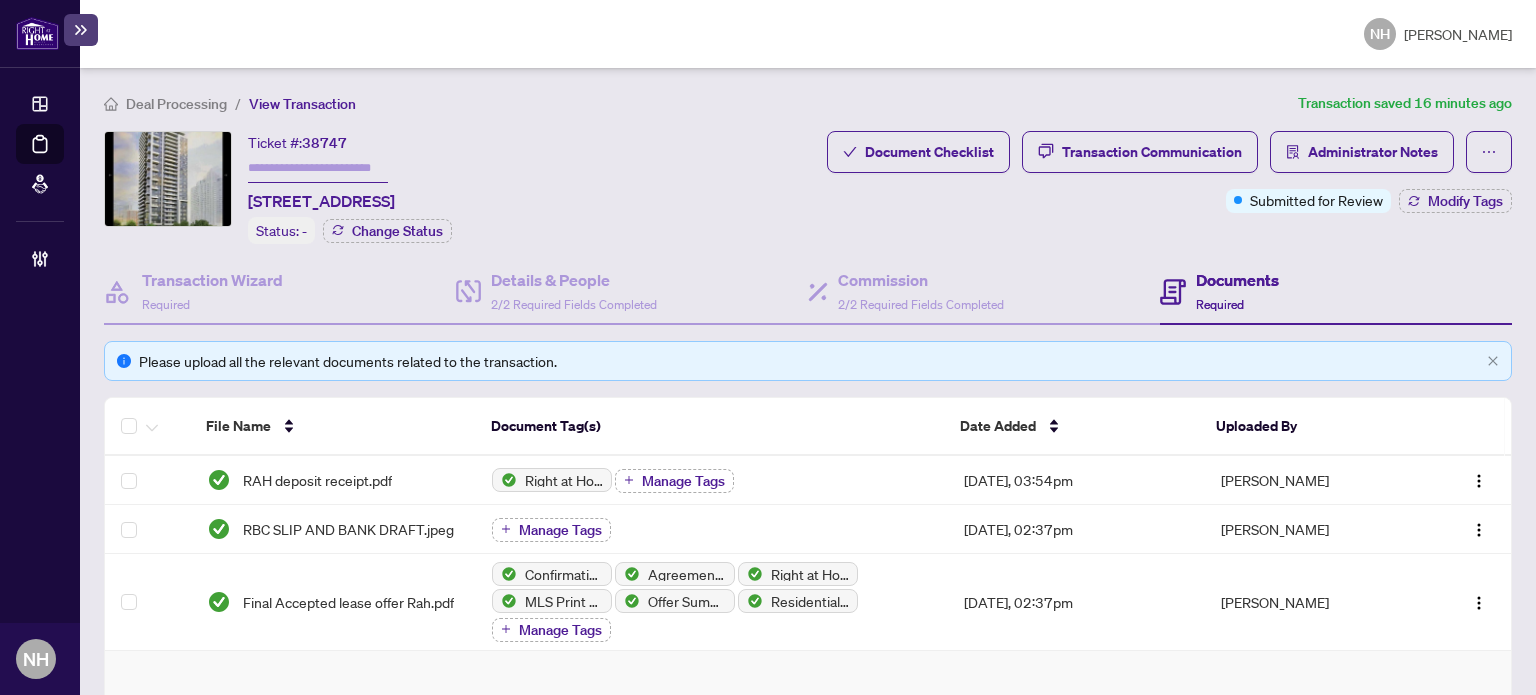 click at bounding box center (318, 168) 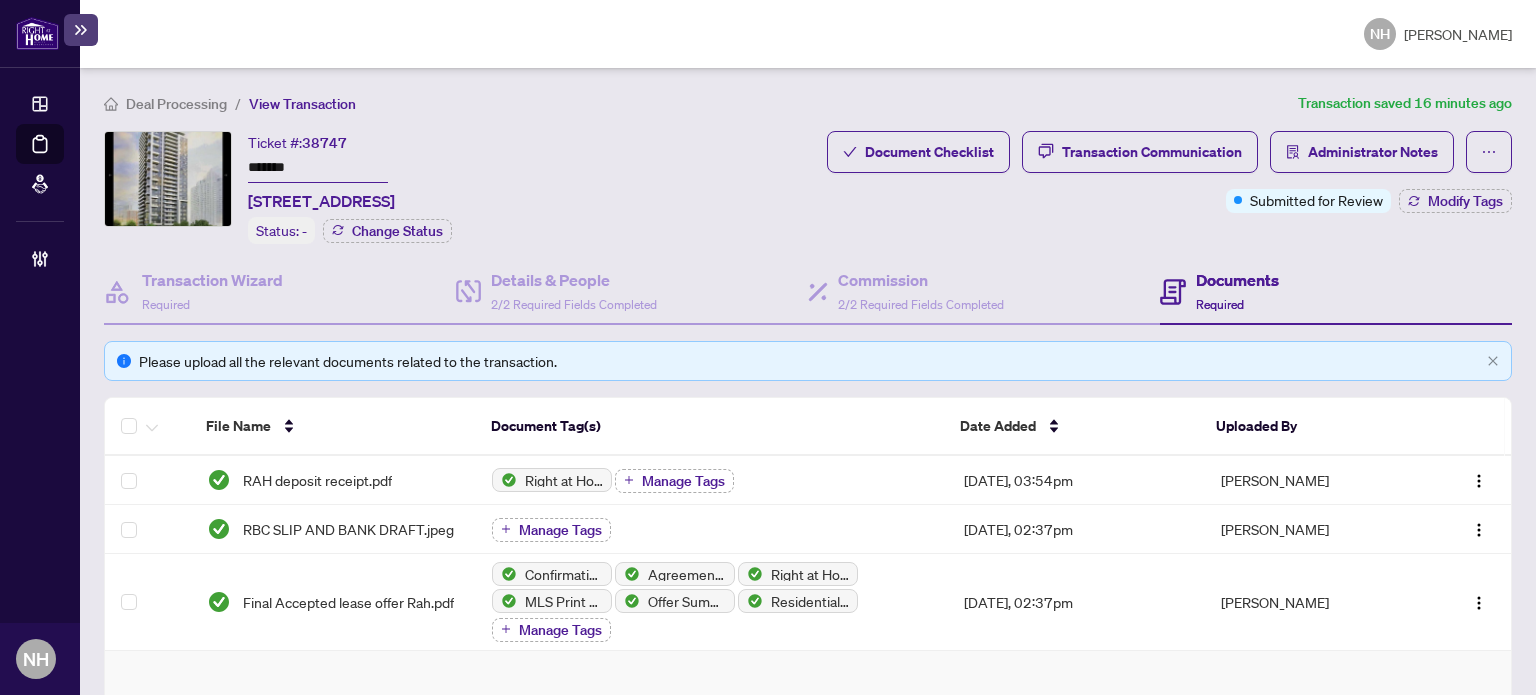 type on "*******" 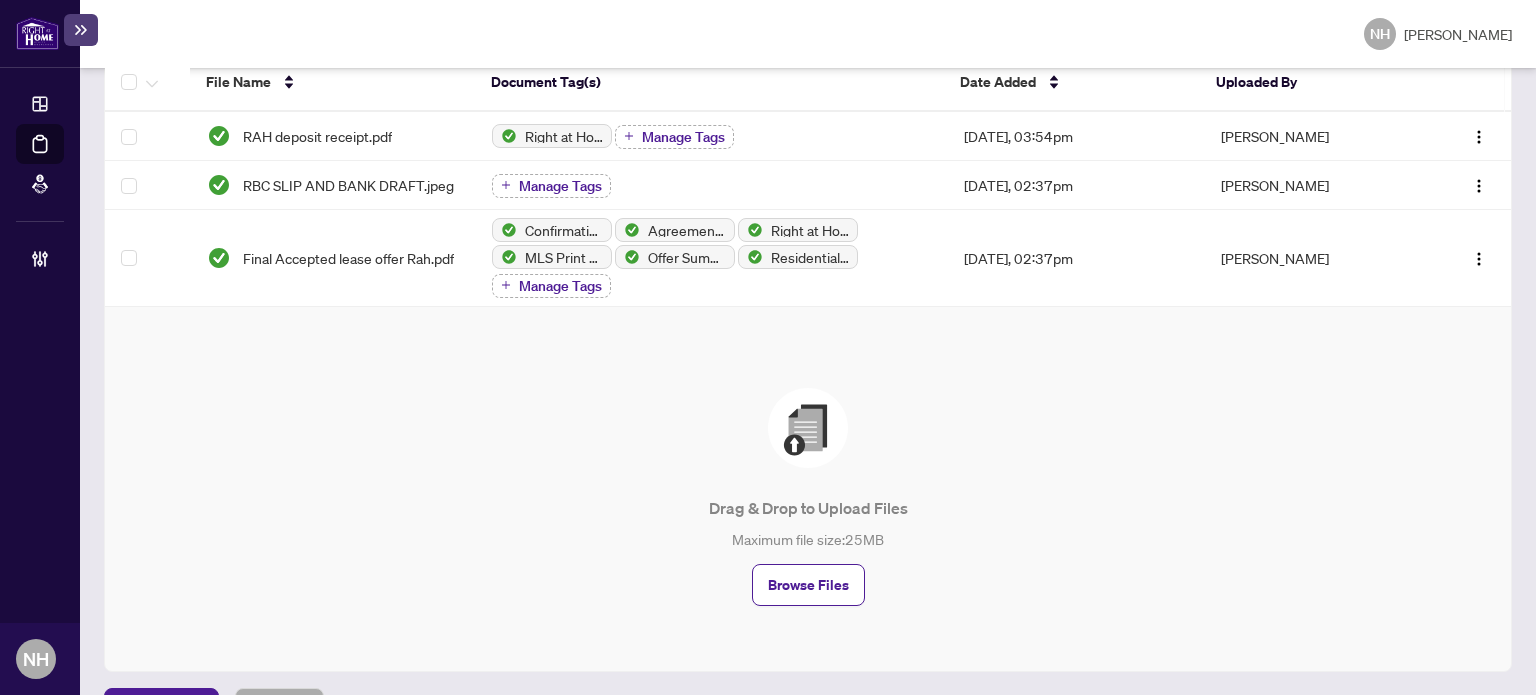 scroll, scrollTop: 394, scrollLeft: 0, axis: vertical 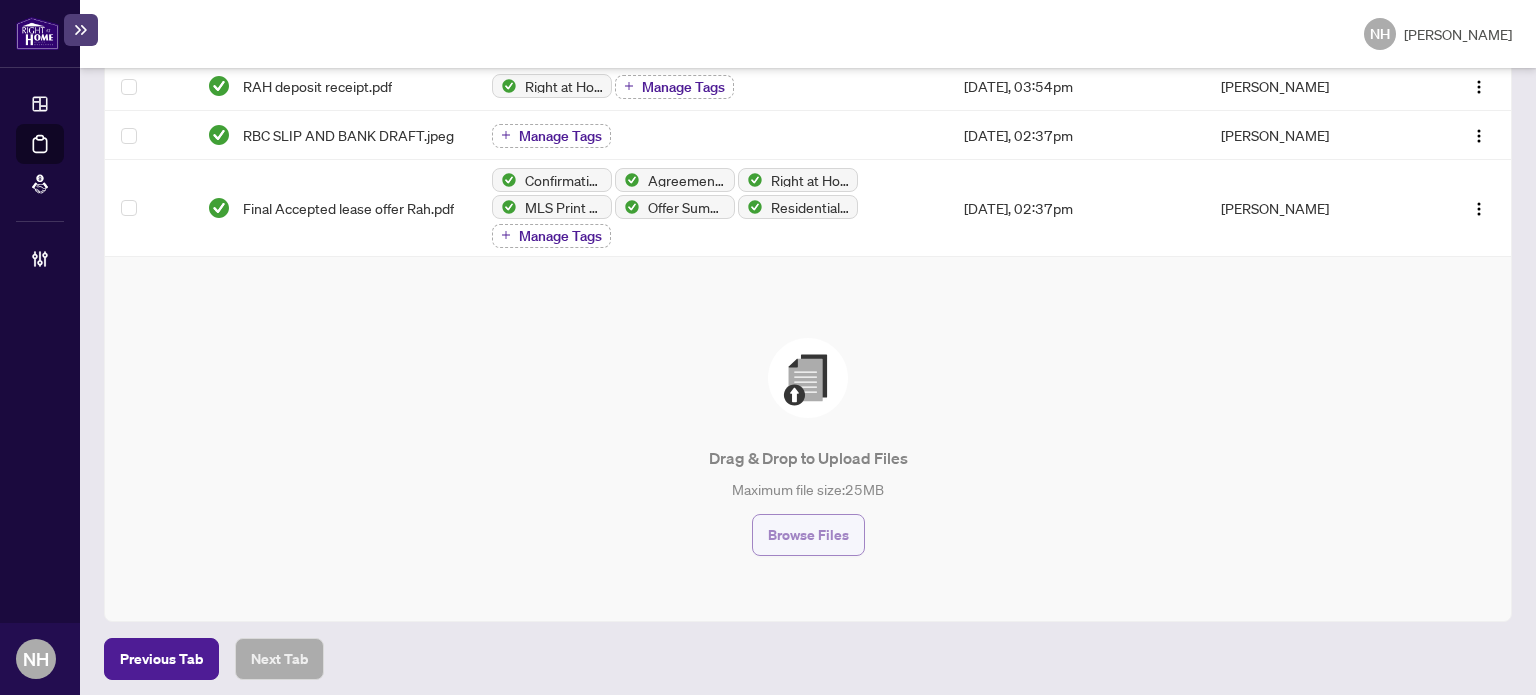 click on "Browse Files" at bounding box center (808, 535) 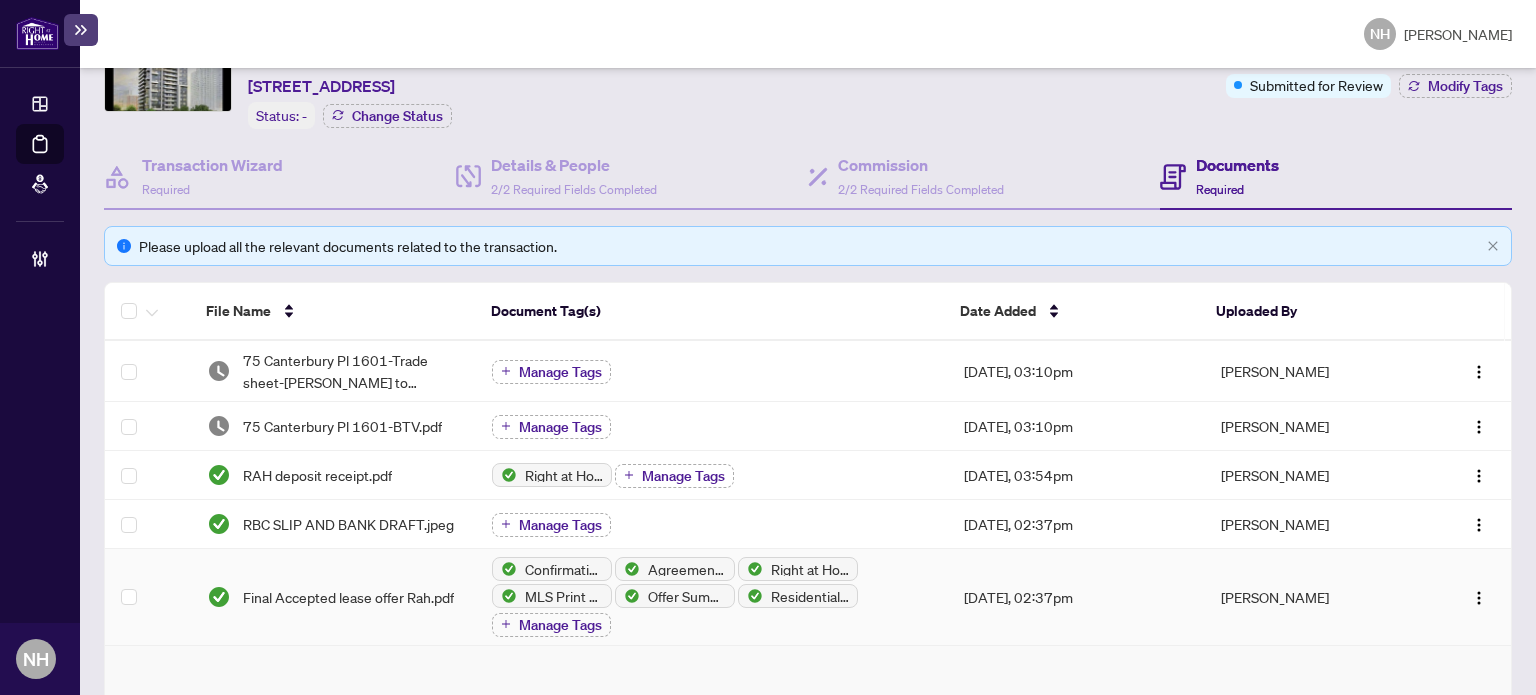 scroll, scrollTop: 94, scrollLeft: 0, axis: vertical 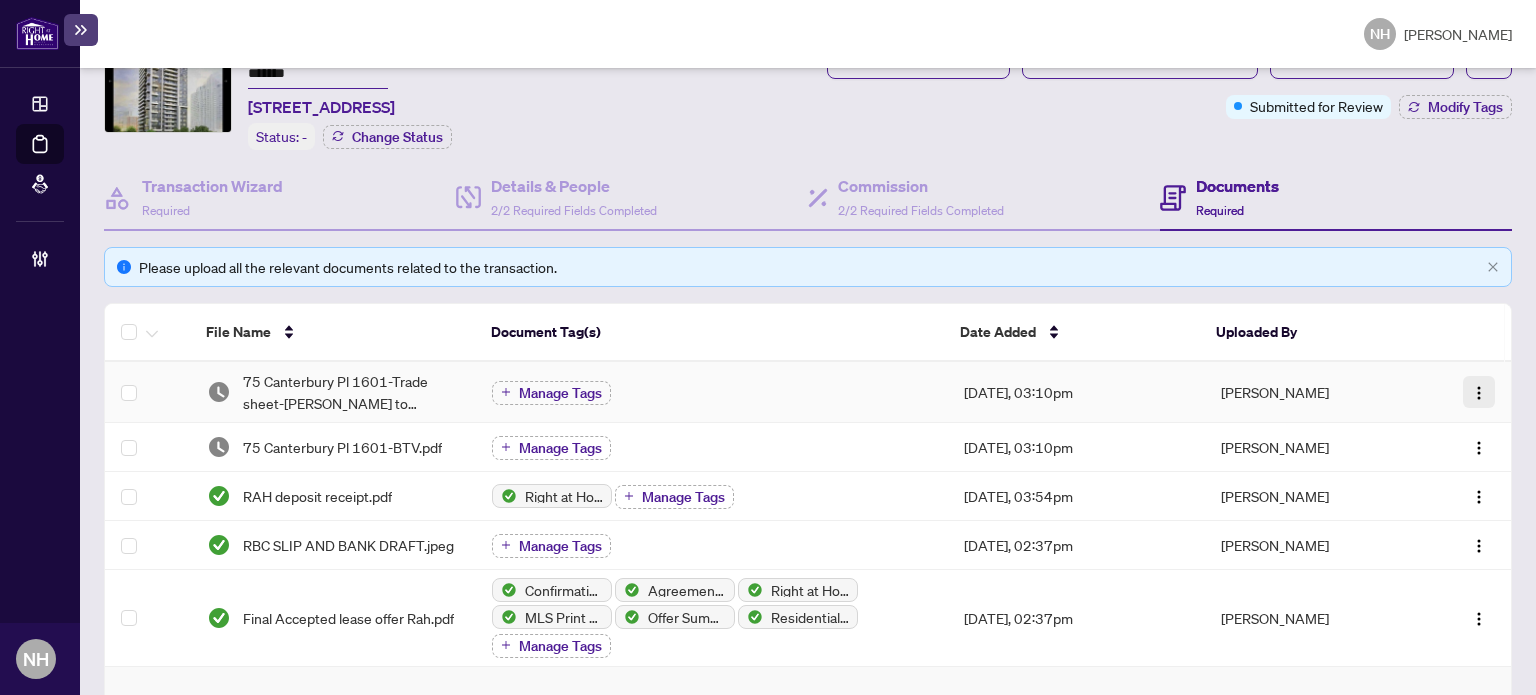 click at bounding box center (1479, 393) 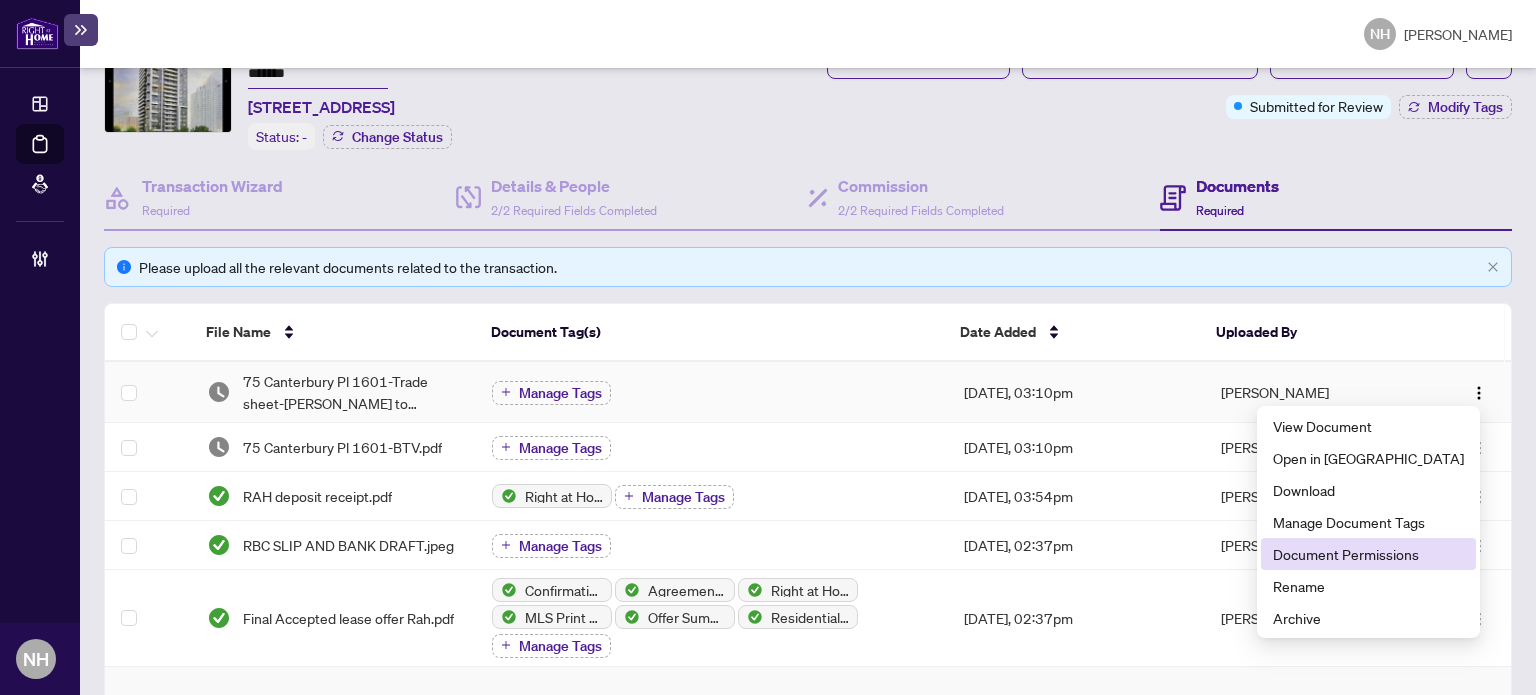 click on "Document Permissions" at bounding box center (1368, 554) 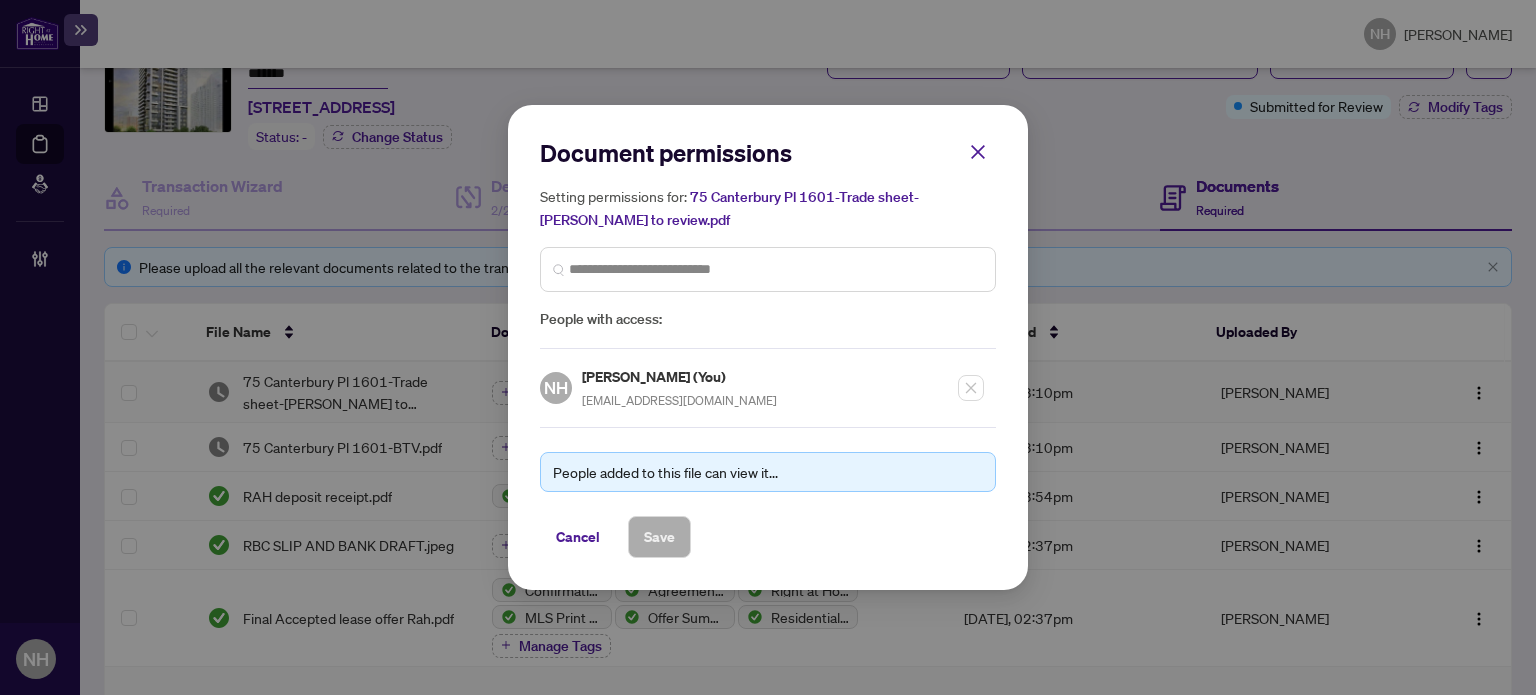 click at bounding box center [768, 269] 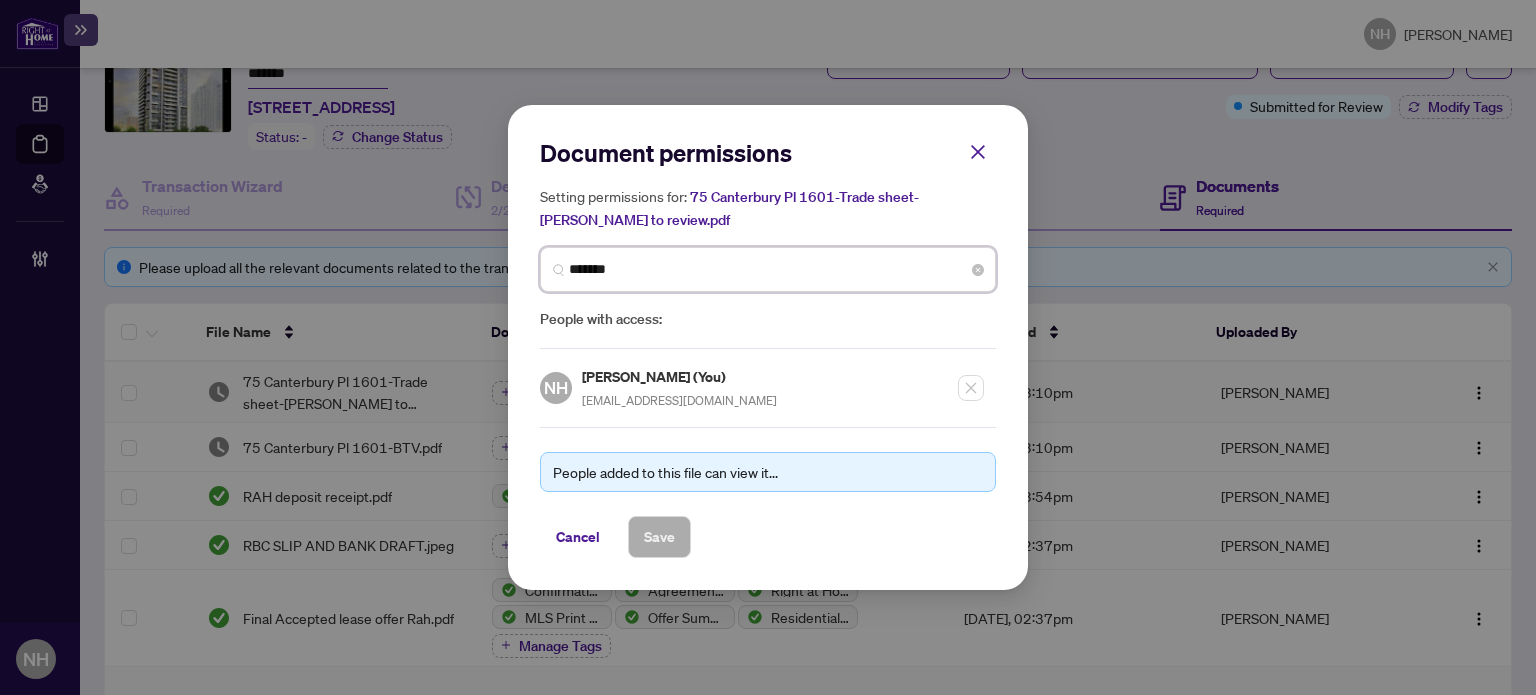 type on "********" 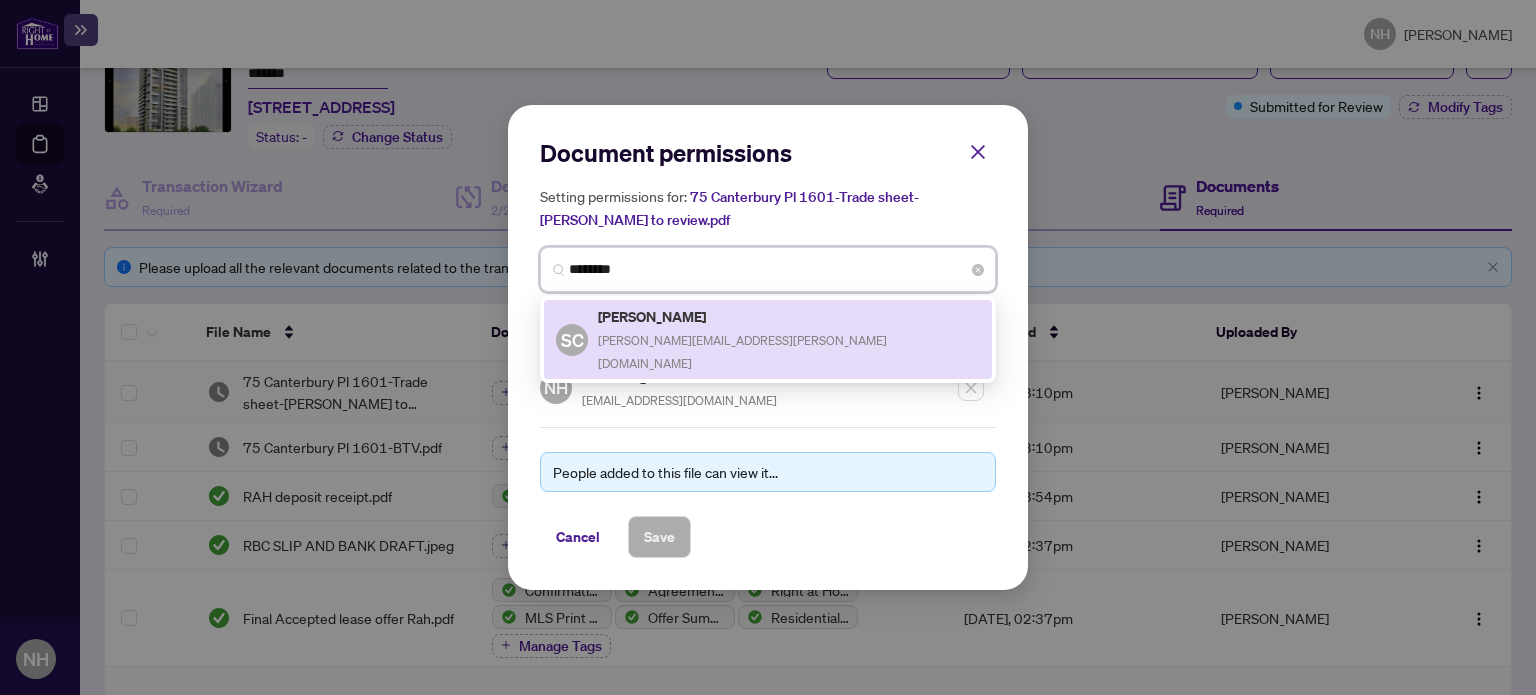 click on "Selvin Concessio   selvin@rogers.com" at bounding box center (789, 339) 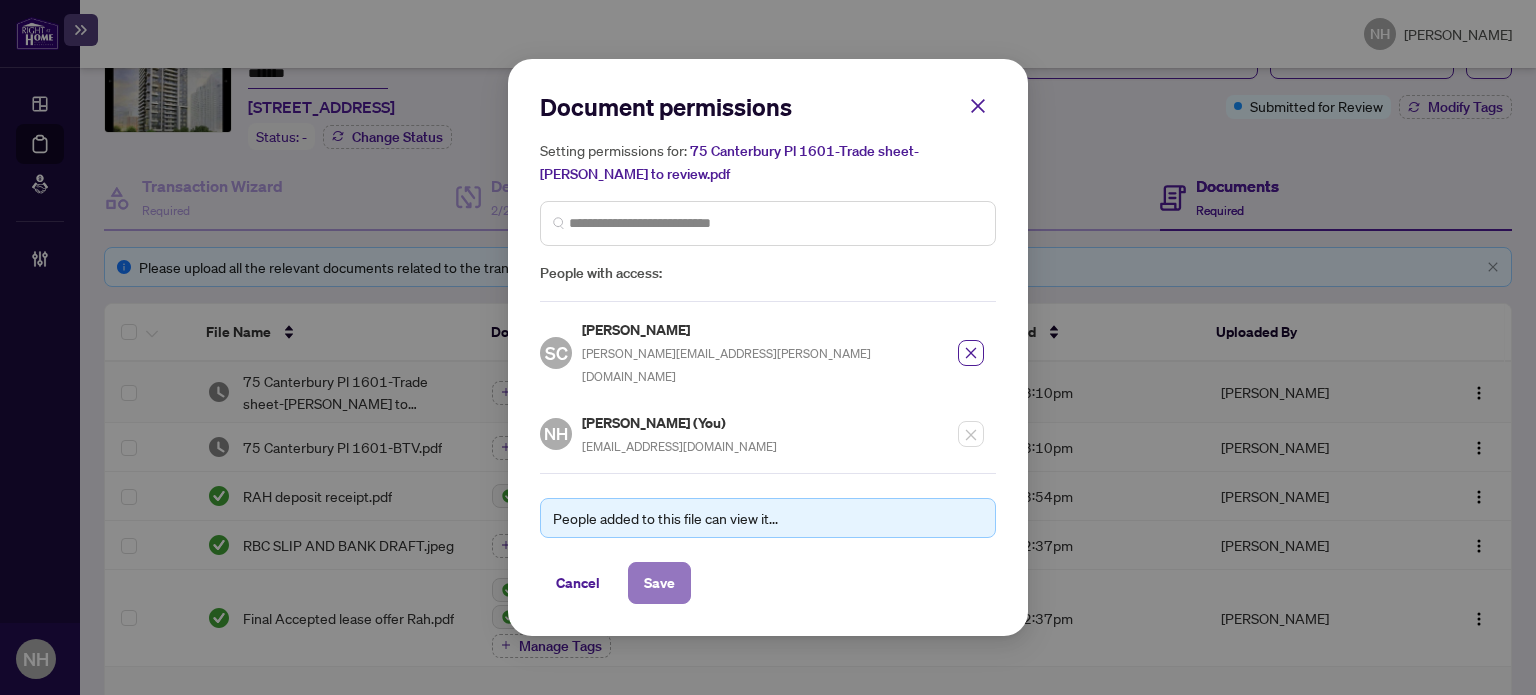click on "Save" at bounding box center [659, 583] 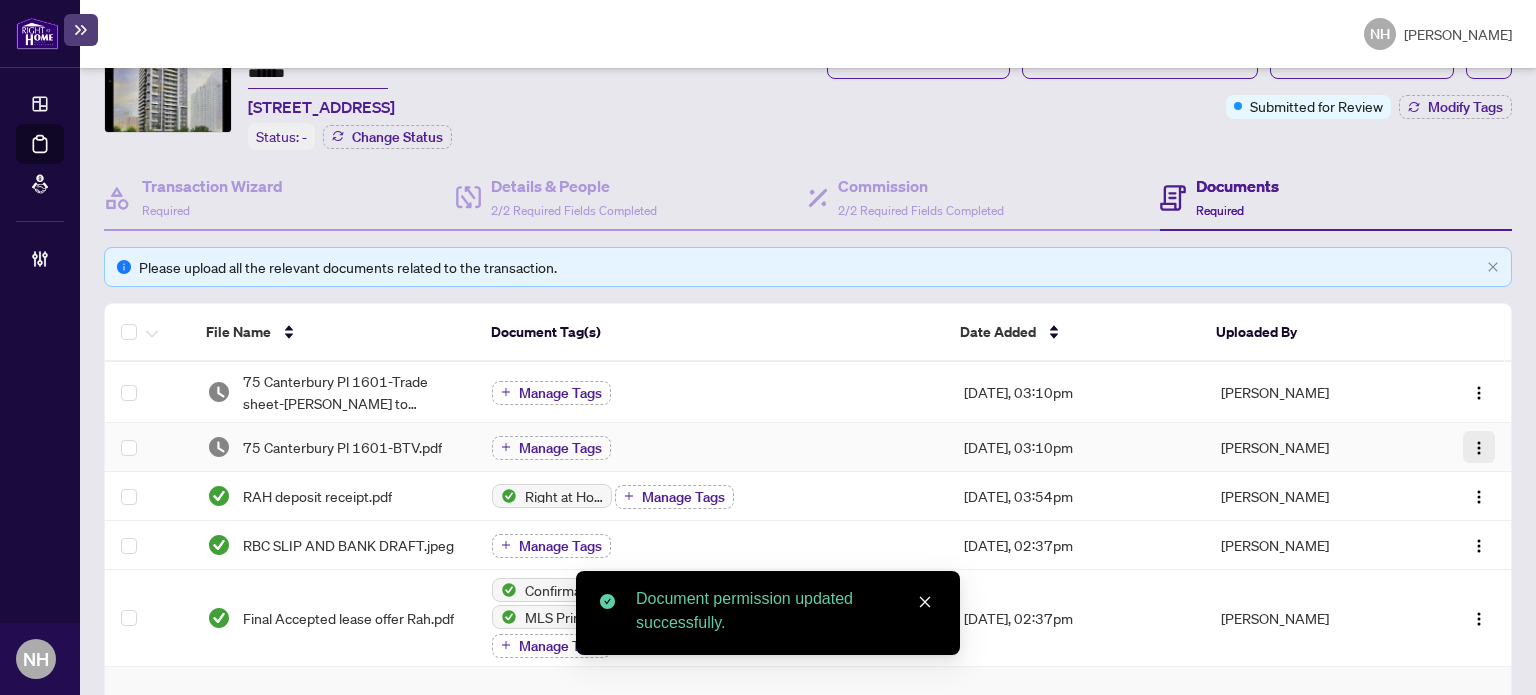 click at bounding box center [1479, 448] 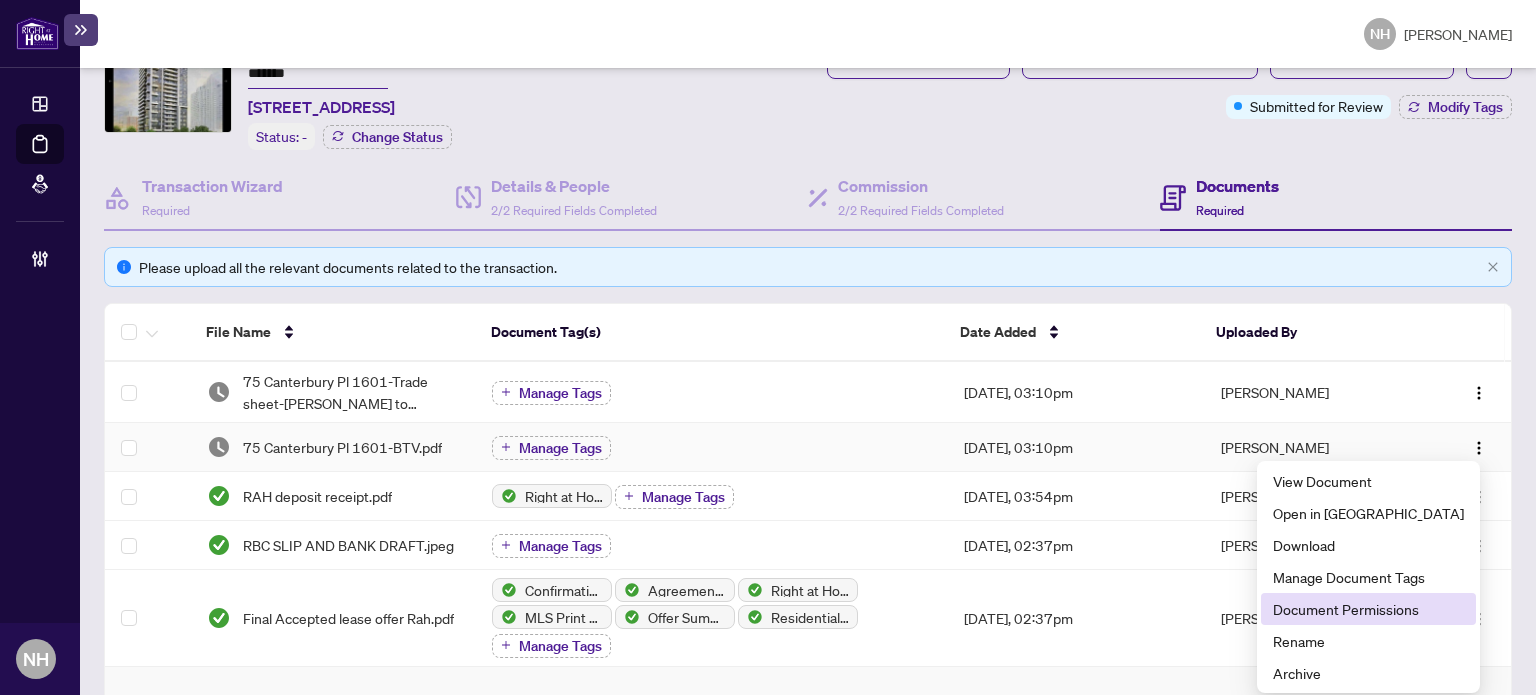 click on "Document Permissions" at bounding box center (1368, 609) 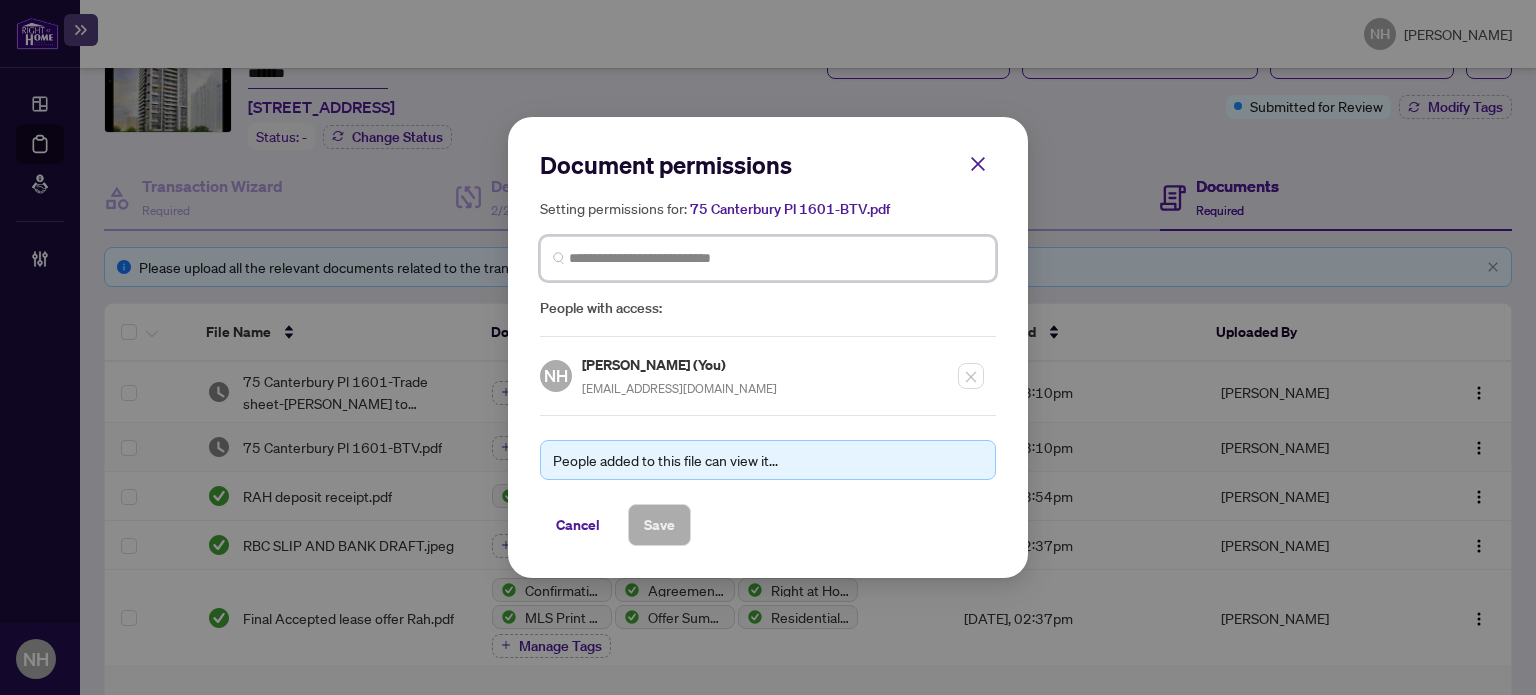 click at bounding box center (0, 0) 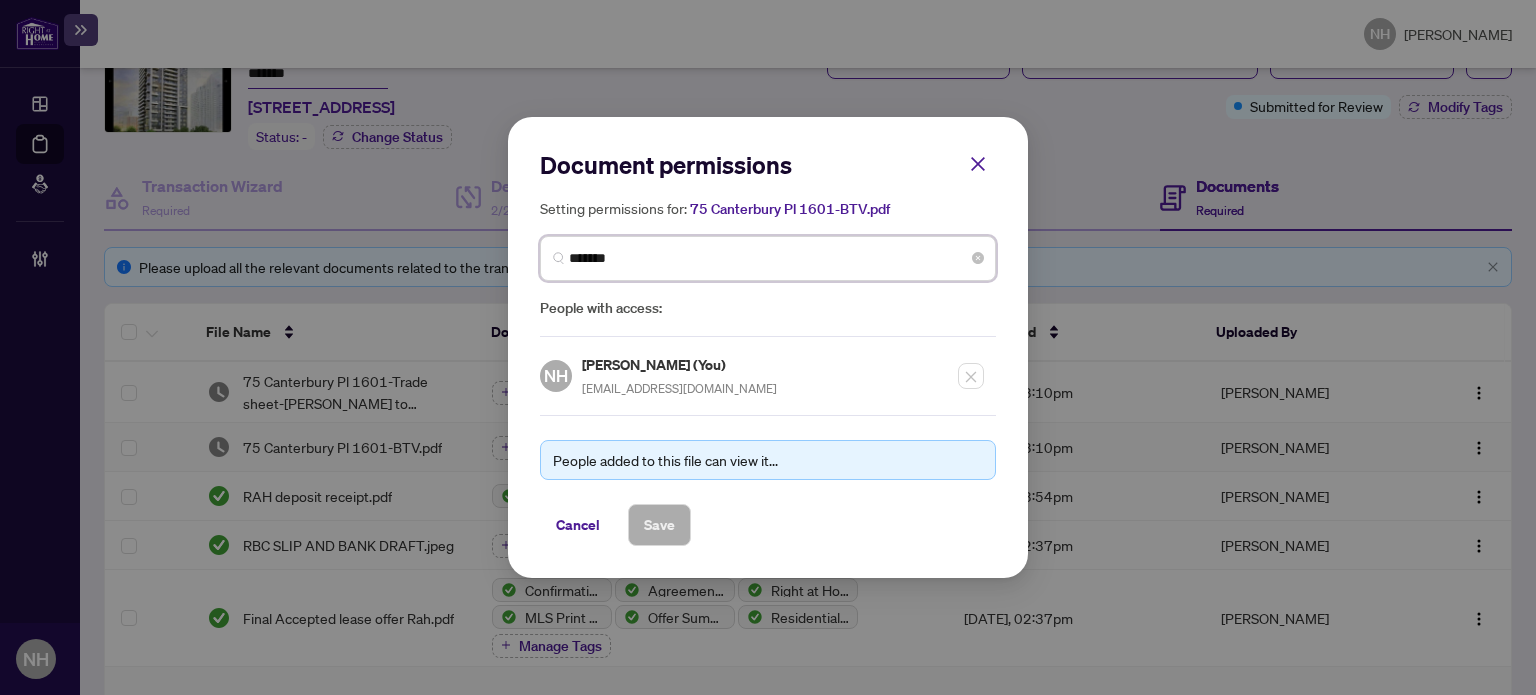 type on "********" 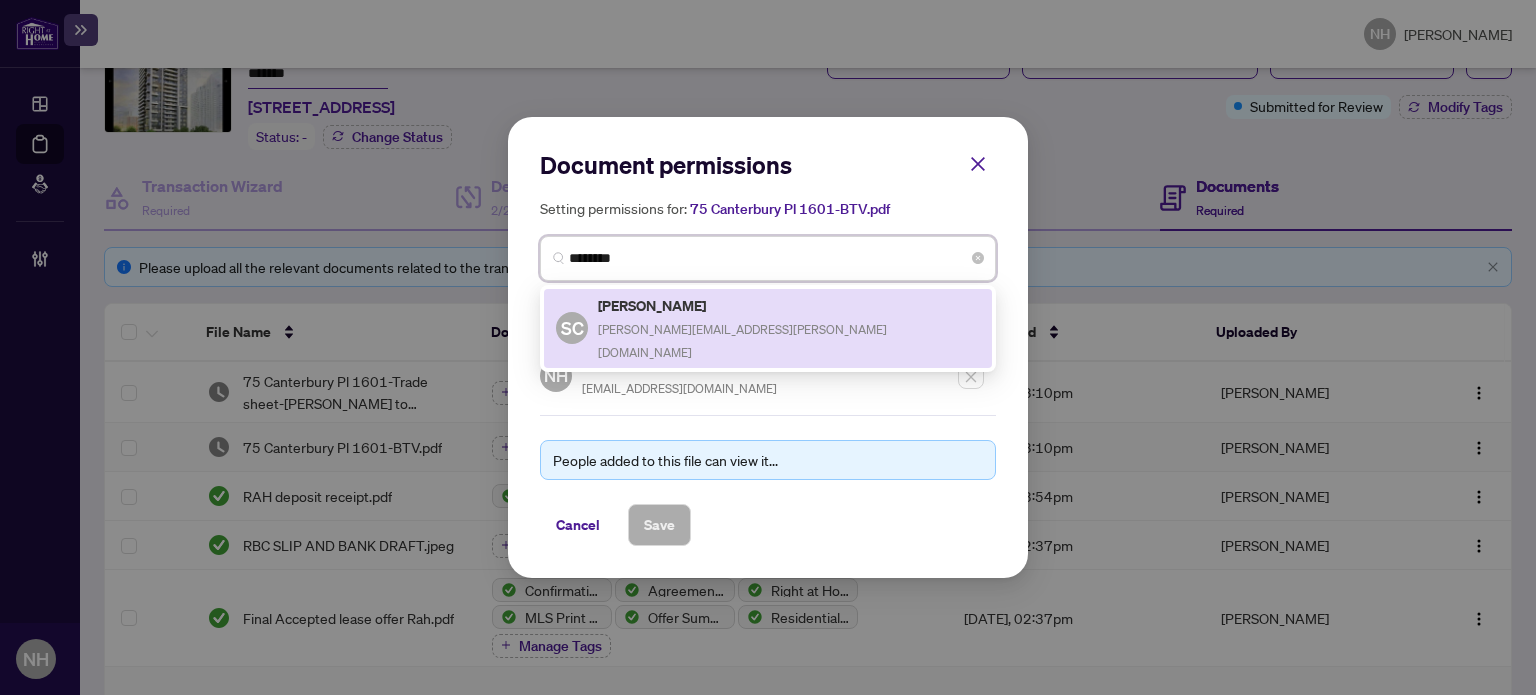 click on "Selvin Concessio" at bounding box center (789, 305) 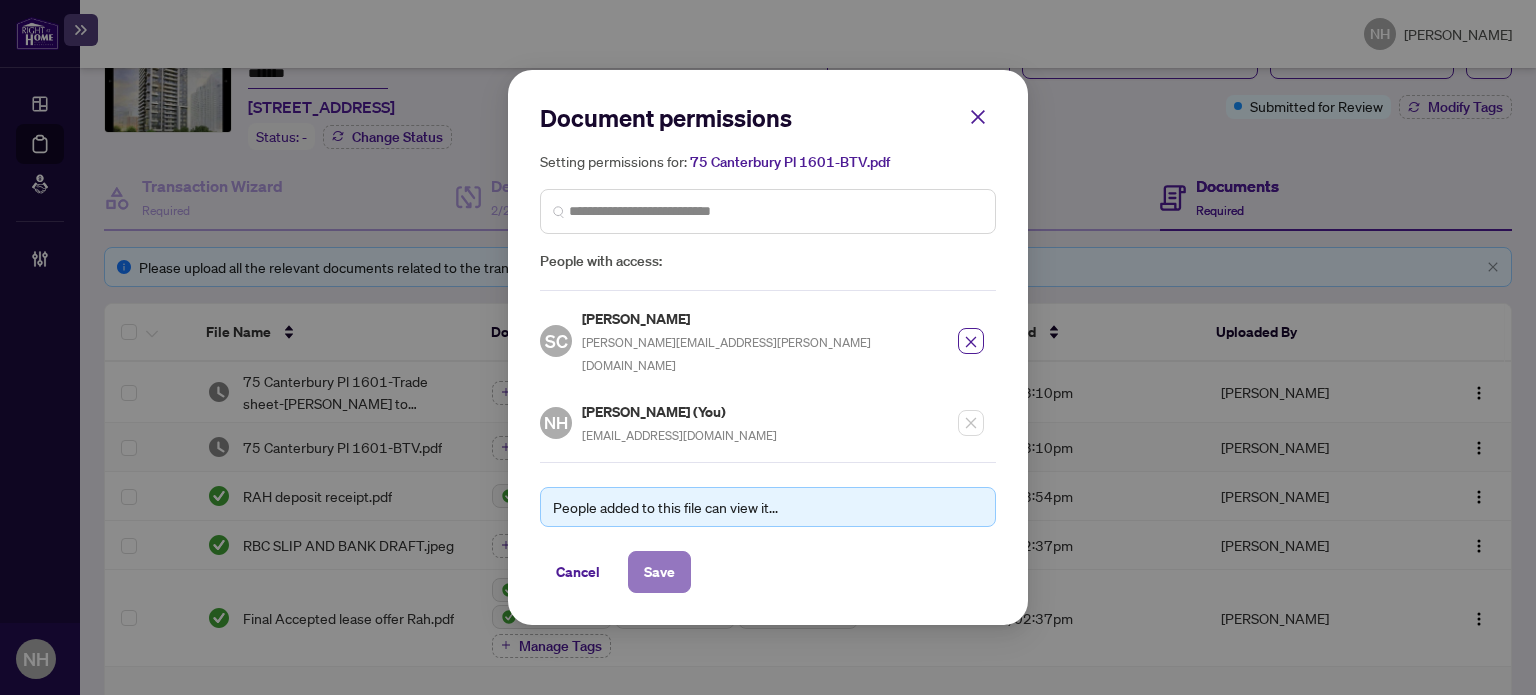 click on "Save" at bounding box center (659, 572) 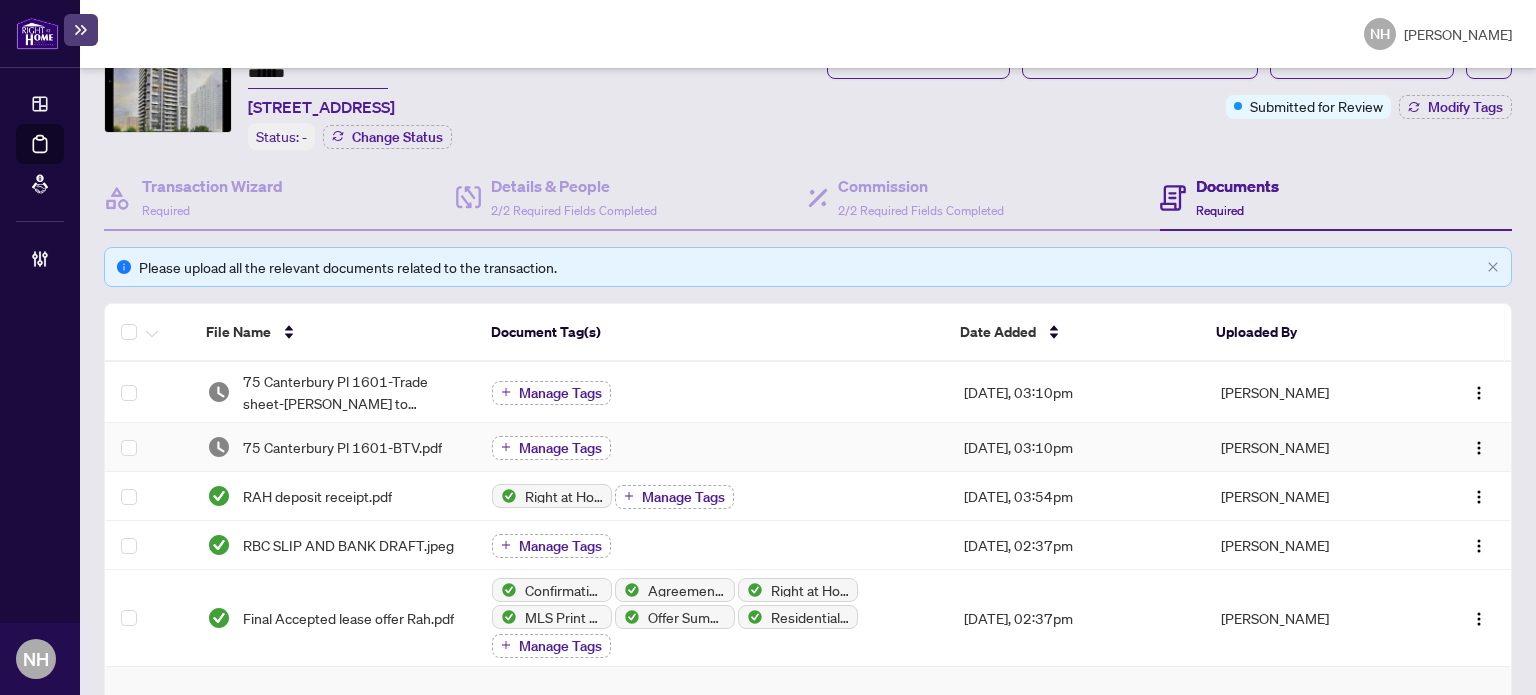 click on "Manage Tags" at bounding box center (560, 448) 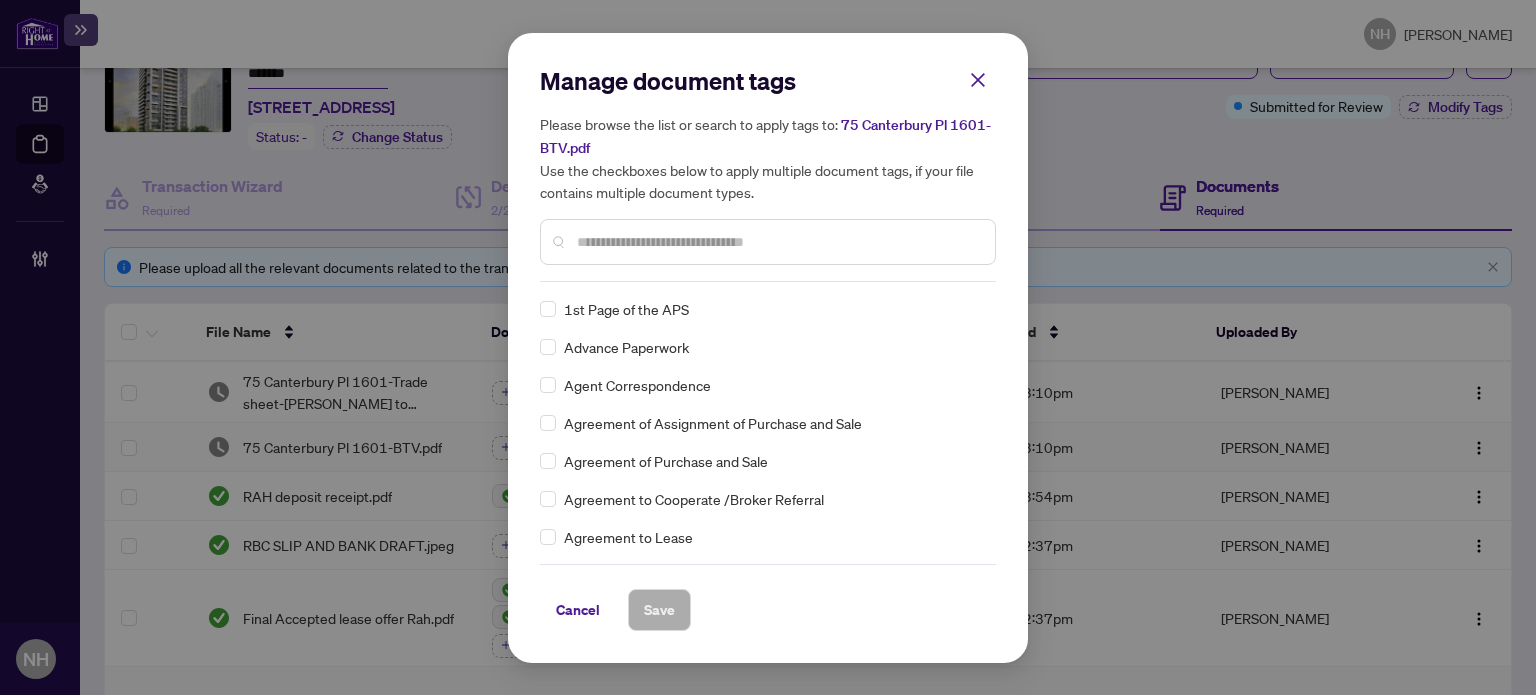 click at bounding box center (768, 242) 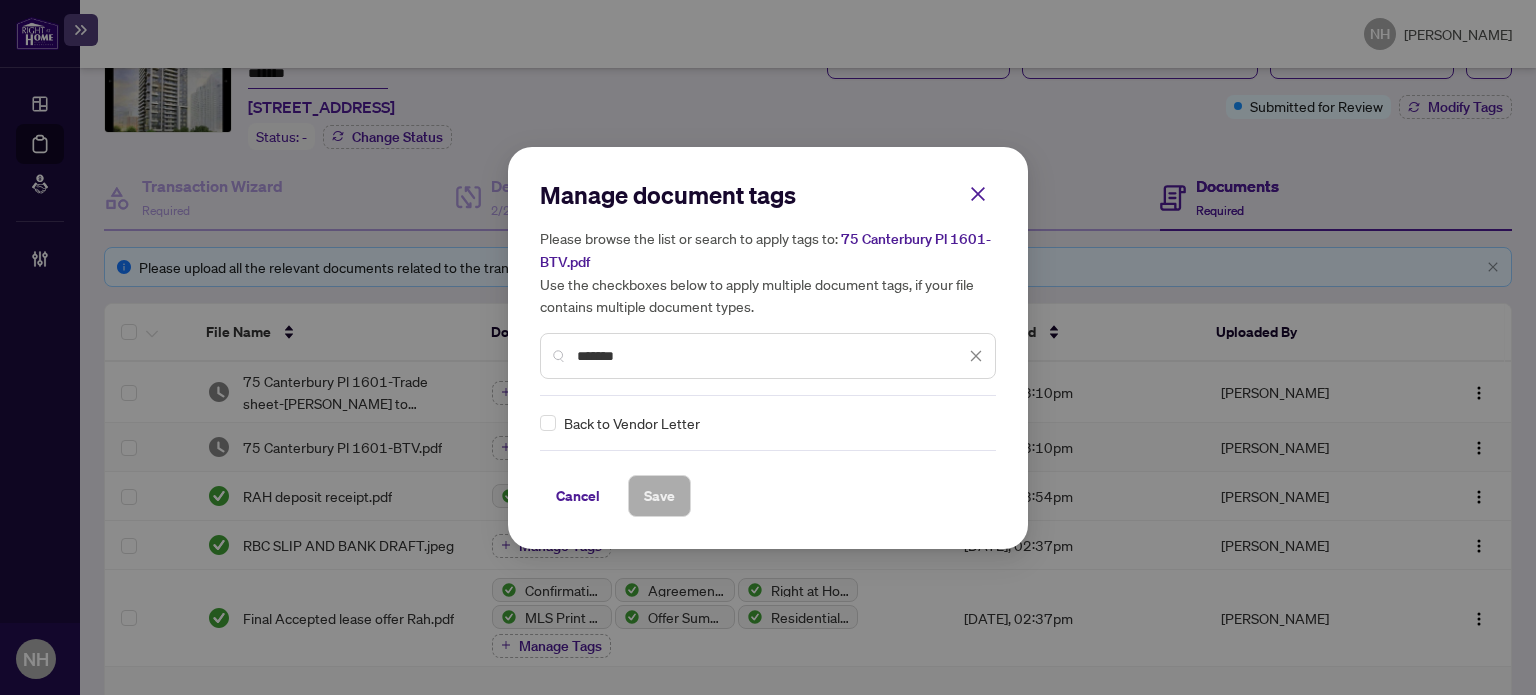 type on "*******" 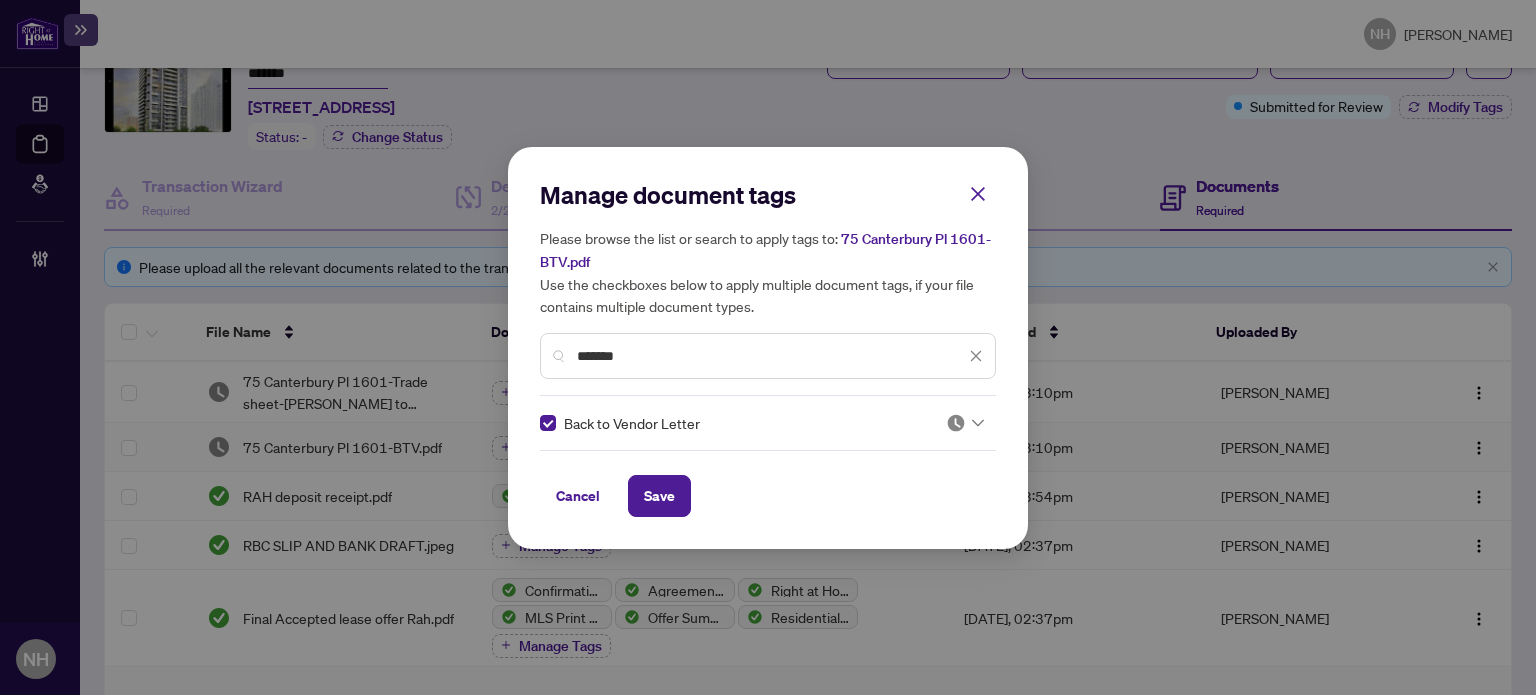 click 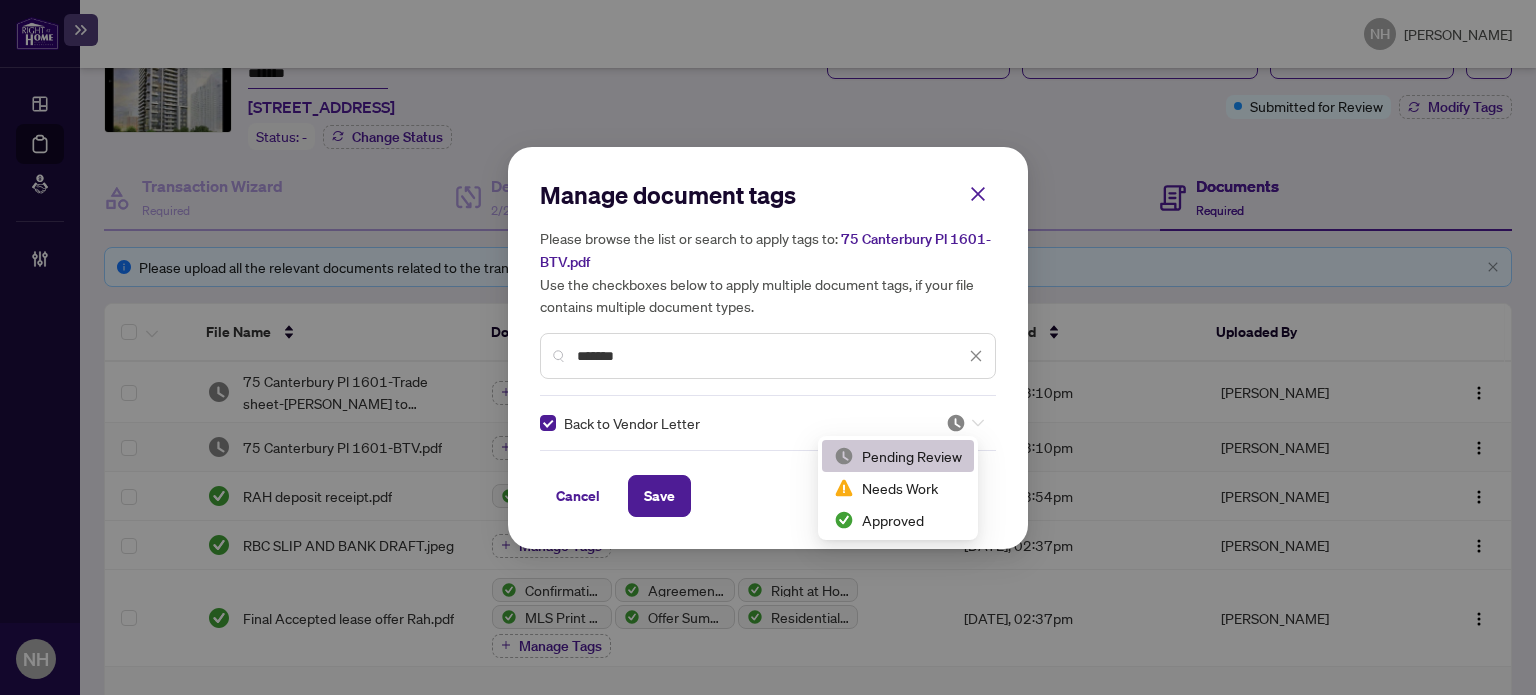 scroll, scrollTop: 3, scrollLeft: 0, axis: vertical 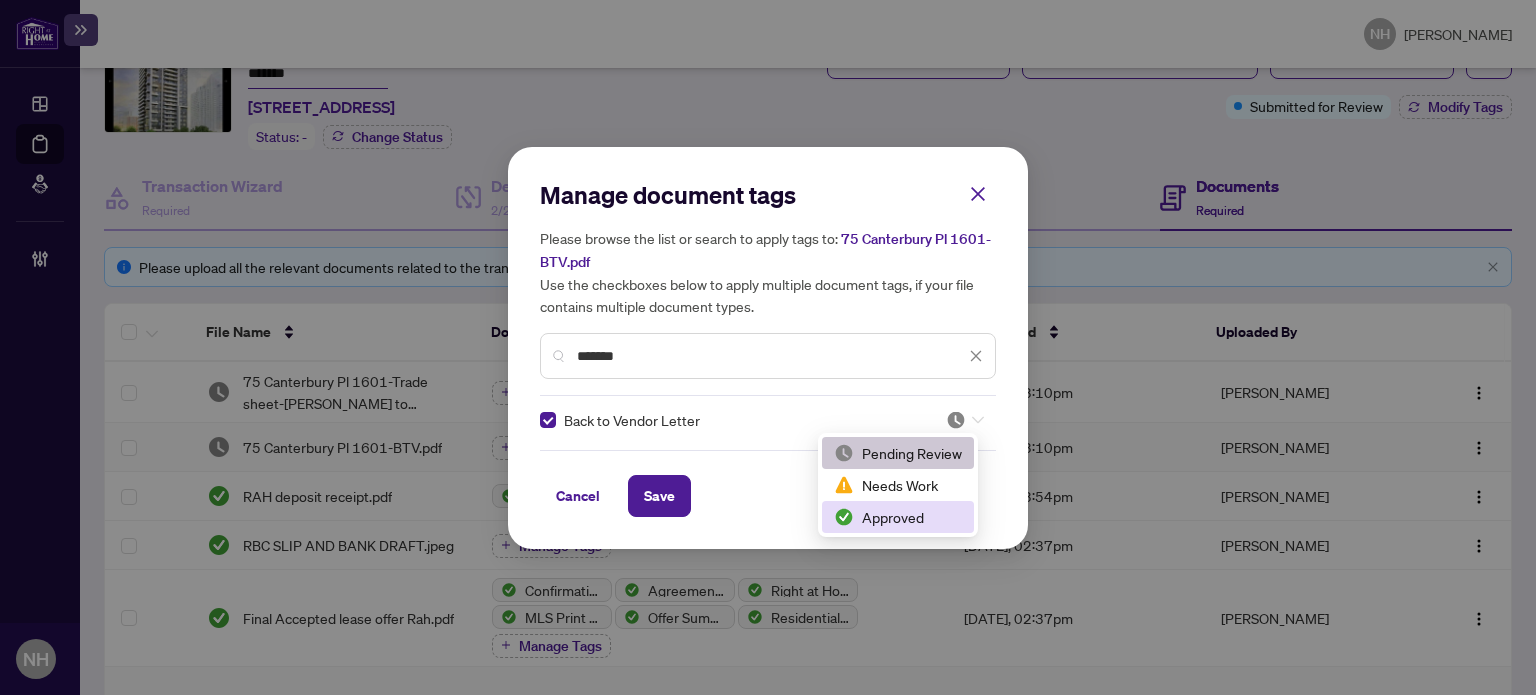 click on "Approved" at bounding box center [898, 517] 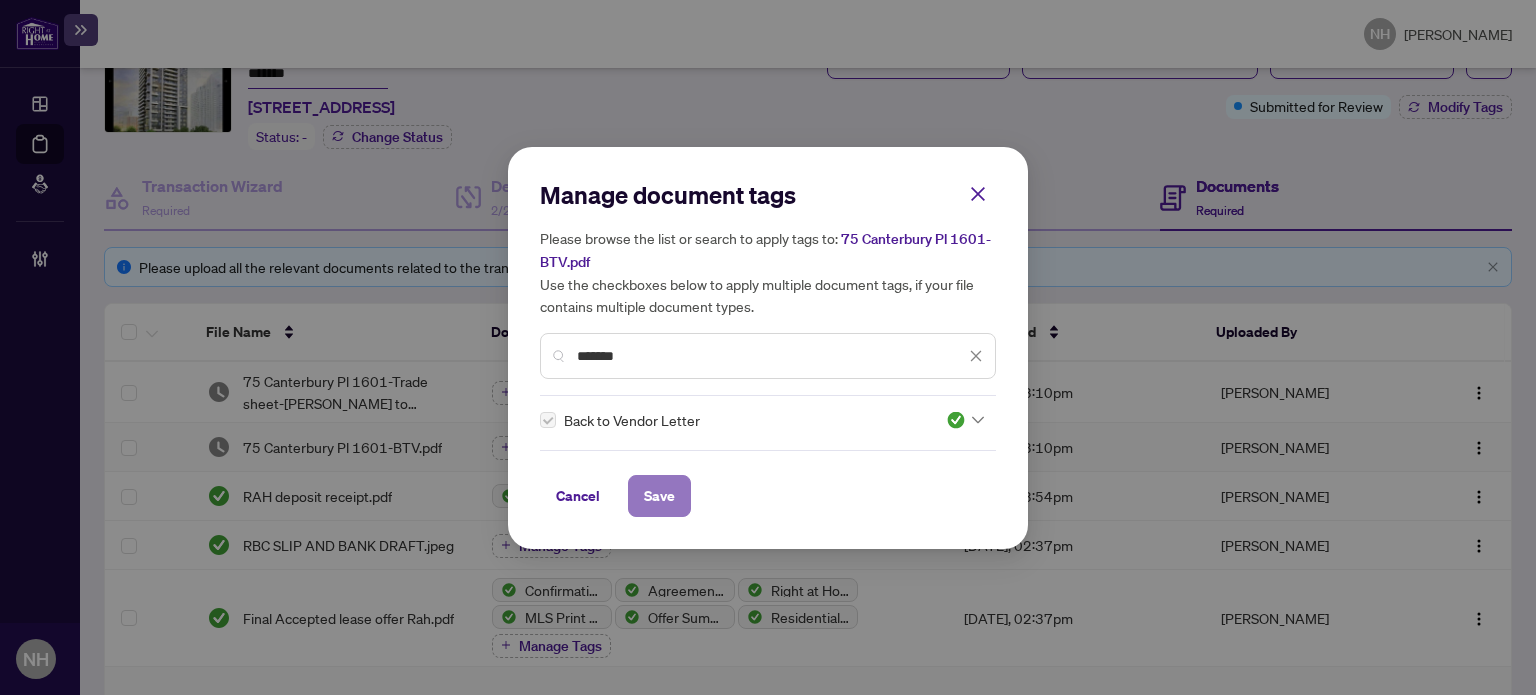 click on "Save" at bounding box center (659, 496) 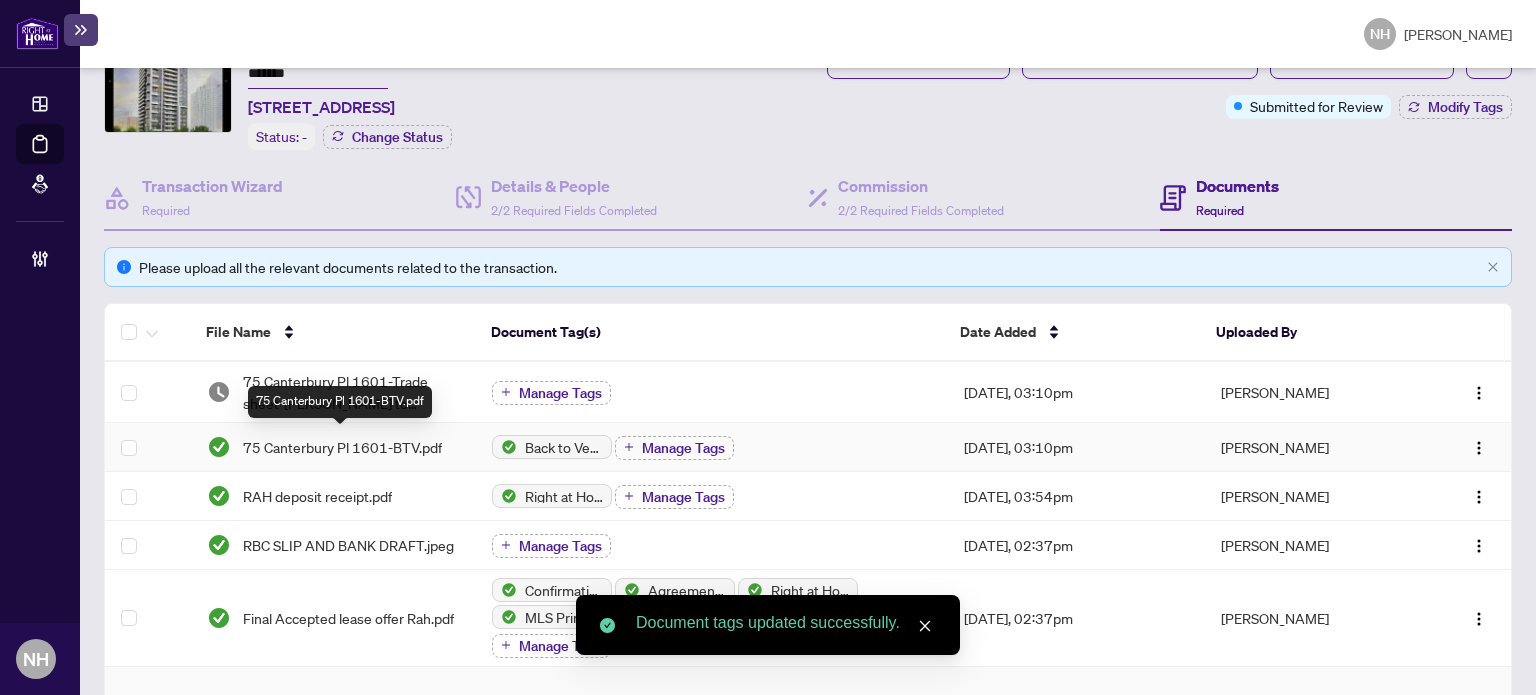 click on "75 Canterbury Pl 1601-BTV.pdf" at bounding box center [342, 447] 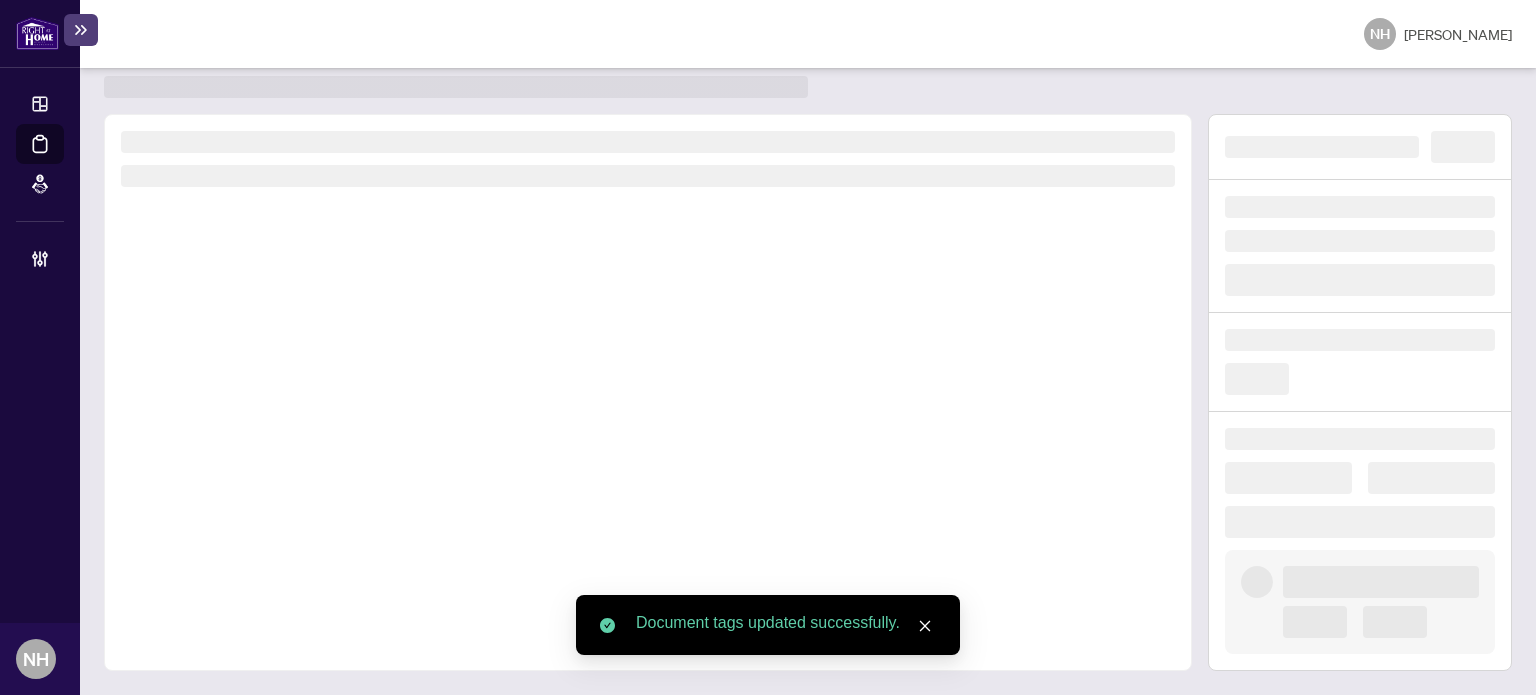 scroll, scrollTop: 52, scrollLeft: 0, axis: vertical 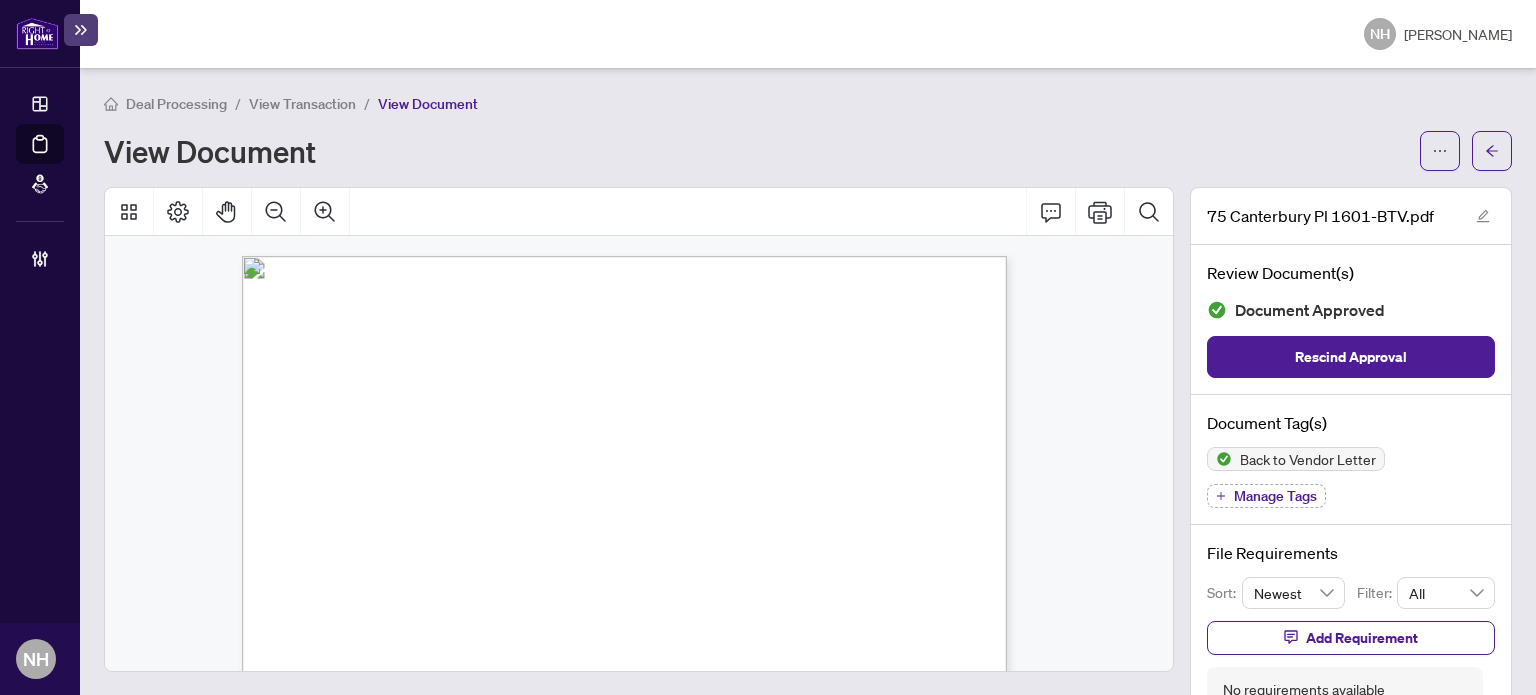 click on "View Transaction" at bounding box center (302, 104) 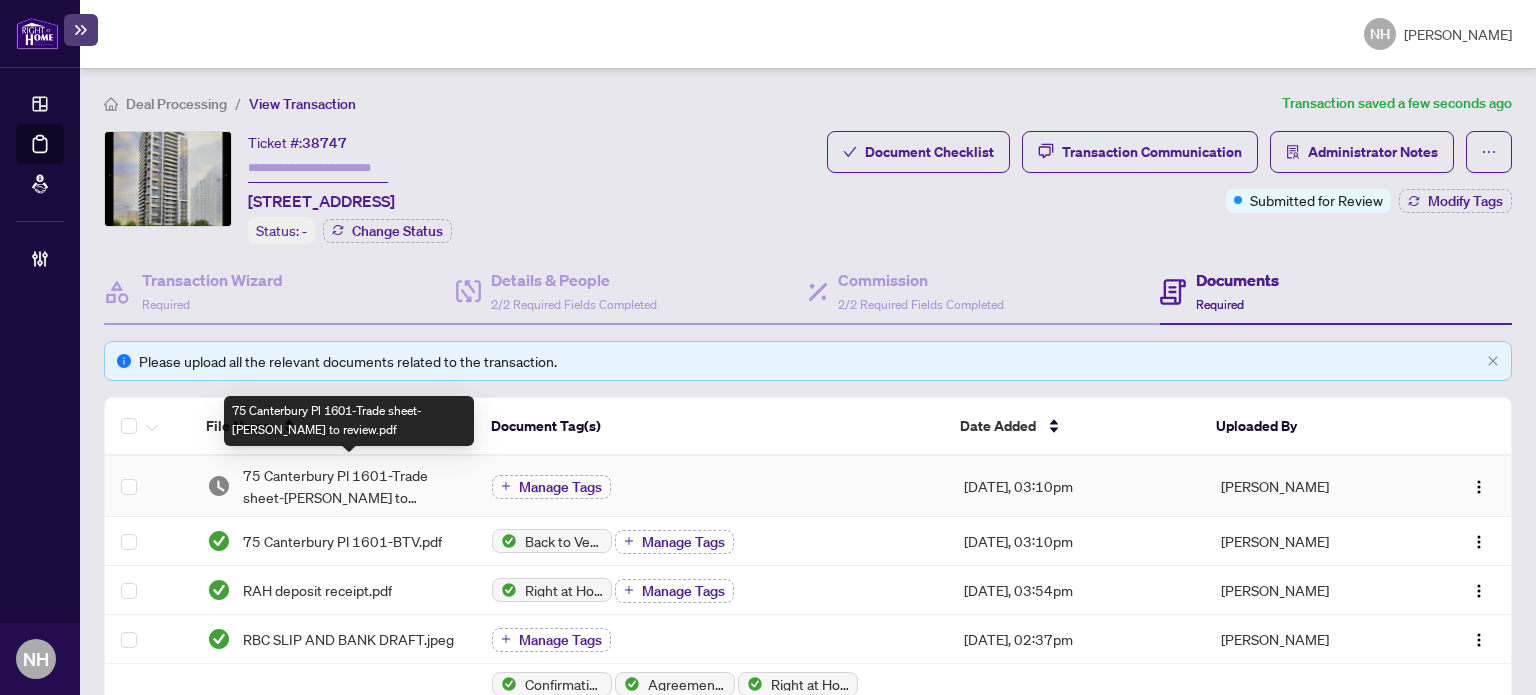 click on "75 Canterbury Pl 1601-Trade sheet-Selvin to review.pdf" at bounding box center (352, 486) 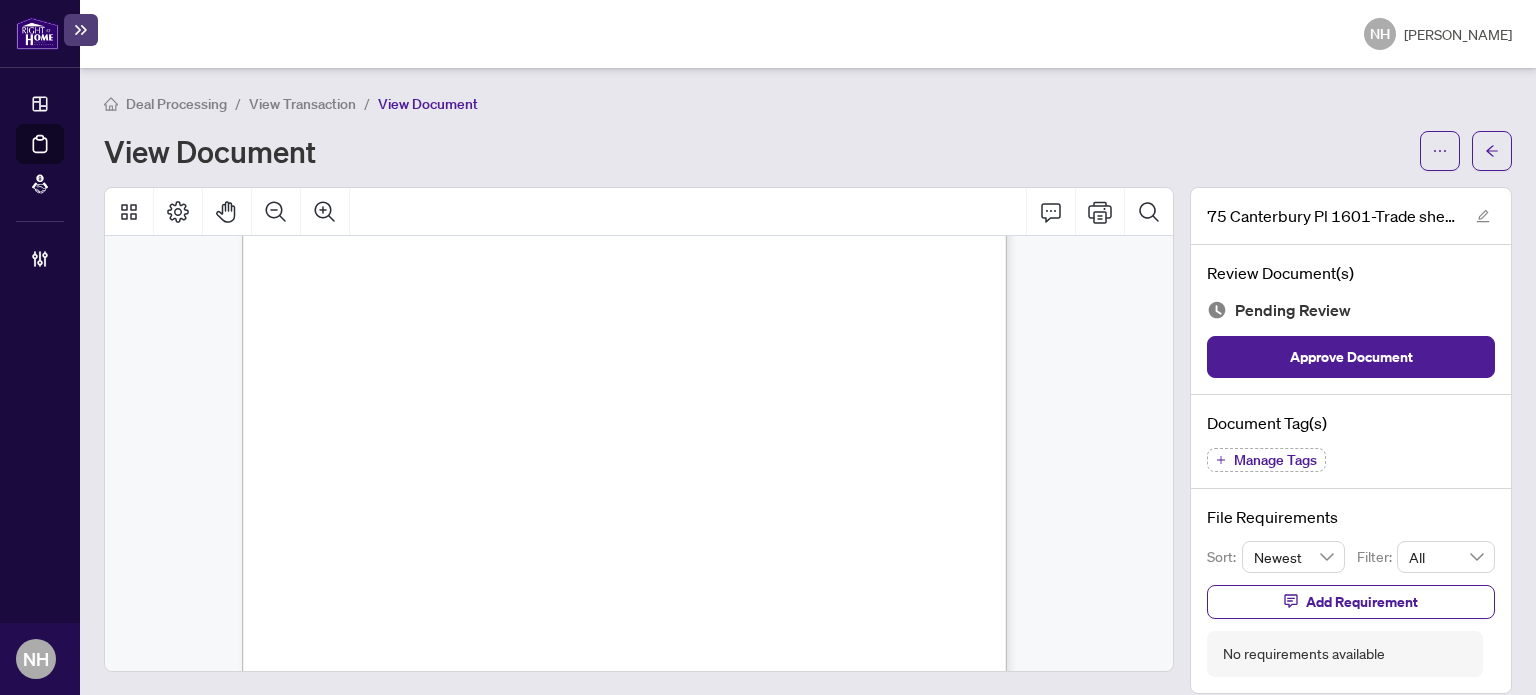 scroll, scrollTop: 0, scrollLeft: 0, axis: both 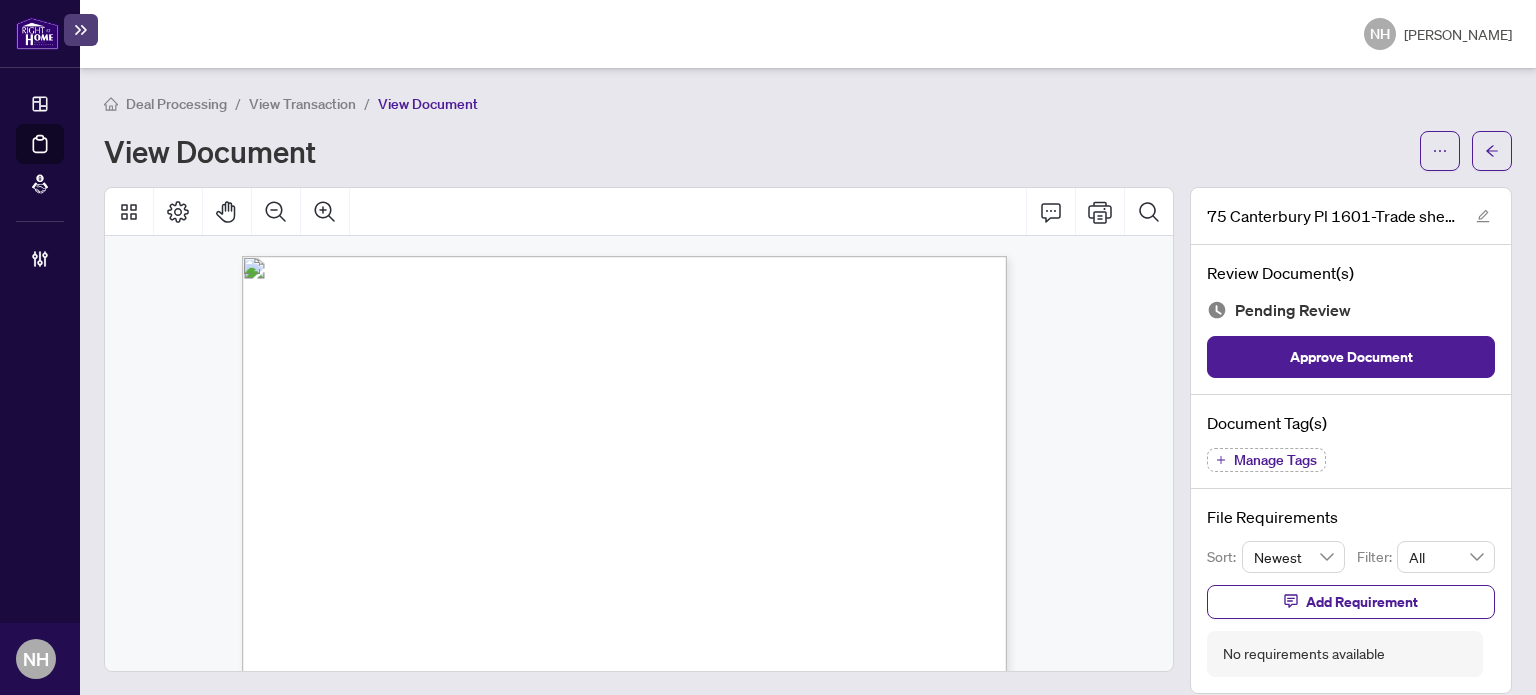 click on "View Transaction" at bounding box center [302, 104] 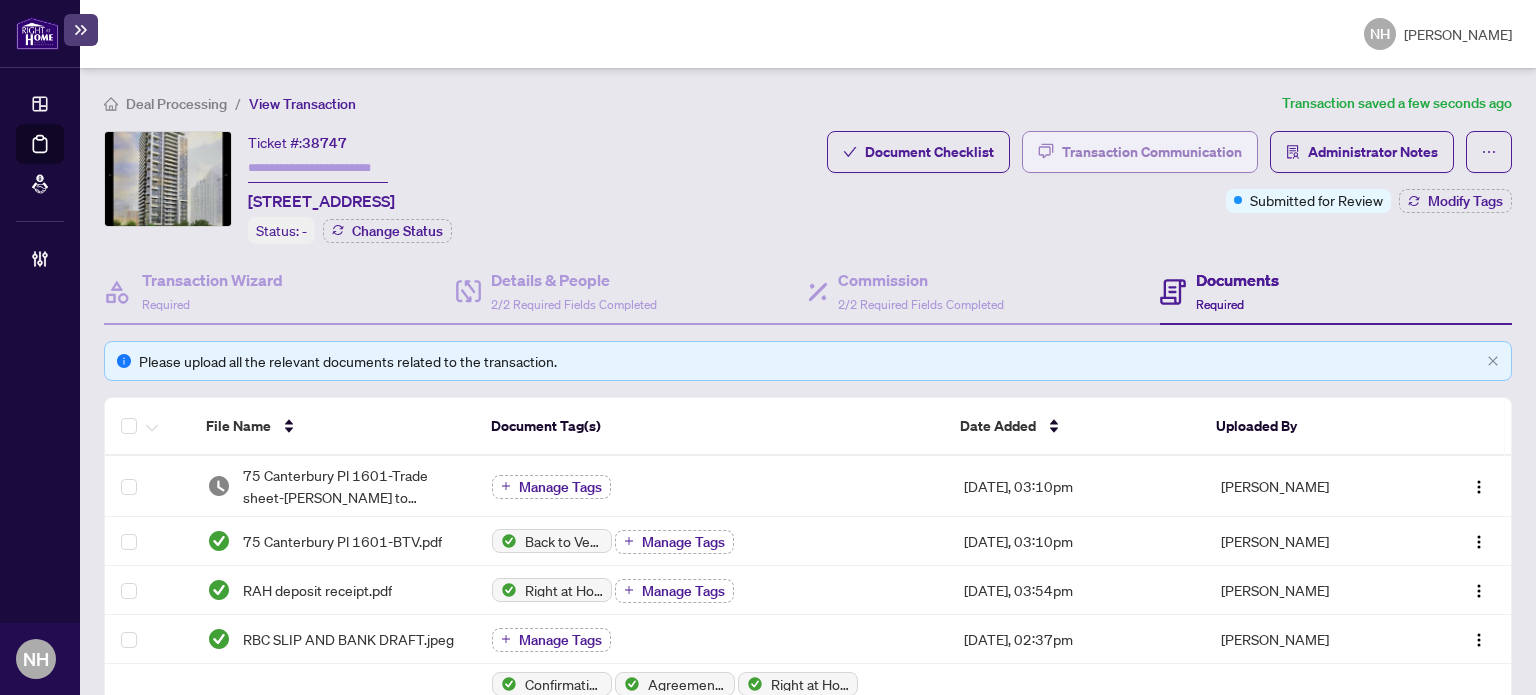 click on "Transaction Communication" at bounding box center (1152, 152) 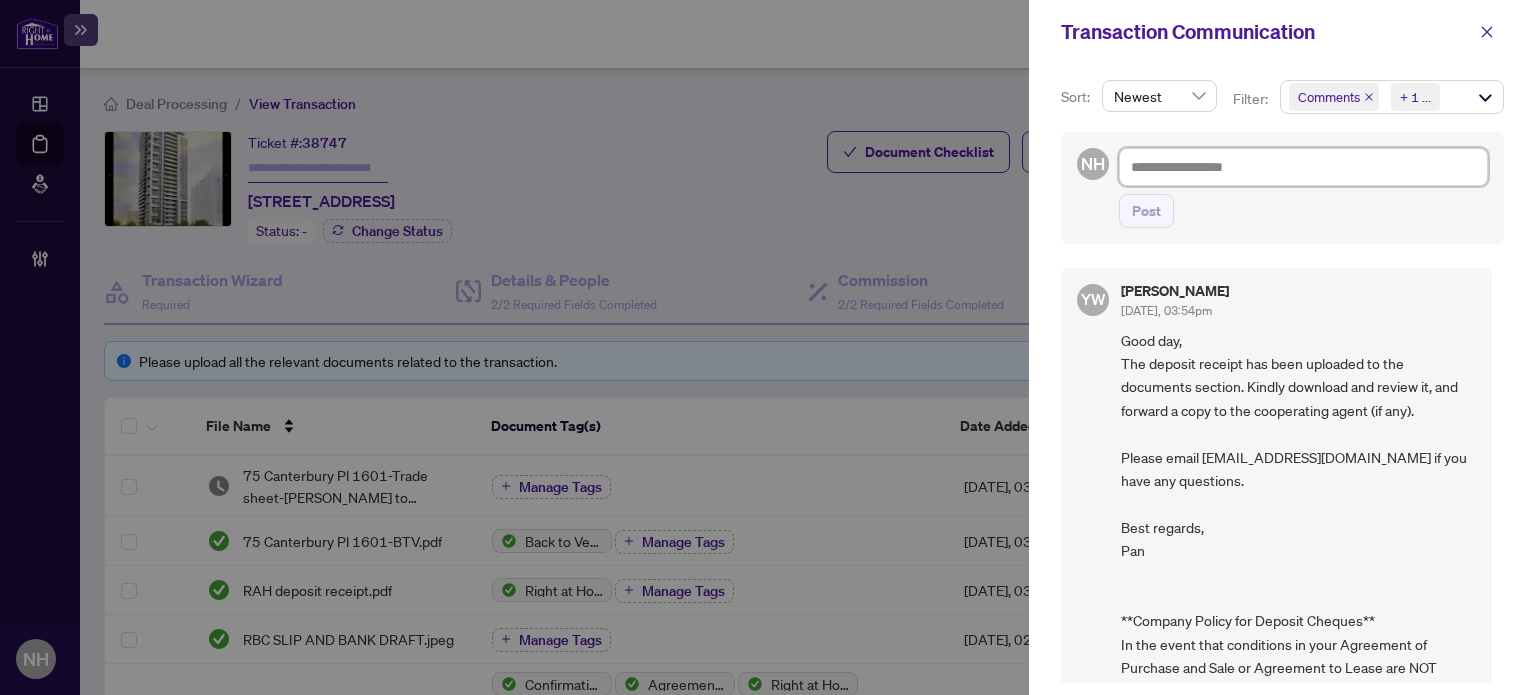 click at bounding box center (1303, 167) 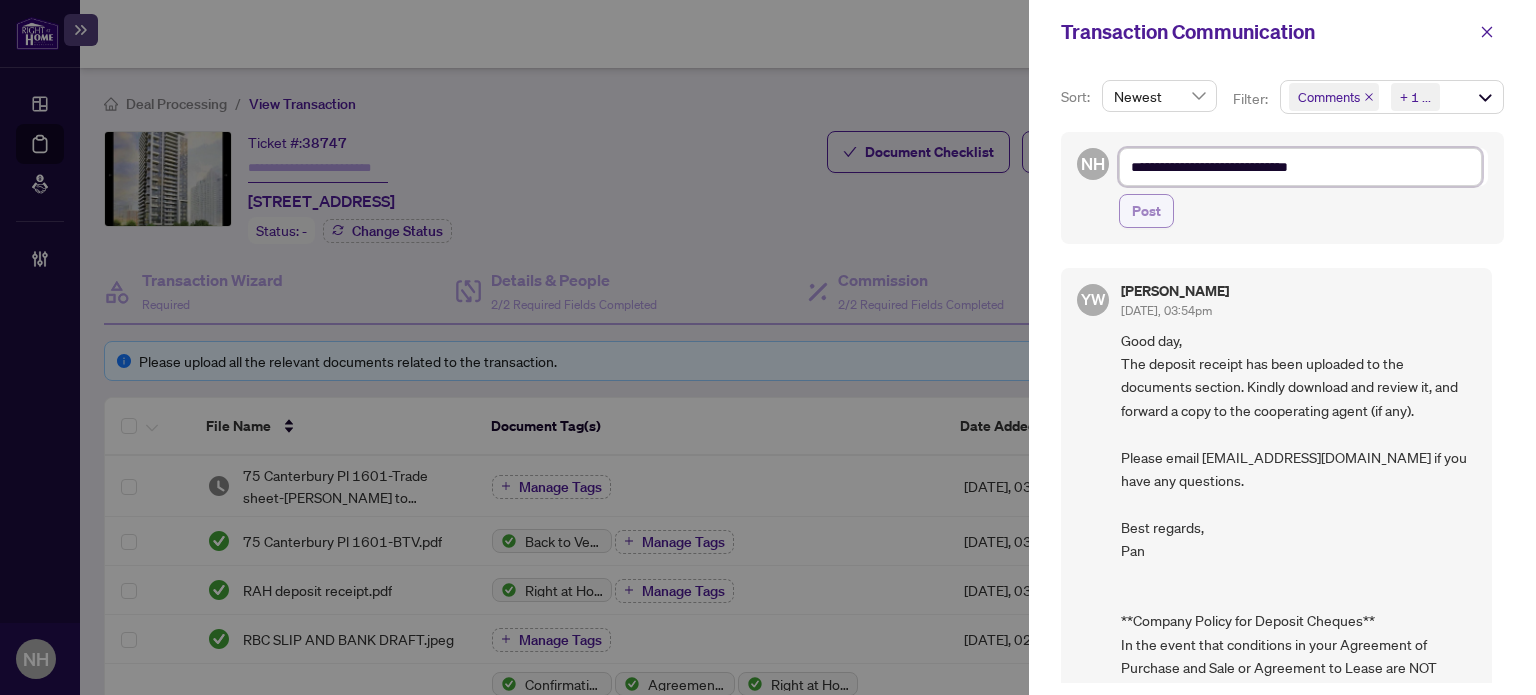 type on "**********" 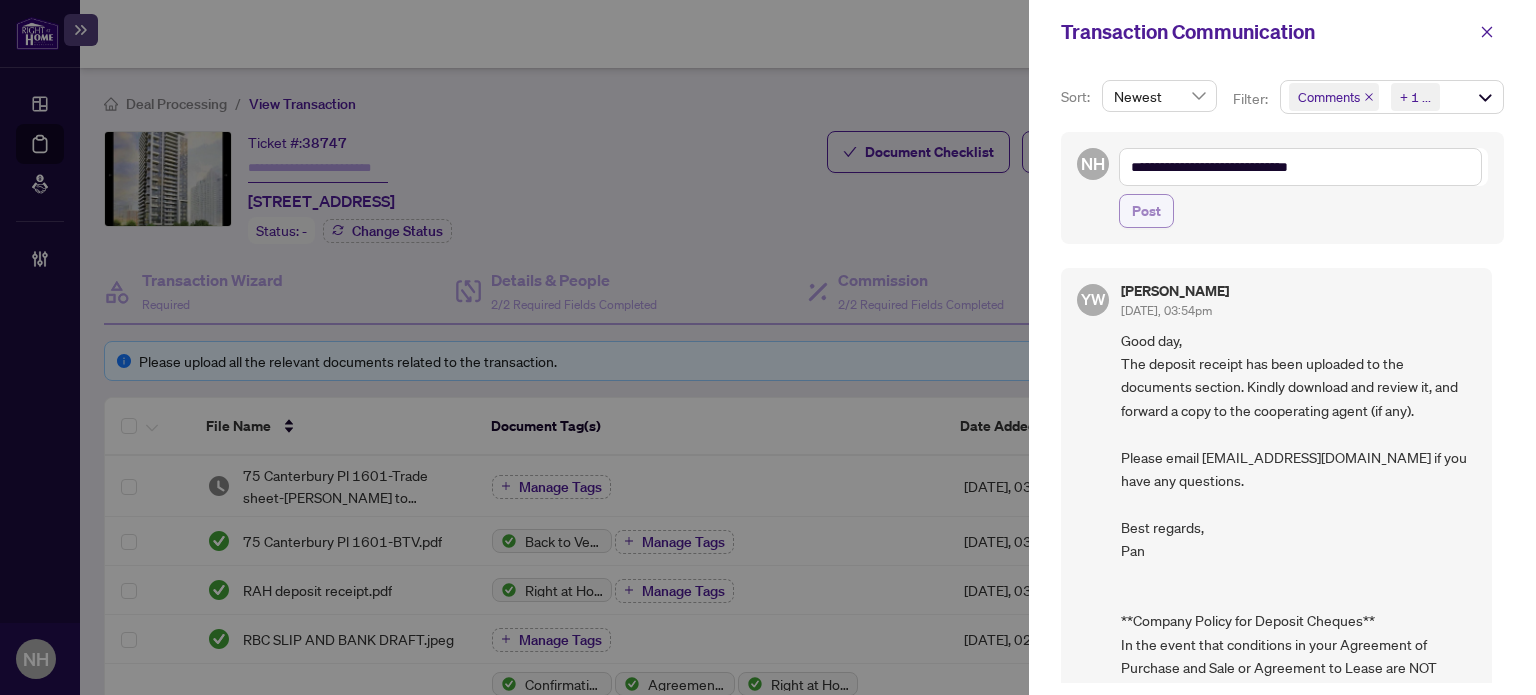 drag, startPoint x: 1163, startPoint y: 211, endPoint x: 1153, endPoint y: 207, distance: 10.770329 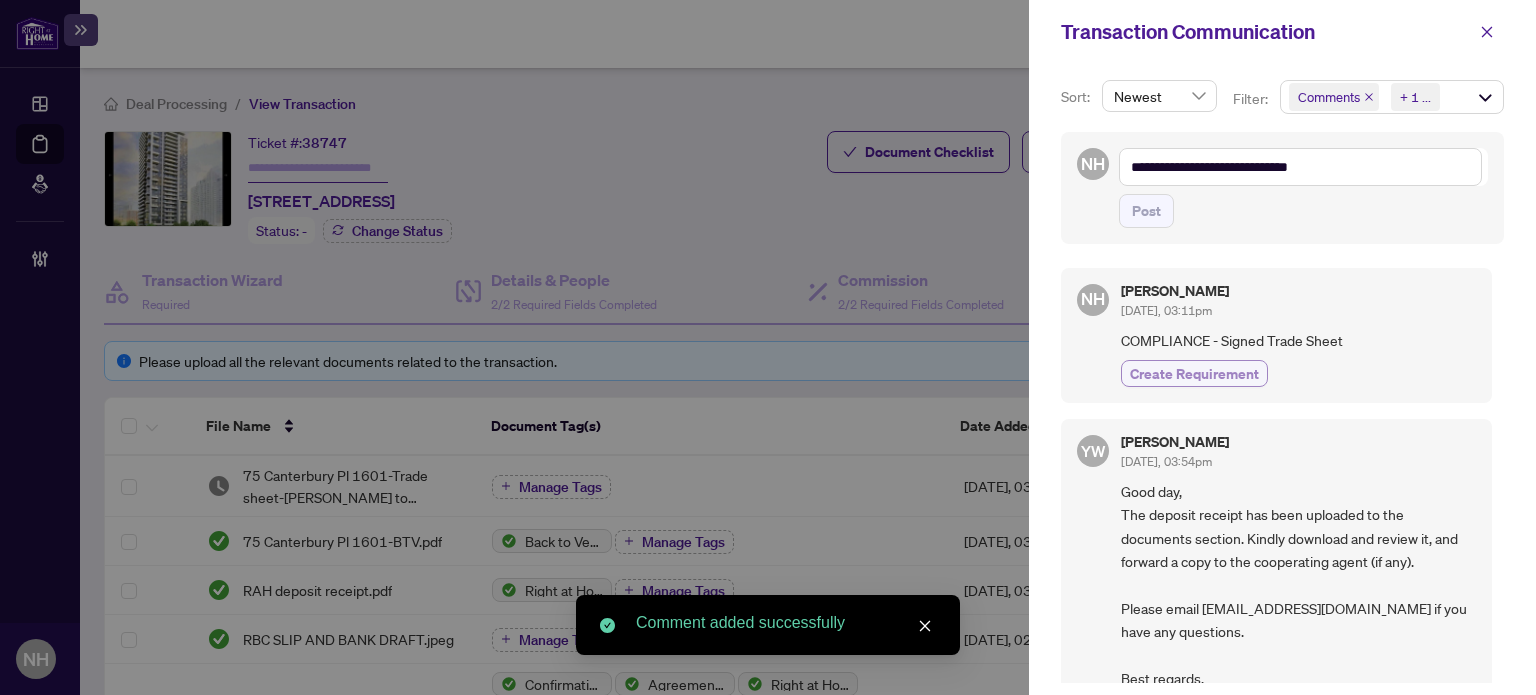 click on "Create Requirement" at bounding box center [1194, 373] 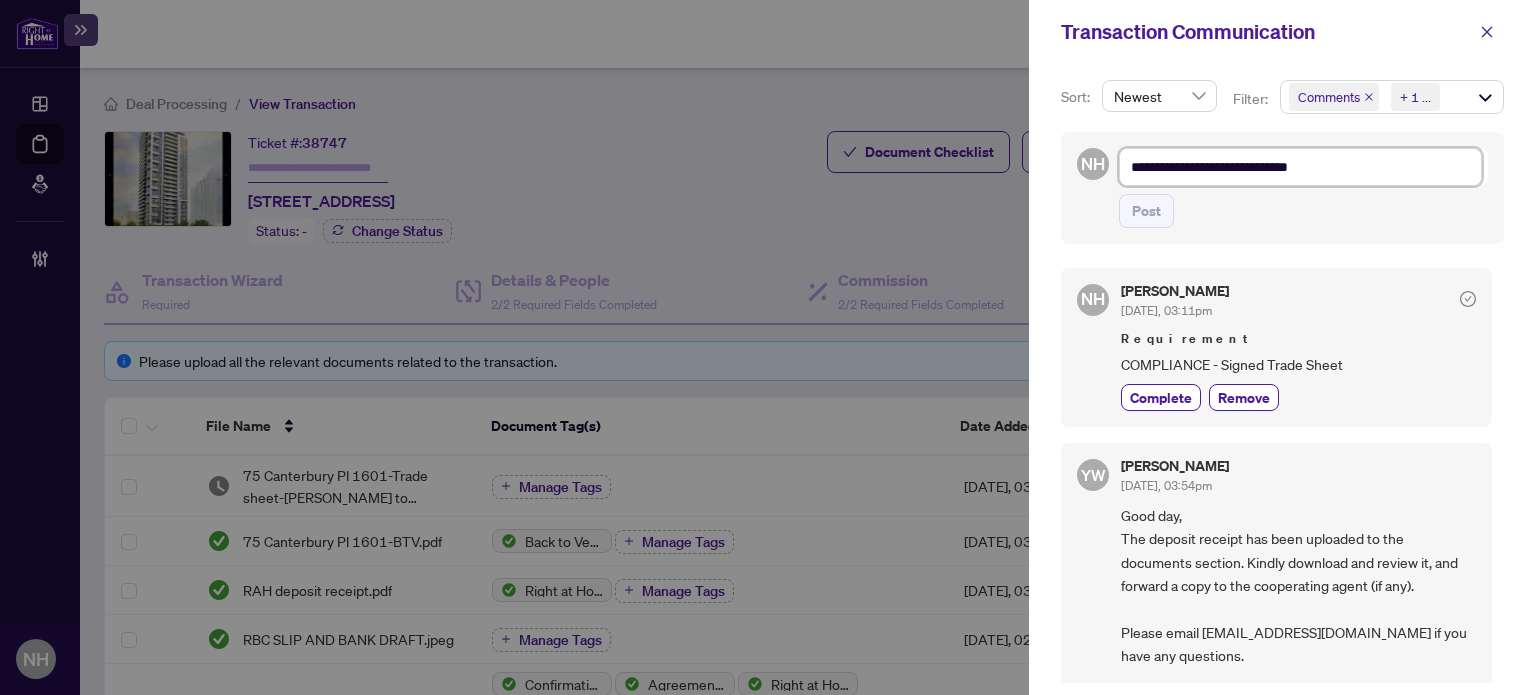 click on "**********" at bounding box center (1300, 167) 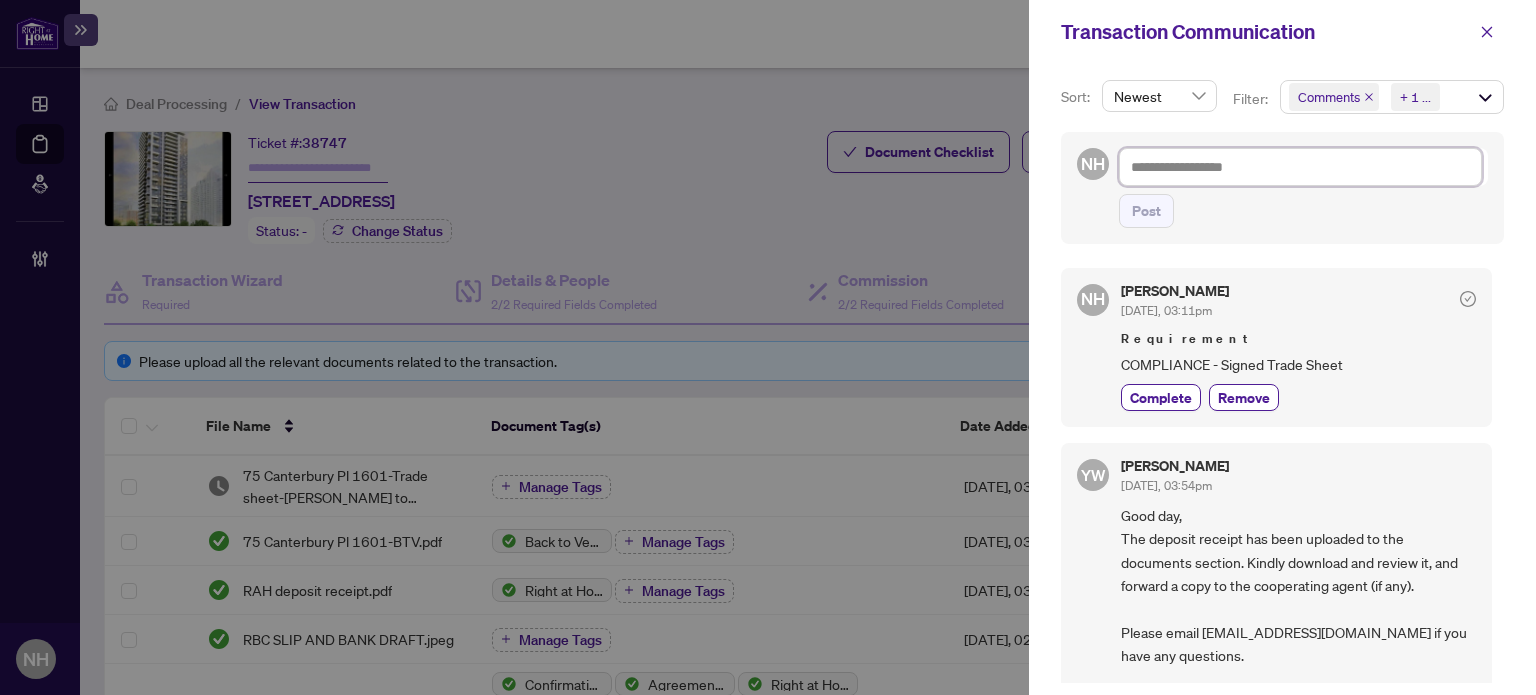 paste on "**********" 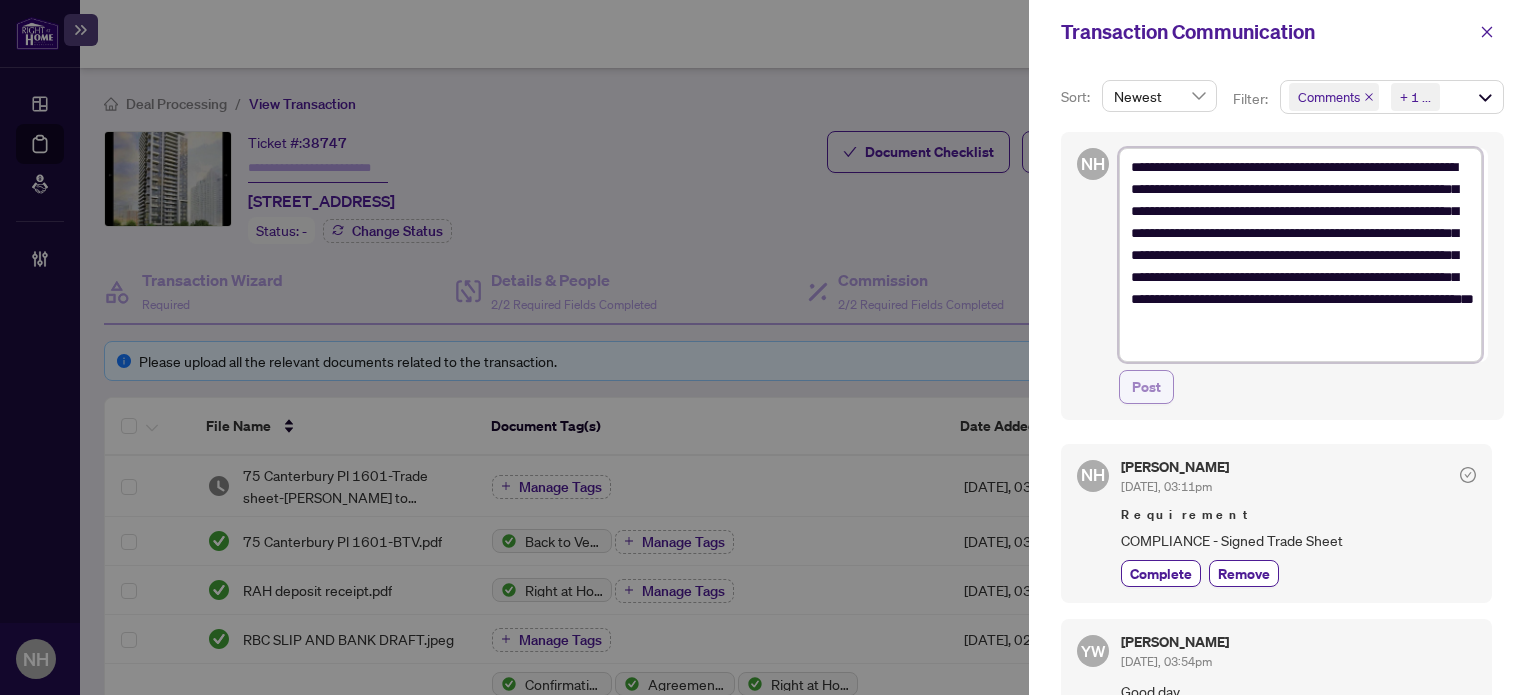 type on "**********" 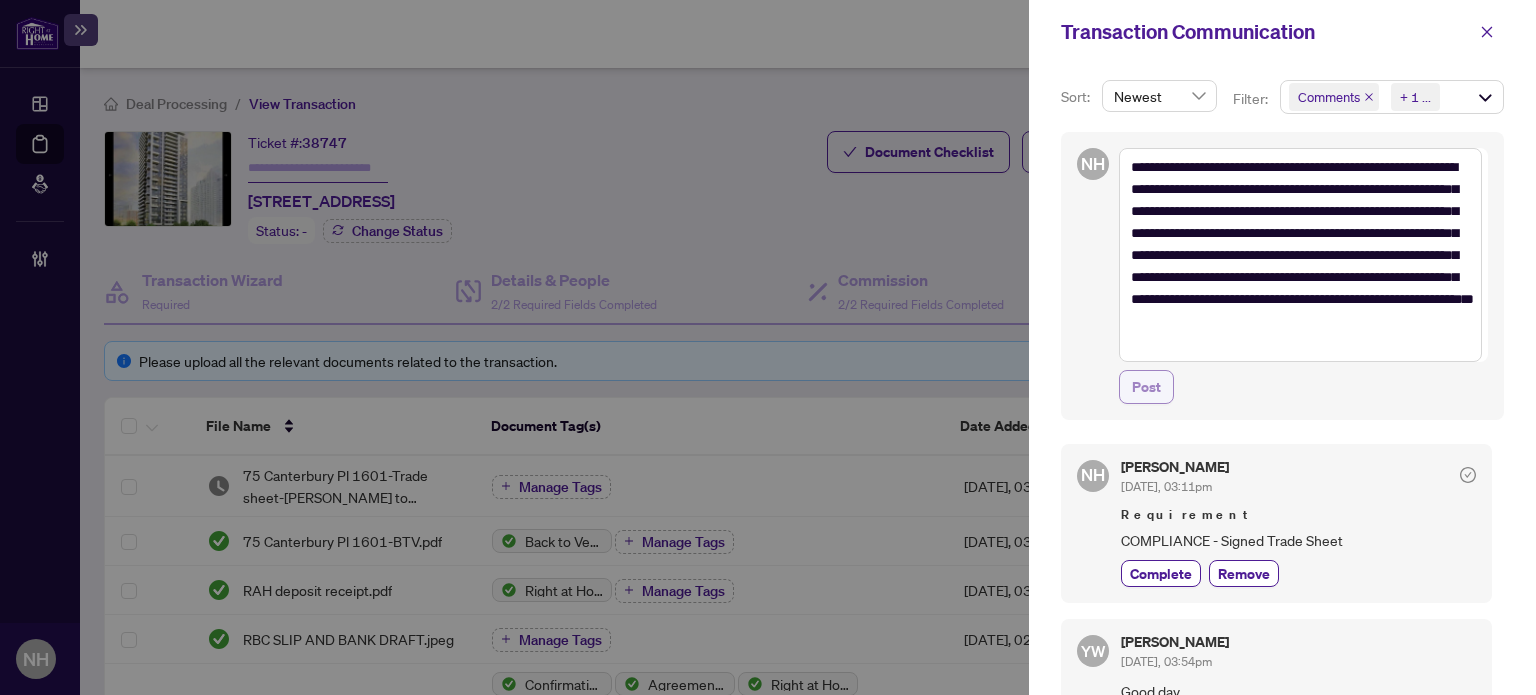 click on "Post" at bounding box center [1146, 387] 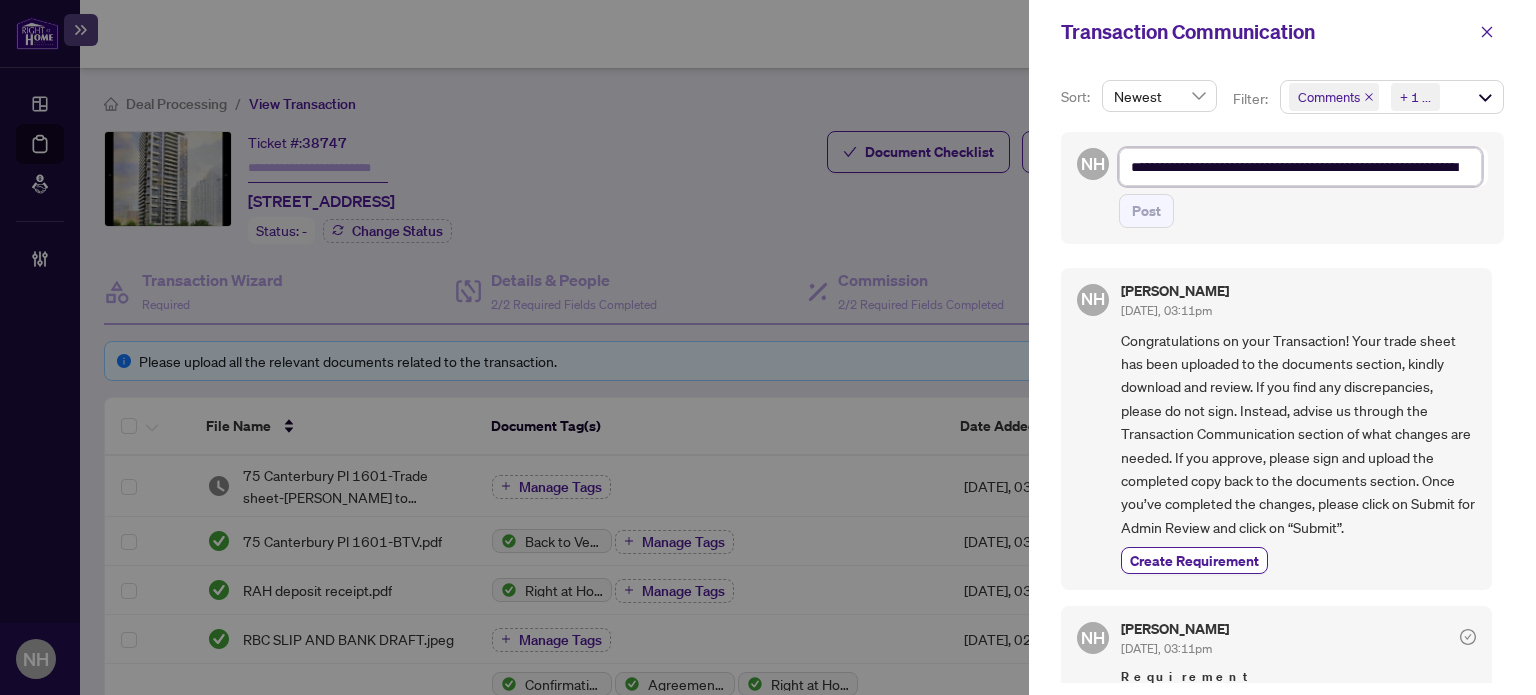 click on "**********" at bounding box center [1300, 167] 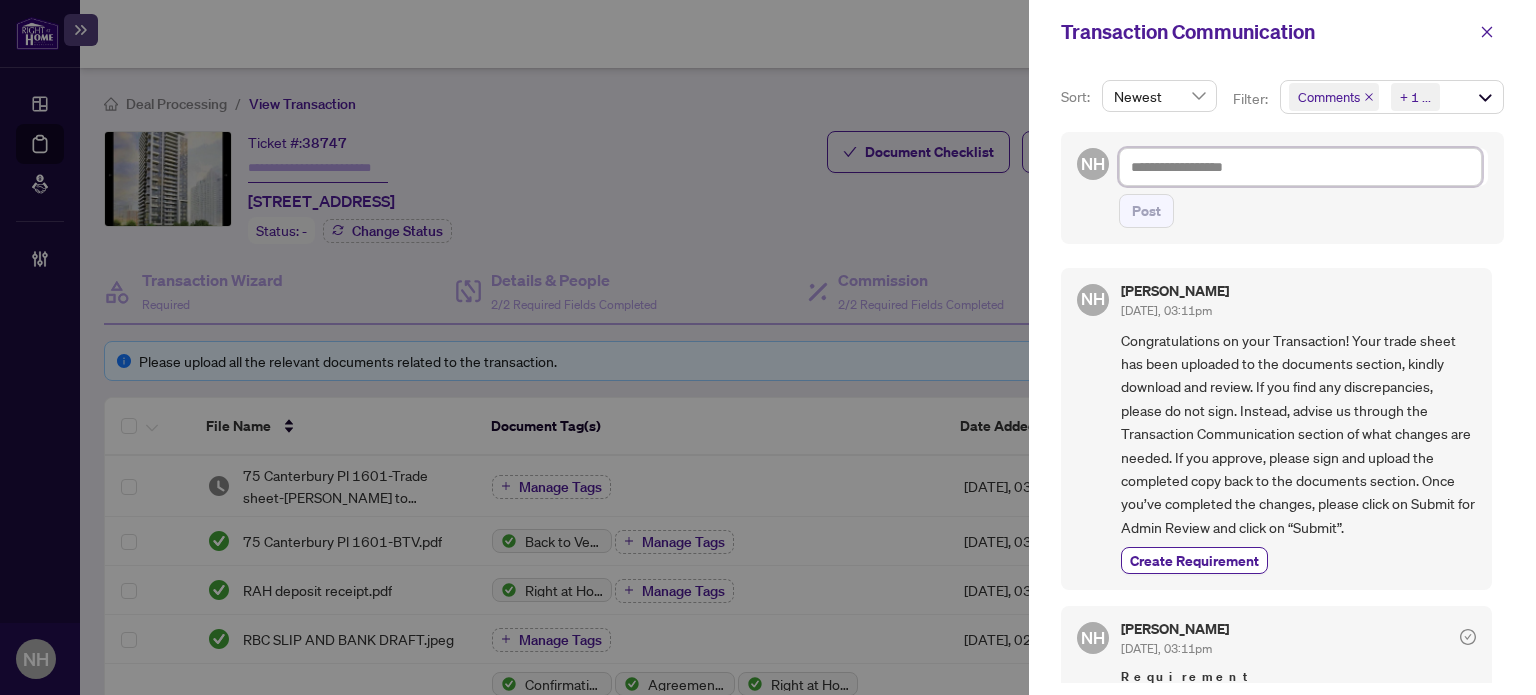 paste on "**********" 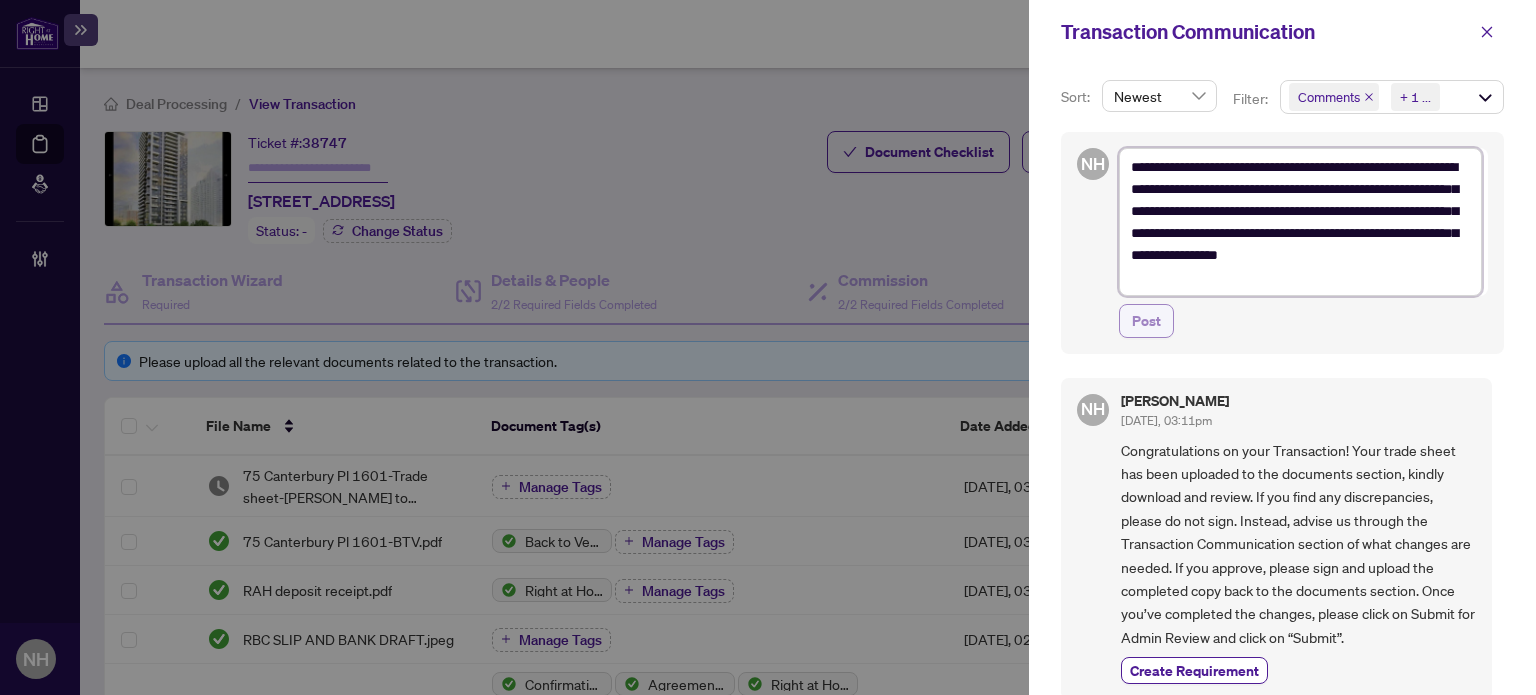 type on "**********" 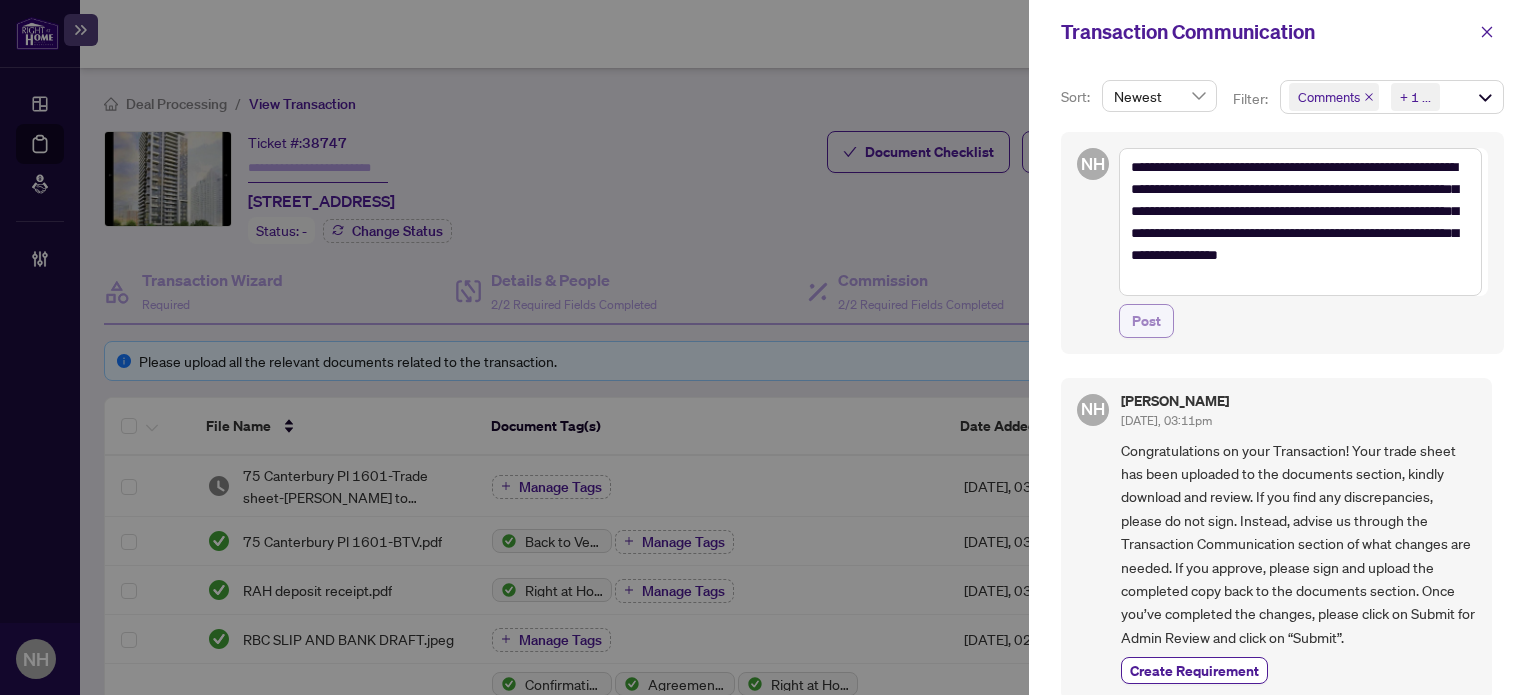 click on "Post" at bounding box center (1146, 321) 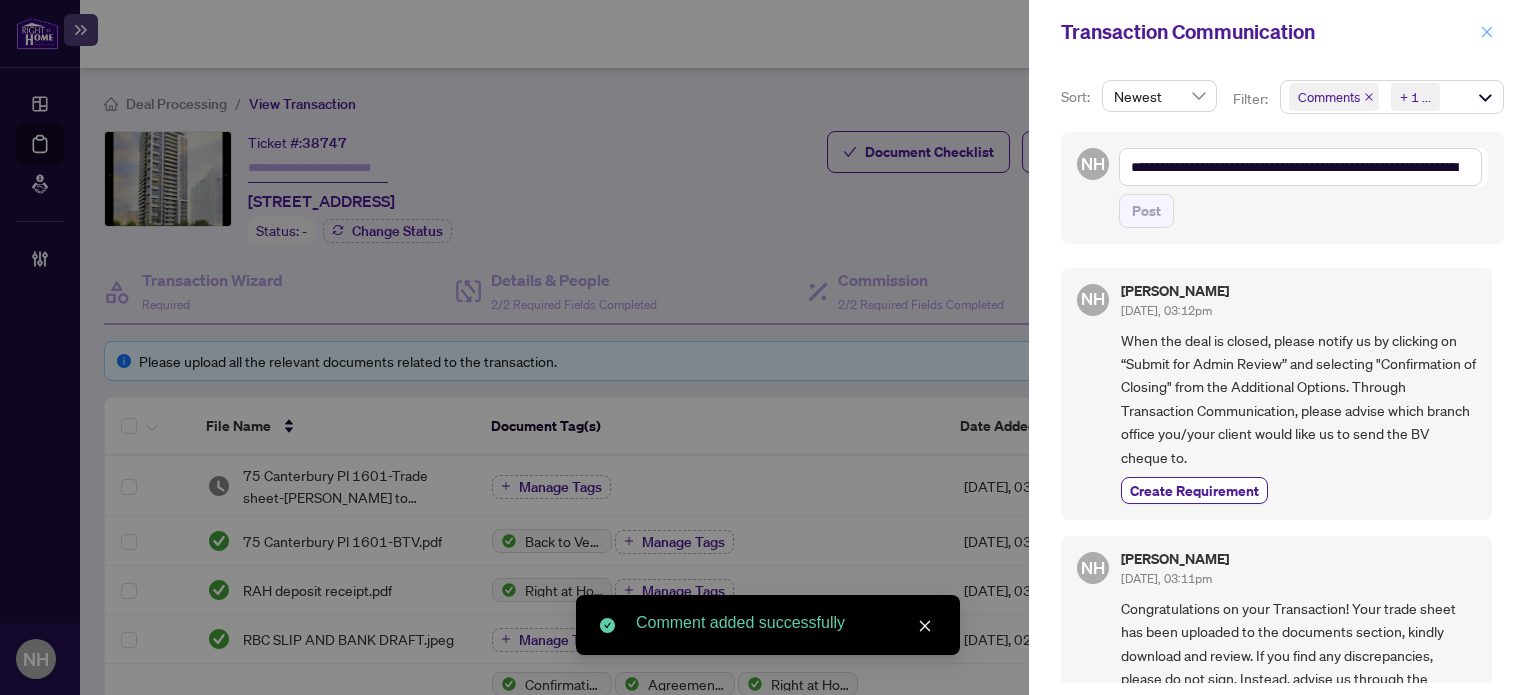 click at bounding box center [1487, 32] 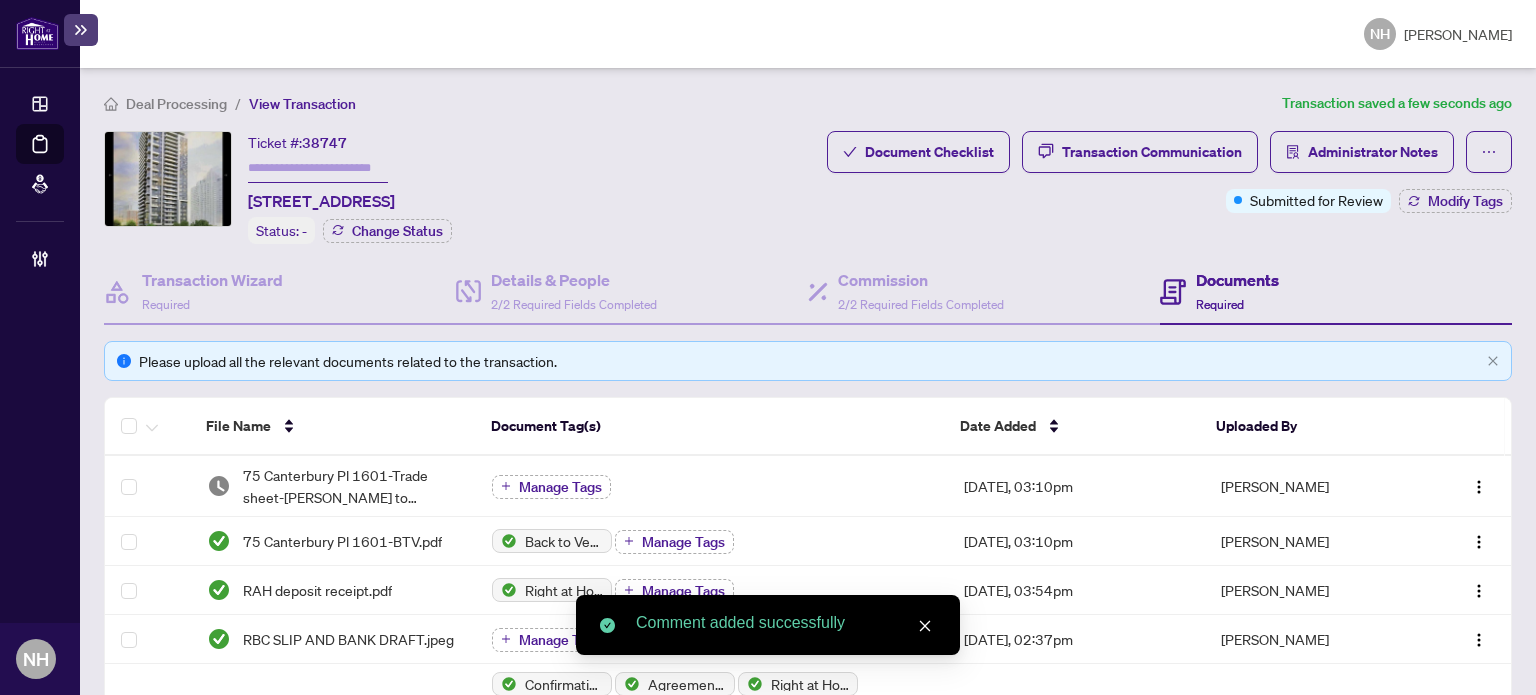 type on "*******" 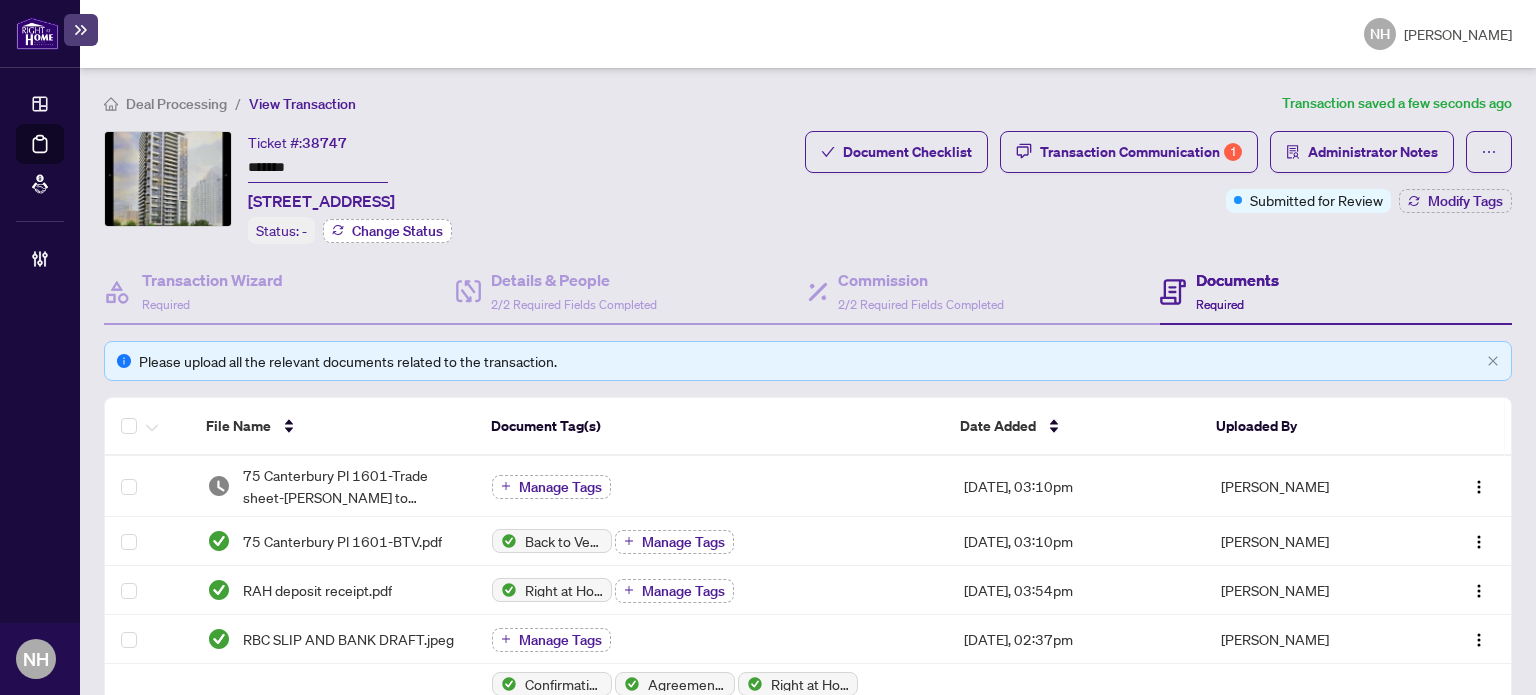 click on "Change Status" at bounding box center [397, 231] 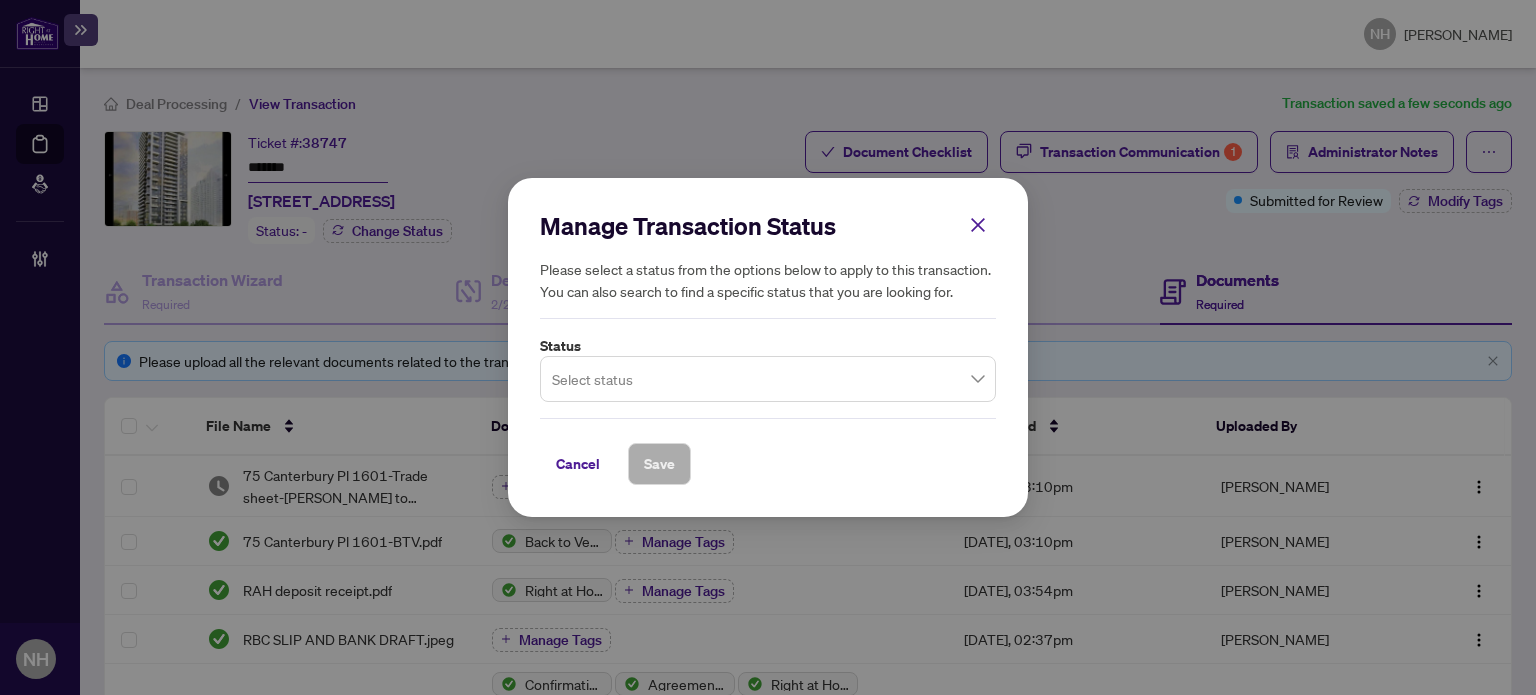click at bounding box center [768, 379] 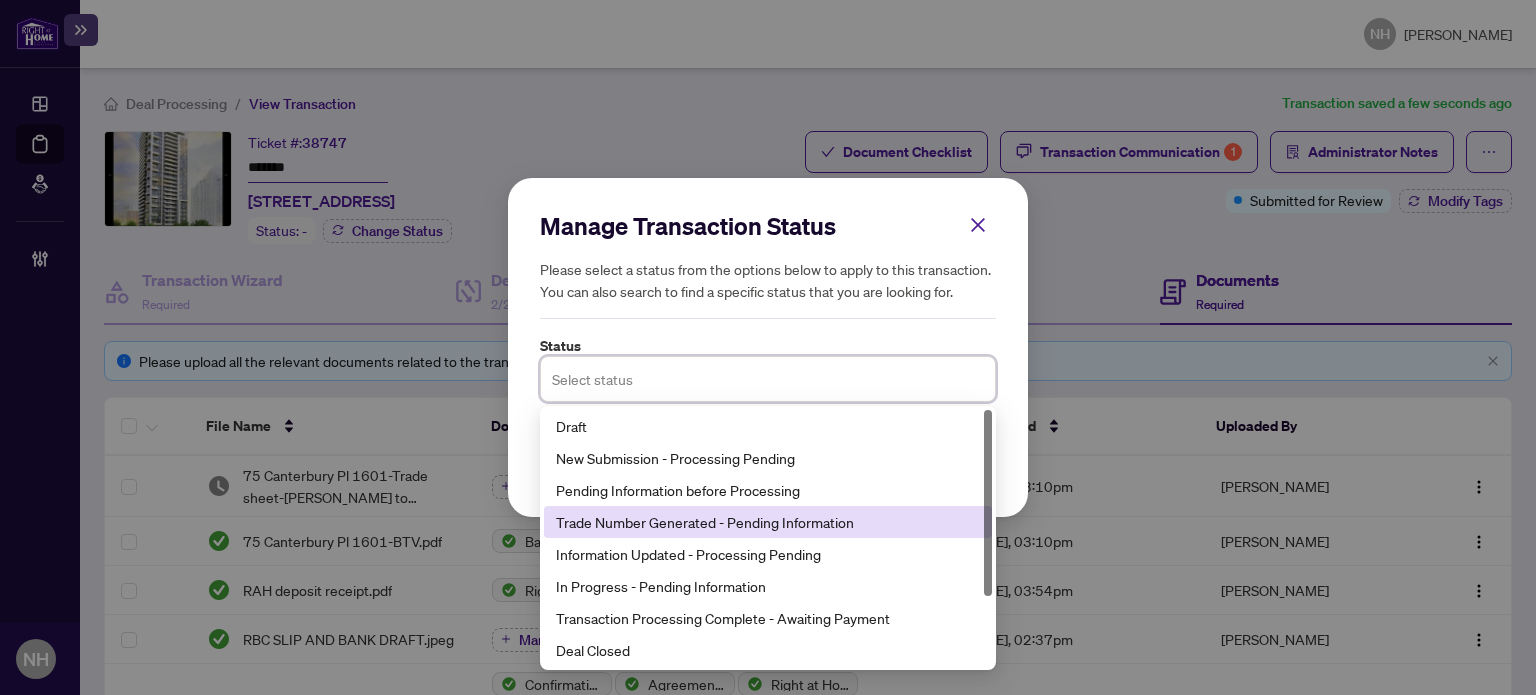 click on "Trade Number Generated - Pending Information" at bounding box center (768, 522) 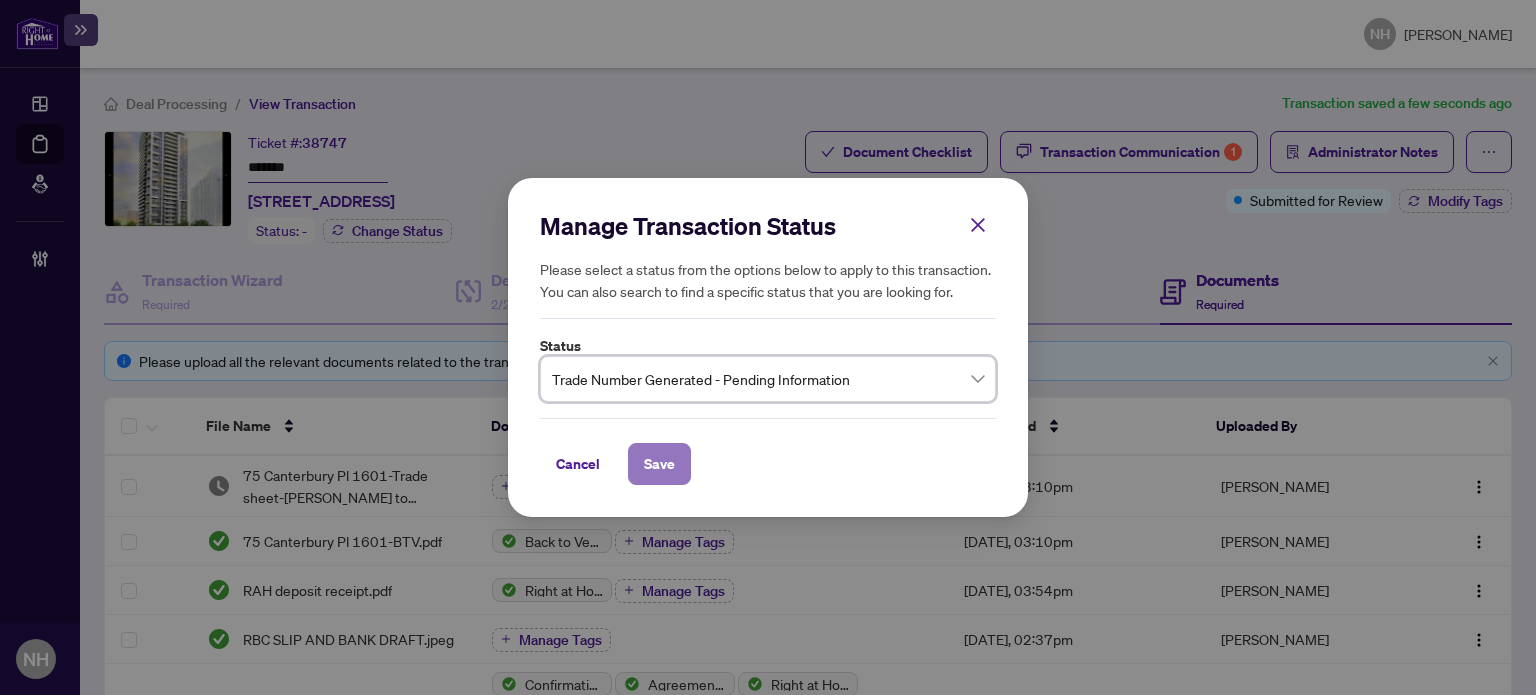 click on "Save" at bounding box center (659, 464) 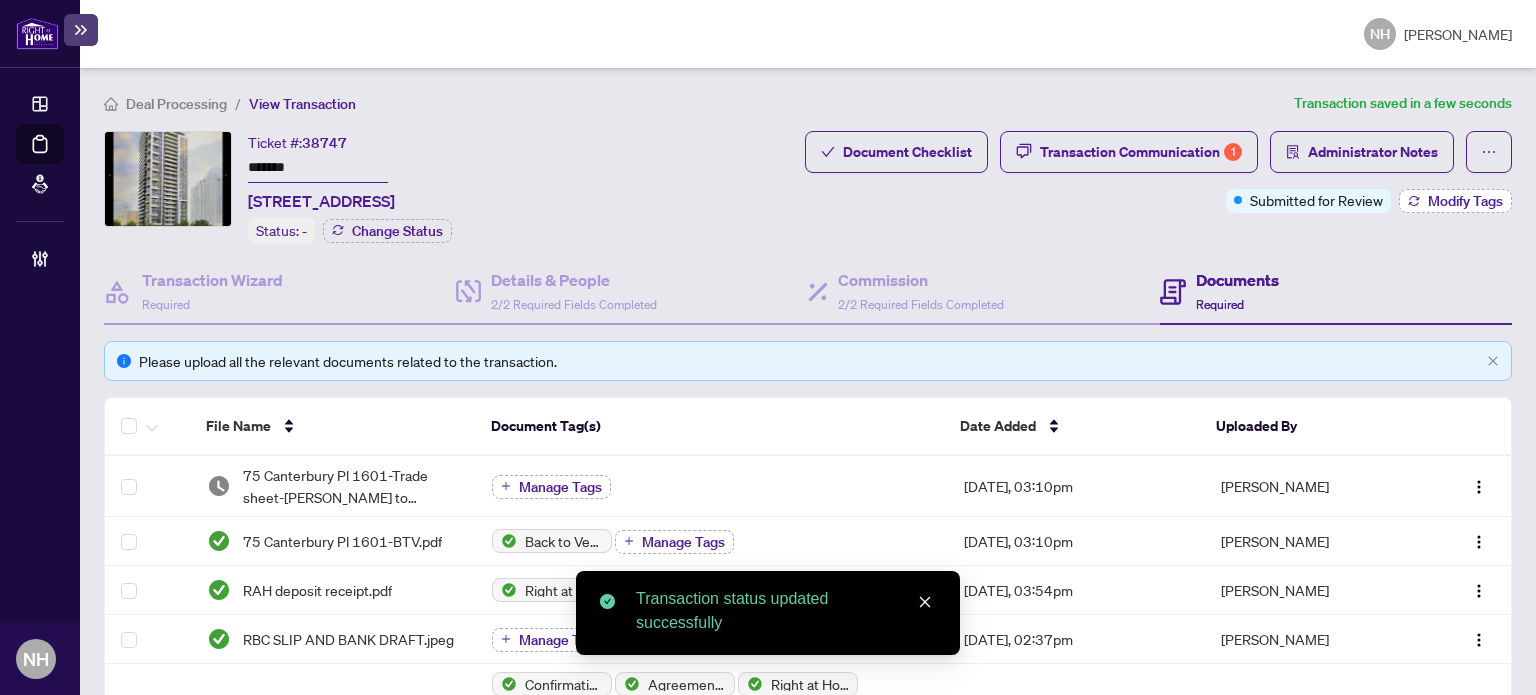 click on "Modify Tags" at bounding box center [1465, 201] 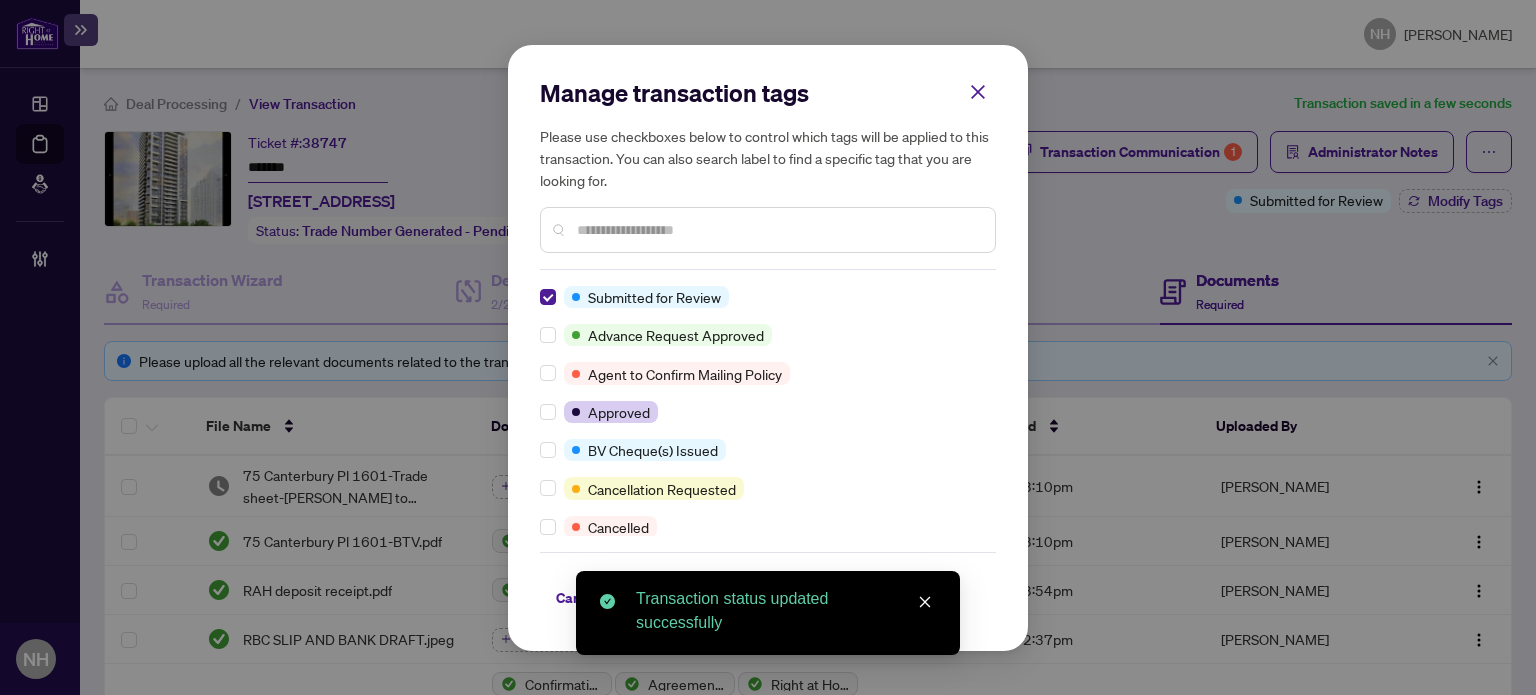 scroll, scrollTop: 0, scrollLeft: 0, axis: both 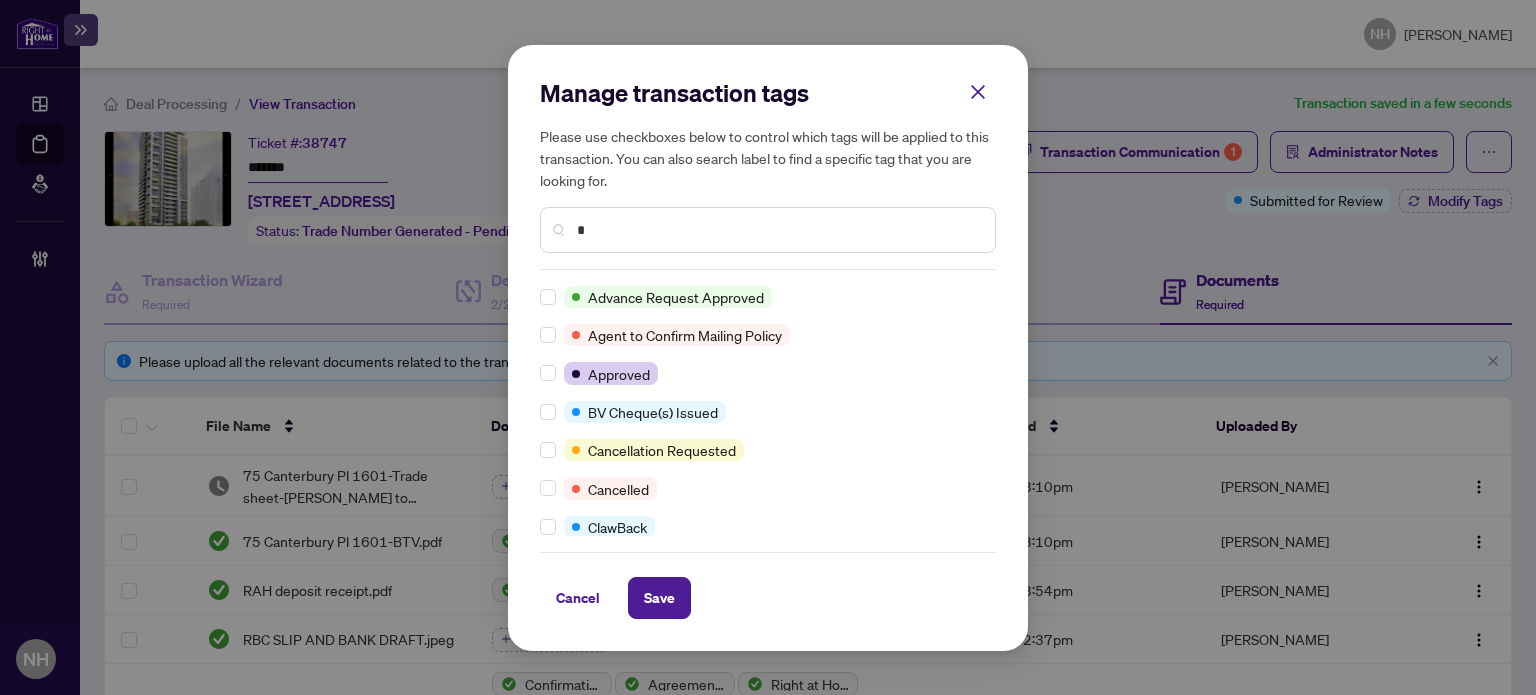 click on "*" at bounding box center [778, 230] 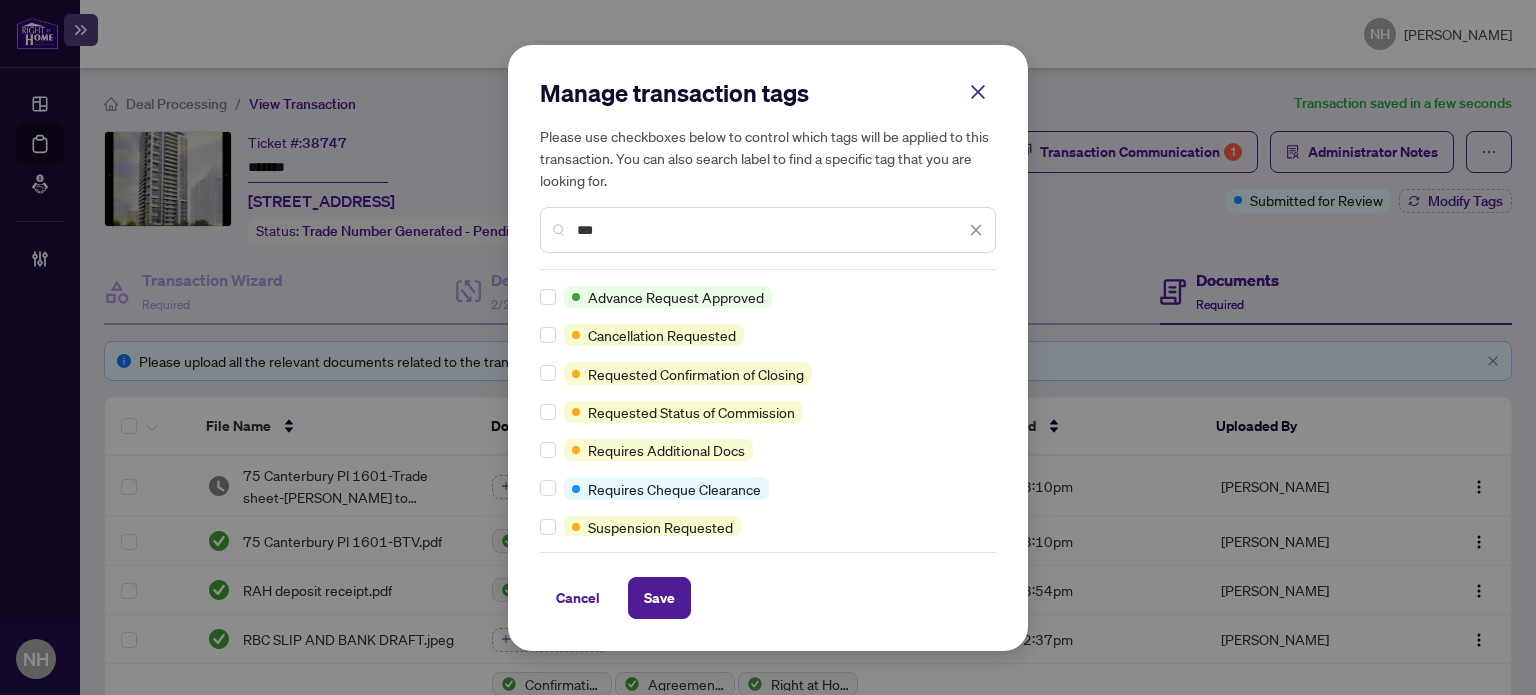 type on "***" 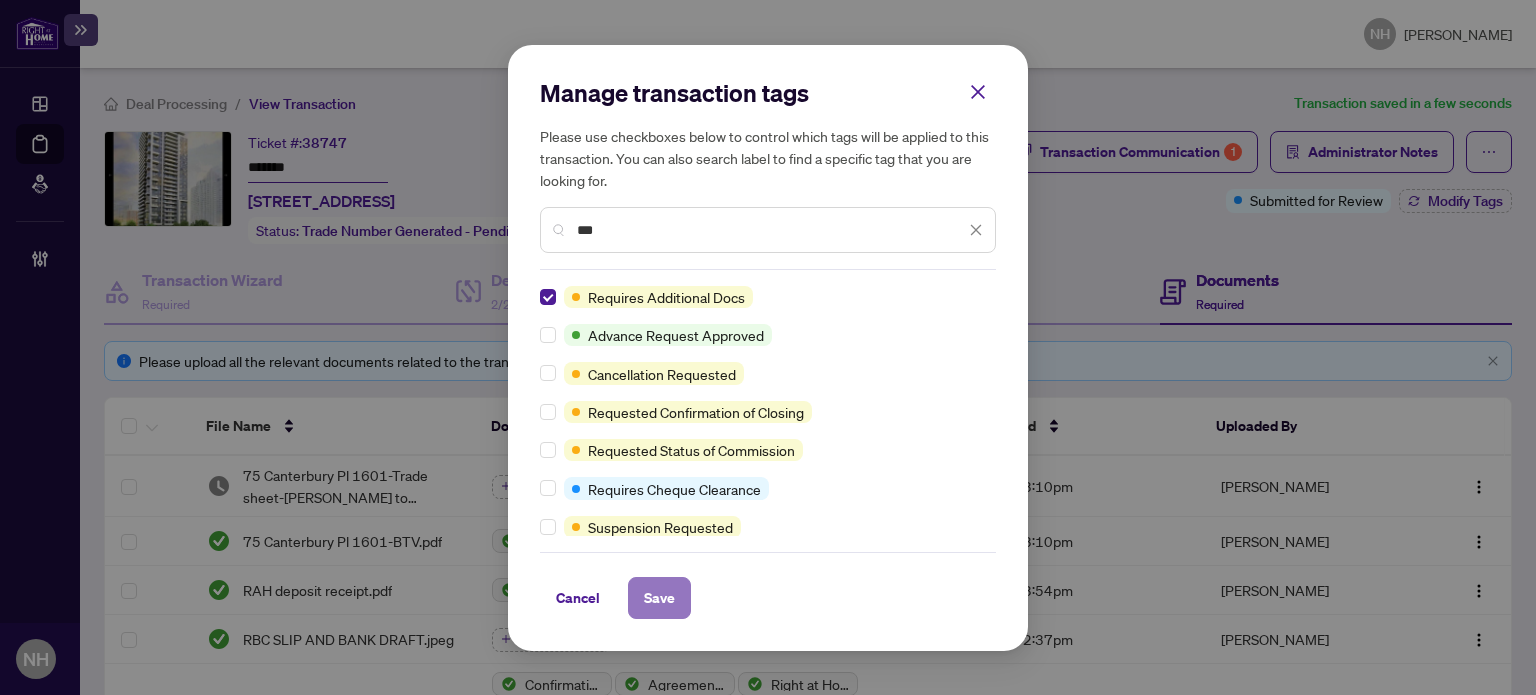 click on "Save" at bounding box center [659, 598] 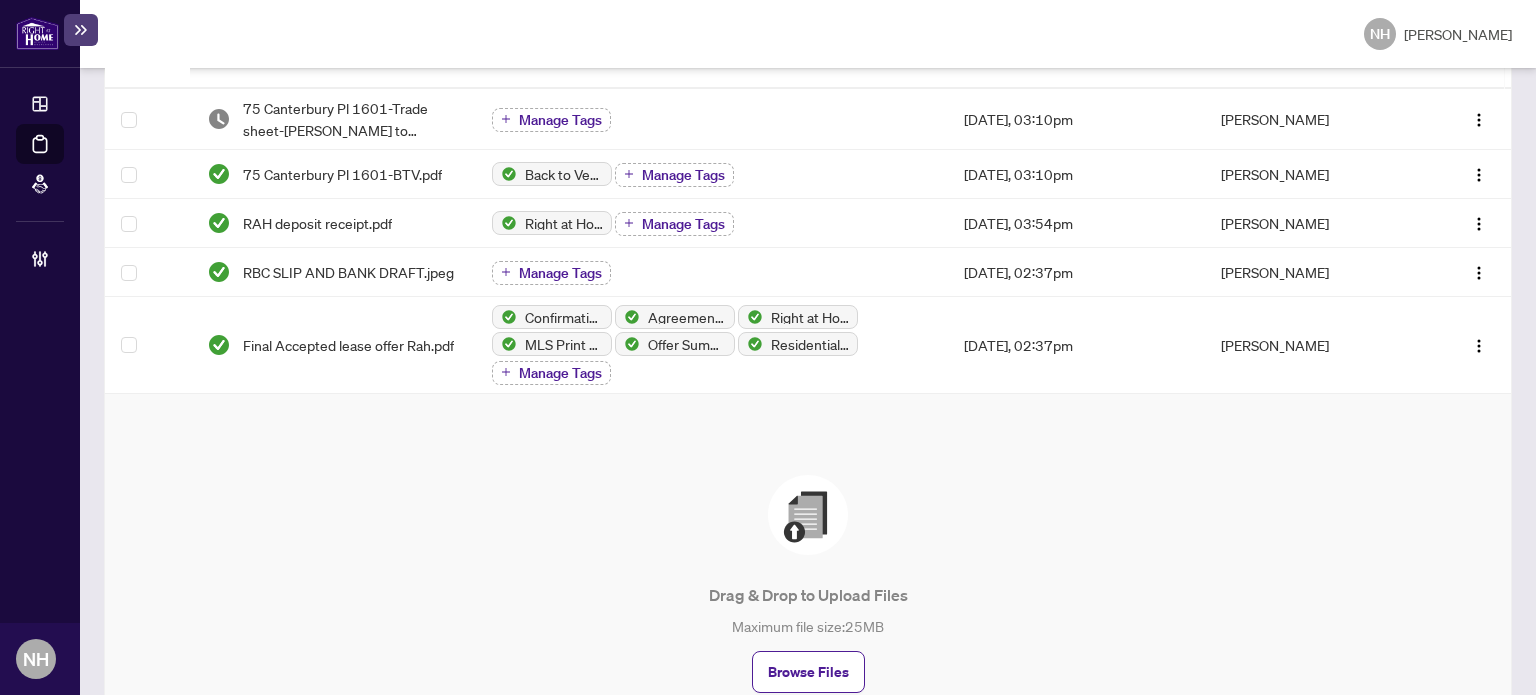 scroll, scrollTop: 500, scrollLeft: 0, axis: vertical 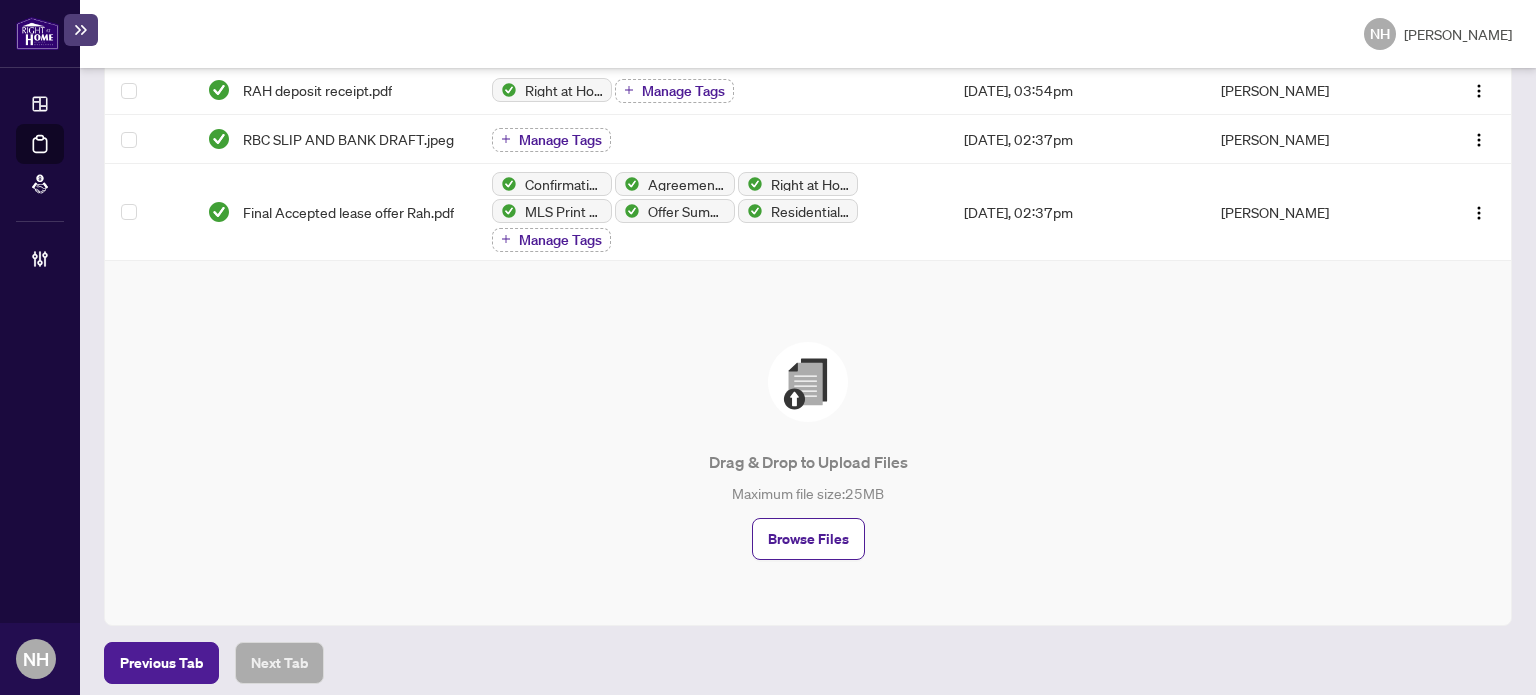 click on "Drag & Drop to Upload Files Maximum file size:  25  MB Browse Files" at bounding box center (808, 451) 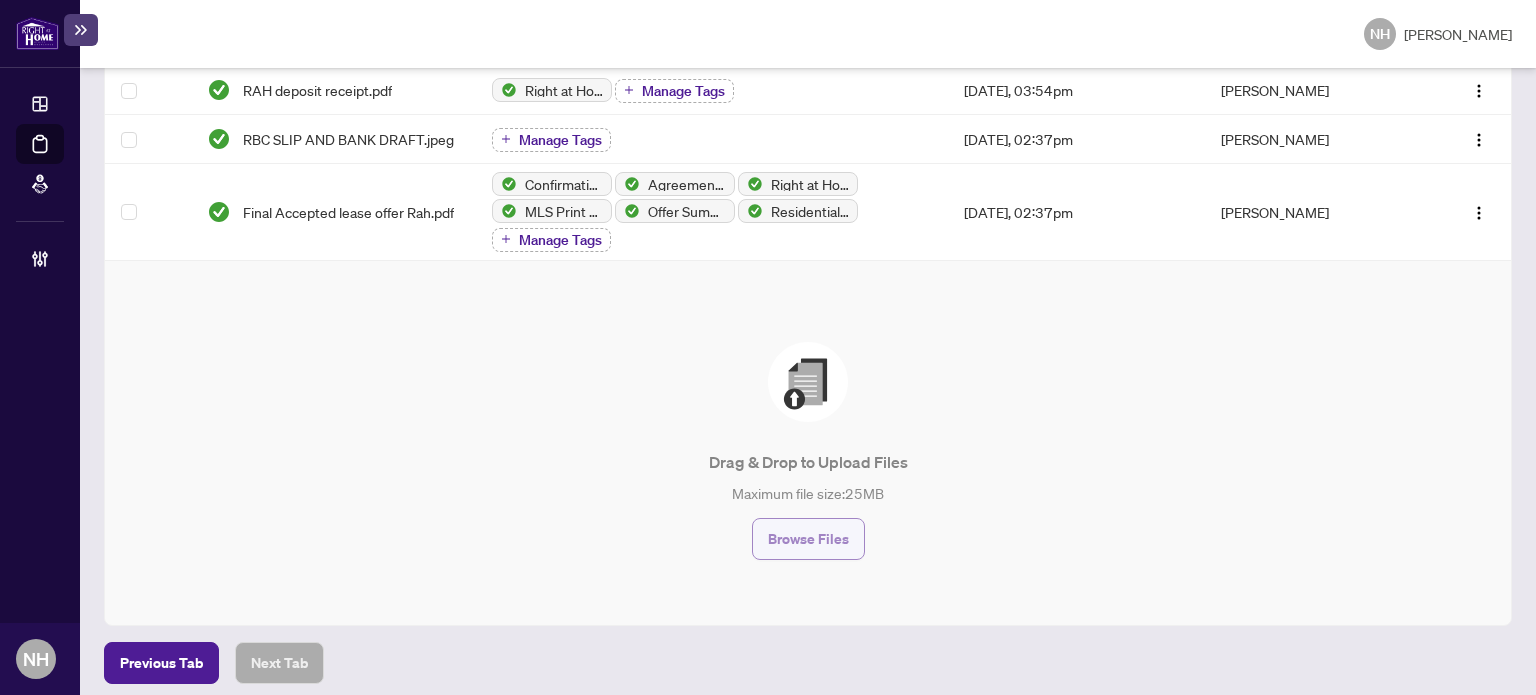 click on "Browse Files" at bounding box center [808, 539] 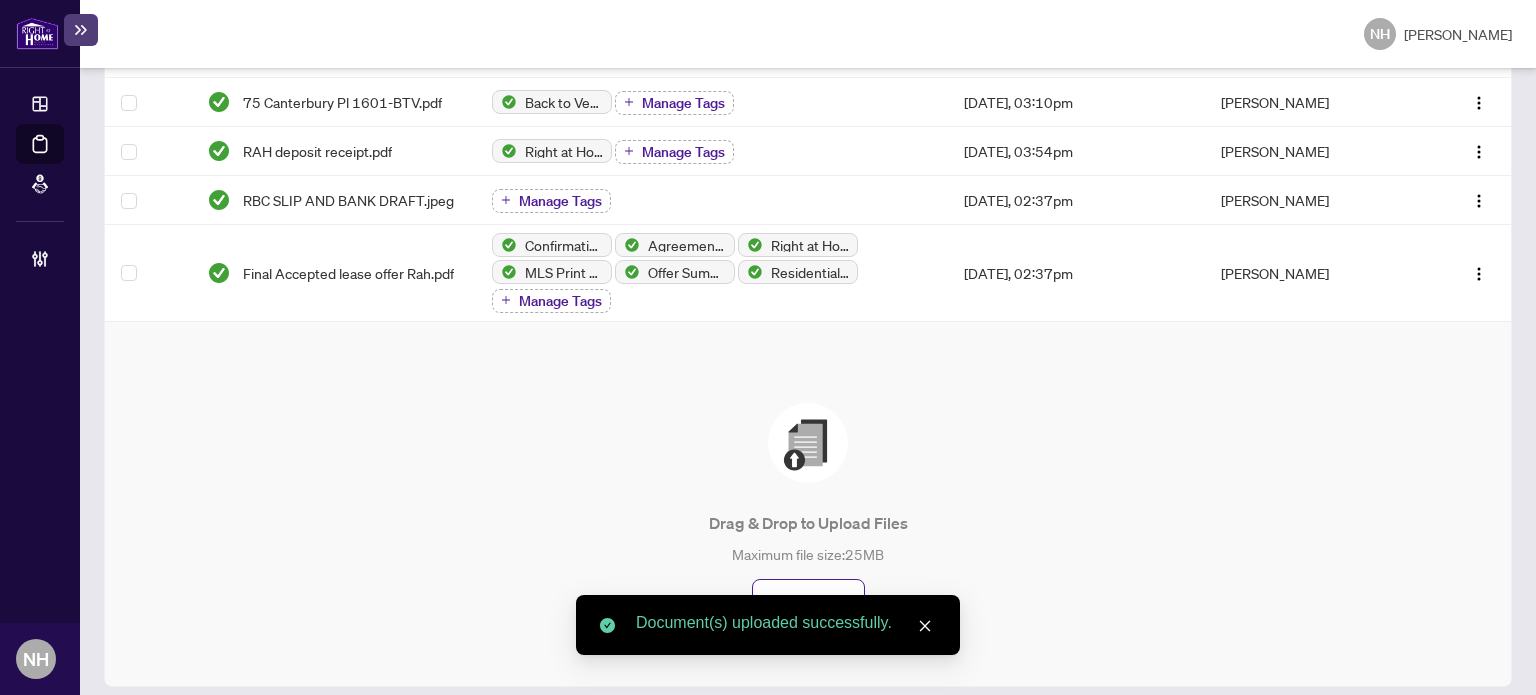 scroll, scrollTop: 0, scrollLeft: 0, axis: both 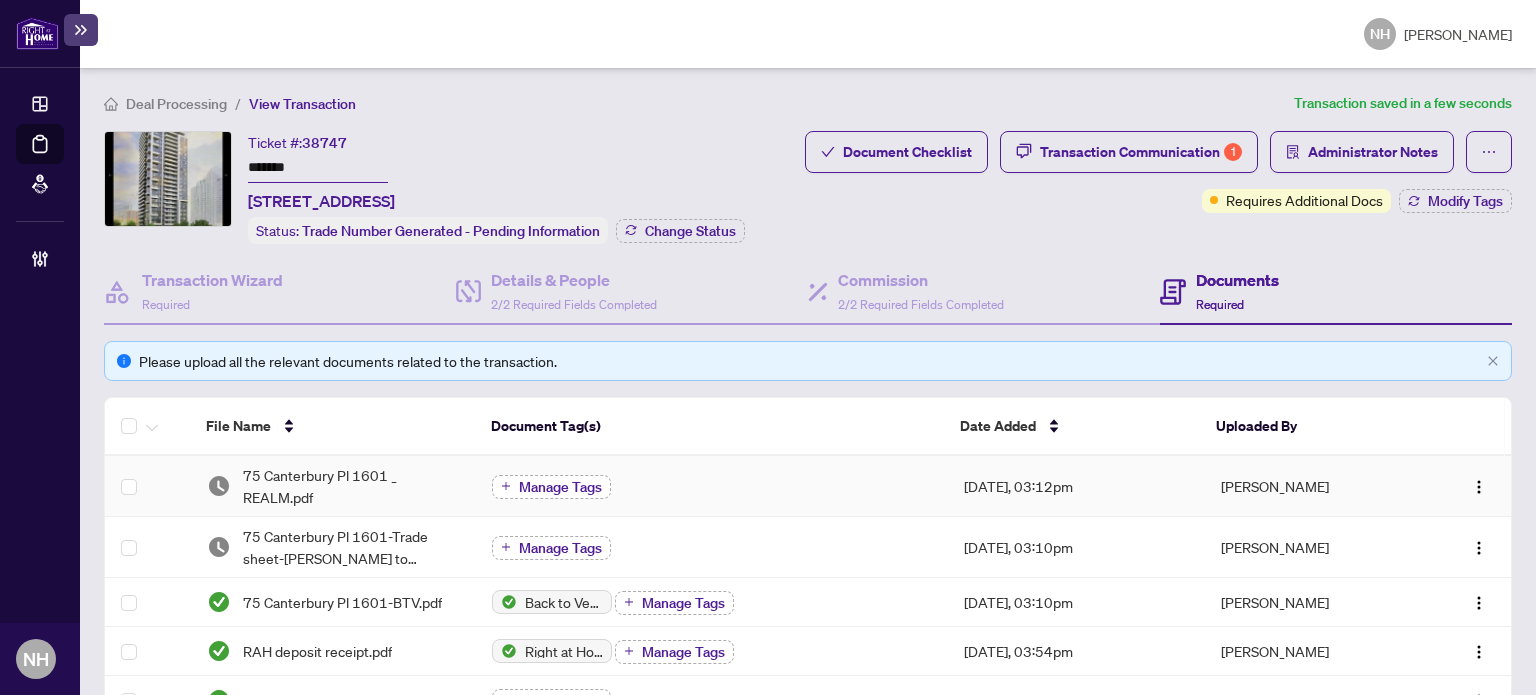click on "Manage Tags" at bounding box center (560, 487) 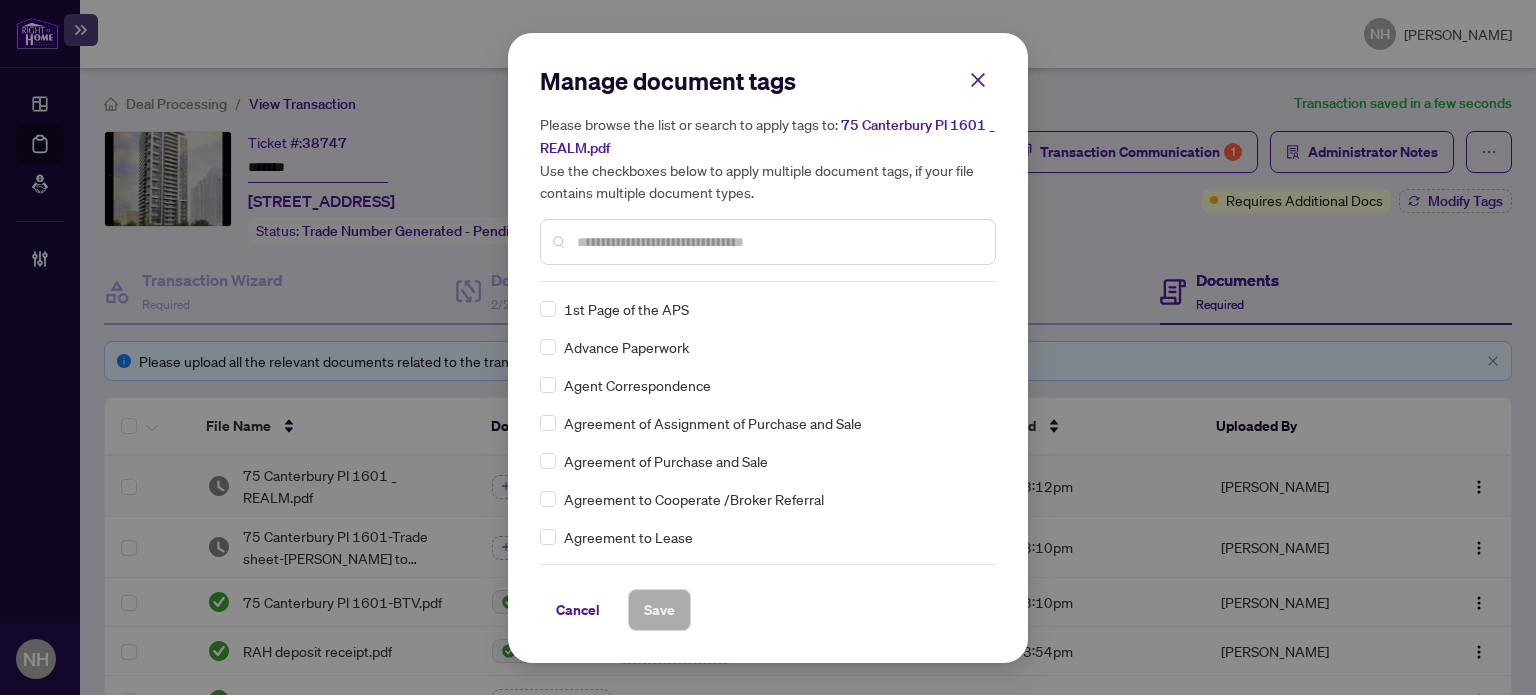 click at bounding box center [778, 242] 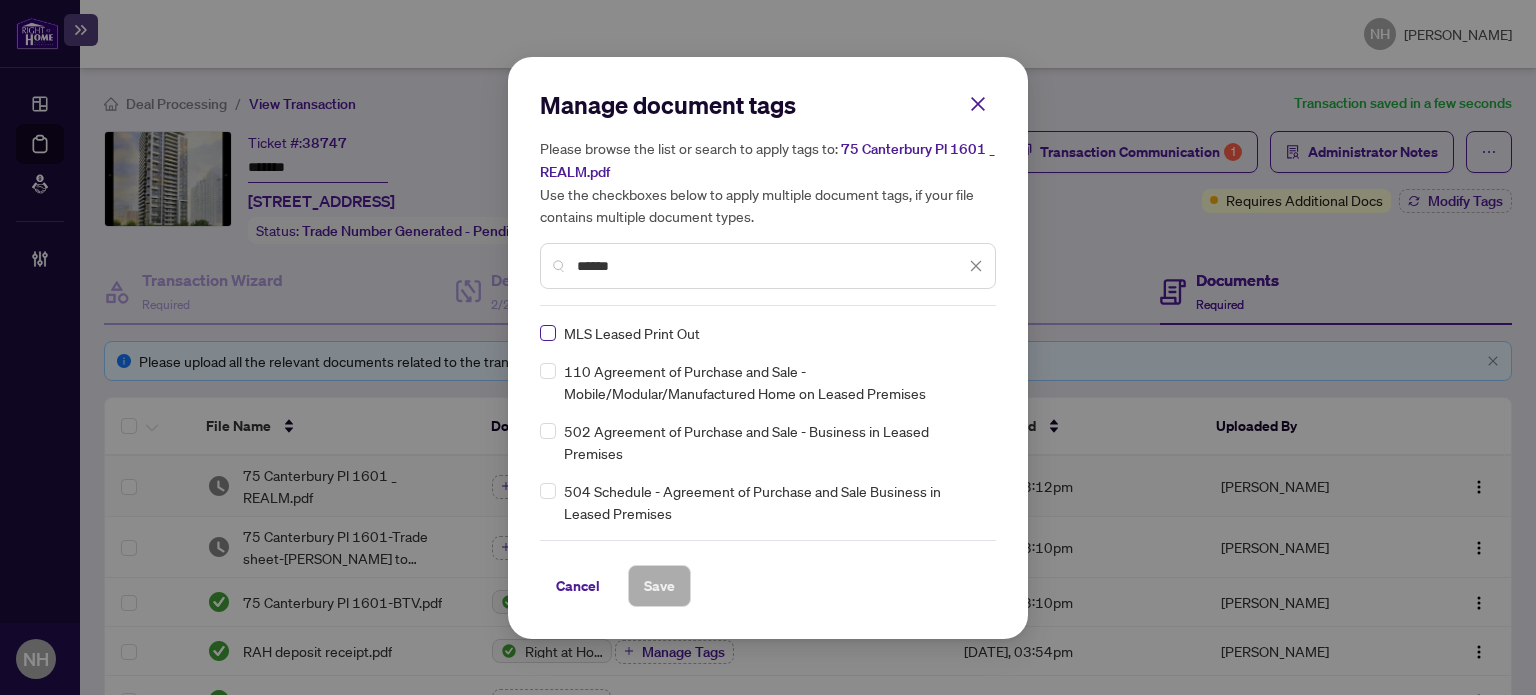 type on "******" 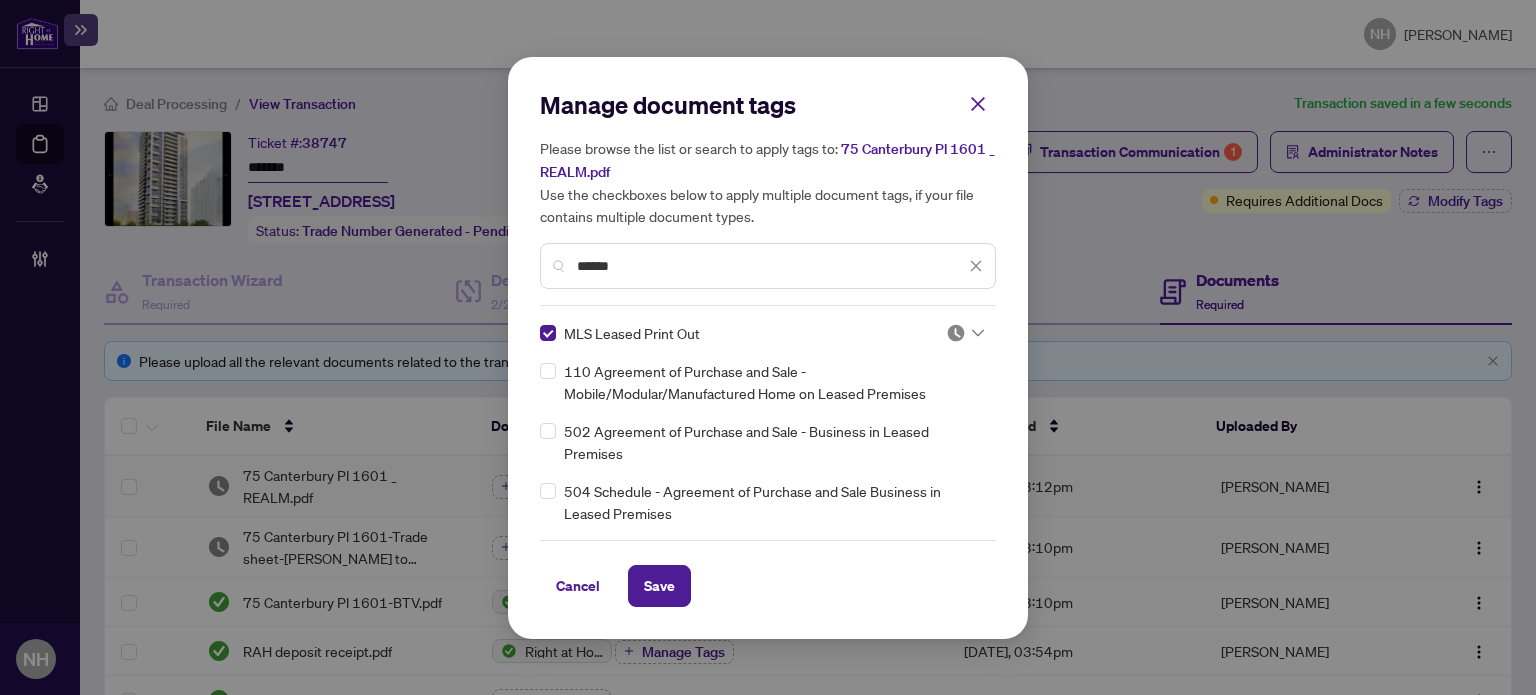 click at bounding box center (965, 333) 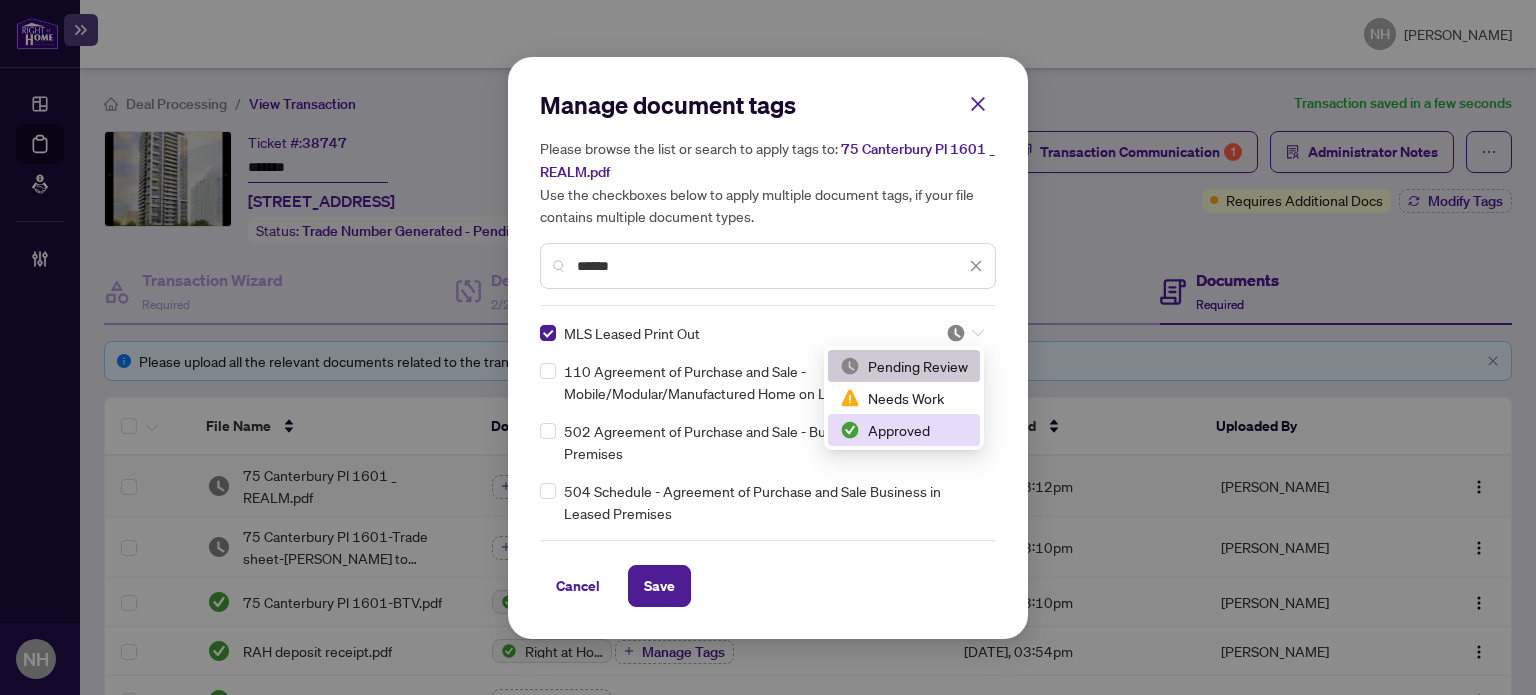 click on "Approved" at bounding box center (904, 430) 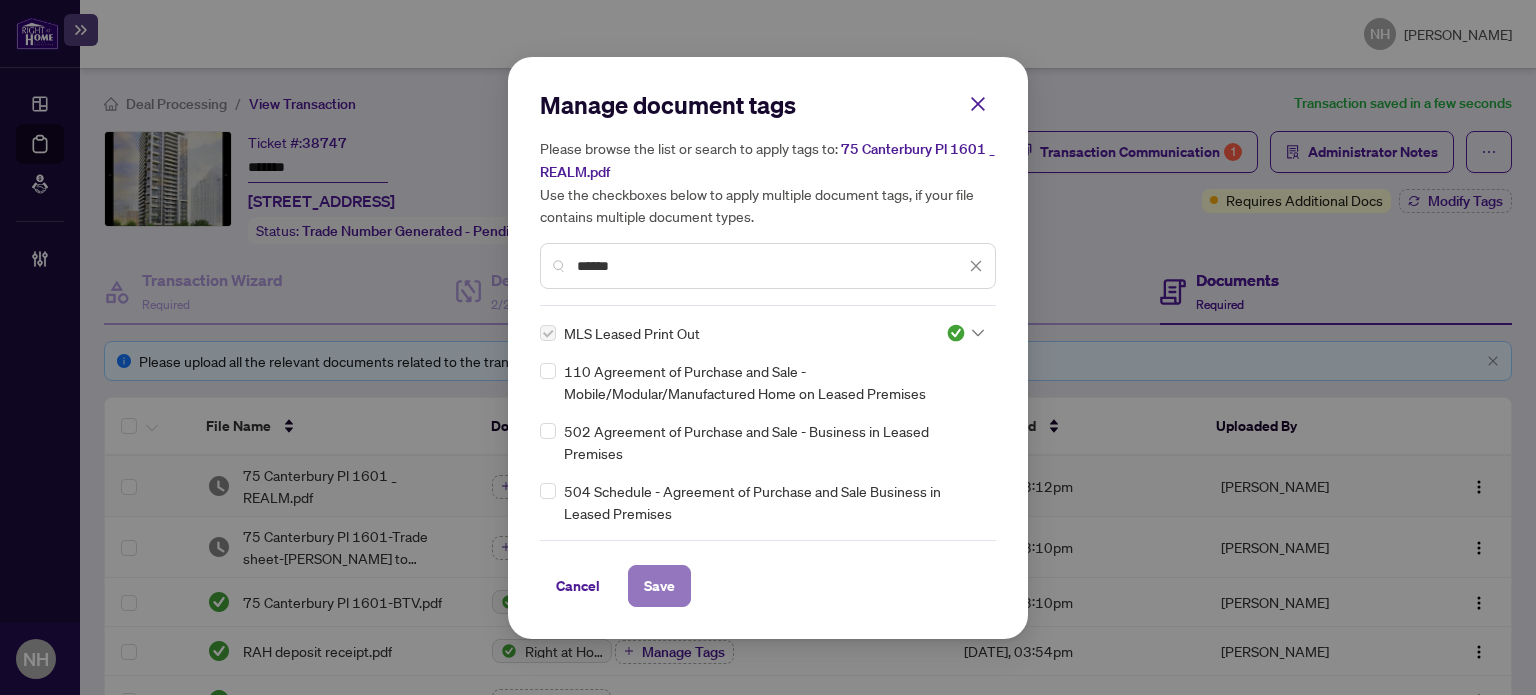 click on "Save" at bounding box center (659, 586) 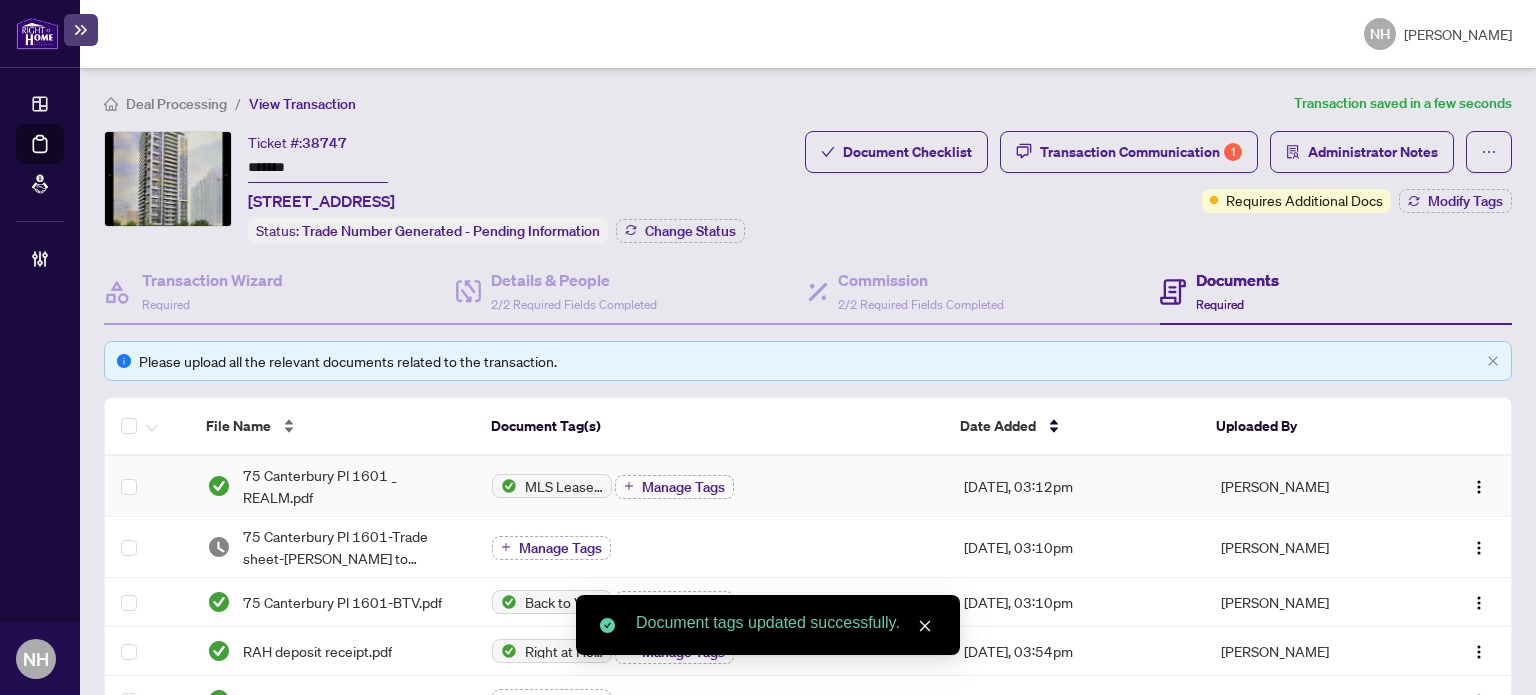 scroll, scrollTop: 400, scrollLeft: 0, axis: vertical 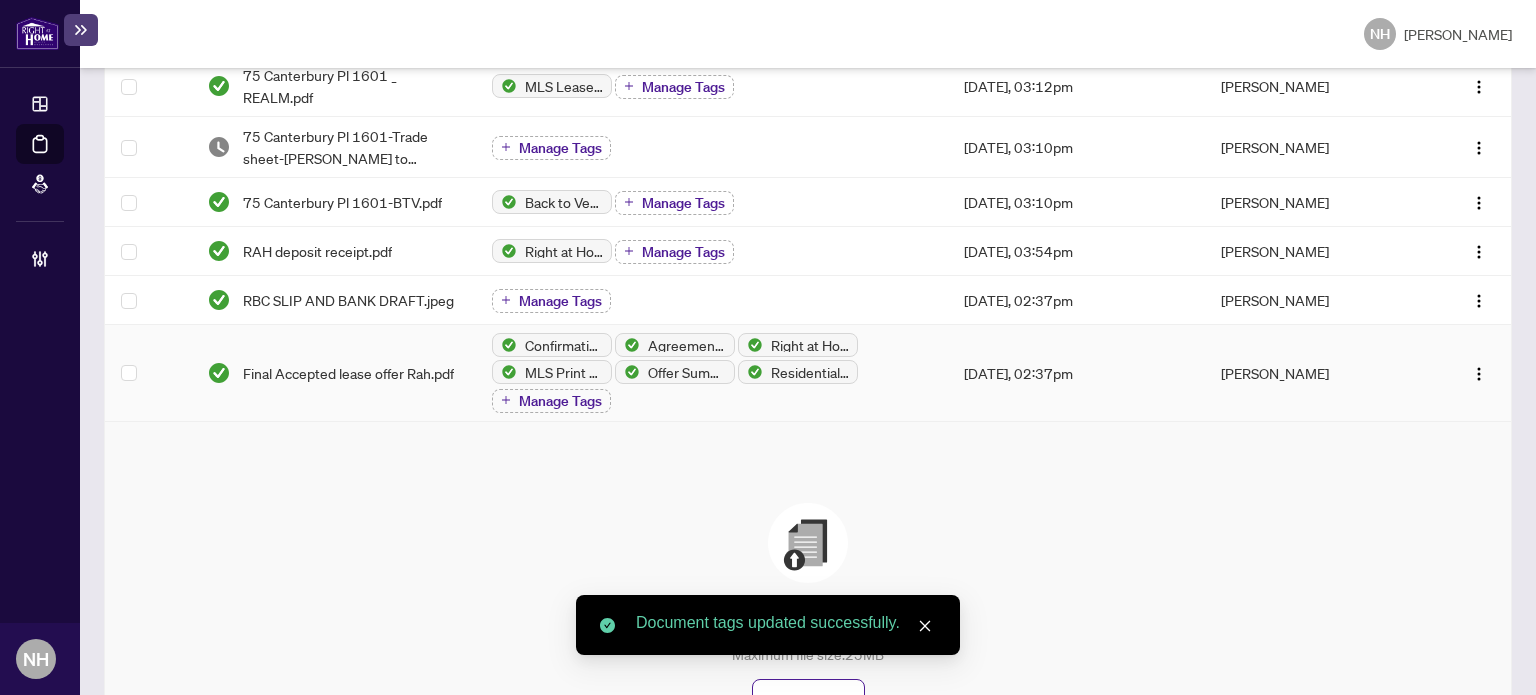 click on "Final Accepted lease offer Rah.pdf" at bounding box center (348, 373) 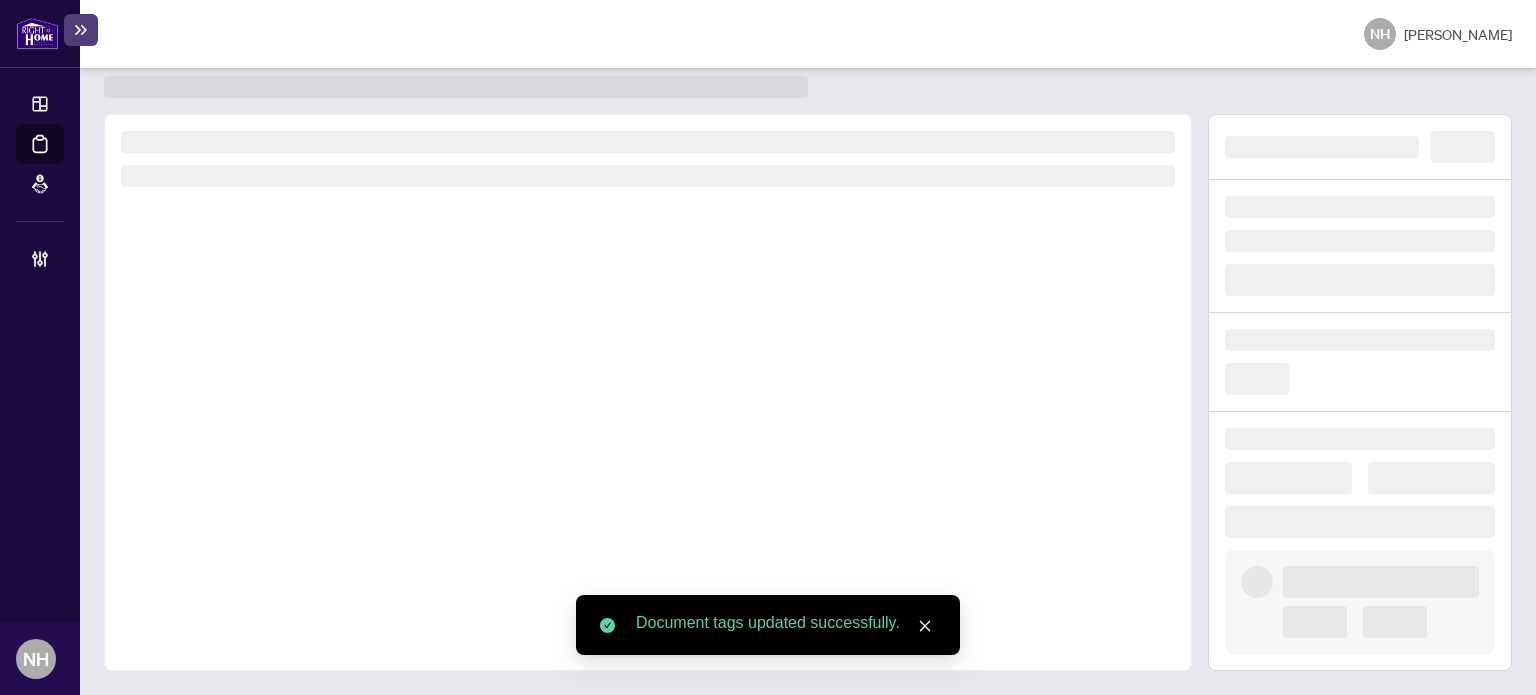 scroll, scrollTop: 52, scrollLeft: 0, axis: vertical 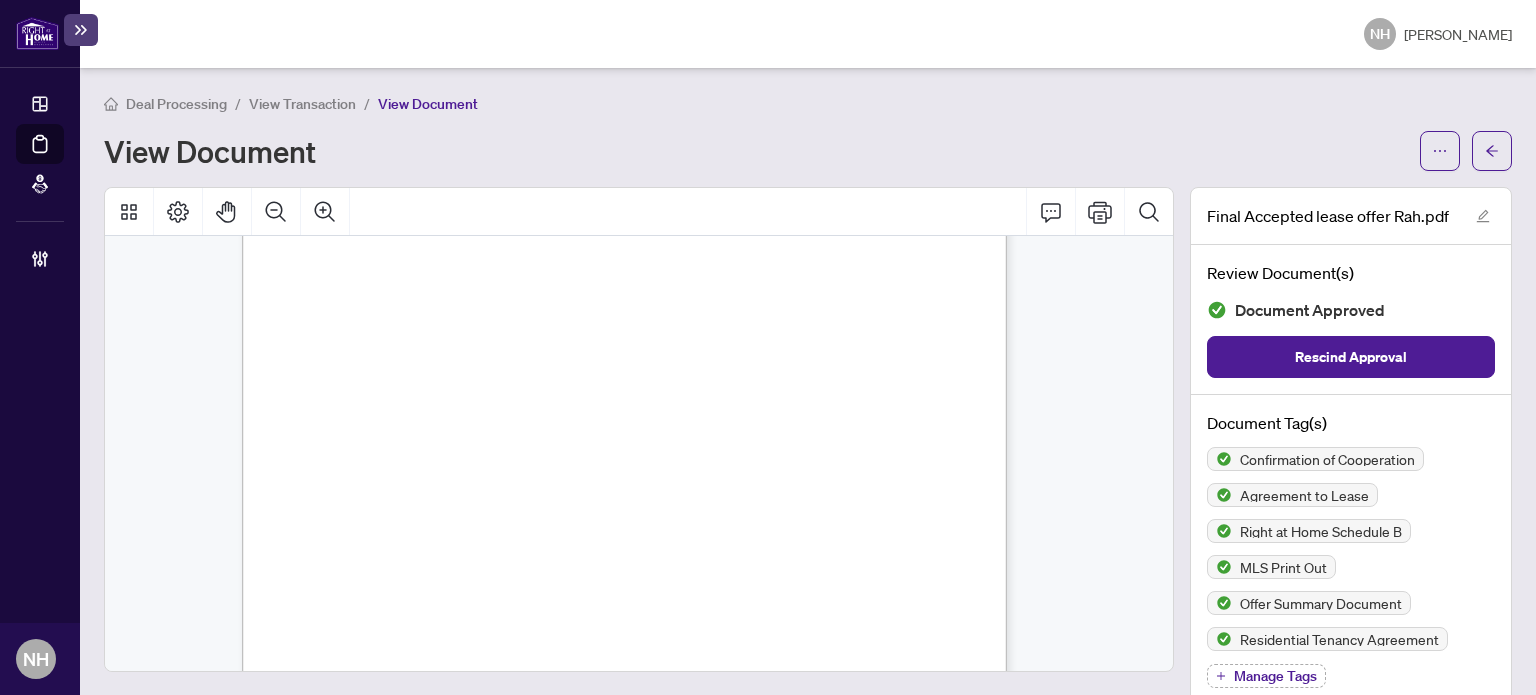 click on "View Transaction" at bounding box center [302, 104] 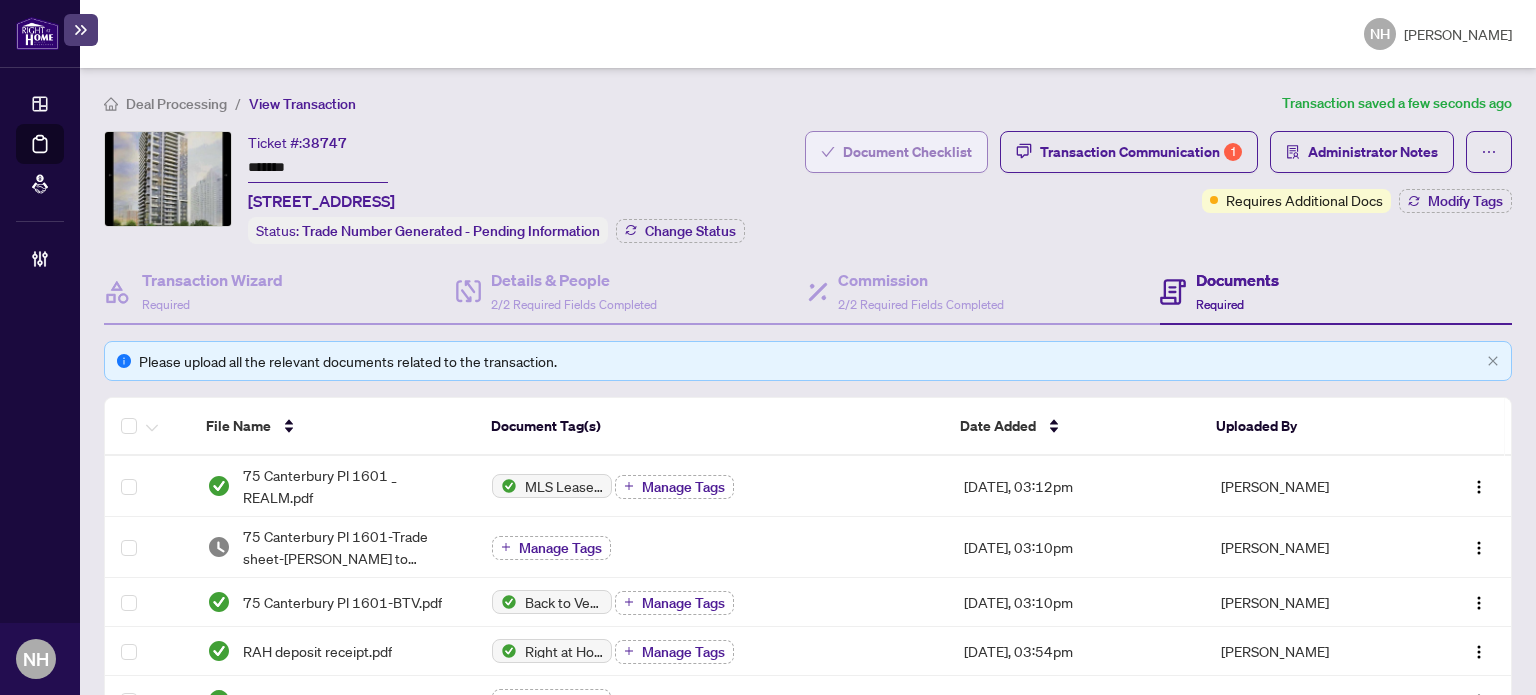 drag, startPoint x: 836, startPoint y: 155, endPoint x: 820, endPoint y: 163, distance: 17.888544 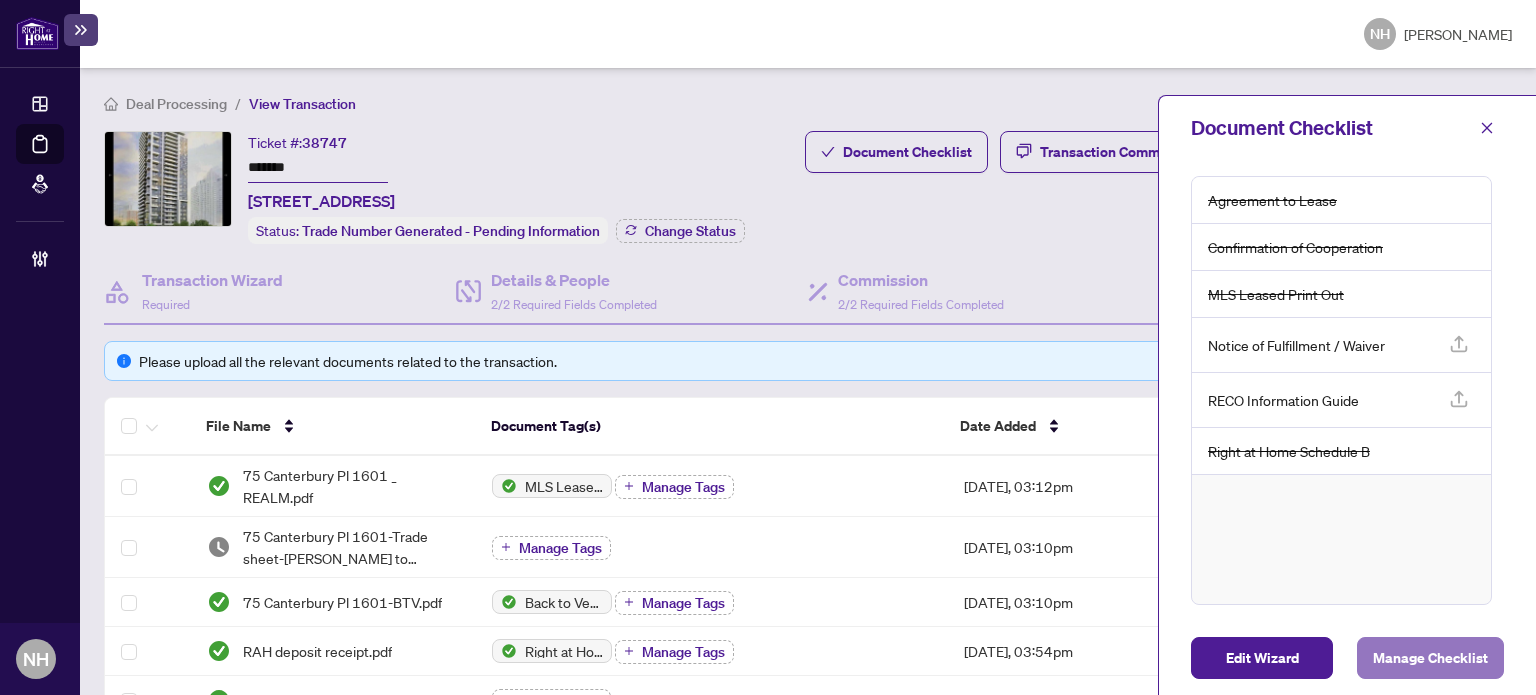 click on "Manage Checklist" at bounding box center (1430, 658) 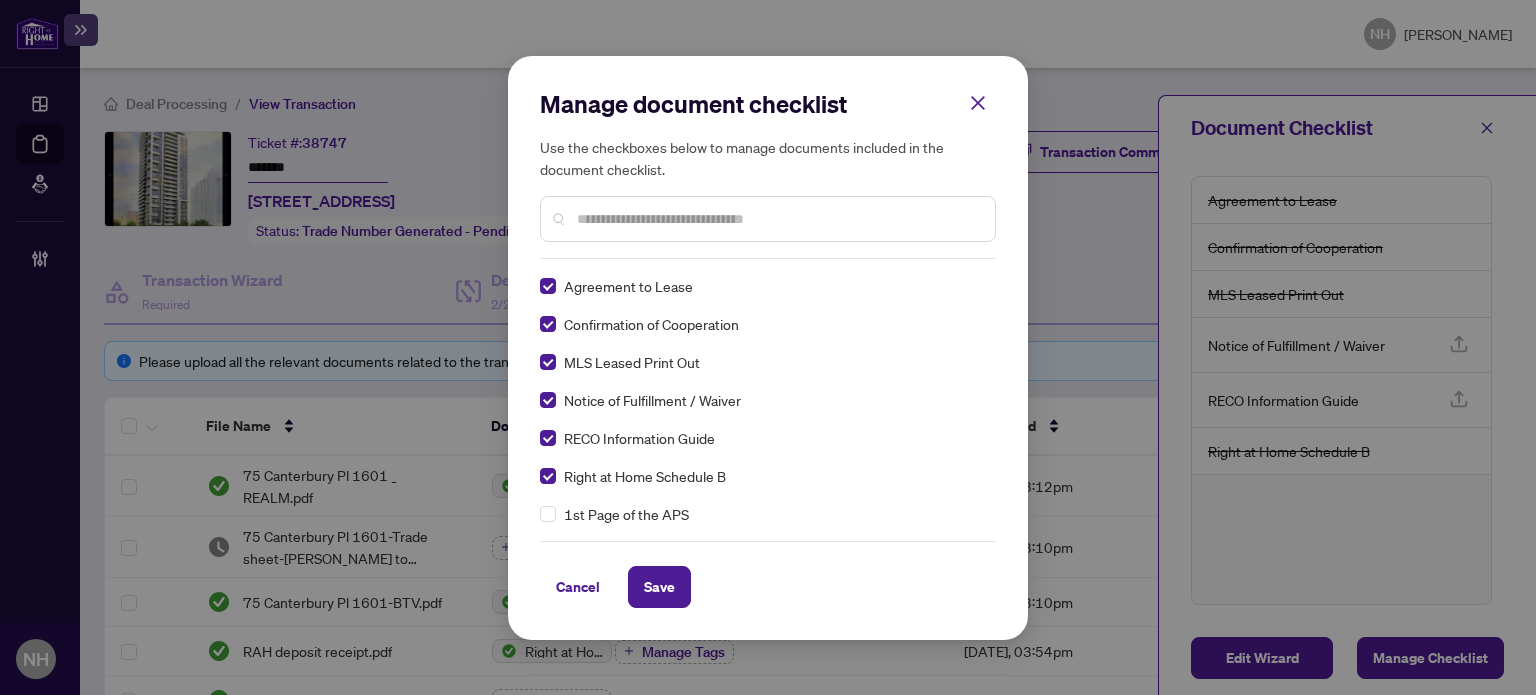 scroll, scrollTop: 0, scrollLeft: 0, axis: both 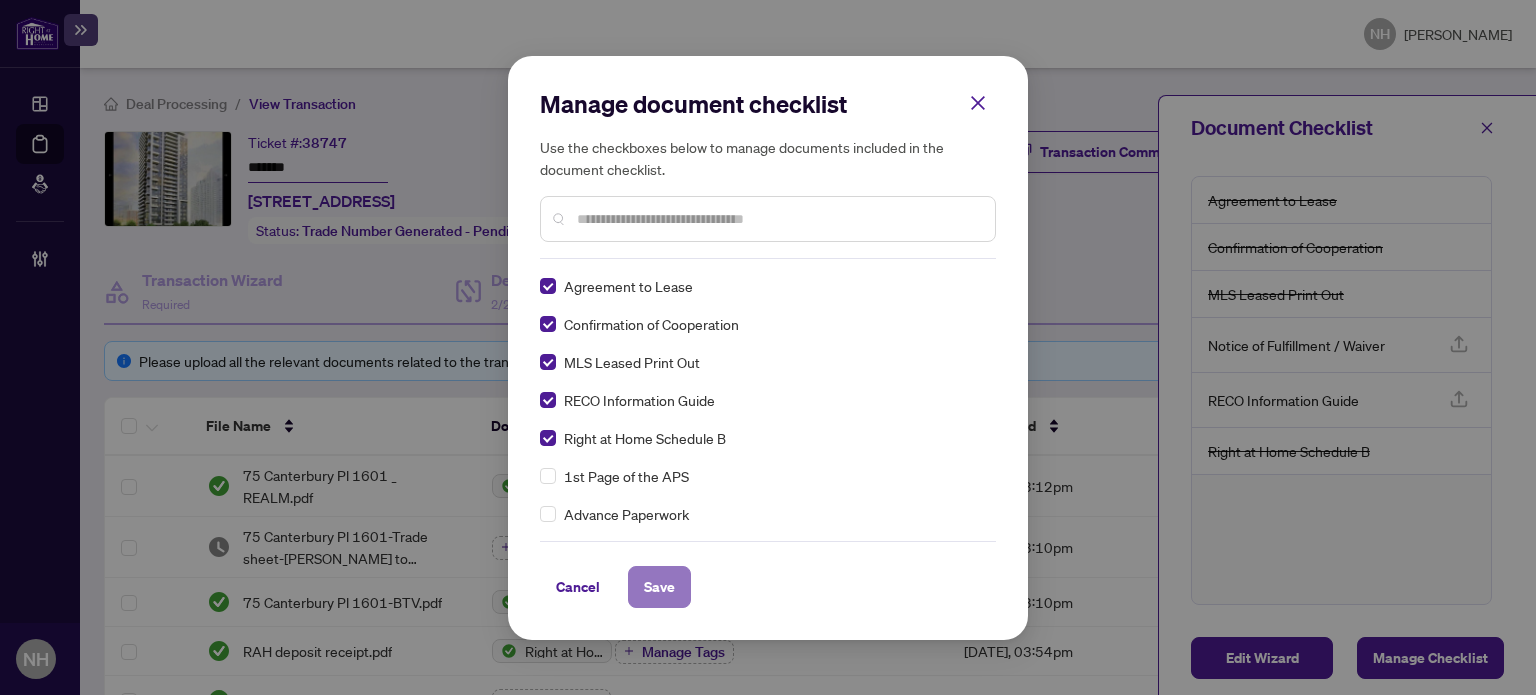 click on "Save" at bounding box center (659, 587) 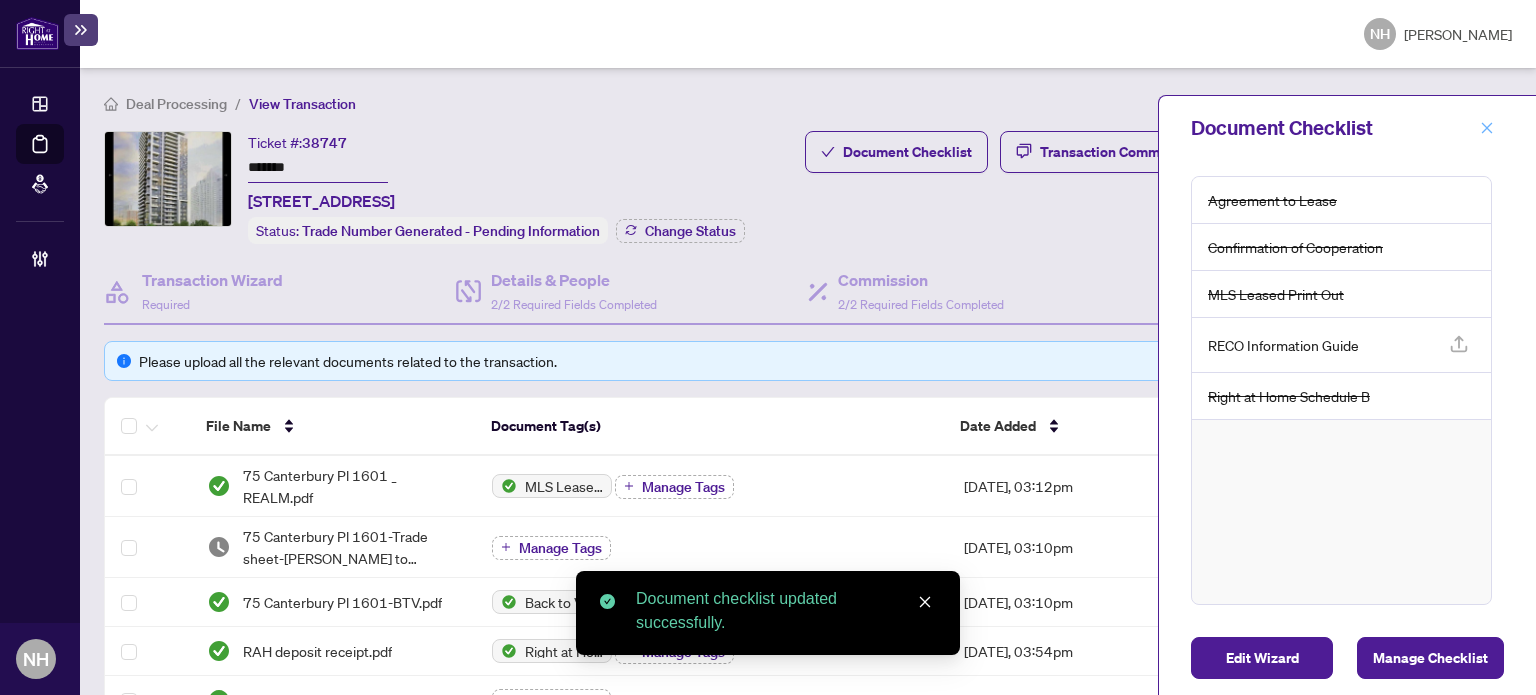 click at bounding box center [1487, 128] 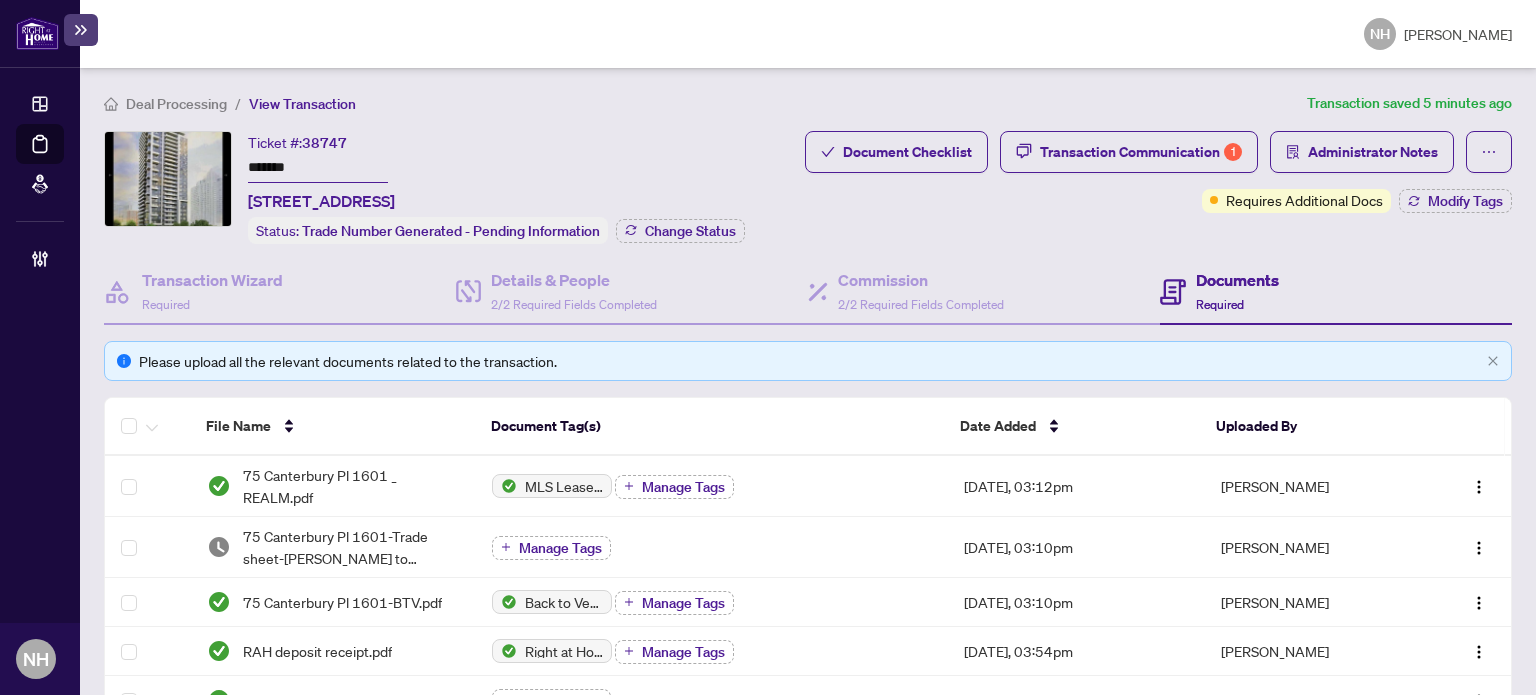 drag, startPoint x: 349, startPoint y: 169, endPoint x: 199, endPoint y: 125, distance: 156.32019 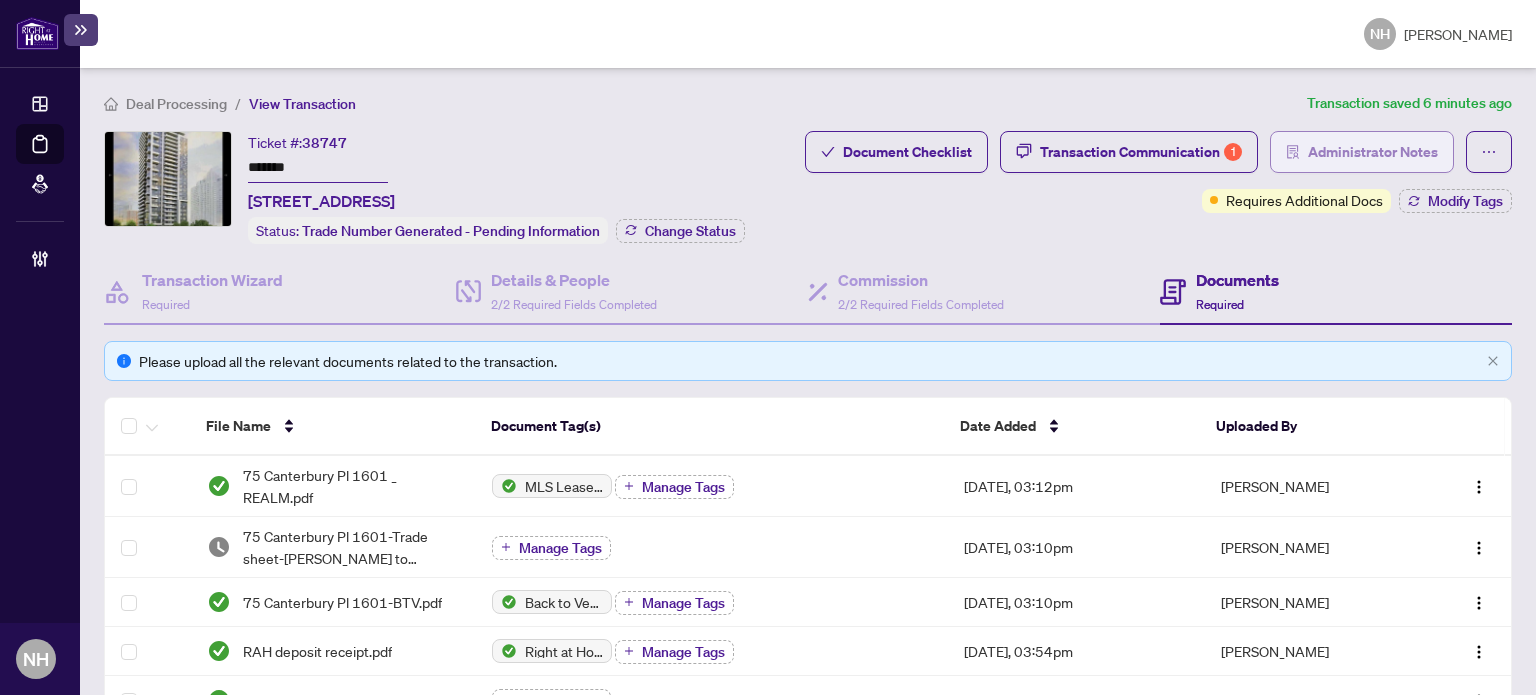 click on "Administrator Notes" at bounding box center [1373, 152] 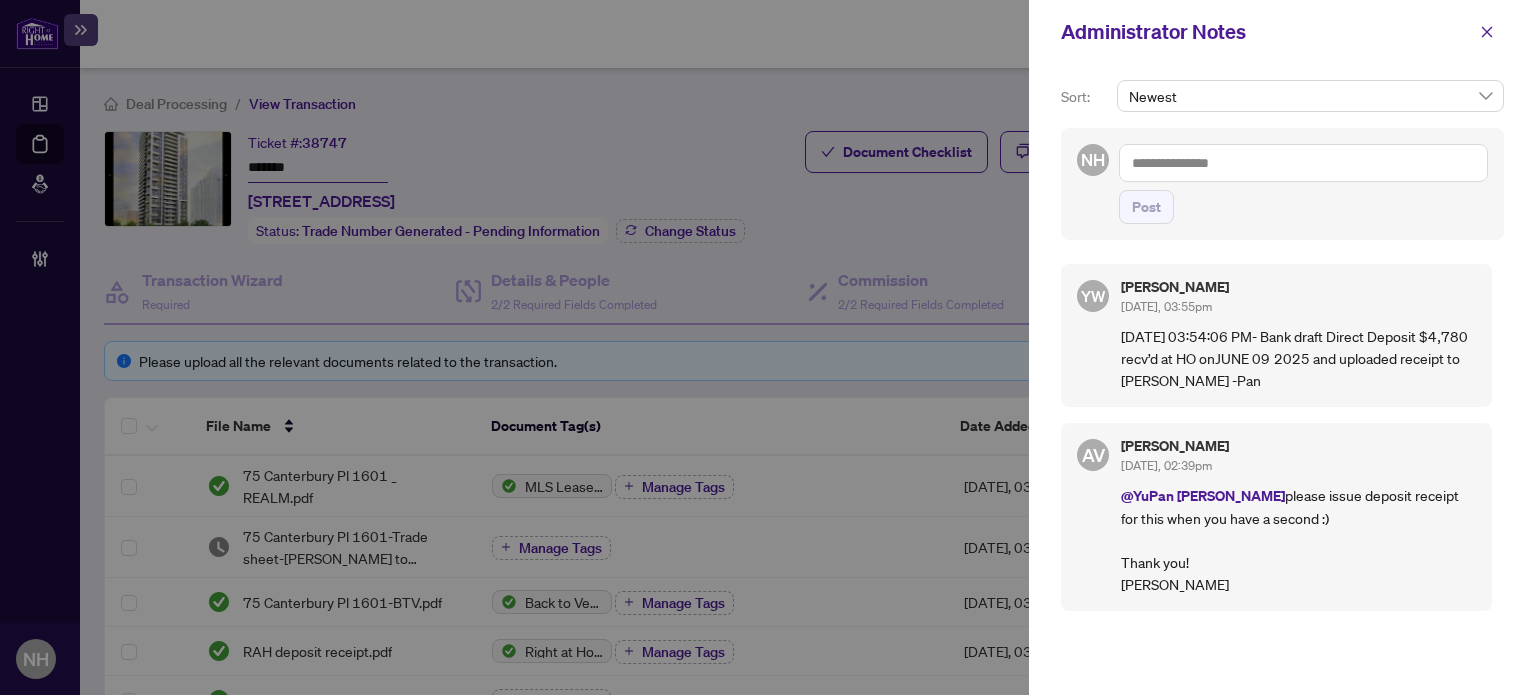 click at bounding box center [1303, 163] 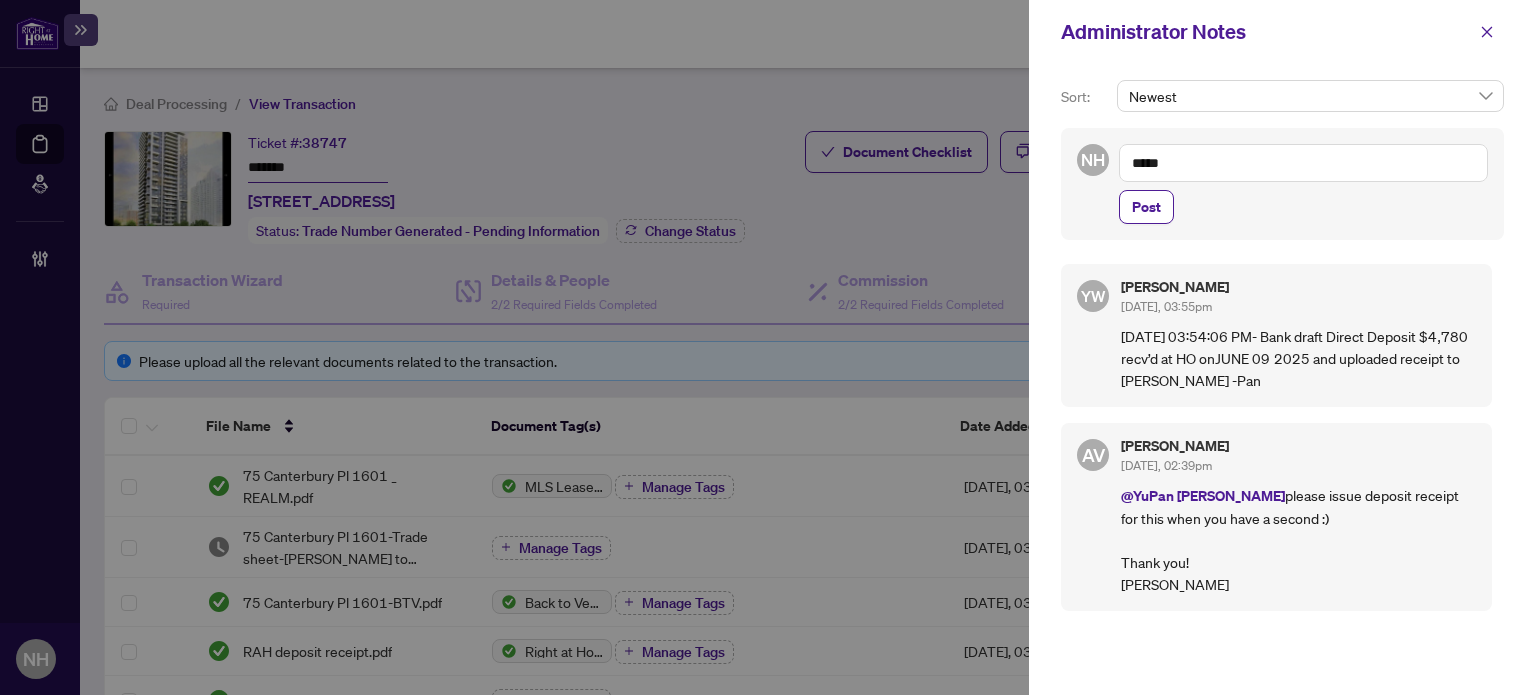 click on "*****" at bounding box center (1303, 163) 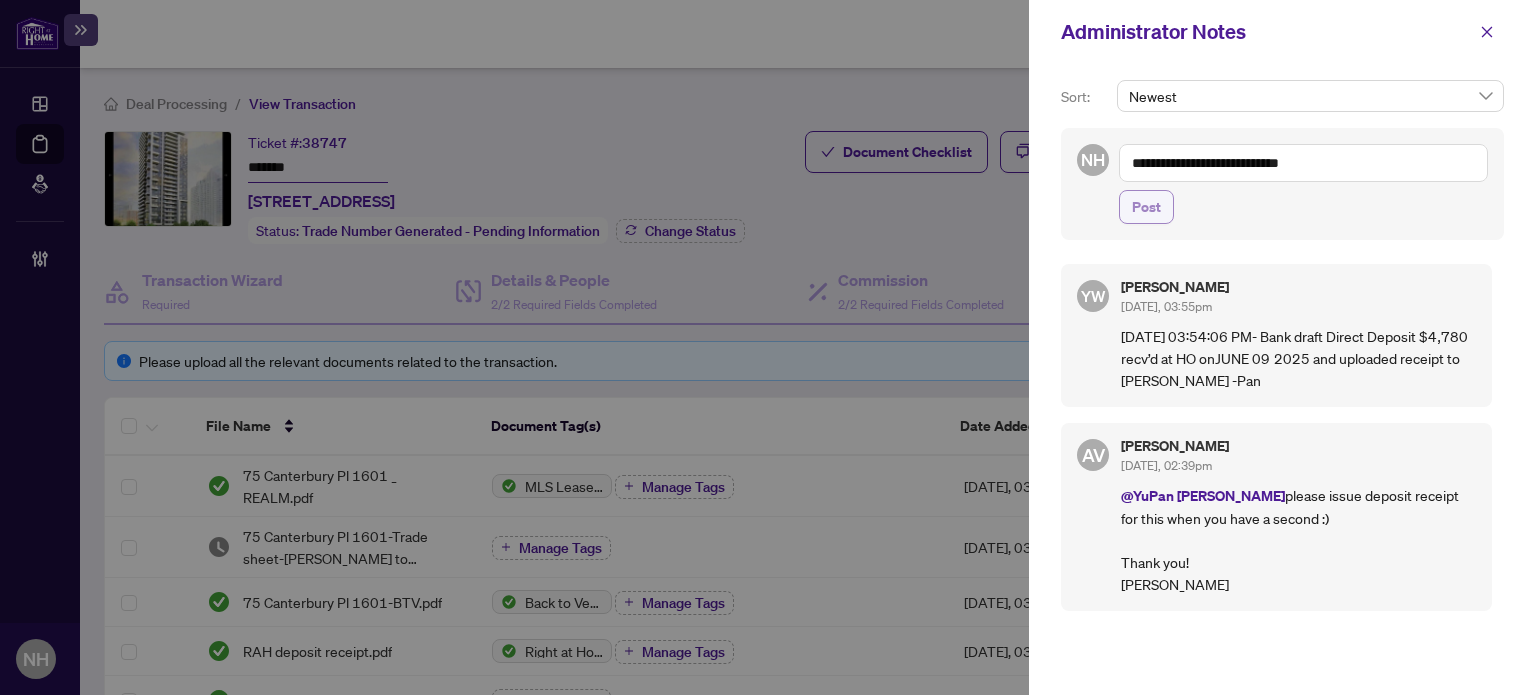 type on "**********" 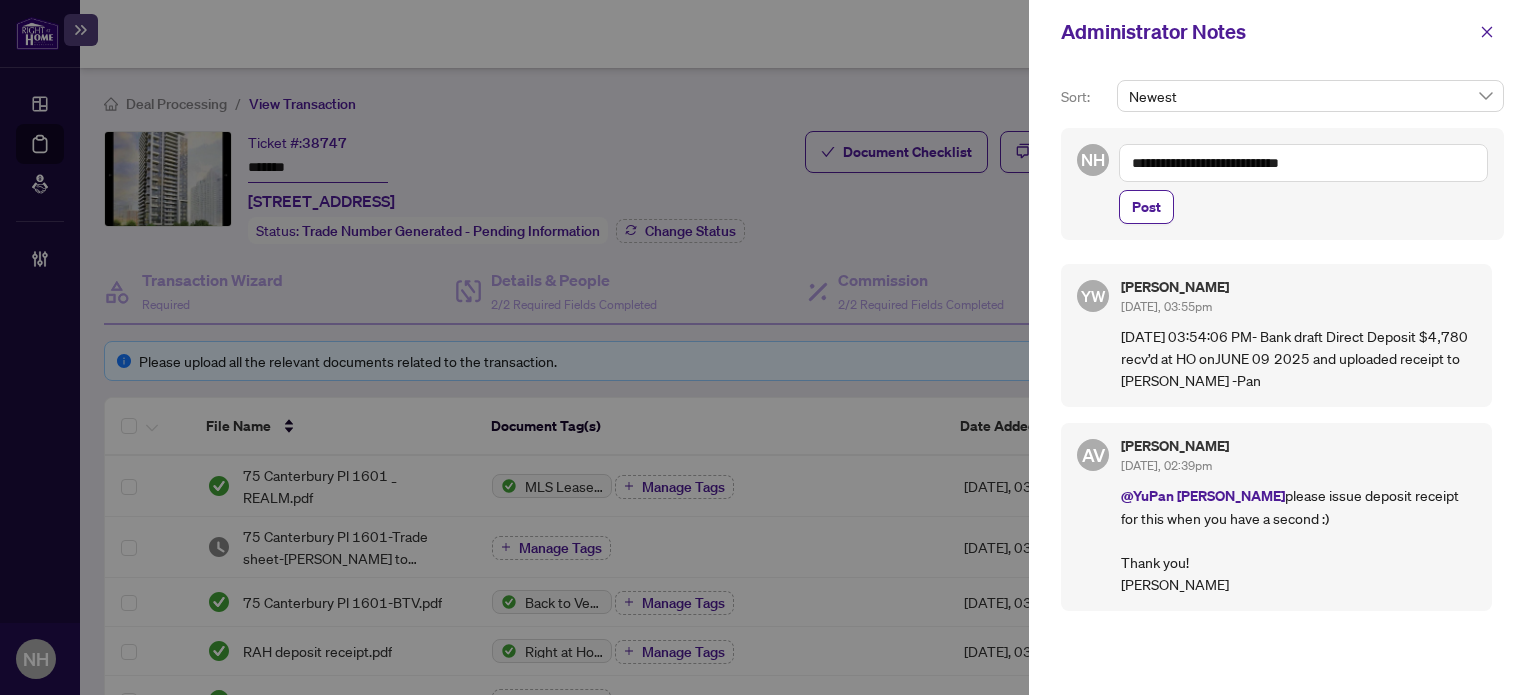 drag, startPoint x: 1132, startPoint y: 210, endPoint x: 1116, endPoint y: 237, distance: 31.38471 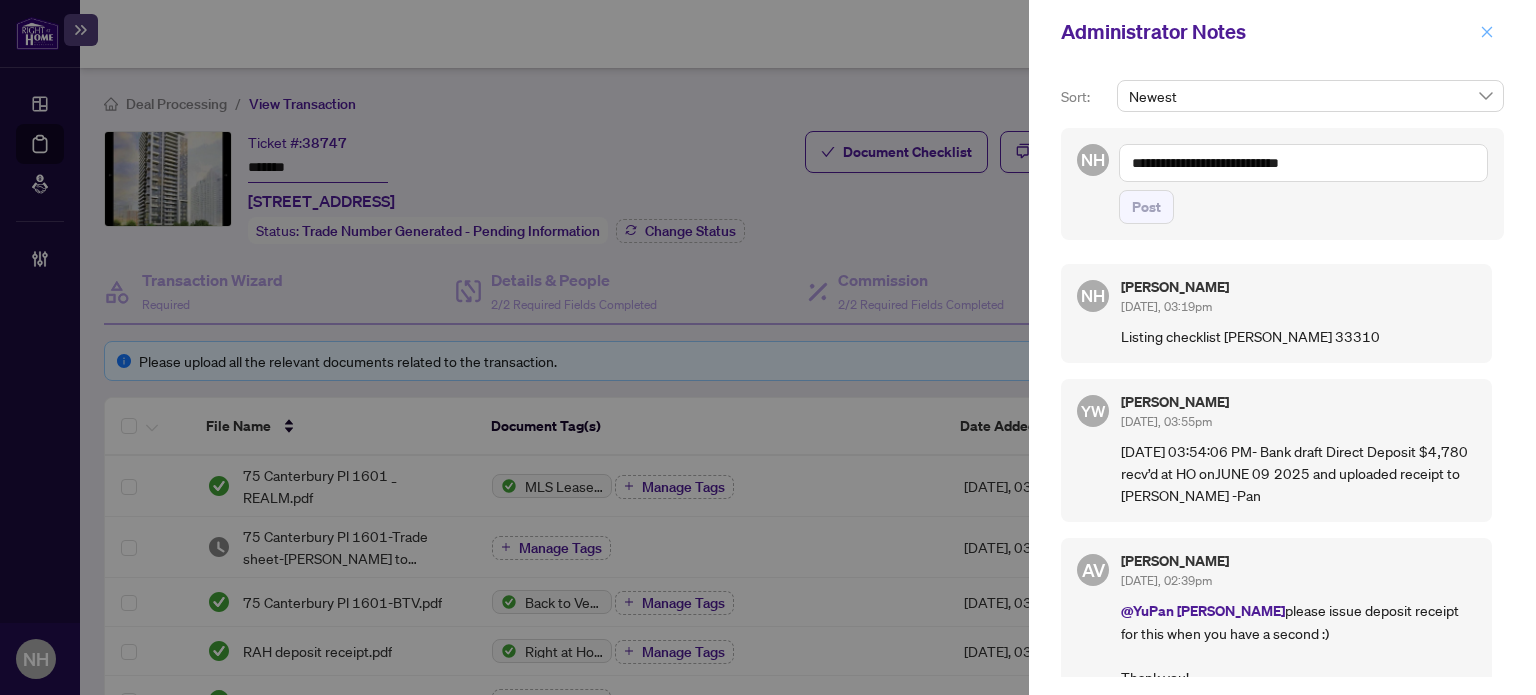 click 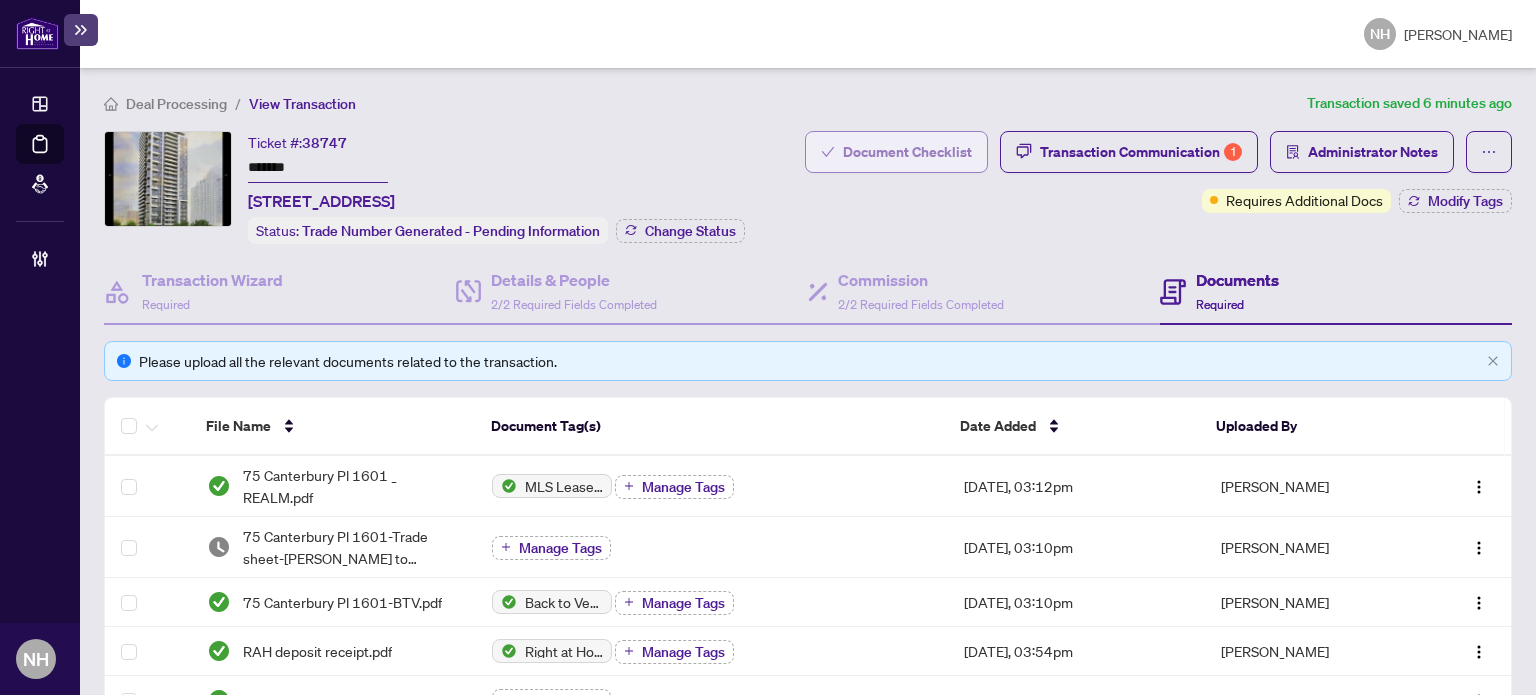 click on "Document Checklist" at bounding box center [907, 152] 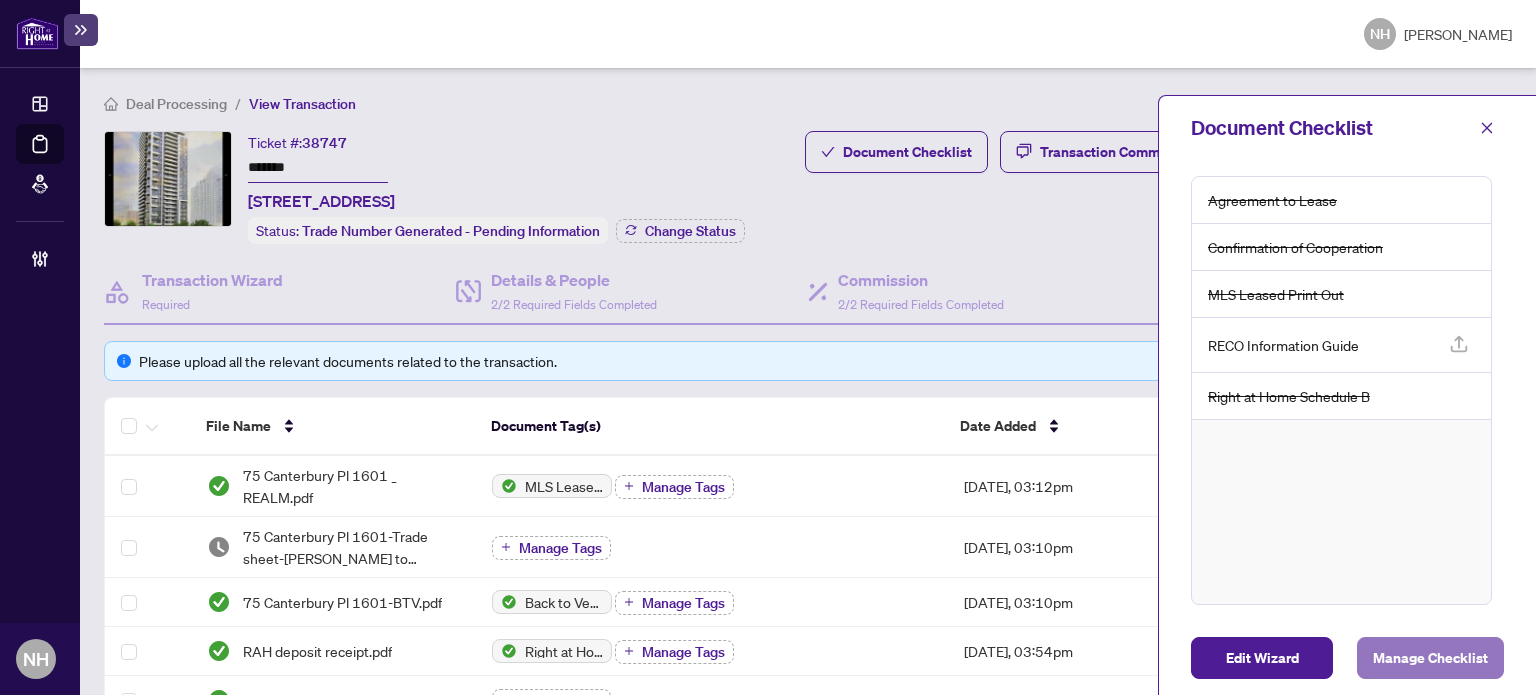 click on "Manage Checklist" at bounding box center [1430, 658] 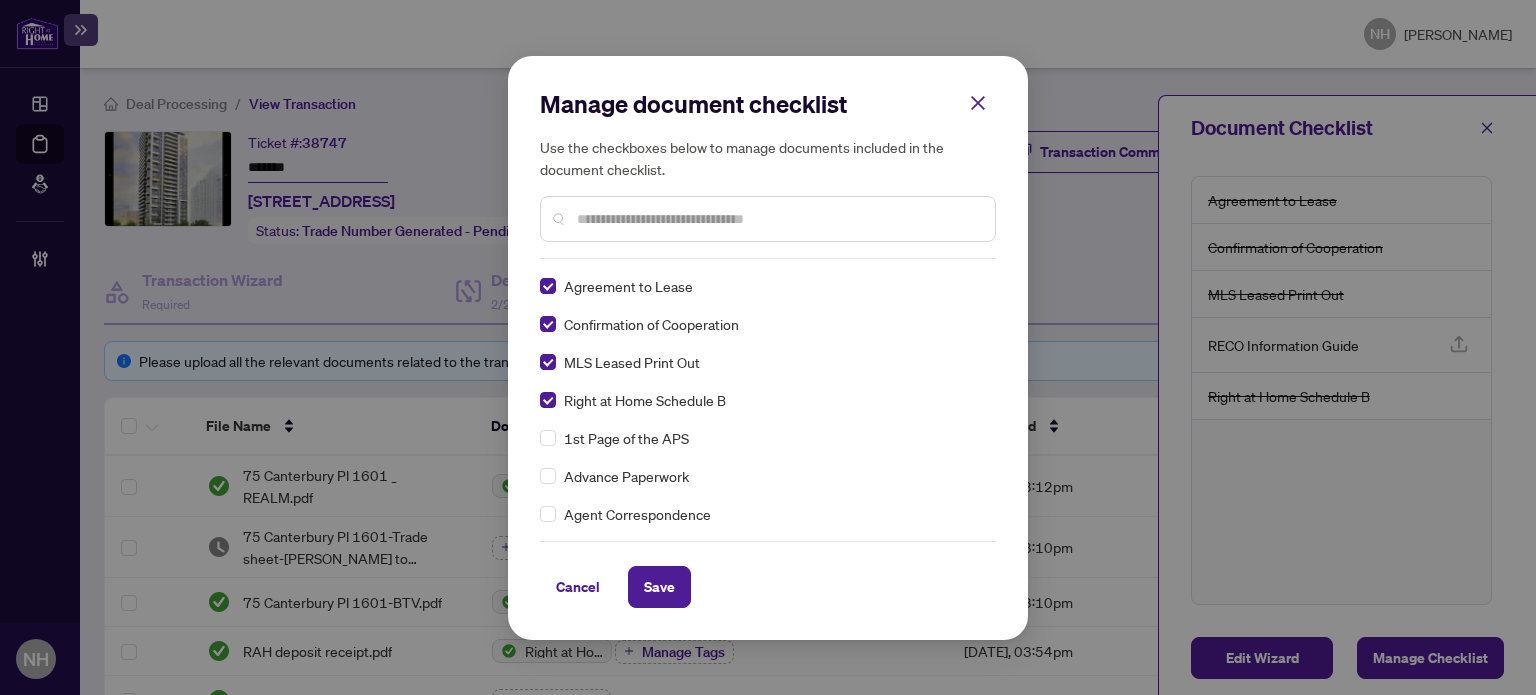 scroll, scrollTop: 0, scrollLeft: 0, axis: both 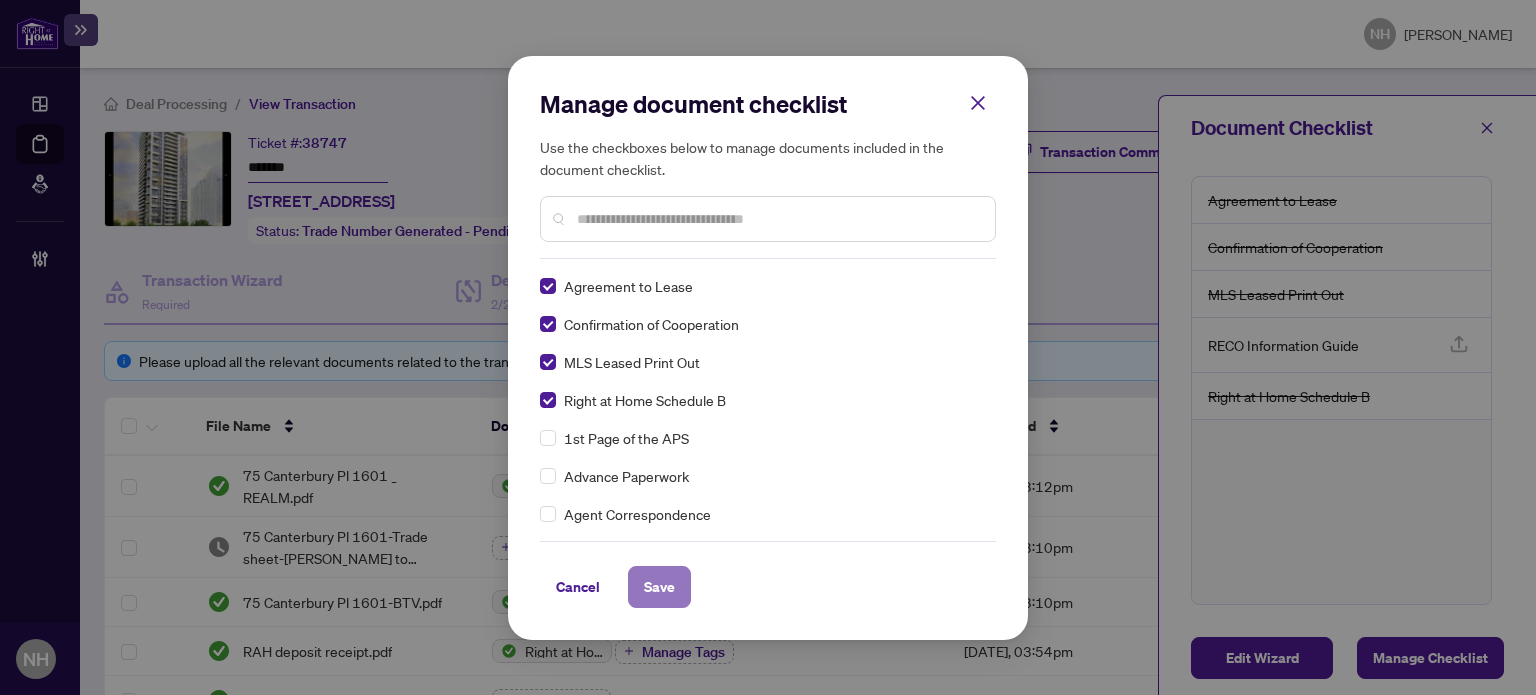 click on "Save" at bounding box center (659, 587) 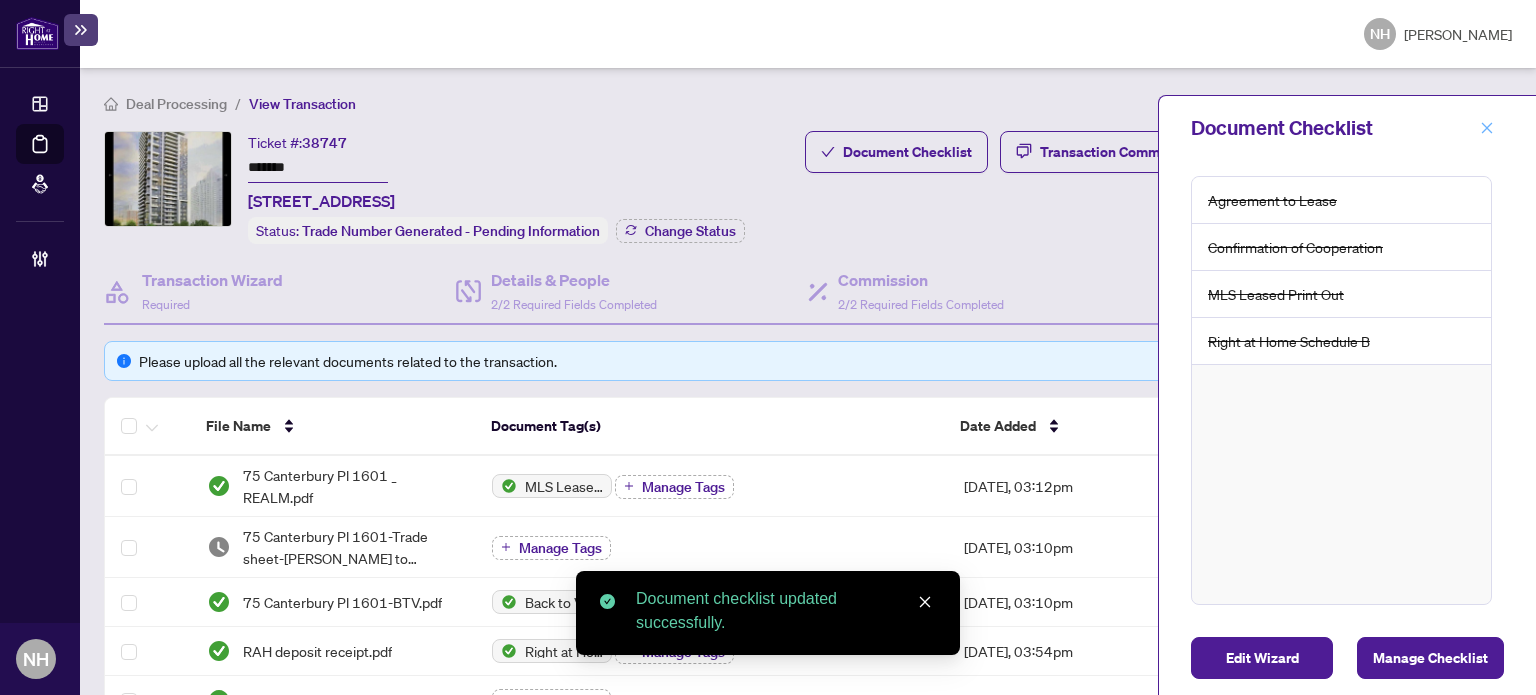 click 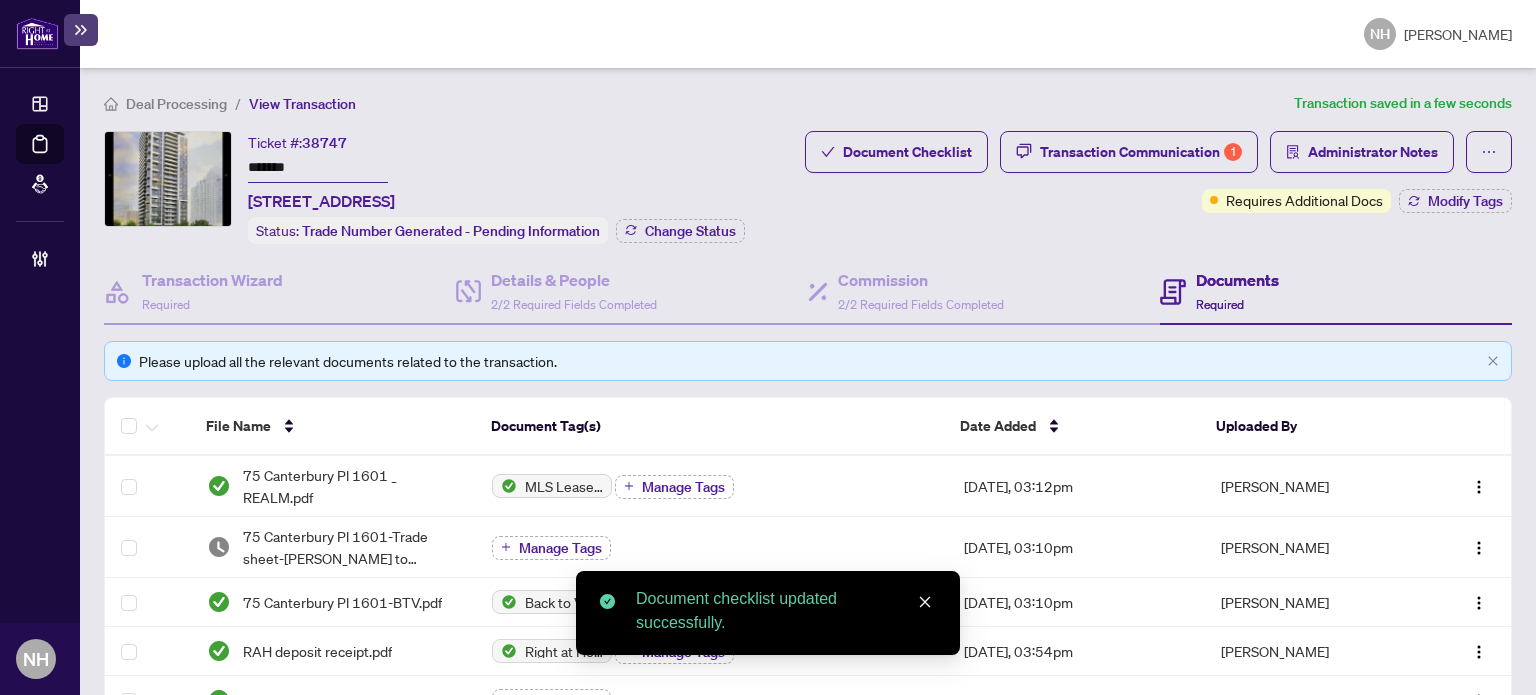 drag, startPoint x: 323, startPoint y: 167, endPoint x: 120, endPoint y: 159, distance: 203.15758 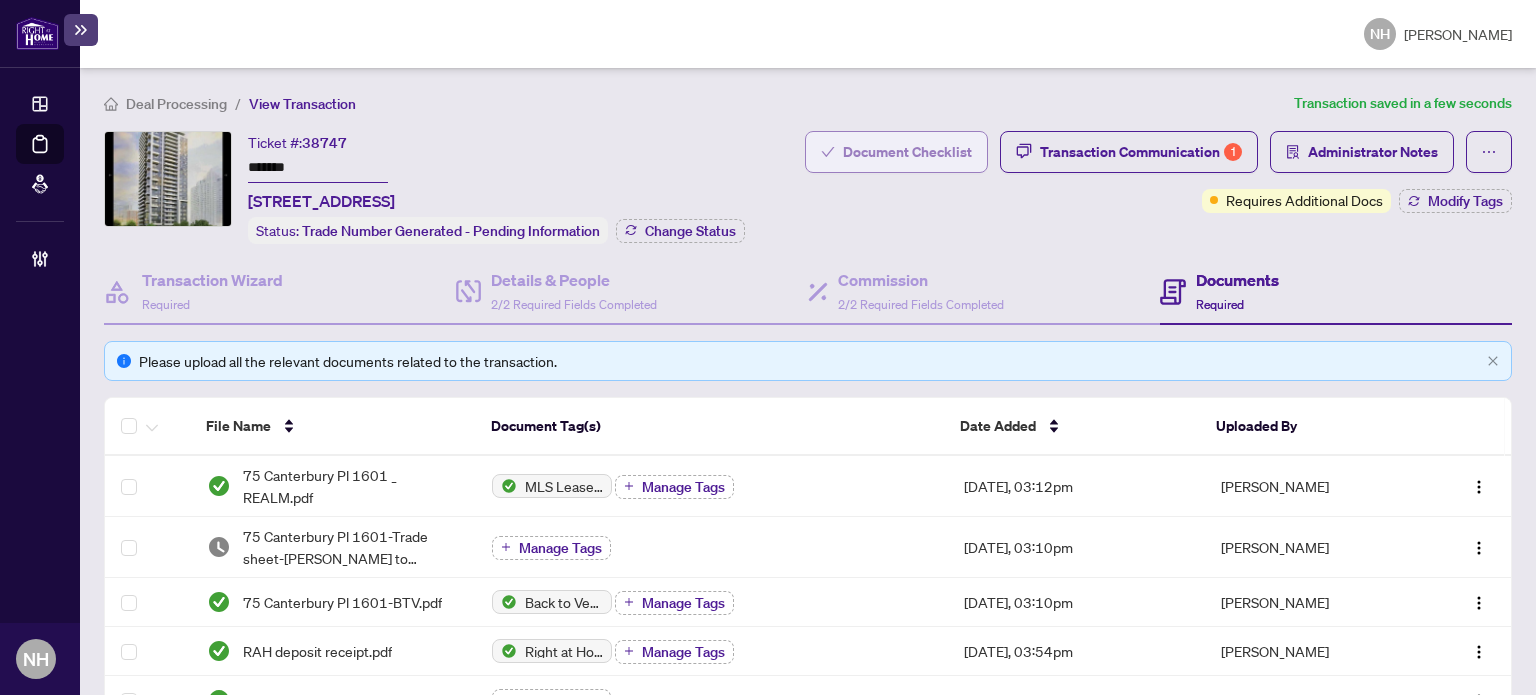 click on "Document Checklist" at bounding box center [907, 152] 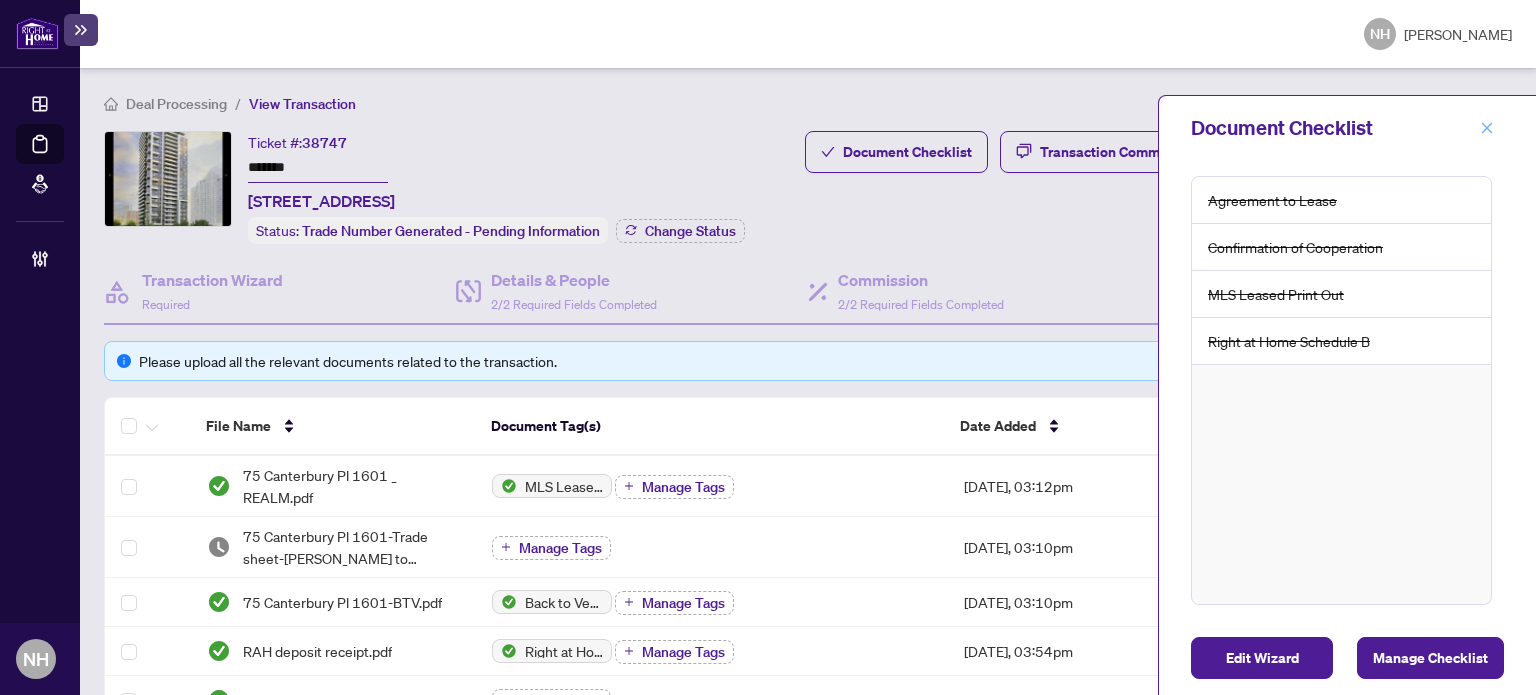 click 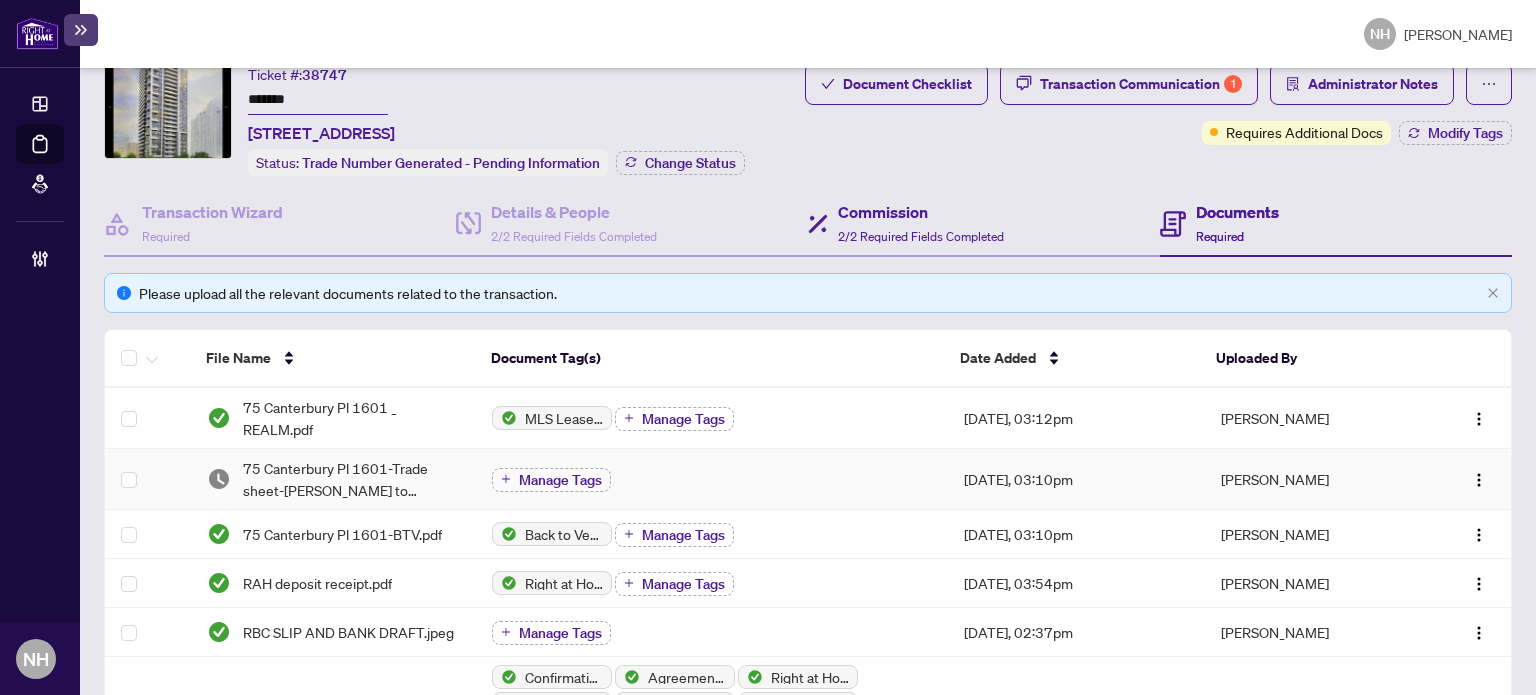 scroll, scrollTop: 0, scrollLeft: 0, axis: both 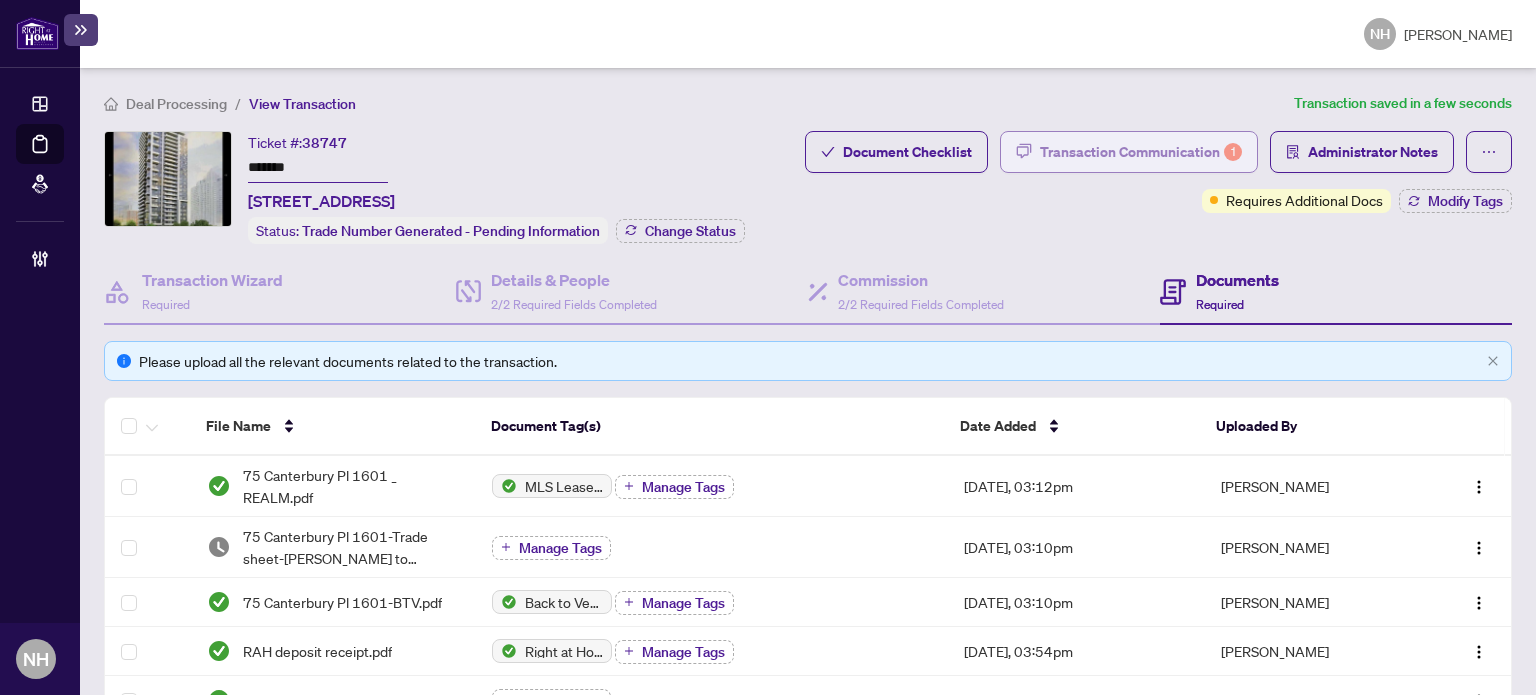 drag, startPoint x: 1064, startPoint y: 138, endPoint x: 1072, endPoint y: 159, distance: 22.472204 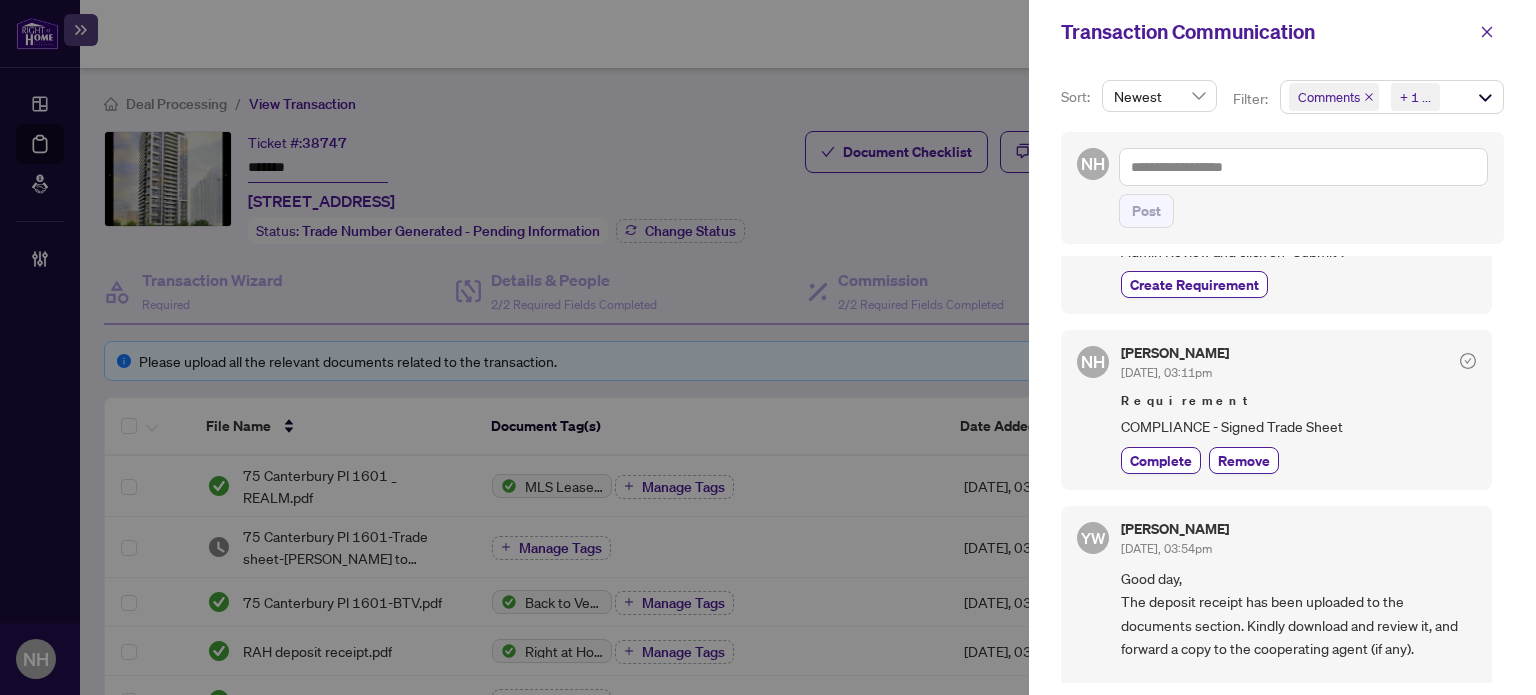 scroll, scrollTop: 600, scrollLeft: 0, axis: vertical 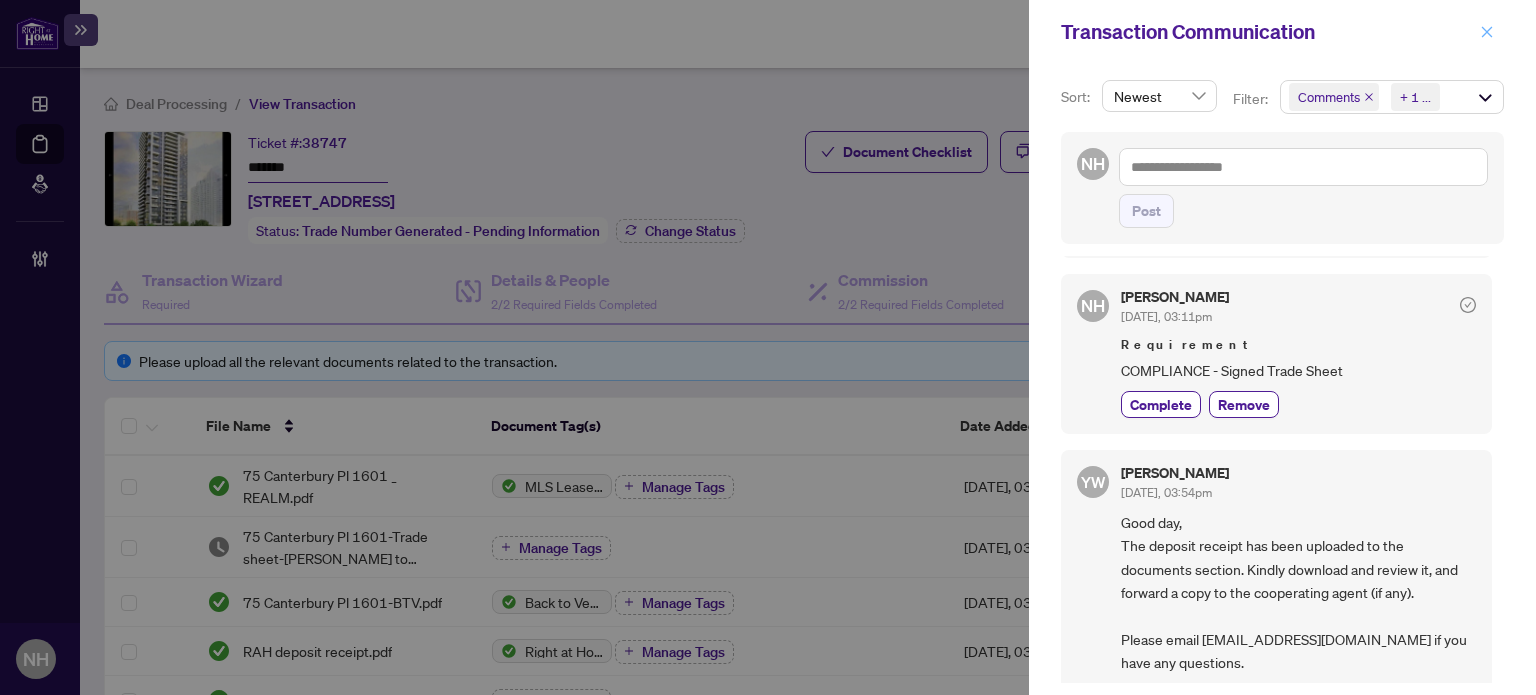 click 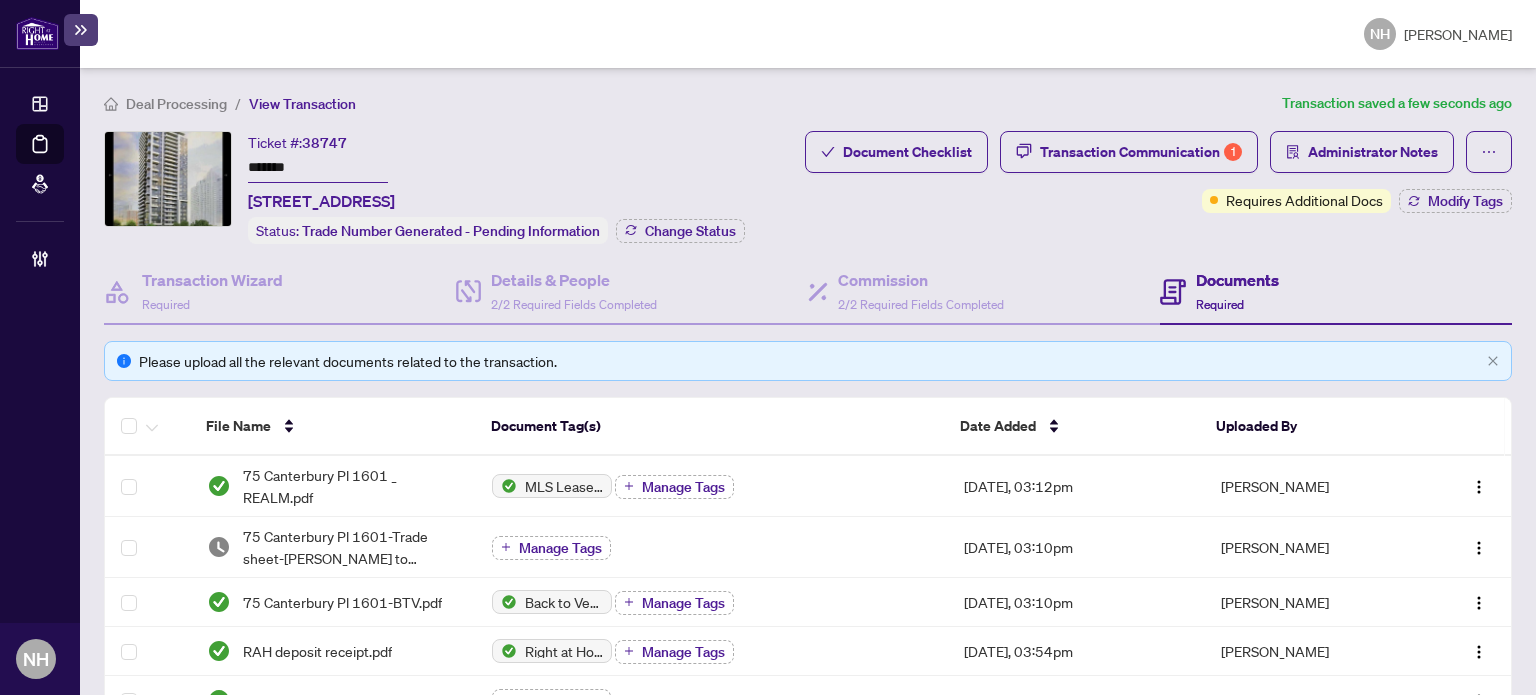 click on "Deal Processing" at bounding box center [176, 104] 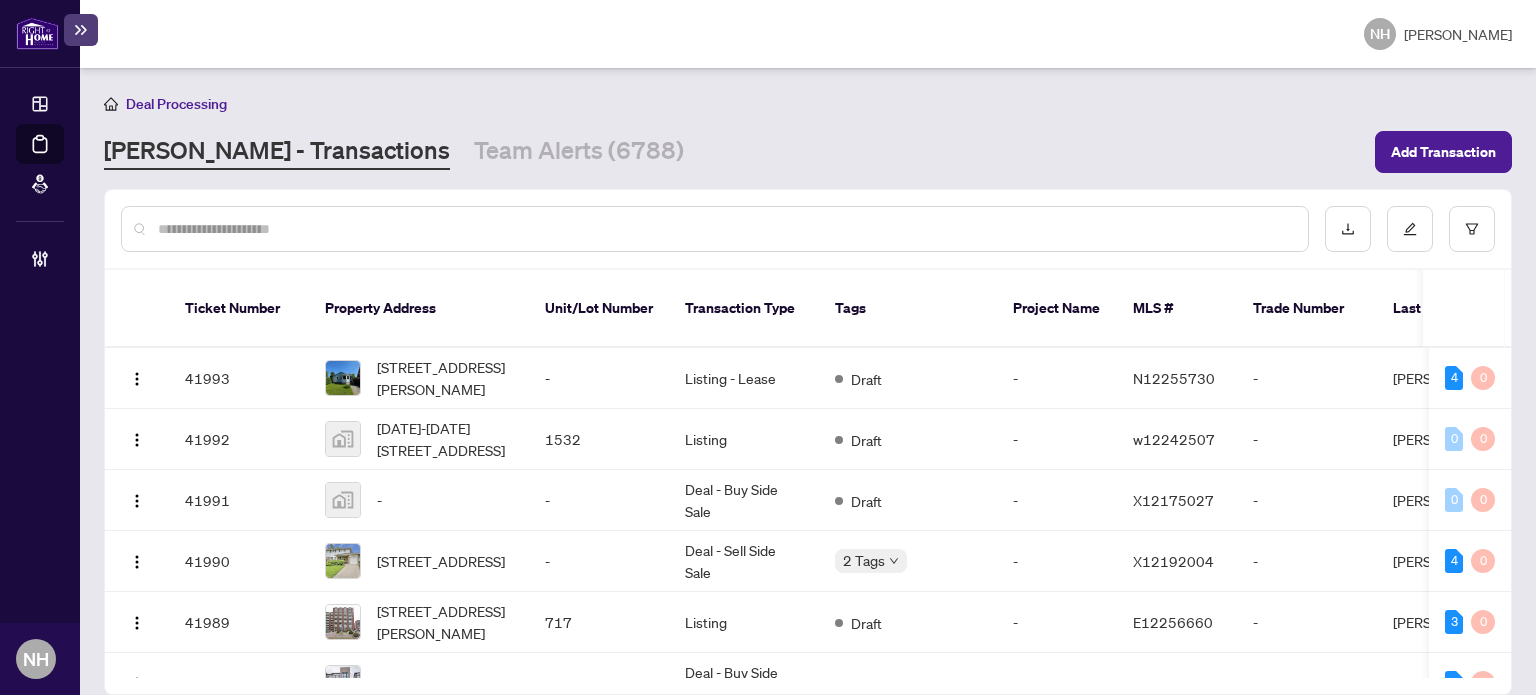 click at bounding box center (725, 229) 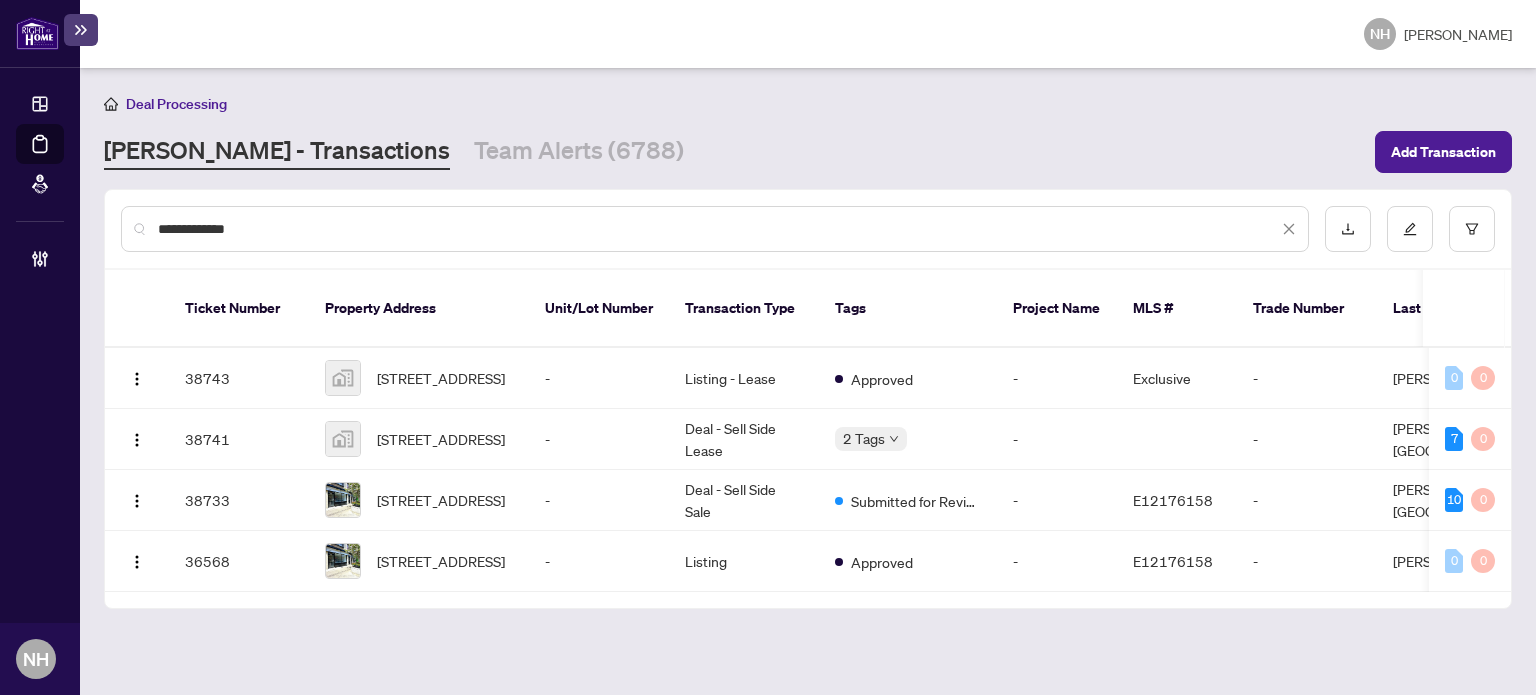 type on "**********" 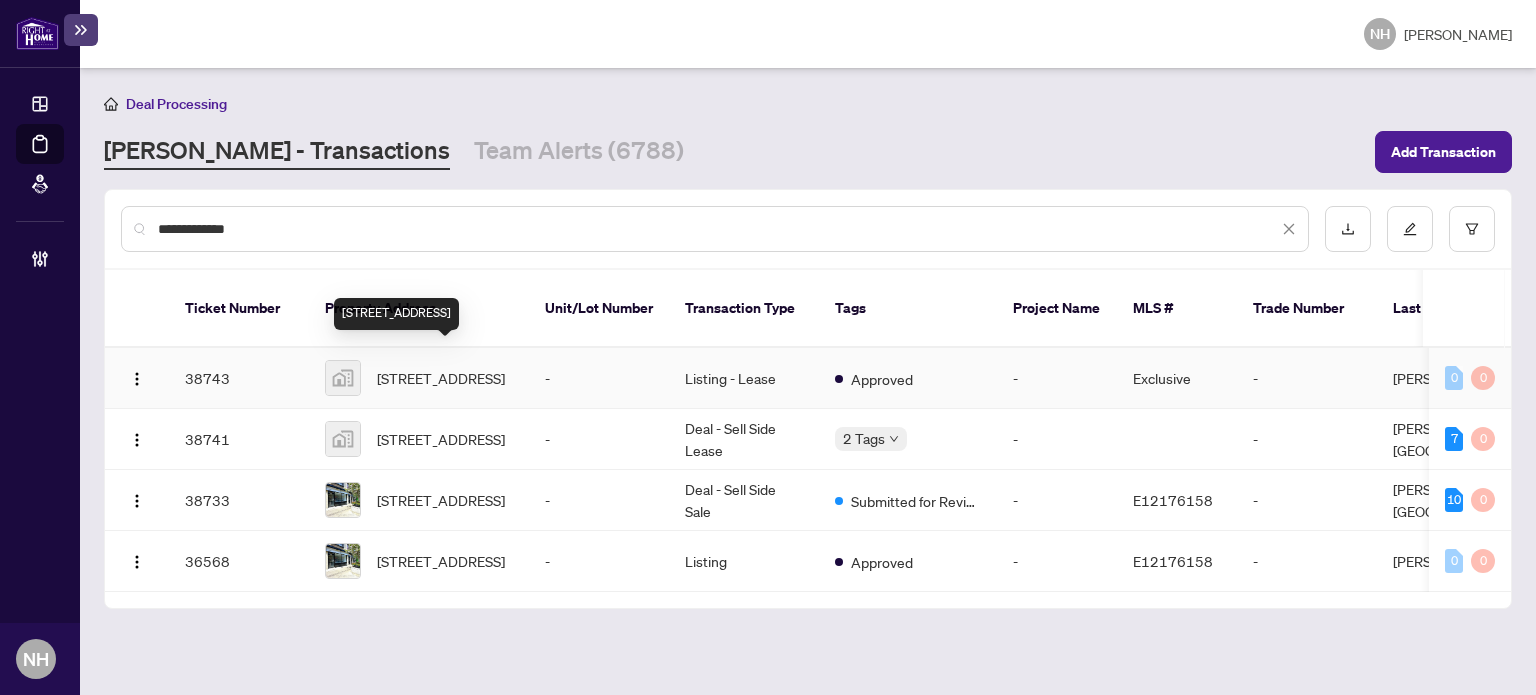 click on "[STREET_ADDRESS]" at bounding box center [441, 378] 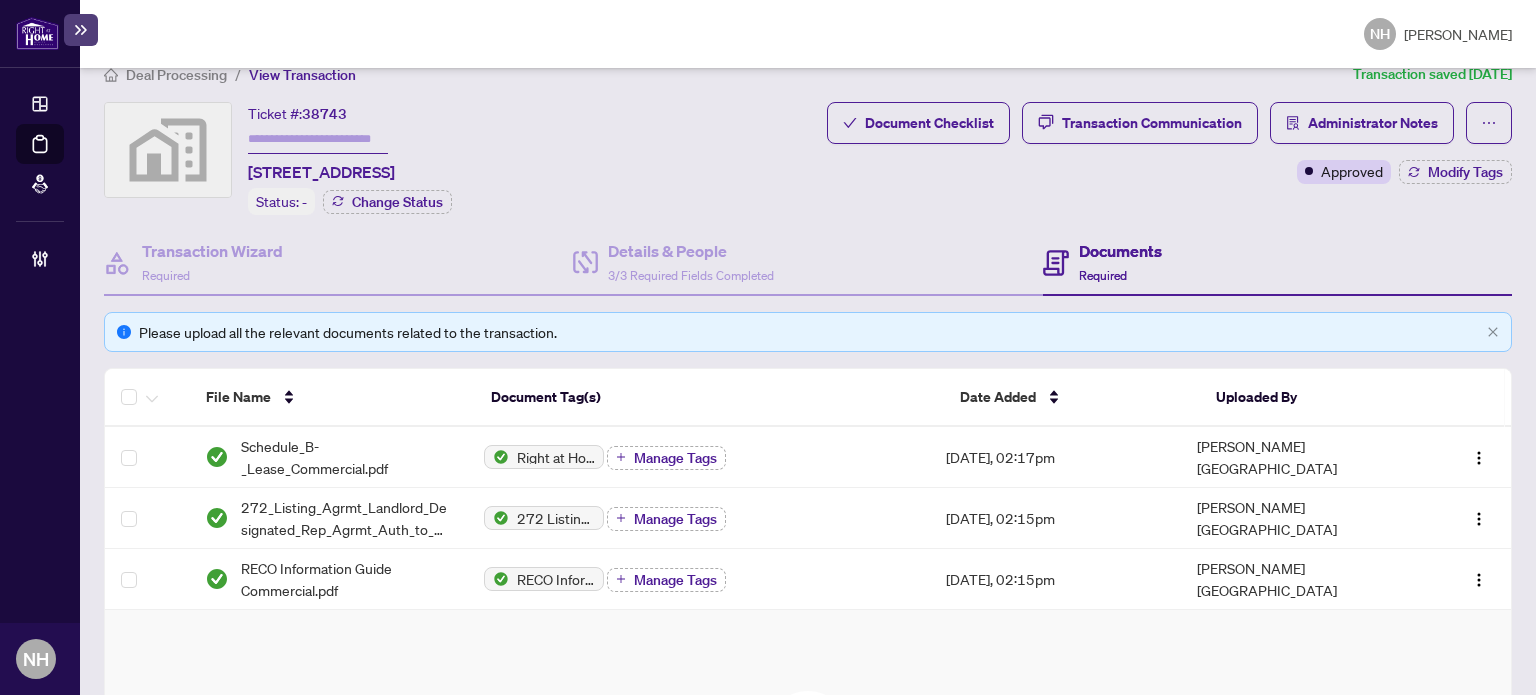 scroll, scrollTop: 0, scrollLeft: 0, axis: both 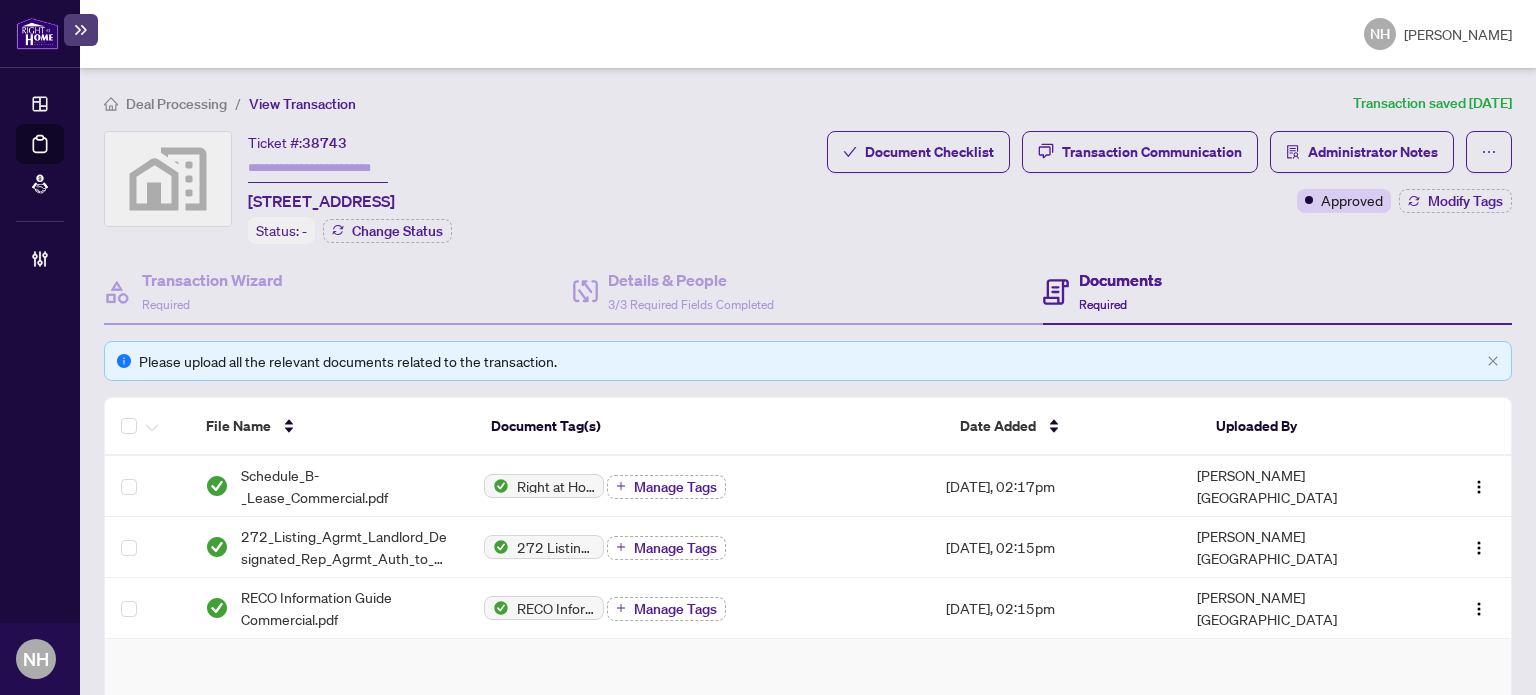 click on "Deal Processing" at bounding box center [176, 104] 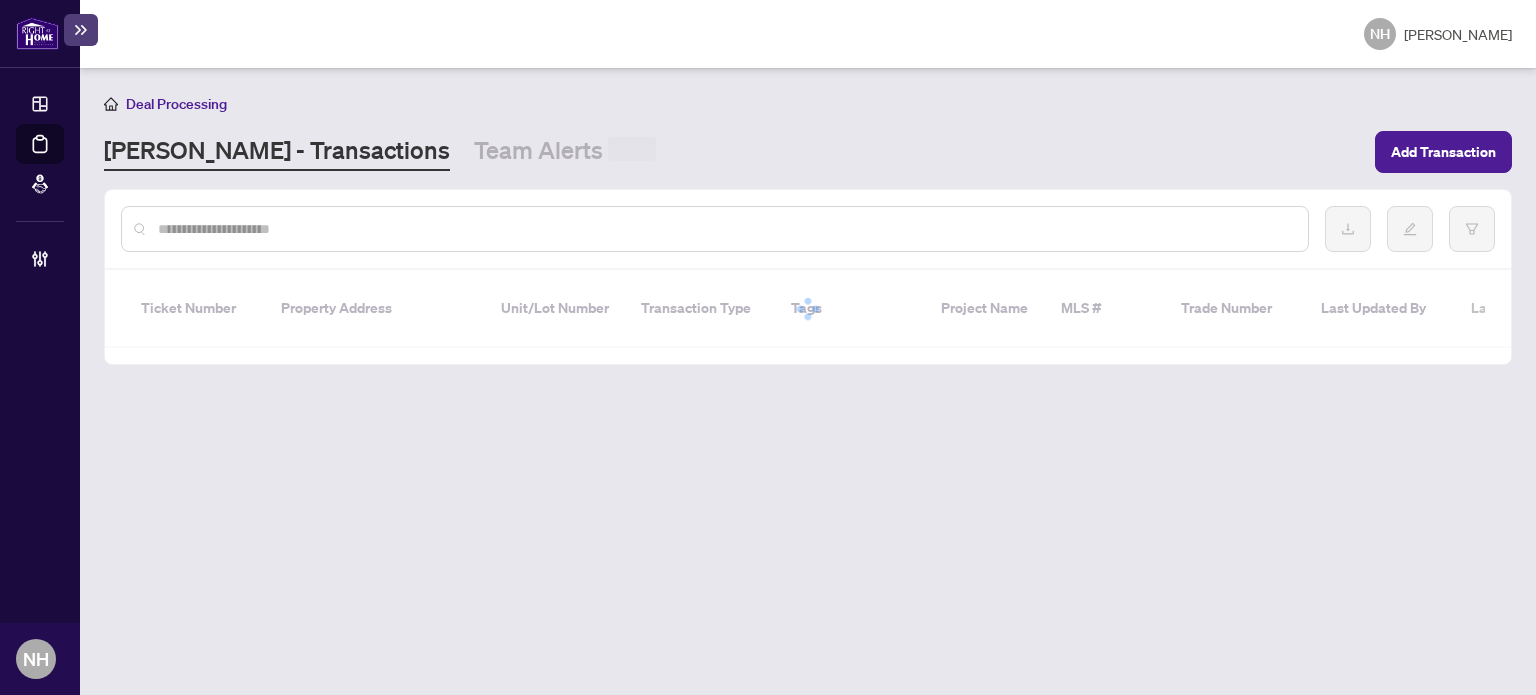 click at bounding box center [715, 229] 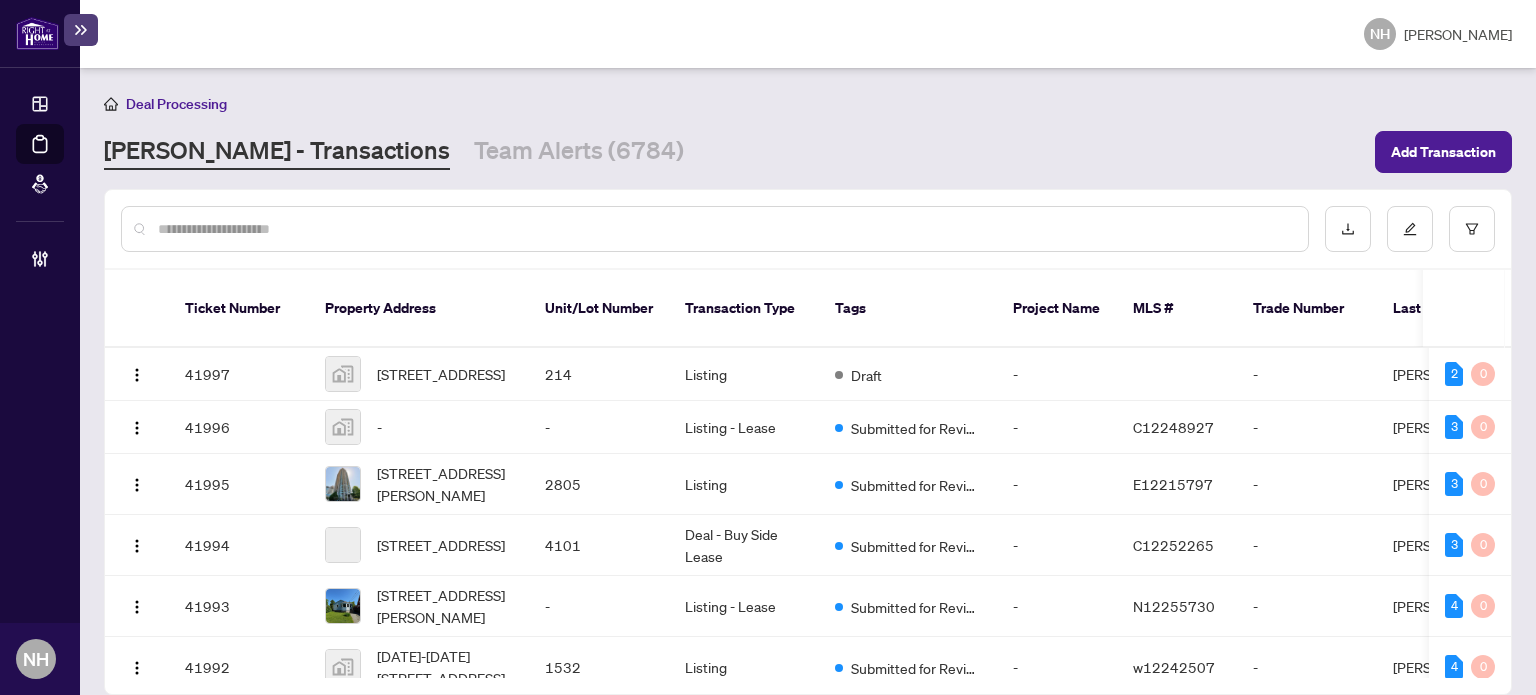 click at bounding box center [725, 229] 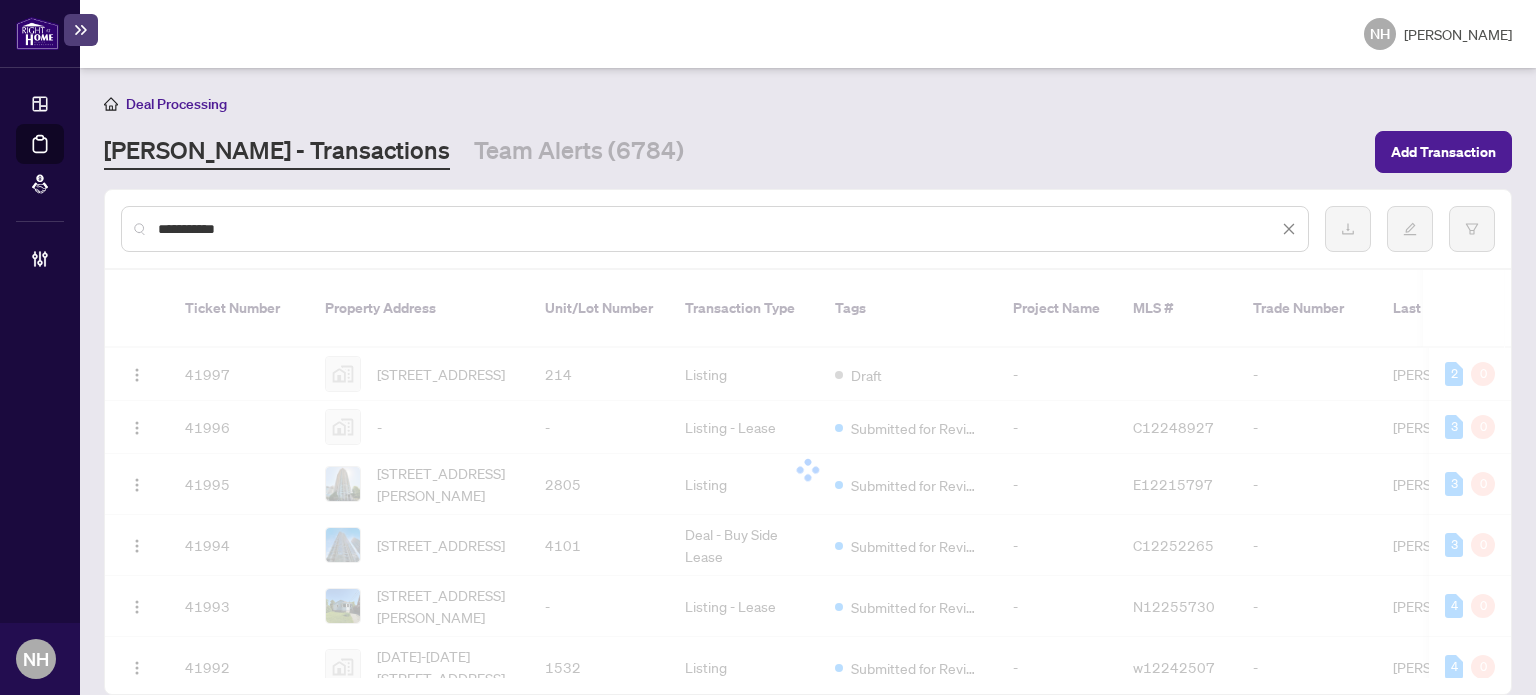 type on "**********" 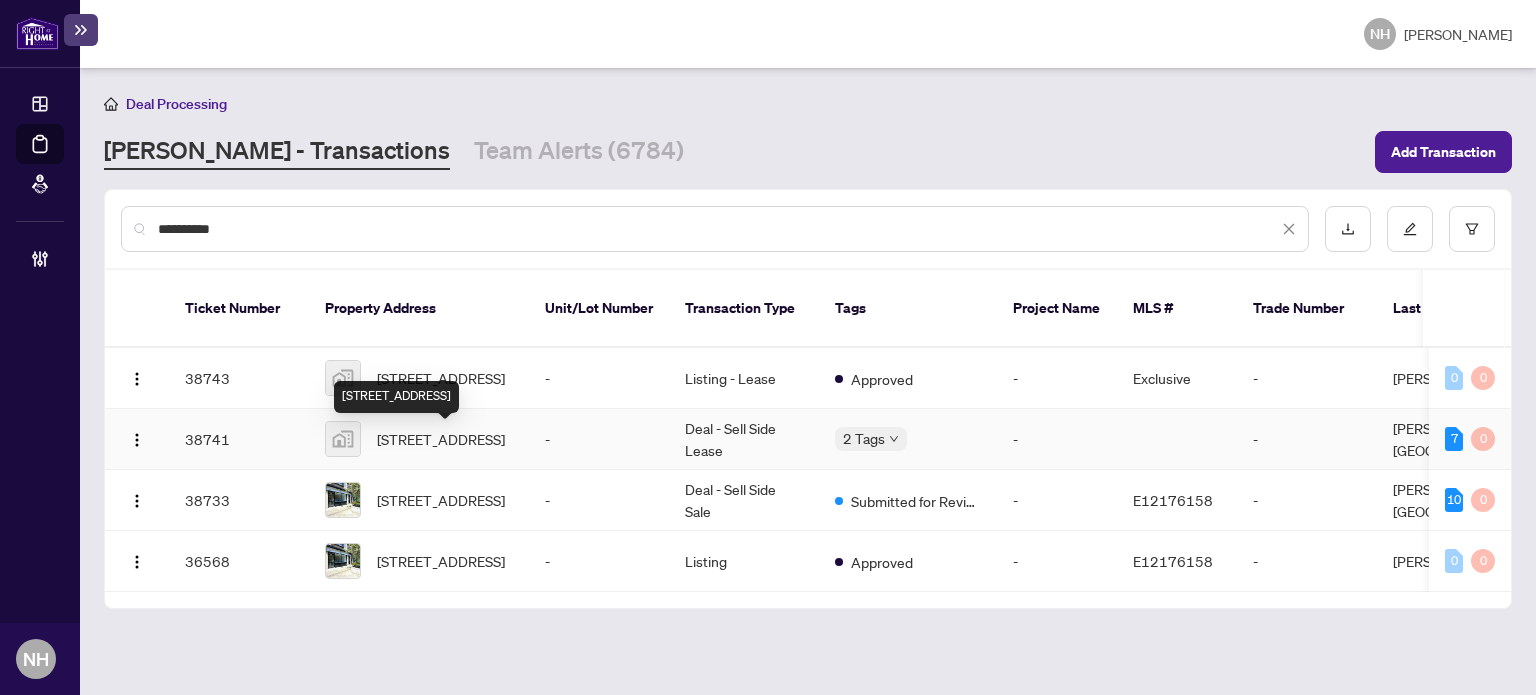click on "[STREET_ADDRESS]" at bounding box center (441, 439) 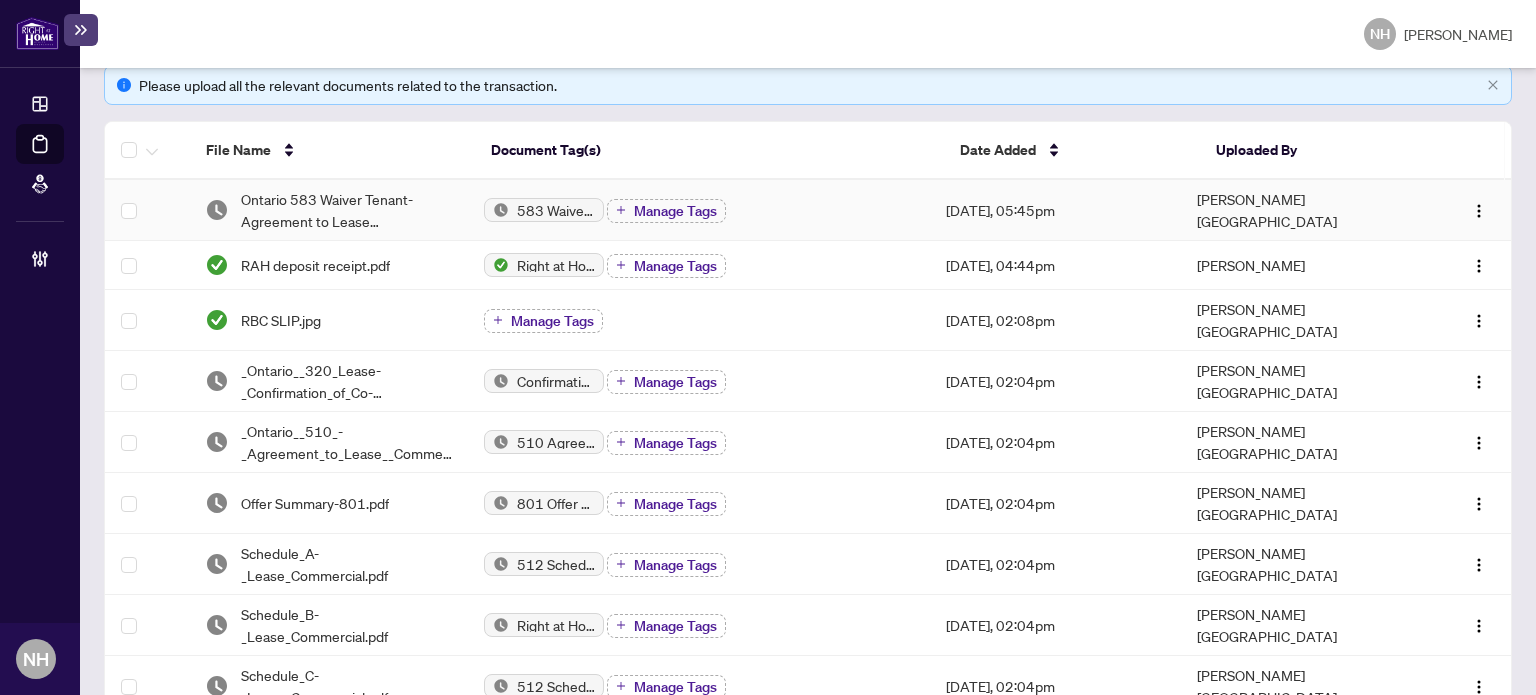 scroll, scrollTop: 300, scrollLeft: 0, axis: vertical 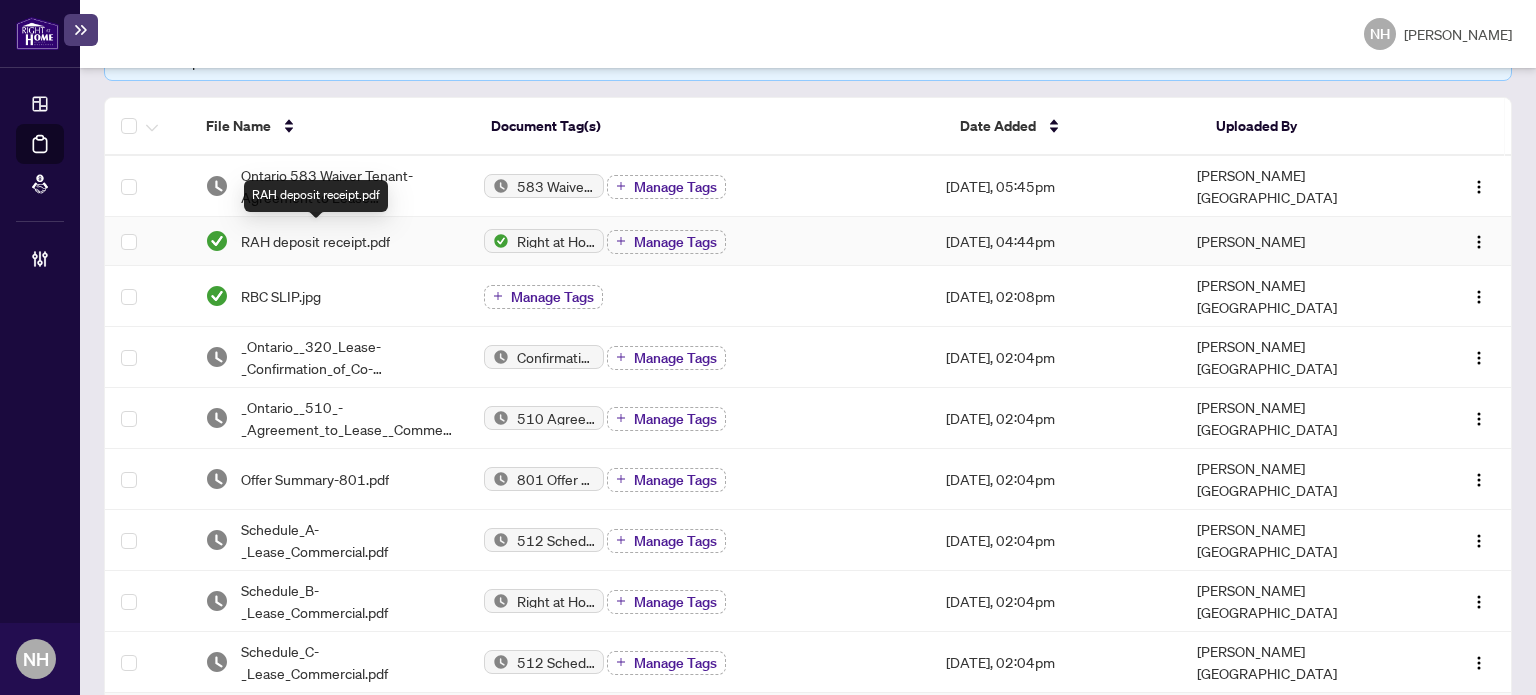 click on "RAH deposit receipt.pdf" at bounding box center [315, 241] 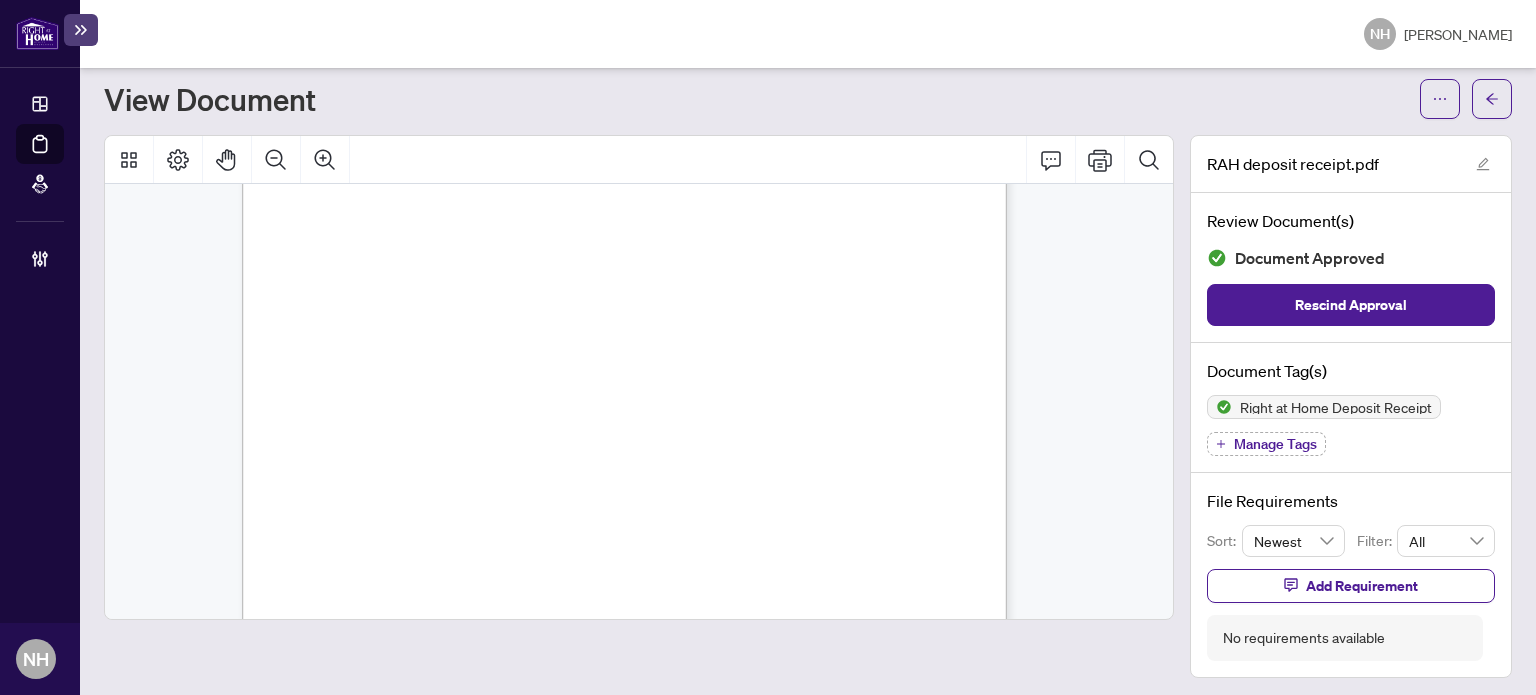 scroll, scrollTop: 0, scrollLeft: 0, axis: both 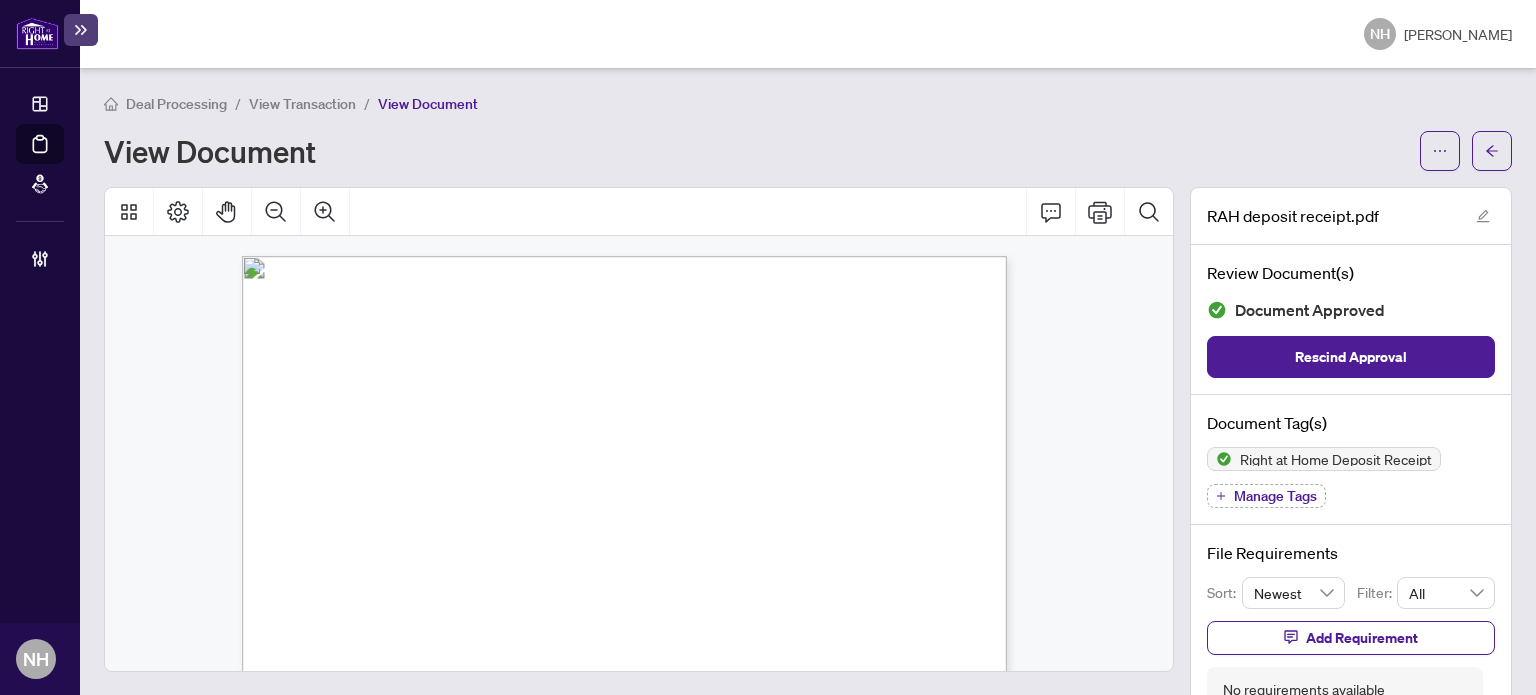 click on "View Transaction" at bounding box center [302, 104] 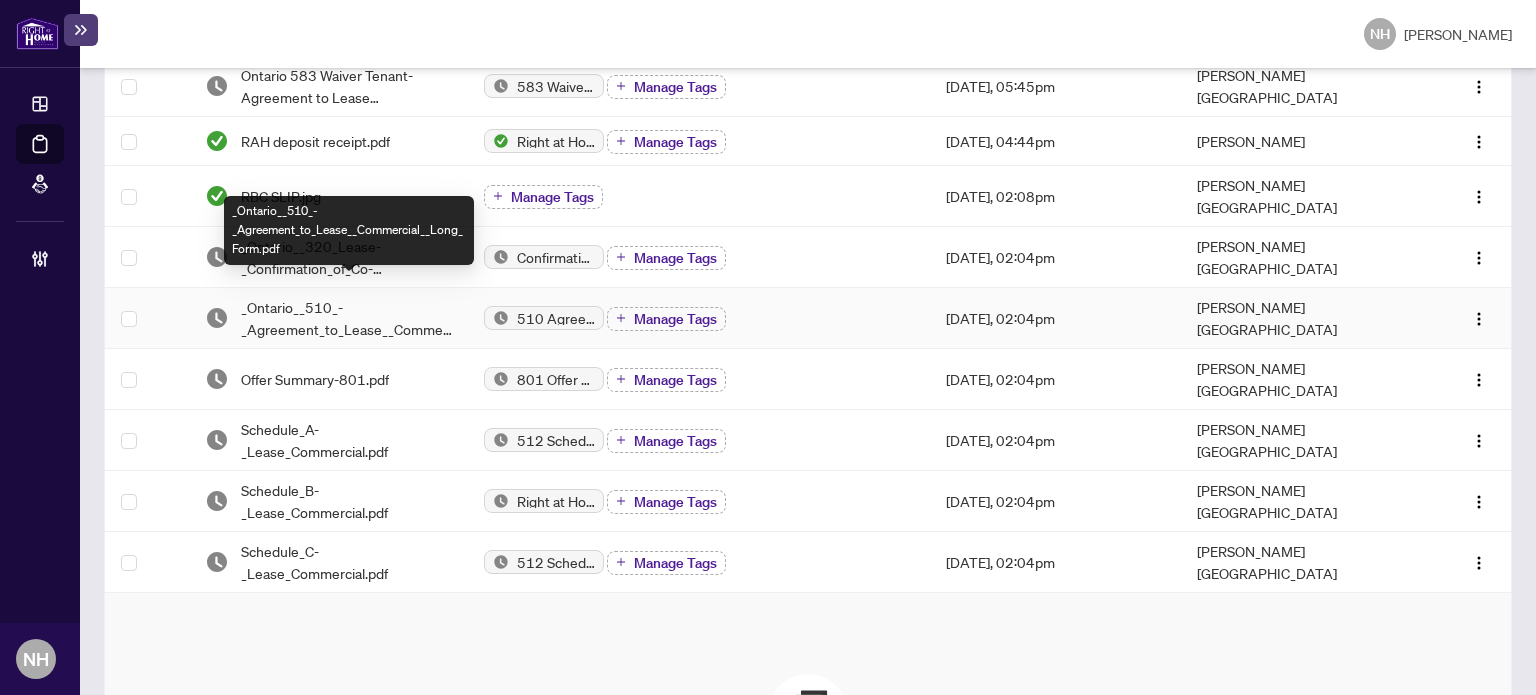 click on "_Ontario__510_-_Agreement_to_Lease__Commercial__Long_Form.pdf" at bounding box center (347, 318) 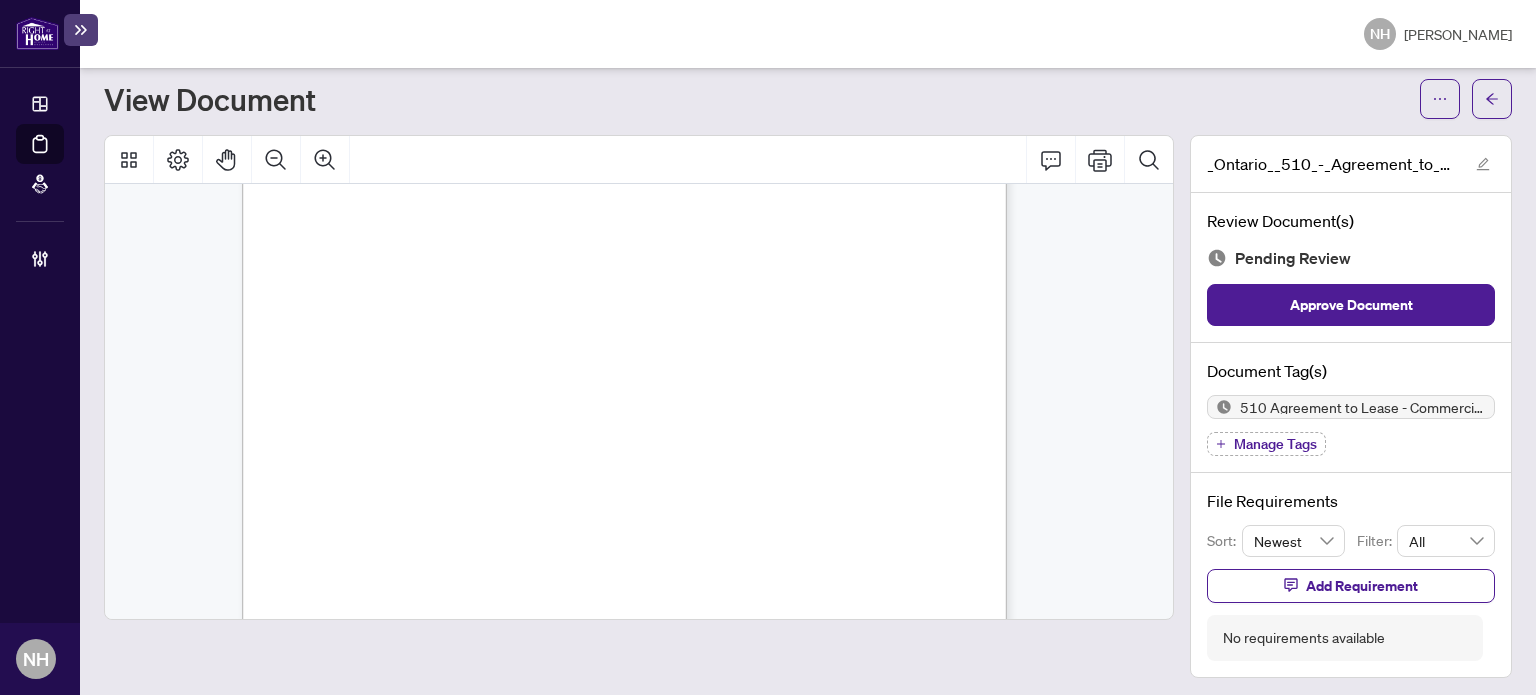 scroll, scrollTop: 1500, scrollLeft: 0, axis: vertical 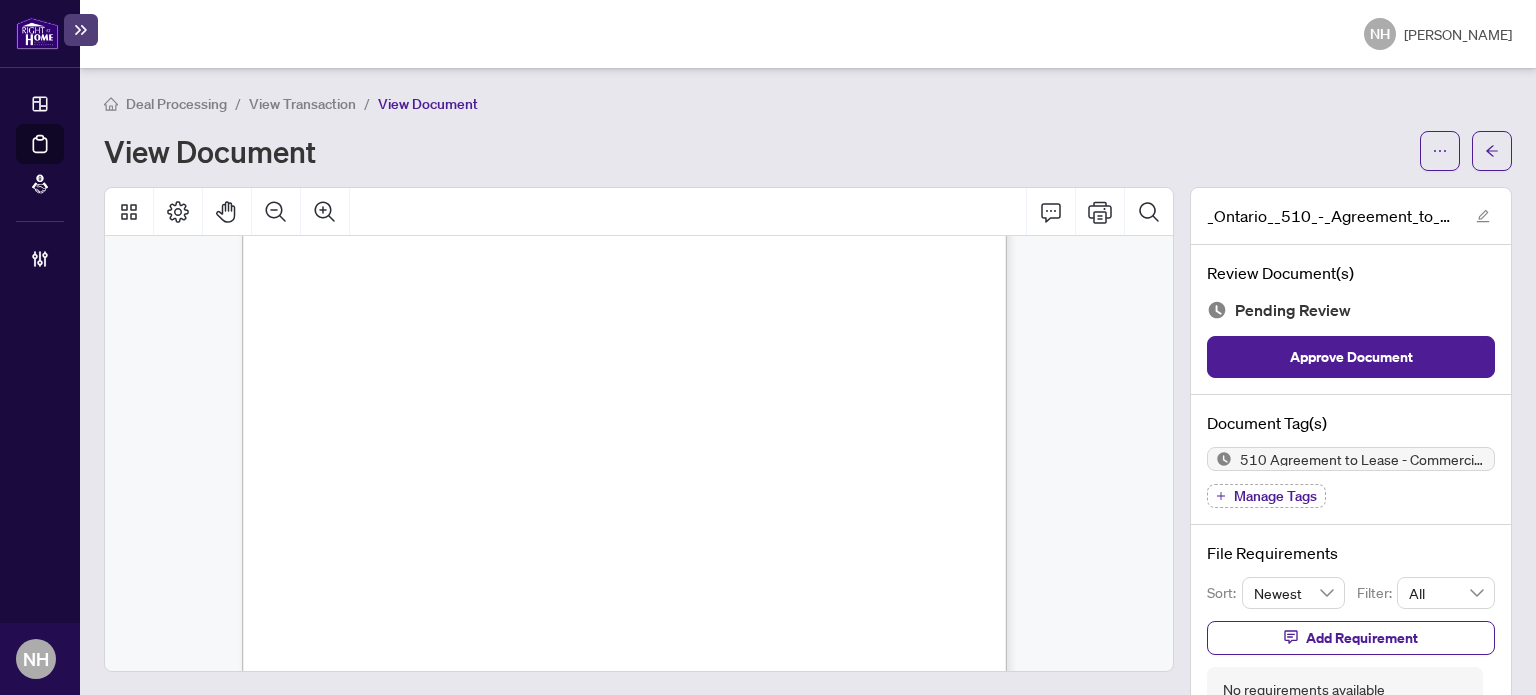 click on "View Transaction" at bounding box center (302, 104) 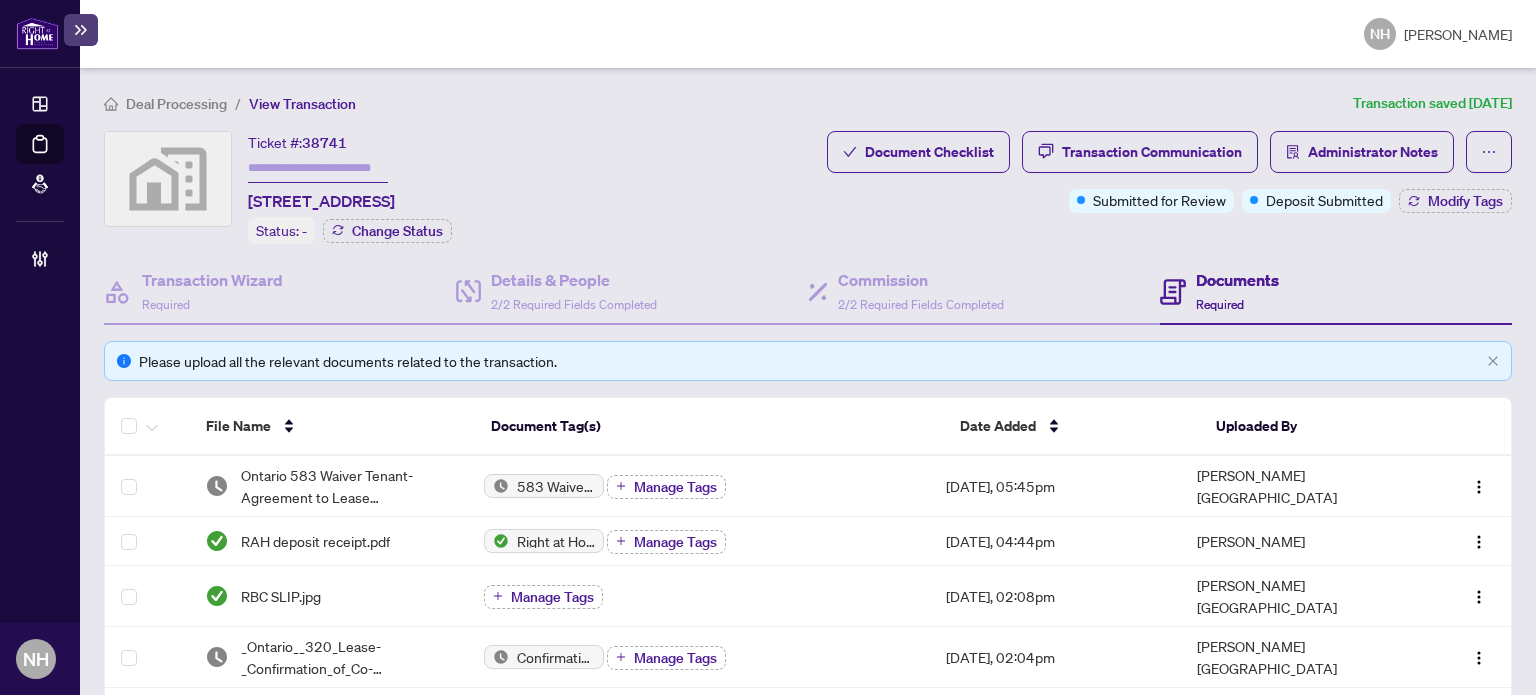 click on "Deal Processing" at bounding box center (176, 104) 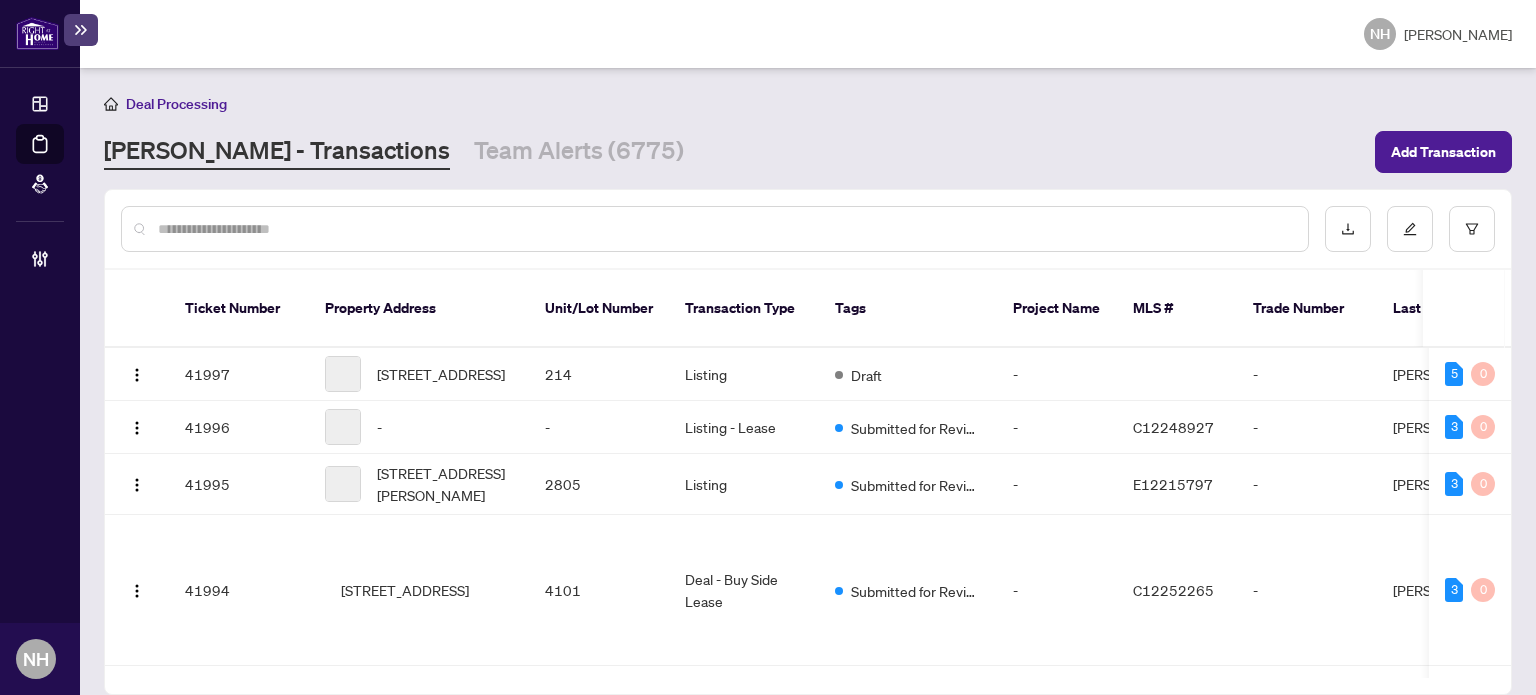 click at bounding box center [725, 229] 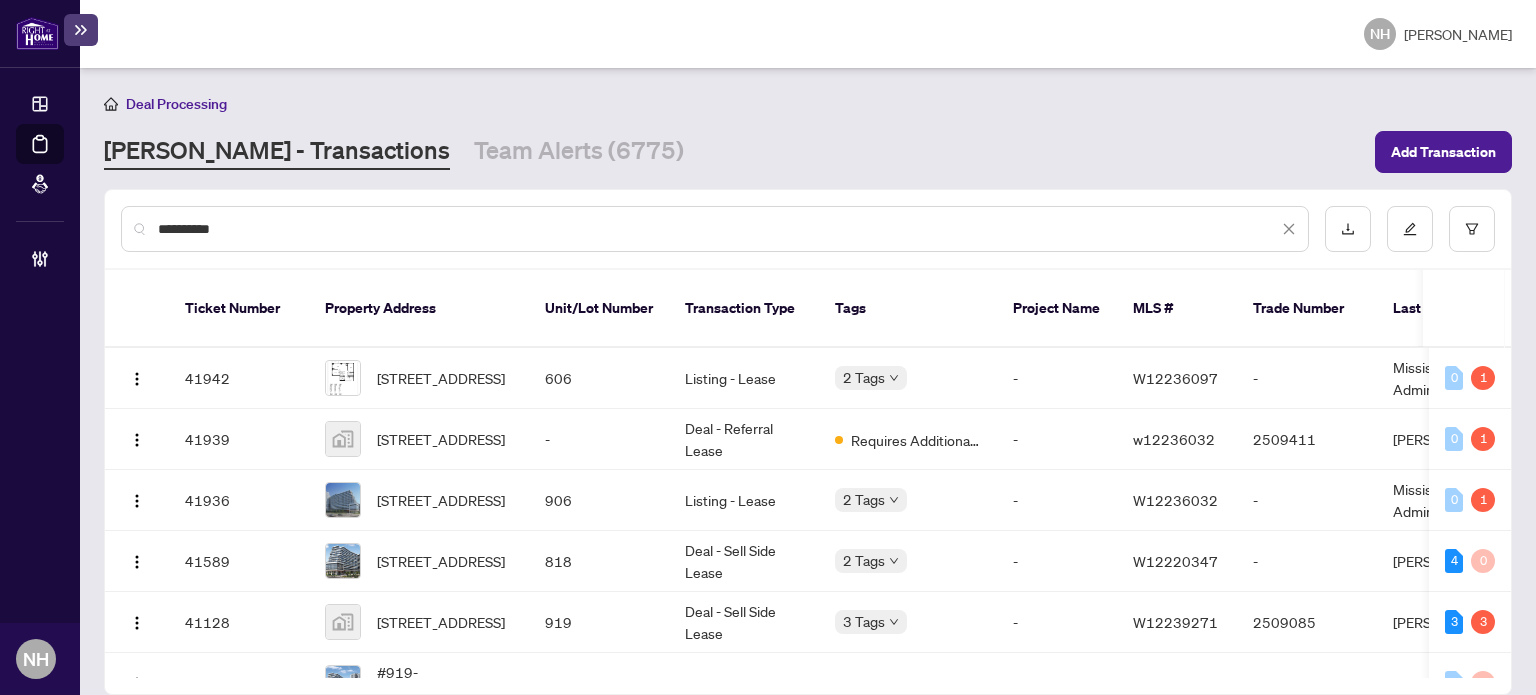 type on "**********" 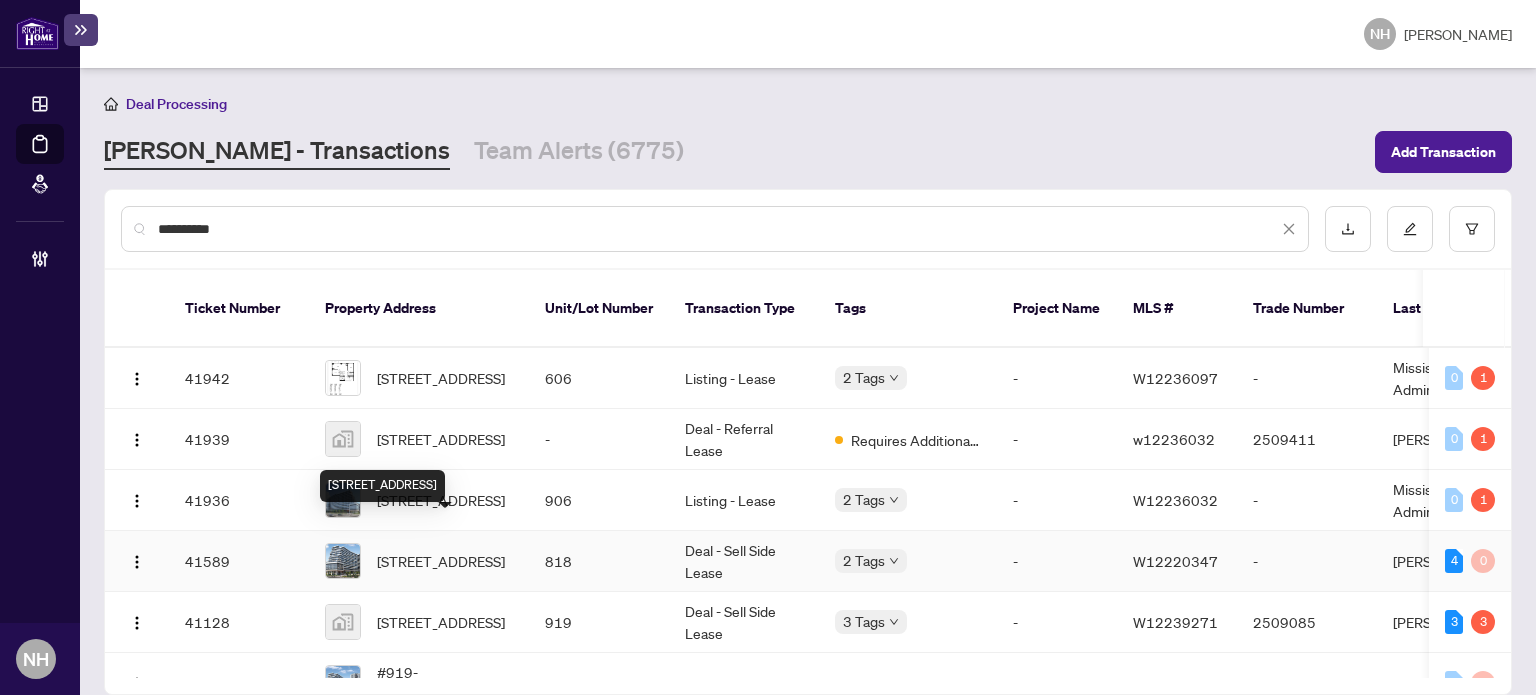 click on "818-2485 Eglinton Ave, Mississauga, Ontario L5M 2T1, Canada" at bounding box center [441, 561] 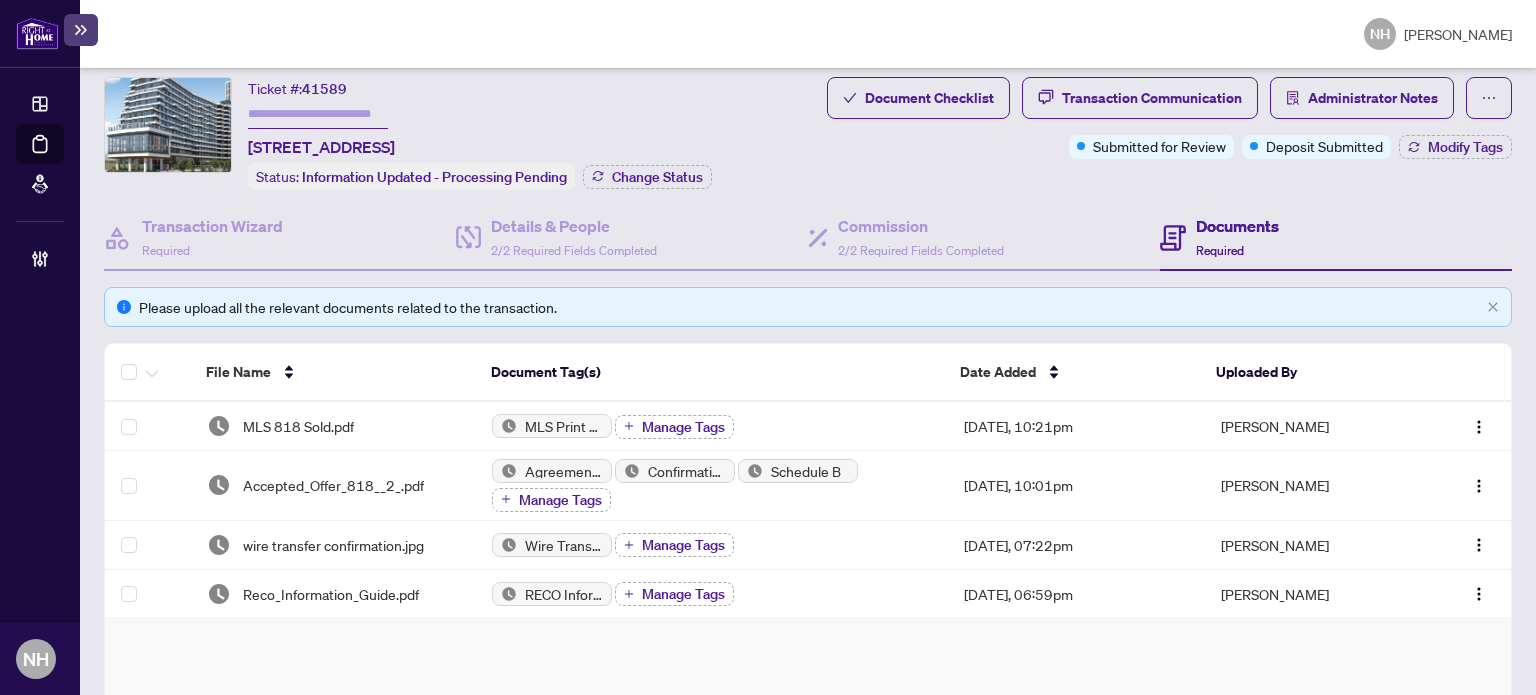 scroll, scrollTop: 0, scrollLeft: 0, axis: both 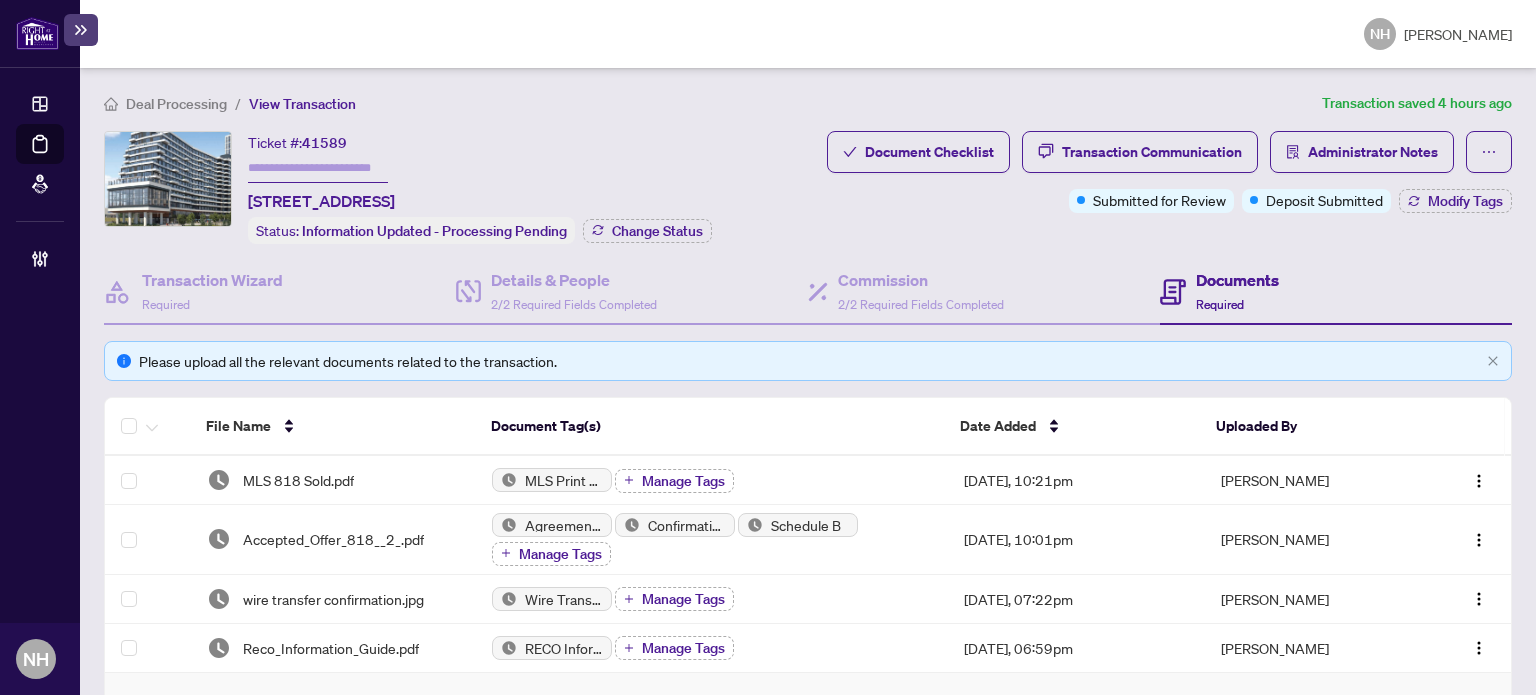 click on "Deal Processing" at bounding box center (176, 104) 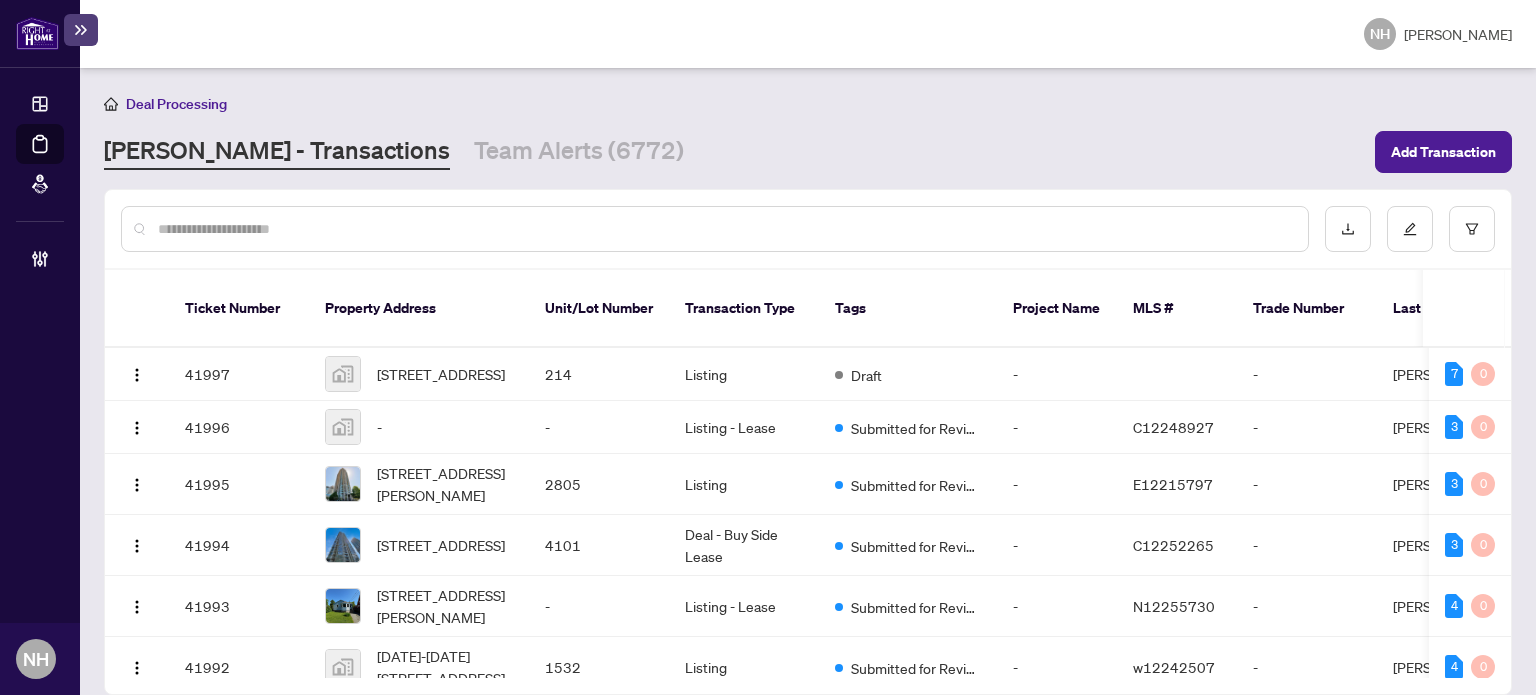 click at bounding box center (725, 229) 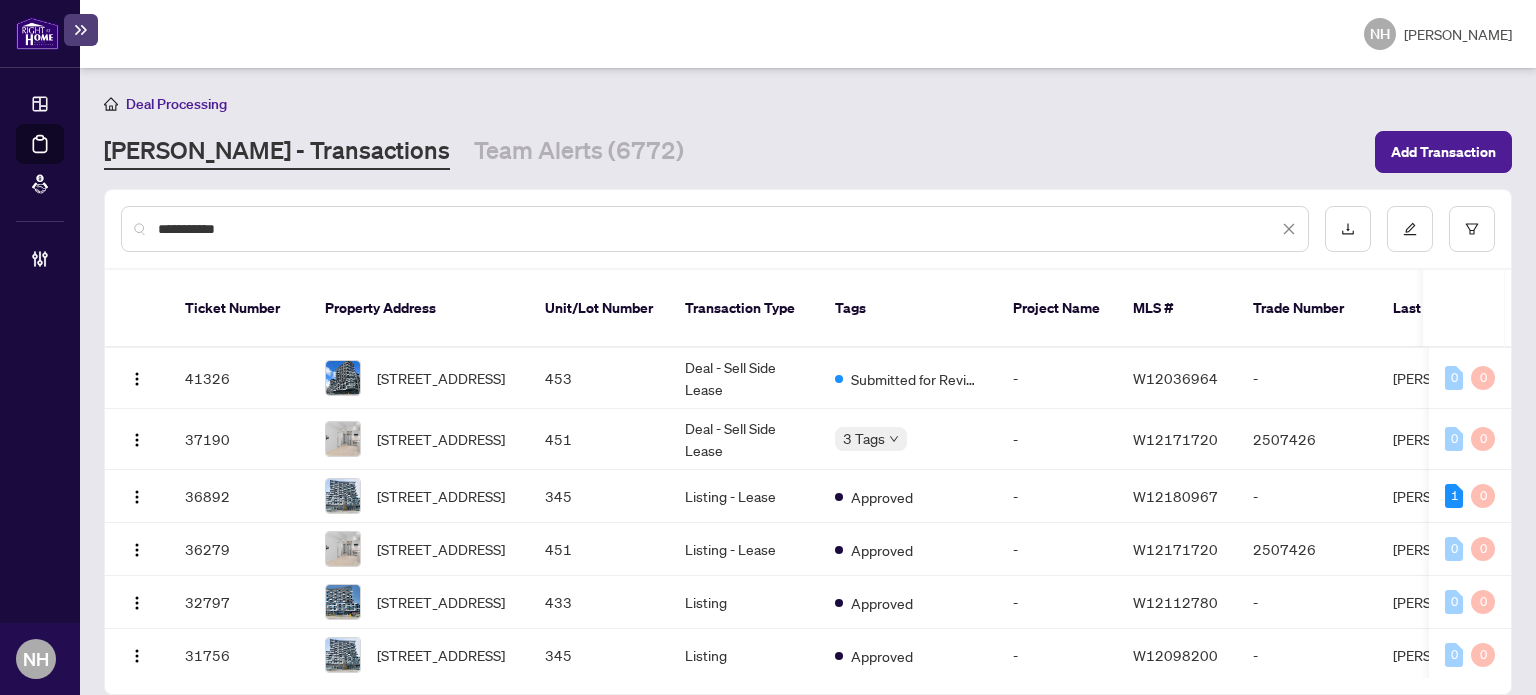 type on "**********" 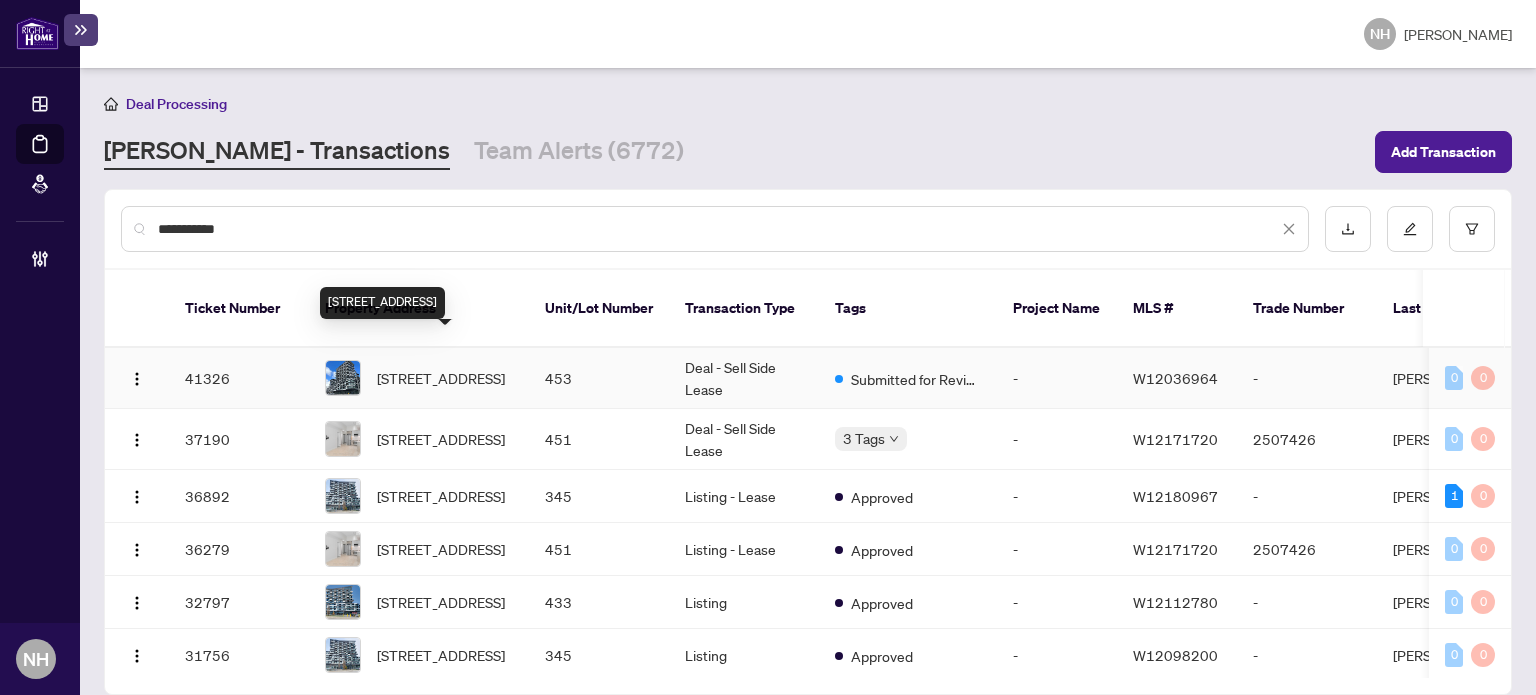 click on "453-2485 Taunton Rd, Oakville, Ontario L6H 3R8, Canada" at bounding box center (441, 378) 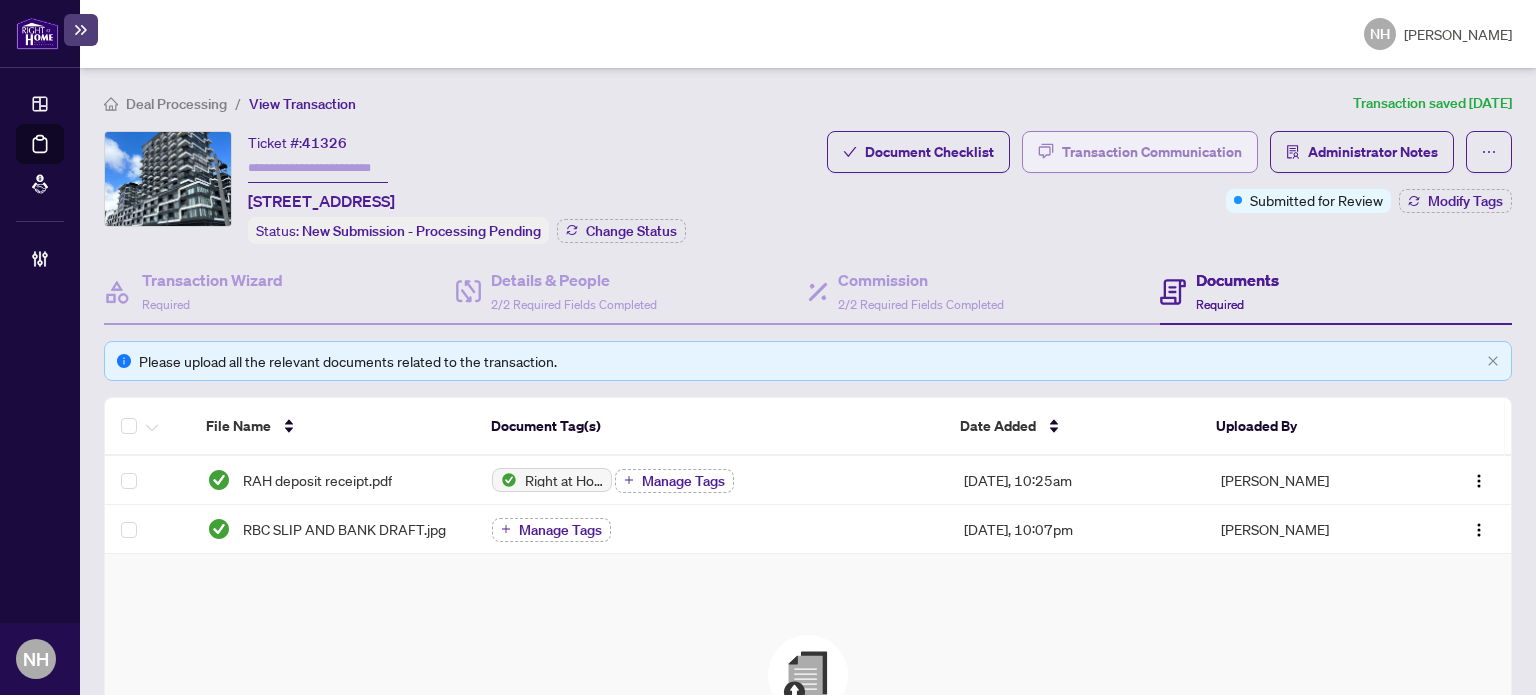 click on "Transaction Communication" at bounding box center (1152, 152) 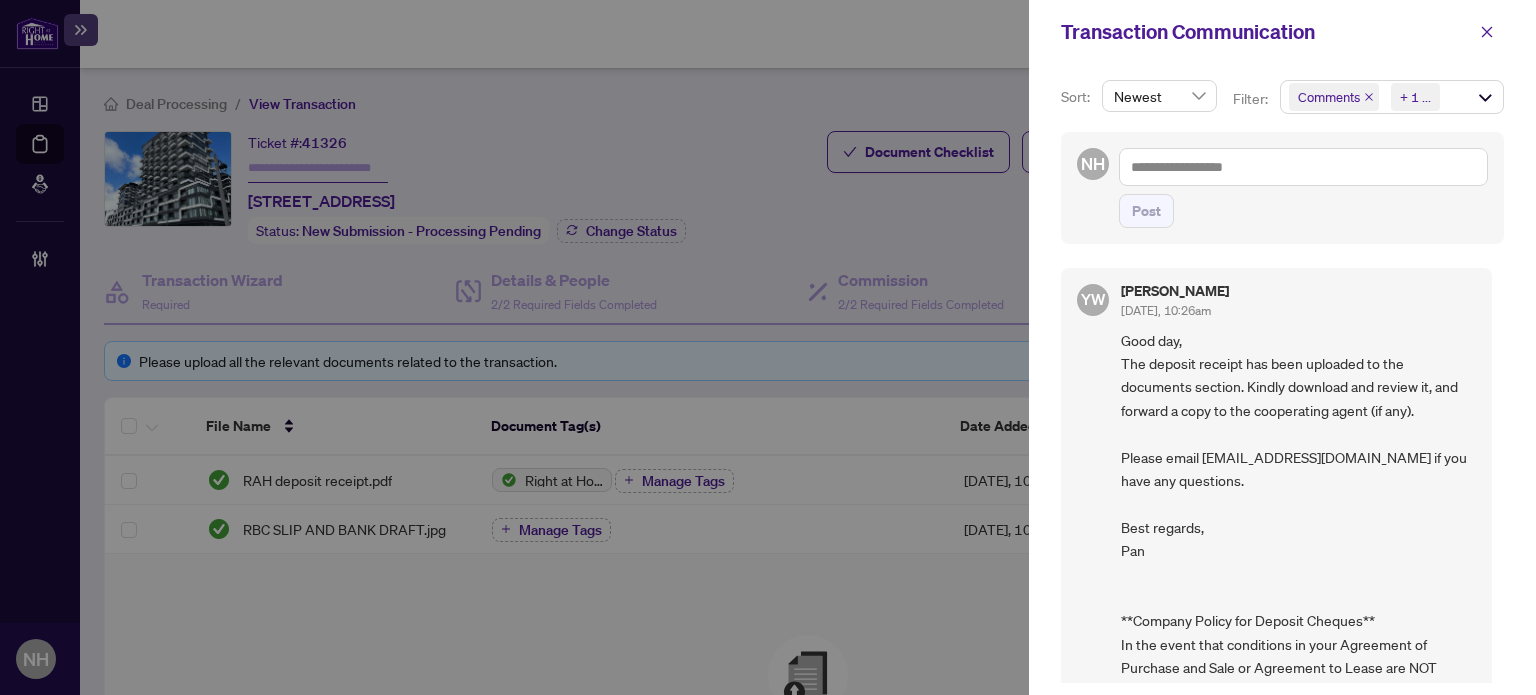 click on "+ 1 ..." at bounding box center [1413, 97] 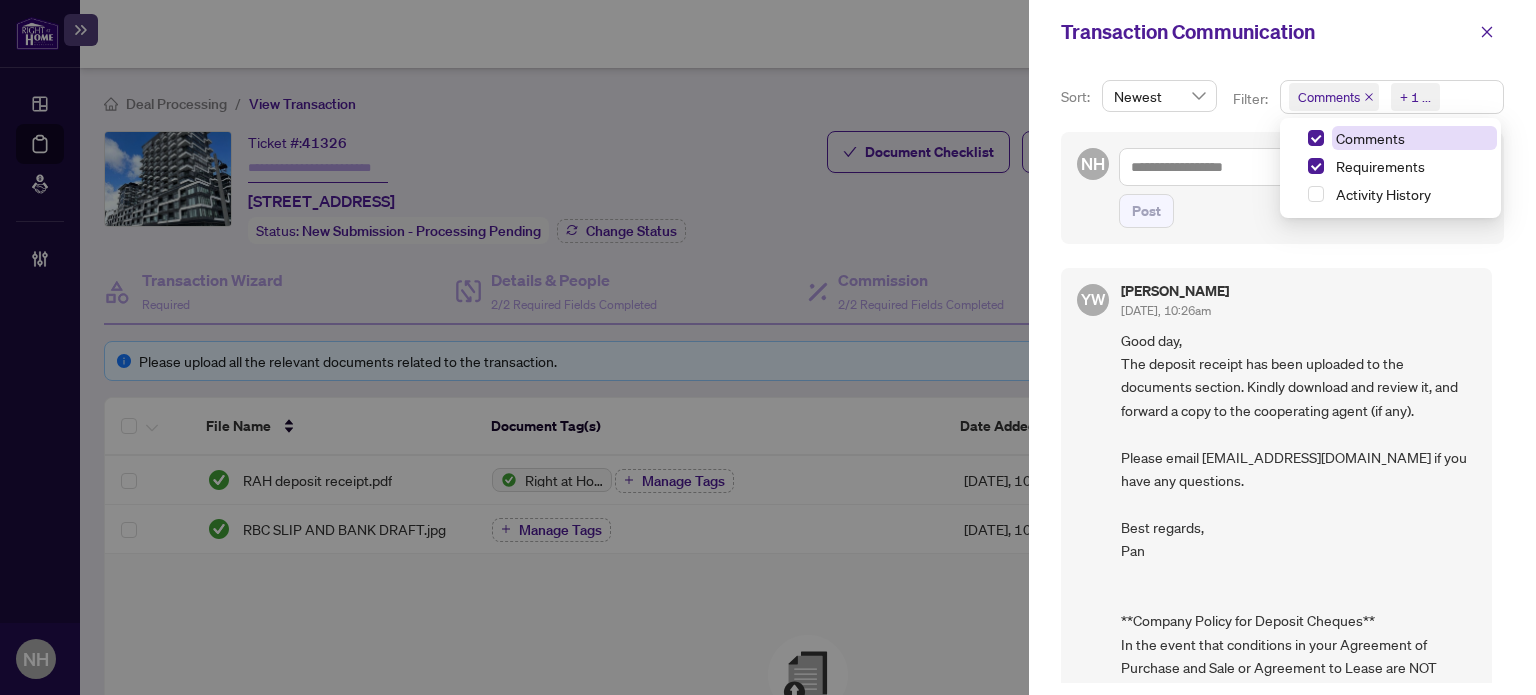 click on "Comments" at bounding box center [1370, 138] 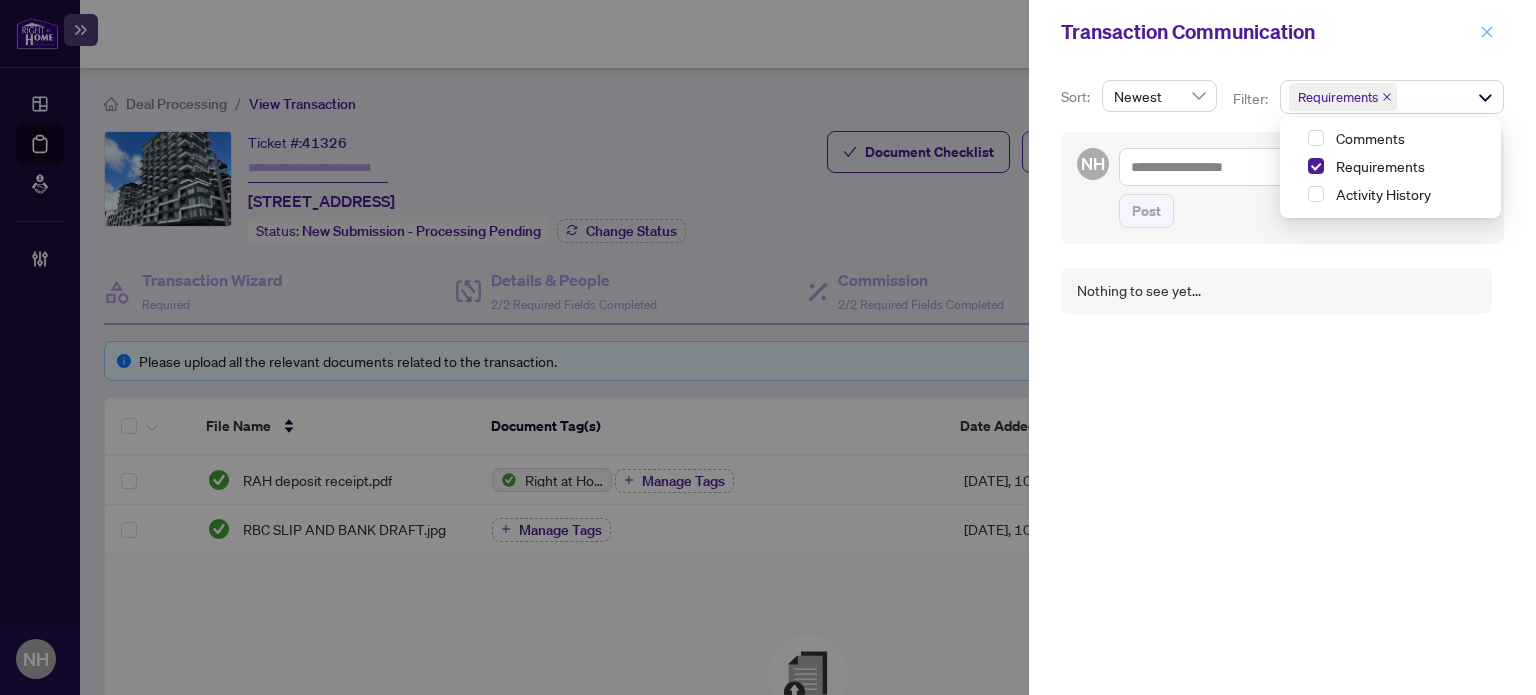 click 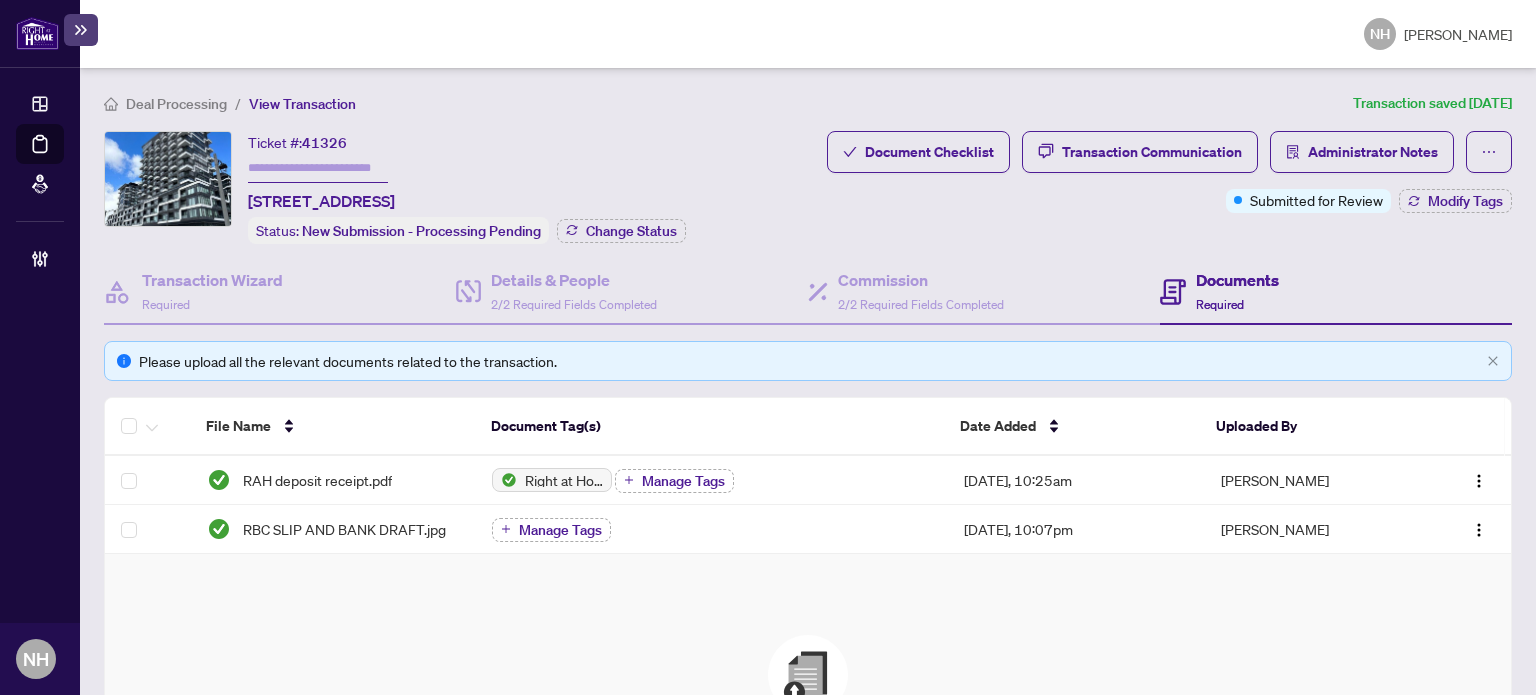 click on "Drag & Drop to Upload Files Maximum file size:  25  MB Browse Files" at bounding box center (808, 744) 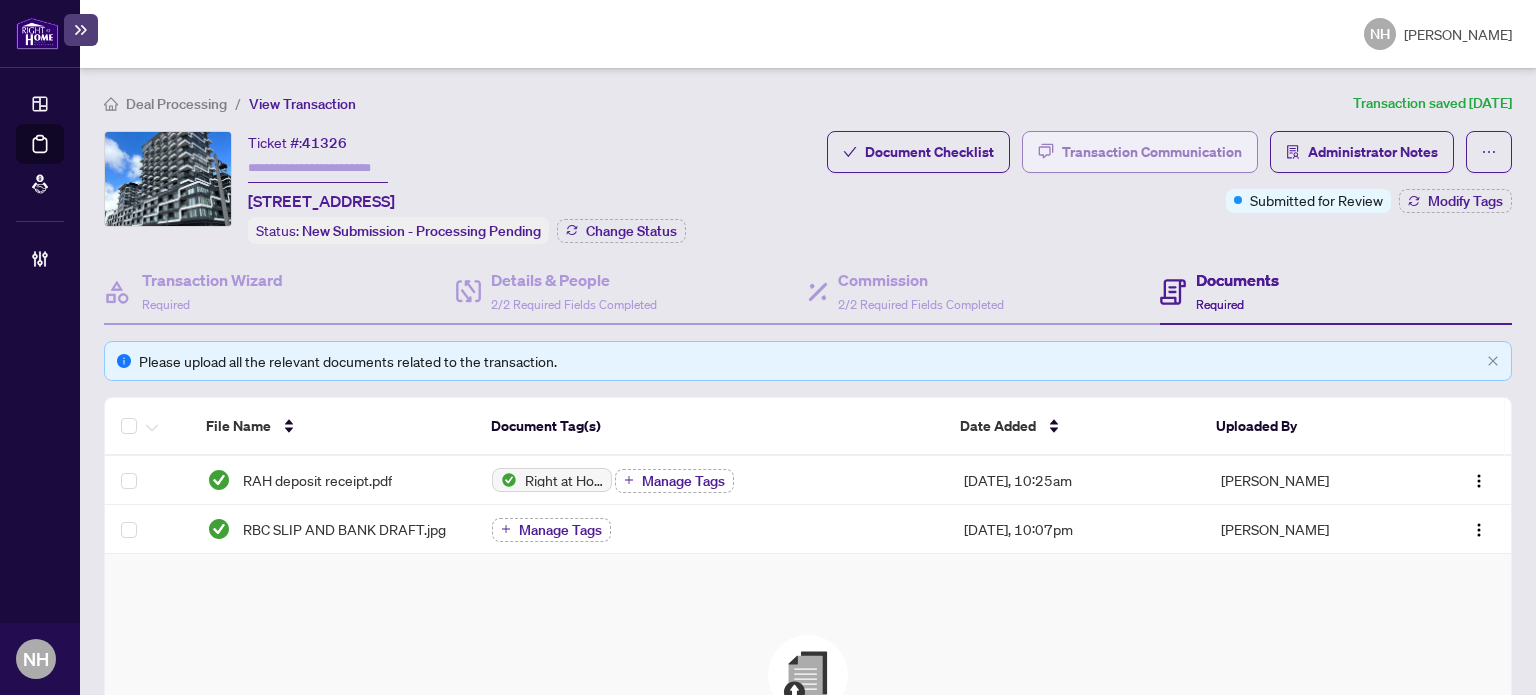 click on "Transaction Communication" at bounding box center [1152, 152] 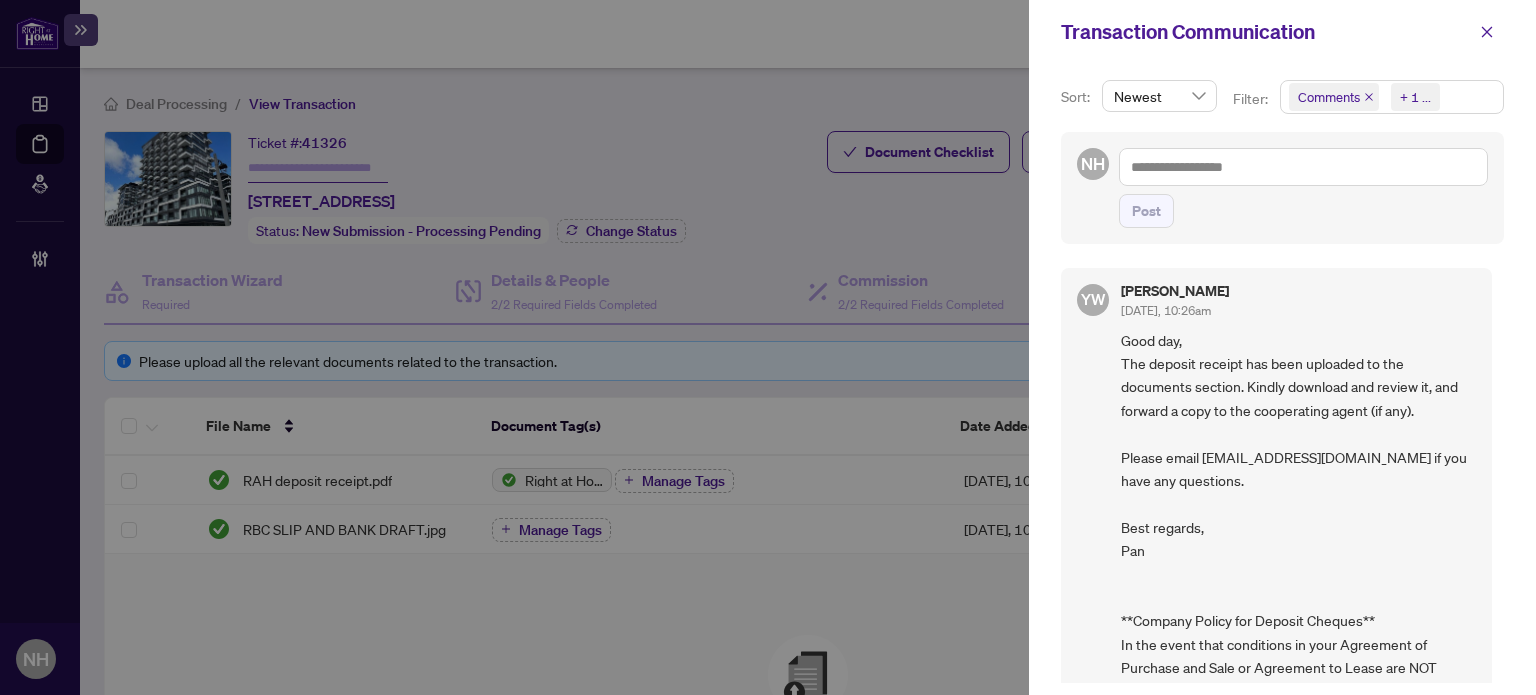 click on "Comments" at bounding box center (1334, 97) 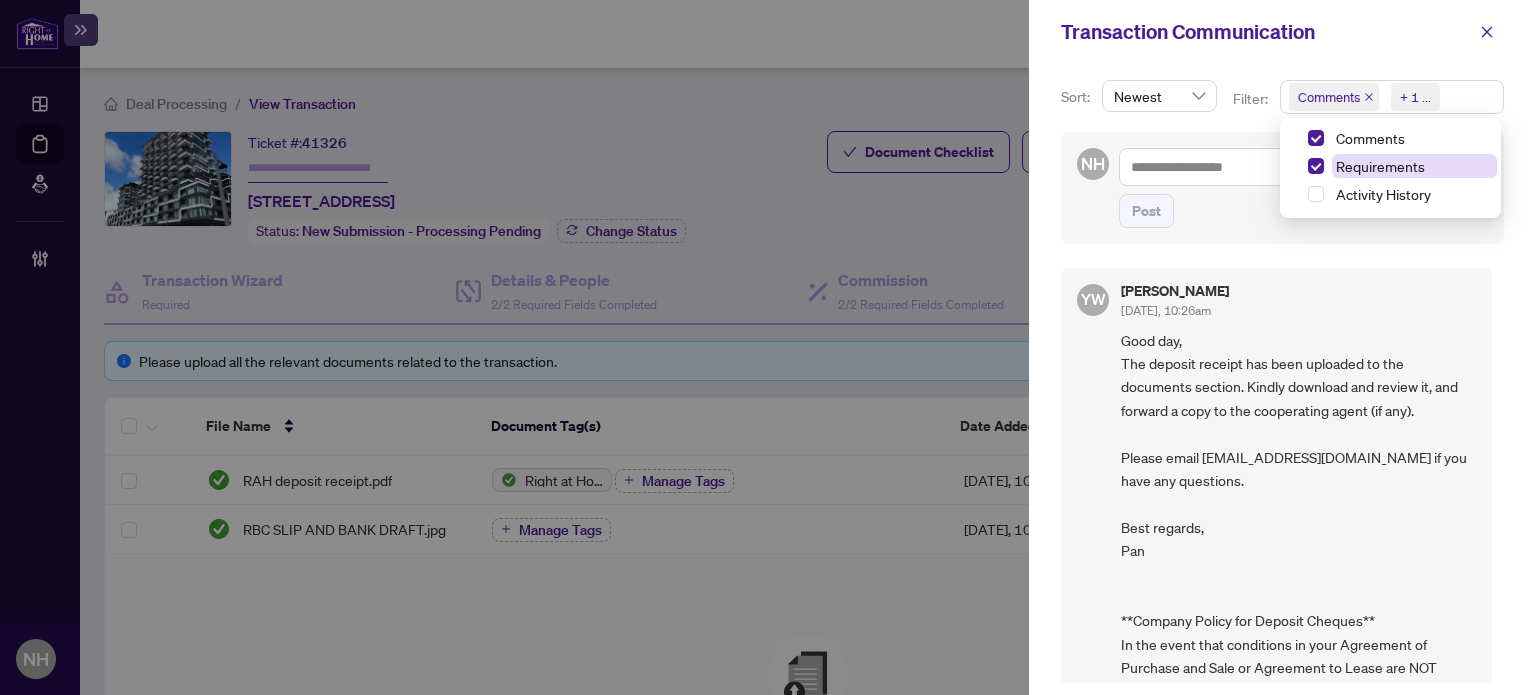click on "Requirements" at bounding box center (1380, 166) 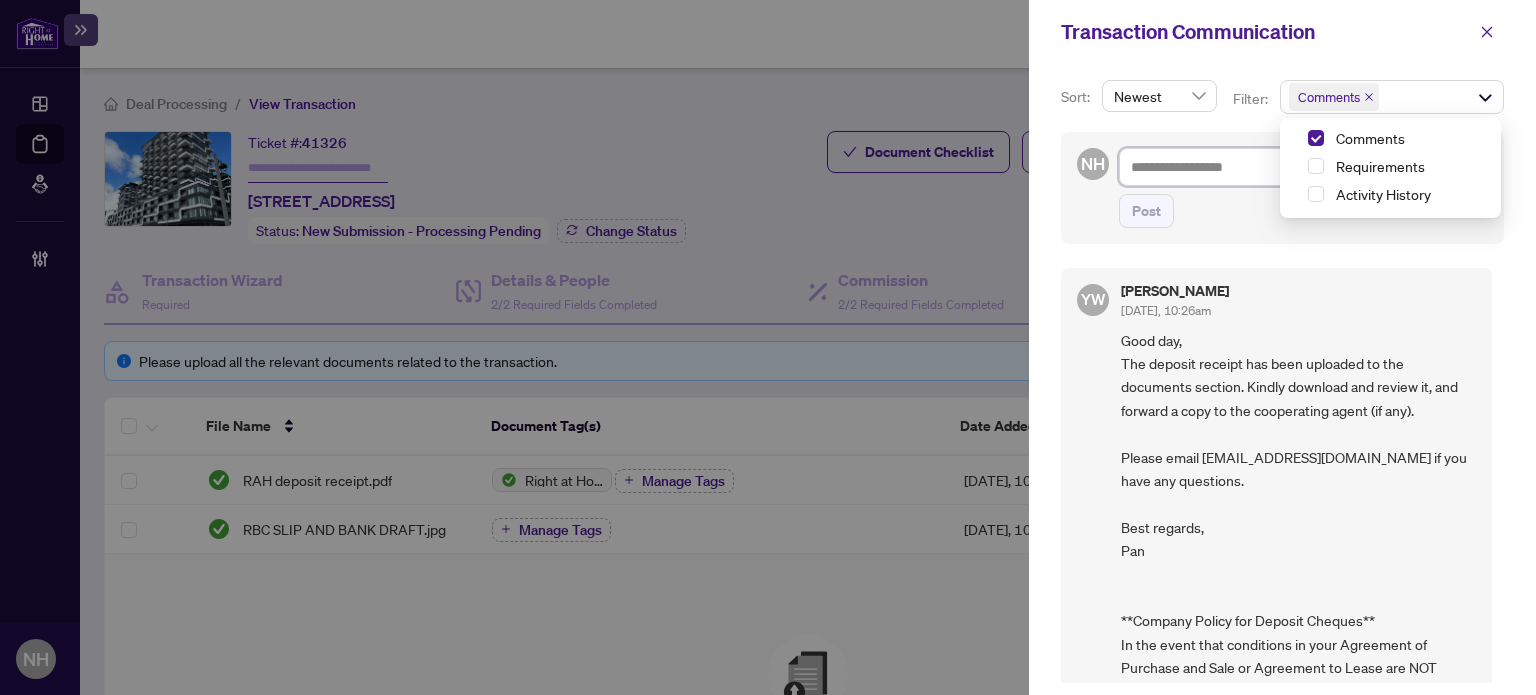 click at bounding box center (1303, 167) 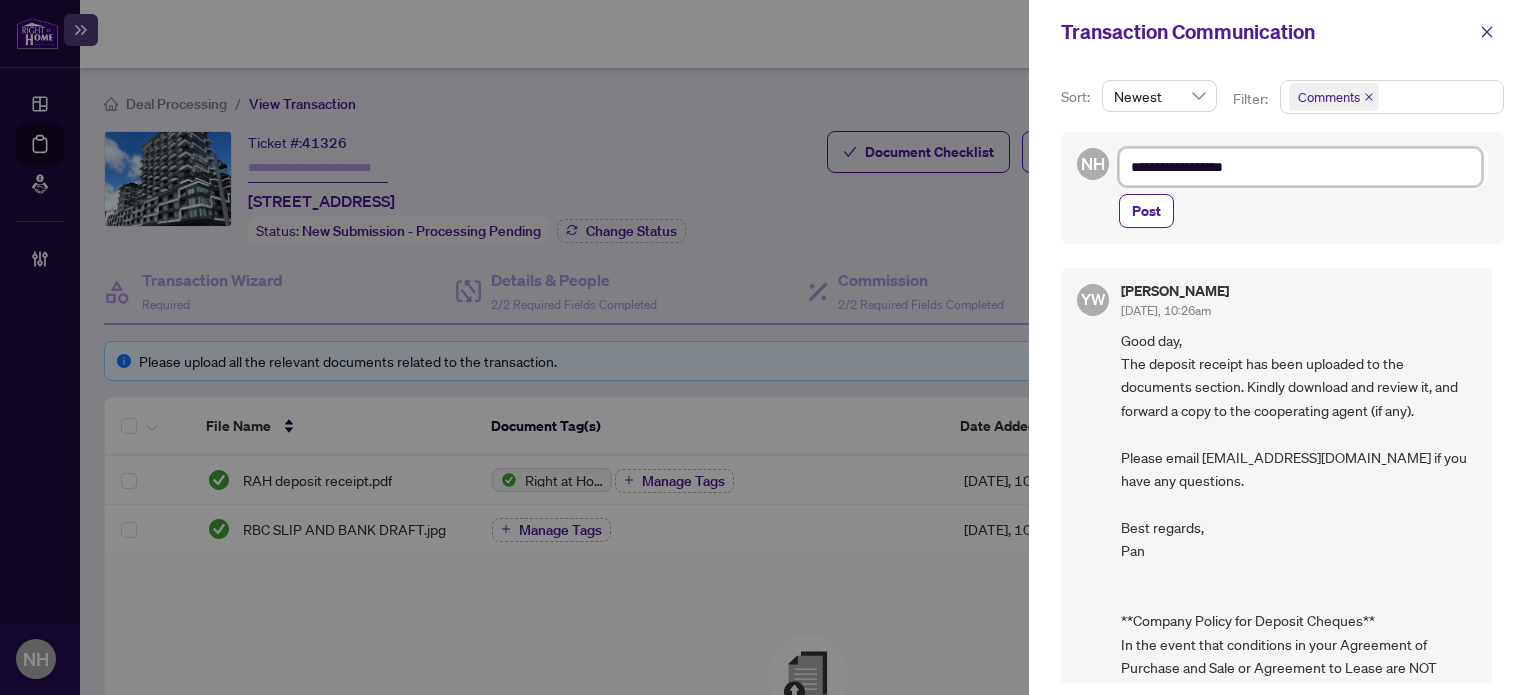 click on "Comments" at bounding box center [1329, 97] 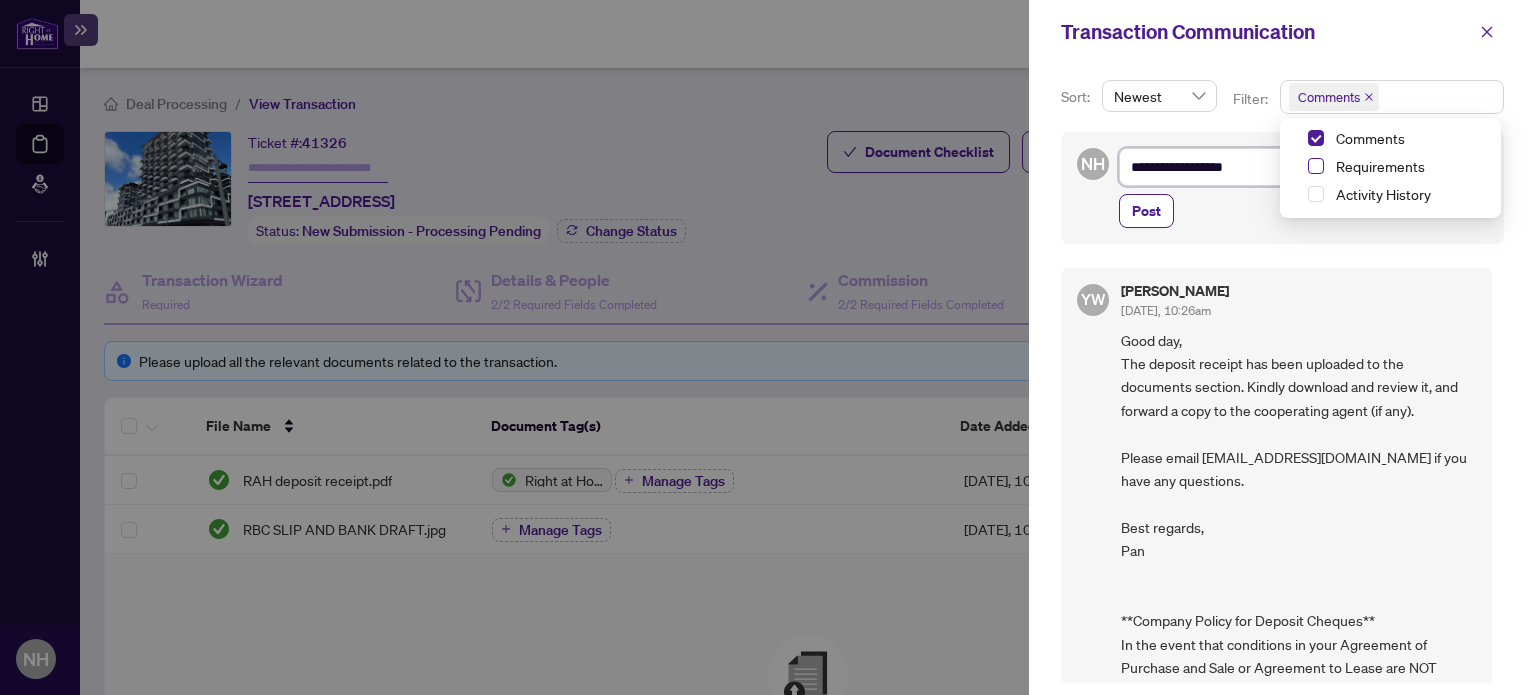 click at bounding box center [1316, 166] 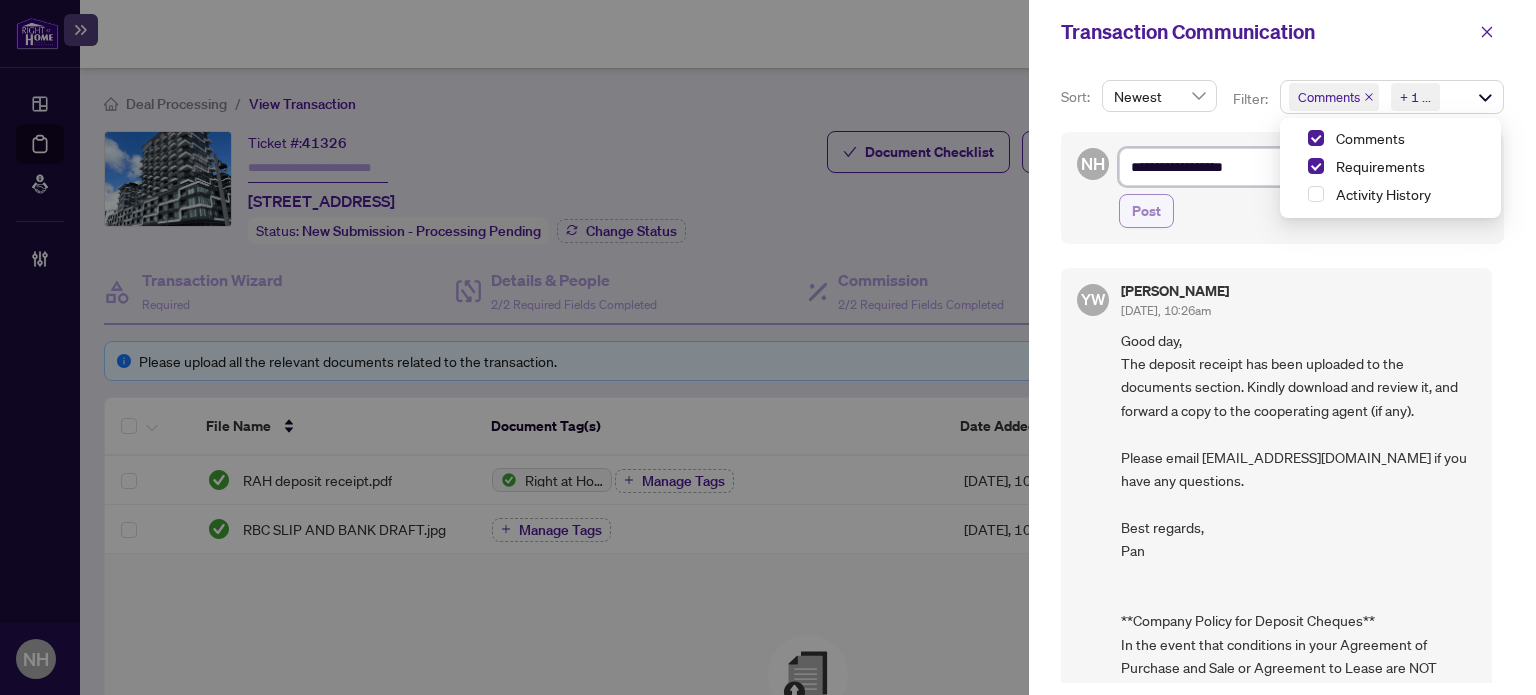 type on "**********" 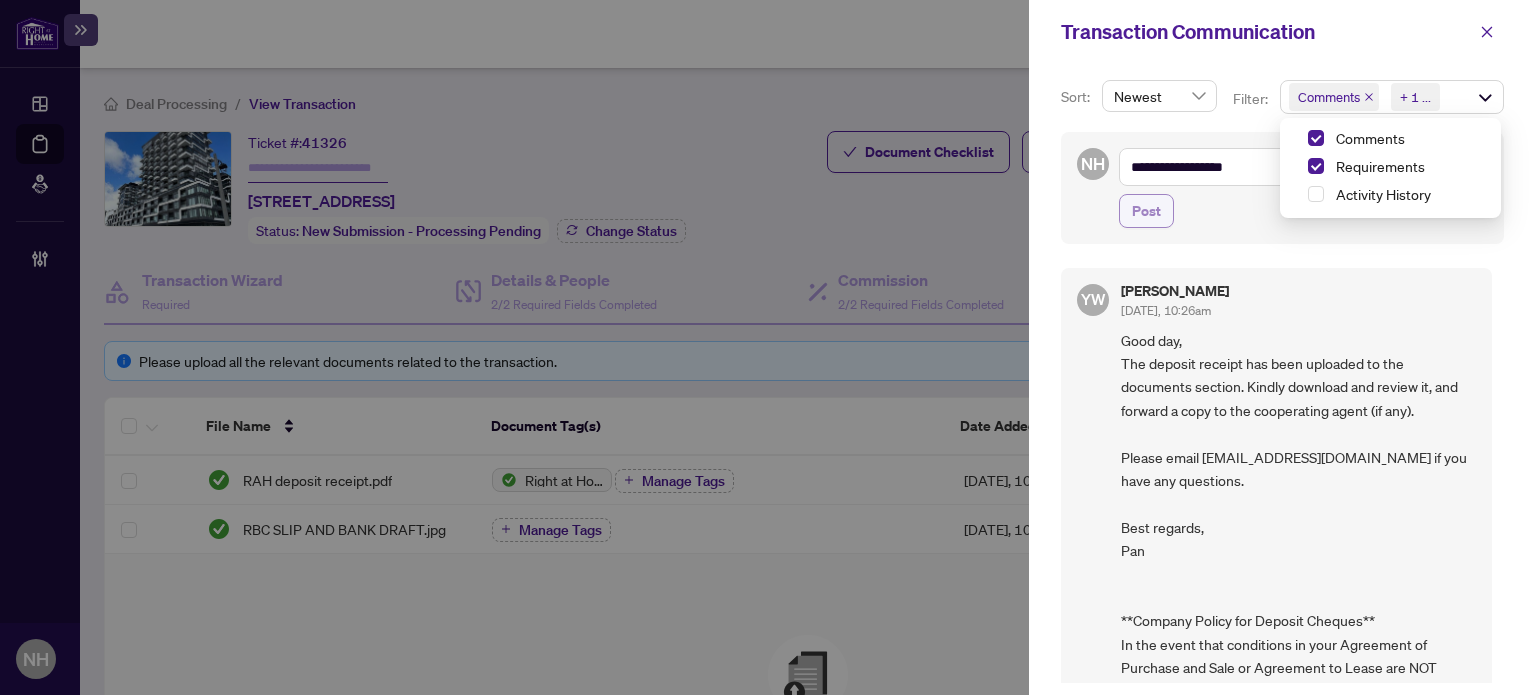 click on "Post" at bounding box center [1146, 211] 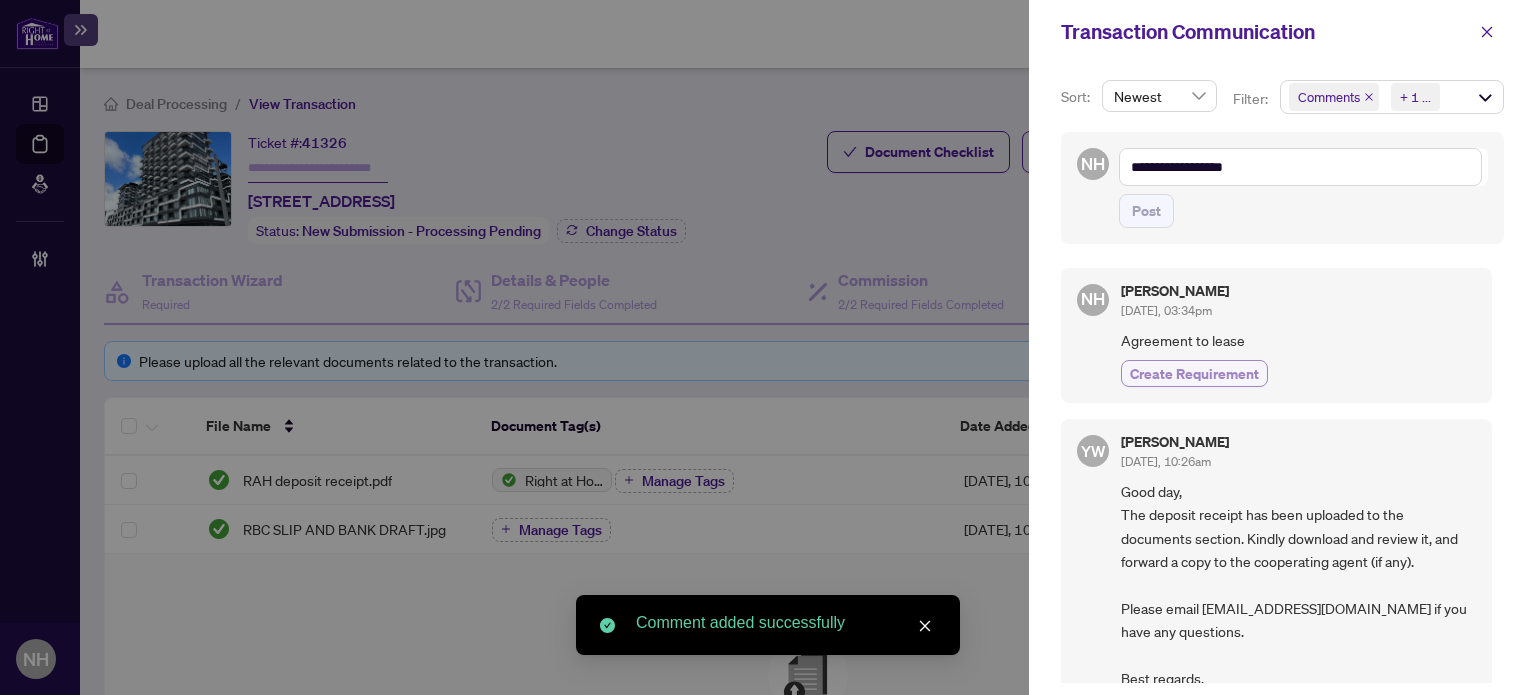 click on "Create Requirement" at bounding box center (1194, 373) 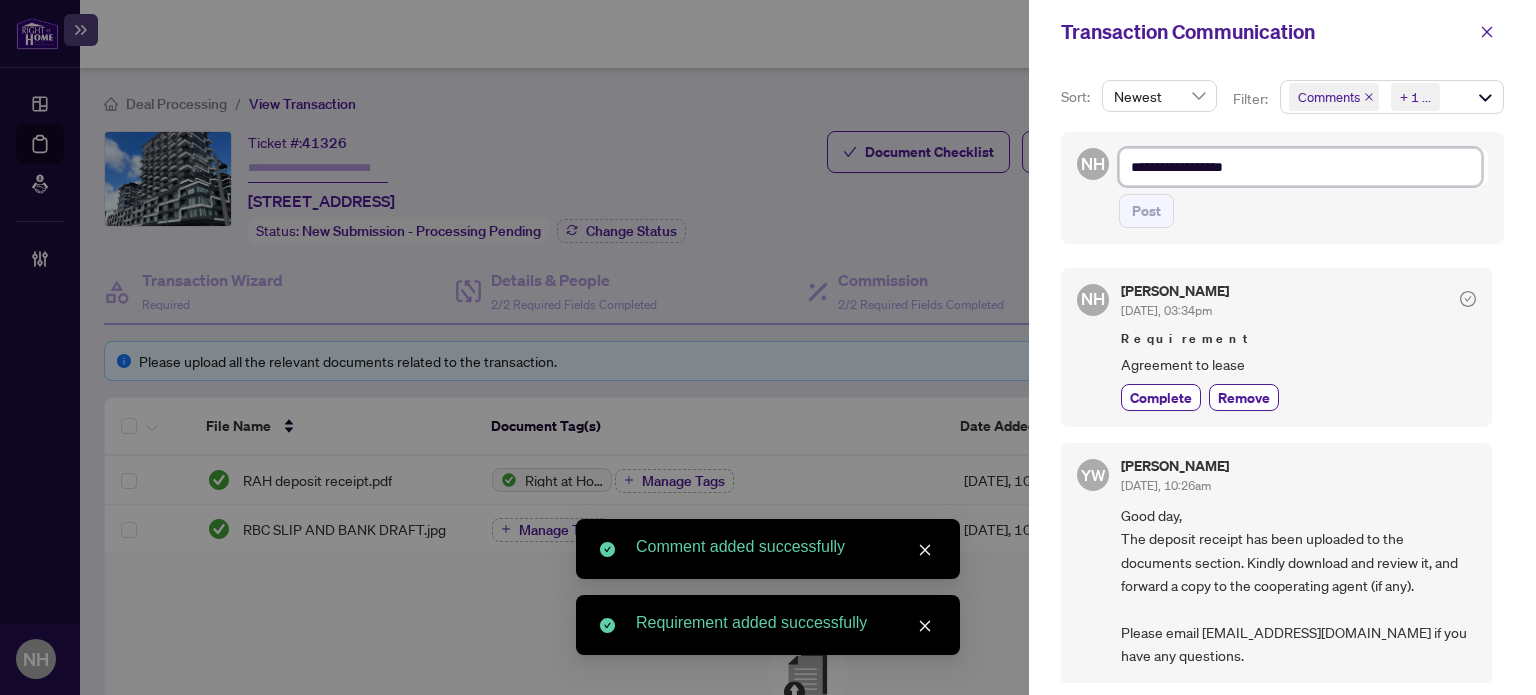 click on "**********" at bounding box center (1300, 167) 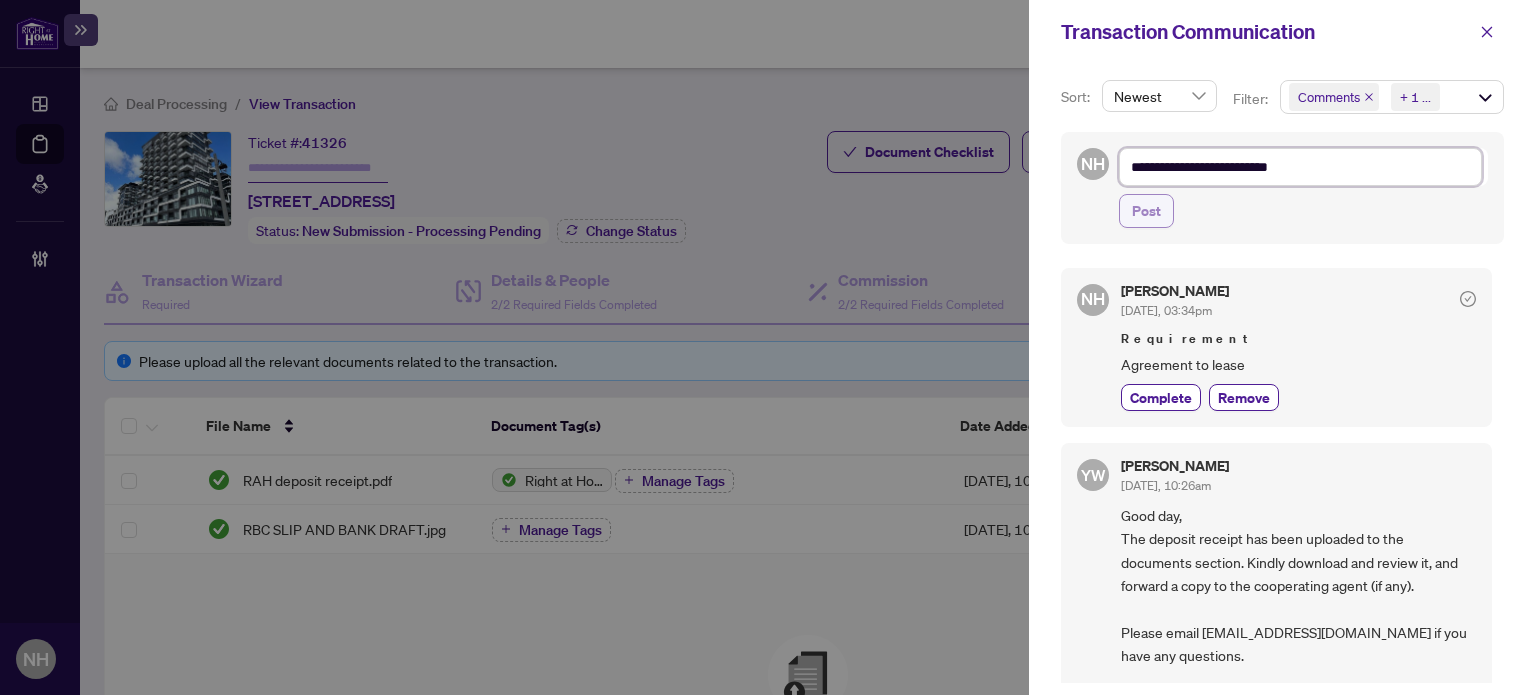 type on "**********" 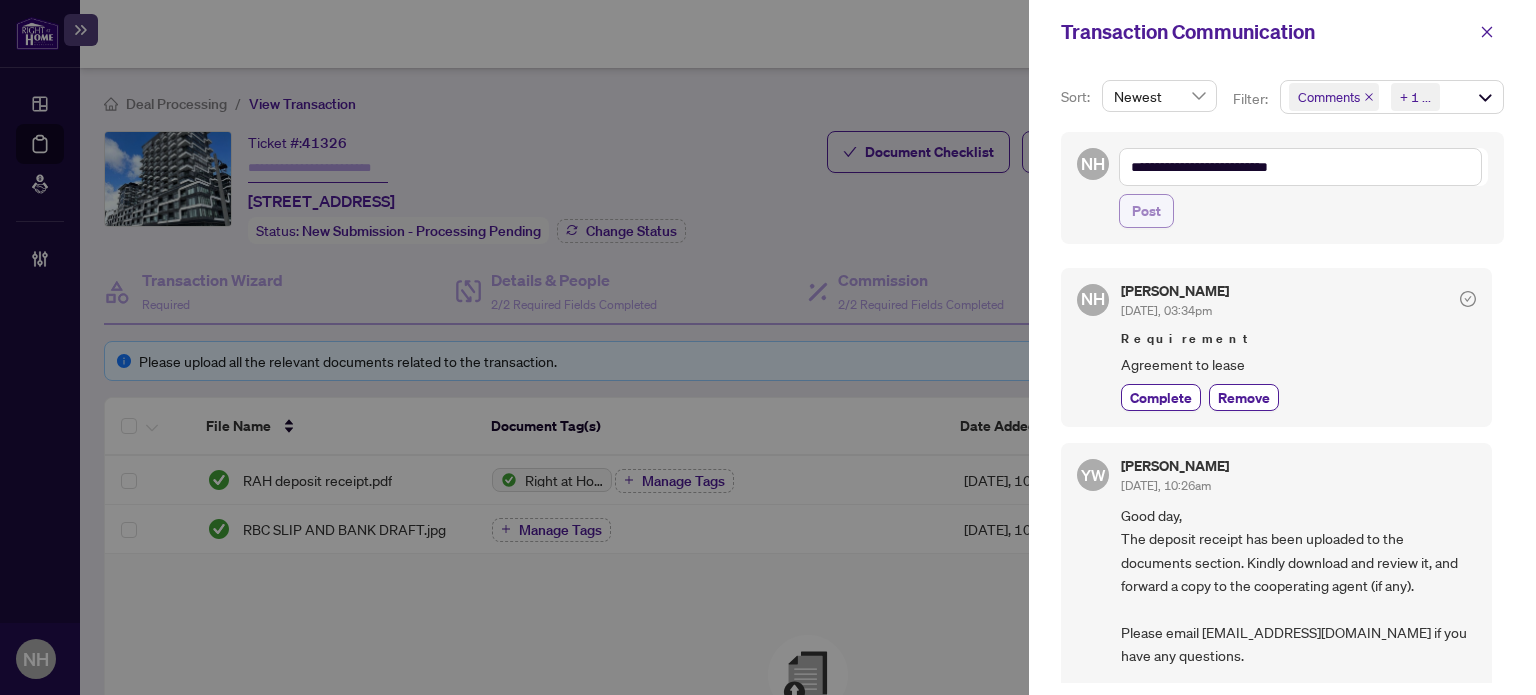 click on "Post" at bounding box center (1146, 211) 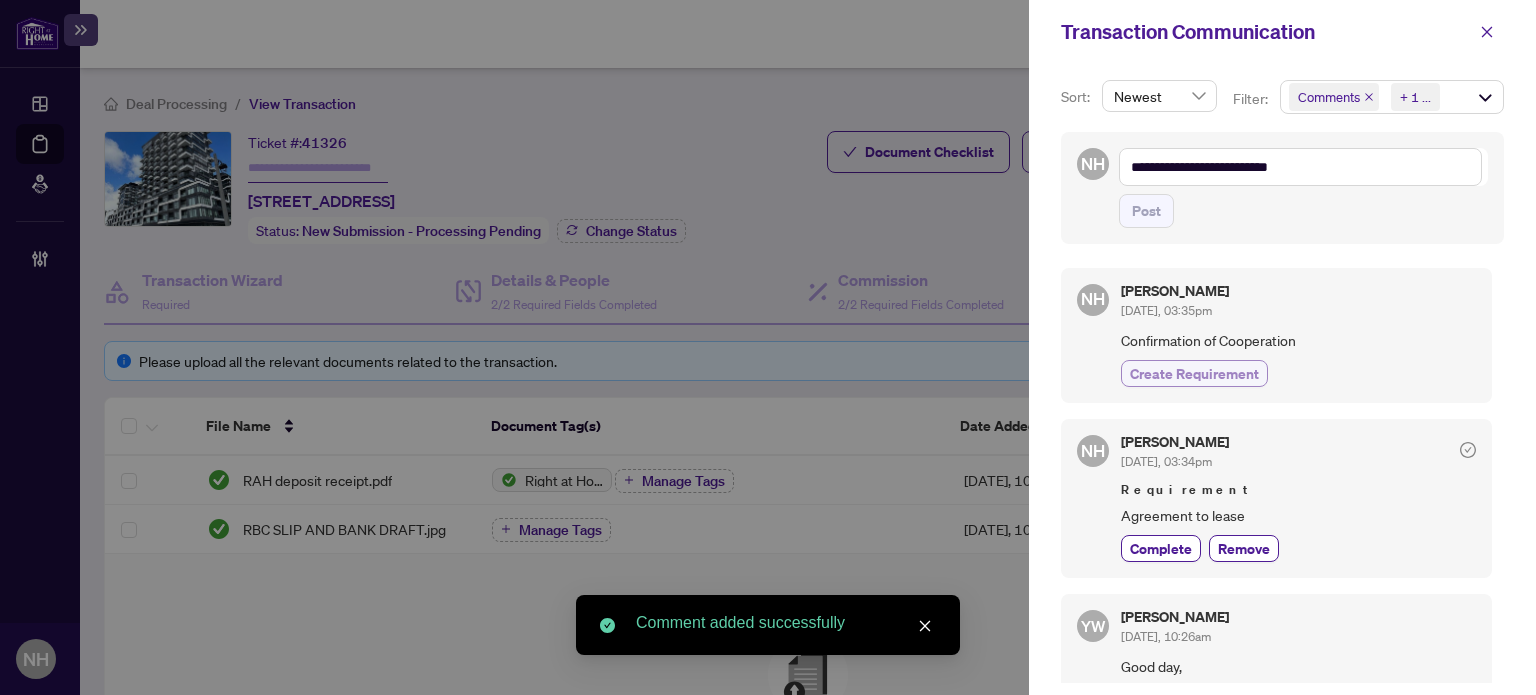 click on "Create Requirement" at bounding box center (1194, 373) 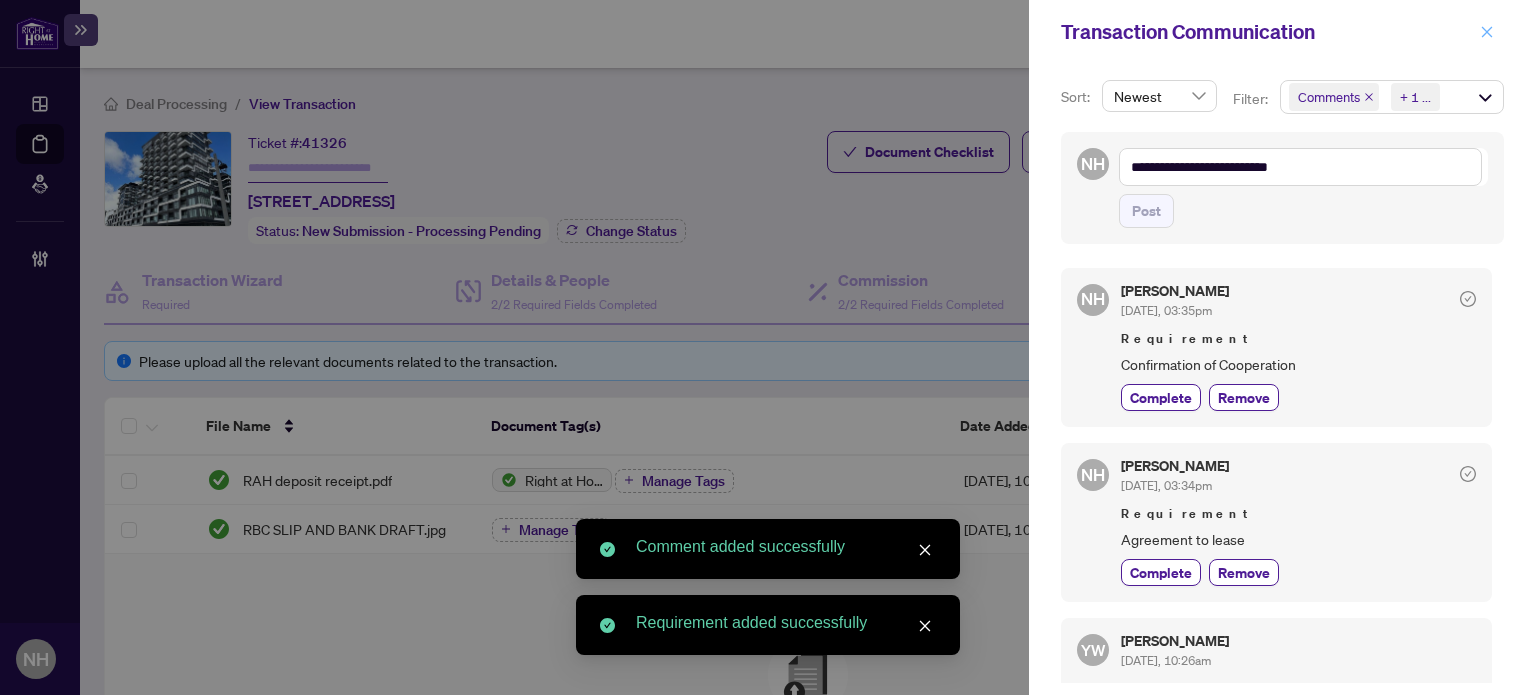 click 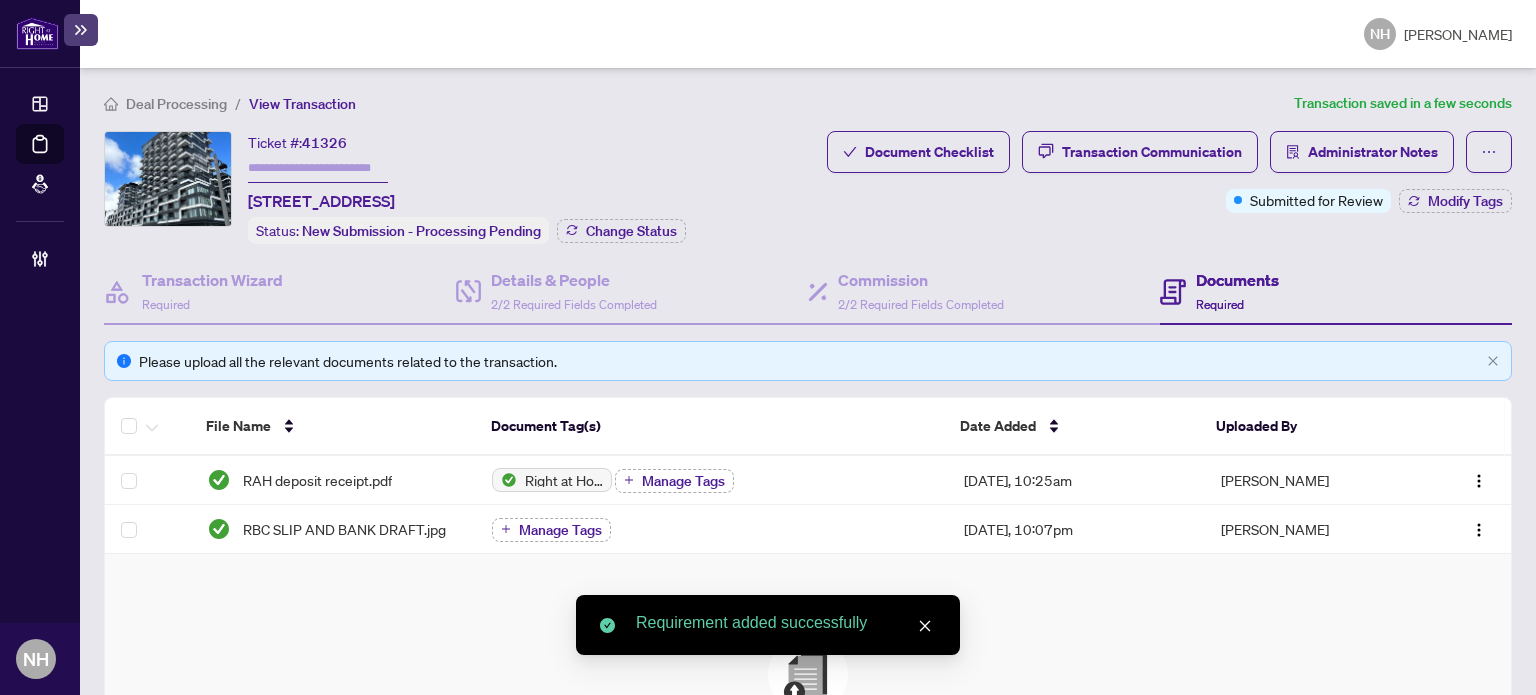 click on "Deal Processing" at bounding box center (176, 104) 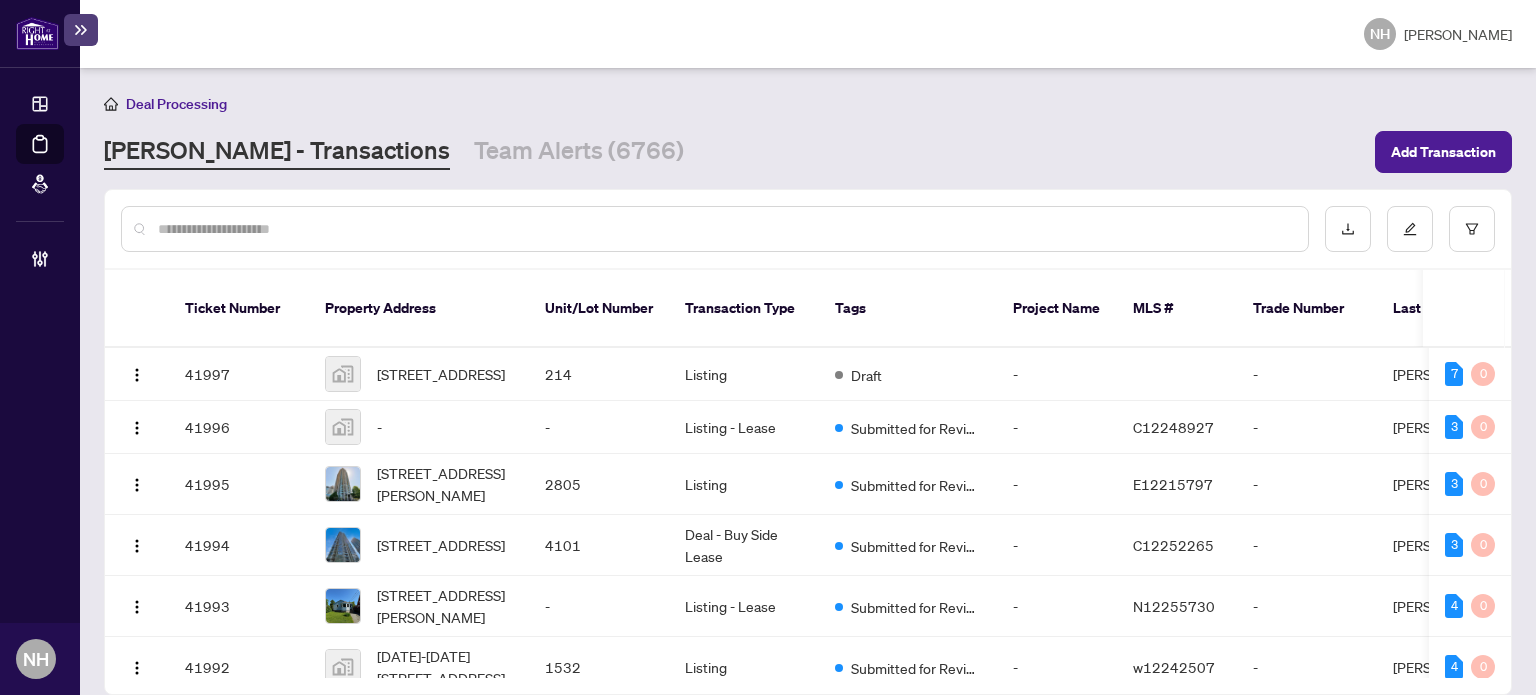 click at bounding box center [725, 229] 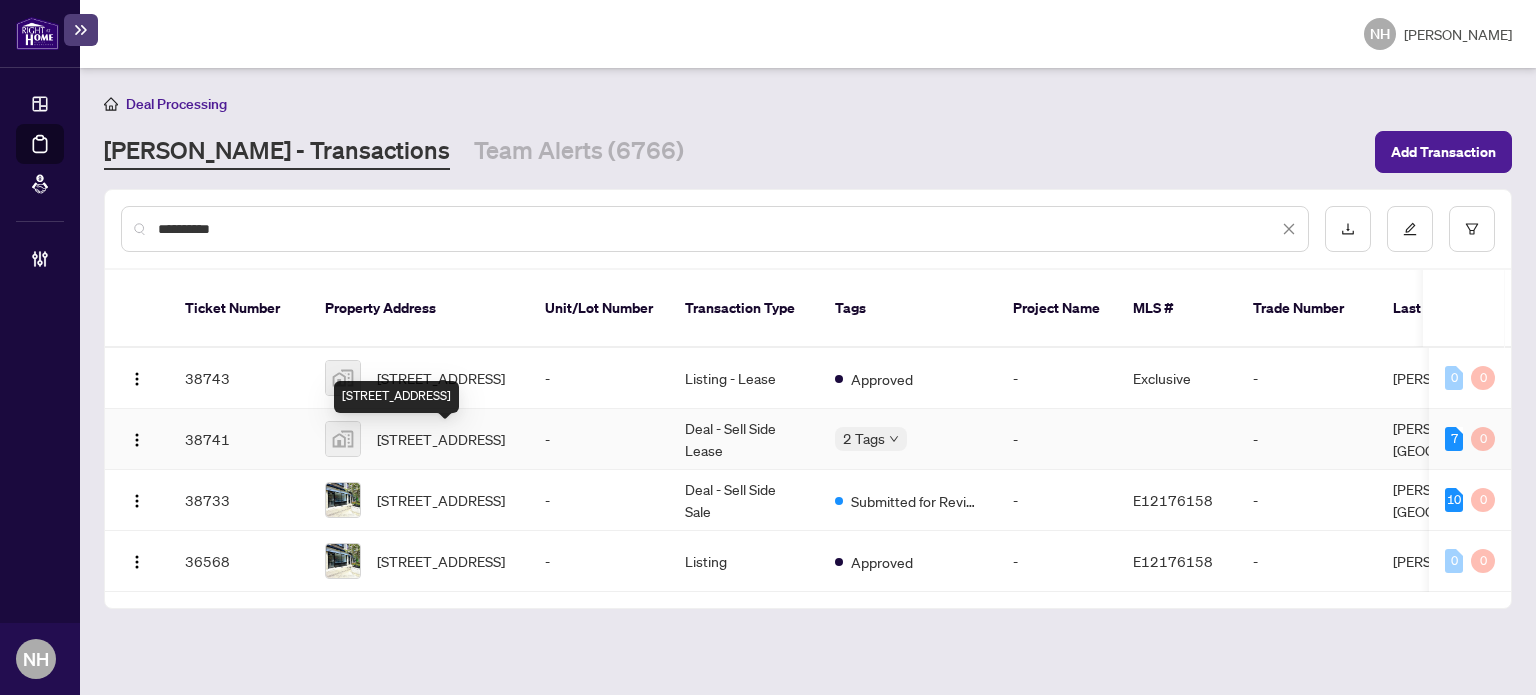 type on "**********" 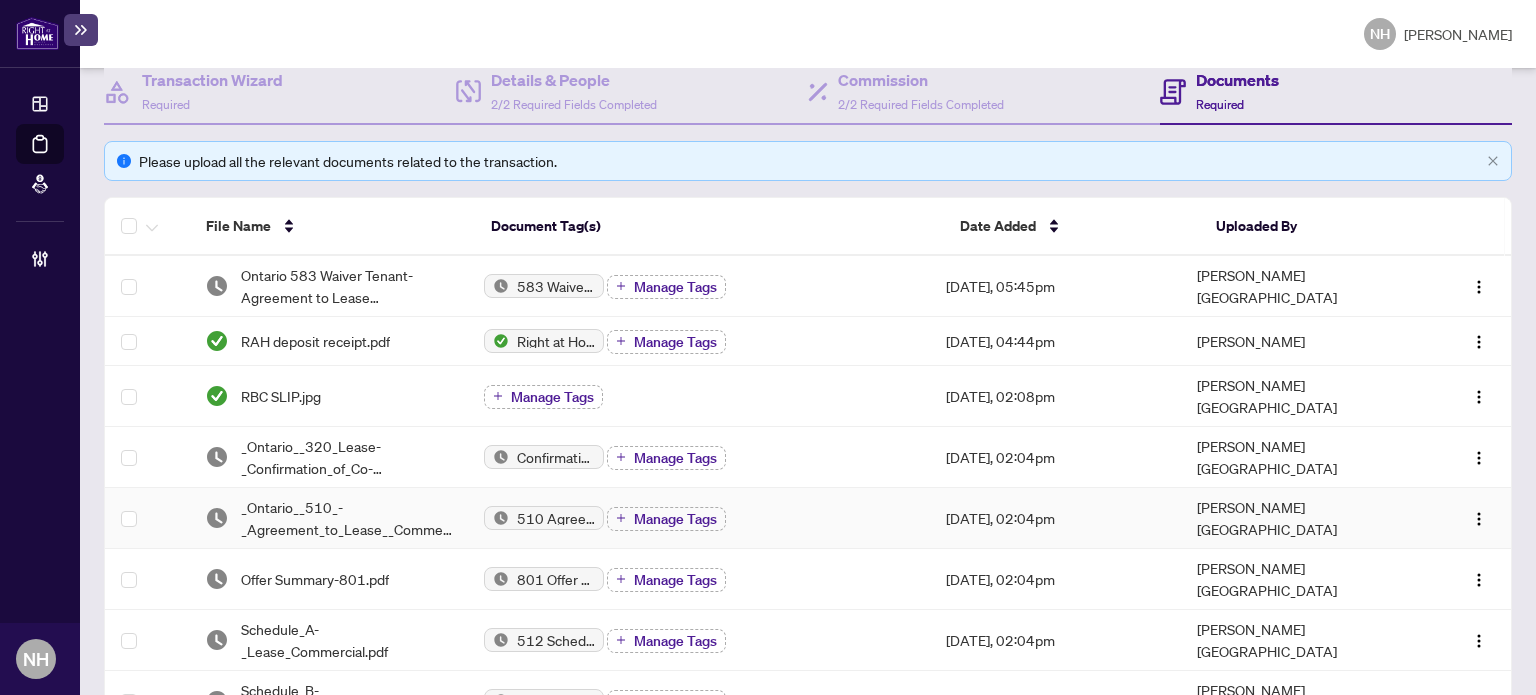 scroll, scrollTop: 300, scrollLeft: 0, axis: vertical 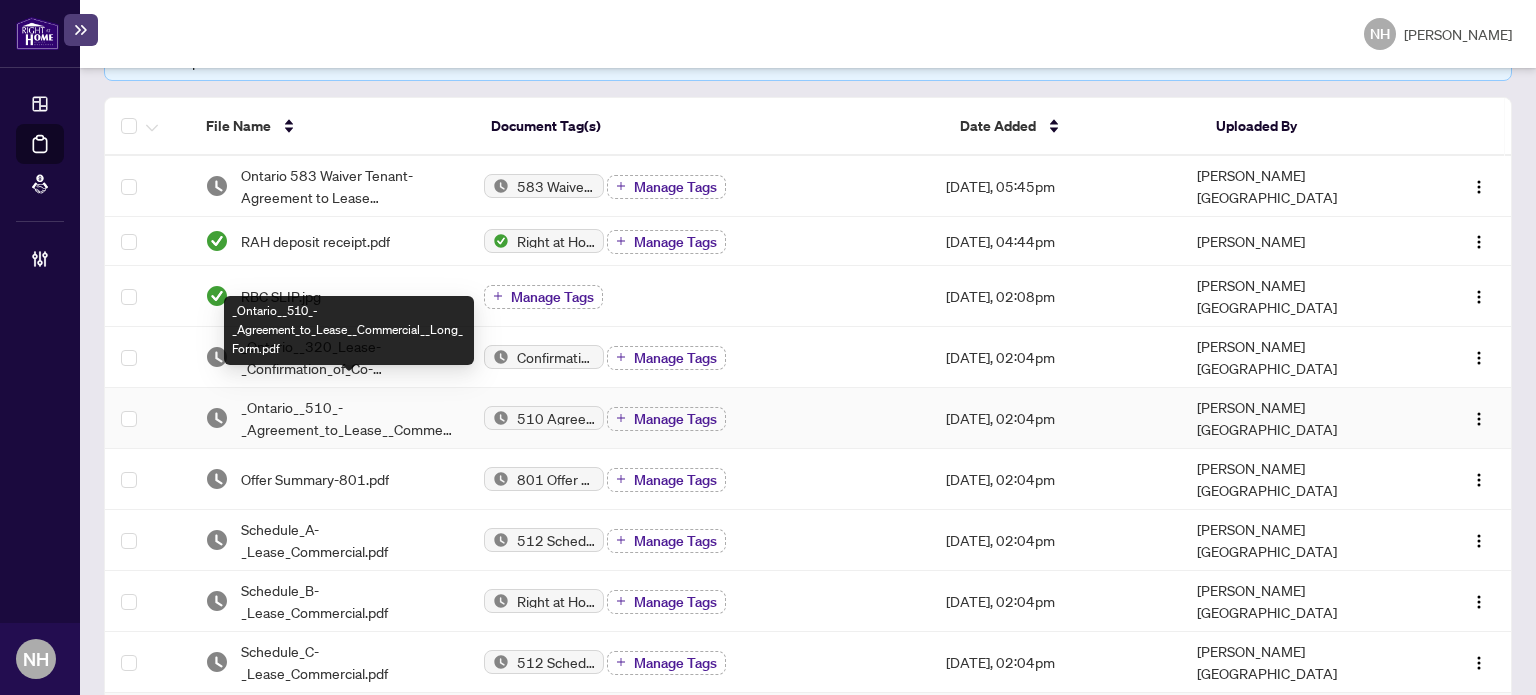 click on "_Ontario__510_-_Agreement_to_Lease__Commercial__Long_Form.pdf" at bounding box center [347, 418] 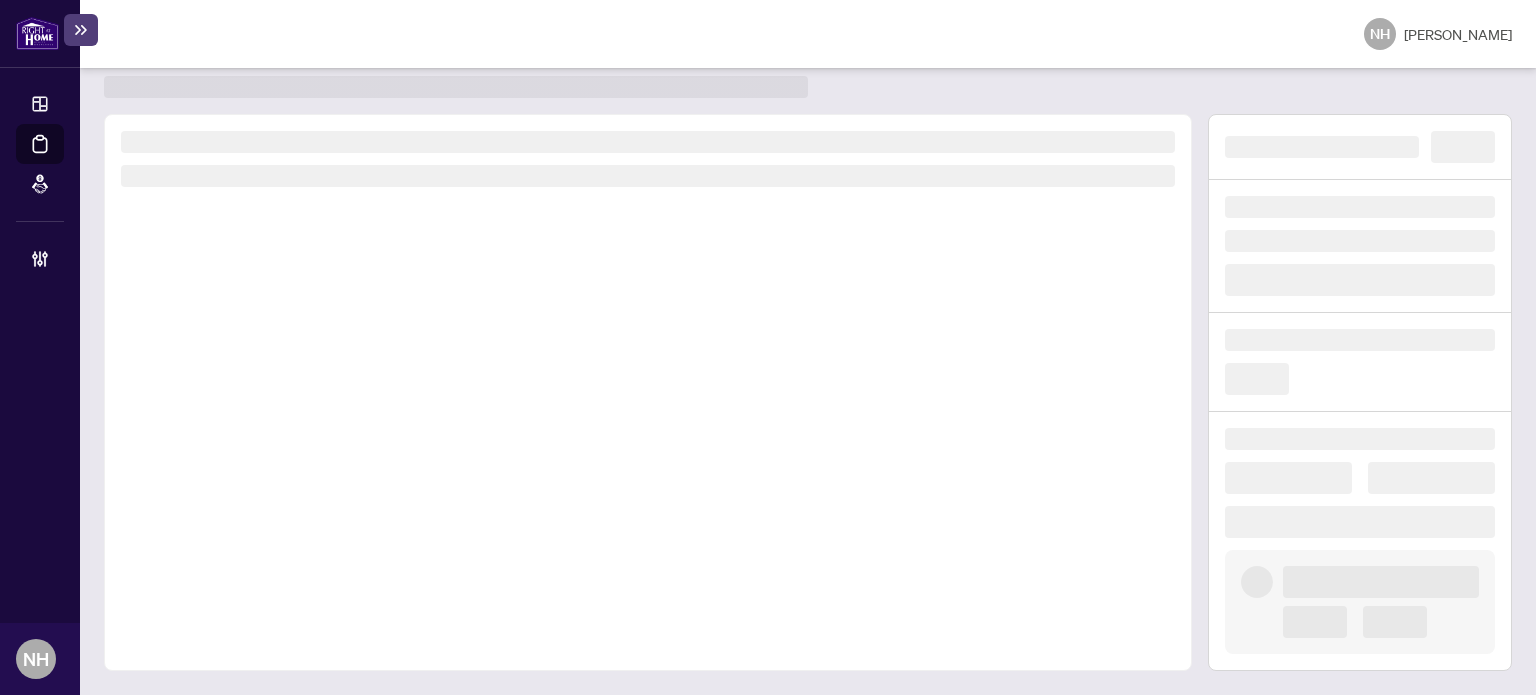 scroll, scrollTop: 52, scrollLeft: 0, axis: vertical 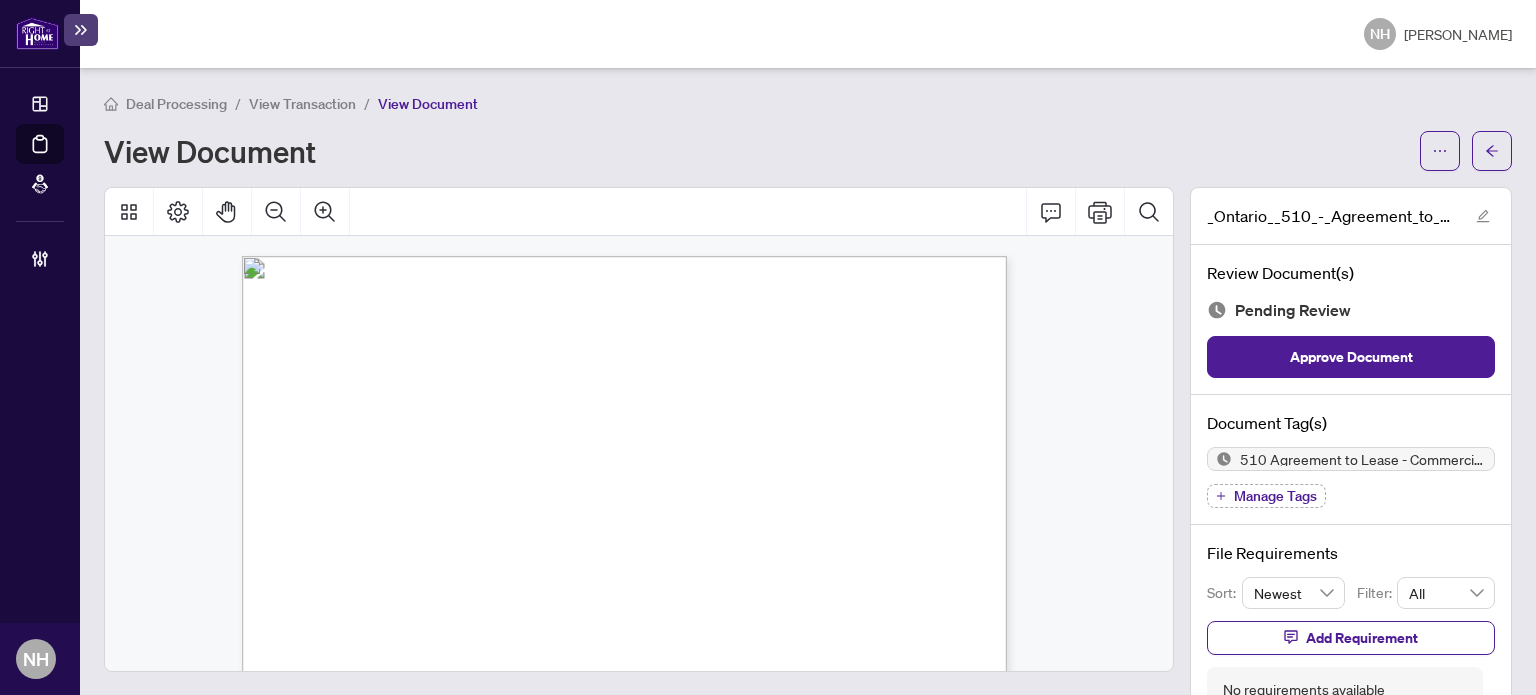 click on "View Transaction" at bounding box center (302, 104) 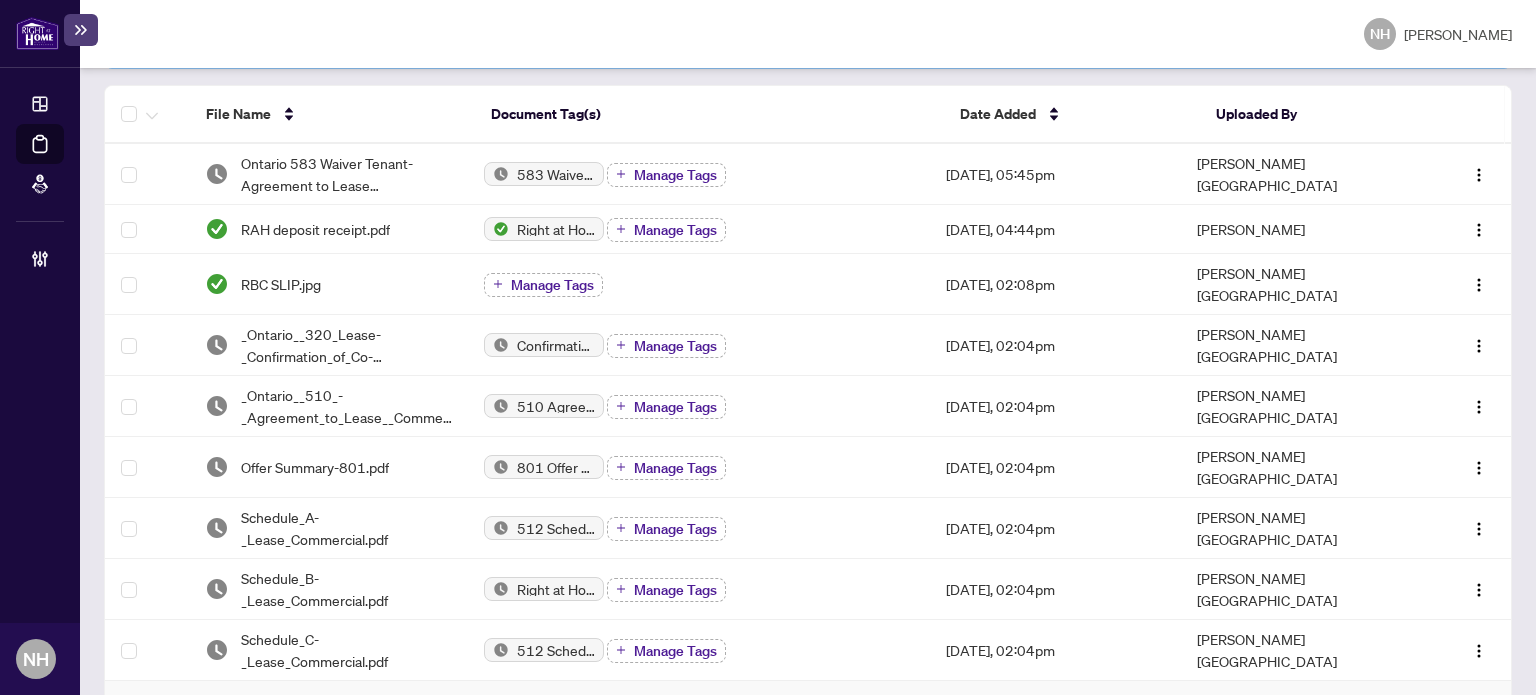 scroll, scrollTop: 400, scrollLeft: 0, axis: vertical 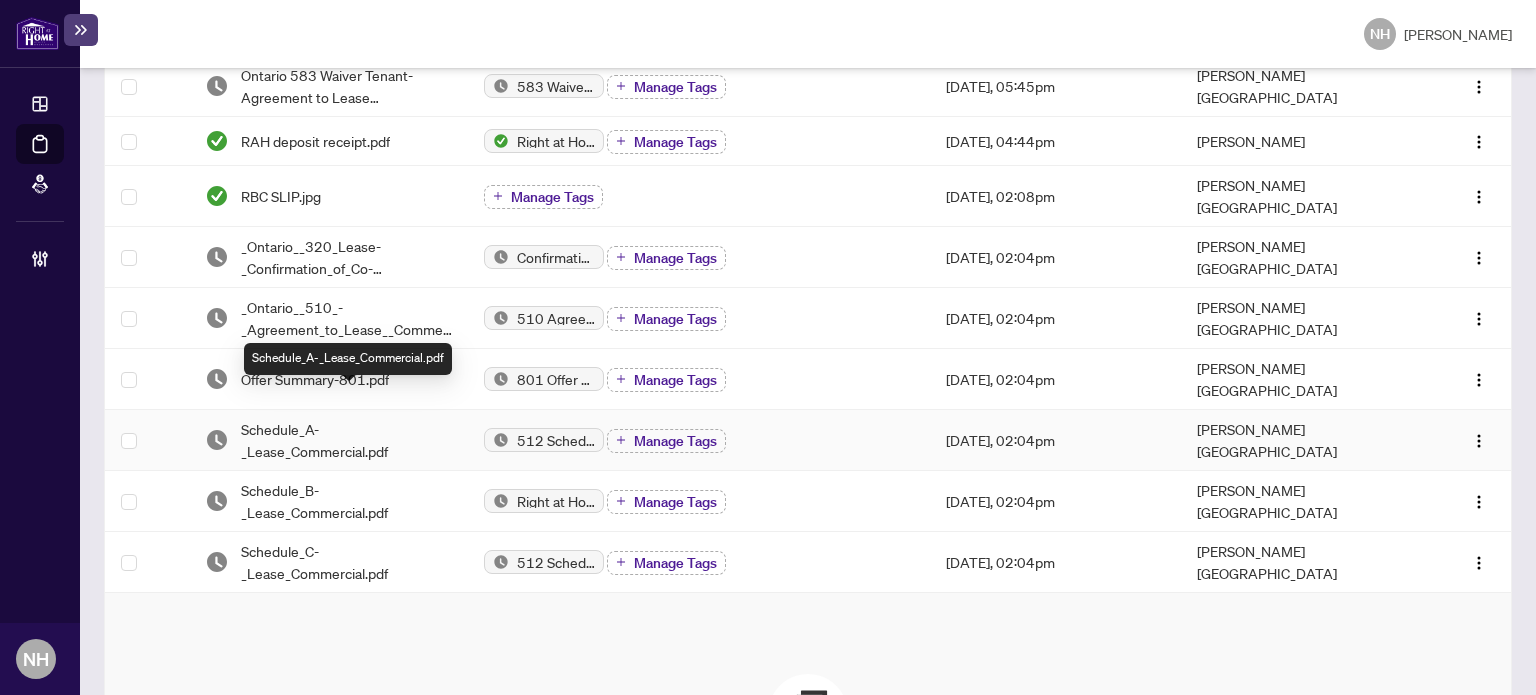 click on "Schedule_A-_Lease_Commercial.pdf" at bounding box center [347, 440] 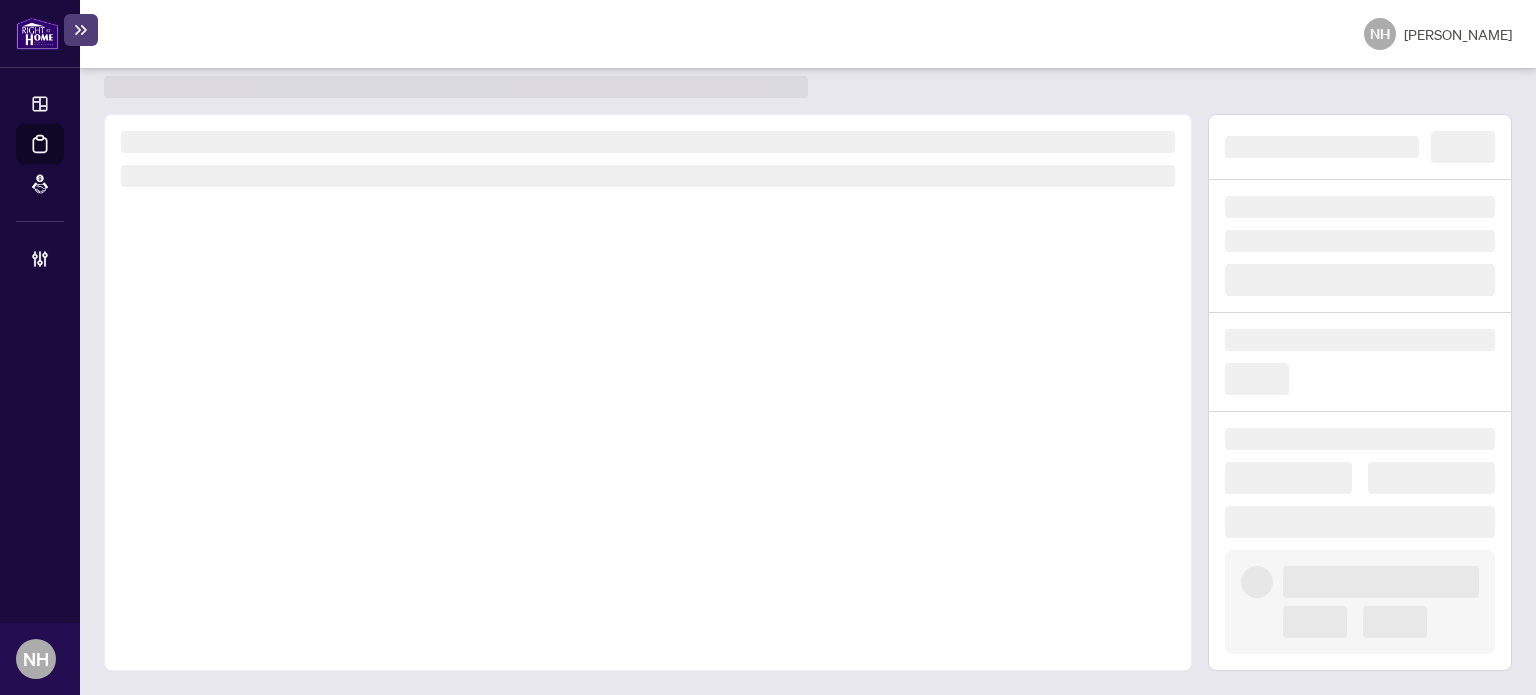 scroll, scrollTop: 52, scrollLeft: 0, axis: vertical 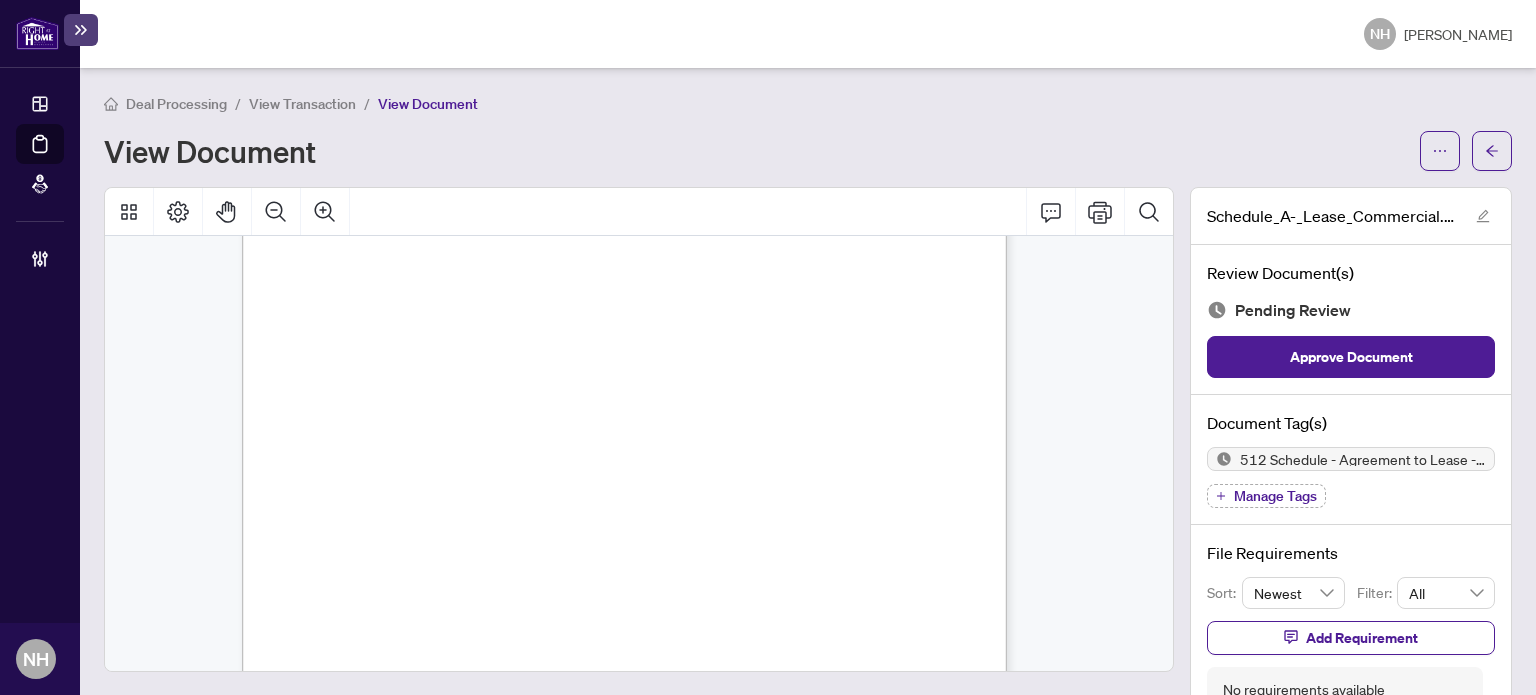 click on "View Transaction" at bounding box center (302, 104) 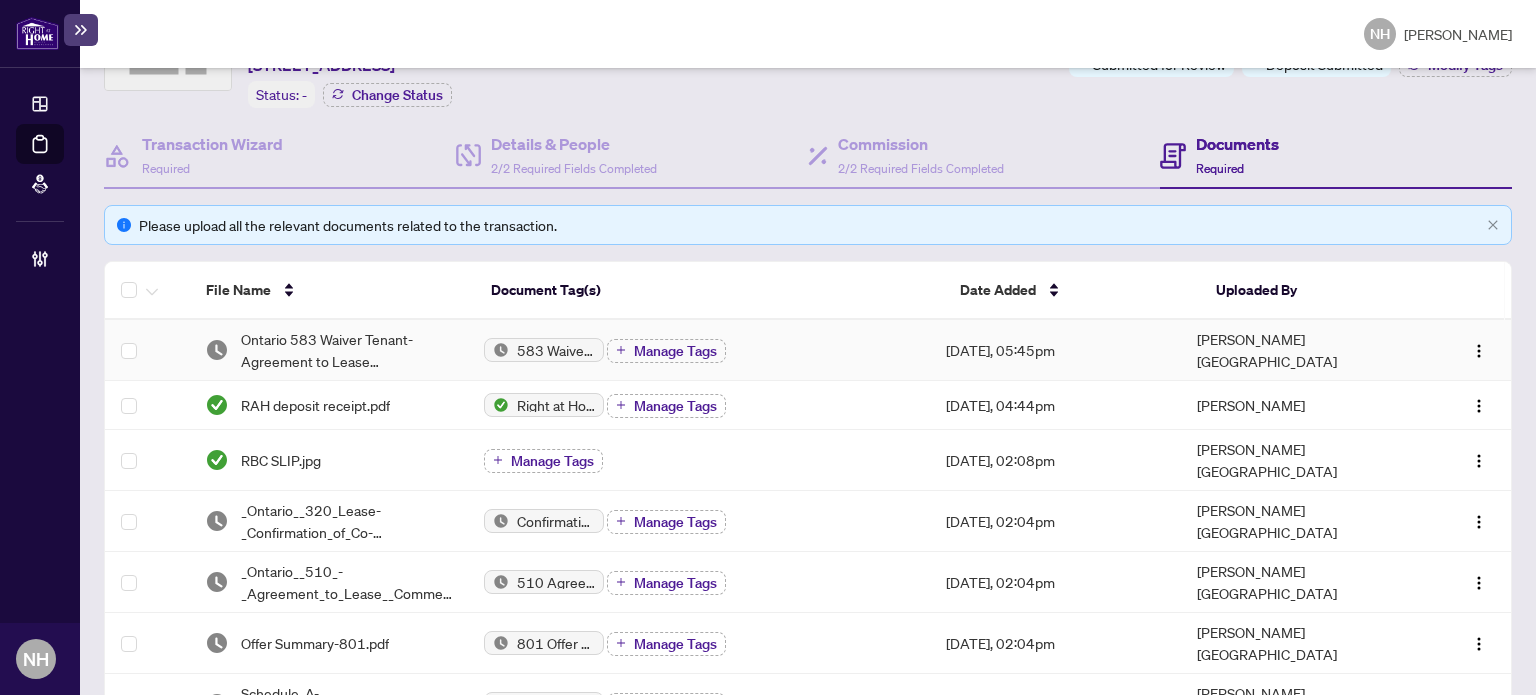 scroll, scrollTop: 200, scrollLeft: 0, axis: vertical 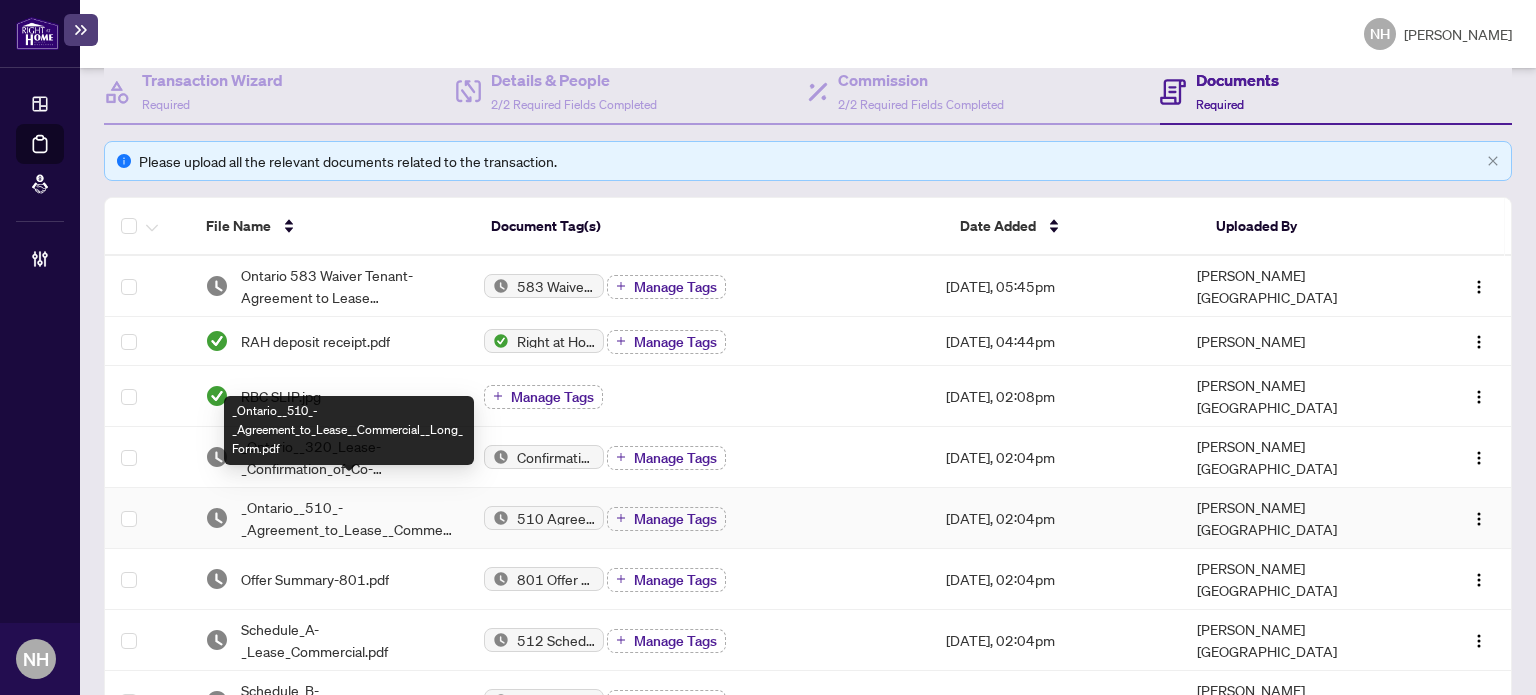 click on "_Ontario__510_-_Agreement_to_Lease__Commercial__Long_Form.pdf" at bounding box center [347, 518] 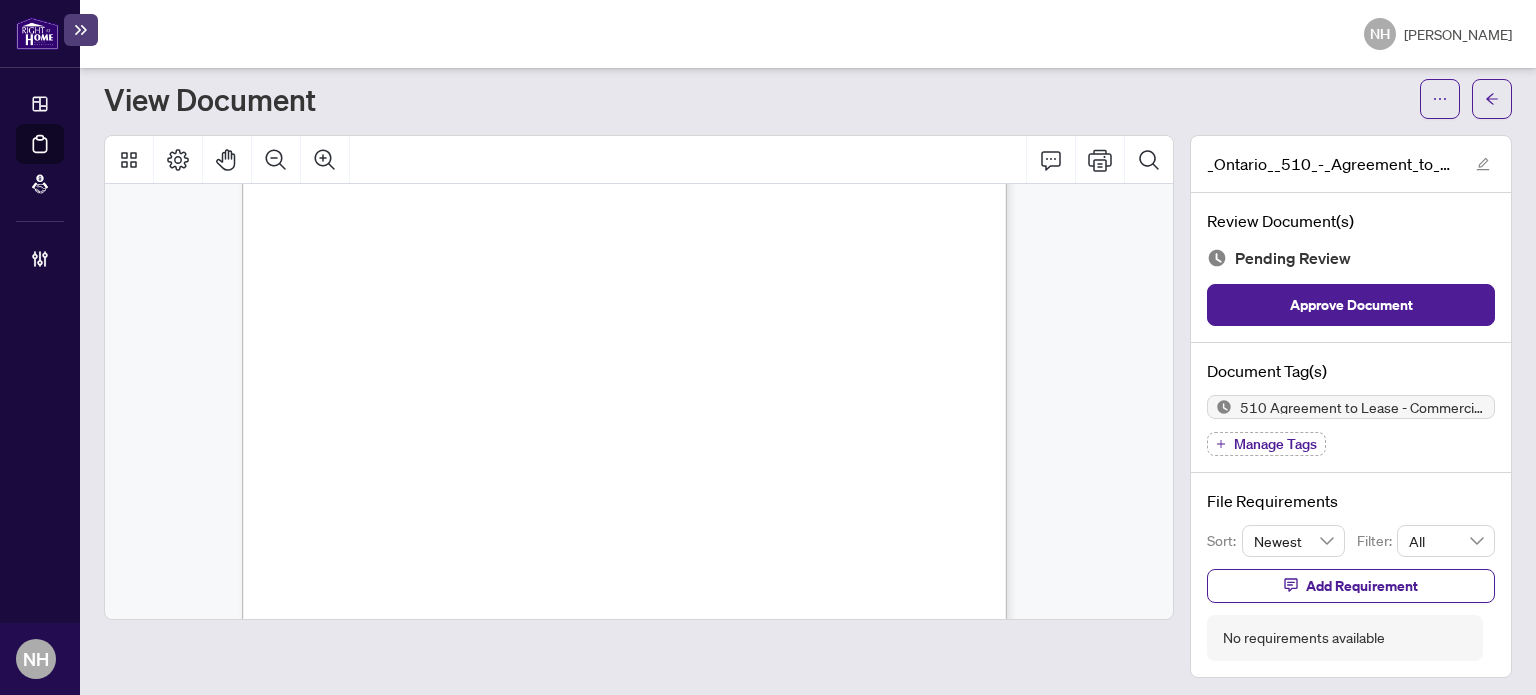 scroll, scrollTop: 0, scrollLeft: 0, axis: both 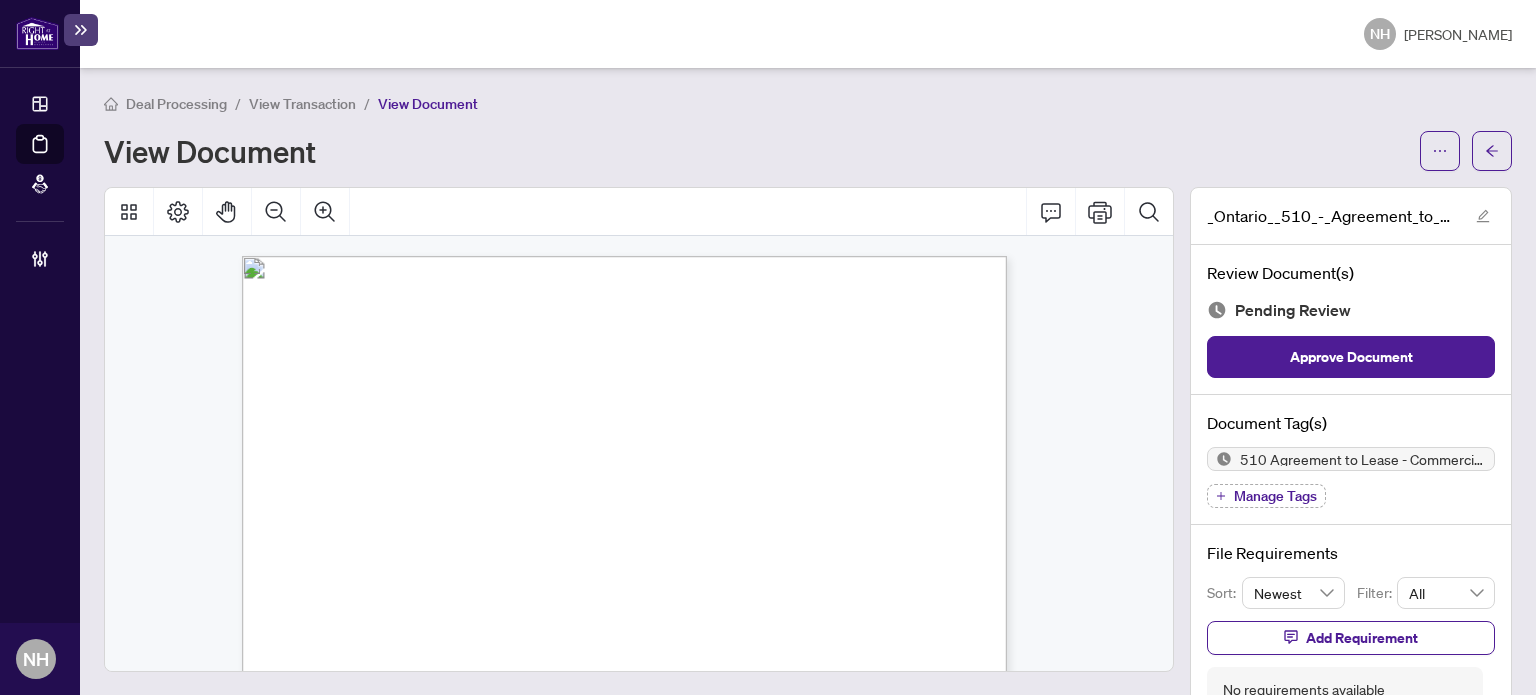drag, startPoint x: 1290, startPoint y: 479, endPoint x: 1280, endPoint y: 482, distance: 10.440307 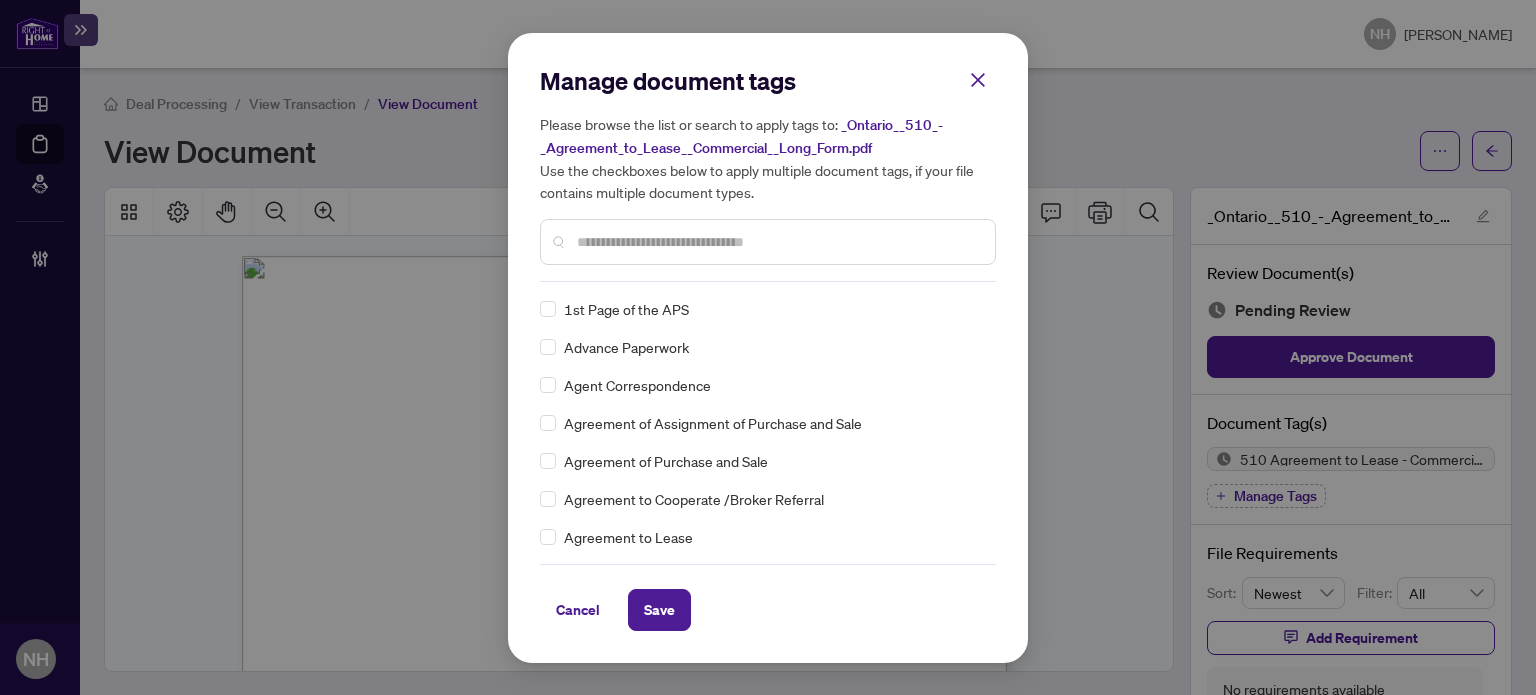scroll, scrollTop: 0, scrollLeft: 0, axis: both 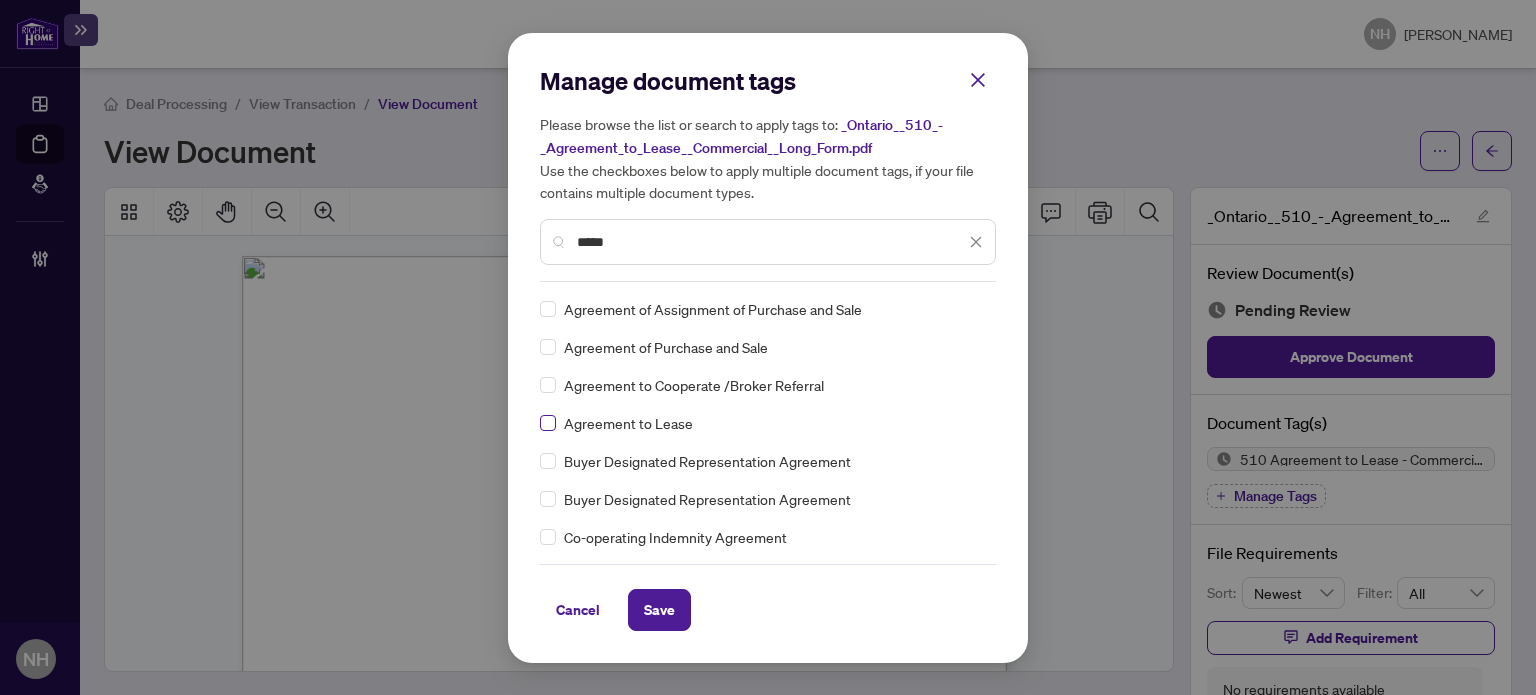 type on "*****" 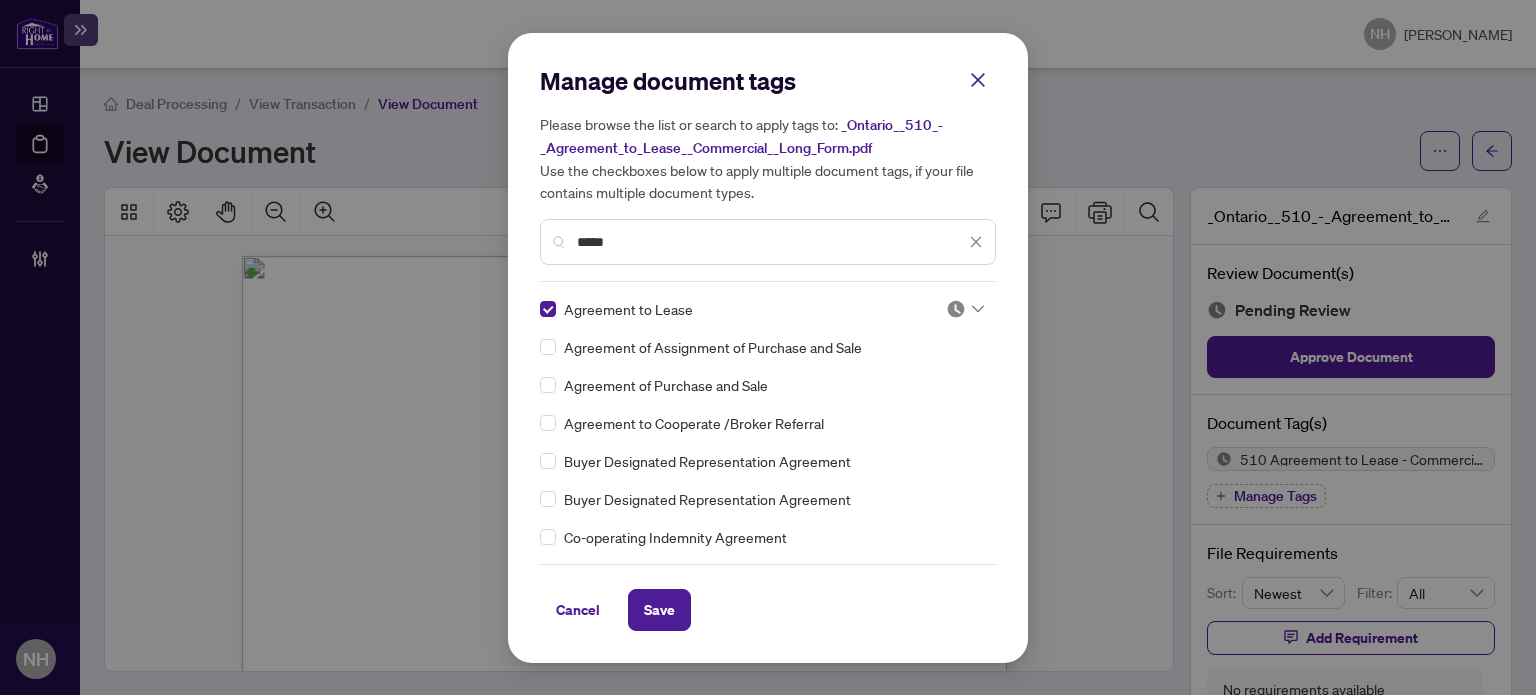 click at bounding box center (965, 309) 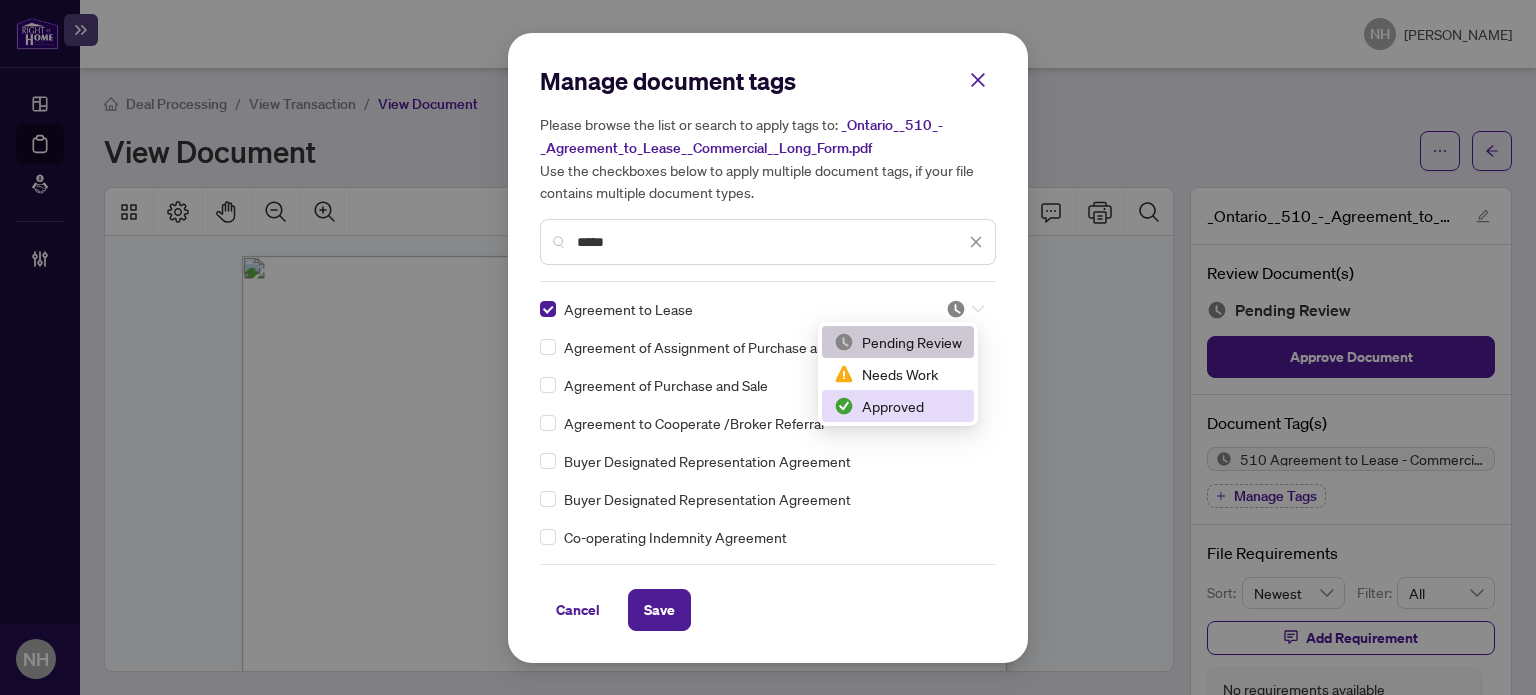 drag, startPoint x: 897, startPoint y: 400, endPoint x: 812, endPoint y: 470, distance: 110.11358 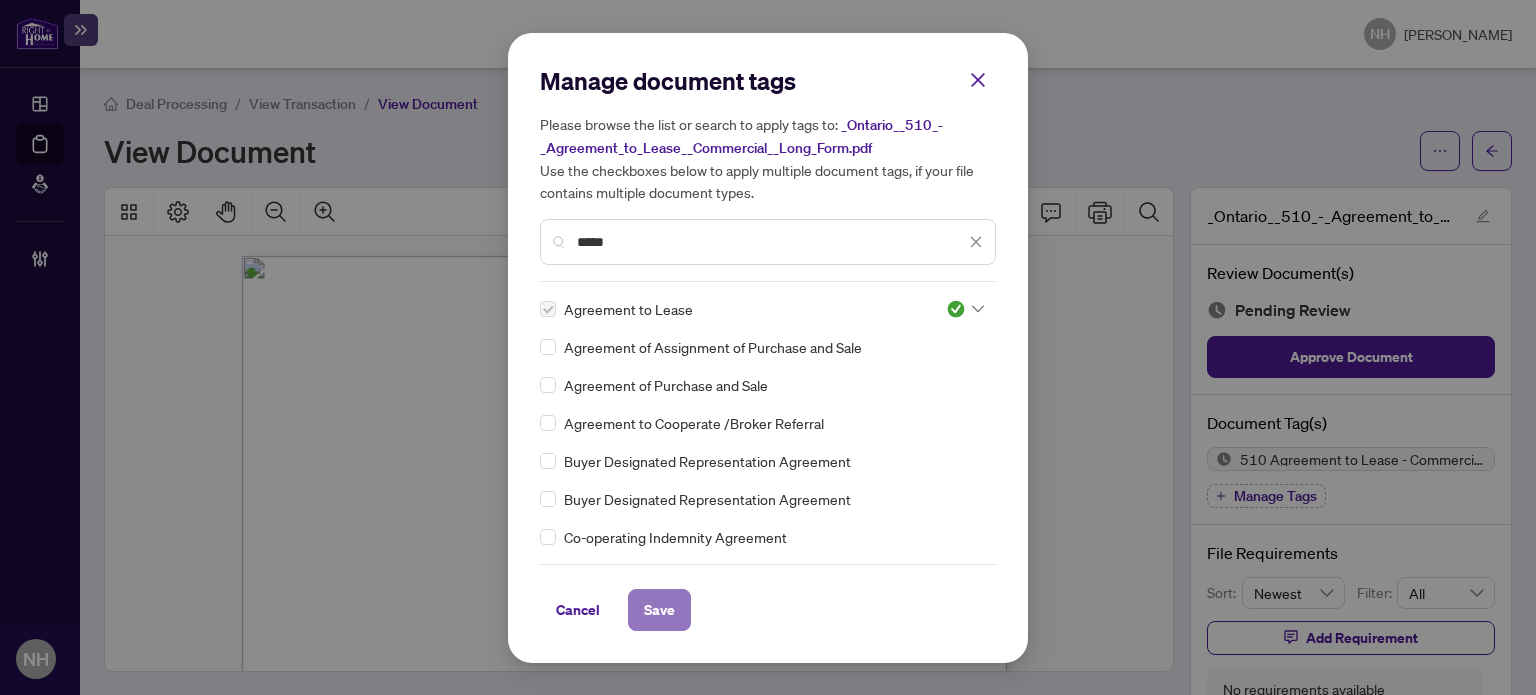 click on "Save" at bounding box center (659, 610) 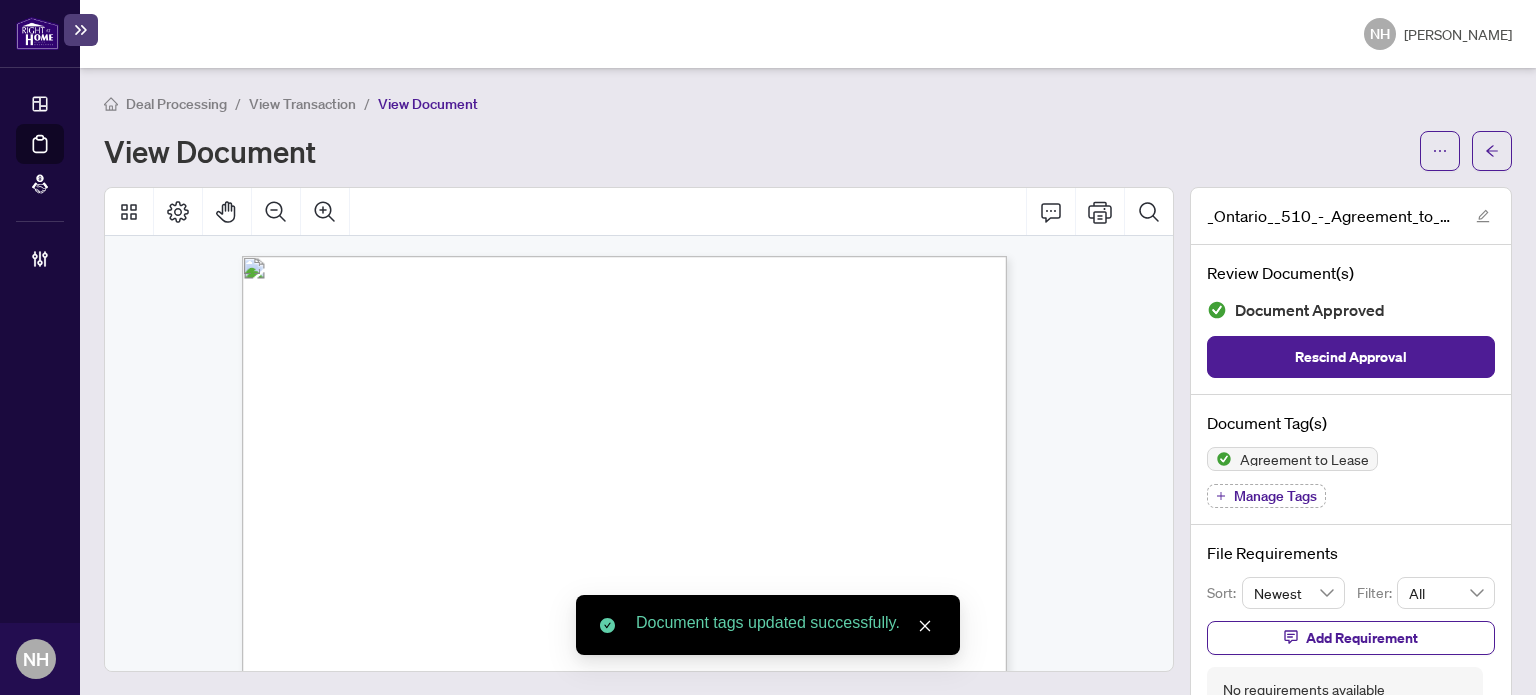 click on "View Transaction" at bounding box center [302, 104] 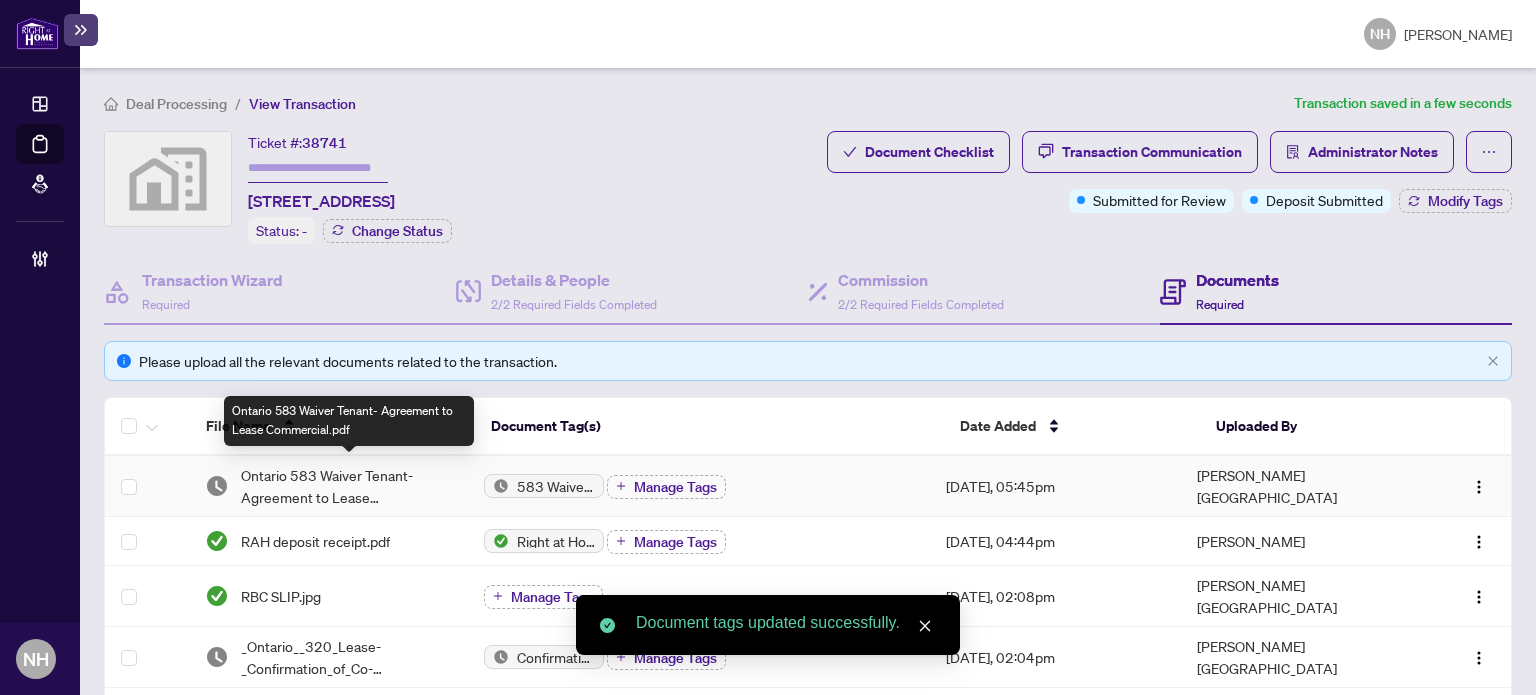 click on "Ontario 583 Waiver Tenant-  Agreement to Lease  Commercial.pdf" at bounding box center (347, 486) 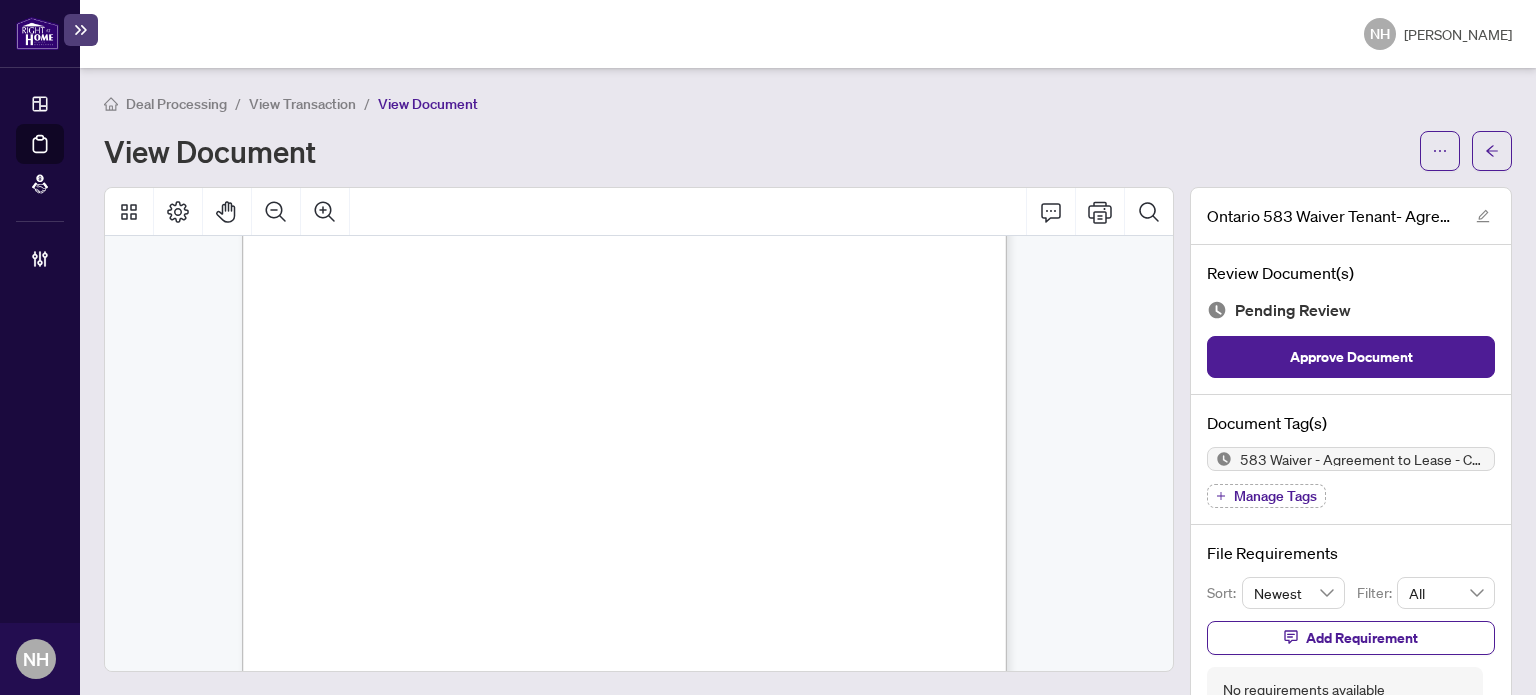 scroll, scrollTop: 594, scrollLeft: 0, axis: vertical 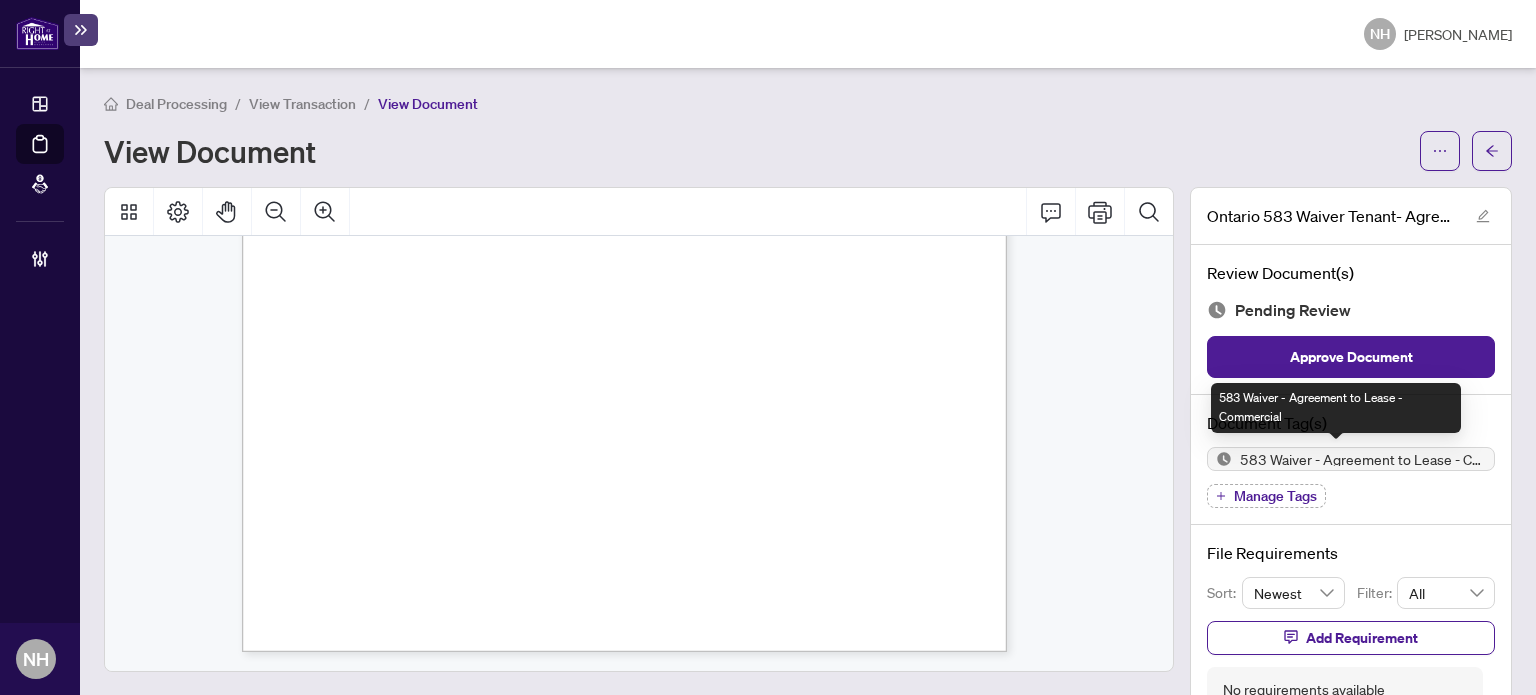 click on "Manage Tags" at bounding box center (1266, 496) 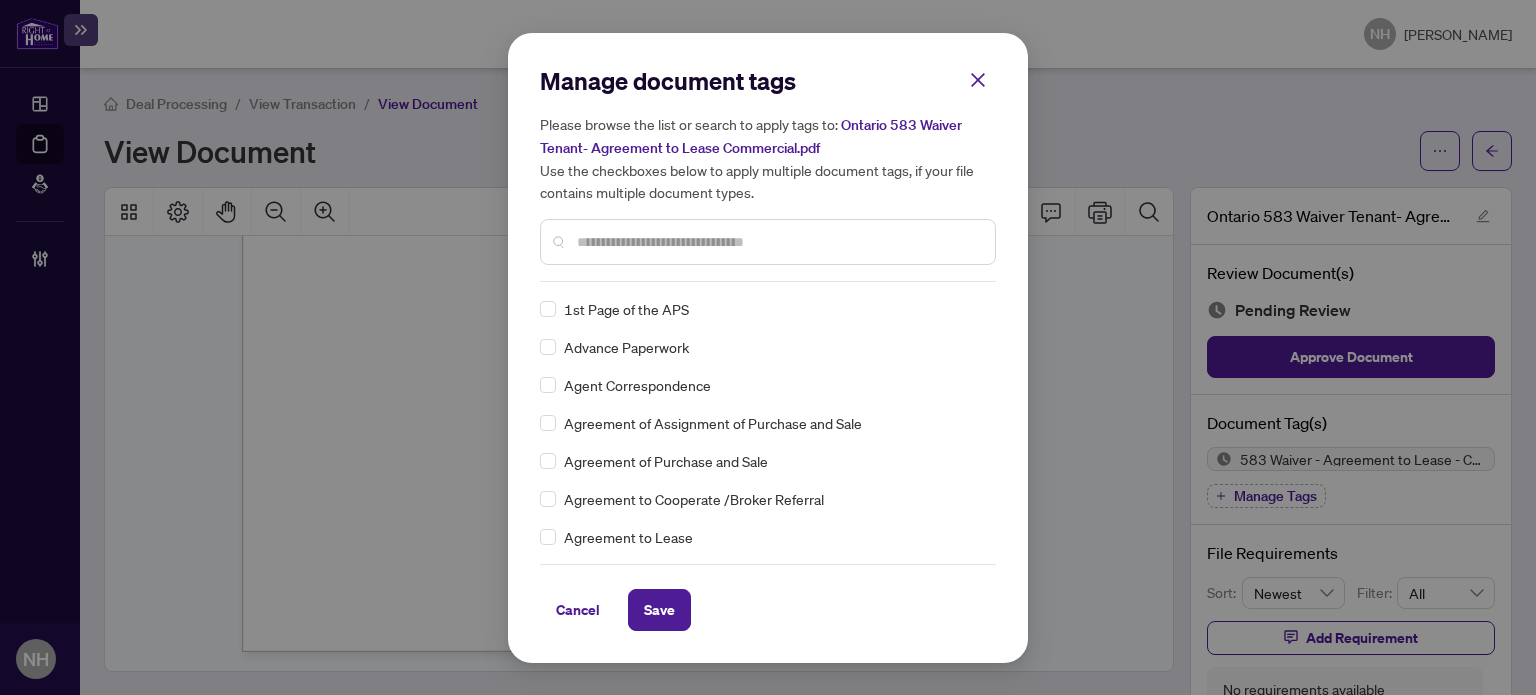 scroll, scrollTop: 0, scrollLeft: 0, axis: both 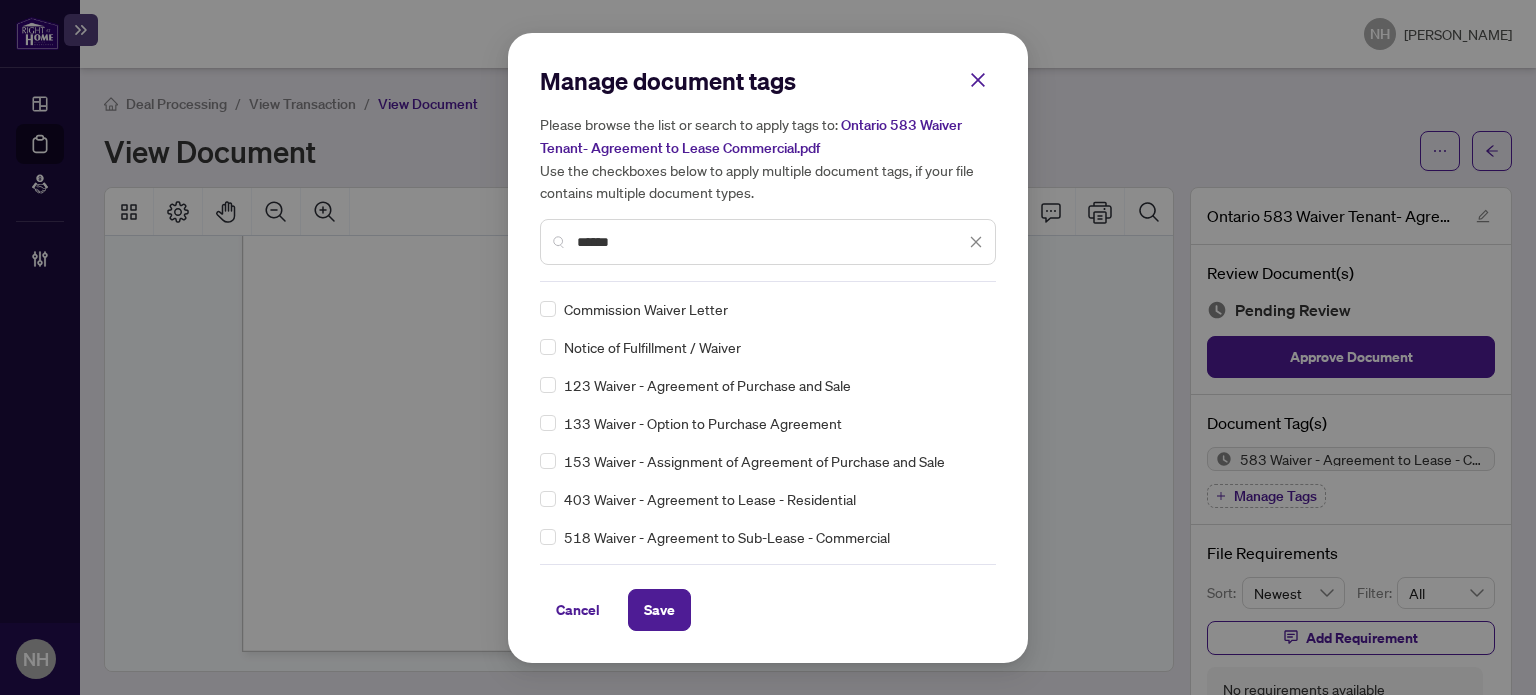 type on "******" 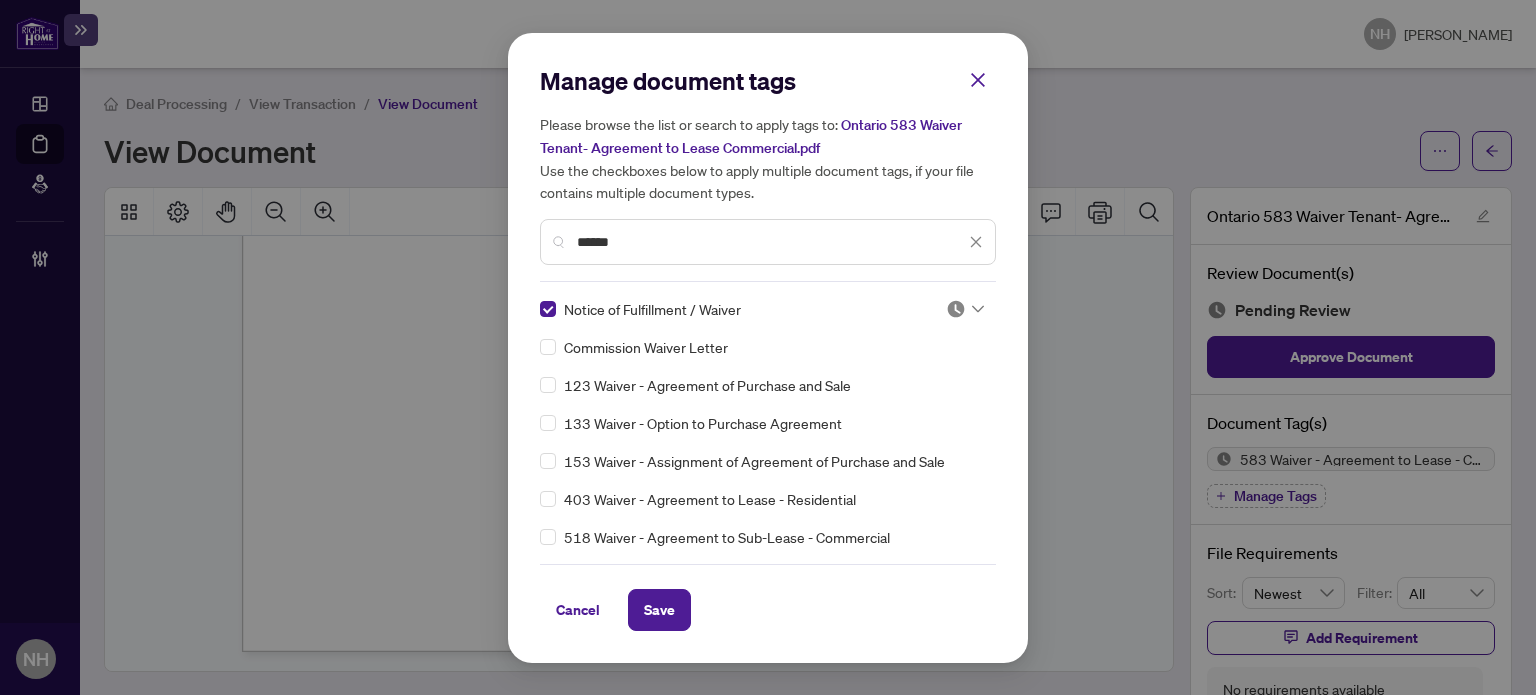 click at bounding box center (956, 309) 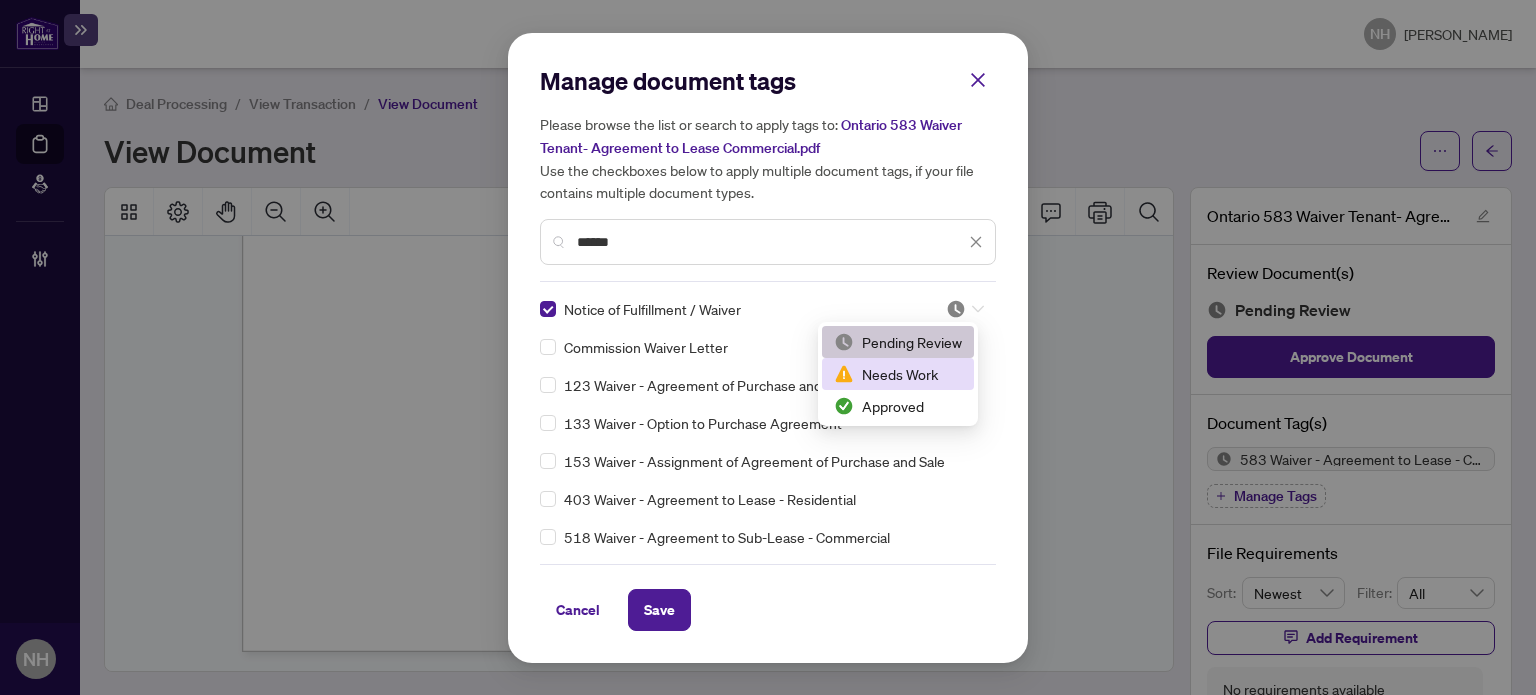 click on "Approved" at bounding box center [898, 406] 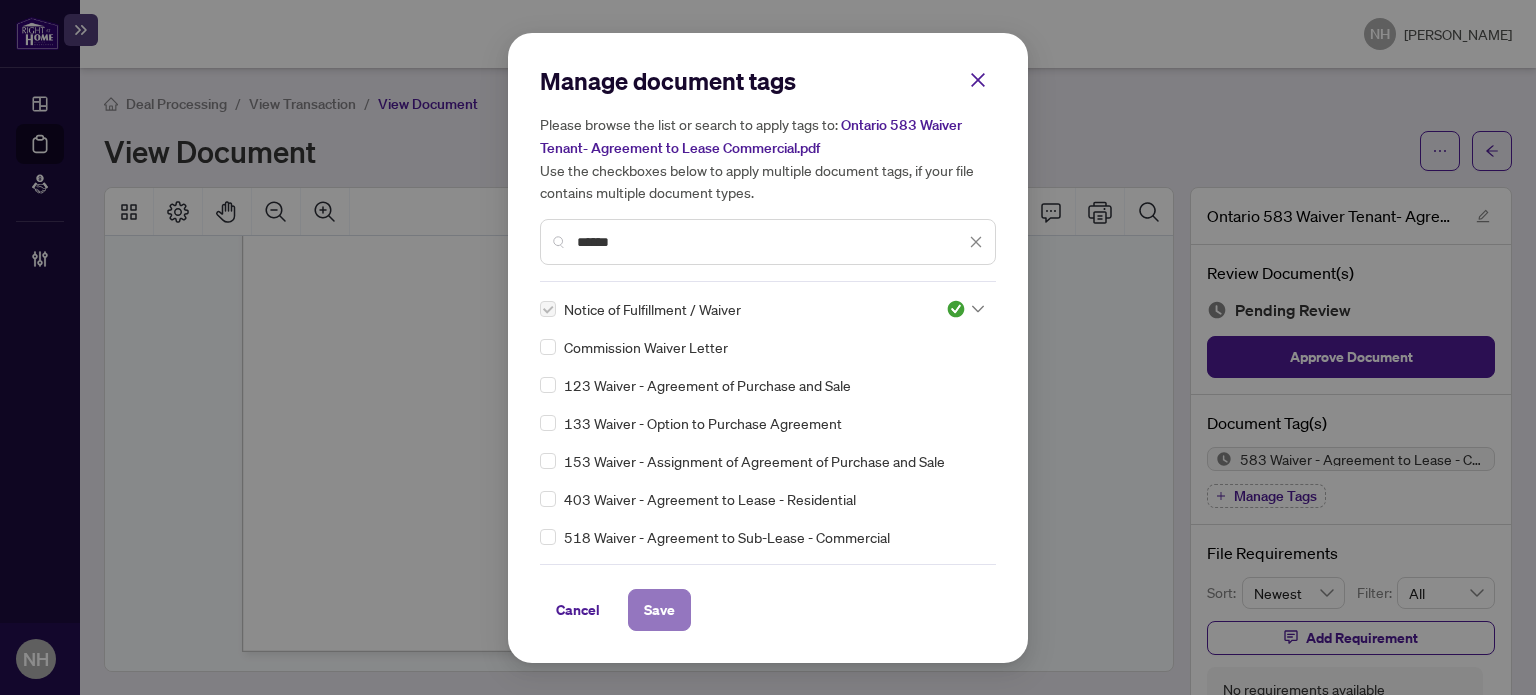 click on "Save" at bounding box center [659, 610] 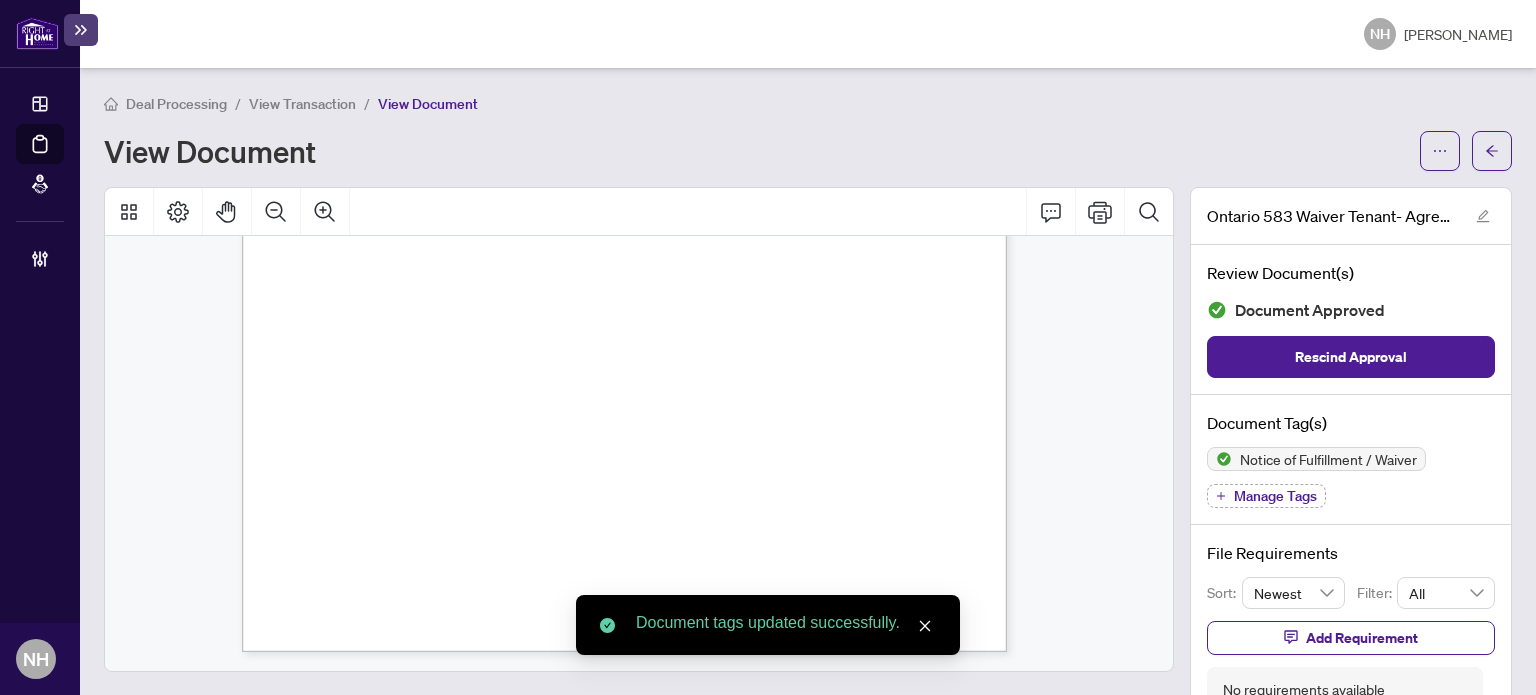 click on "View Transaction" at bounding box center [302, 104] 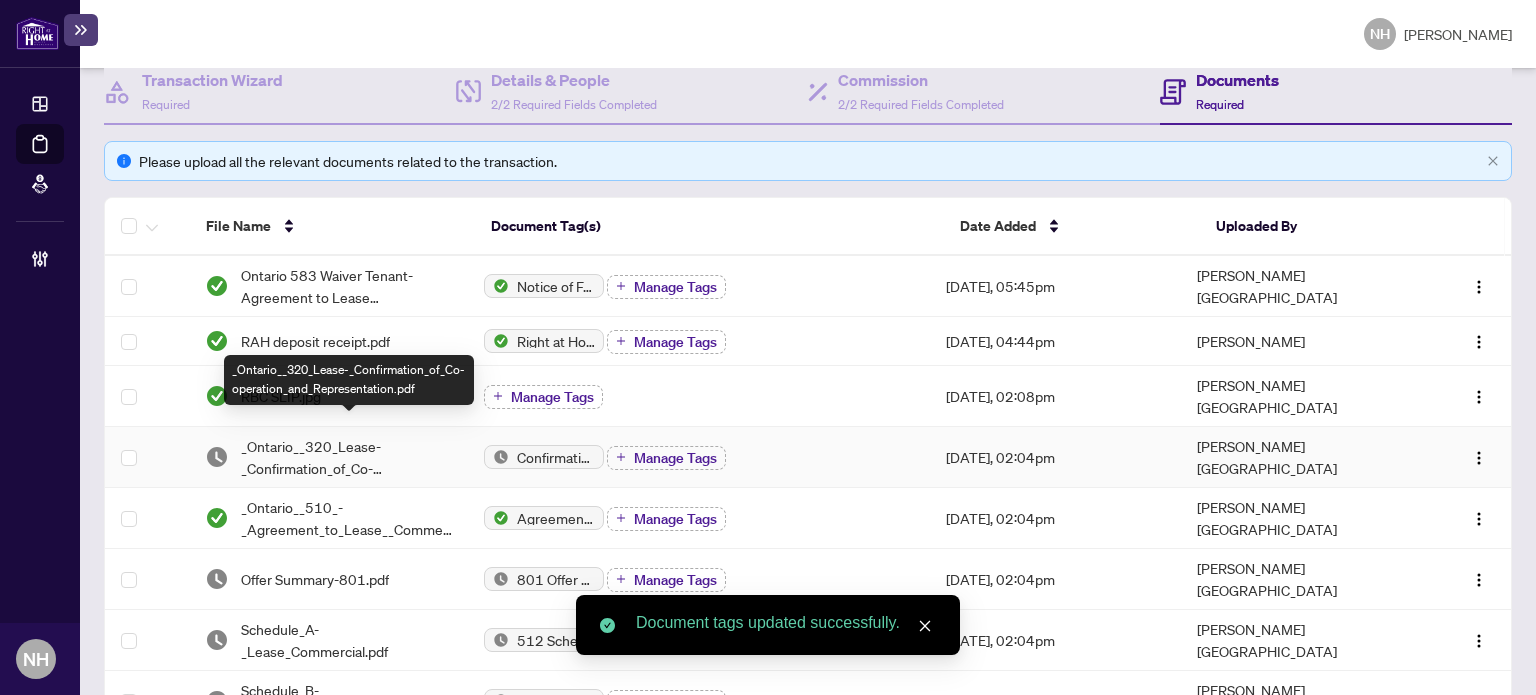click on "_Ontario__320_Lease-_Confirmation_of_Co-operation_and_Representation.pdf" at bounding box center [347, 457] 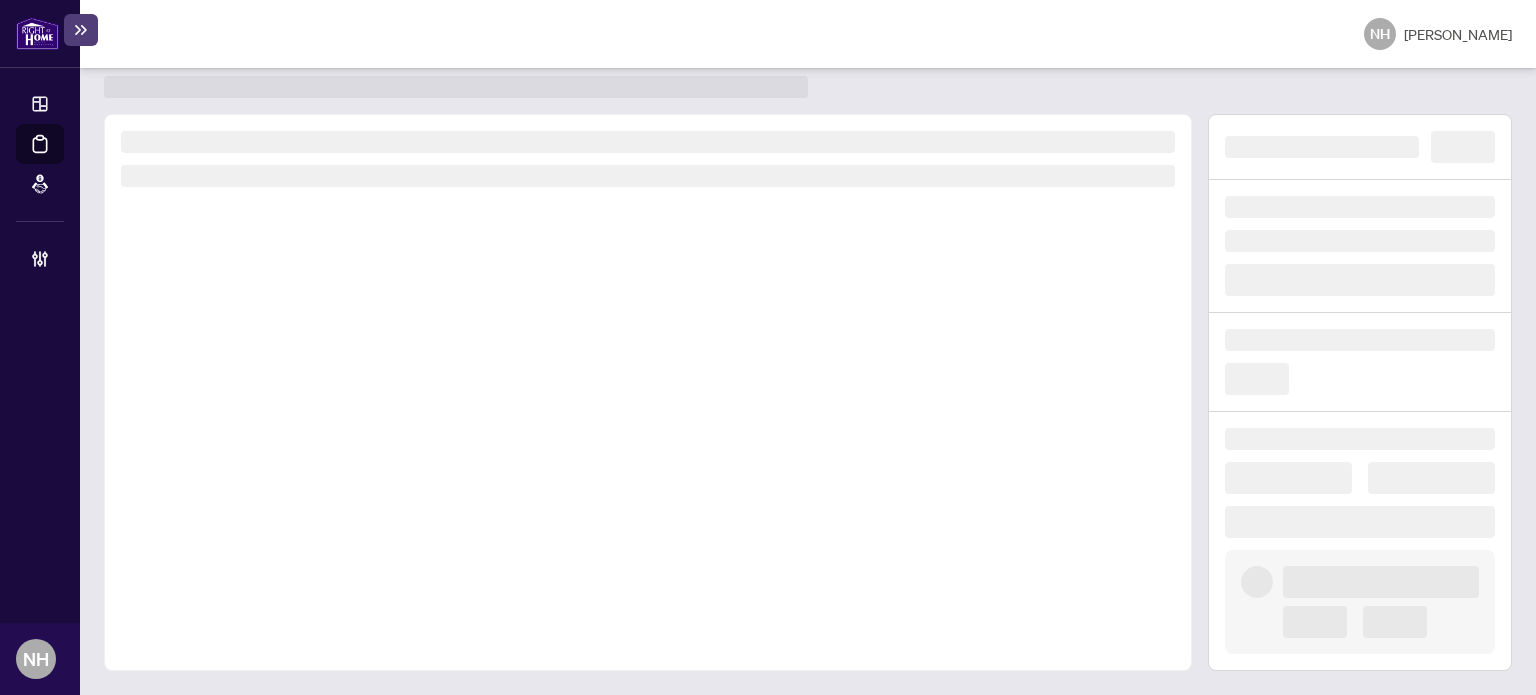 scroll, scrollTop: 52, scrollLeft: 0, axis: vertical 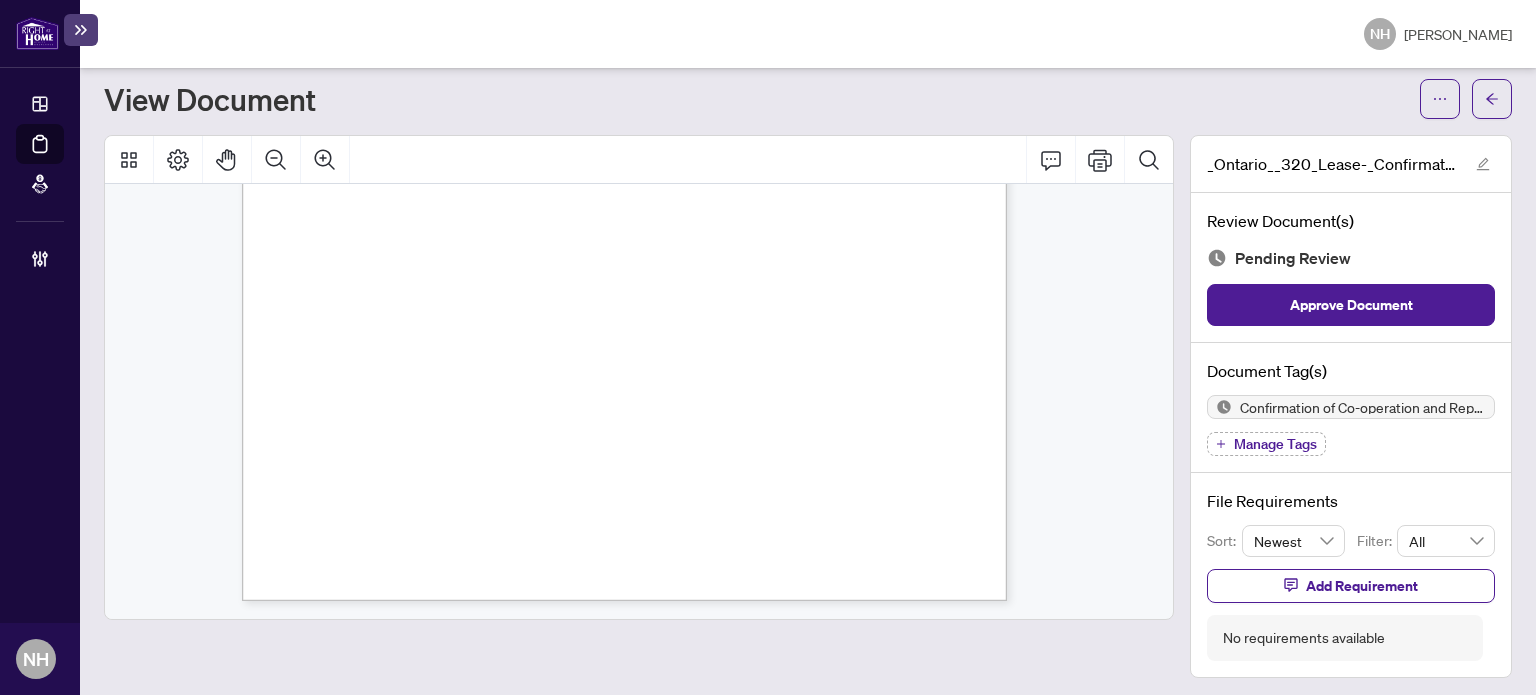 click on "Manage Tags" at bounding box center [1275, 444] 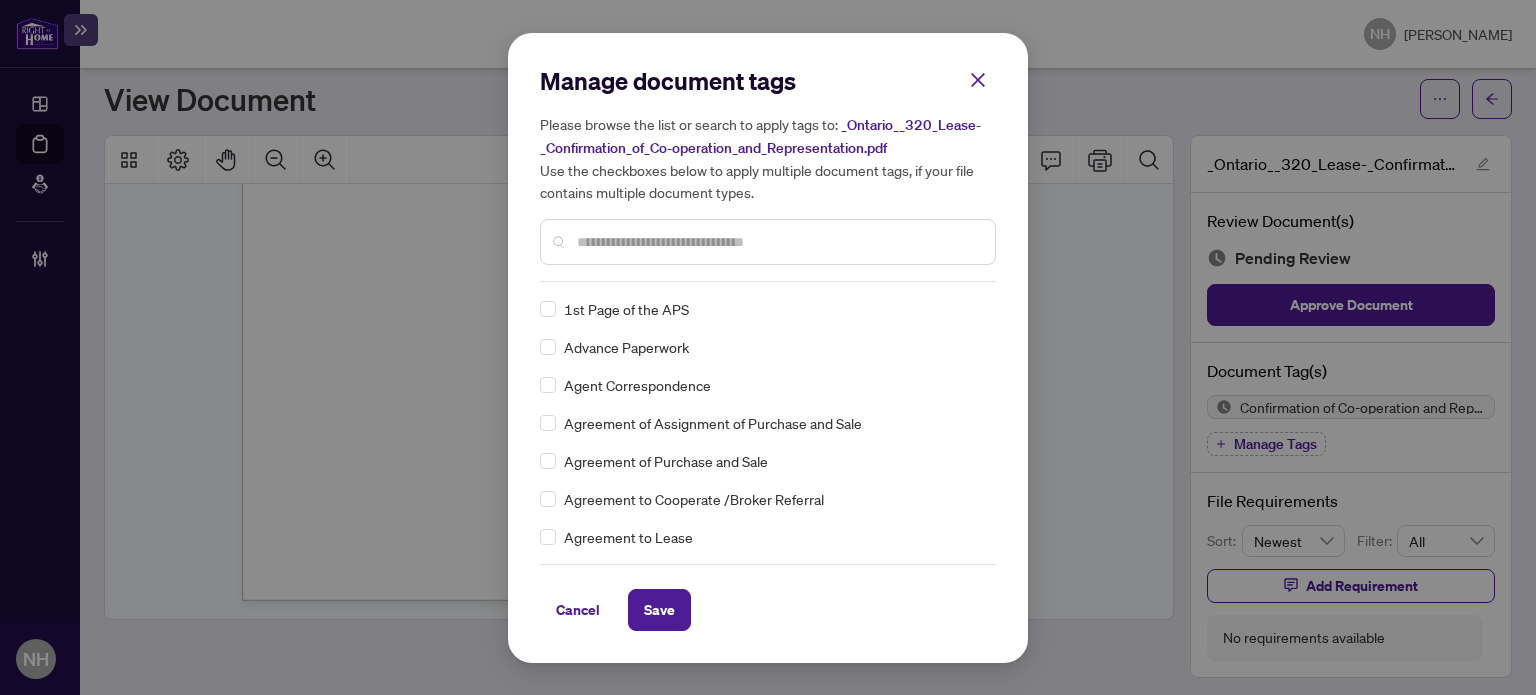 scroll, scrollTop: 0, scrollLeft: 0, axis: both 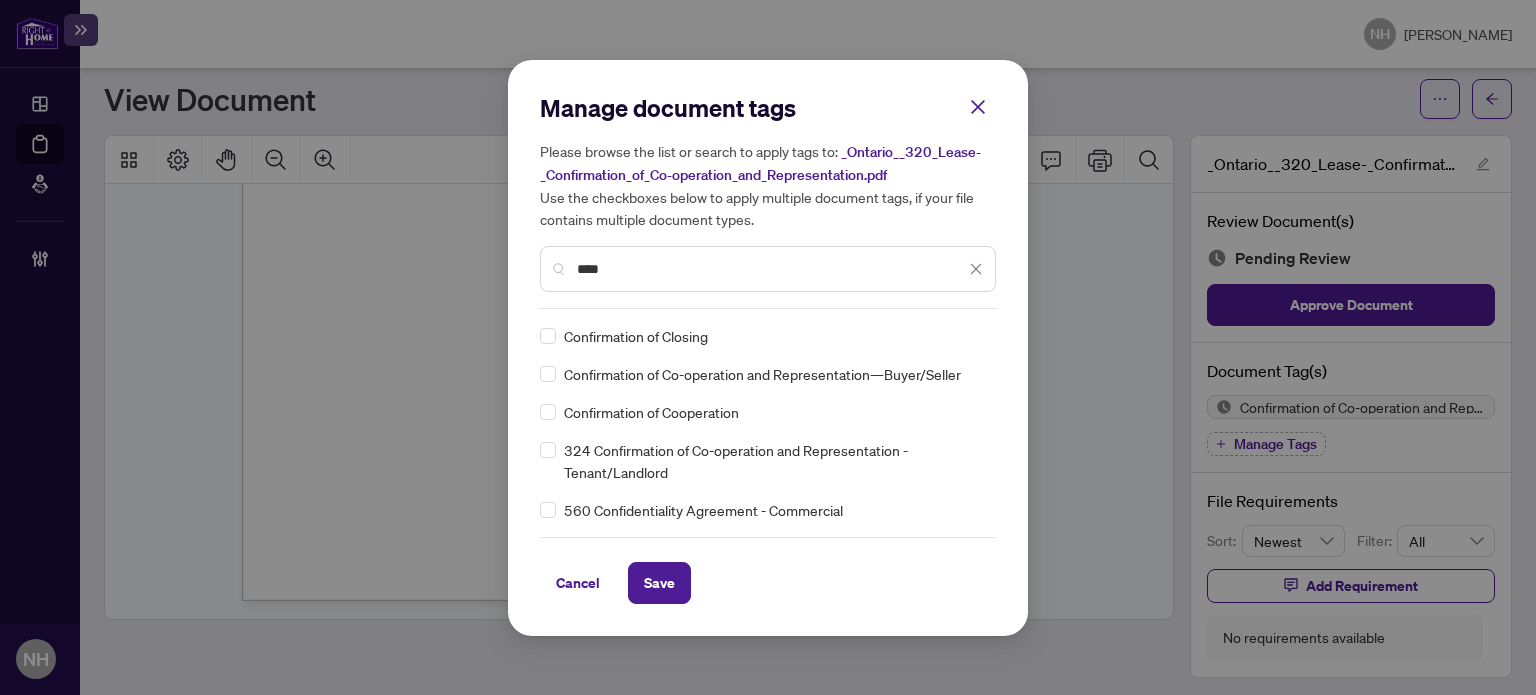 type on "****" 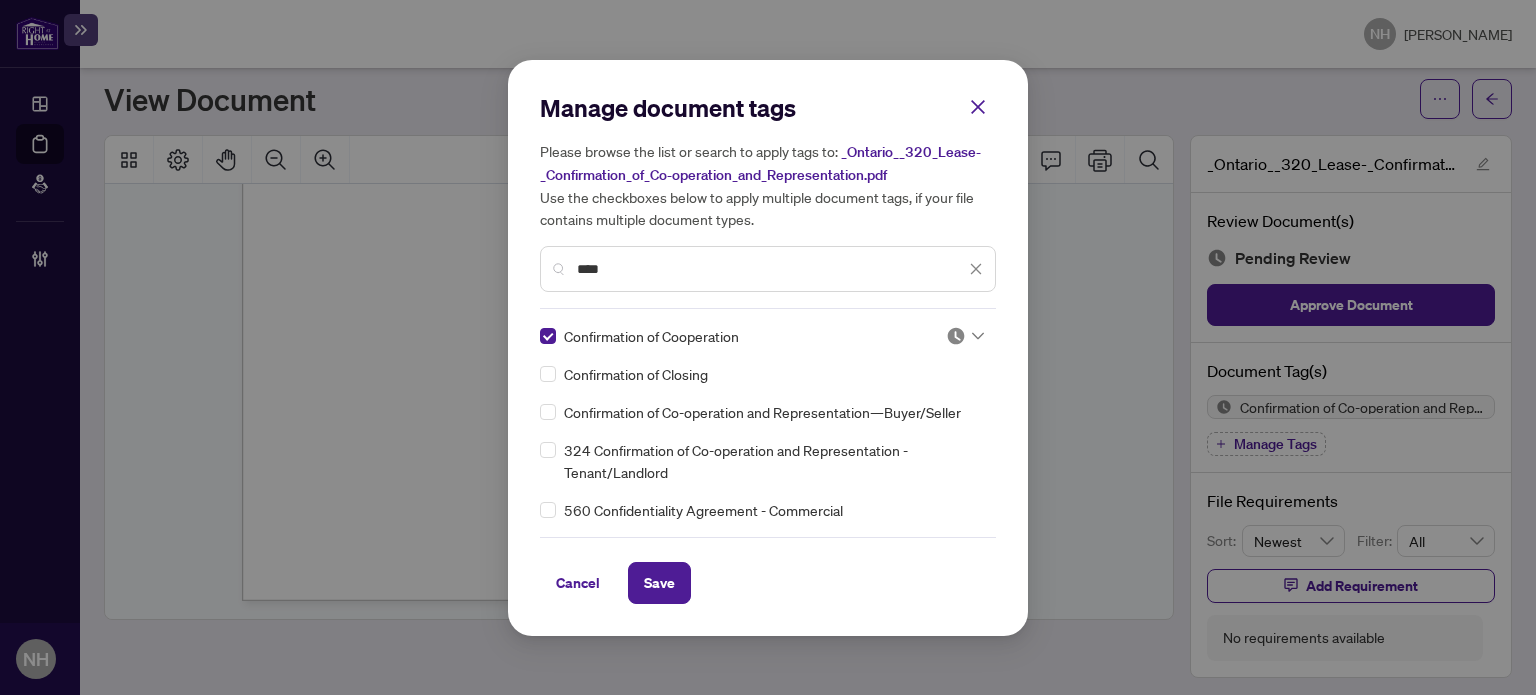 click at bounding box center [965, 336] 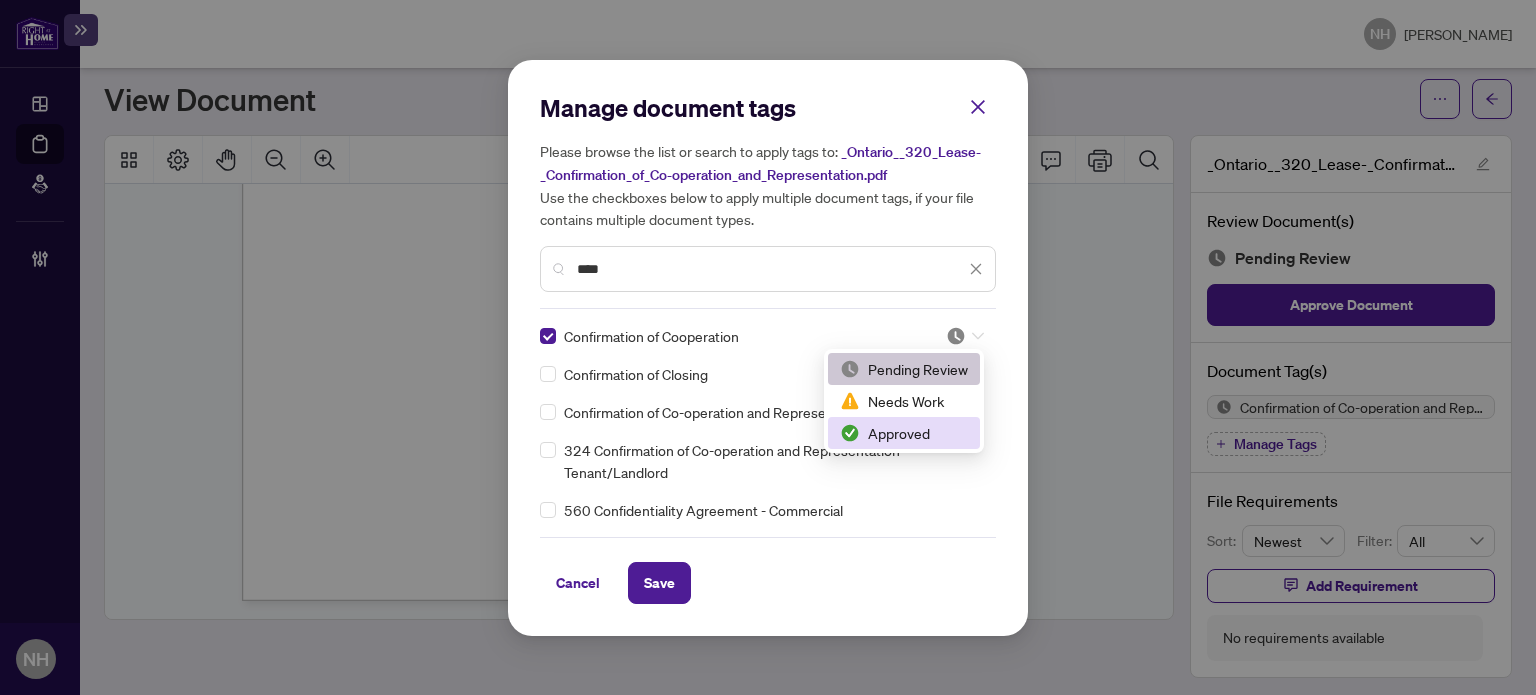 click on "Approved" at bounding box center (904, 433) 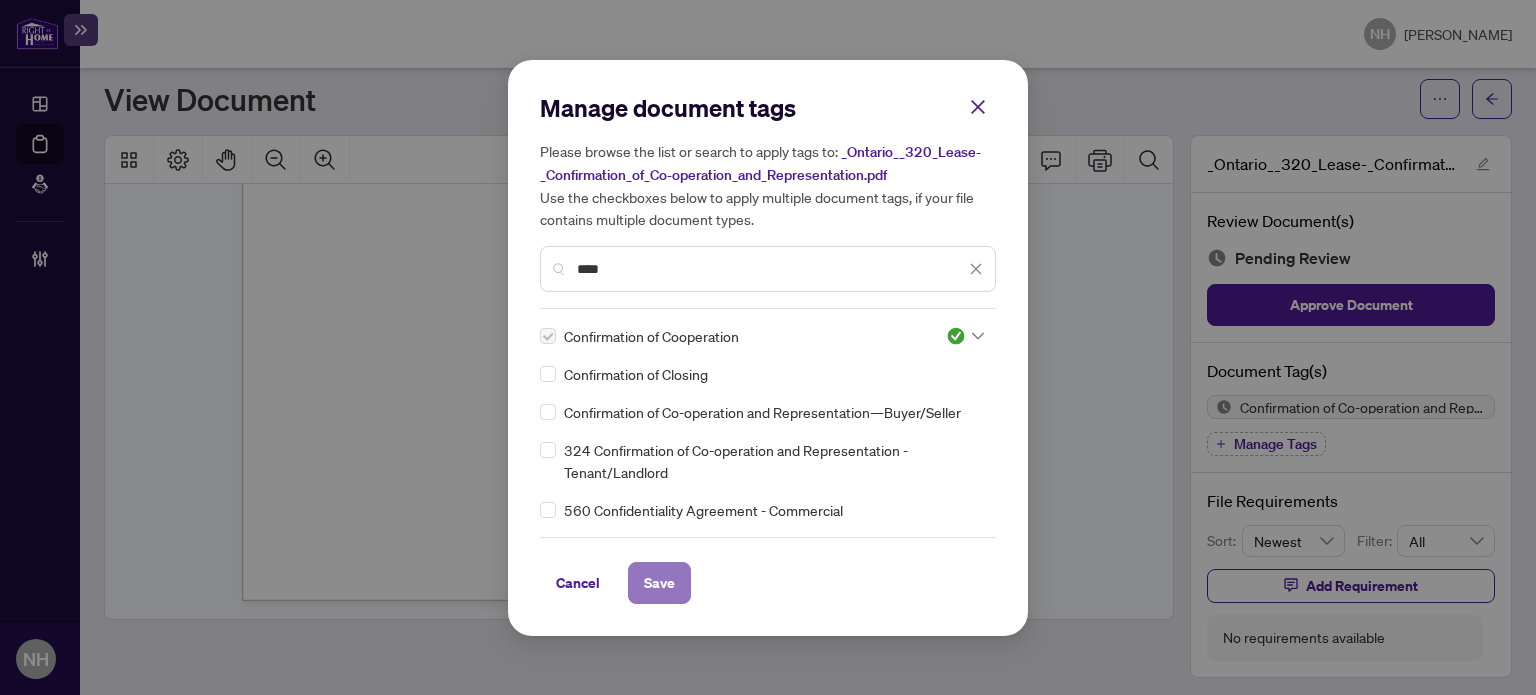 click on "Save" at bounding box center [659, 583] 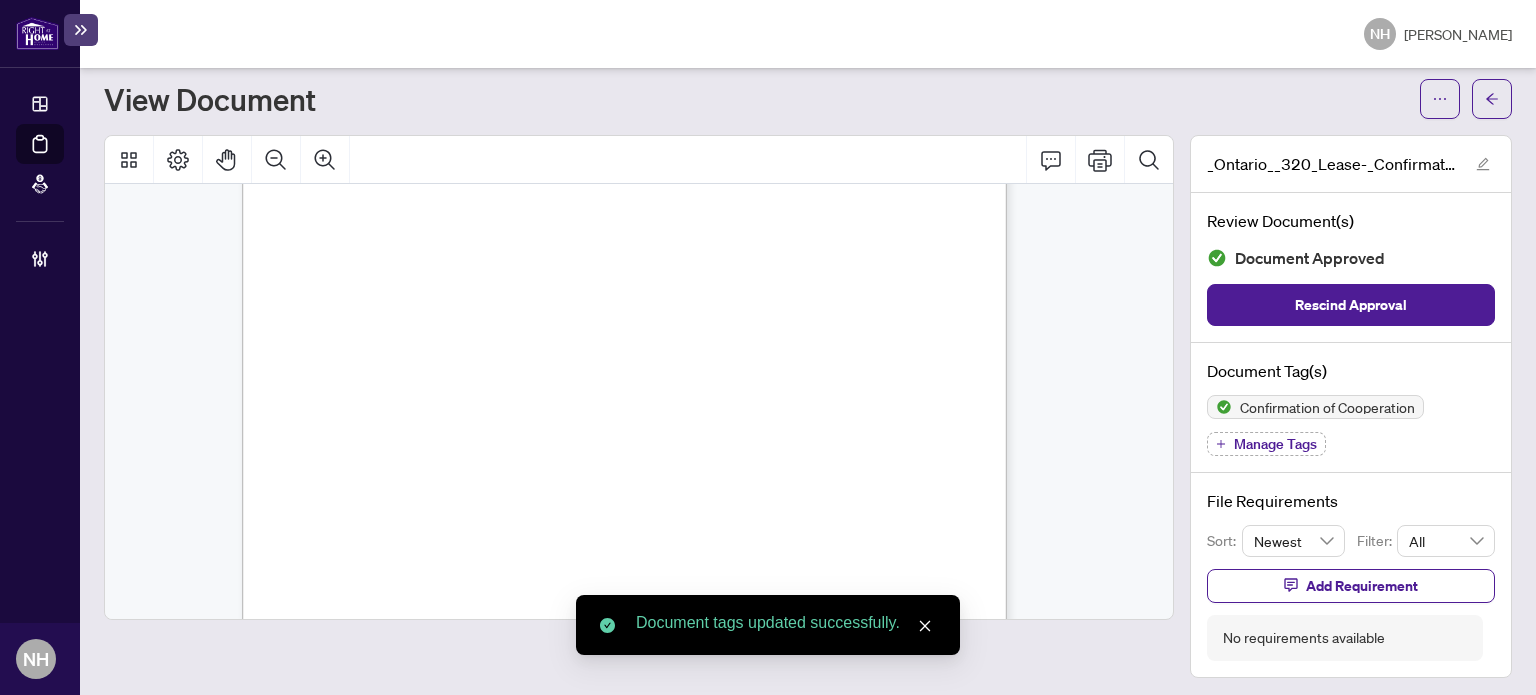 scroll, scrollTop: 1408, scrollLeft: 0, axis: vertical 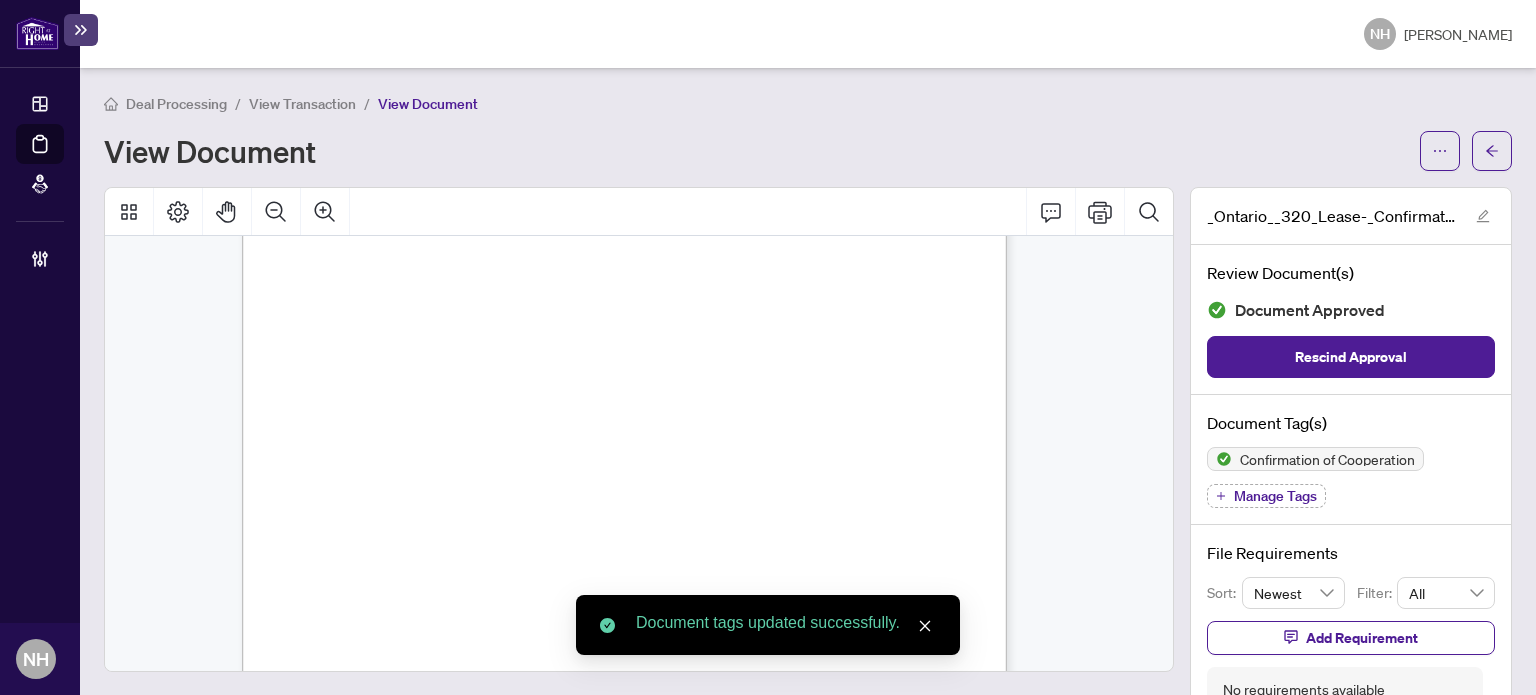 click on "View Transaction" at bounding box center (302, 104) 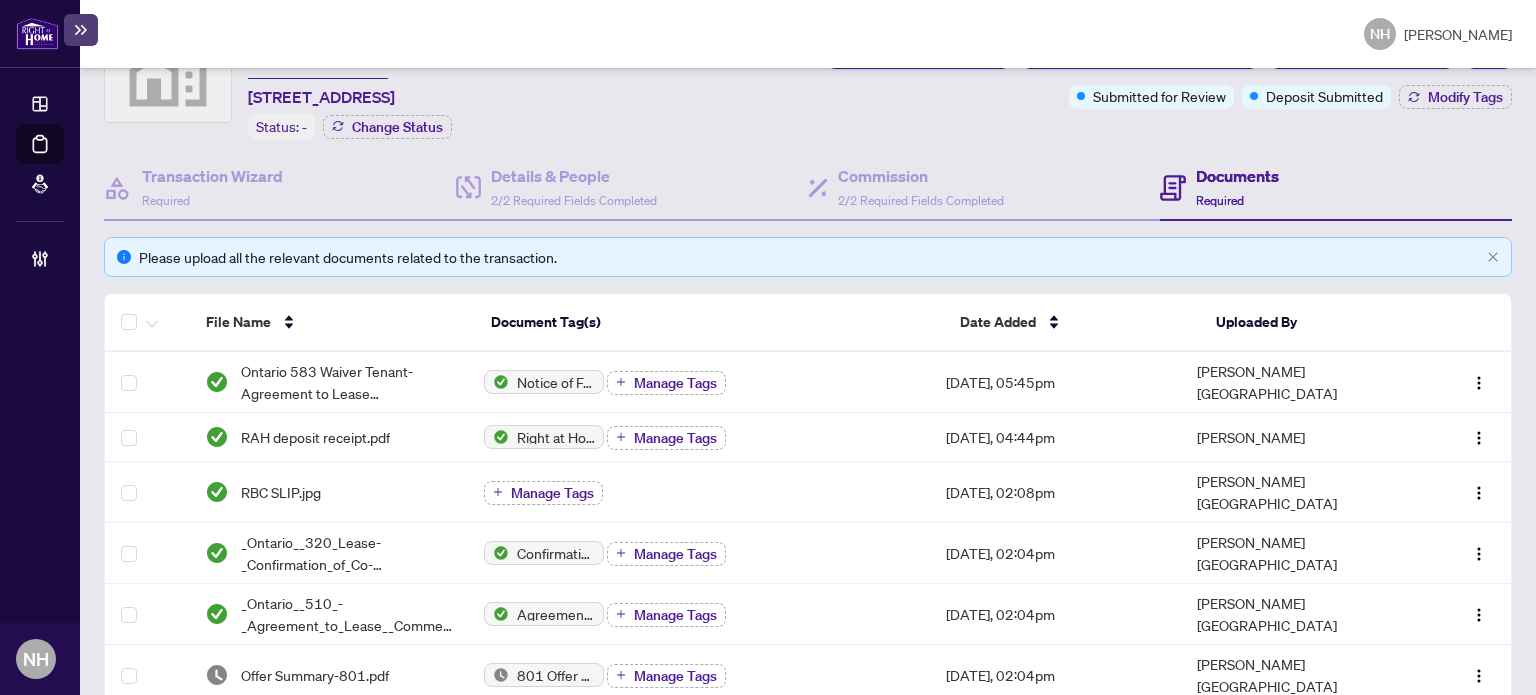 scroll, scrollTop: 200, scrollLeft: 0, axis: vertical 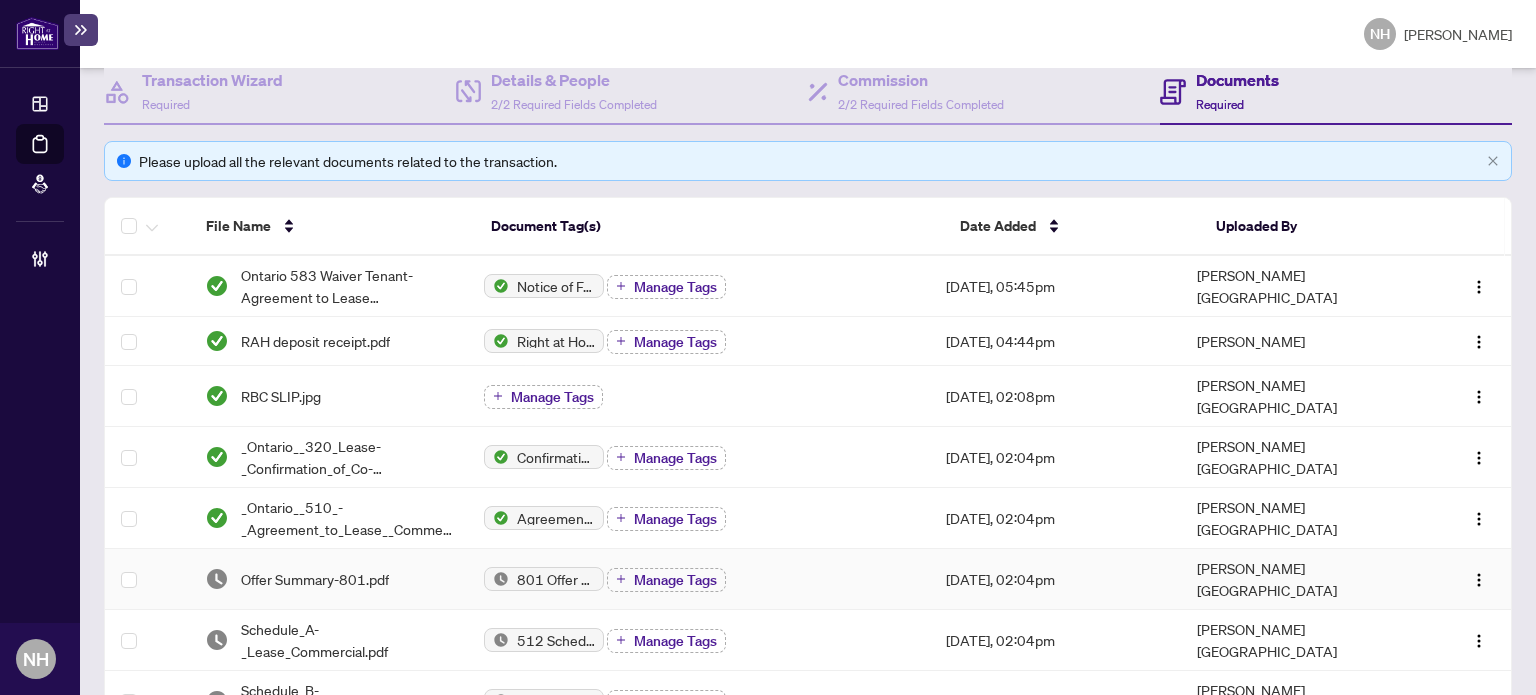 click on "Offer Summary-801.pdf" at bounding box center (315, 579) 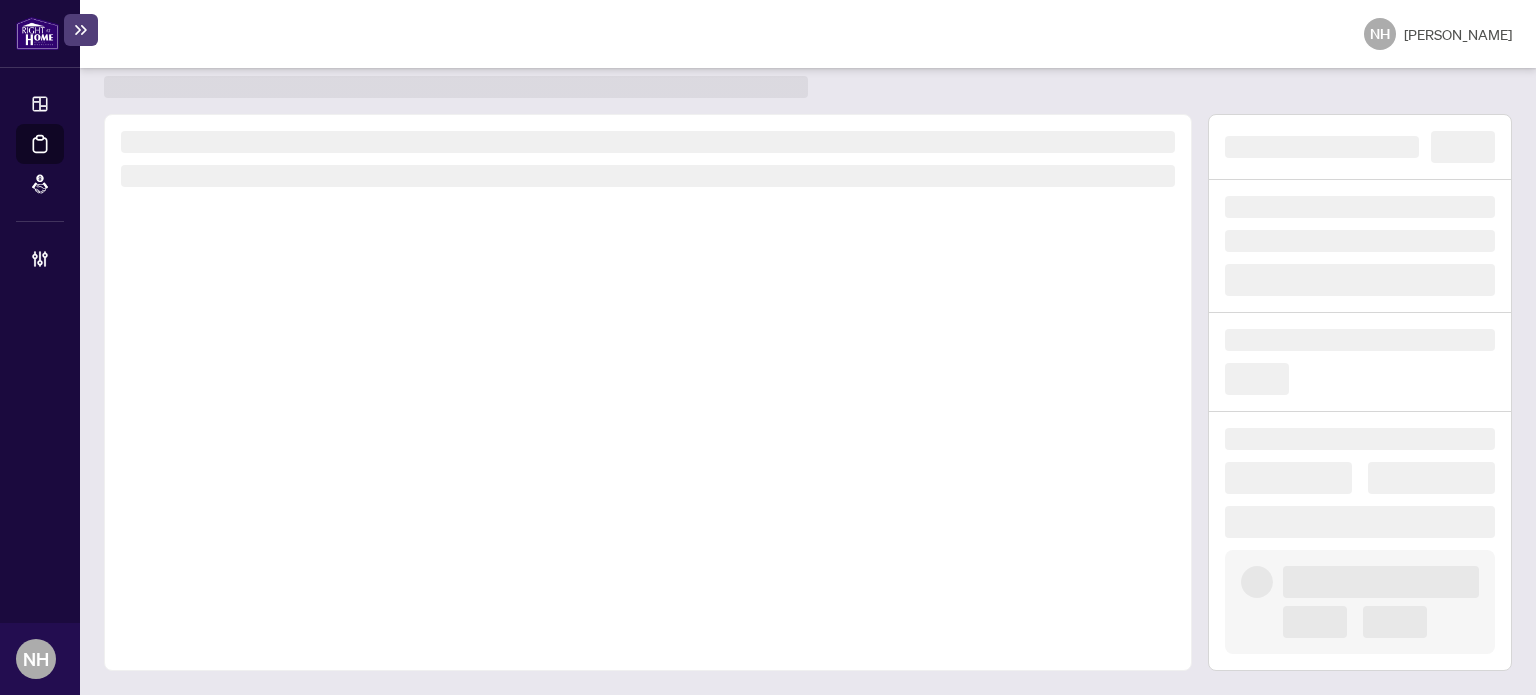 scroll, scrollTop: 52, scrollLeft: 0, axis: vertical 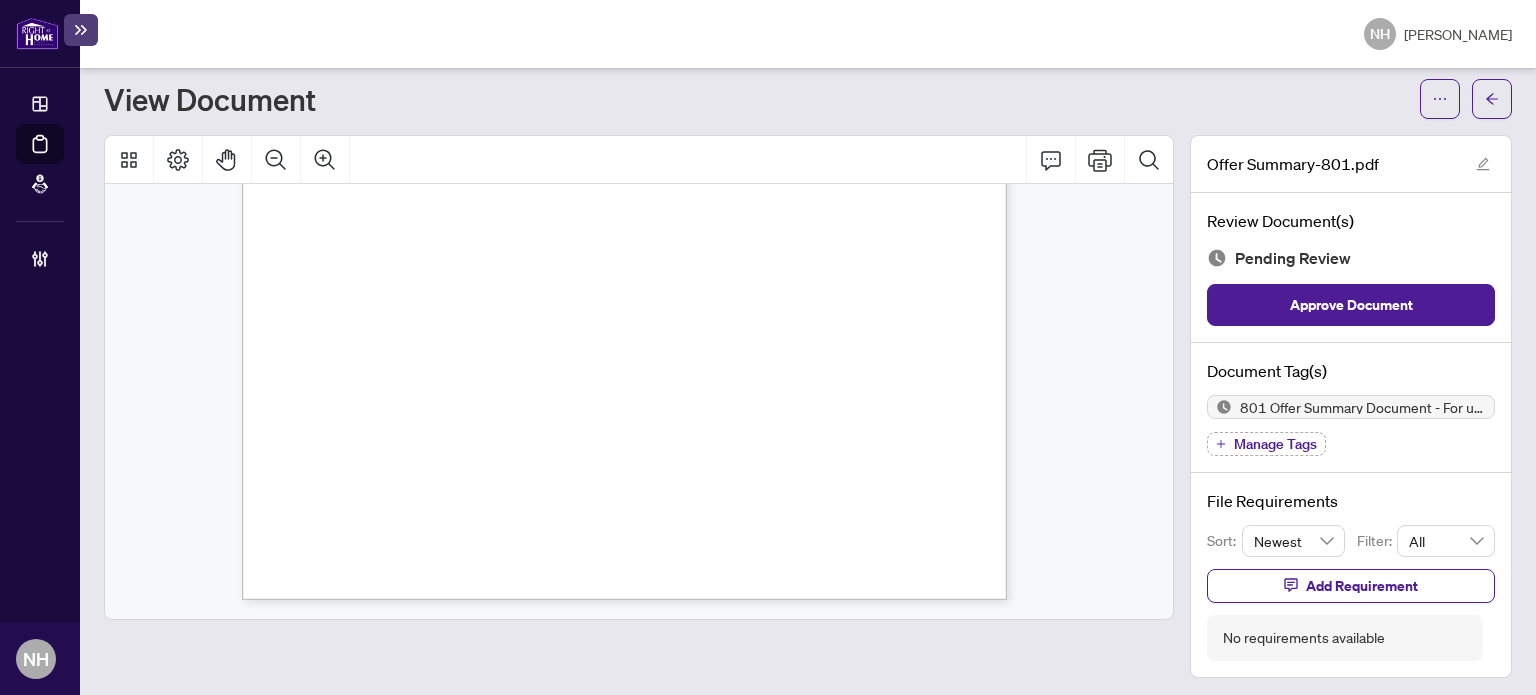 click on "Manage Tags" at bounding box center [1275, 444] 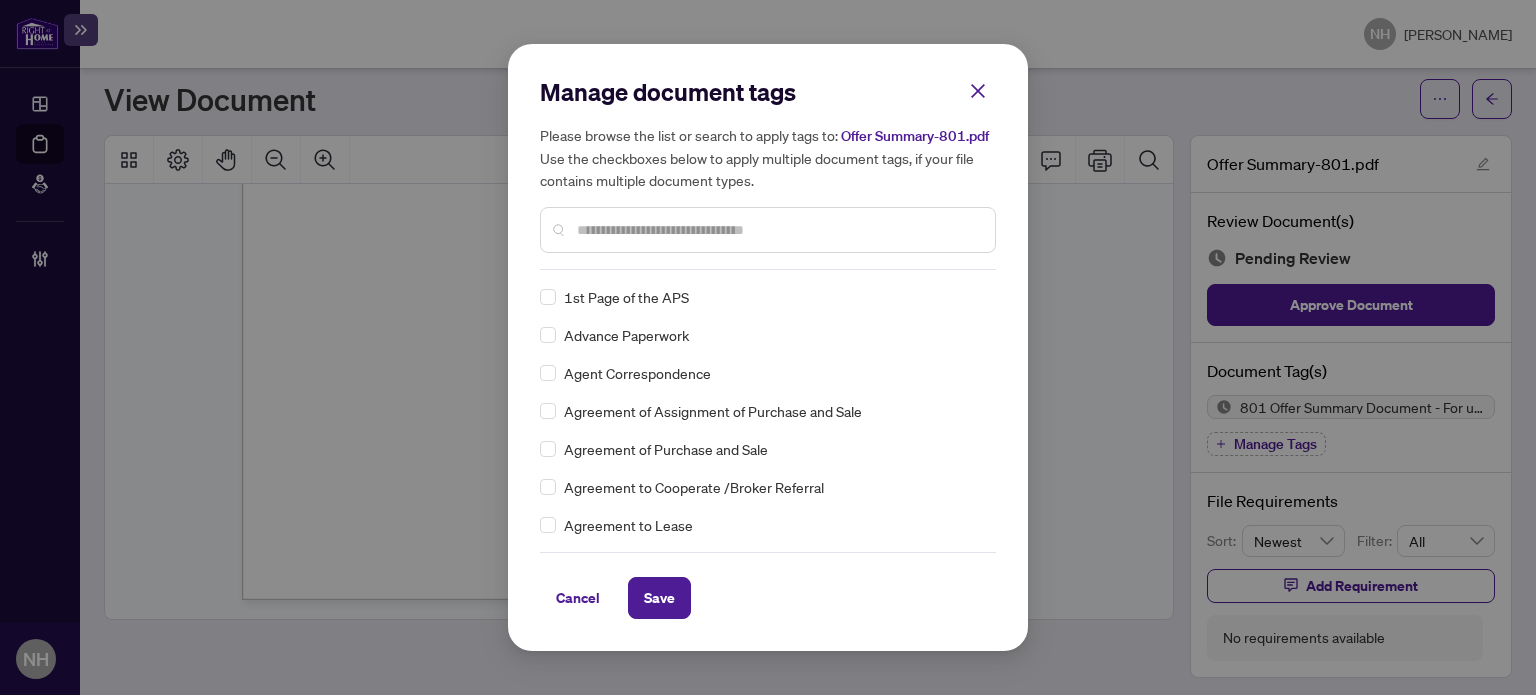 scroll, scrollTop: 0, scrollLeft: 0, axis: both 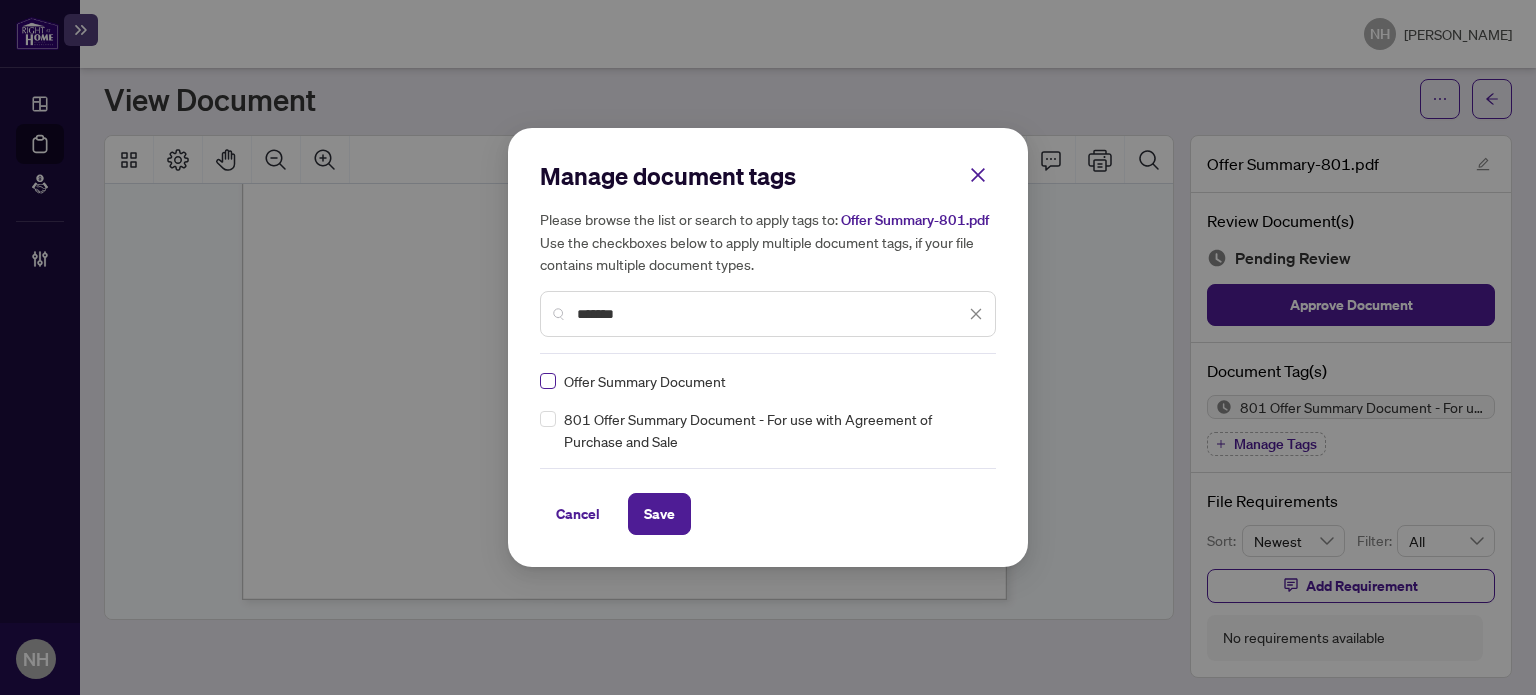 type on "*******" 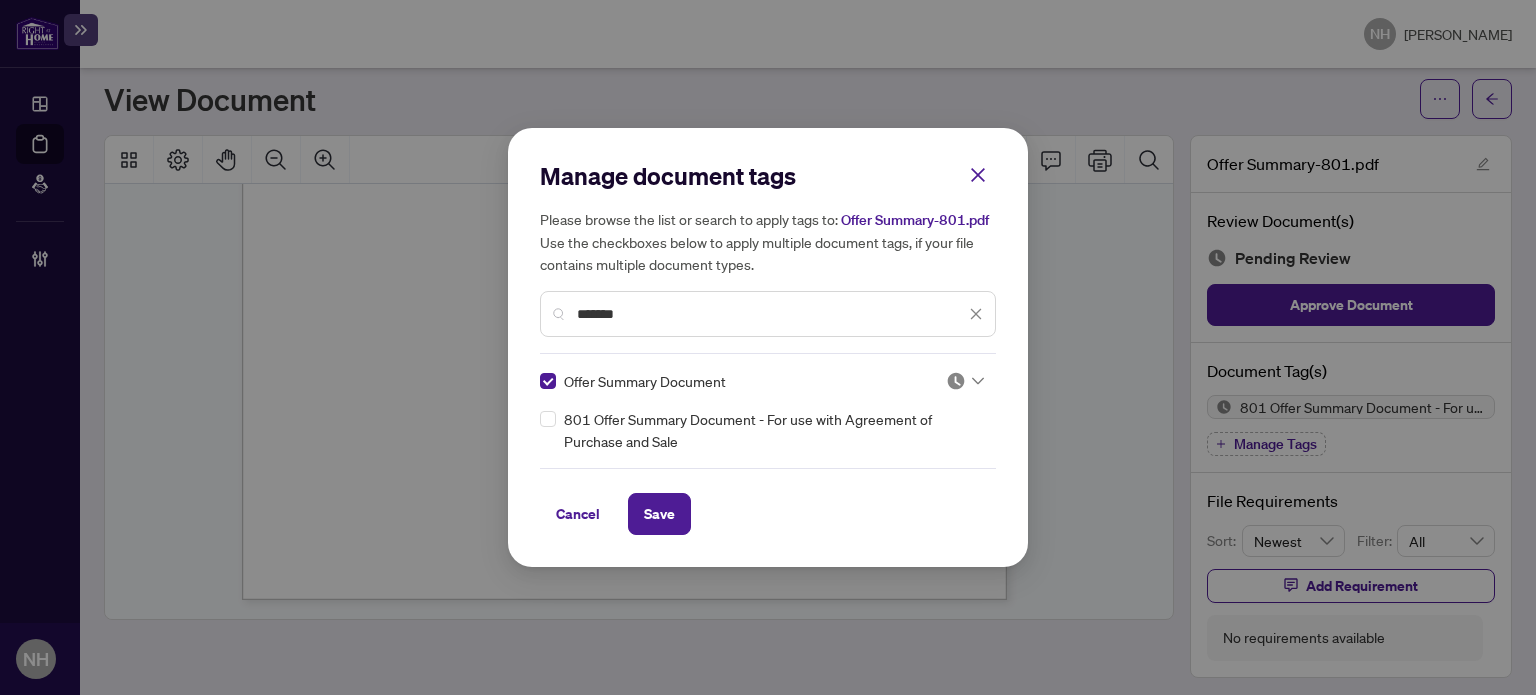 click at bounding box center (956, 381) 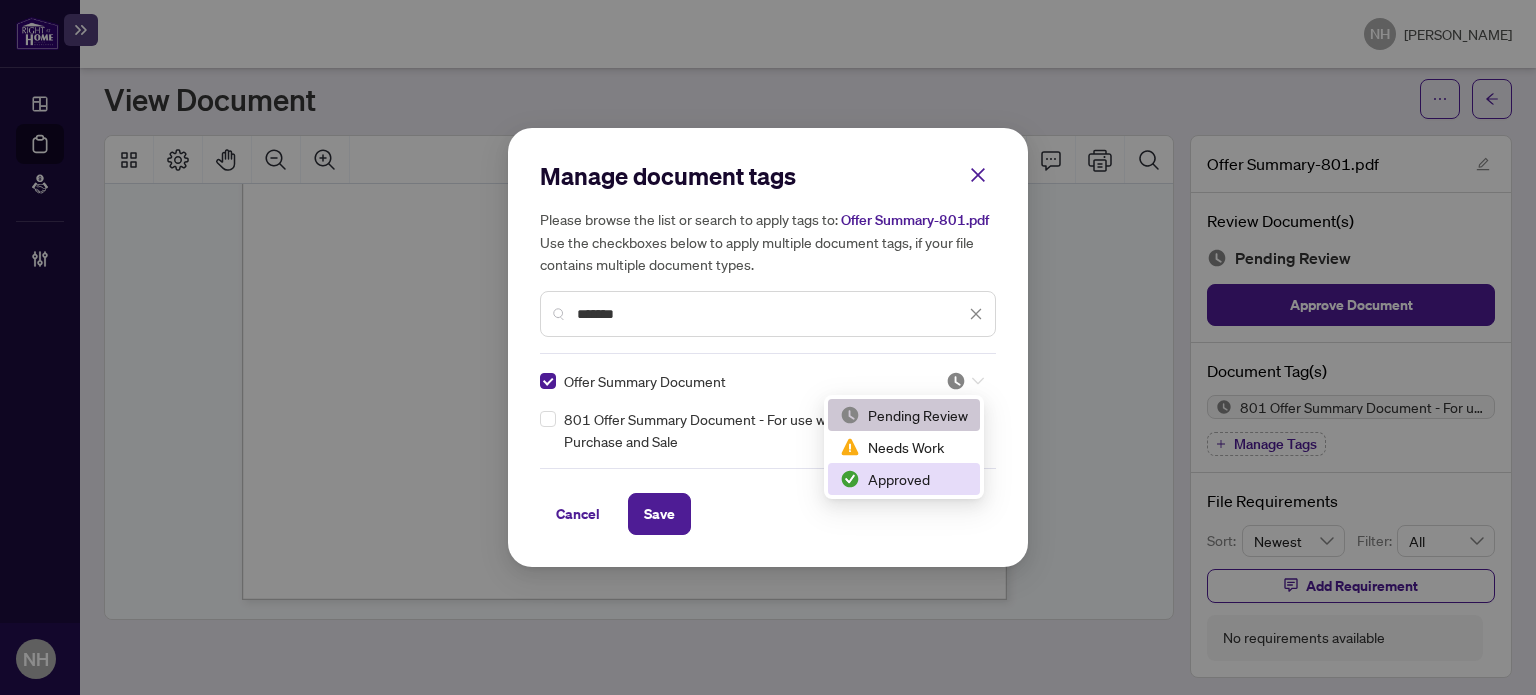 click on "Approved" at bounding box center [904, 479] 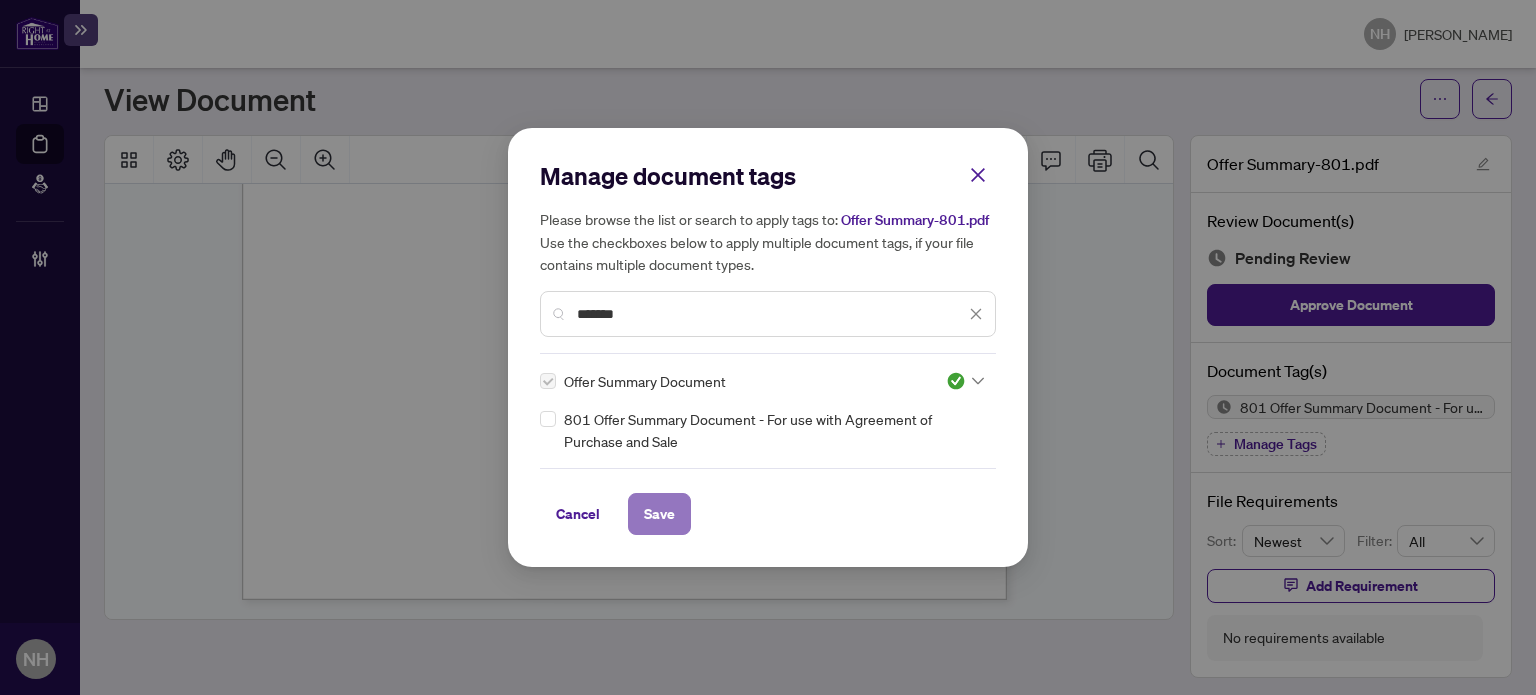 click on "Save" at bounding box center (659, 514) 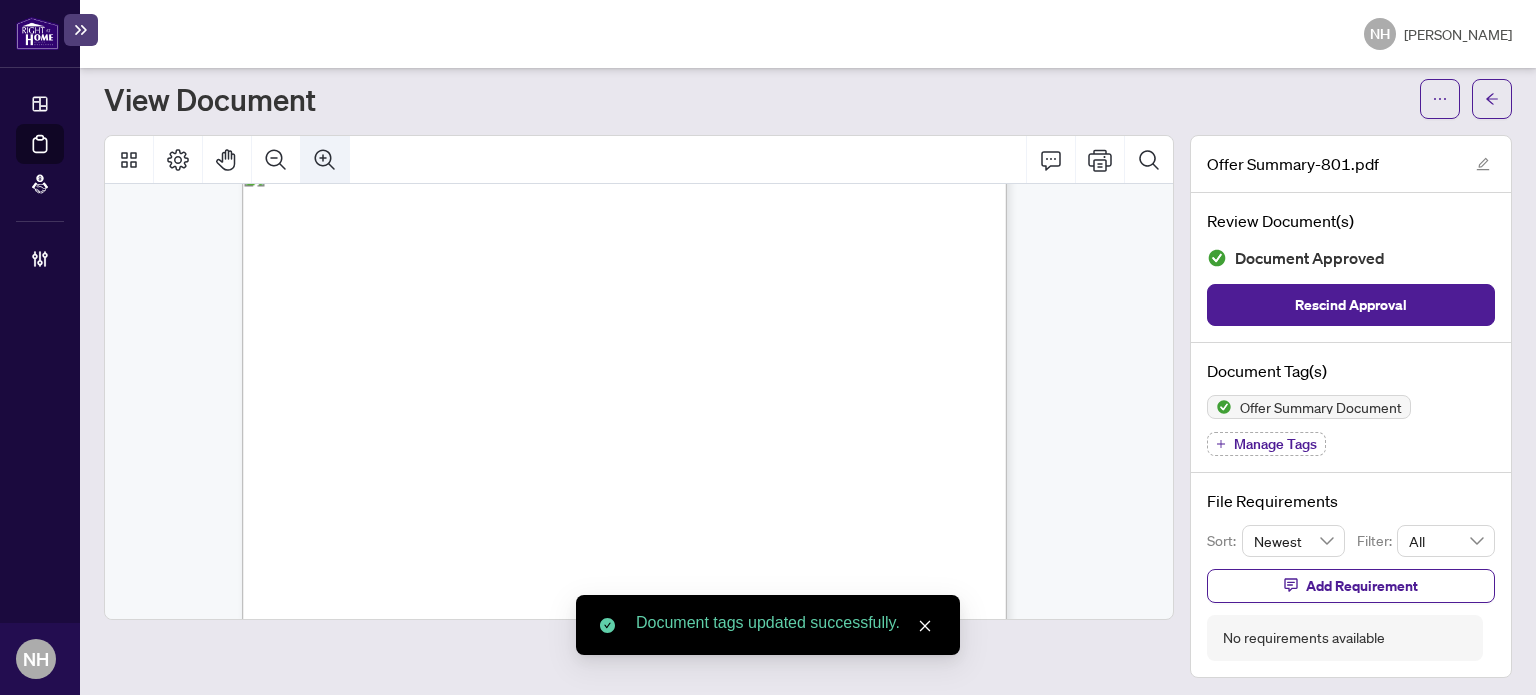 scroll, scrollTop: 0, scrollLeft: 0, axis: both 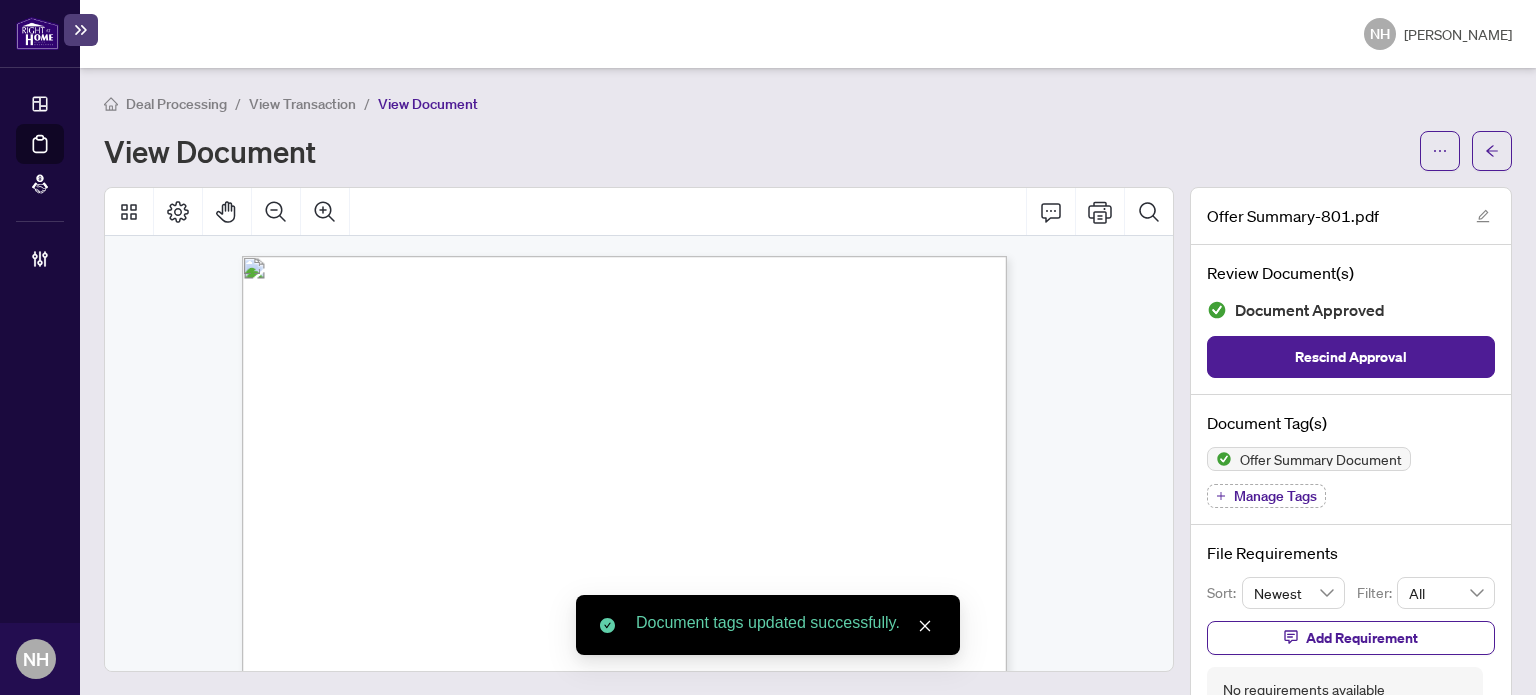 click on "View Transaction" at bounding box center [302, 104] 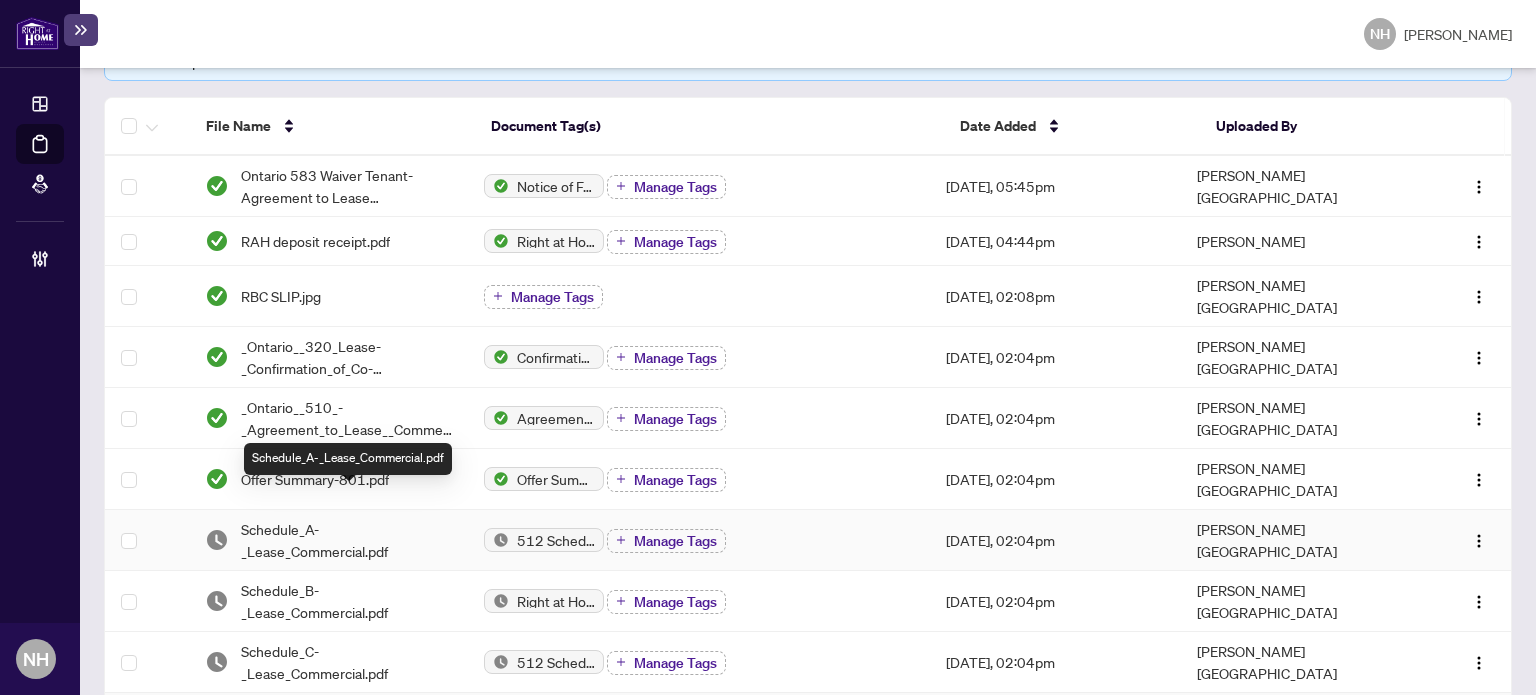 click on "Schedule_A-_Lease_Commercial.pdf" at bounding box center (347, 540) 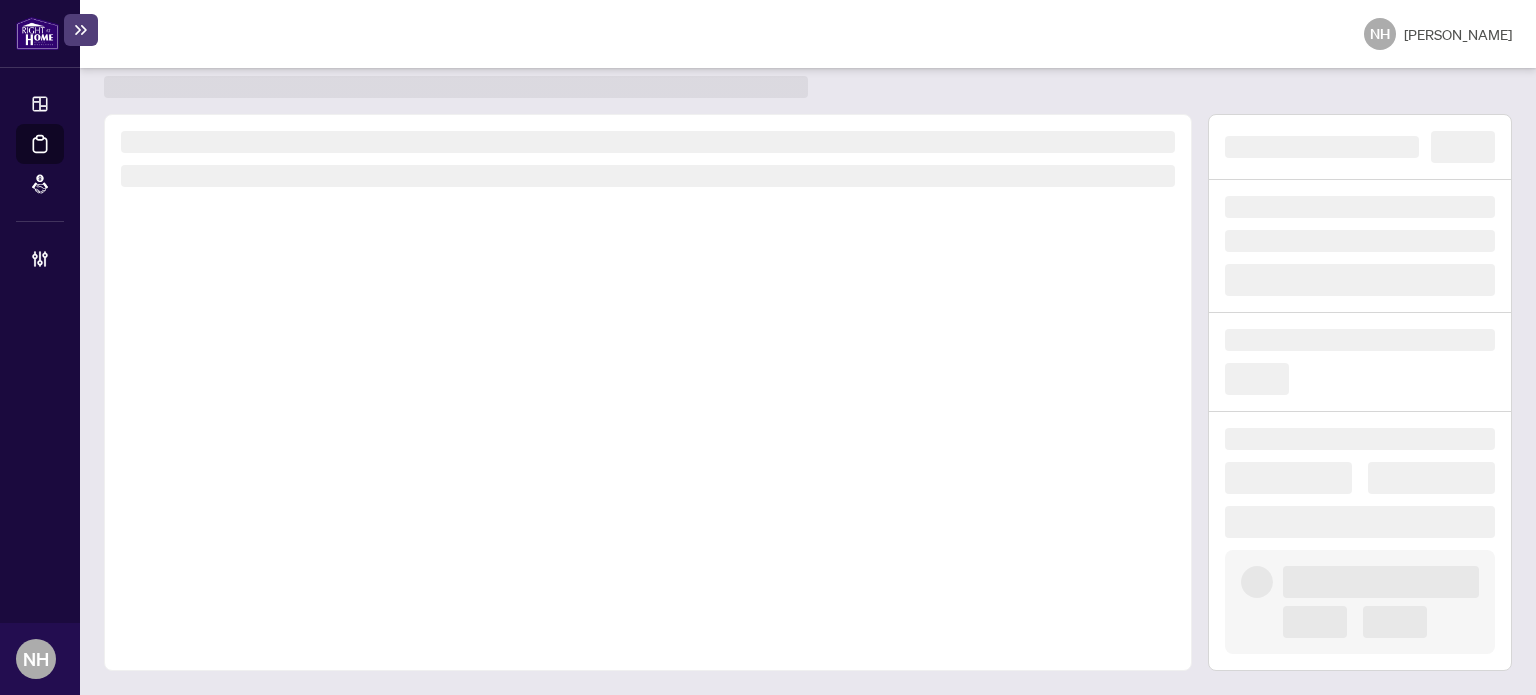 scroll, scrollTop: 52, scrollLeft: 0, axis: vertical 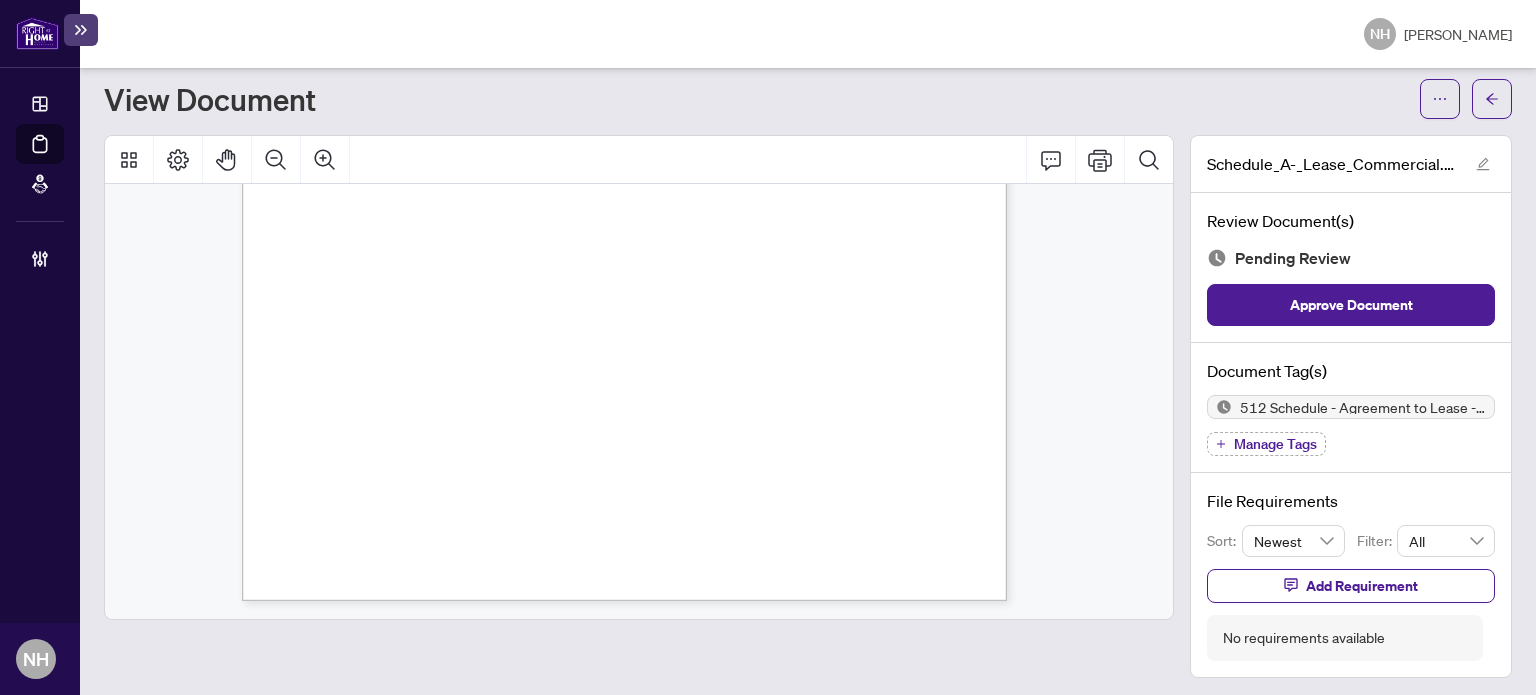 click on "Manage Tags" at bounding box center [1275, 444] 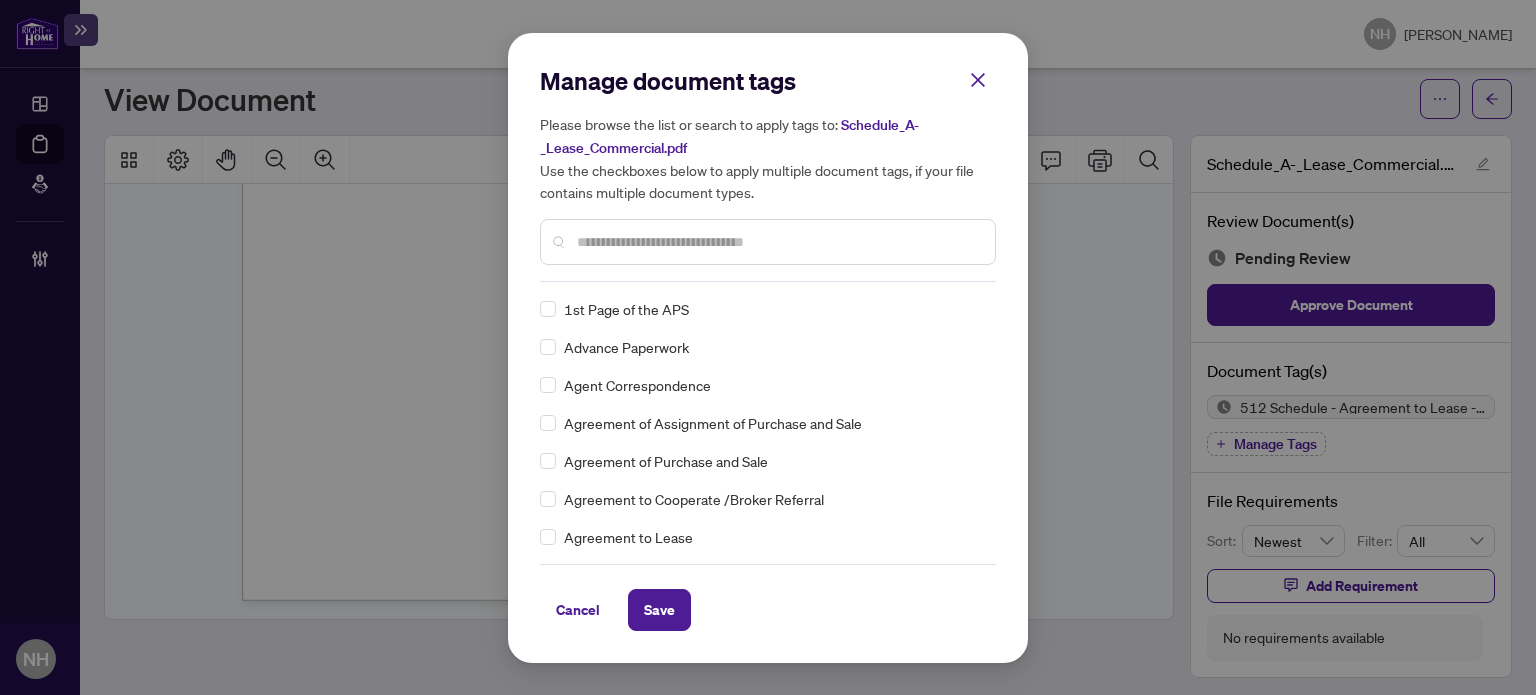 scroll, scrollTop: 0, scrollLeft: 0, axis: both 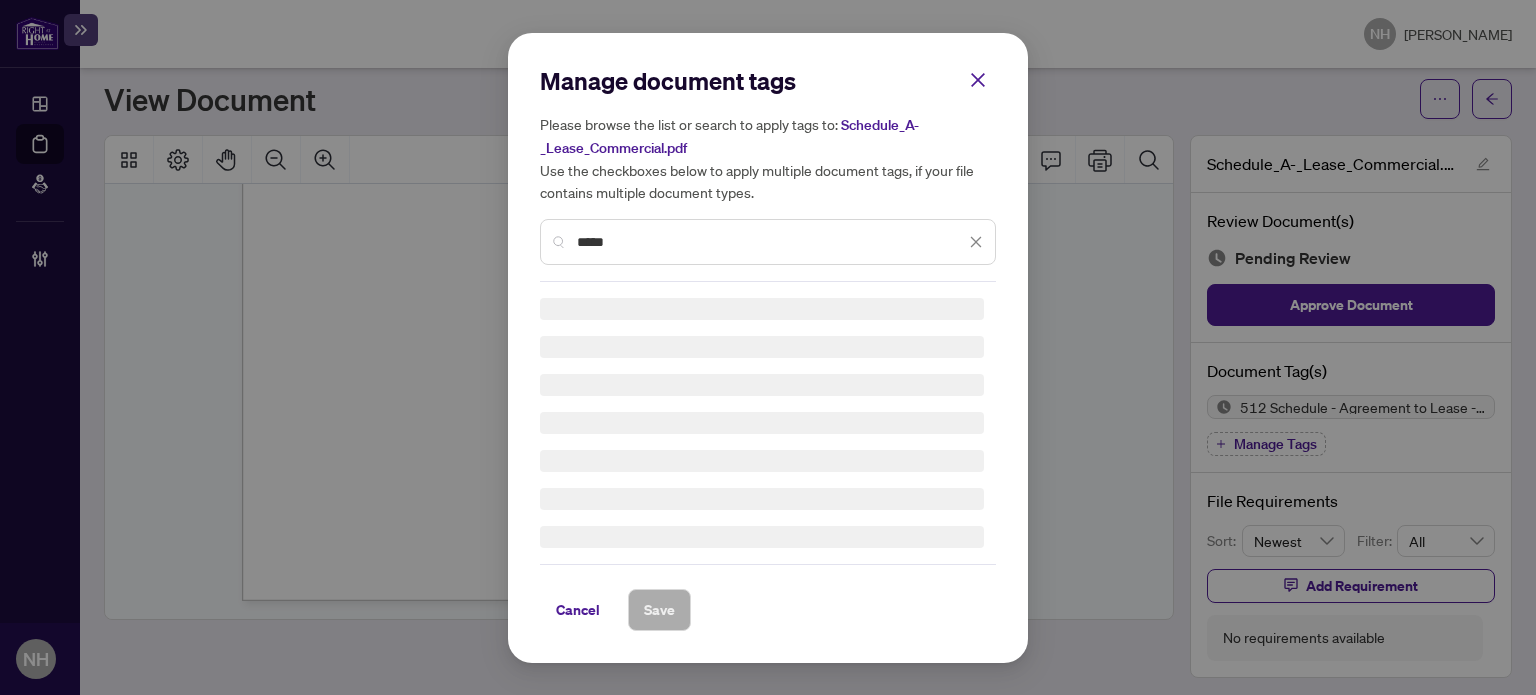 drag, startPoint x: 532, startPoint y: 191, endPoint x: 521, endPoint y: 187, distance: 11.7046995 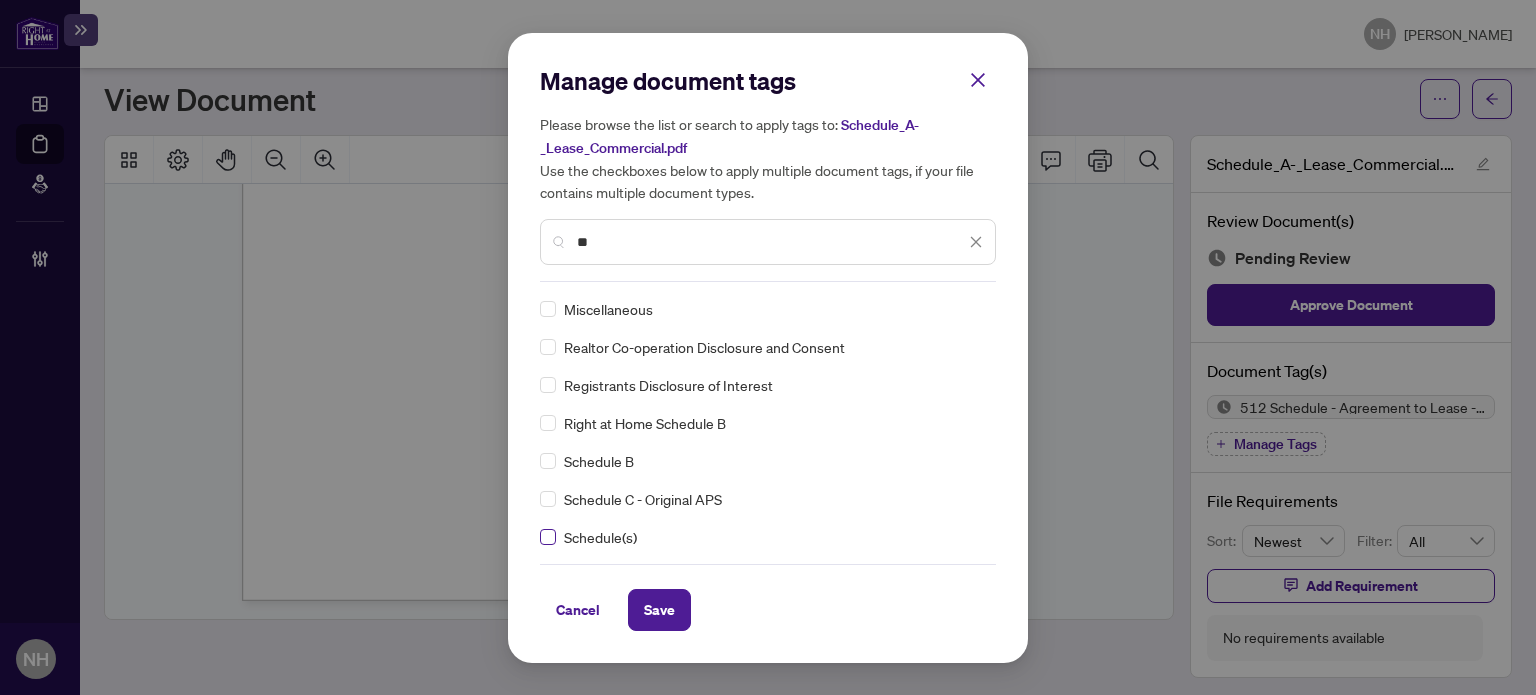 type on "**" 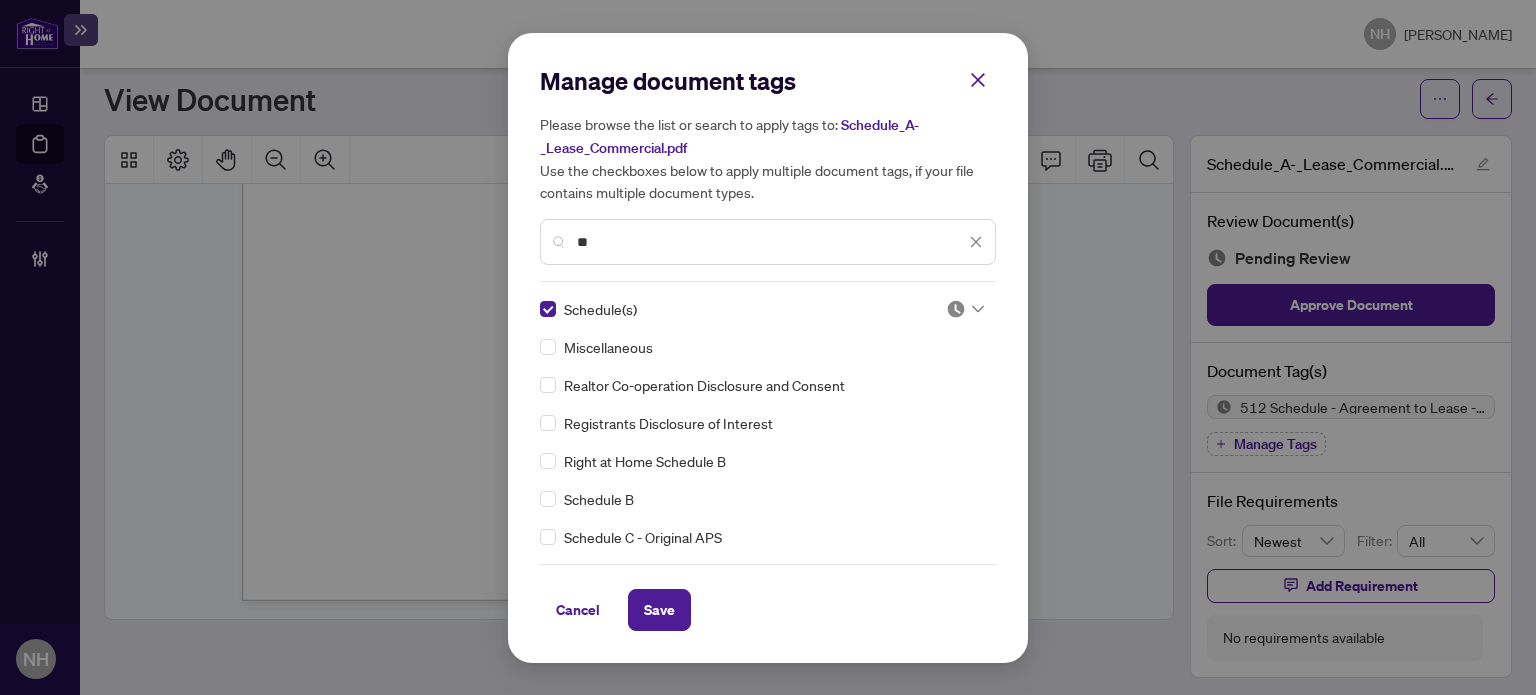 click at bounding box center [965, 309] 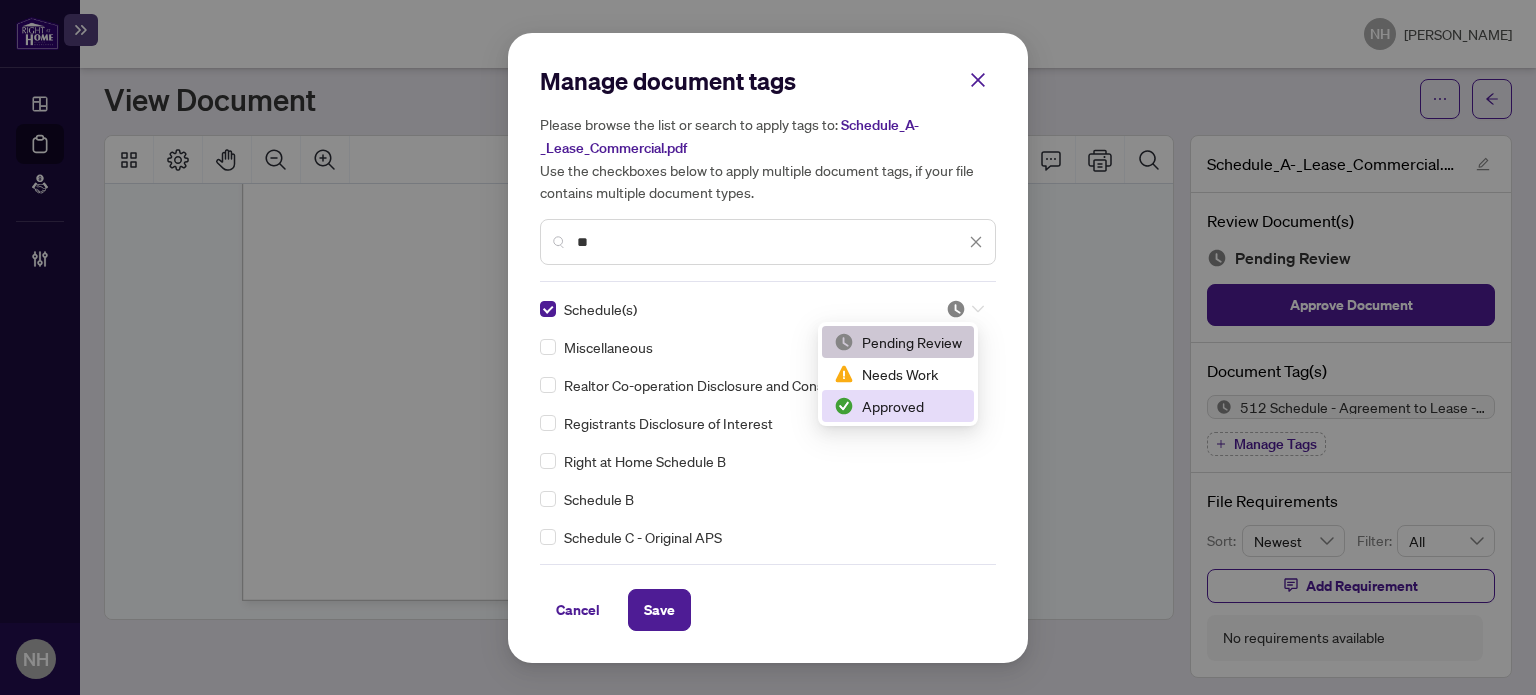 click on "Approved" at bounding box center [898, 406] 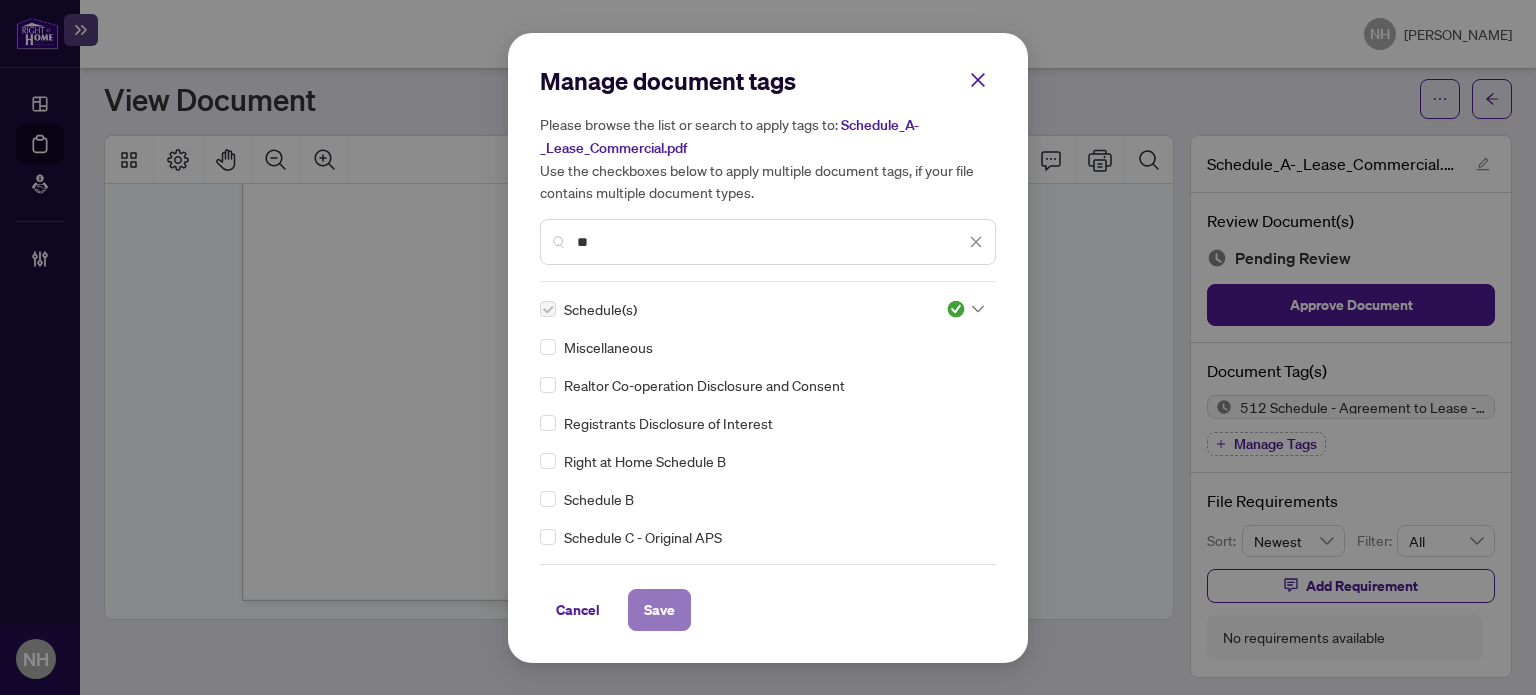 click on "Save" at bounding box center [659, 610] 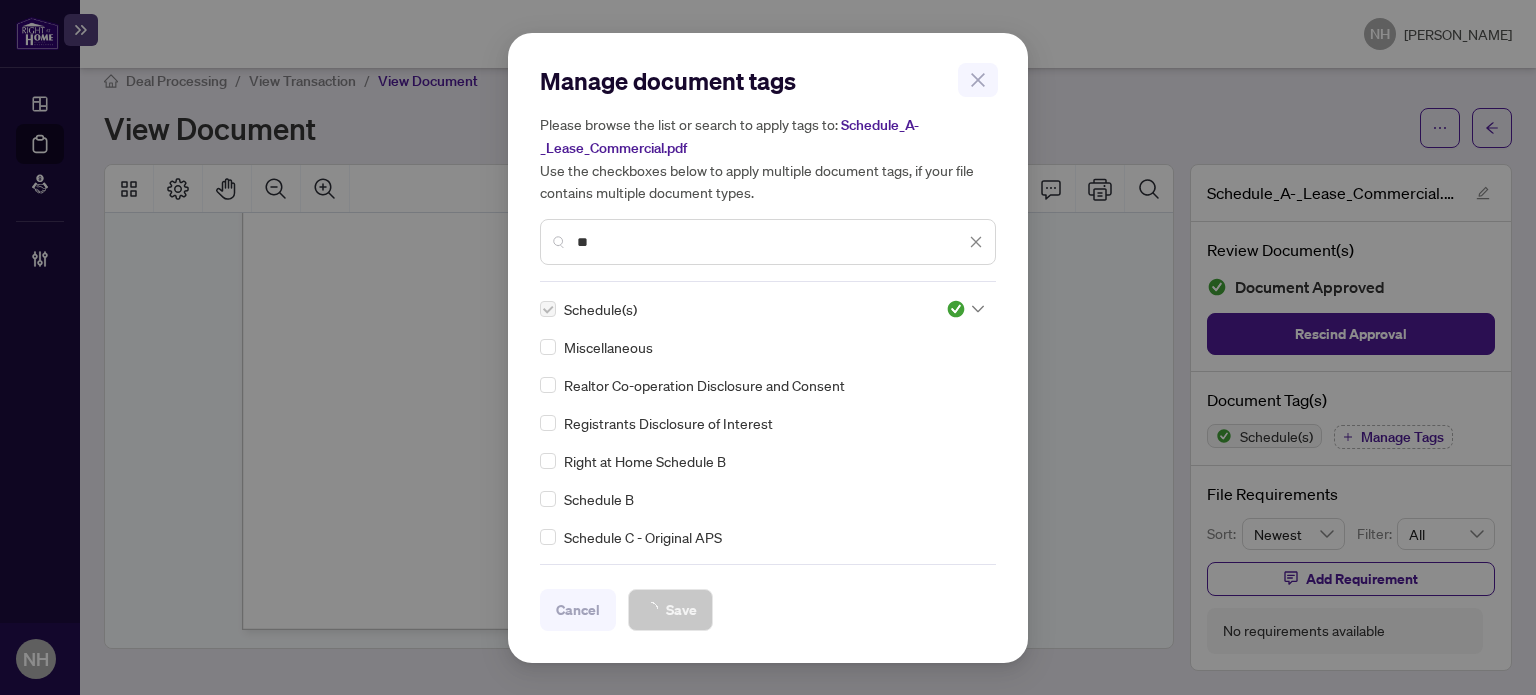 scroll, scrollTop: 18, scrollLeft: 0, axis: vertical 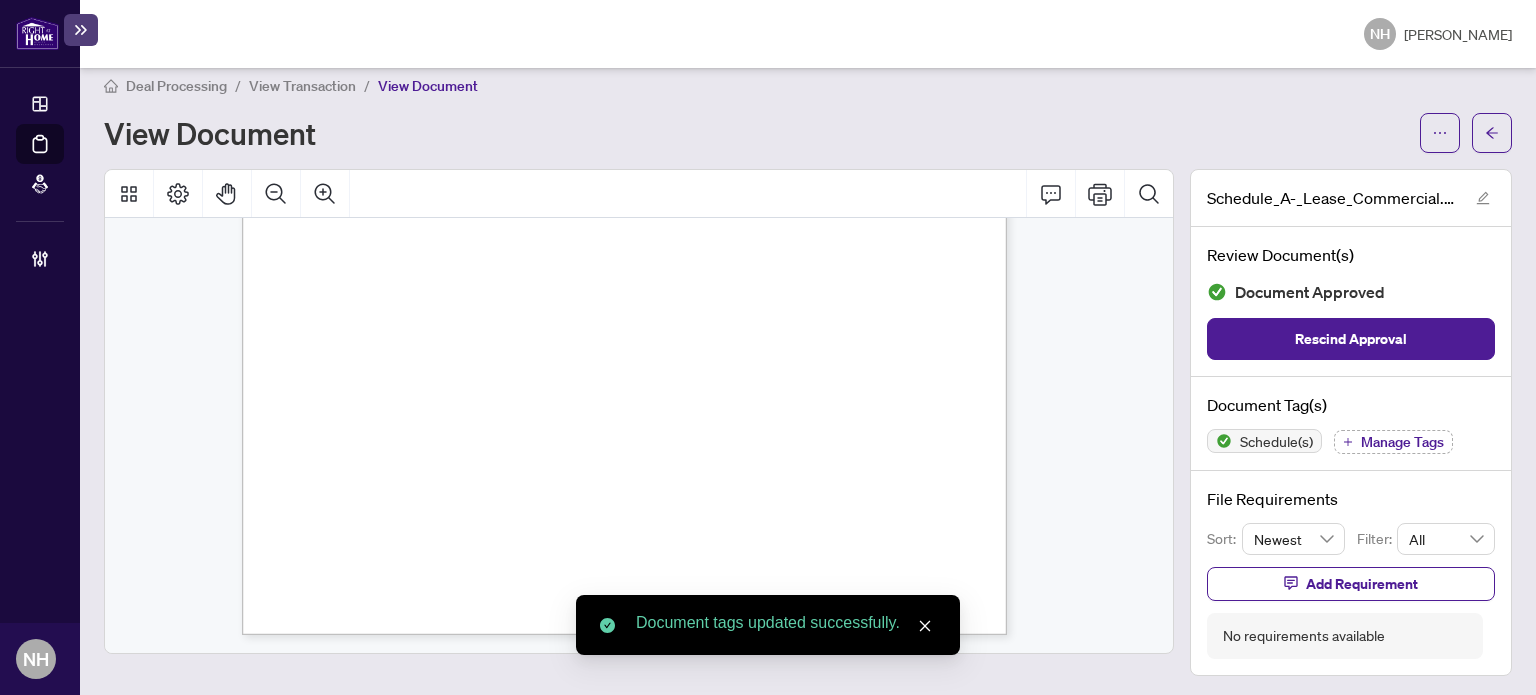 click on "View Transaction" at bounding box center [302, 86] 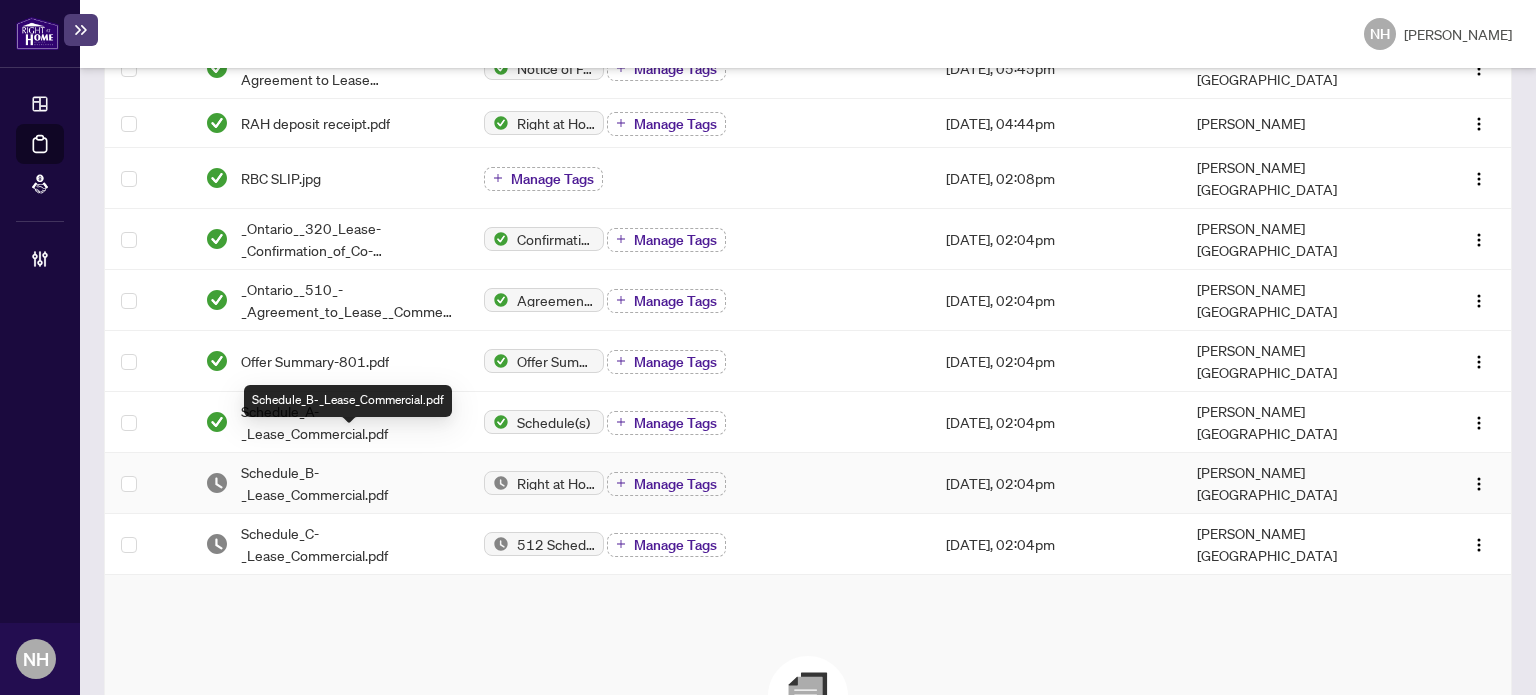 click on "Schedule_B-_Lease_Commercial.pdf" at bounding box center (347, 483) 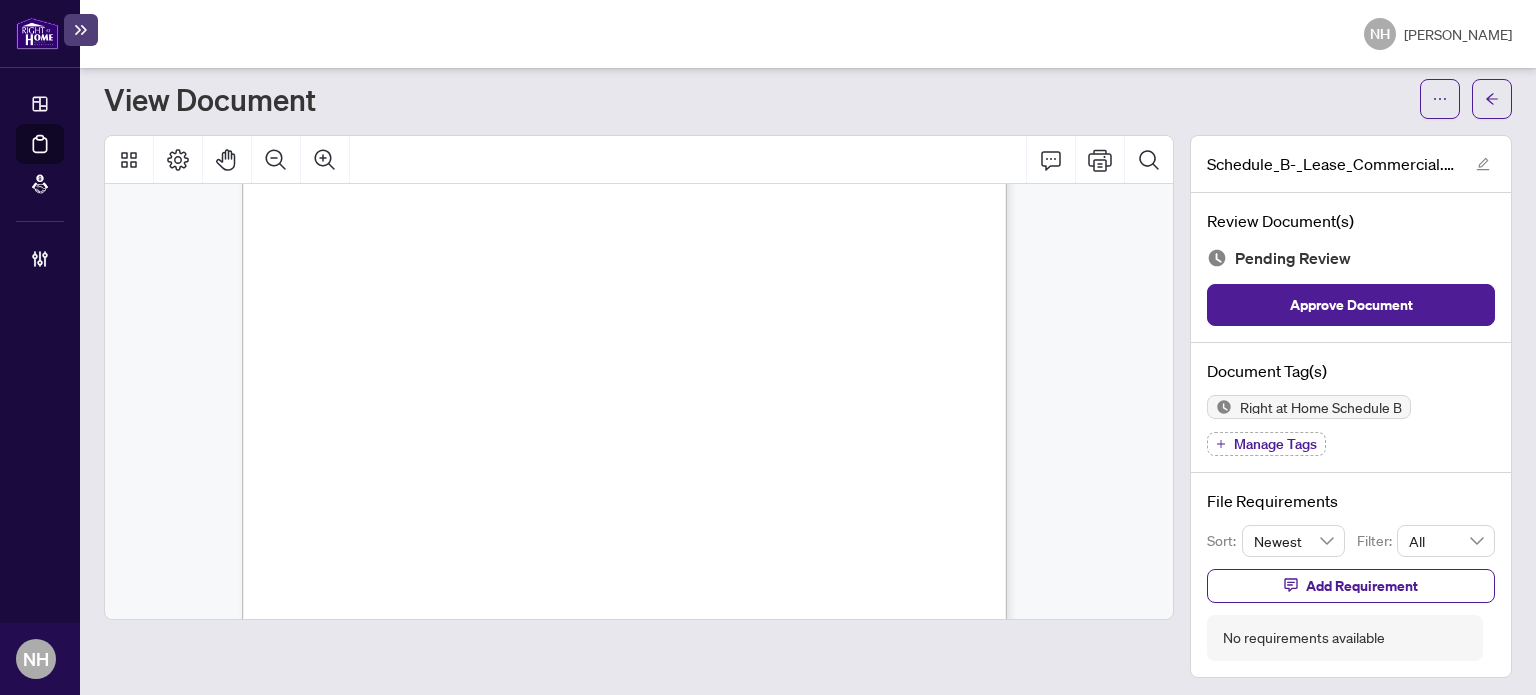 scroll, scrollTop: 594, scrollLeft: 0, axis: vertical 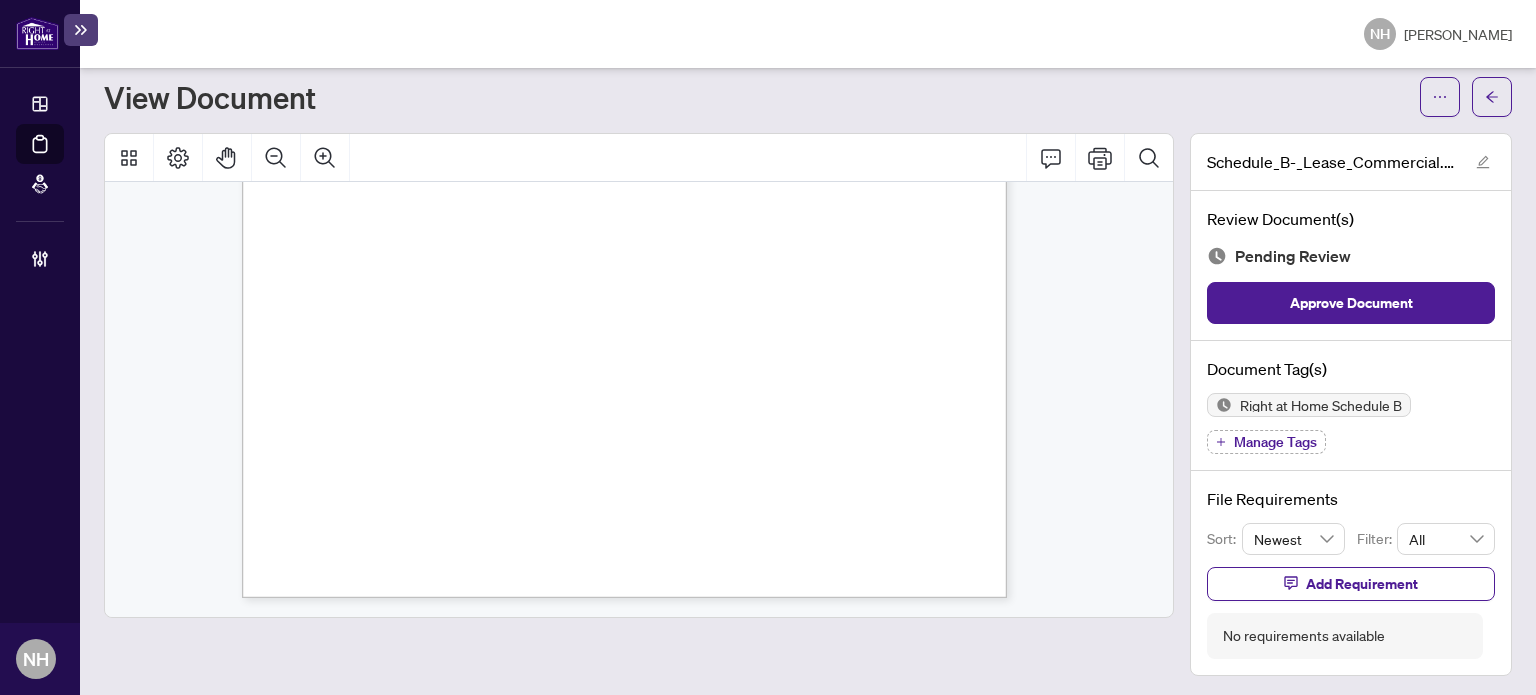 click on "Manage Tags" at bounding box center (1275, 442) 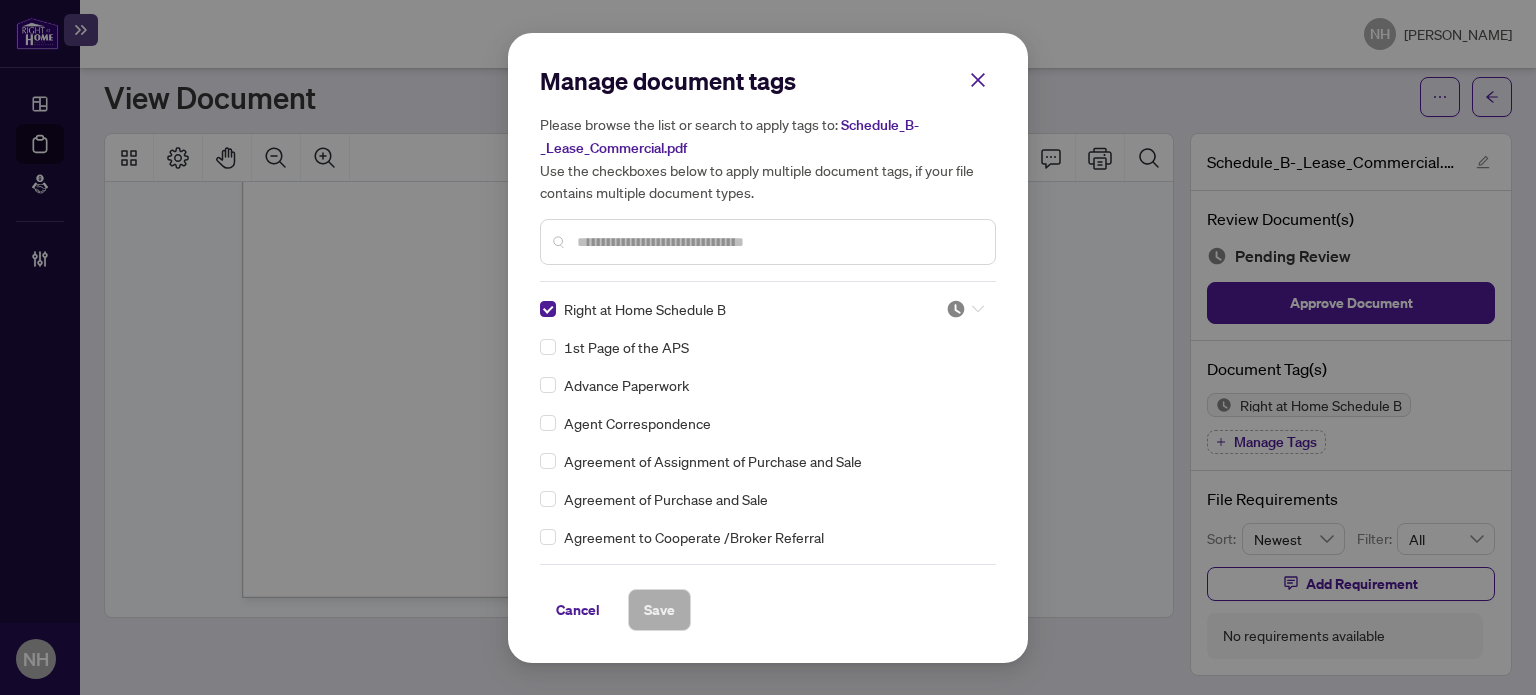 click 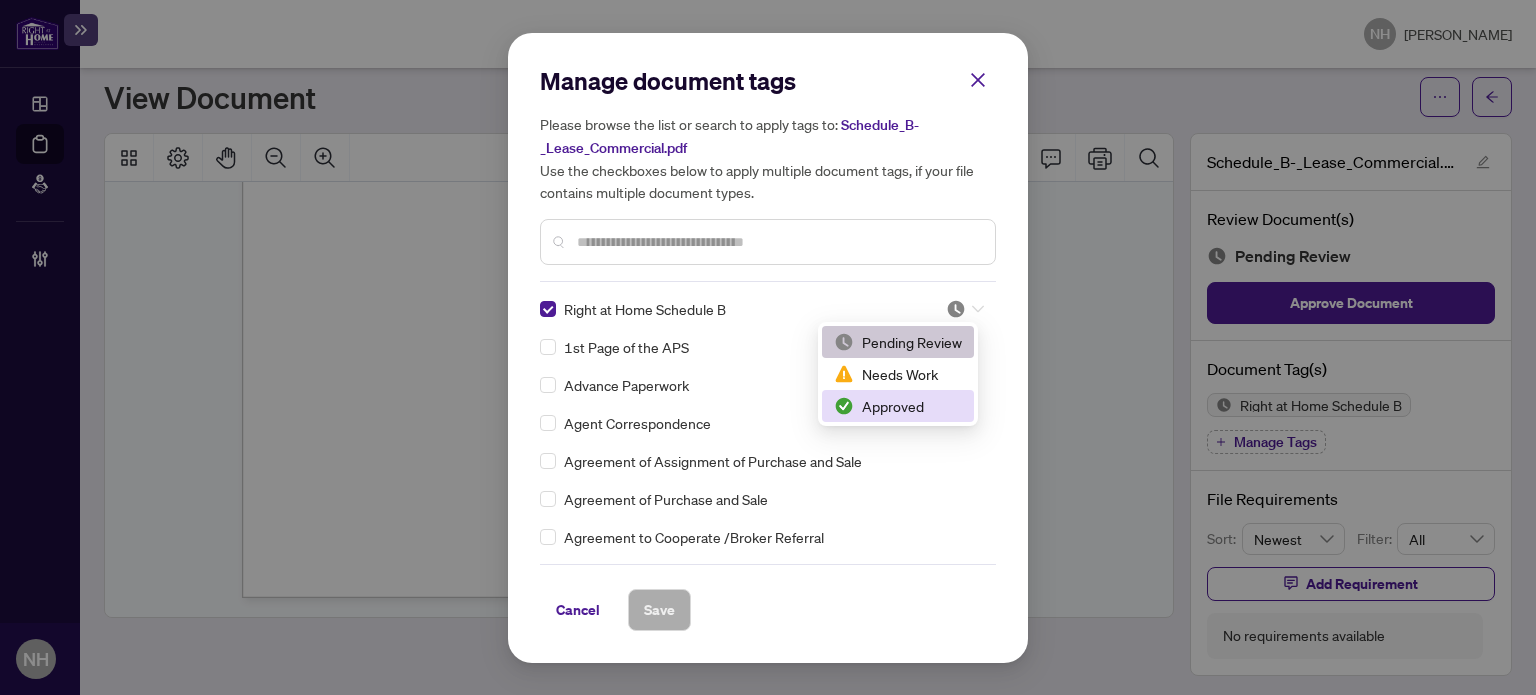 click on "Approved" at bounding box center (898, 406) 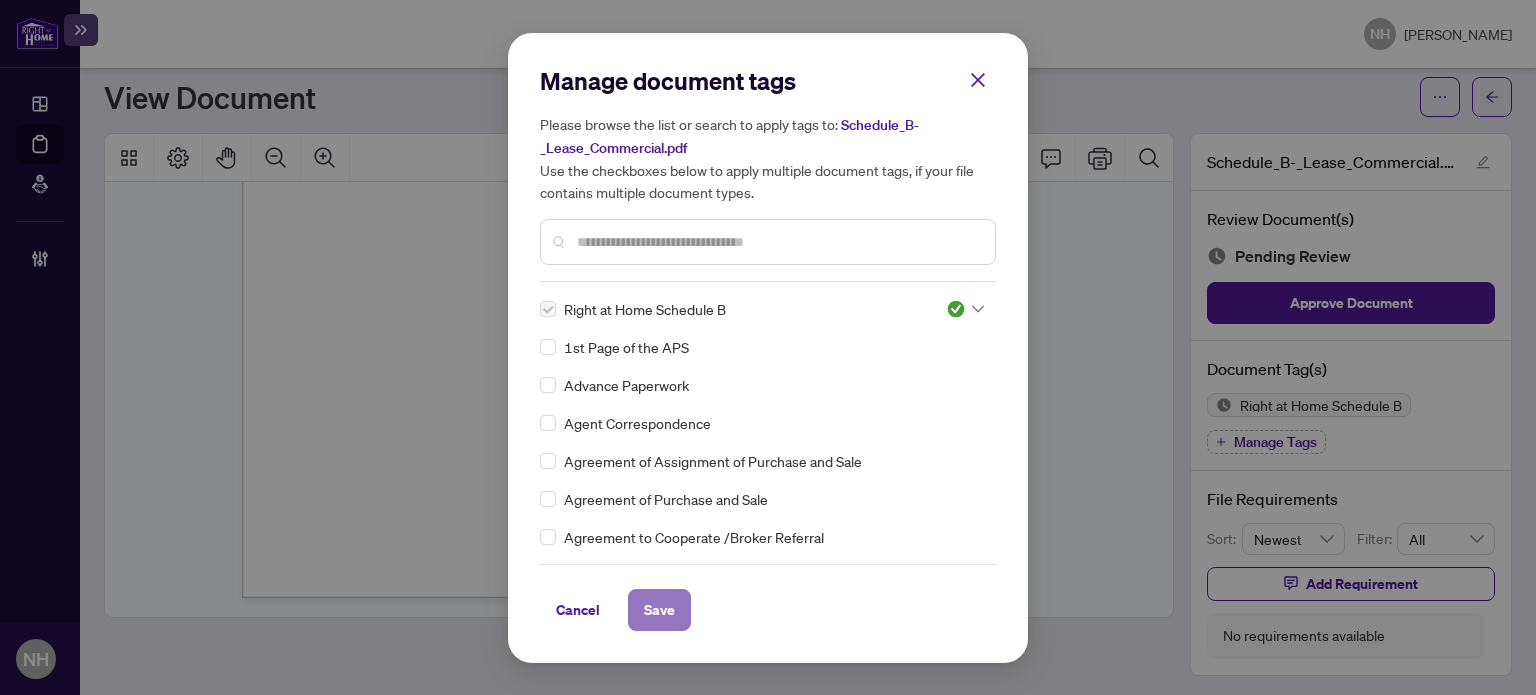 click on "Save" at bounding box center [659, 610] 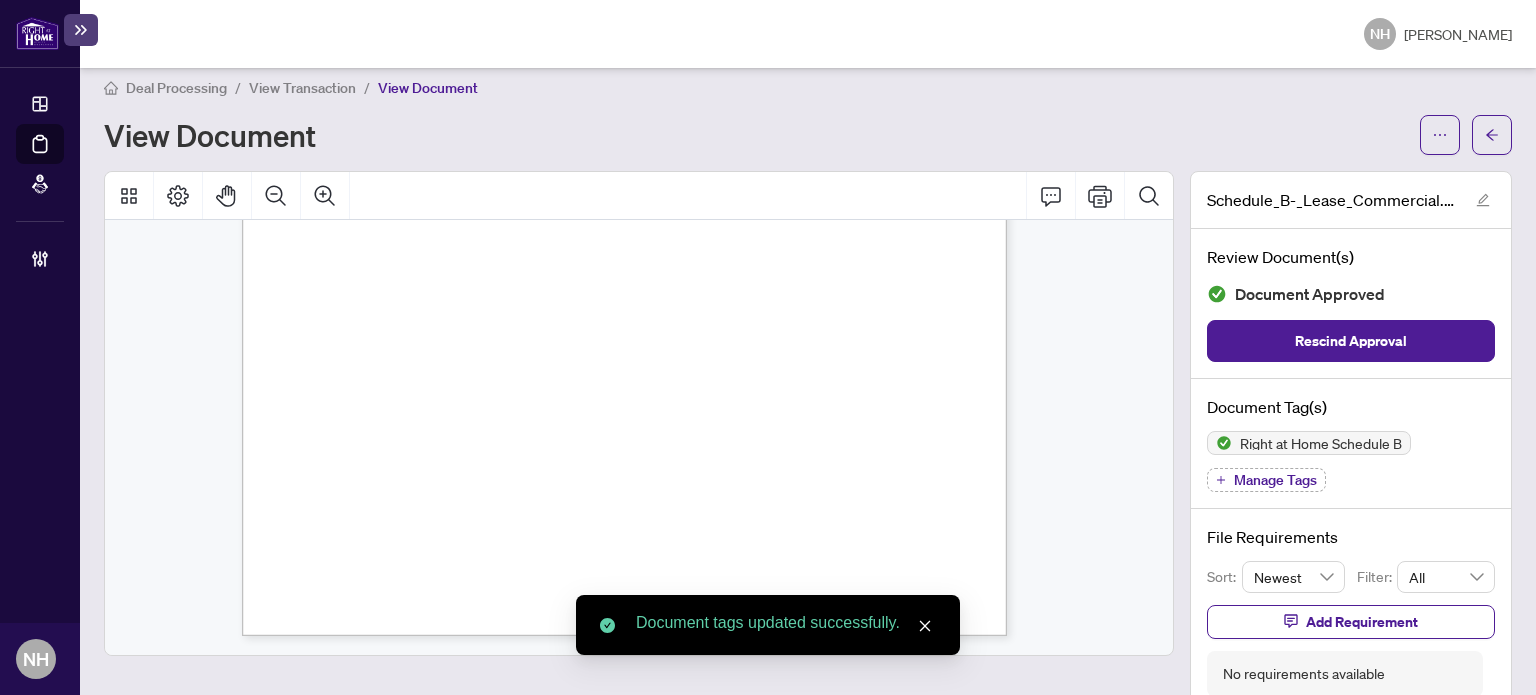 scroll, scrollTop: 0, scrollLeft: 0, axis: both 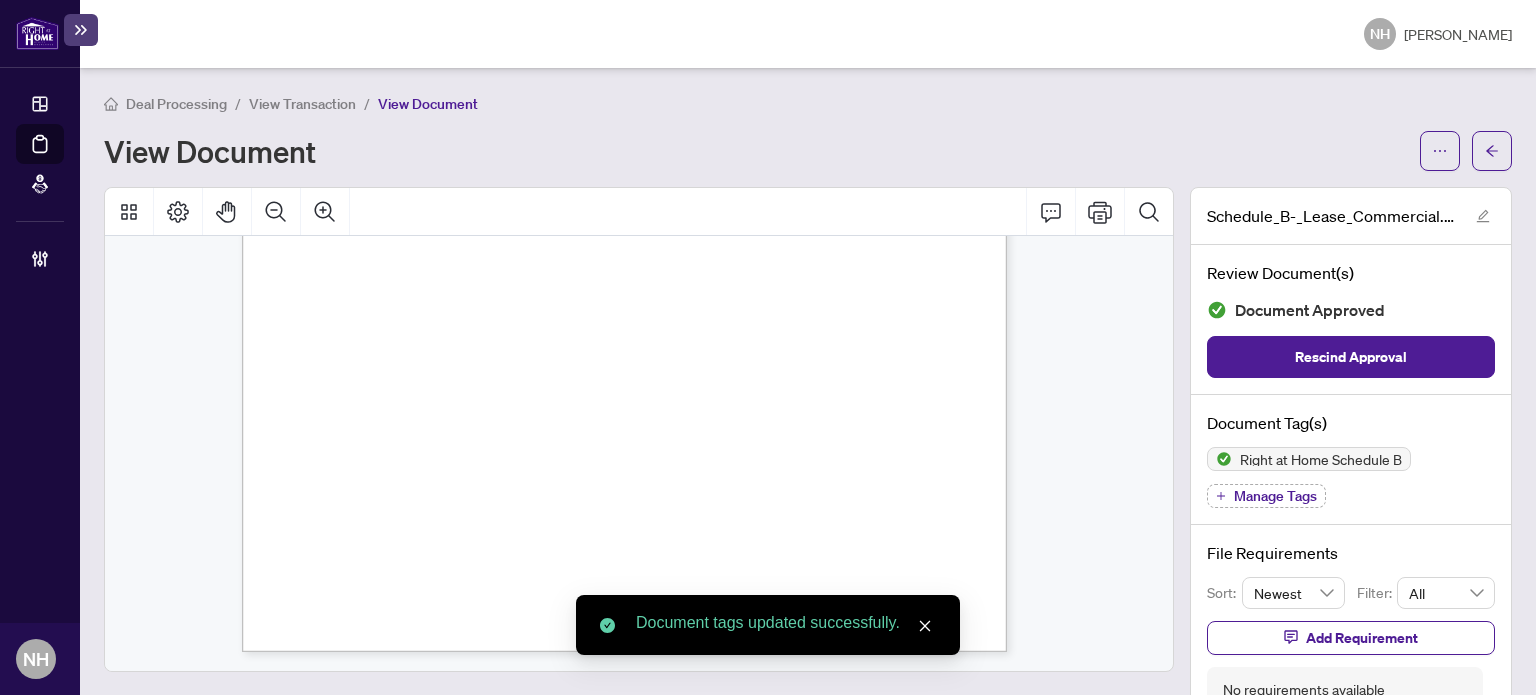 click on "View Transaction" at bounding box center [302, 104] 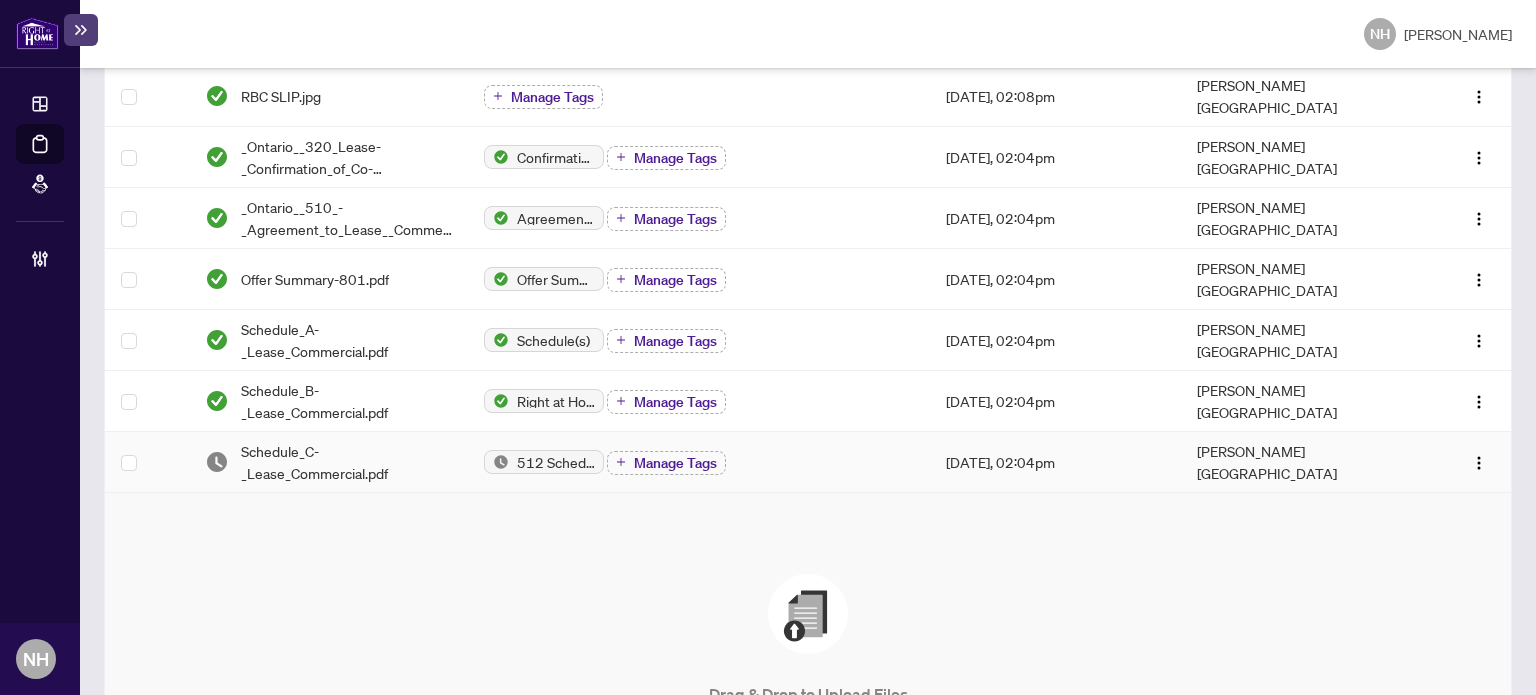 click on "Schedule_C-_Lease_Commercial.pdf" at bounding box center (347, 462) 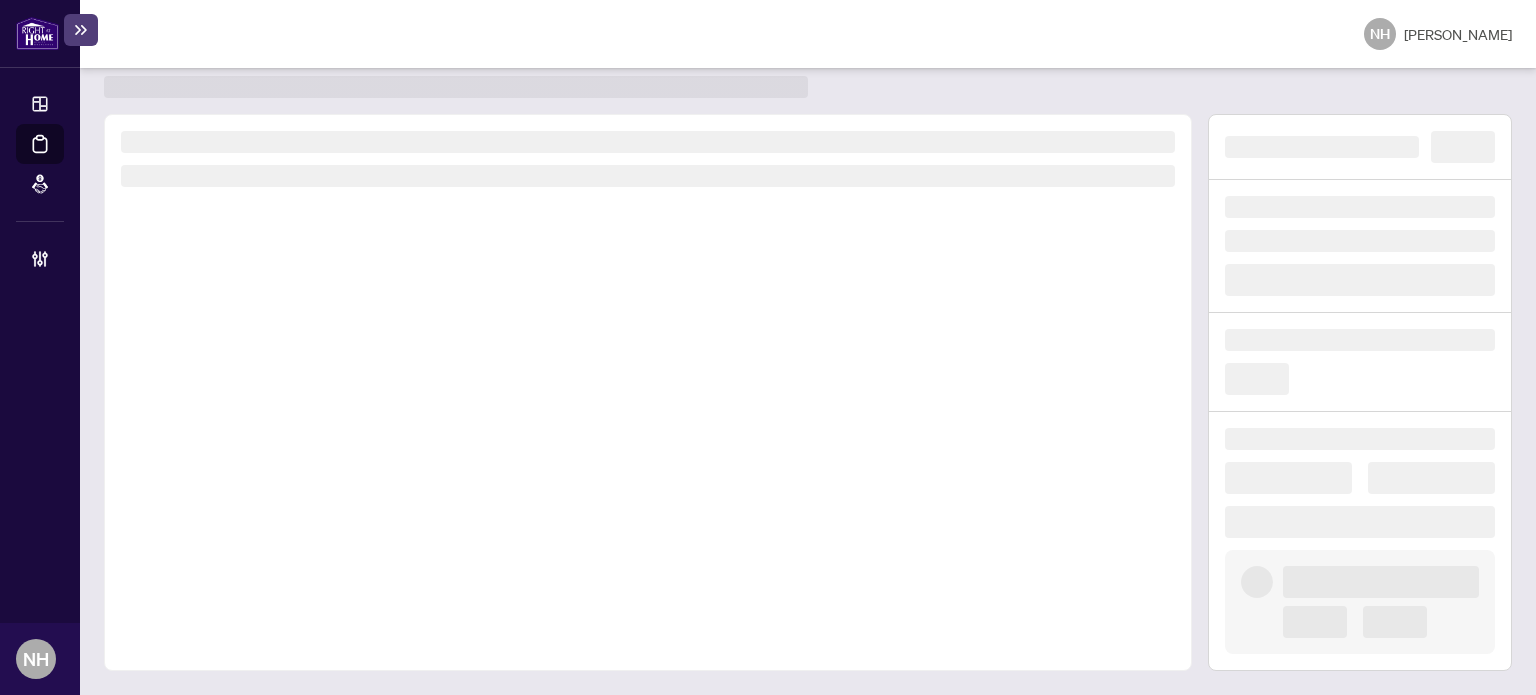 scroll, scrollTop: 52, scrollLeft: 0, axis: vertical 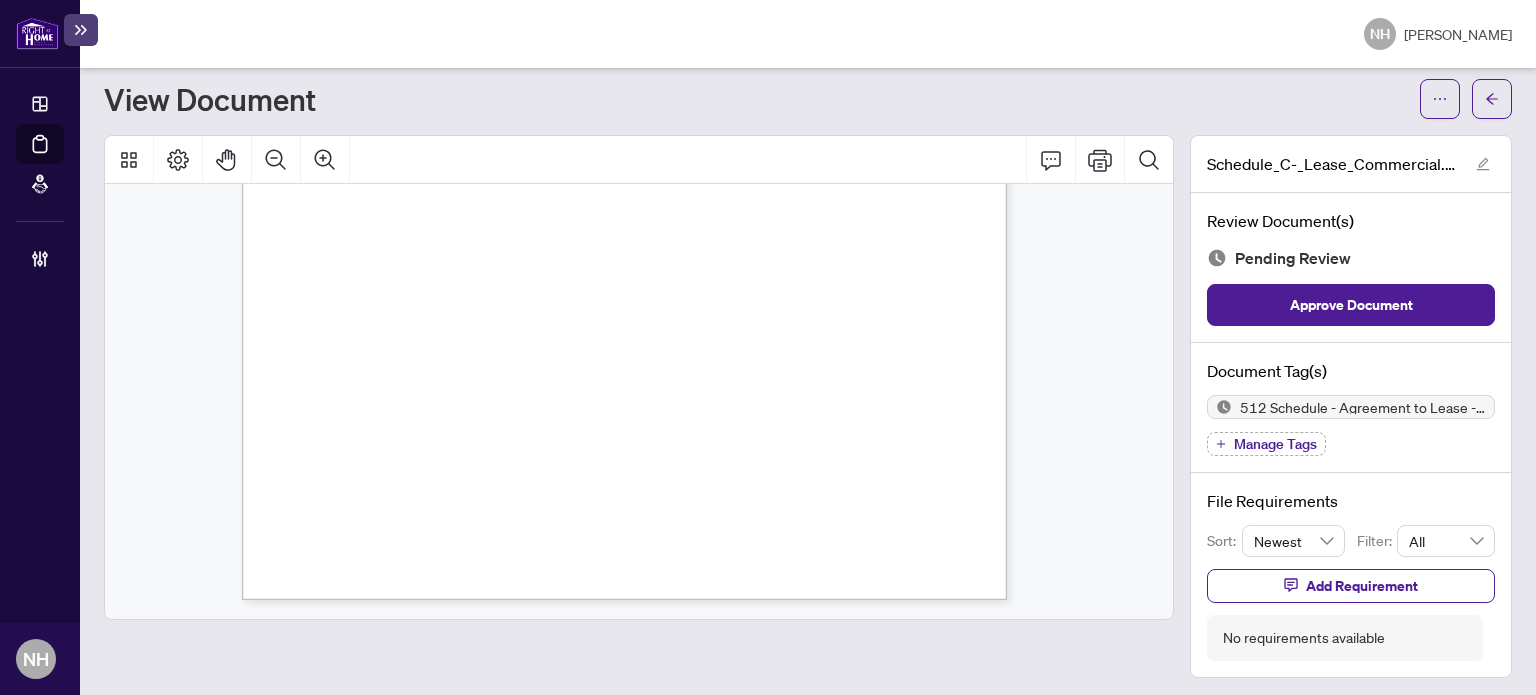 click on "Manage Tags" at bounding box center (1275, 444) 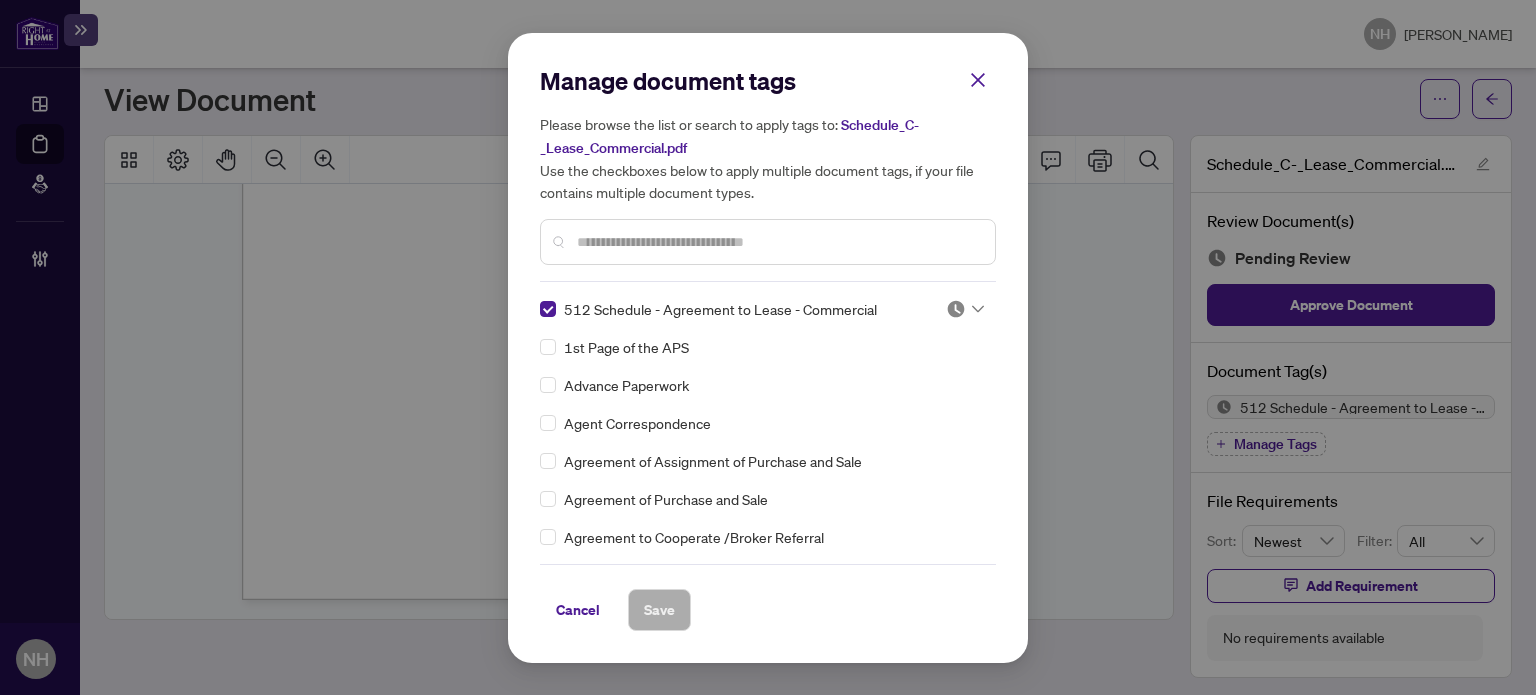 click on "512 Schedule - Agreement to Lease - Commercial" at bounding box center [731, 309] 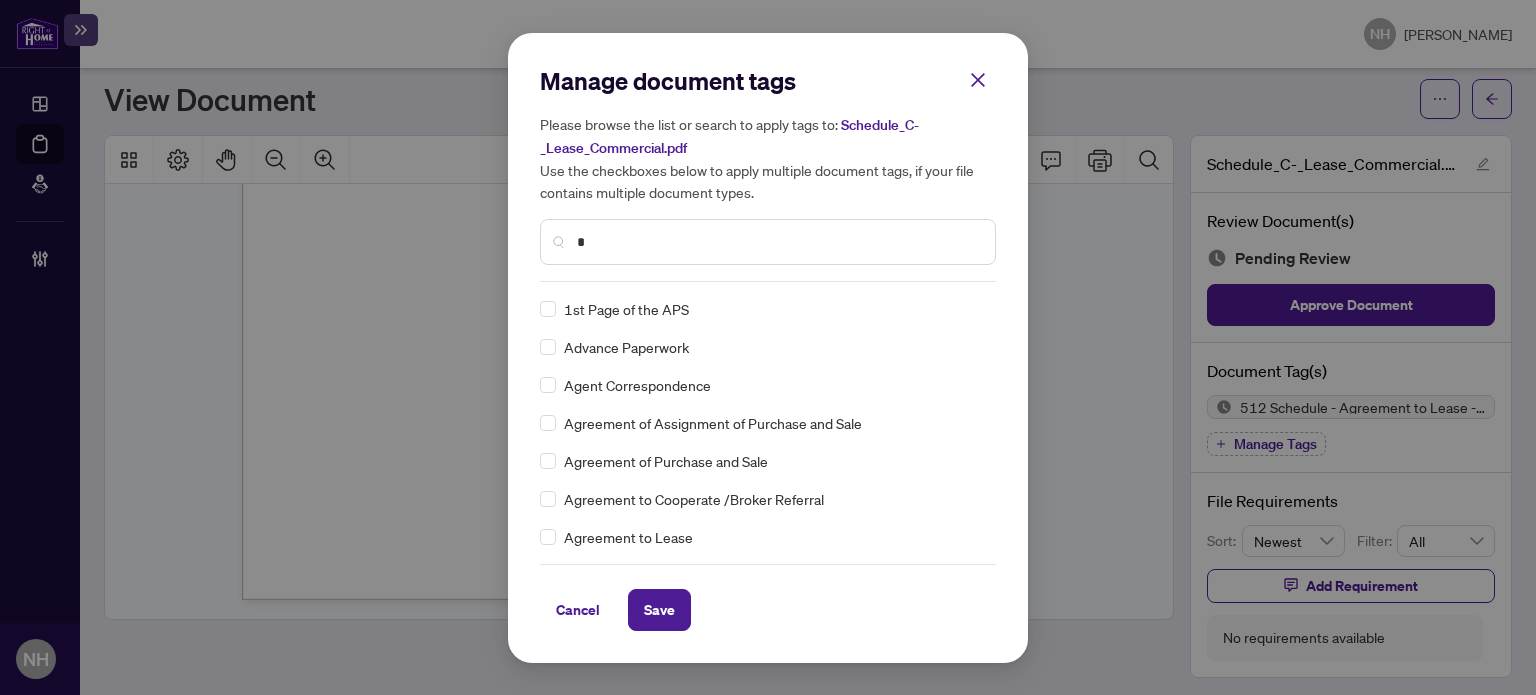 click on "*" at bounding box center [778, 242] 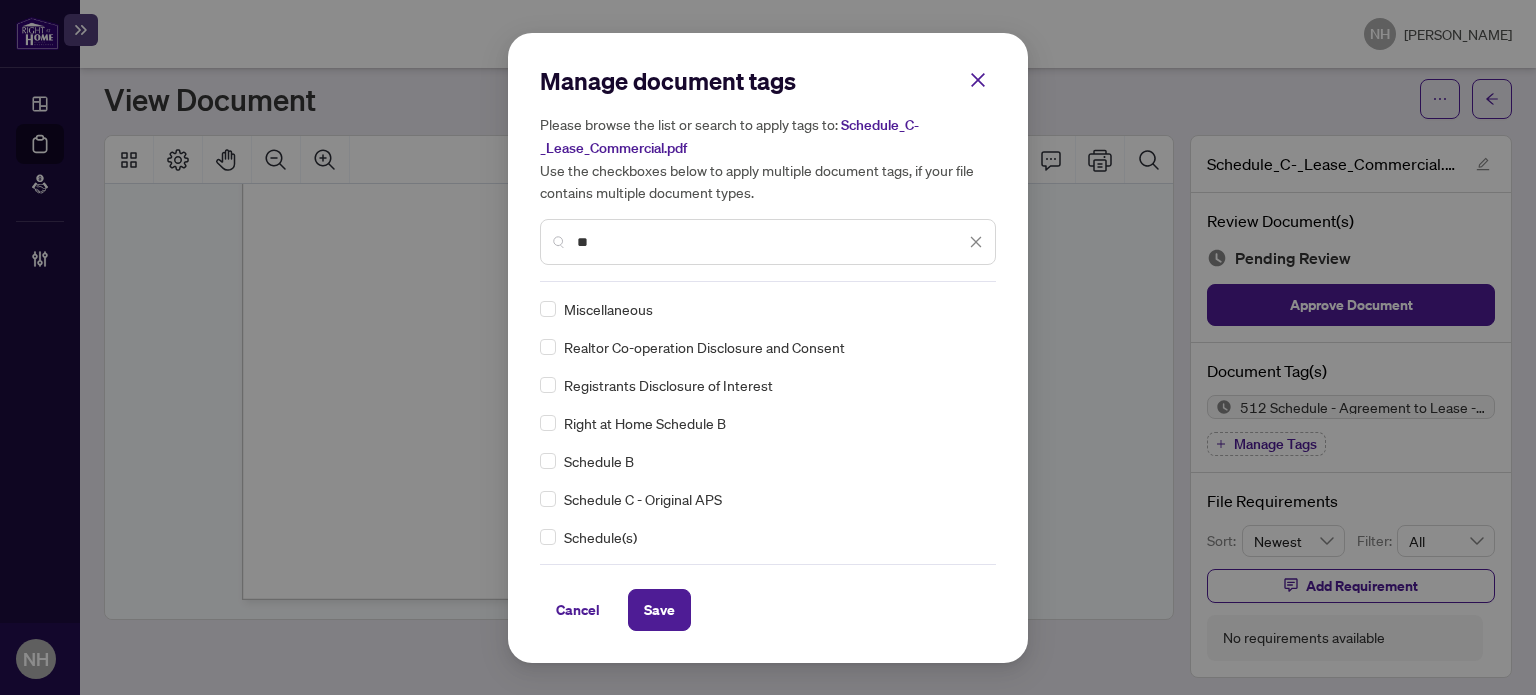 type on "**" 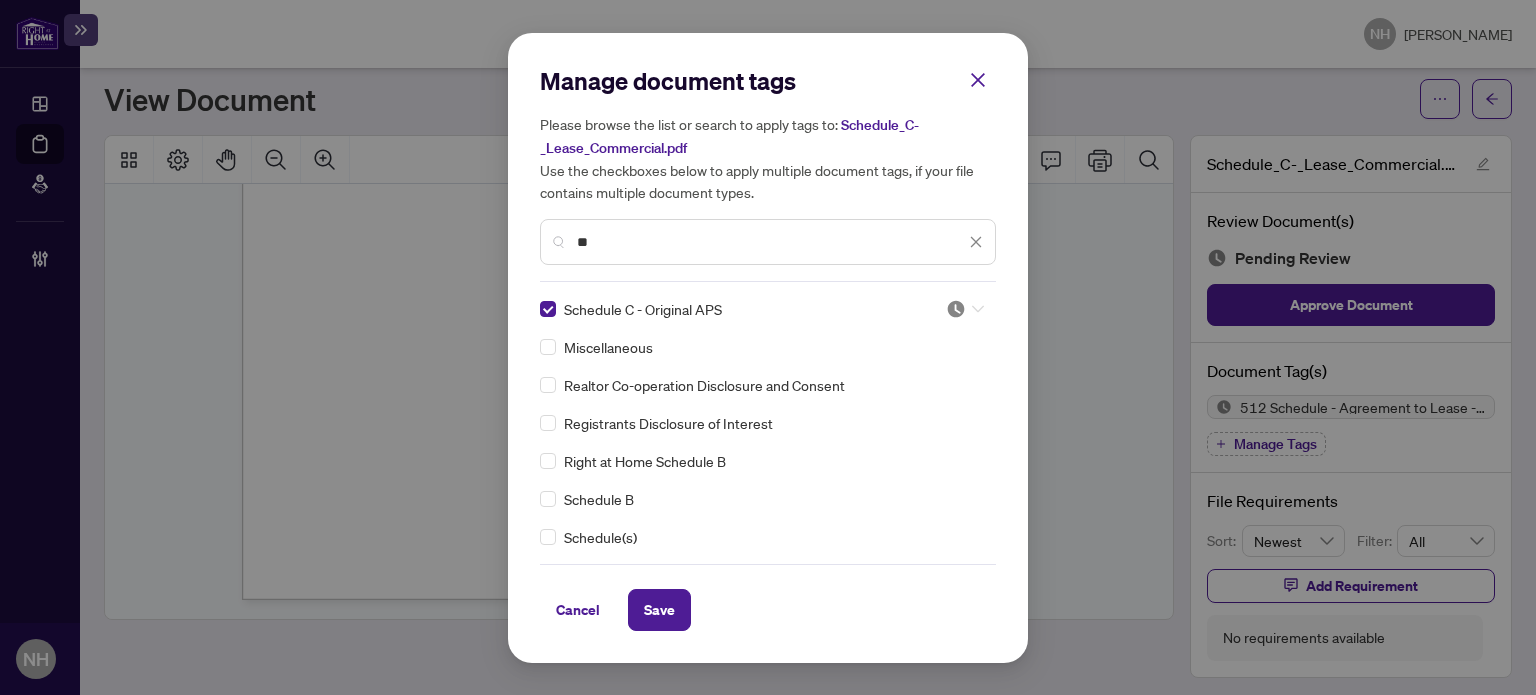 click at bounding box center (965, 309) 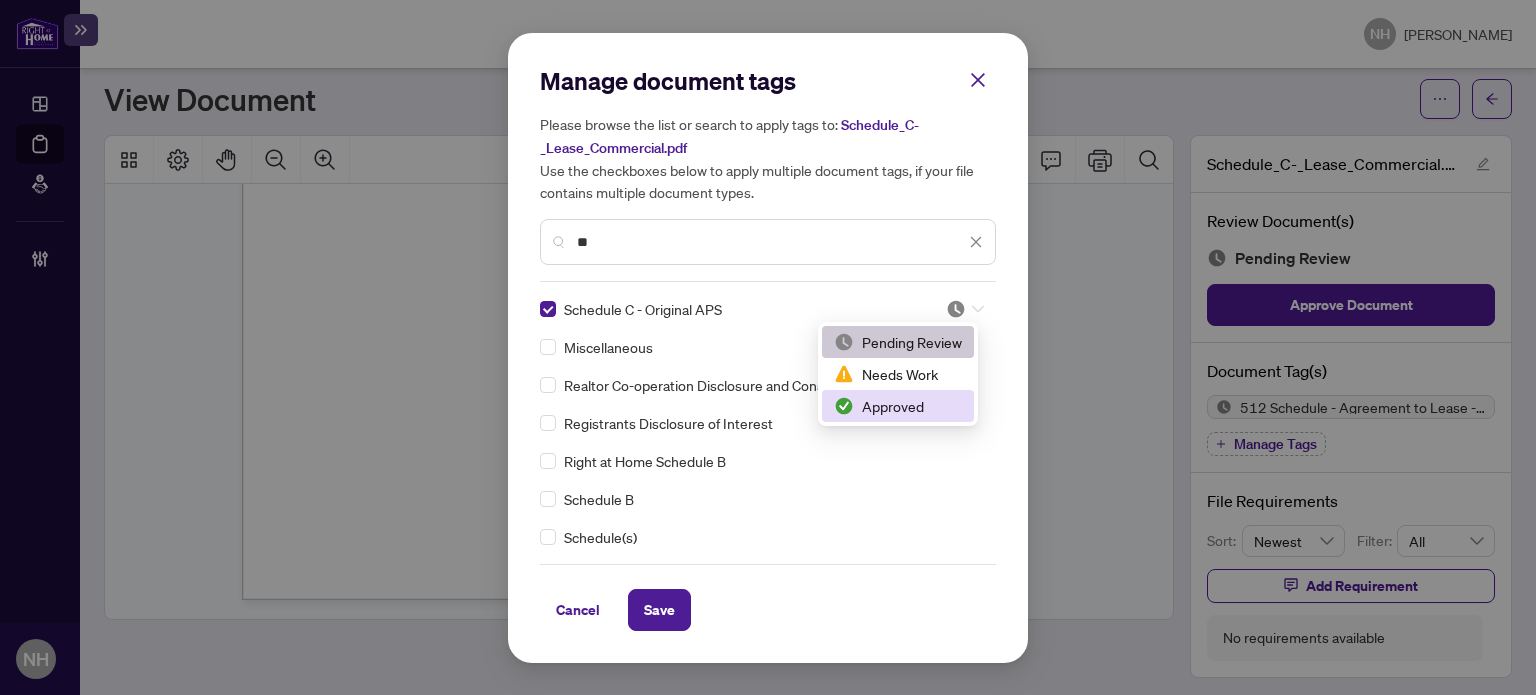 click on "Approved" at bounding box center [898, 406] 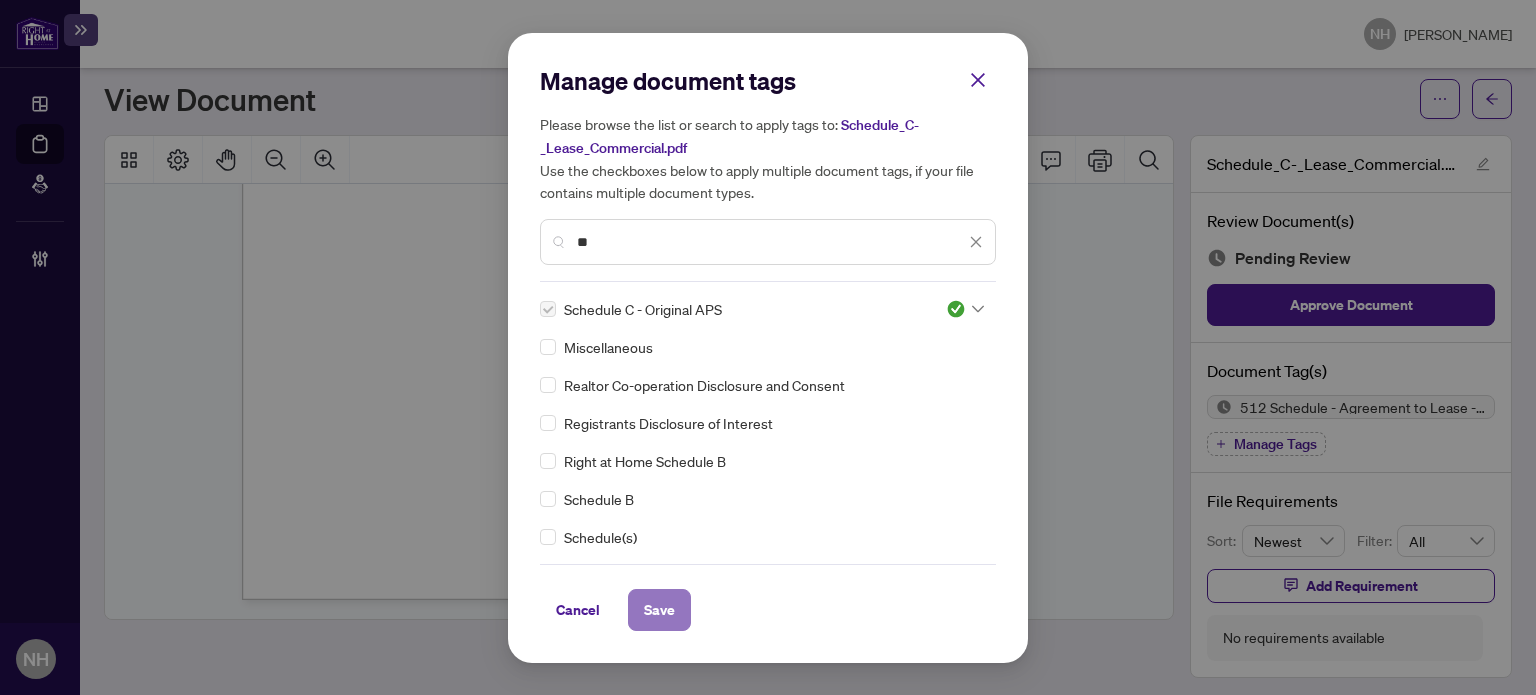 click on "Save" at bounding box center (659, 610) 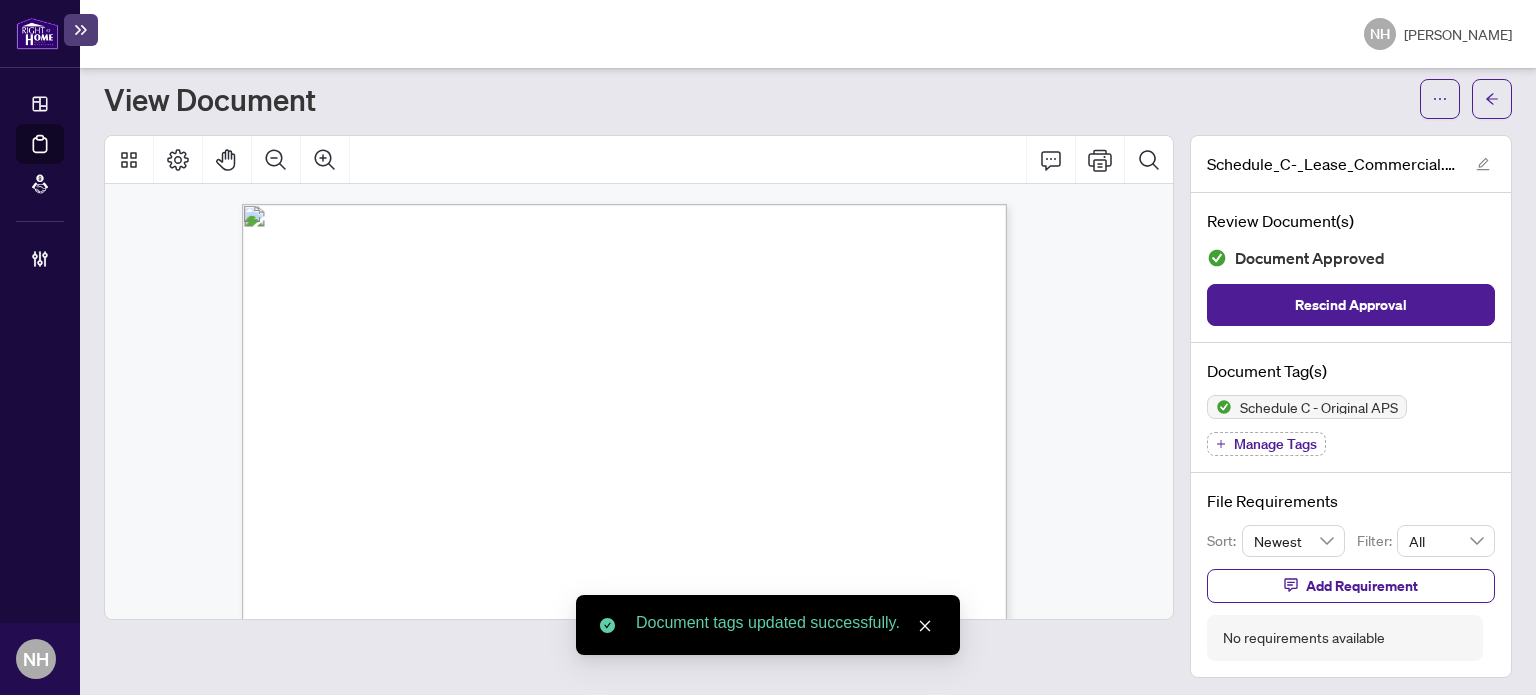 scroll, scrollTop: 0, scrollLeft: 0, axis: both 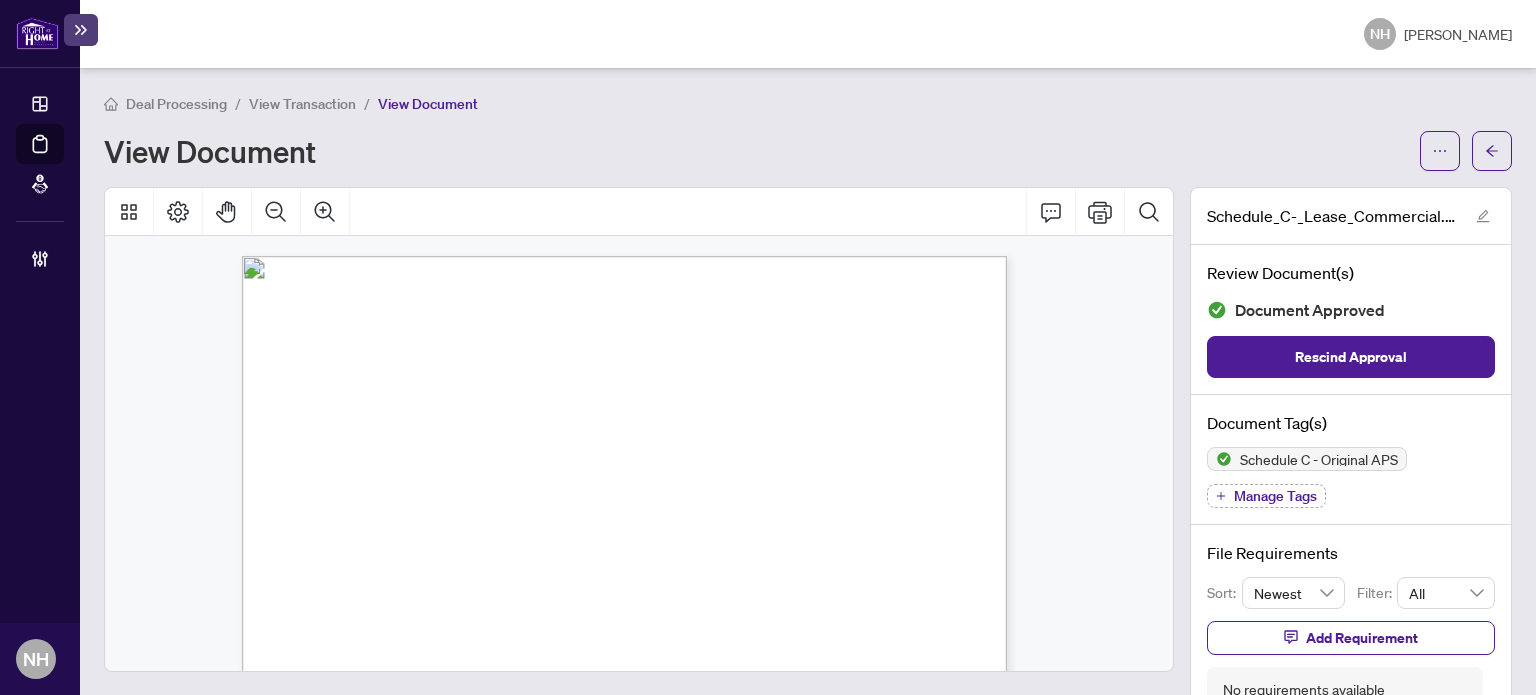 click on "View Transaction" at bounding box center (302, 104) 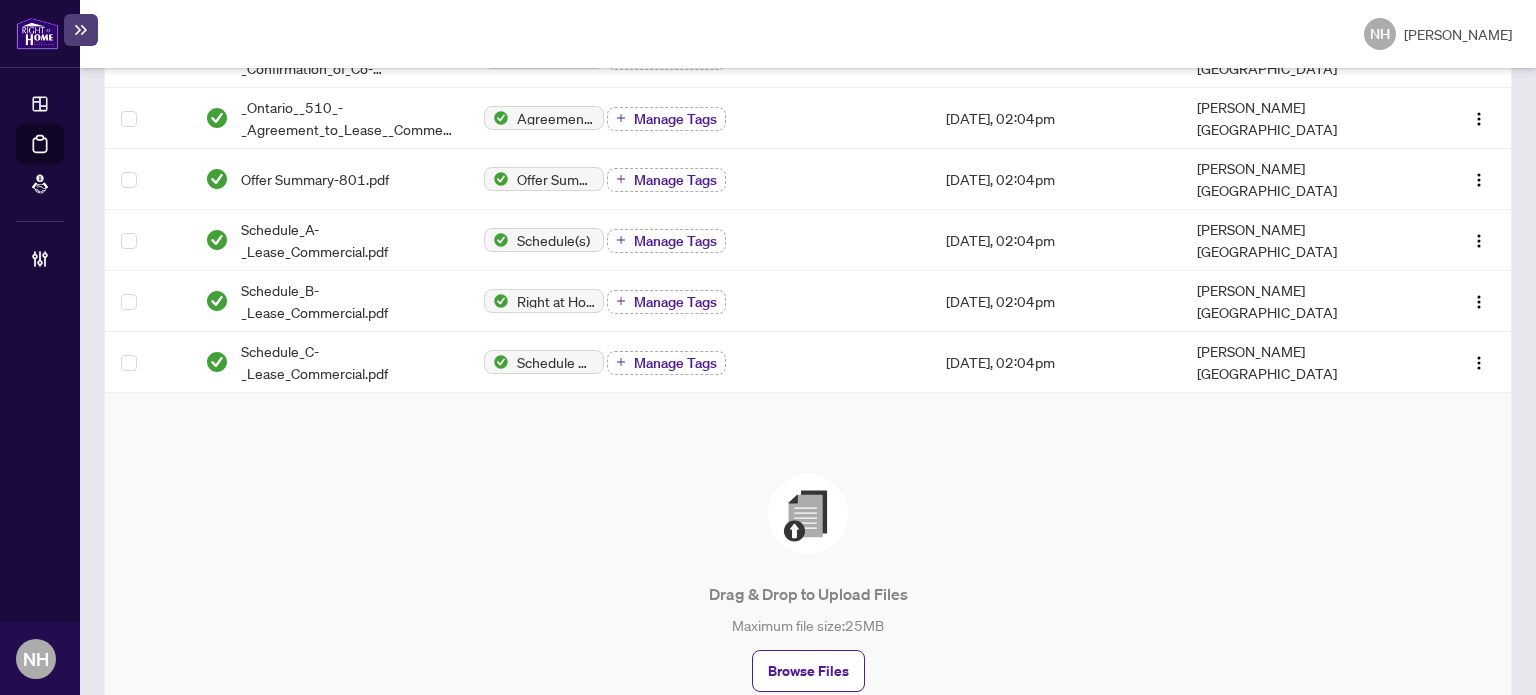 scroll, scrollTop: 200, scrollLeft: 0, axis: vertical 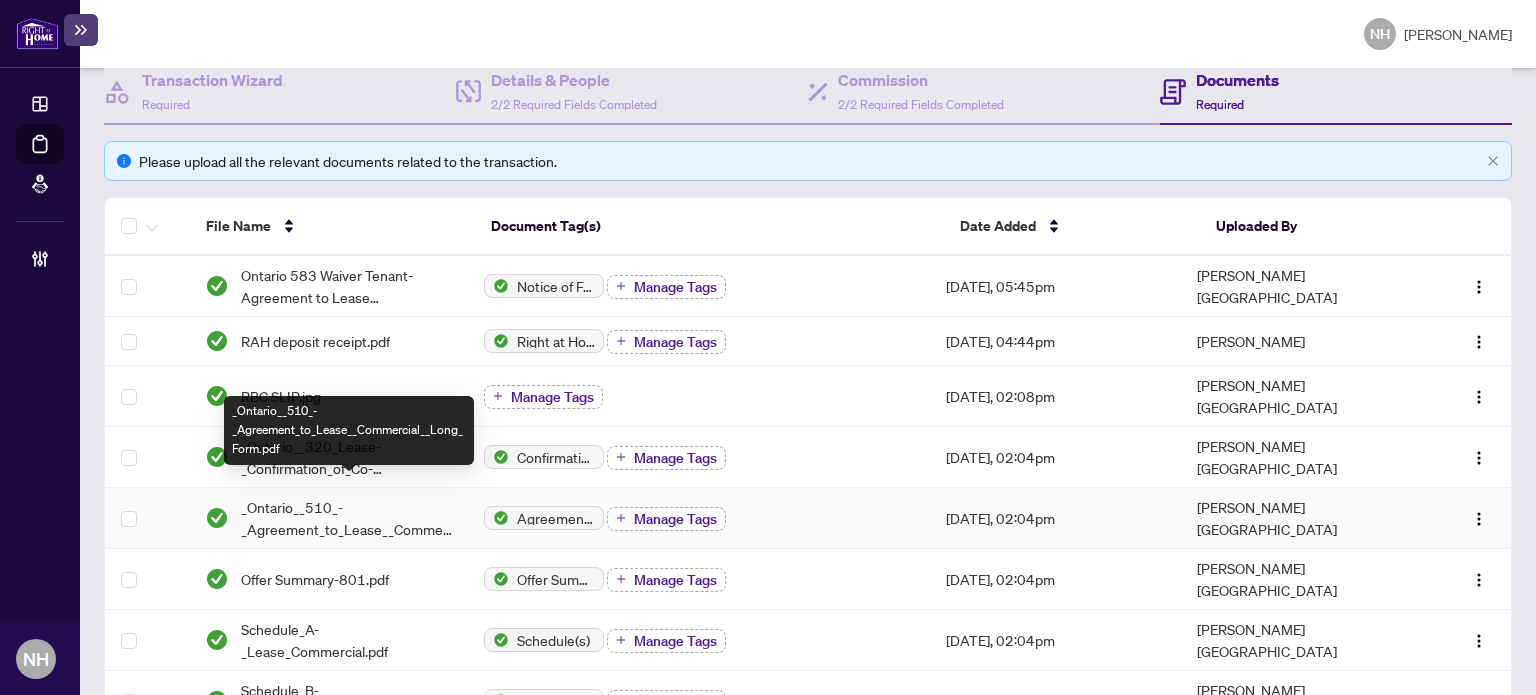 click on "_Ontario__510_-_Agreement_to_Lease__Commercial__Long_Form.pdf" at bounding box center [347, 518] 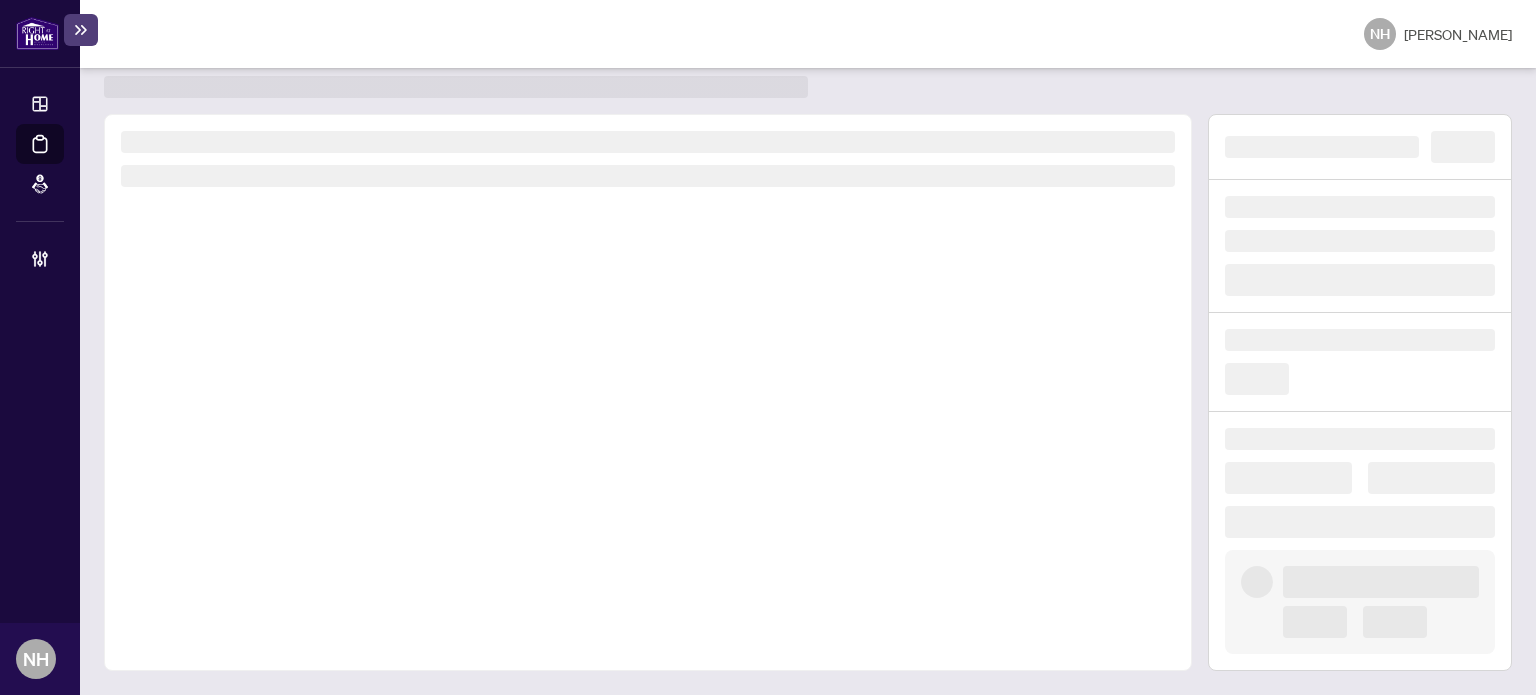 scroll, scrollTop: 52, scrollLeft: 0, axis: vertical 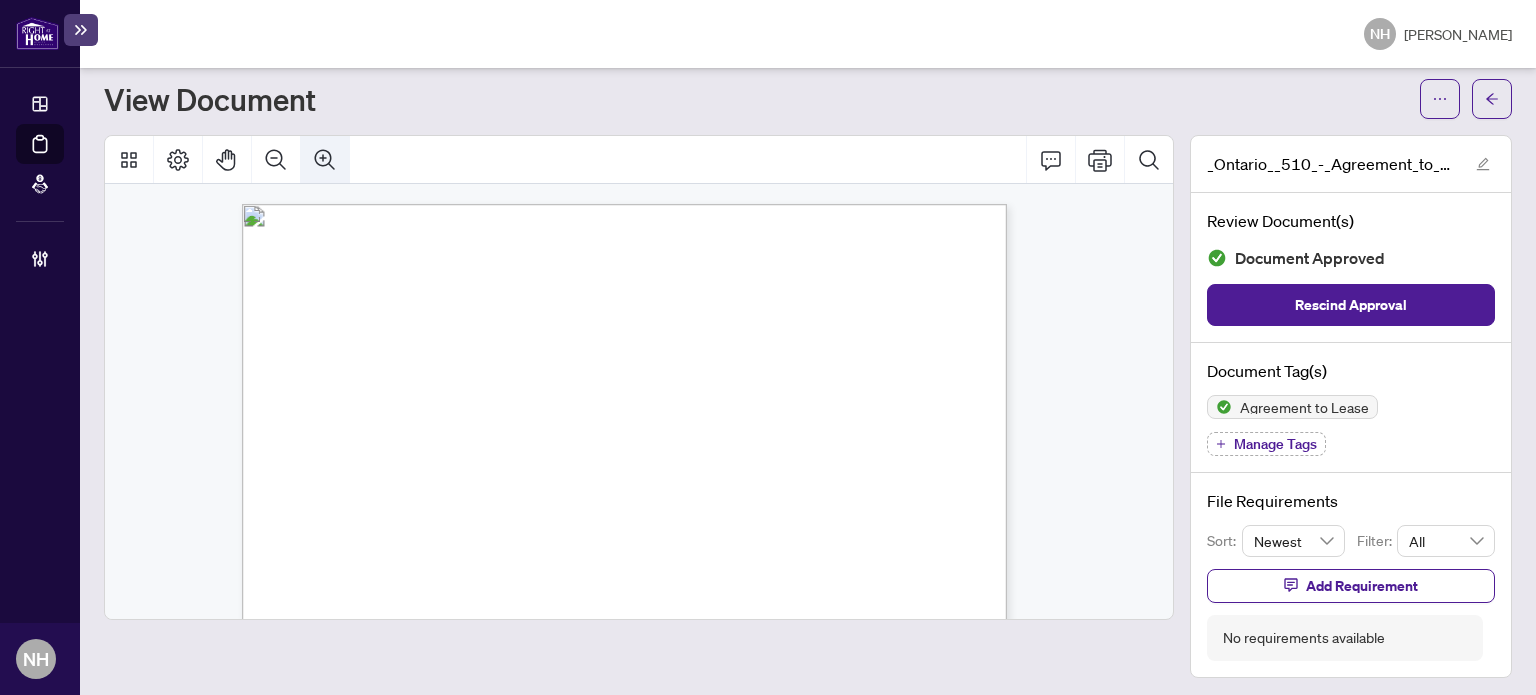 click 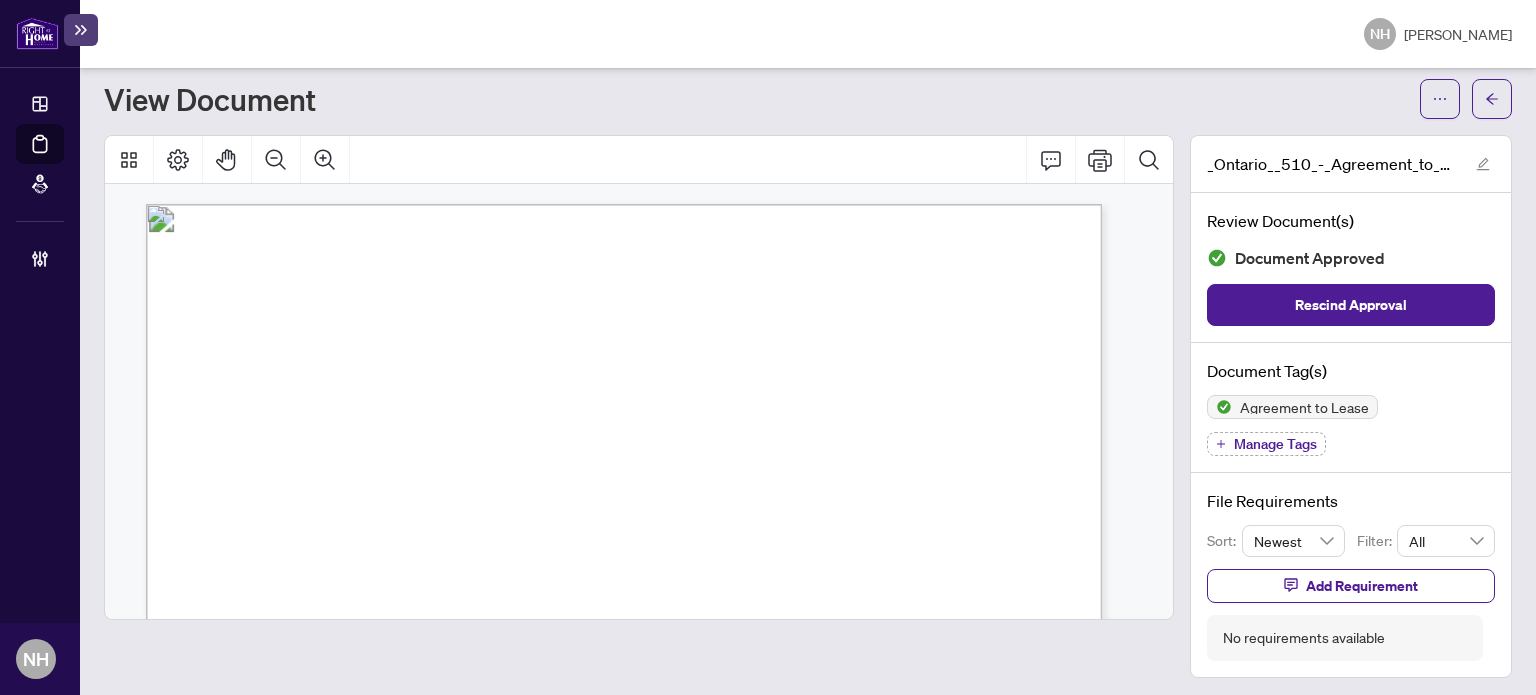 scroll, scrollTop: 0, scrollLeft: 0, axis: both 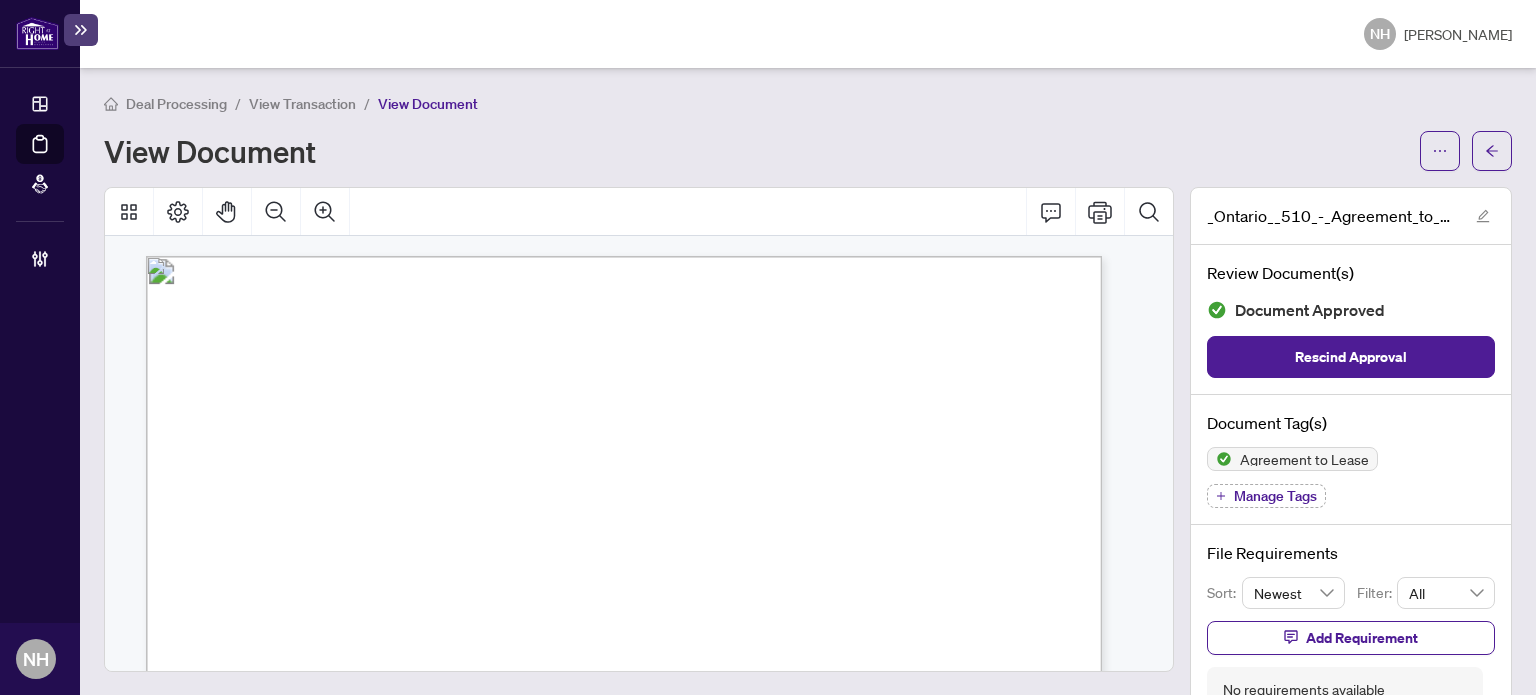 click on "View Transaction" at bounding box center (302, 104) 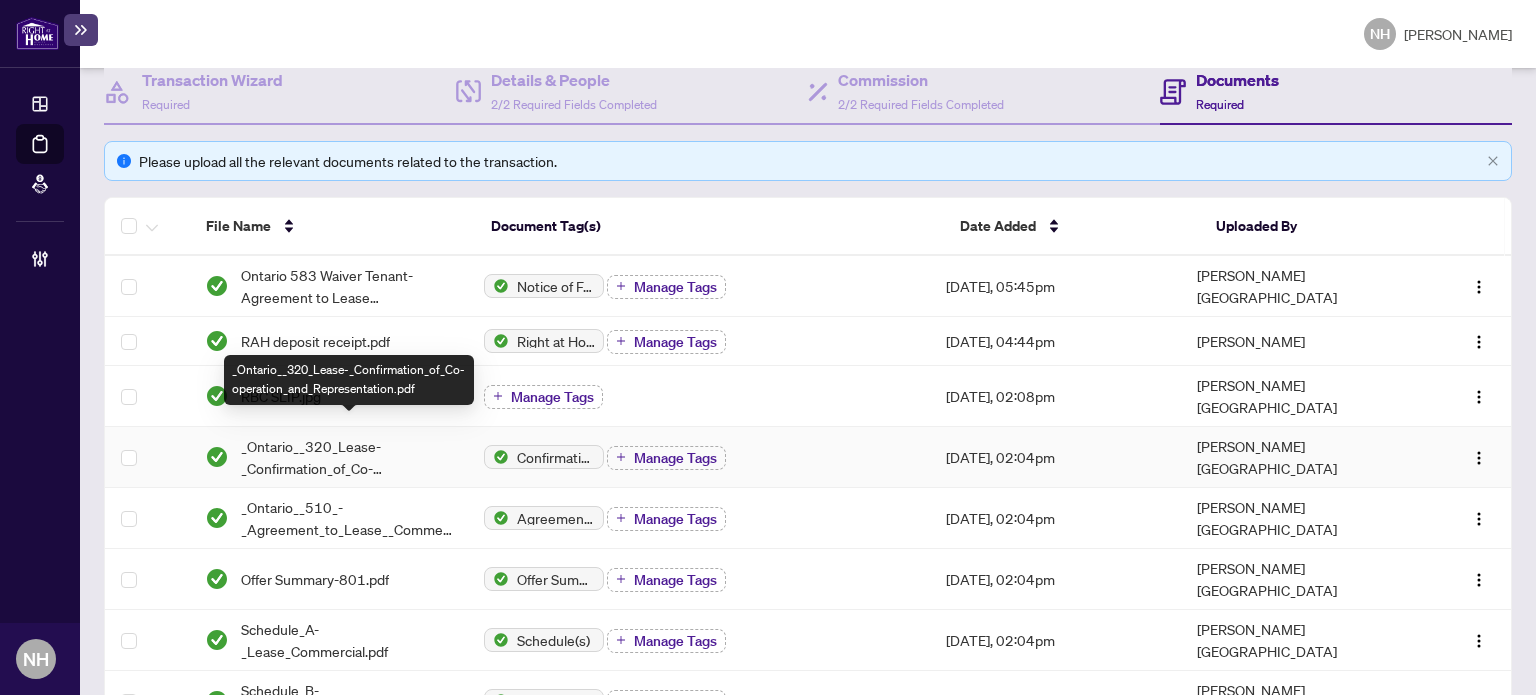 click on "_Ontario__320_Lease-_Confirmation_of_Co-operation_and_Representation.pdf" at bounding box center [347, 457] 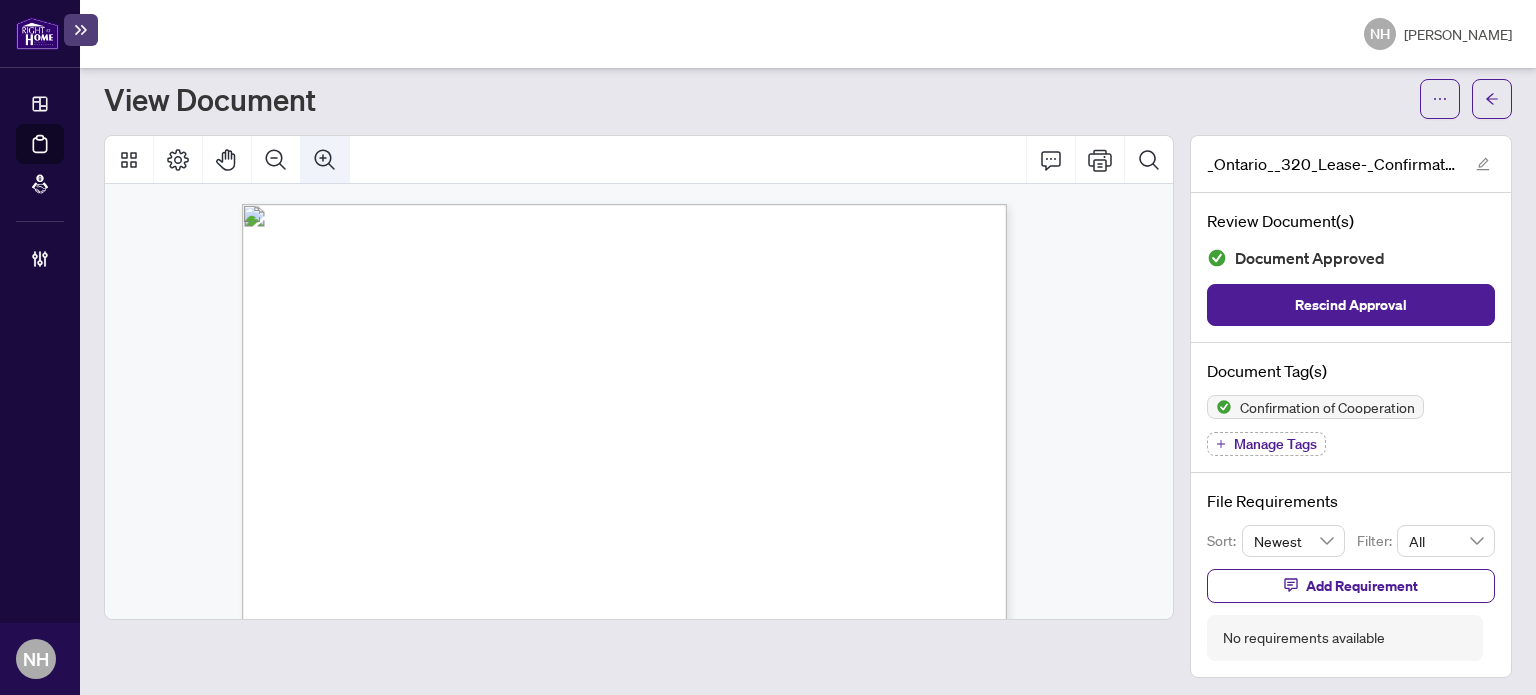 click 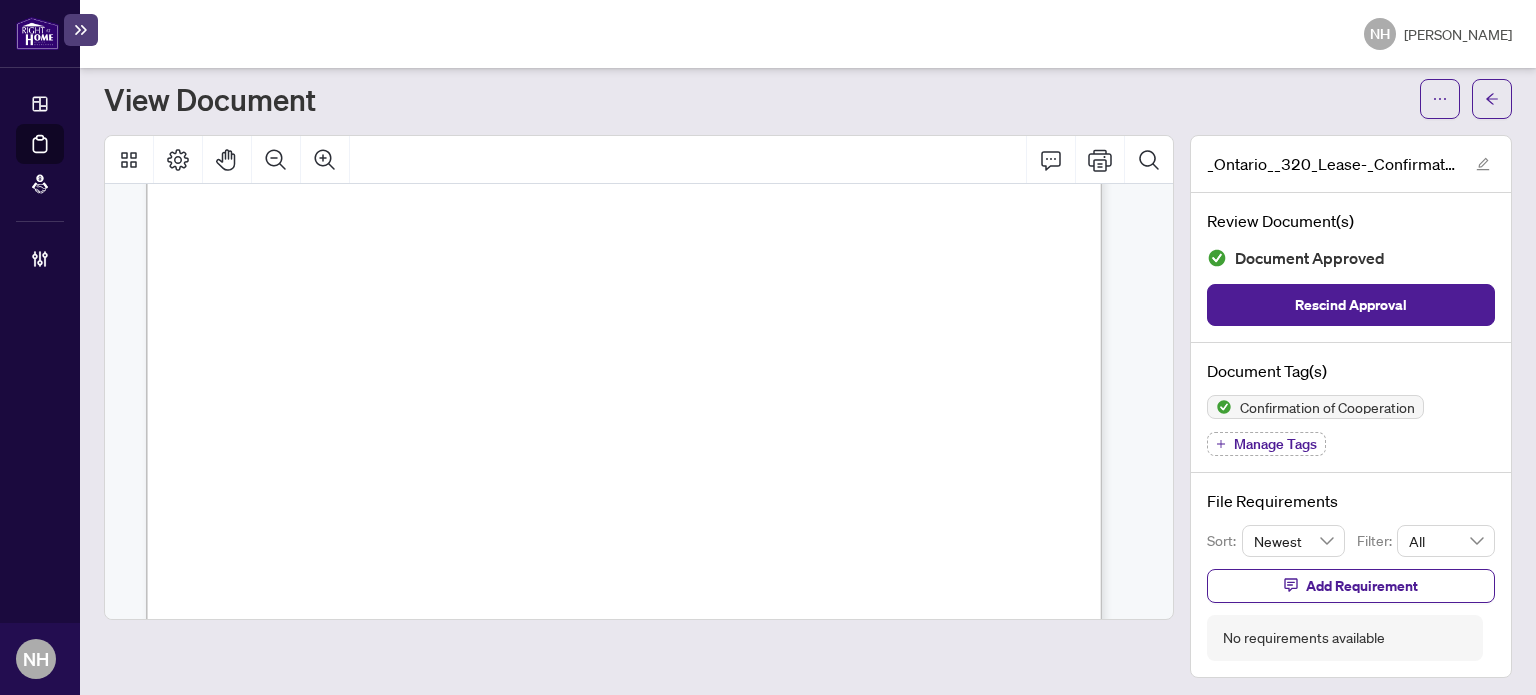 scroll, scrollTop: 1306, scrollLeft: 0, axis: vertical 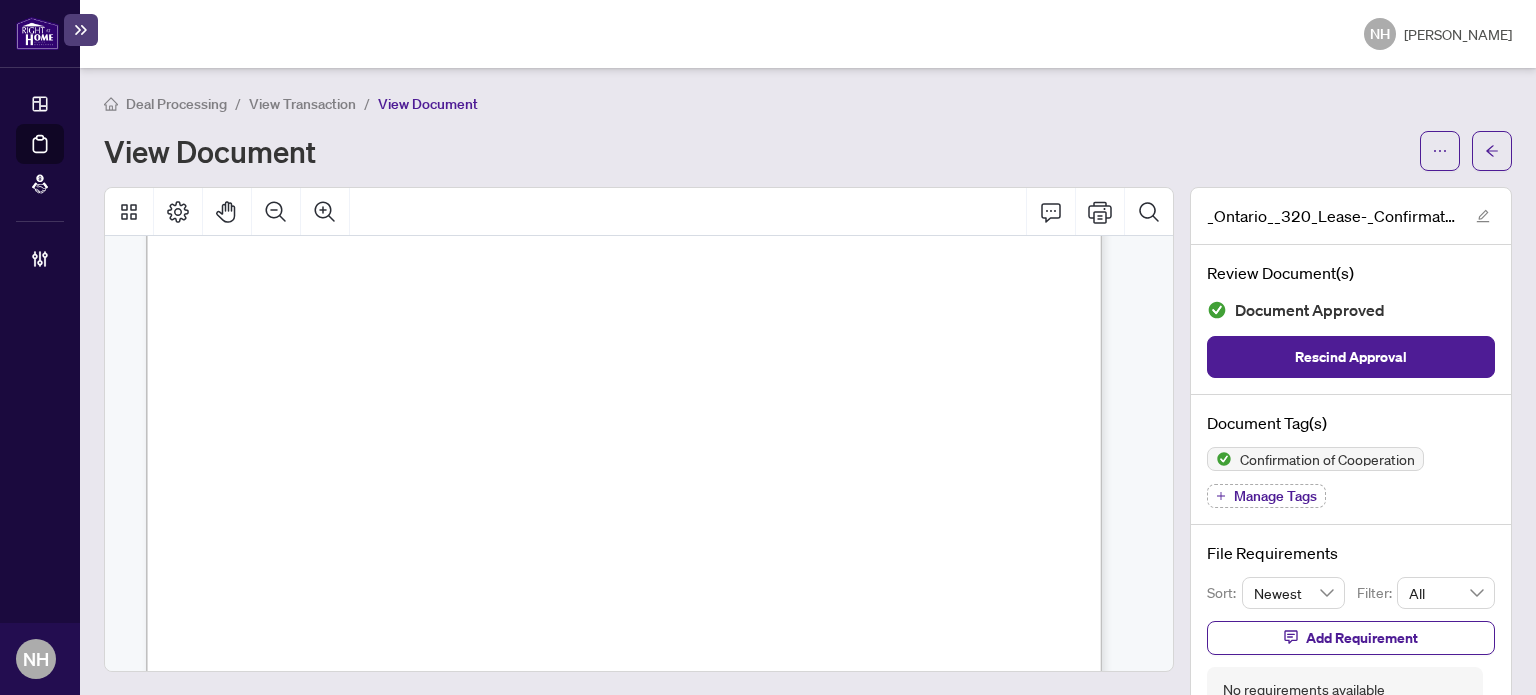 click on "View Transaction" at bounding box center (302, 104) 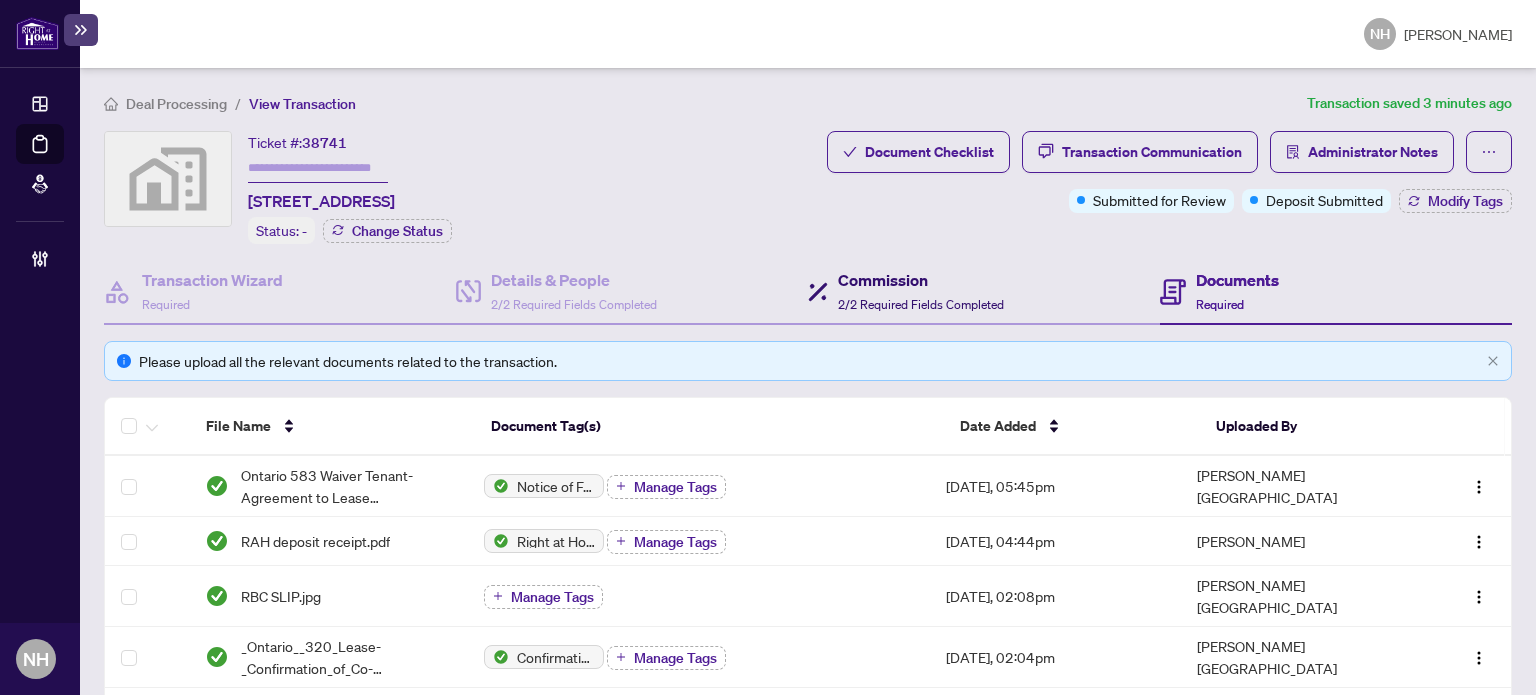 click on "Commission" at bounding box center (921, 280) 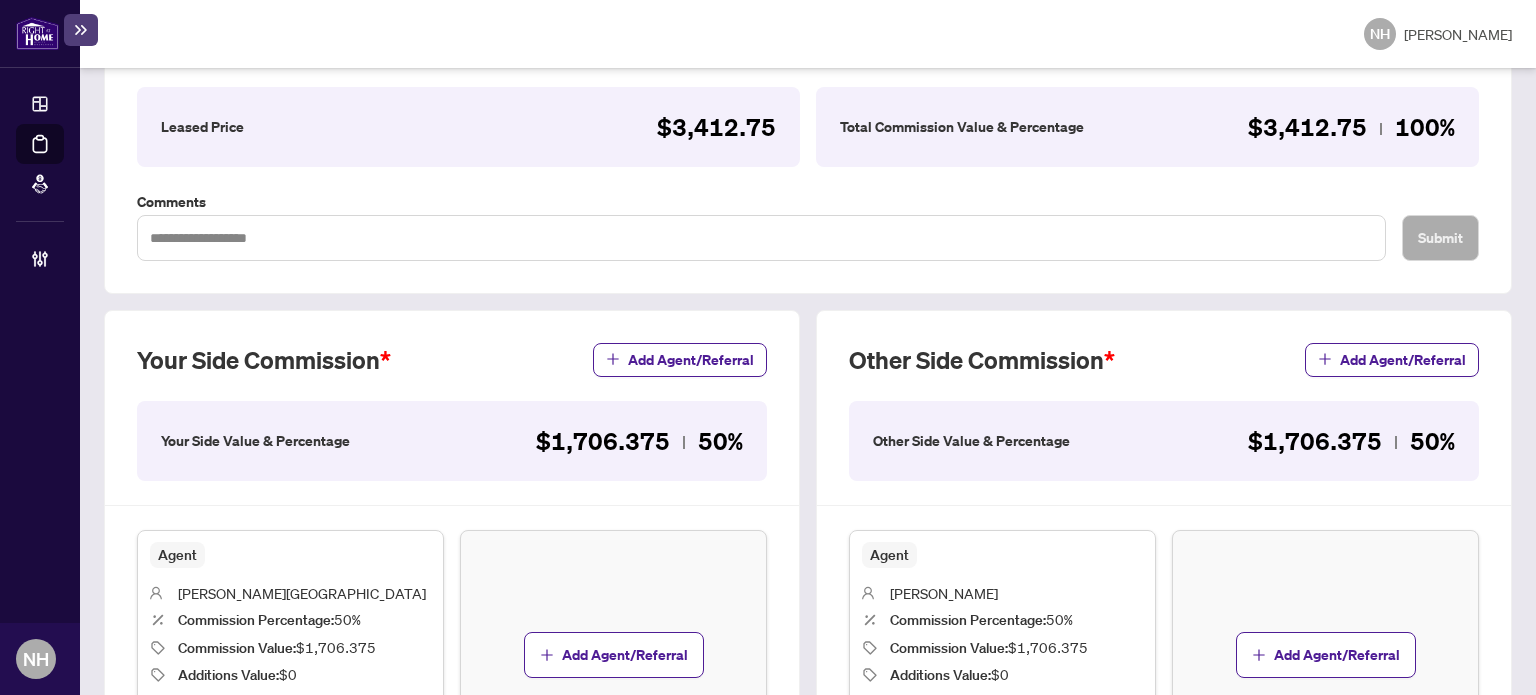 scroll, scrollTop: 500, scrollLeft: 0, axis: vertical 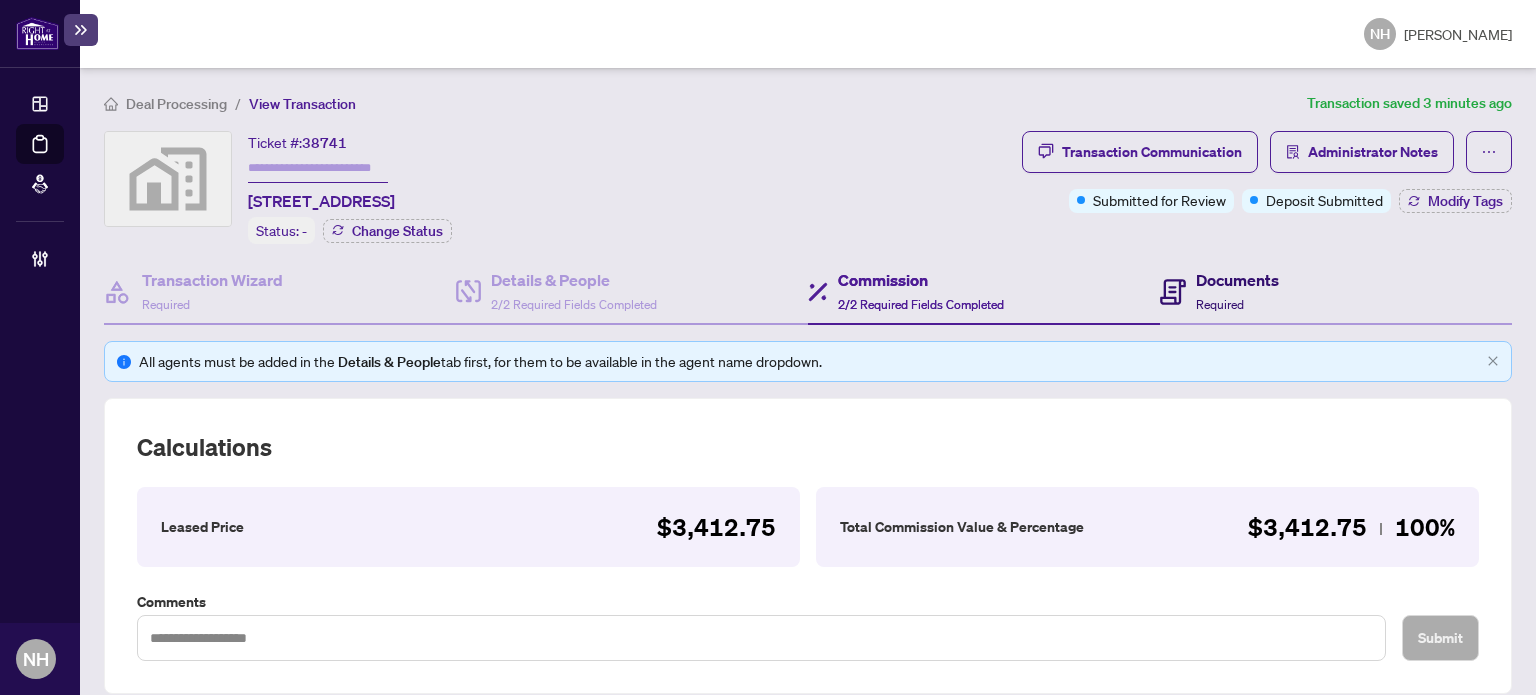 click on "Required" at bounding box center (1220, 304) 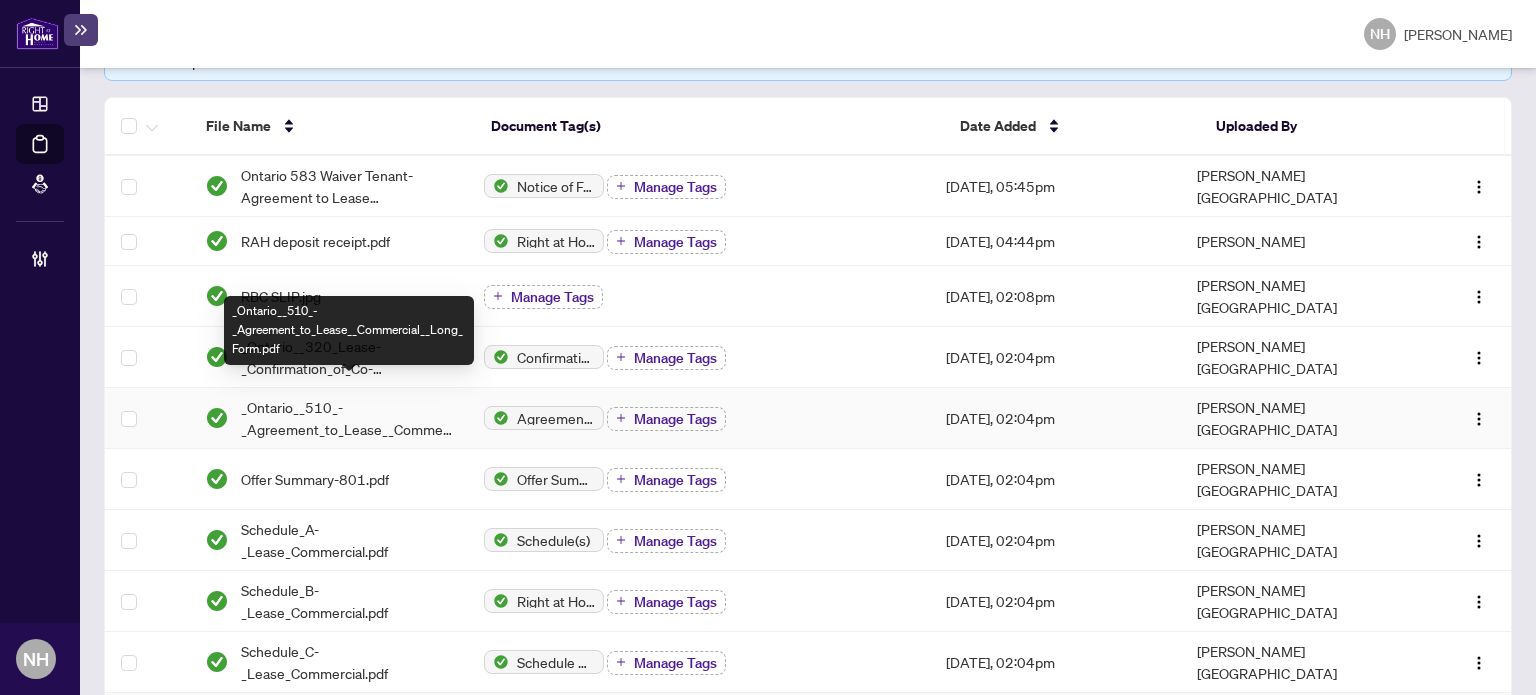 click on "_Ontario__510_-_Agreement_to_Lease__Commercial__Long_Form.pdf" at bounding box center [347, 418] 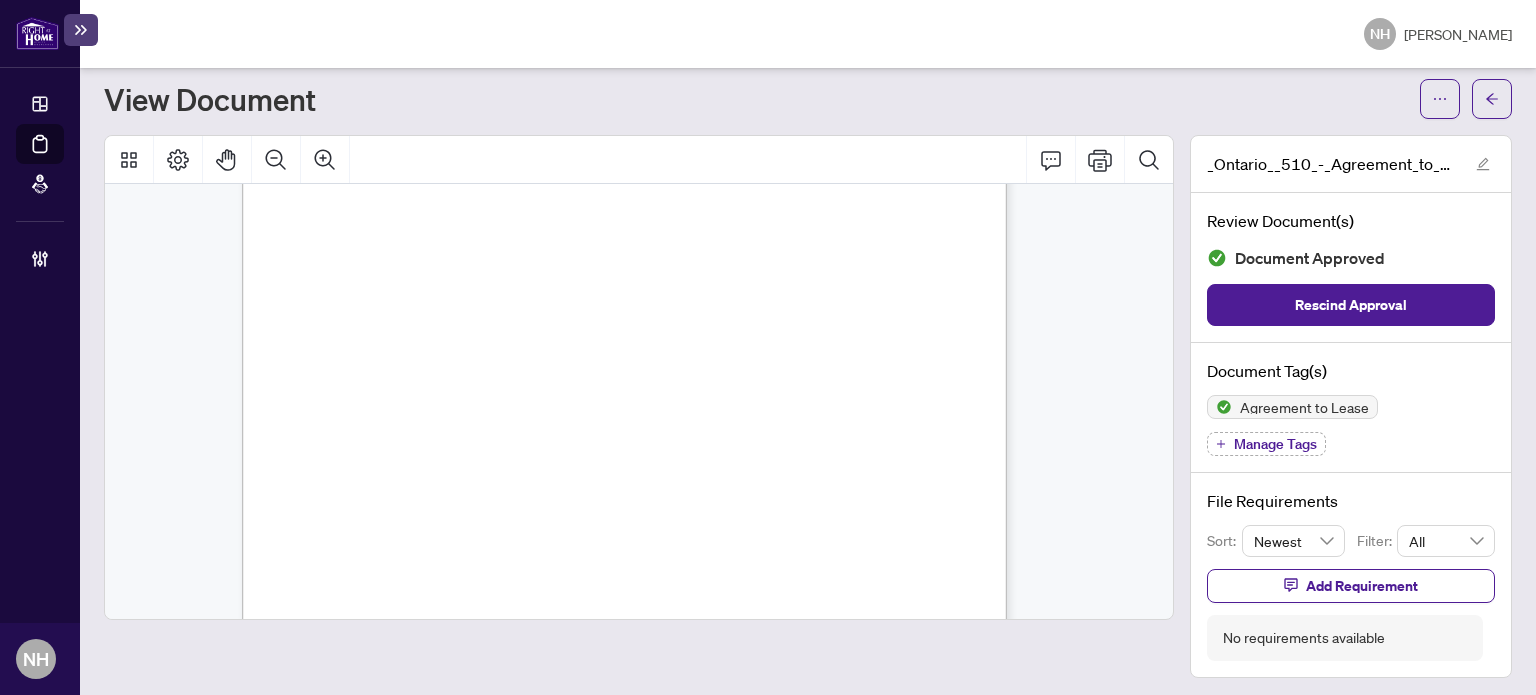 scroll, scrollTop: 400, scrollLeft: 0, axis: vertical 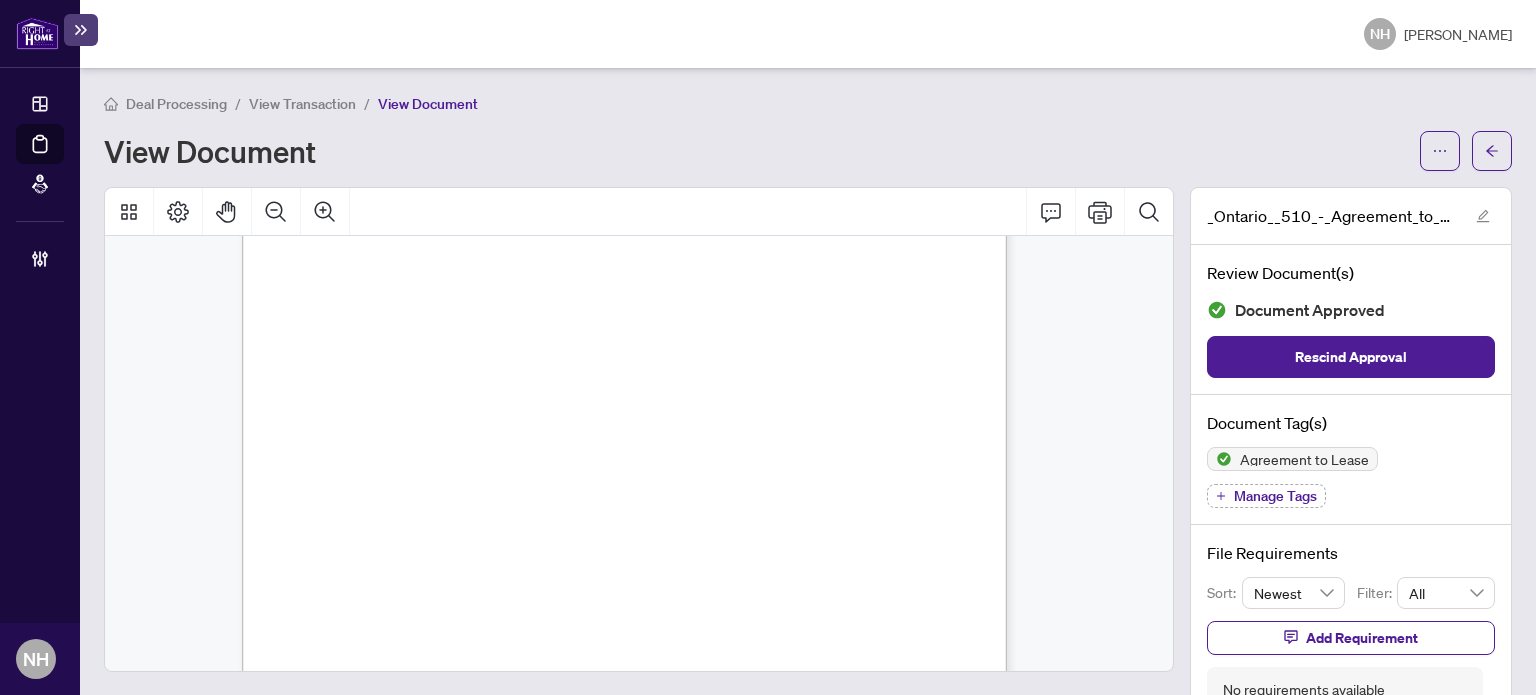 click on "View Transaction" at bounding box center [302, 104] 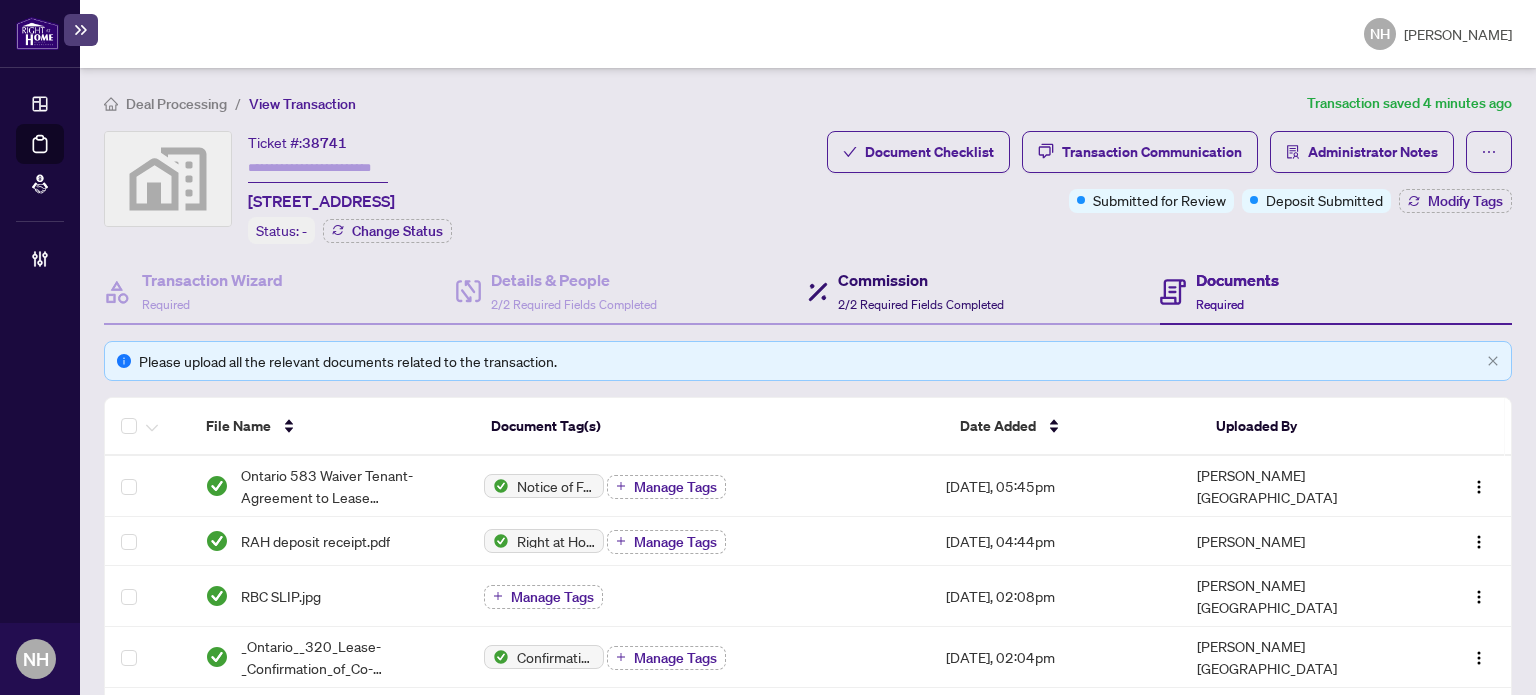 click on "Commission" at bounding box center [921, 280] 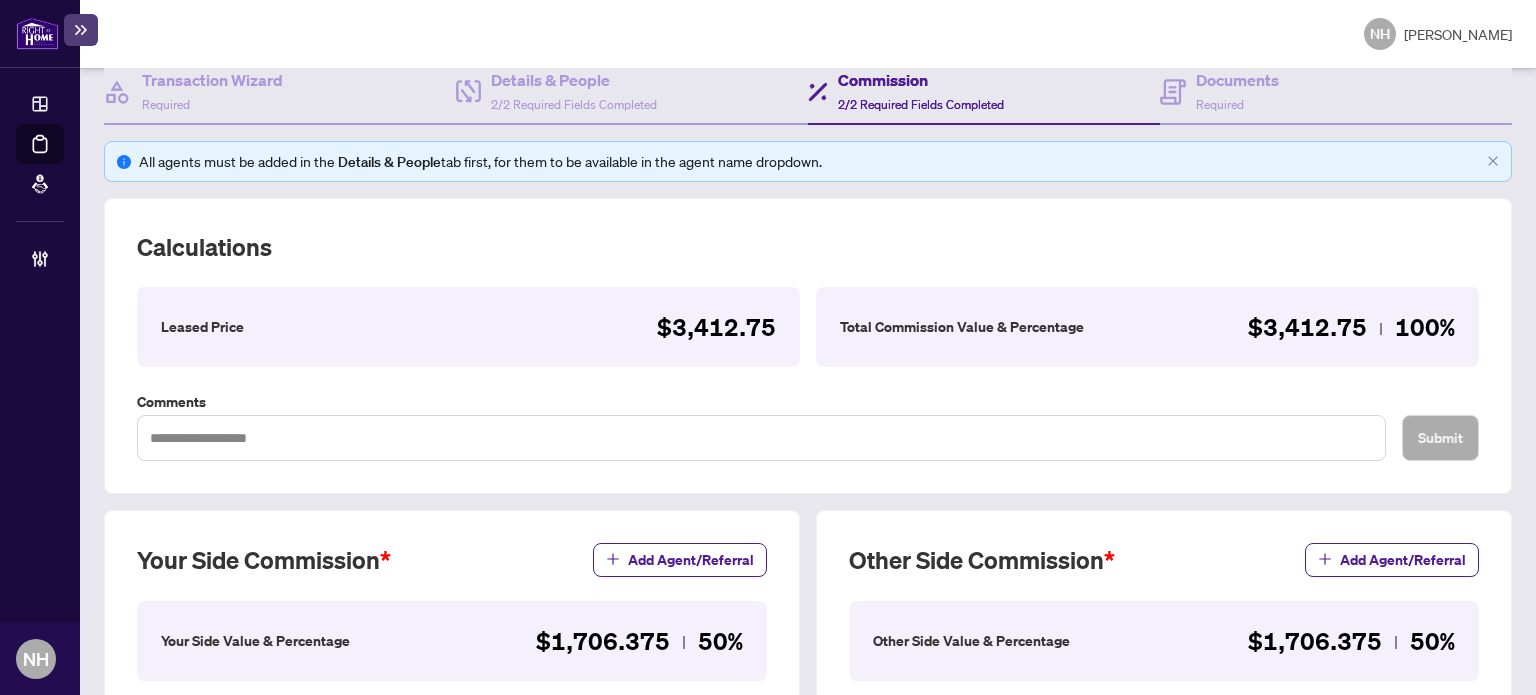 scroll, scrollTop: 300, scrollLeft: 0, axis: vertical 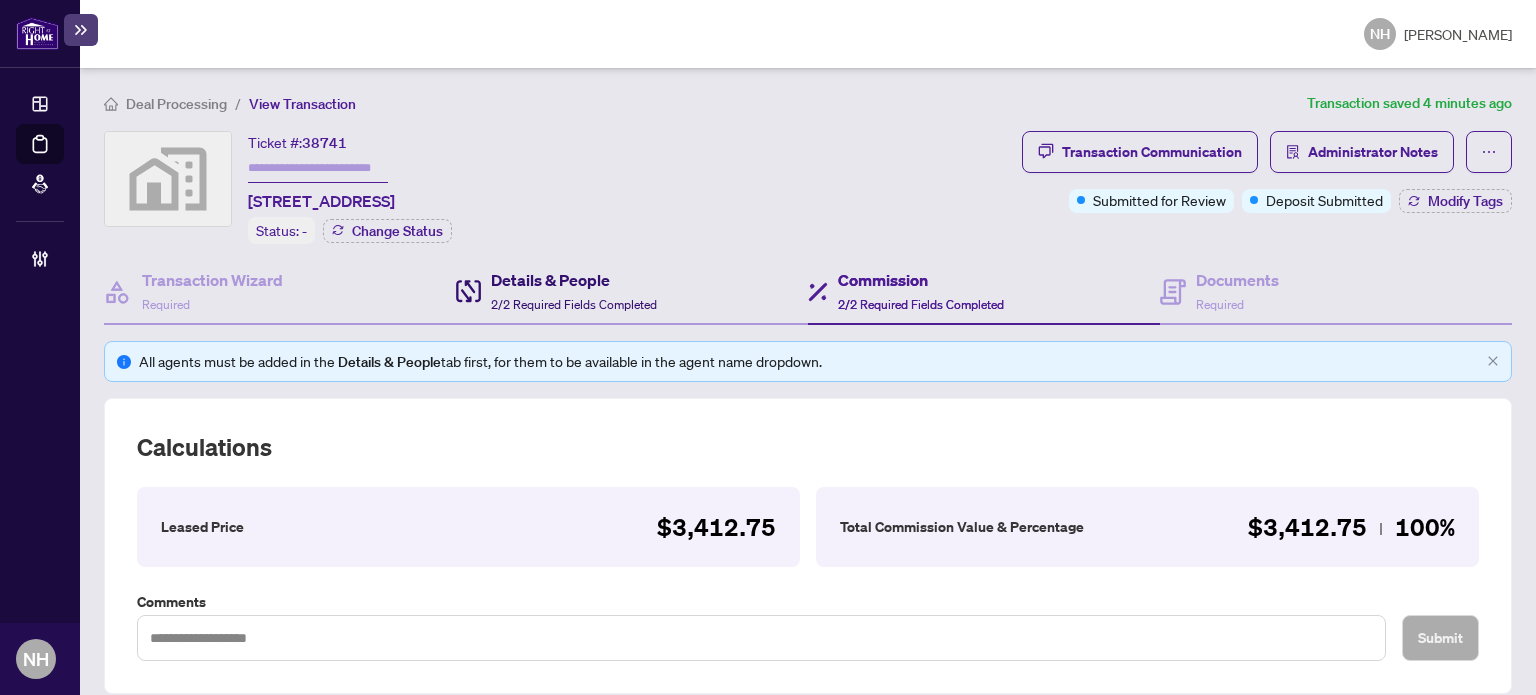 click on "Details & People" at bounding box center [574, 280] 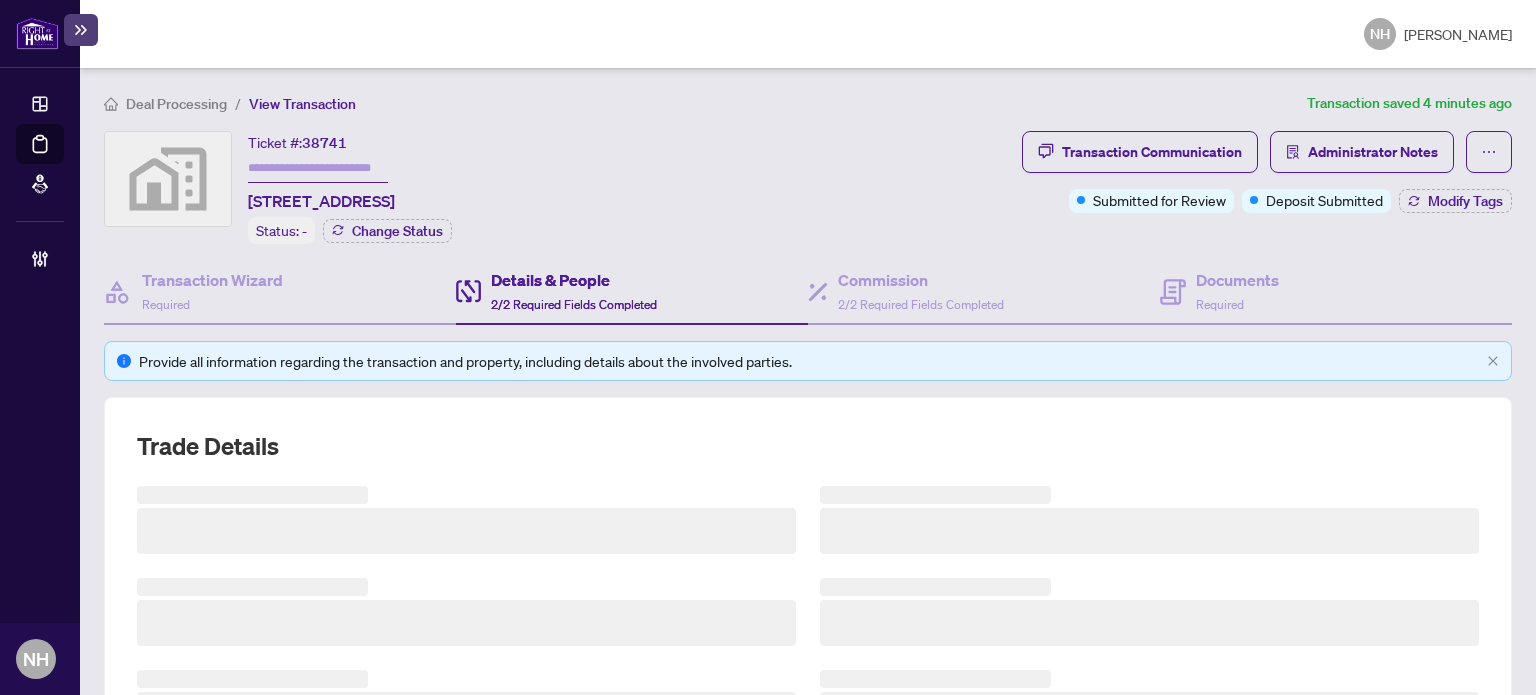click on "Deal Processing / View Transaction Transaction saved   4 minutes ago Ticket #:  38741 2326 Queen St E, Toronto, ON, Canada Status:   - Change Status Transaction Communication Administrator Notes Submitted for Review Deposit Submitted Modify Tags Transaction Wizard Required Details & People 2/2 Required Fields Completed Commission 2/2 Required Fields Completed Documents Required Provide all information regarding the transaction and property, including details about the involved parties. Trade Details People Add Person Add Person Previous Tab Next Tab" at bounding box center [808, 676] 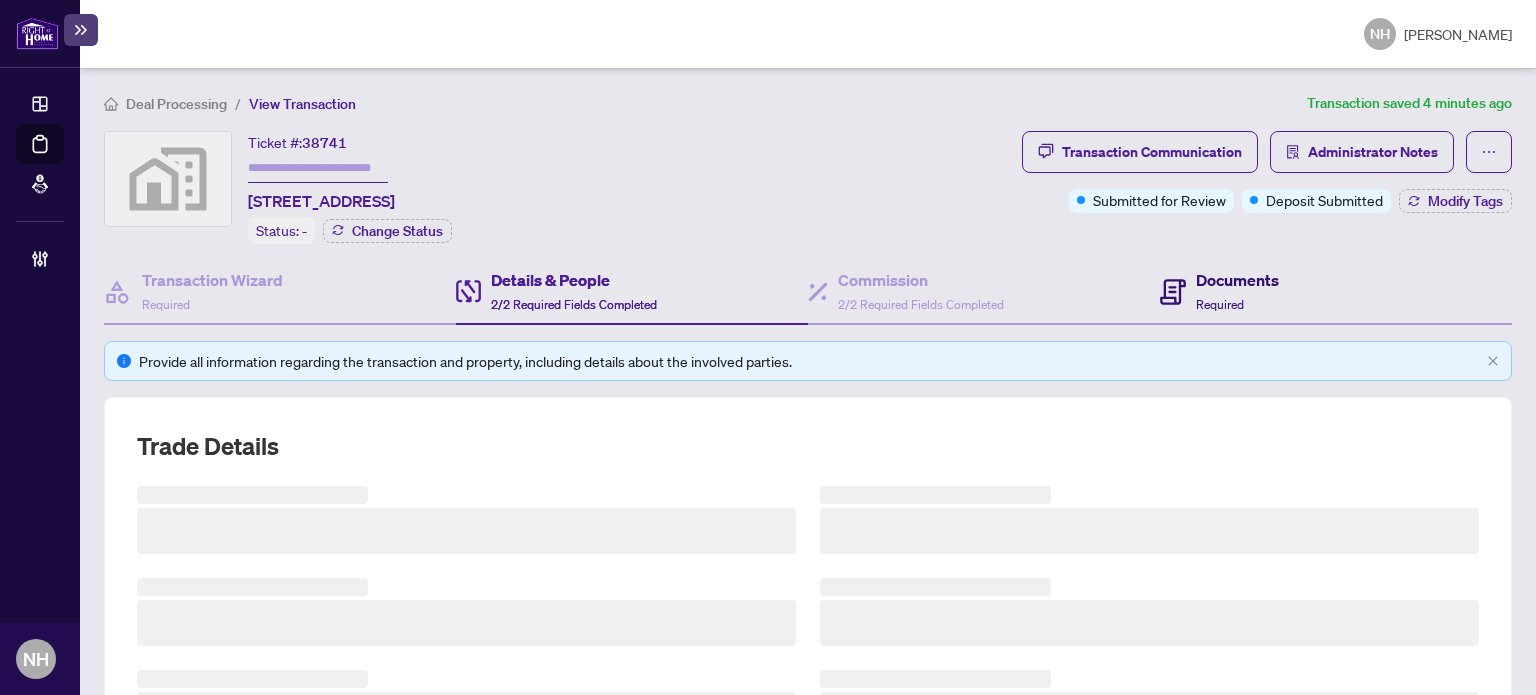 click on "Documents Required" at bounding box center (1237, 291) 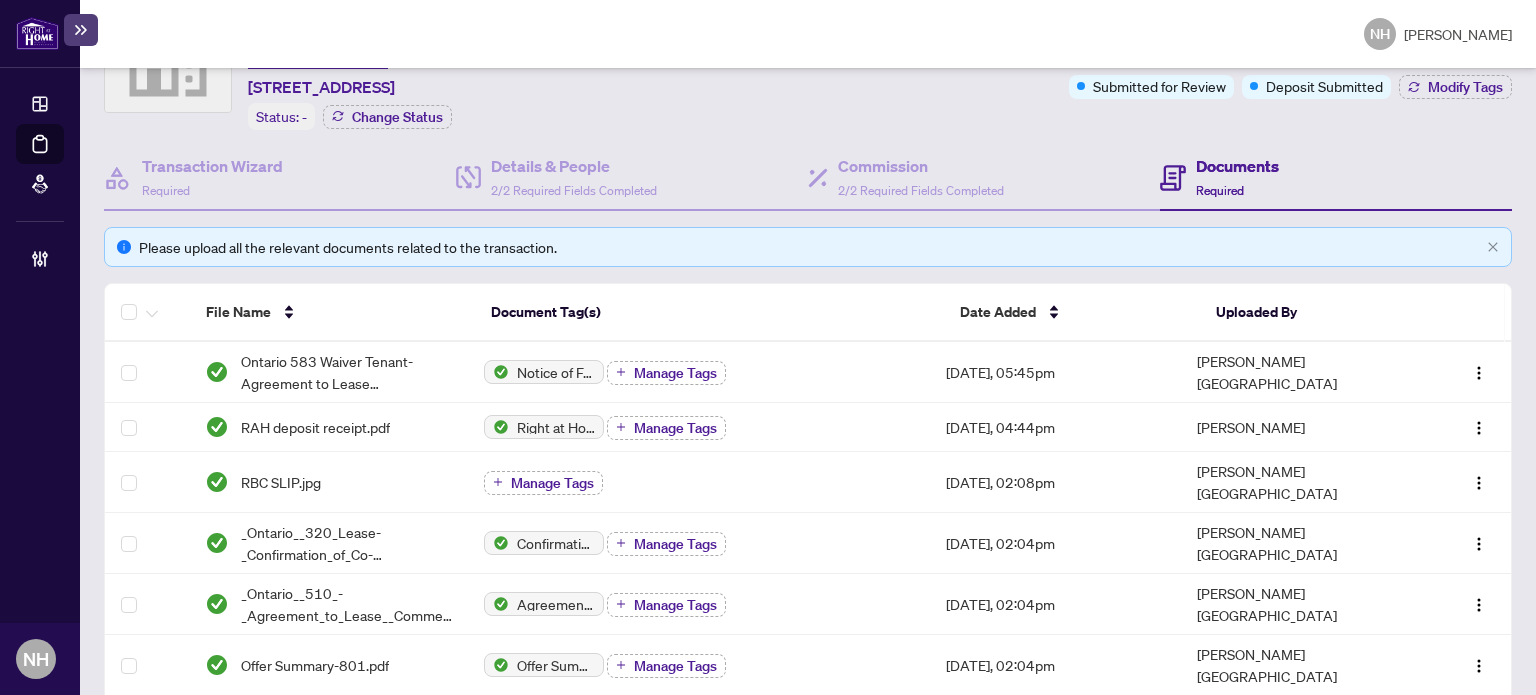 scroll, scrollTop: 200, scrollLeft: 0, axis: vertical 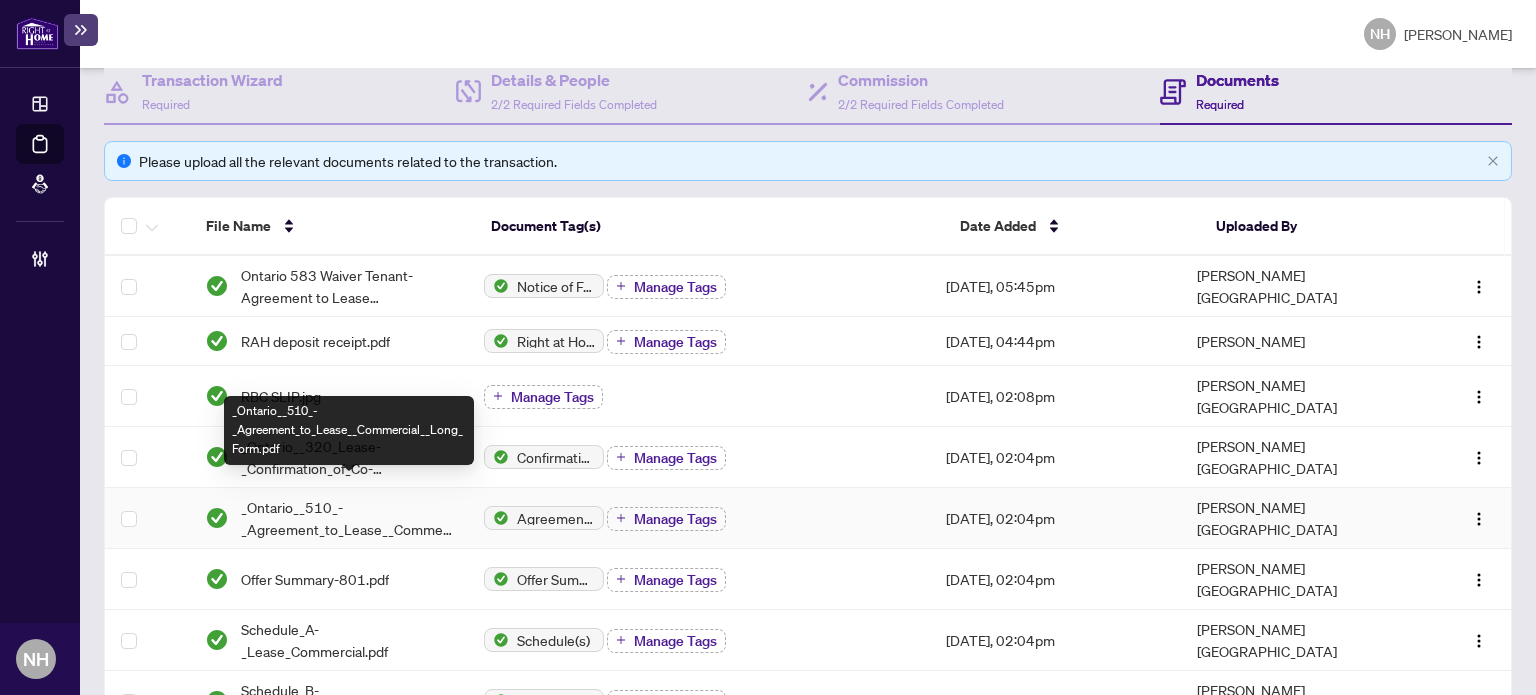click on "_Ontario__510_-_Agreement_to_Lease__Commercial__Long_Form.pdf" at bounding box center [347, 518] 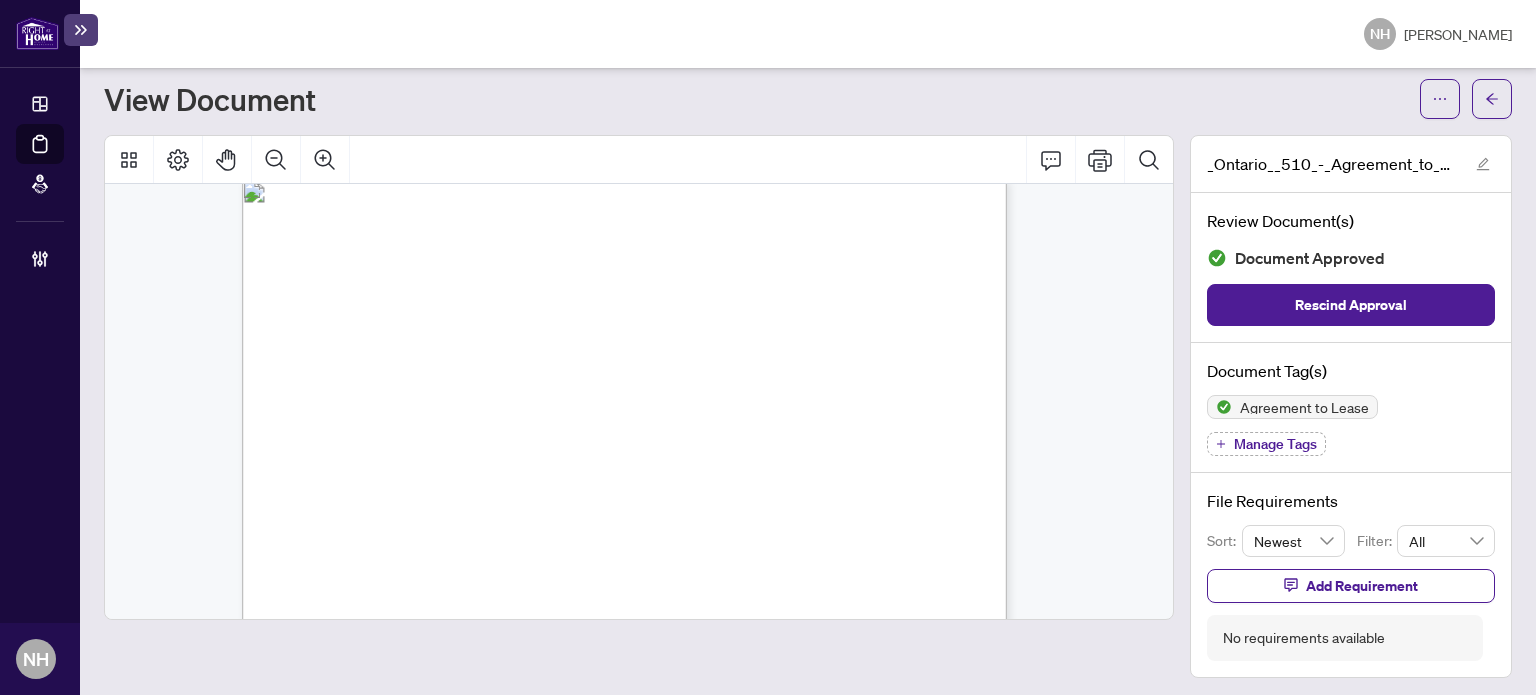 scroll, scrollTop: 0, scrollLeft: 0, axis: both 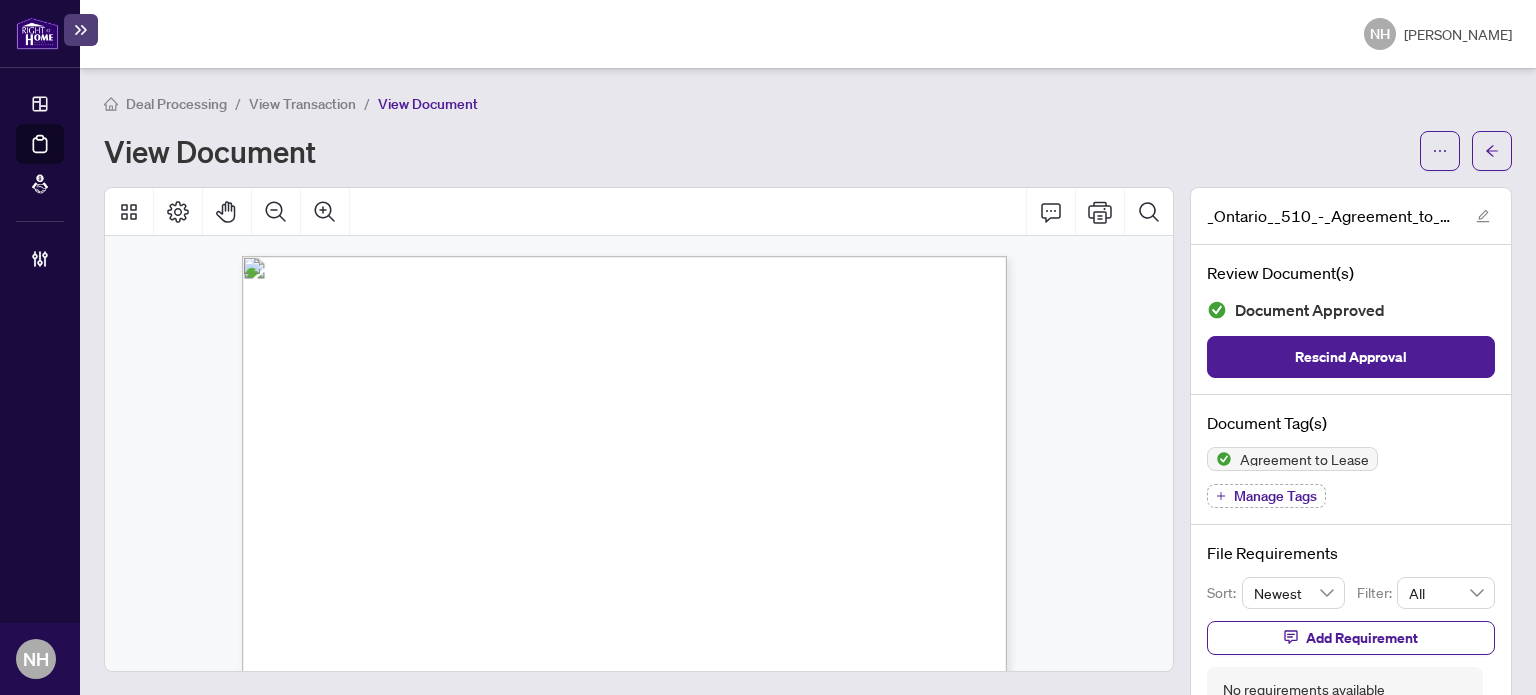click on "View Transaction" at bounding box center (302, 104) 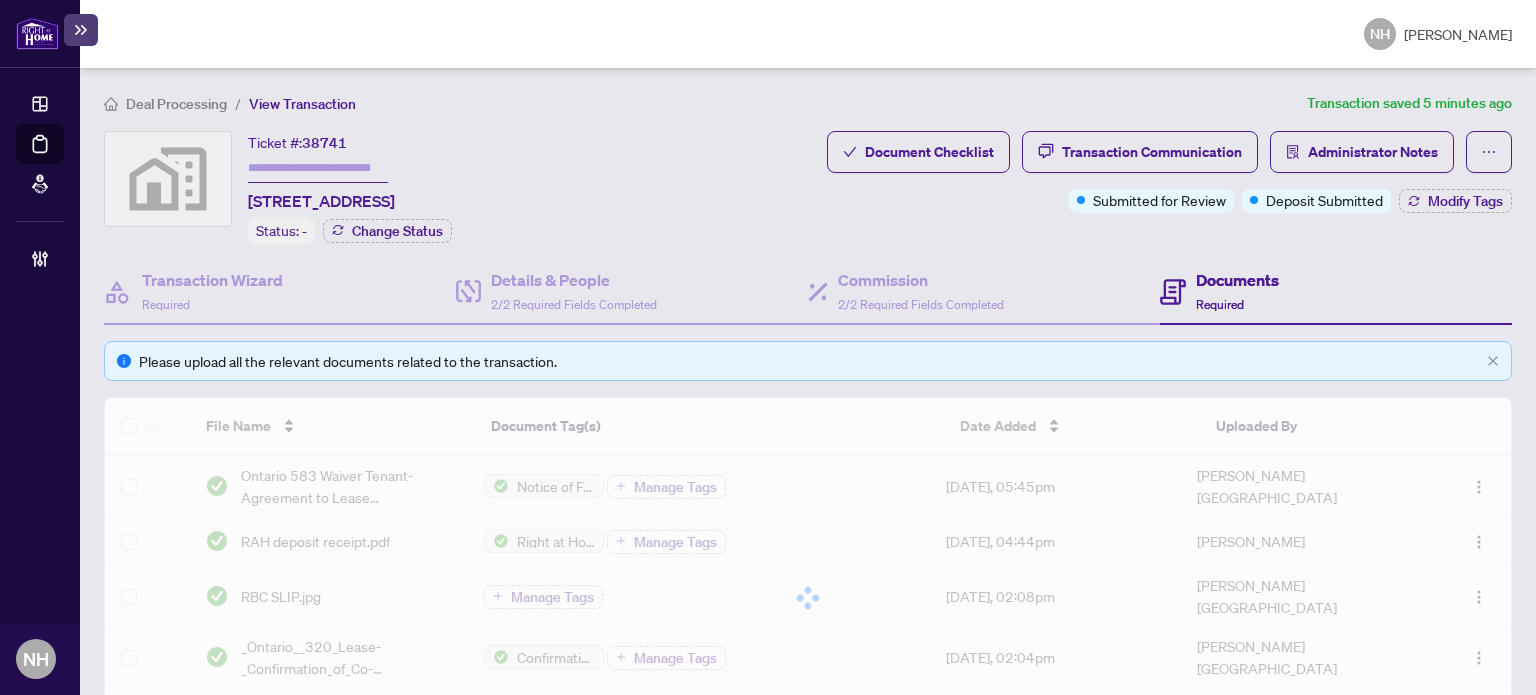 click at bounding box center (318, 168) 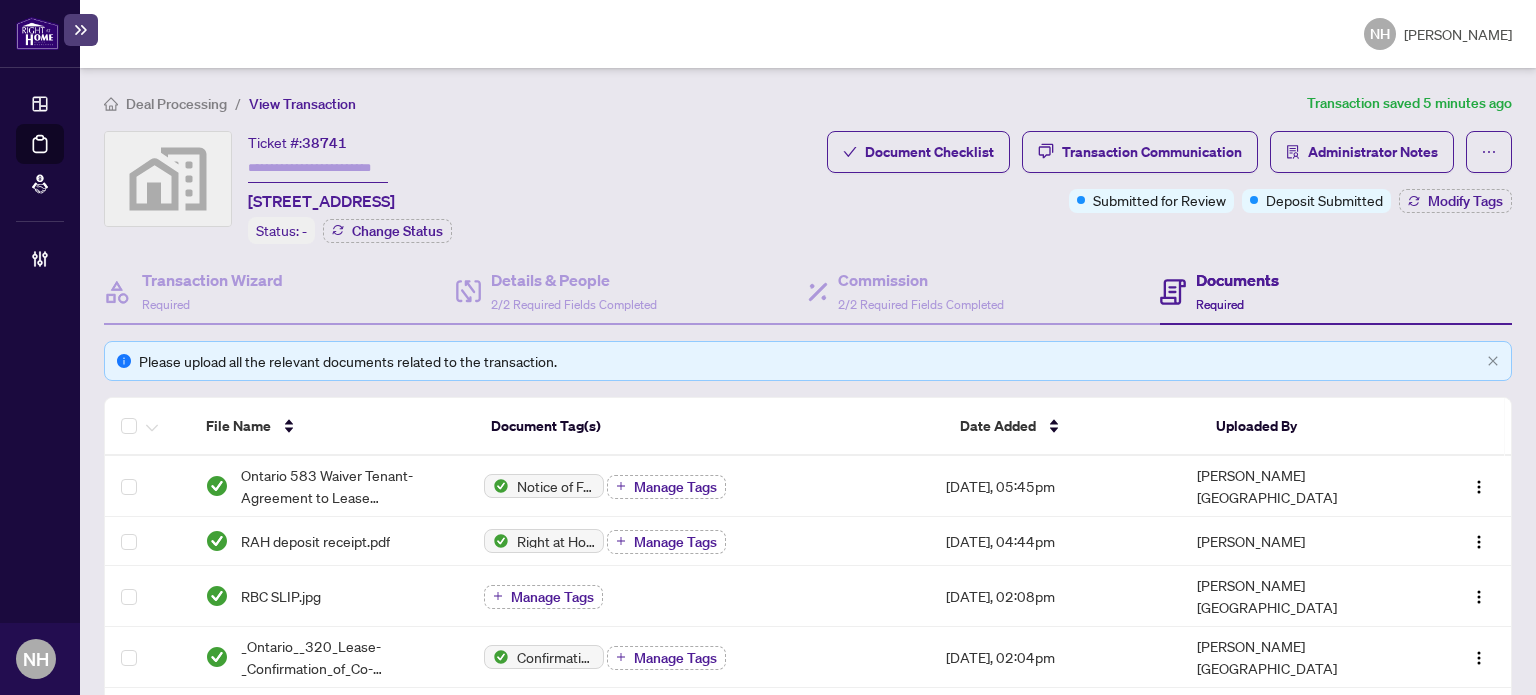 paste on "*******" 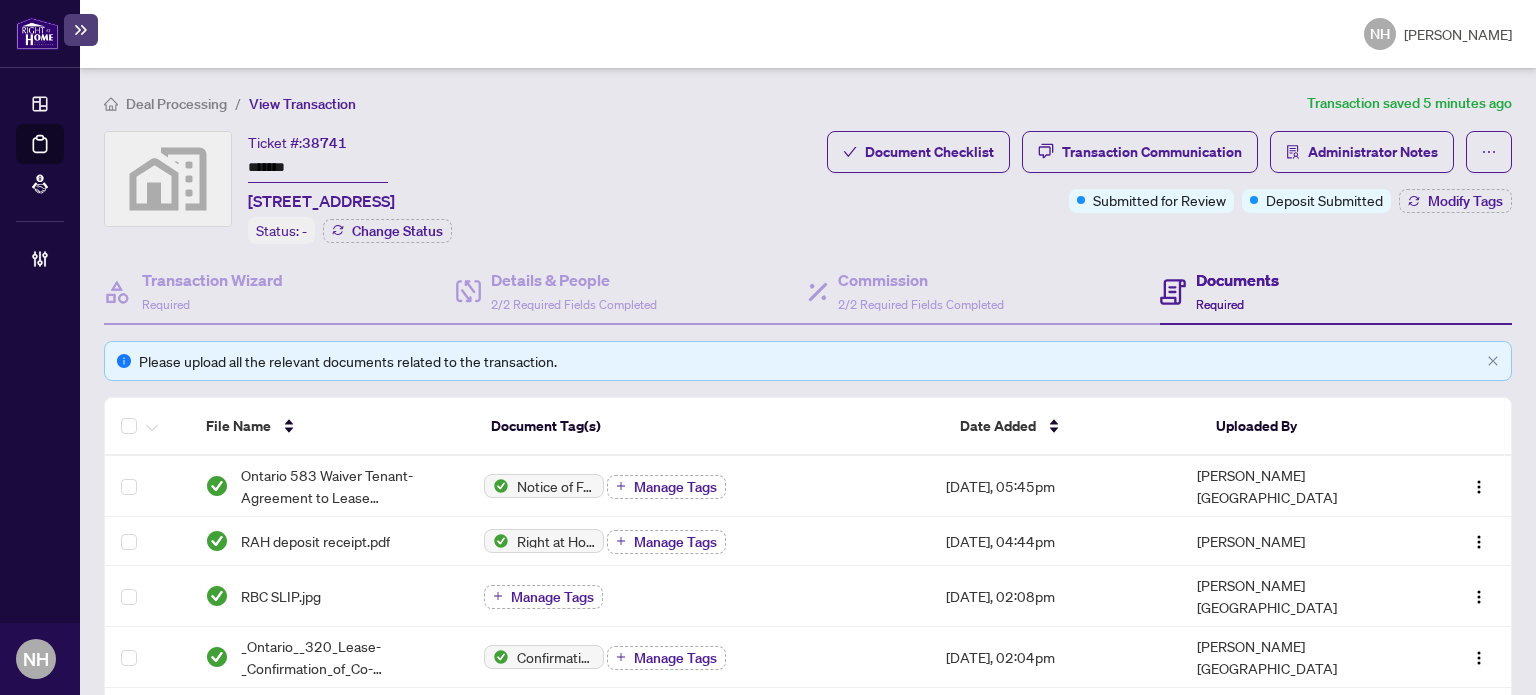 type on "*******" 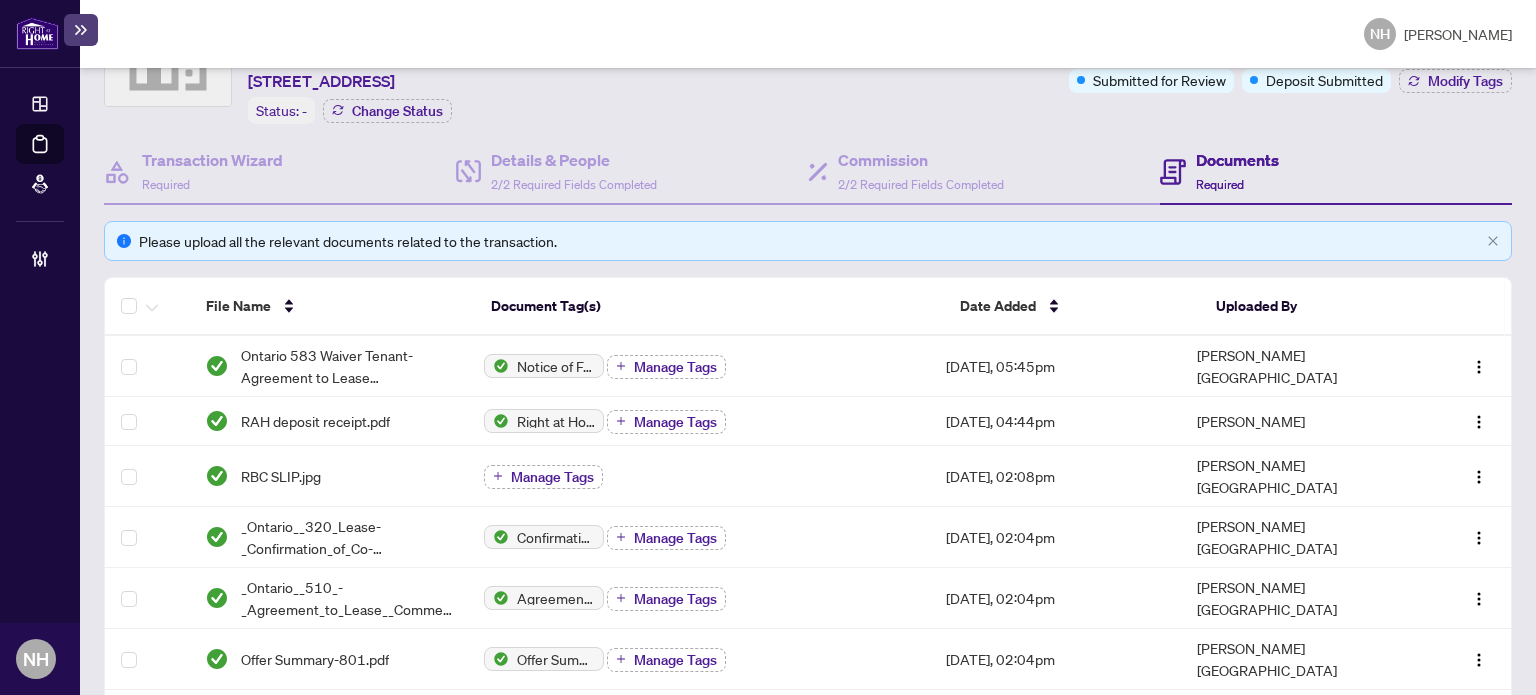 scroll, scrollTop: 200, scrollLeft: 0, axis: vertical 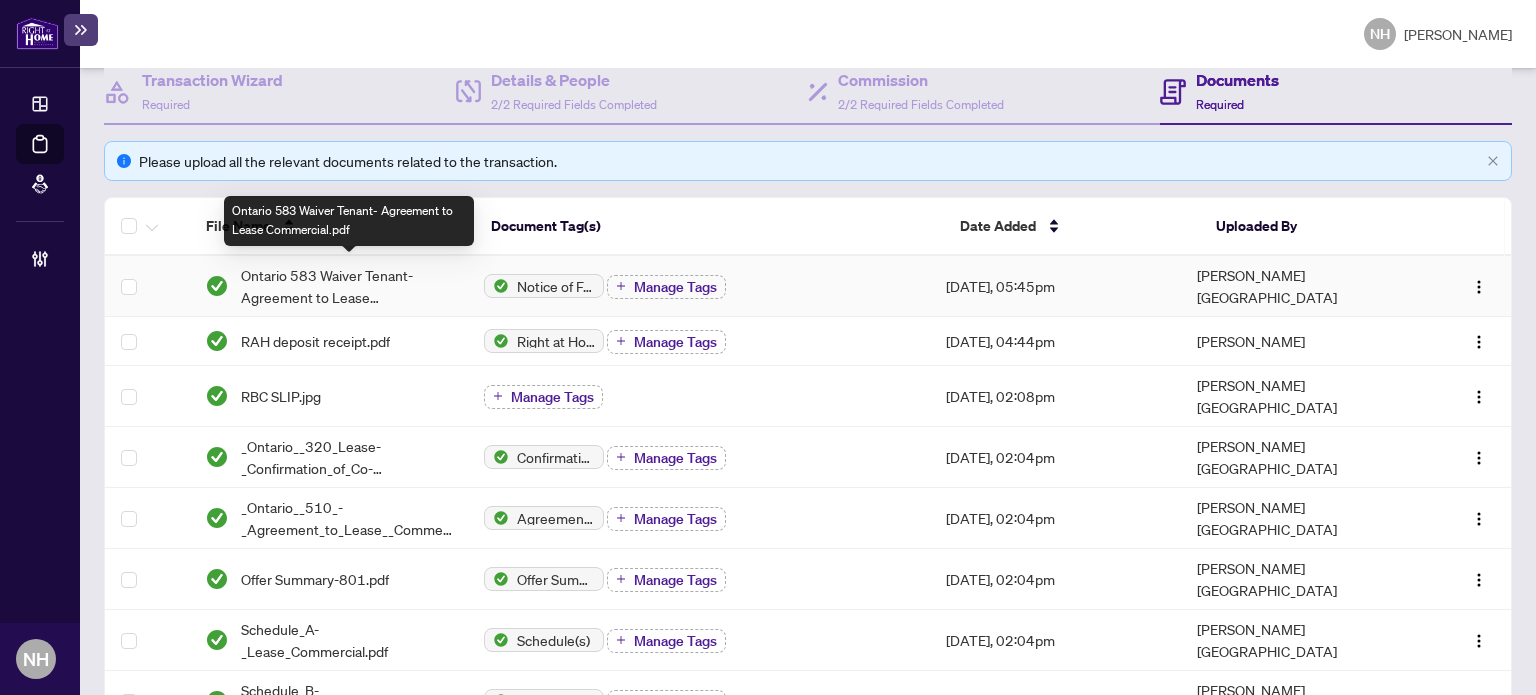 click on "Ontario 583 Waiver Tenant-  Agreement to Lease  Commercial.pdf" at bounding box center (347, 286) 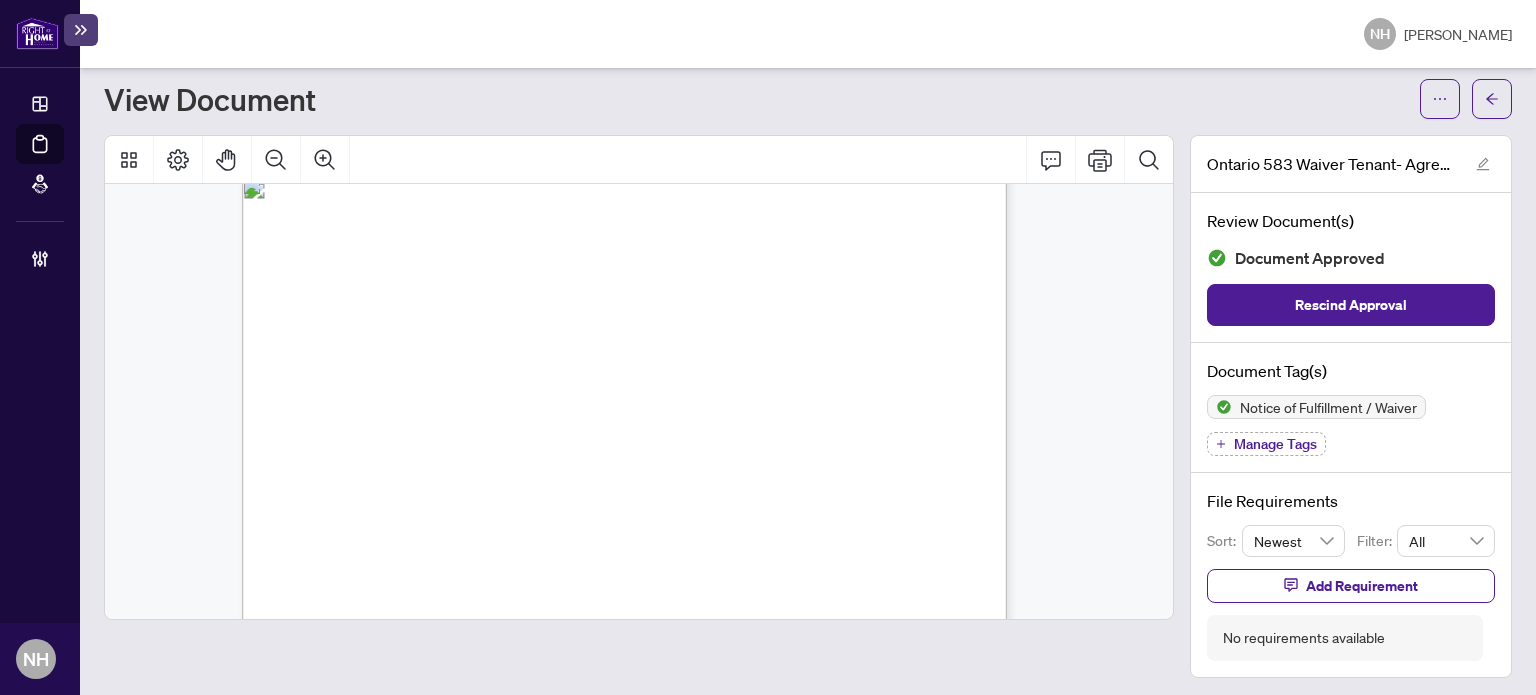 scroll, scrollTop: 0, scrollLeft: 0, axis: both 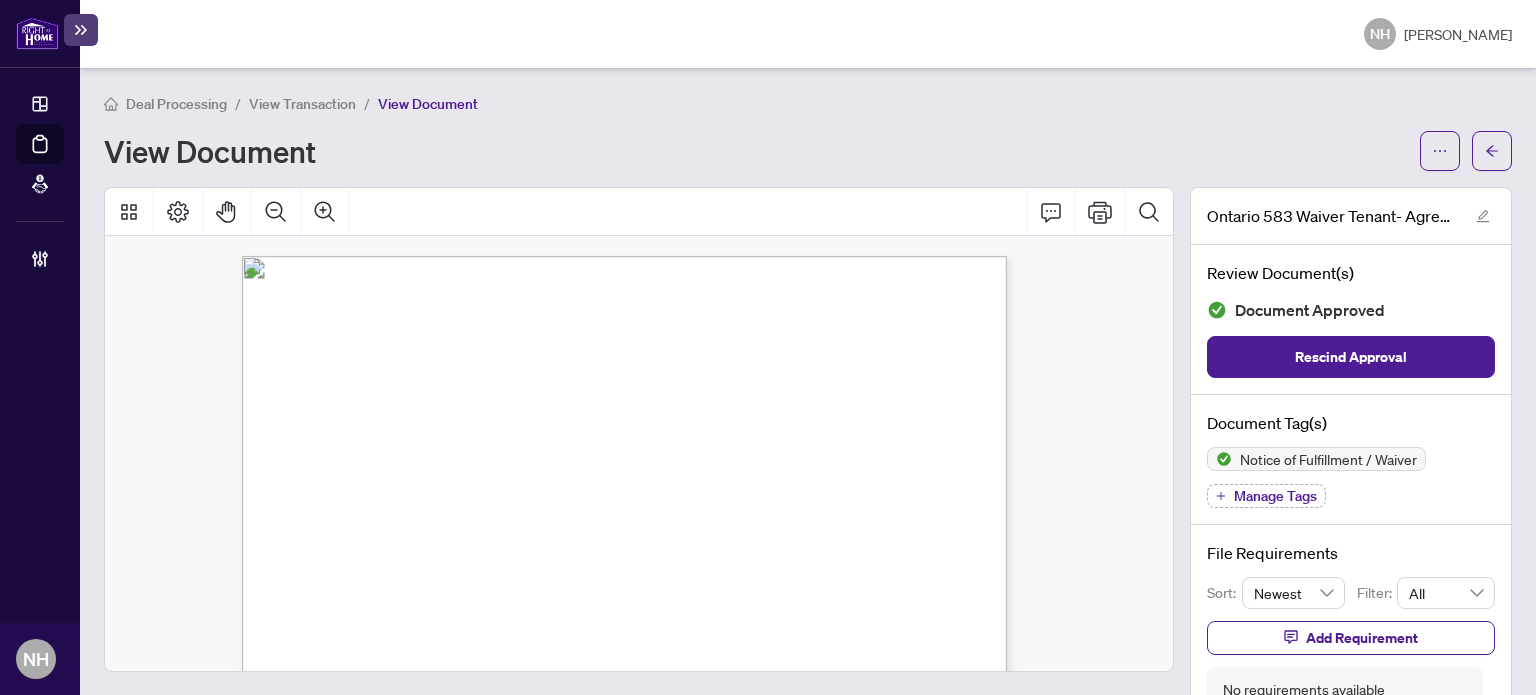 click on "View Transaction" at bounding box center [302, 104] 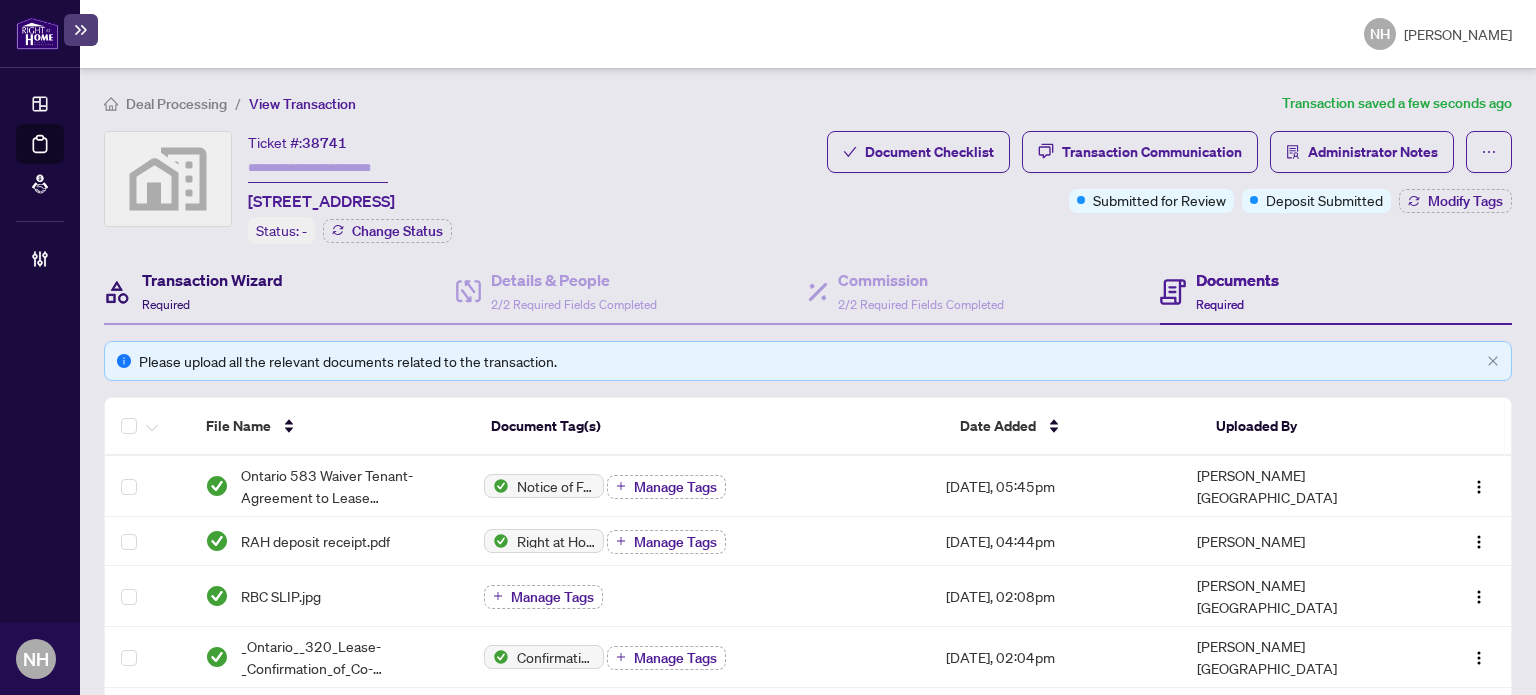 click on "Transaction Wizard" at bounding box center [212, 280] 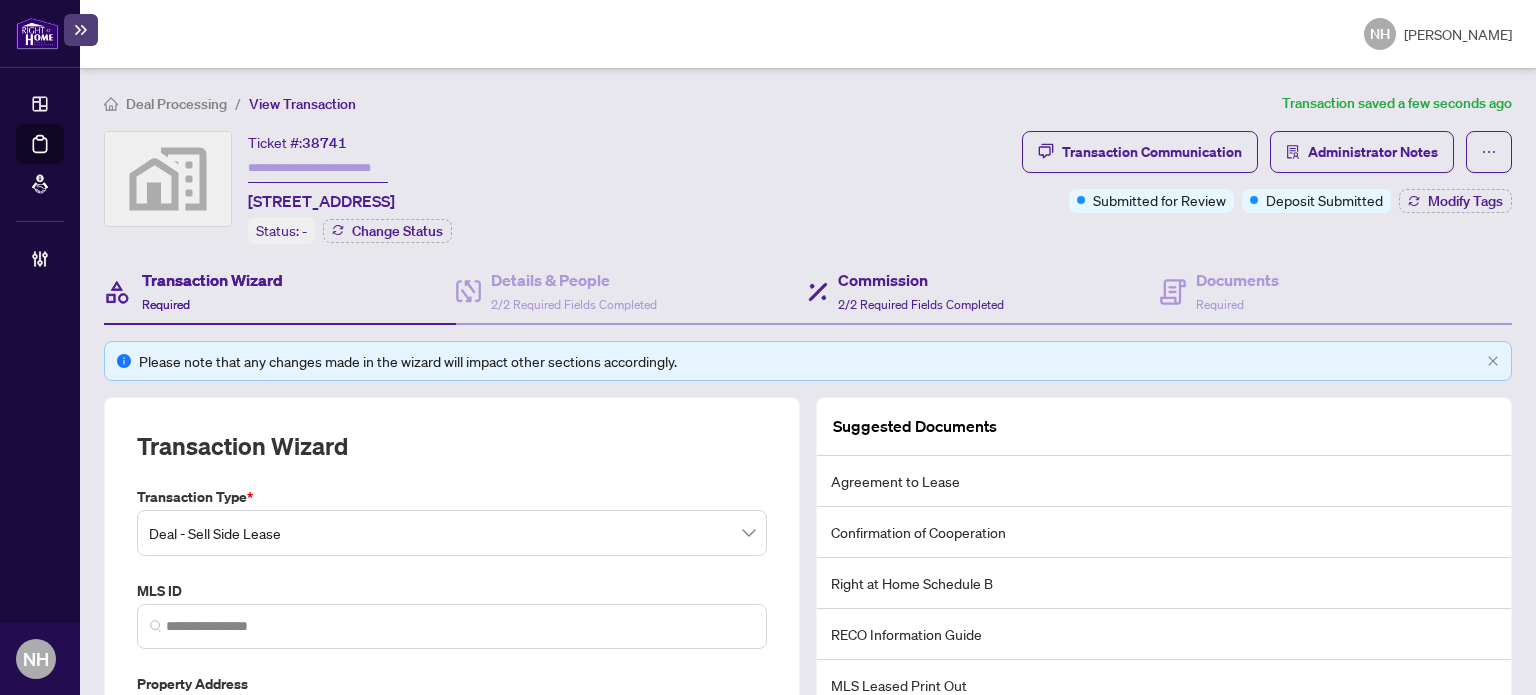 click on "Commission 2/2 Required Fields Completed" at bounding box center [984, 292] 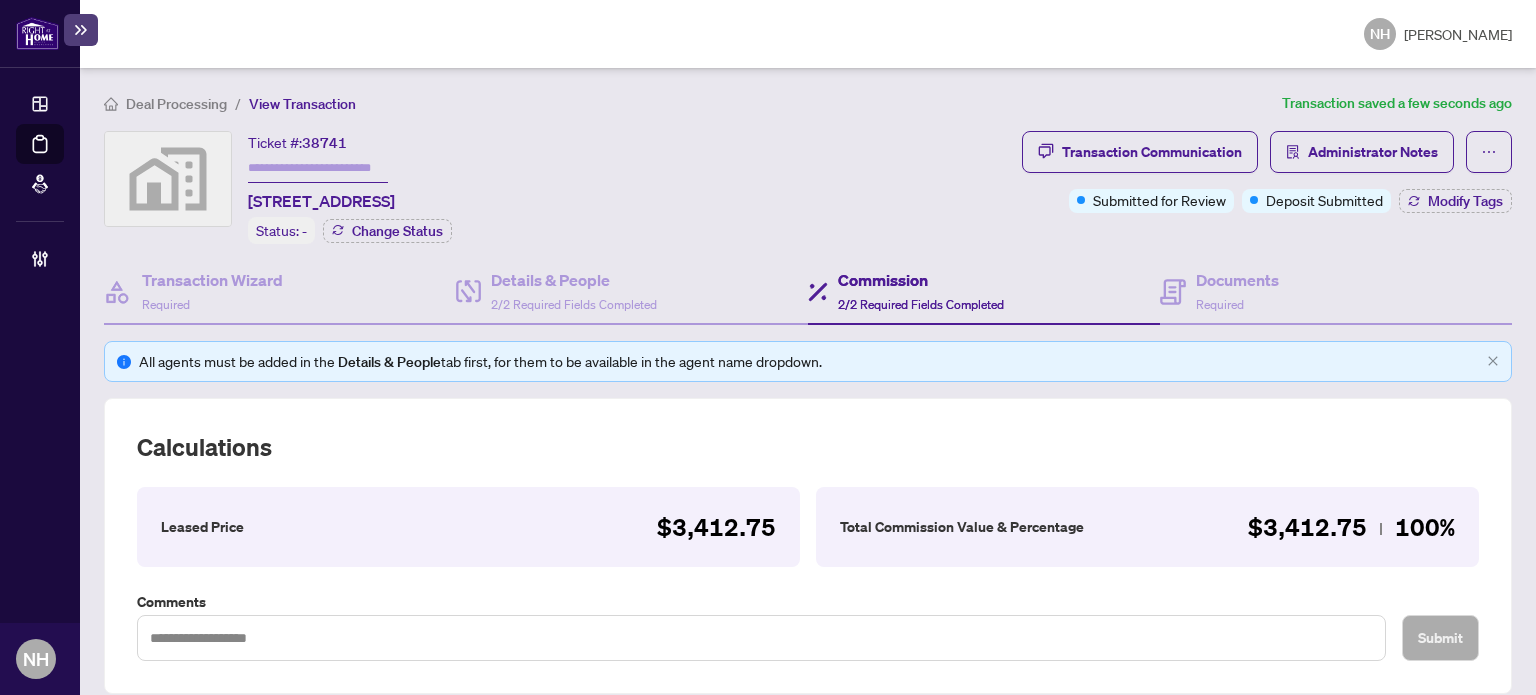 click at bounding box center [318, 168] 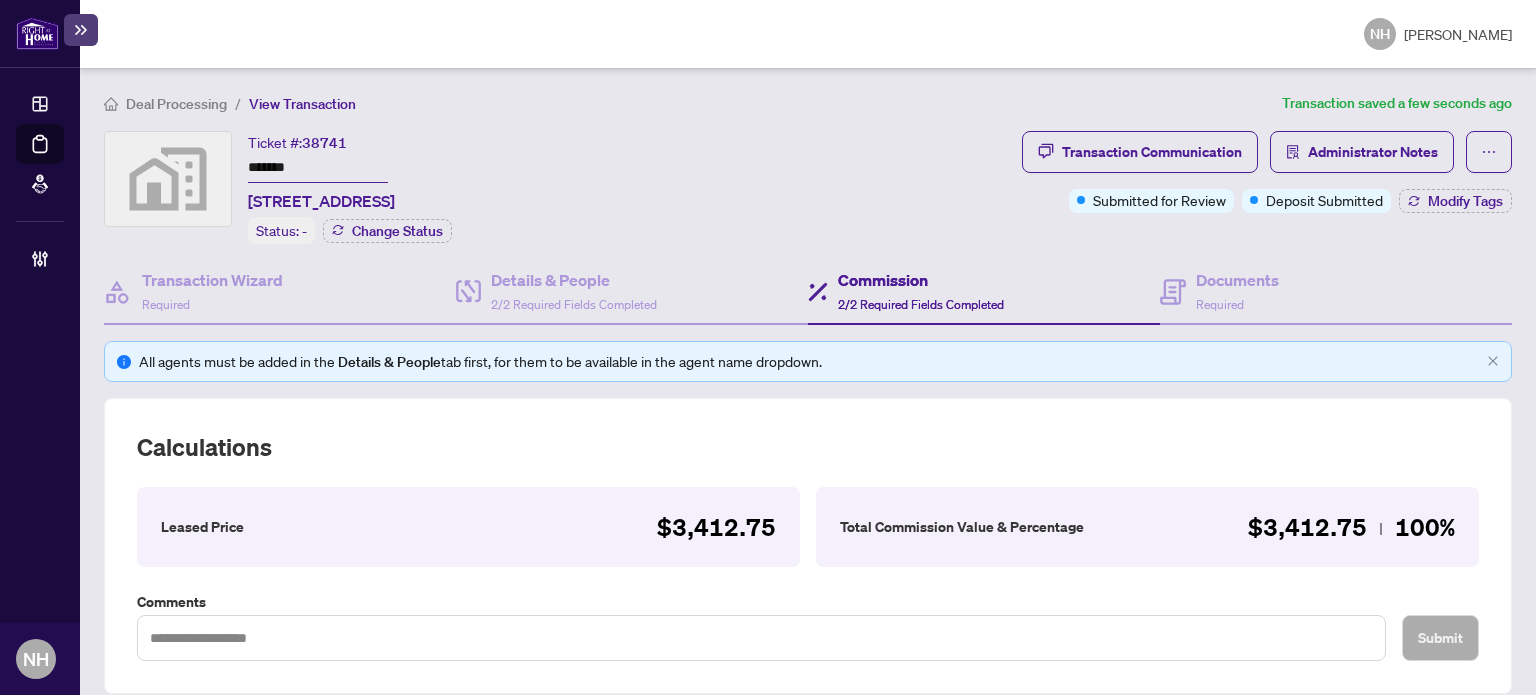 type on "*******" 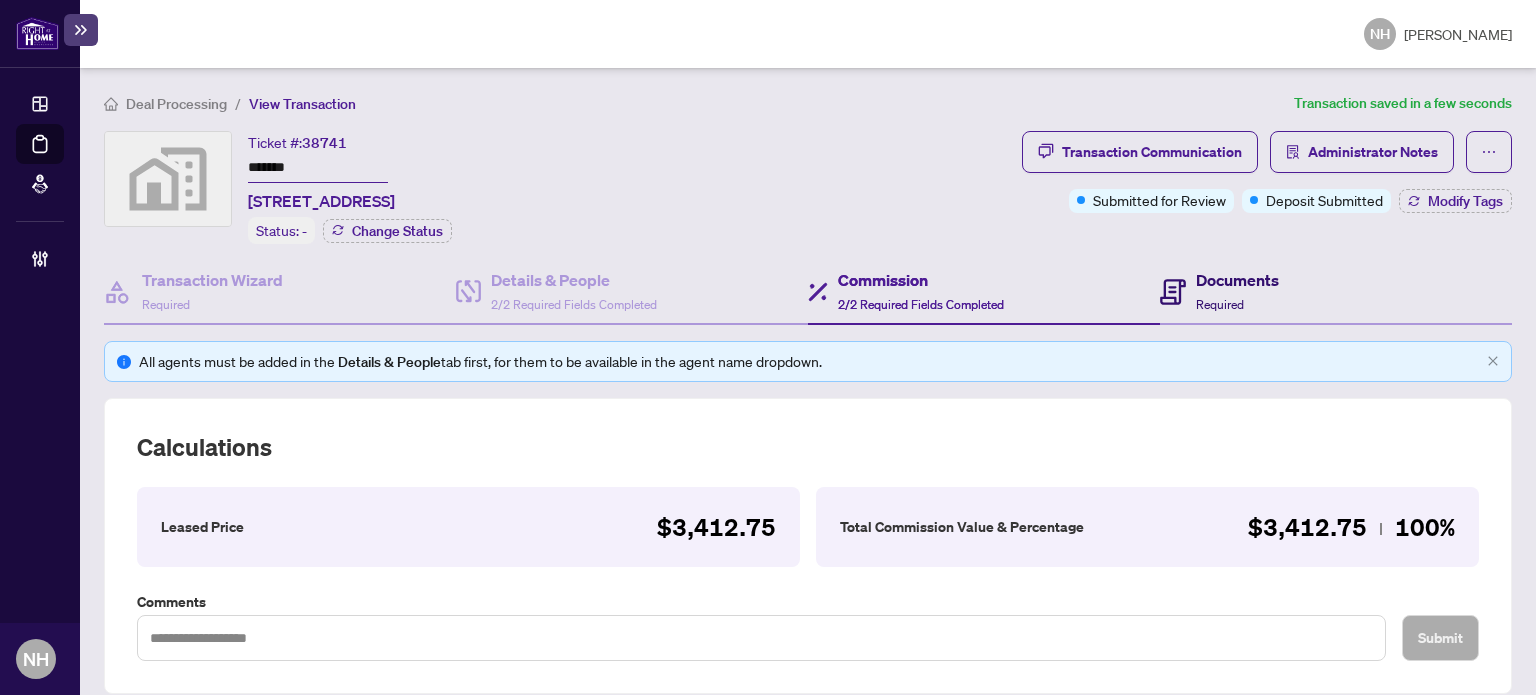 click on "Documents Required" at bounding box center (1237, 291) 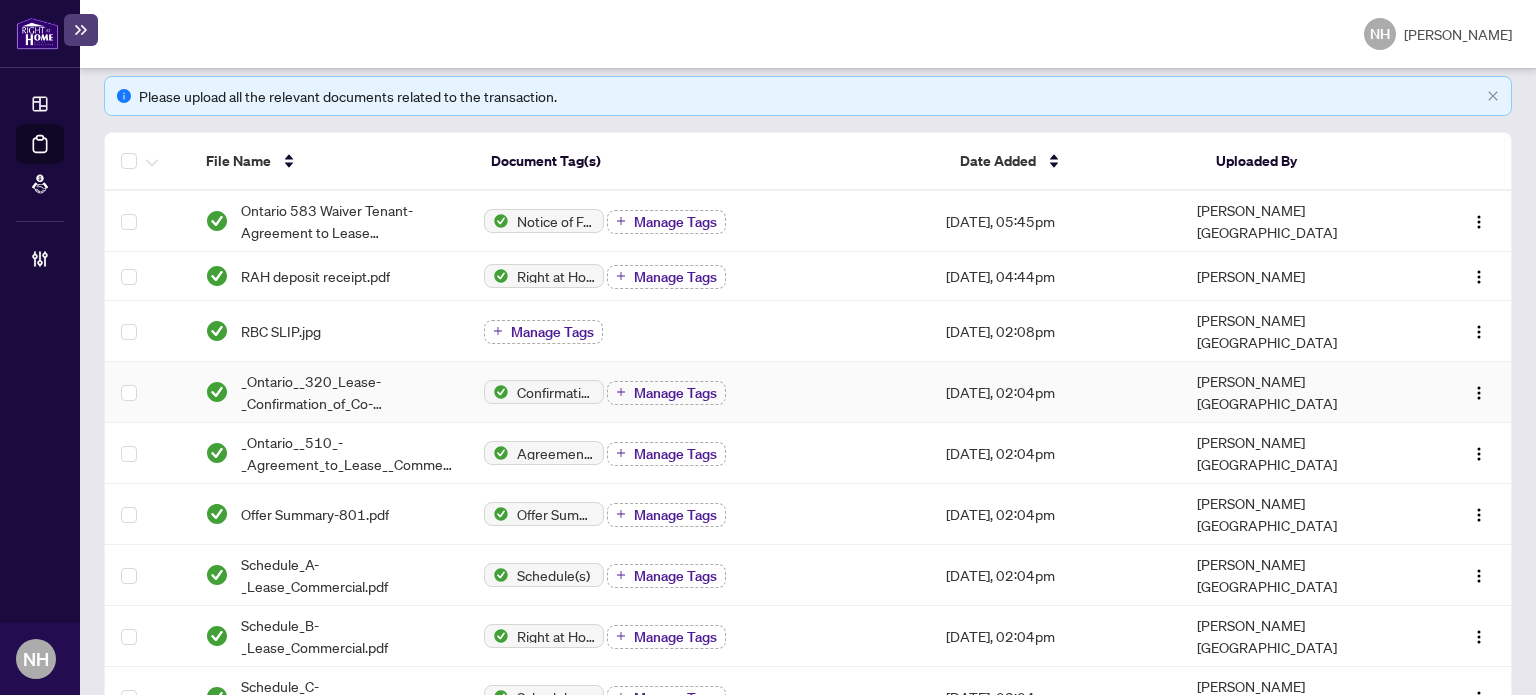 scroll, scrollTop: 300, scrollLeft: 0, axis: vertical 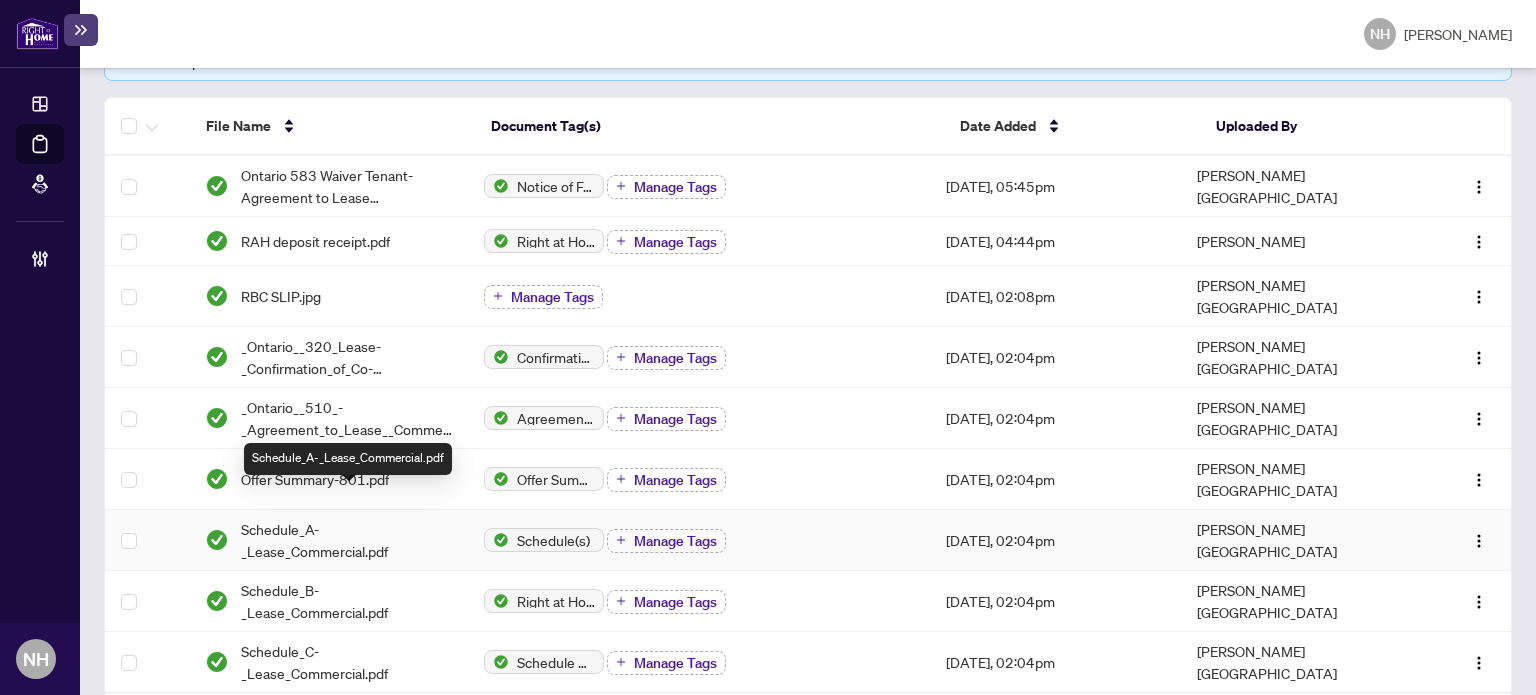 click on "Schedule_A-_Lease_Commercial.pdf" at bounding box center (347, 540) 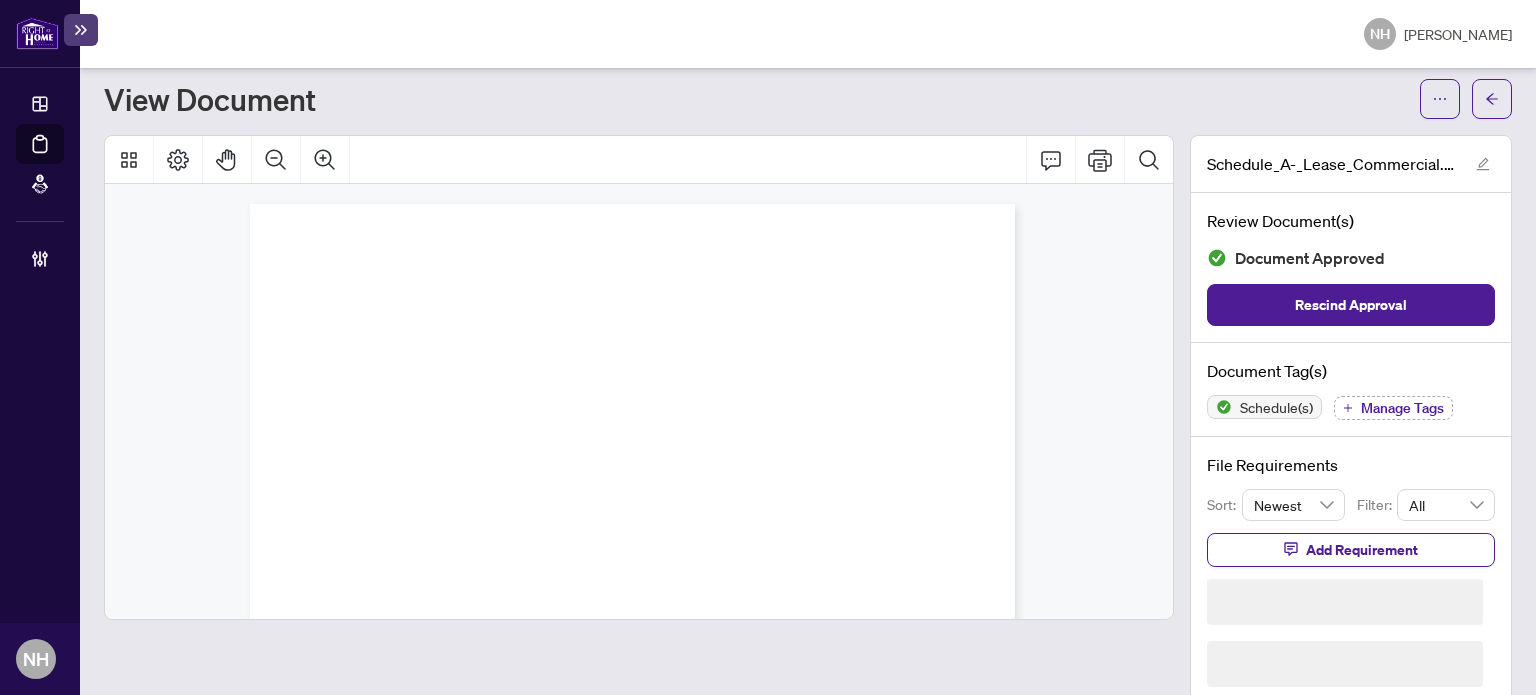 scroll, scrollTop: 18, scrollLeft: 0, axis: vertical 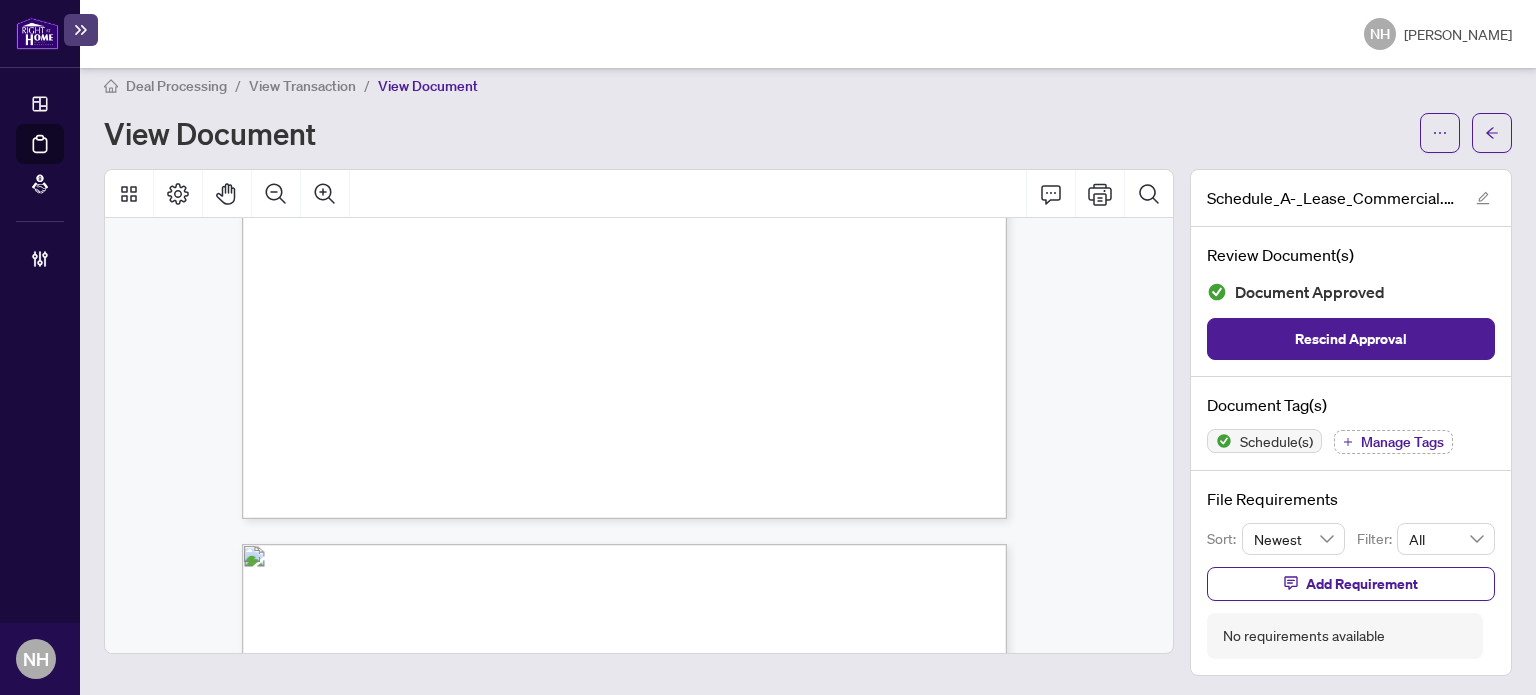 click on "View Transaction" at bounding box center (302, 85) 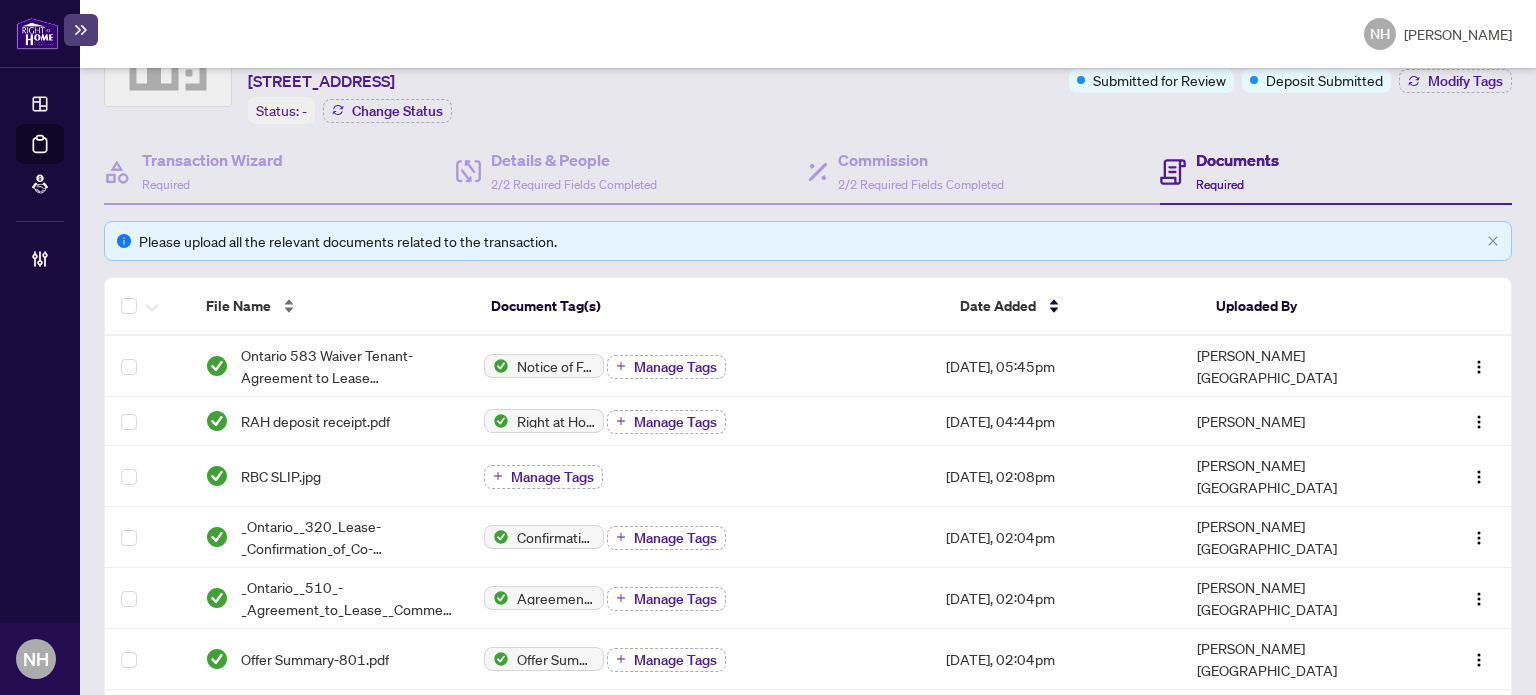 scroll, scrollTop: 418, scrollLeft: 0, axis: vertical 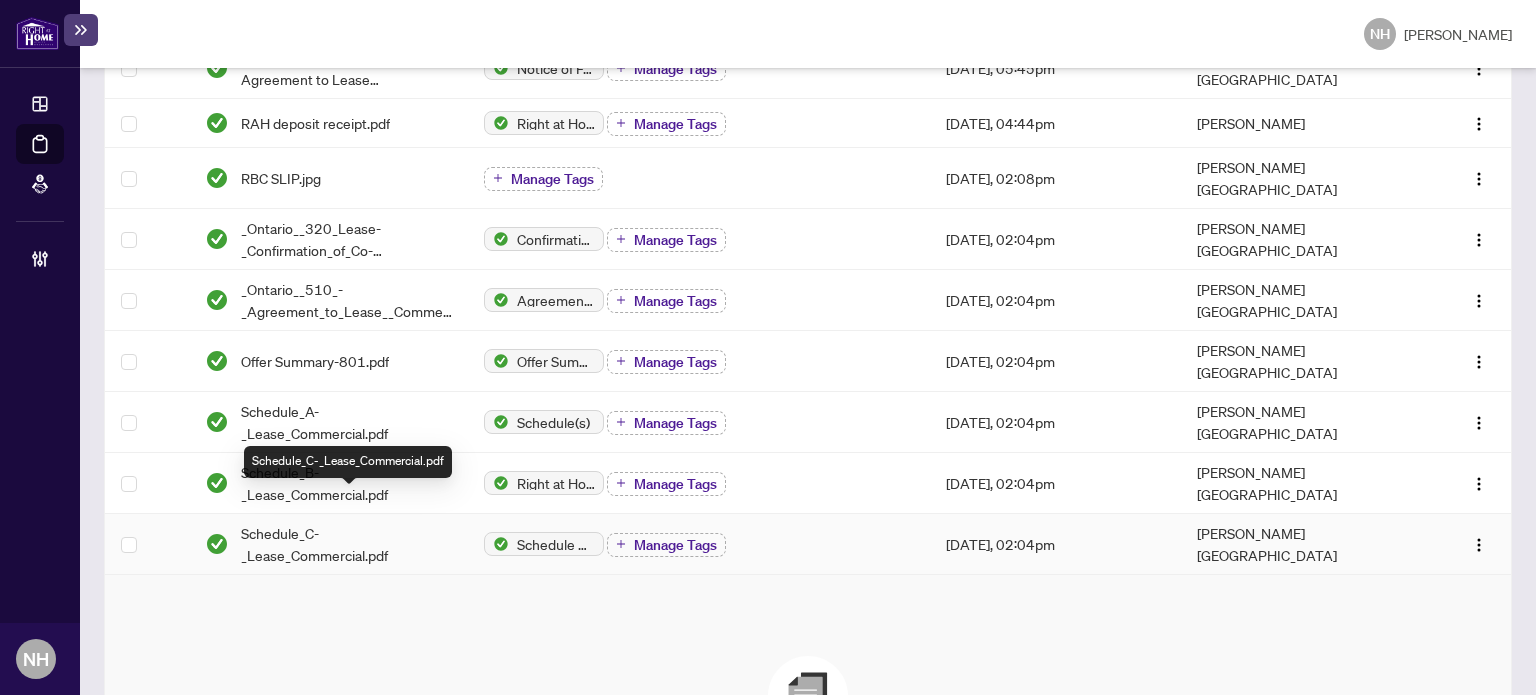 click on "Schedule_C-_Lease_Commercial.pdf" at bounding box center (347, 544) 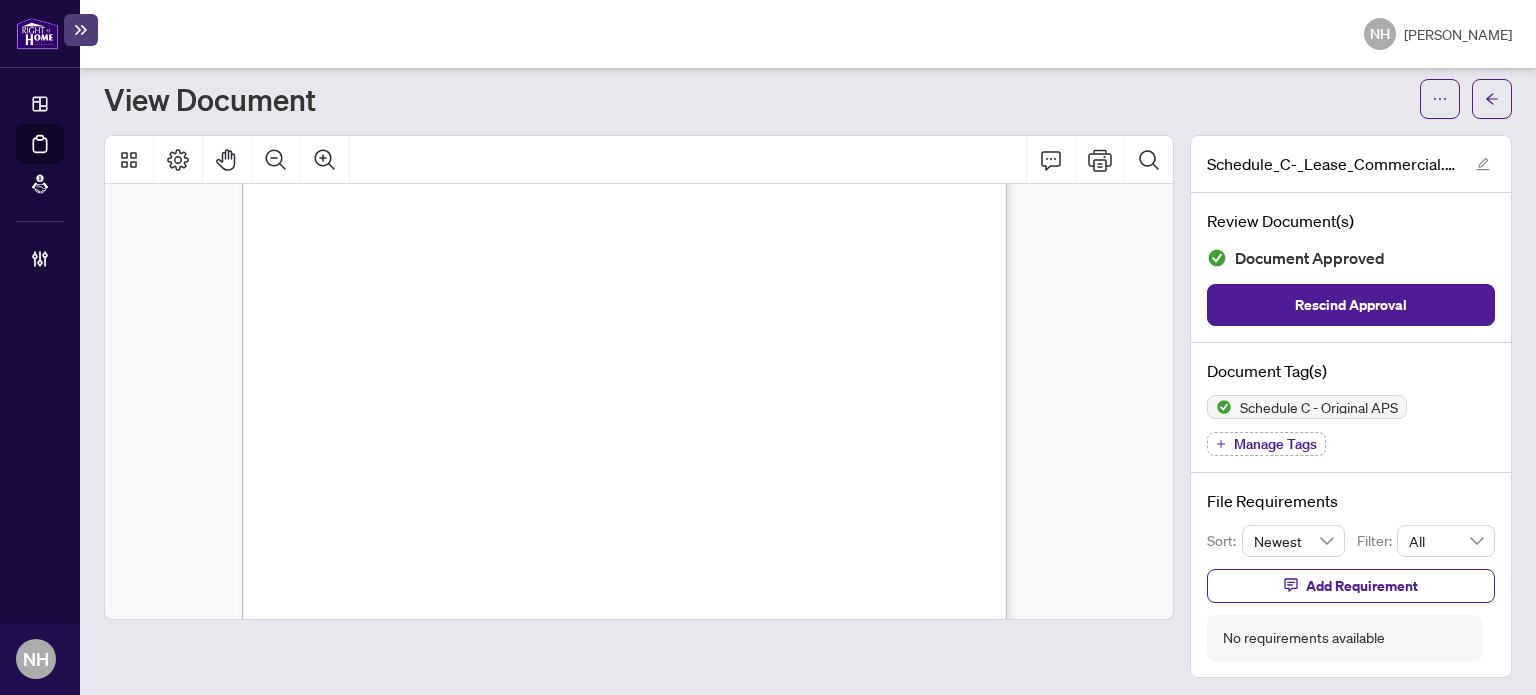 scroll, scrollTop: 2424, scrollLeft: 0, axis: vertical 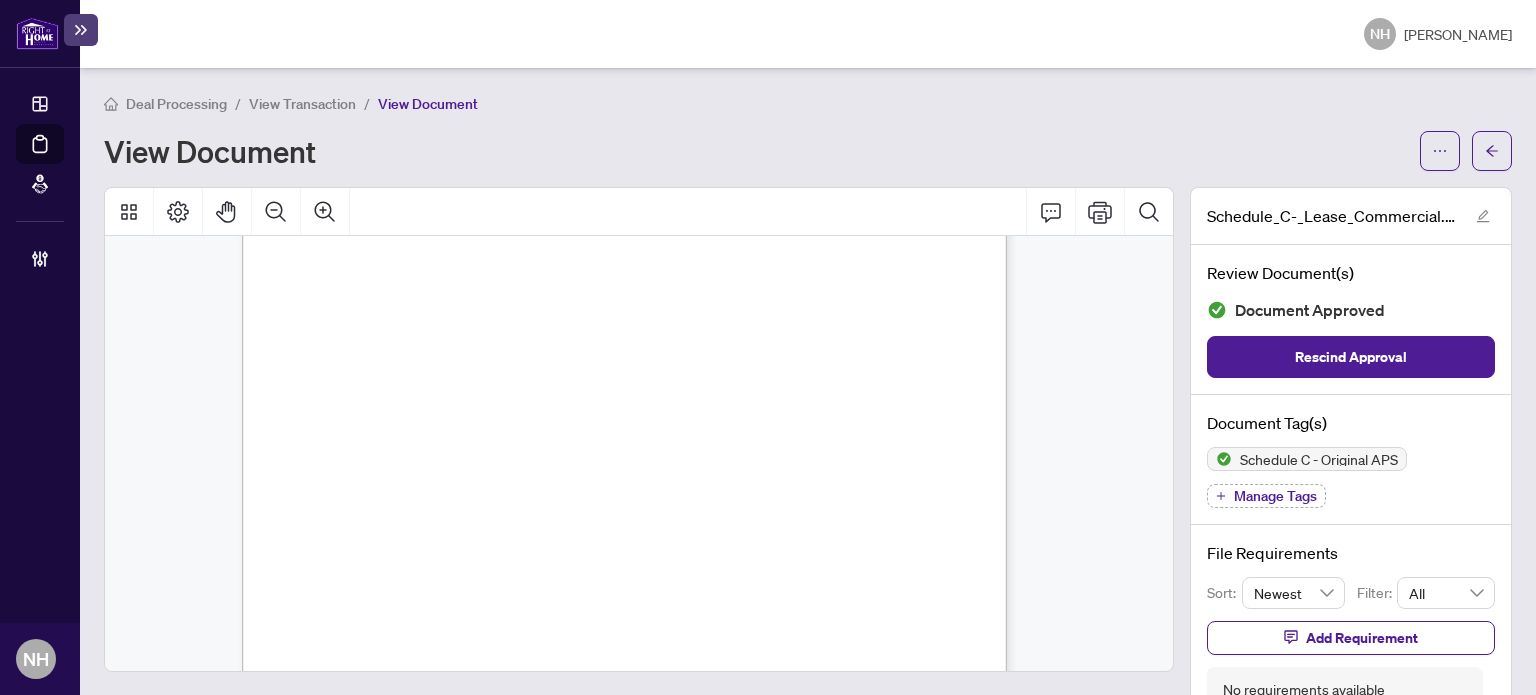 click on "View Transaction" at bounding box center [302, 104] 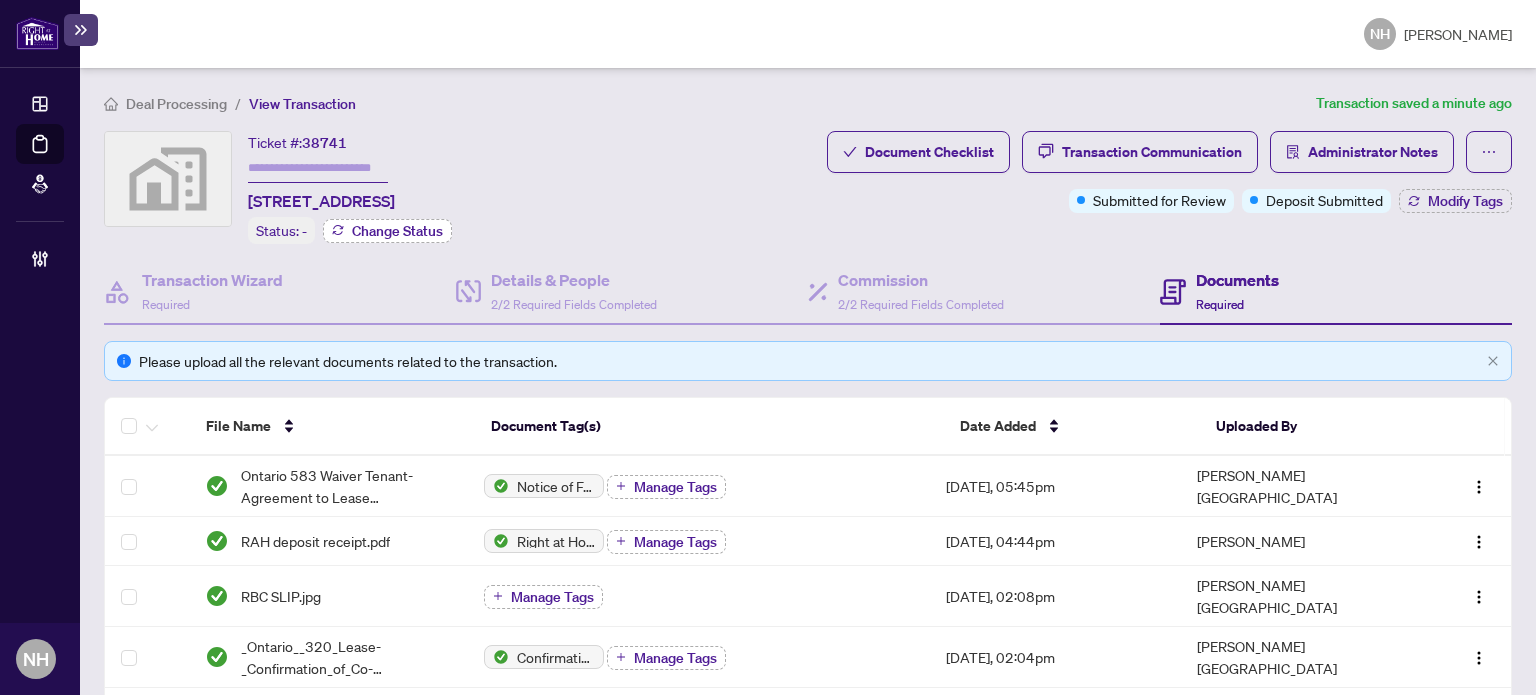 click on "Change Status" at bounding box center [397, 231] 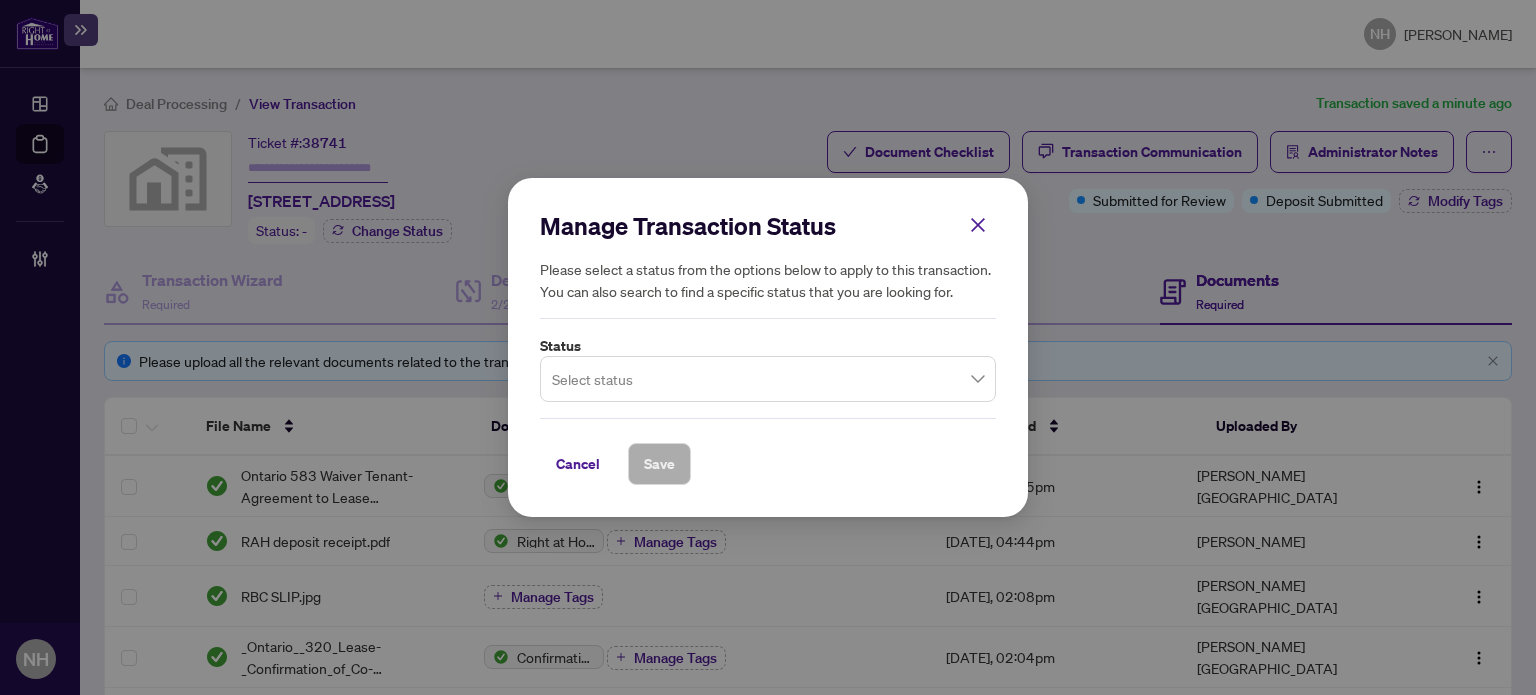 click at bounding box center [768, 379] 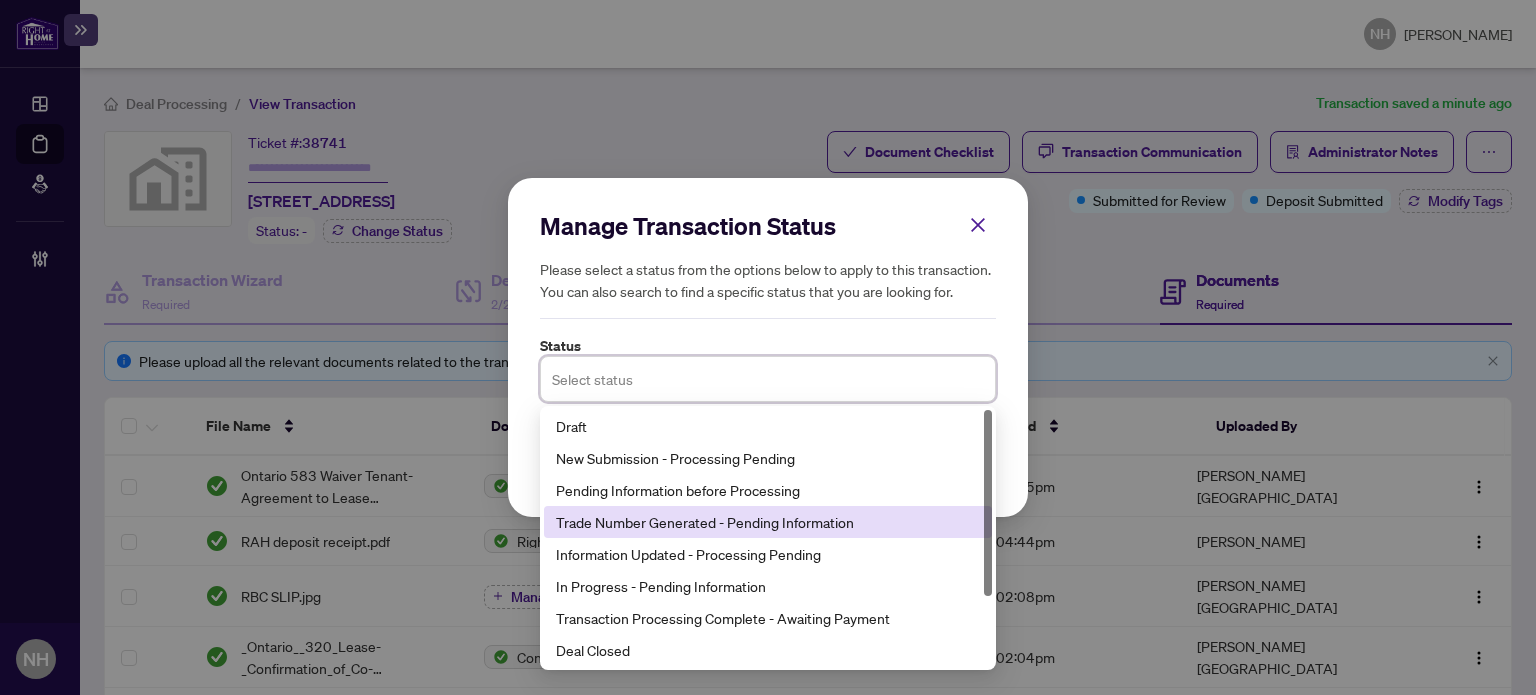 click on "Trade Number Generated - Pending Information" at bounding box center [768, 522] 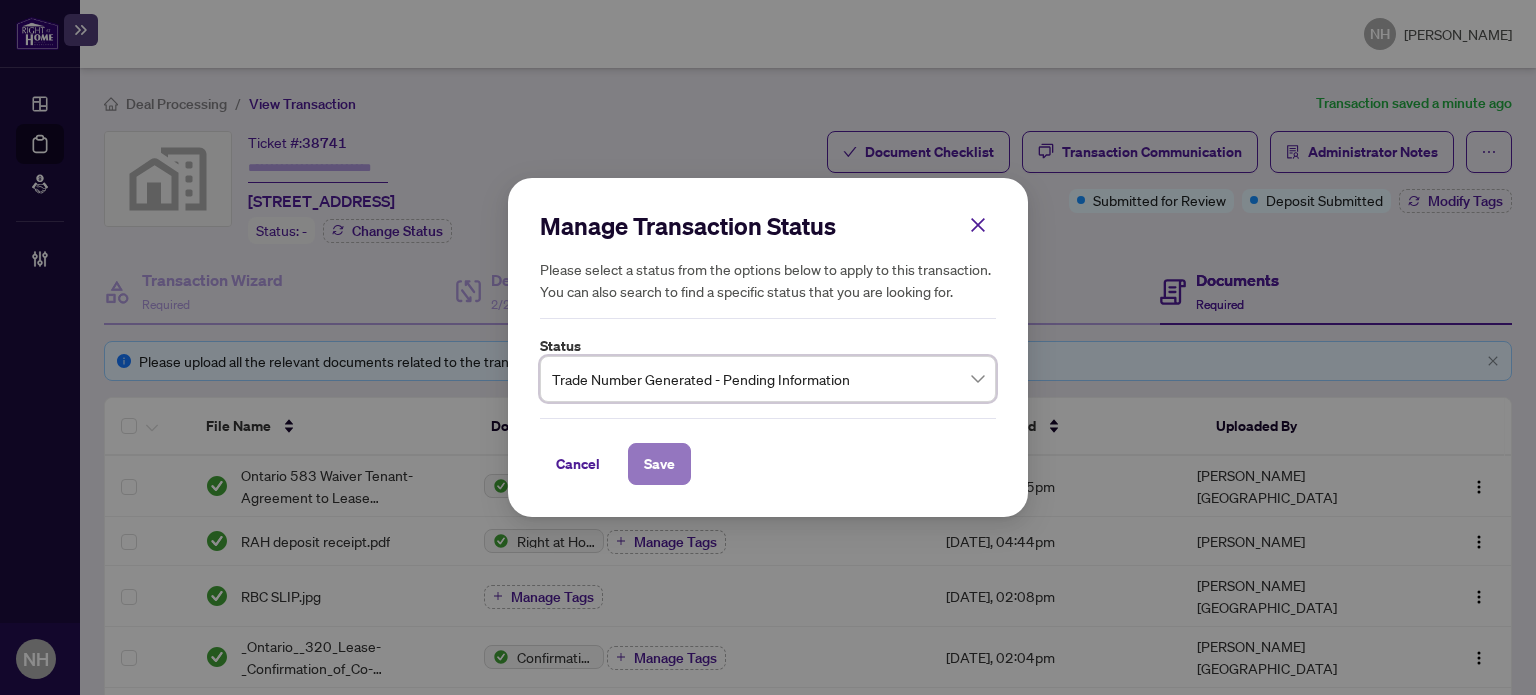click on "Save" at bounding box center (659, 464) 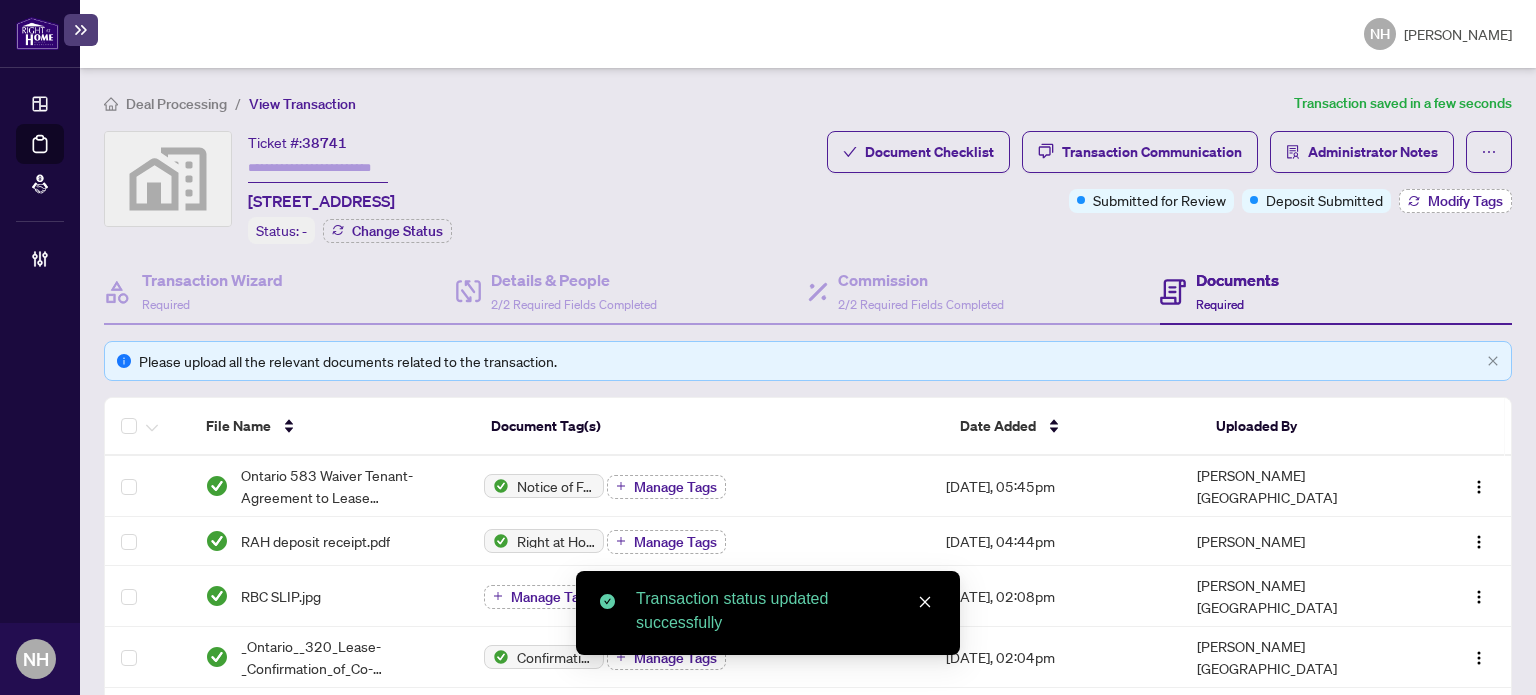 type on "*******" 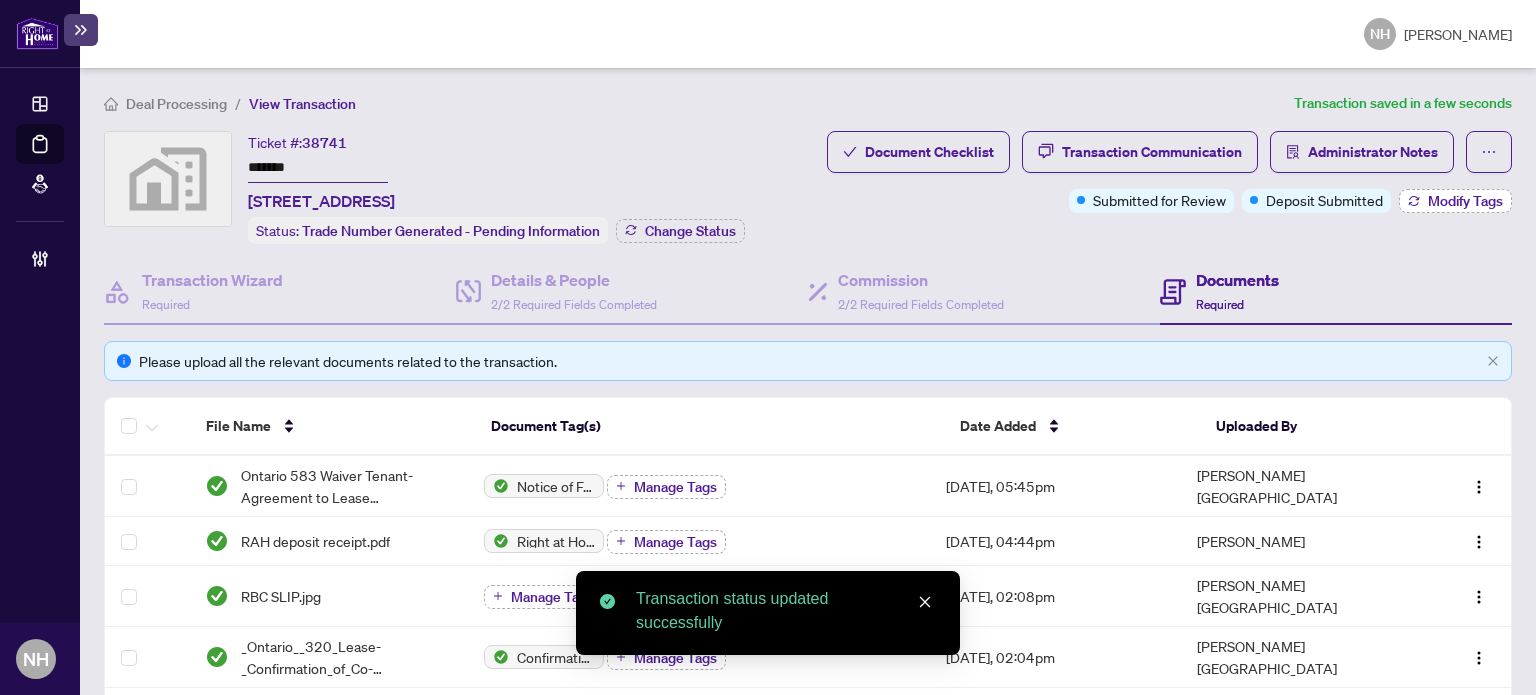 click on "Modify Tags" at bounding box center [1465, 201] 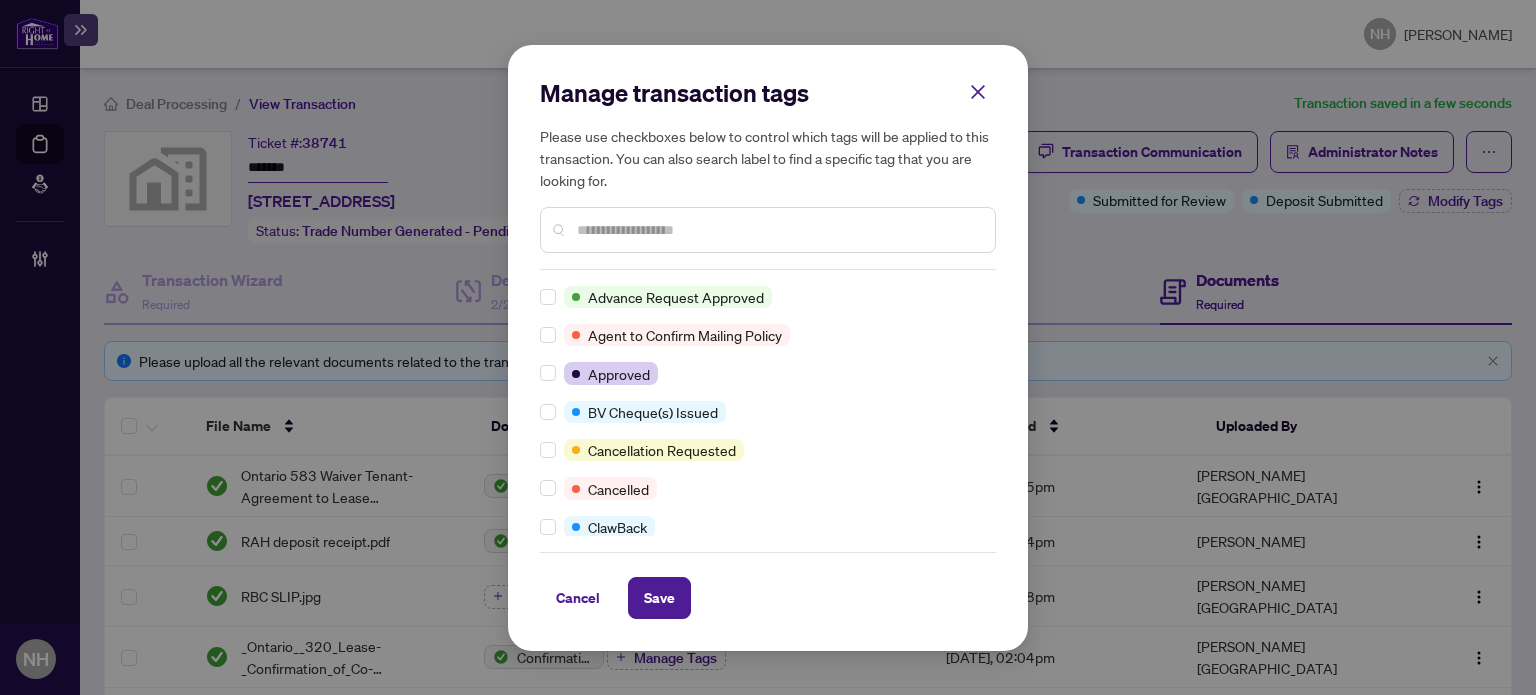 scroll, scrollTop: 0, scrollLeft: 0, axis: both 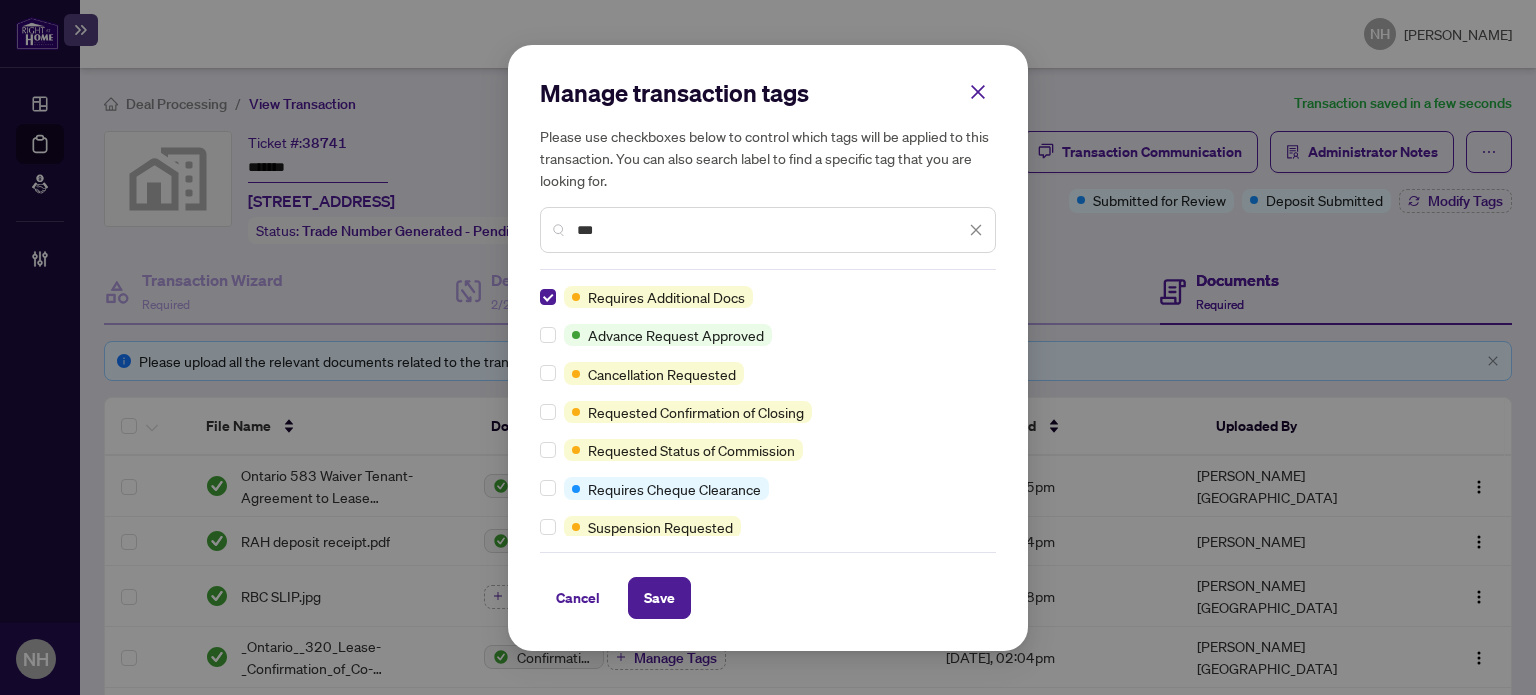 drag, startPoint x: 612, startPoint y: 231, endPoint x: 448, endPoint y: 175, distance: 173.29744 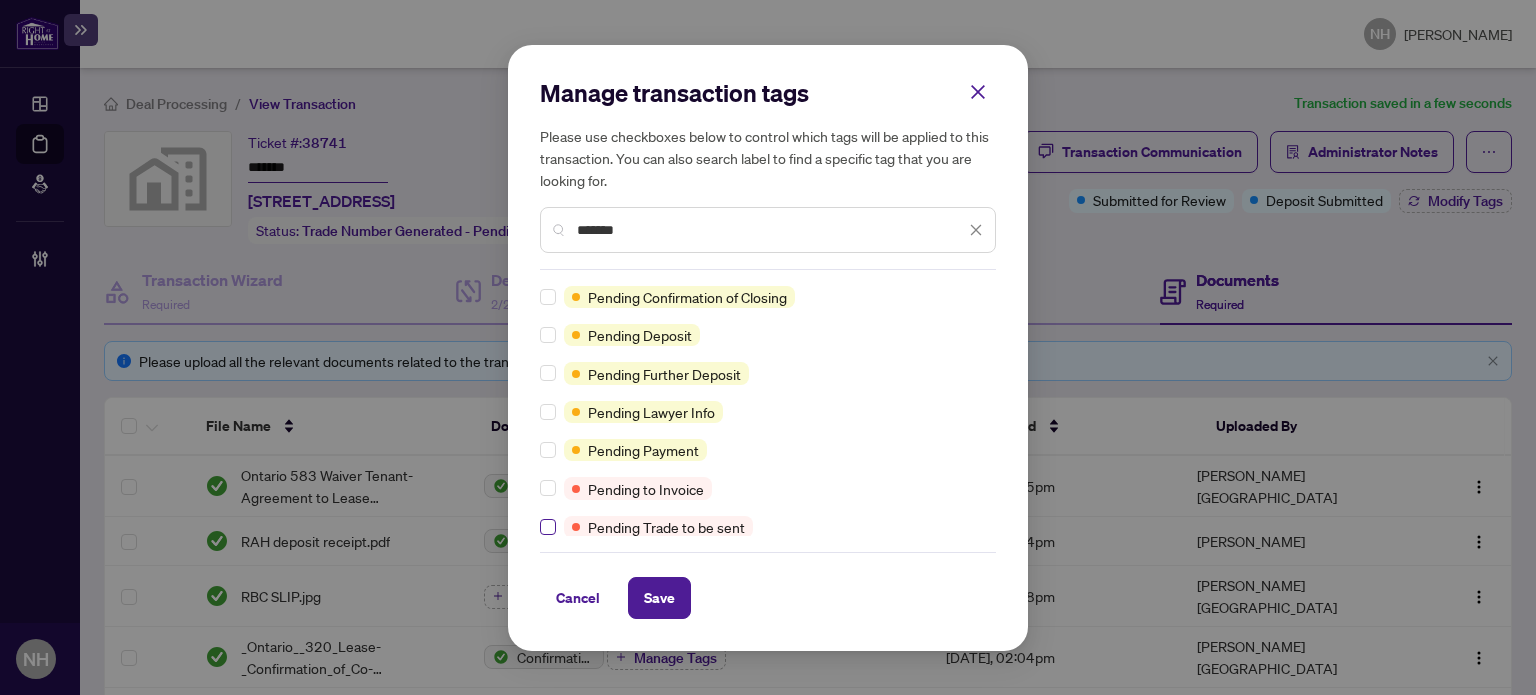 type on "*******" 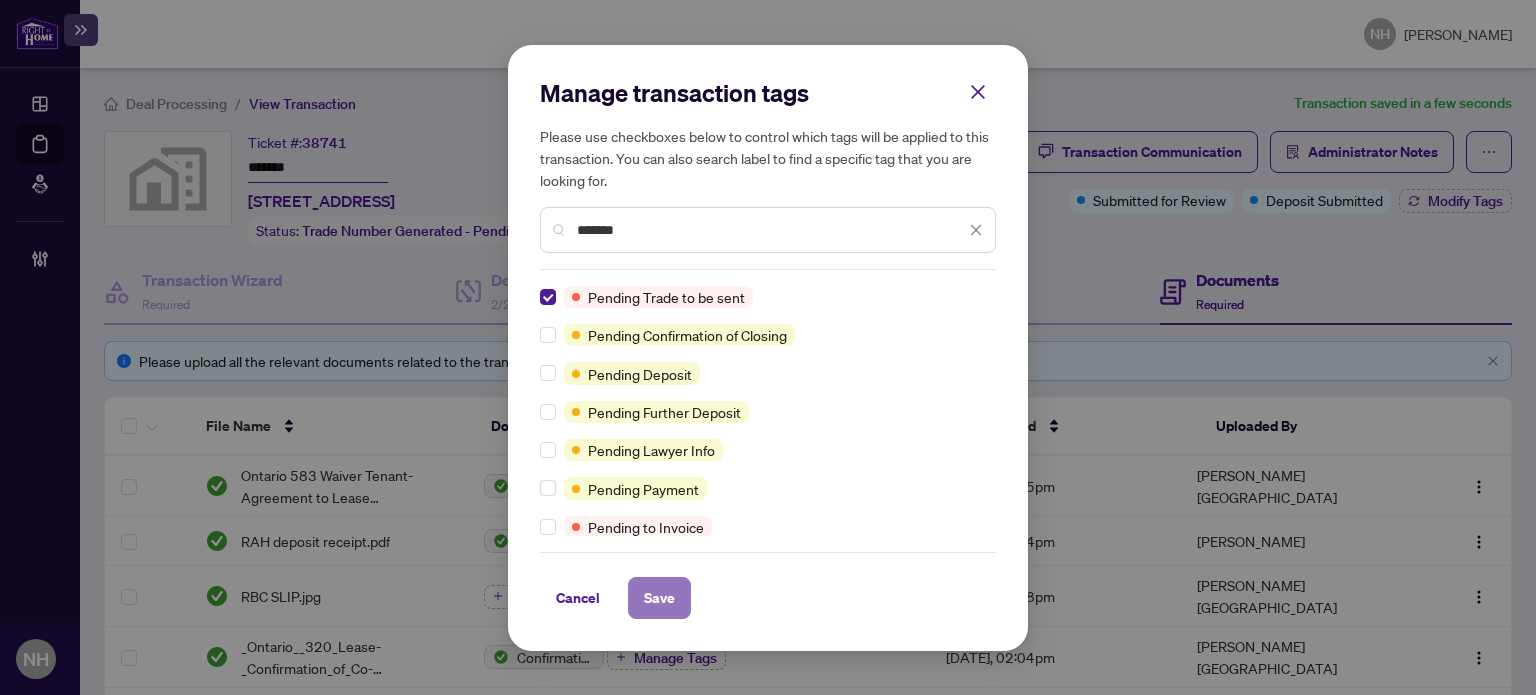 click on "Save" at bounding box center [659, 598] 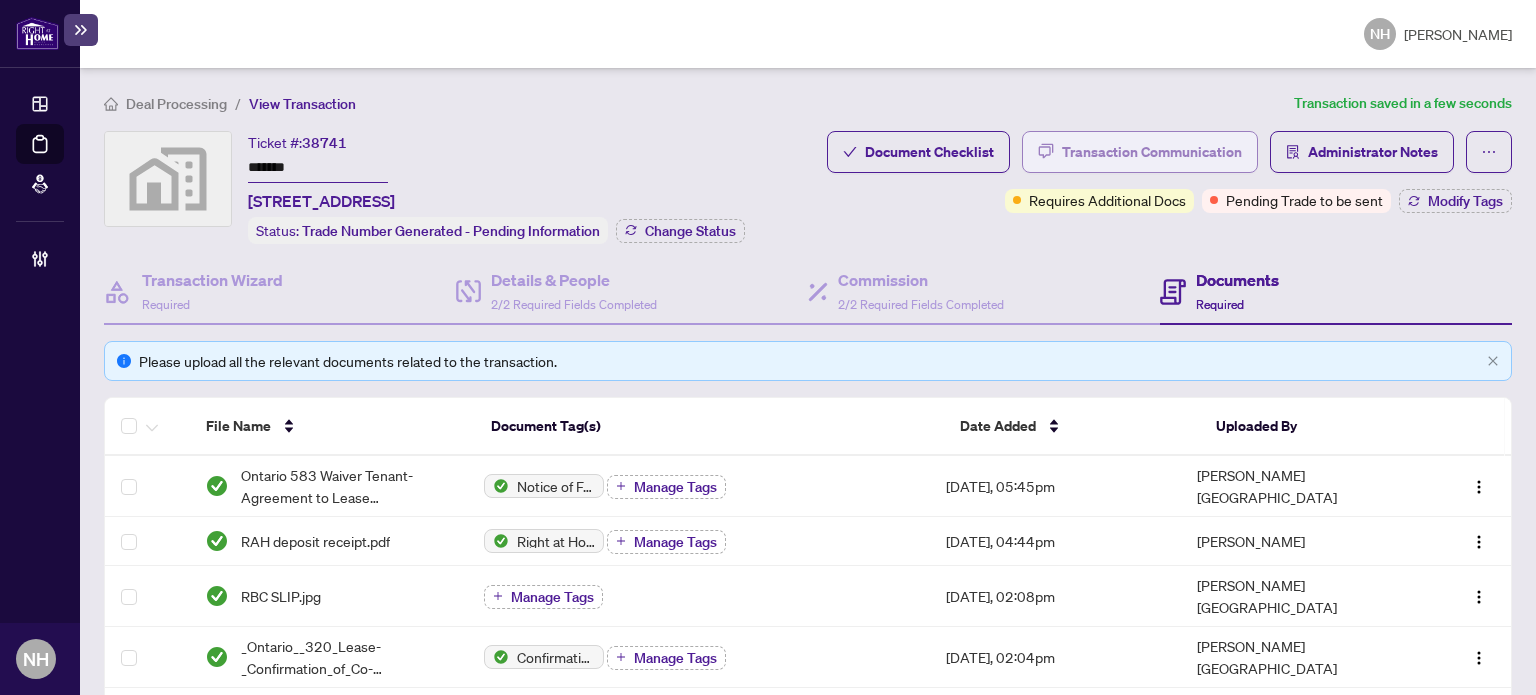 click on "Transaction Communication" at bounding box center (1152, 152) 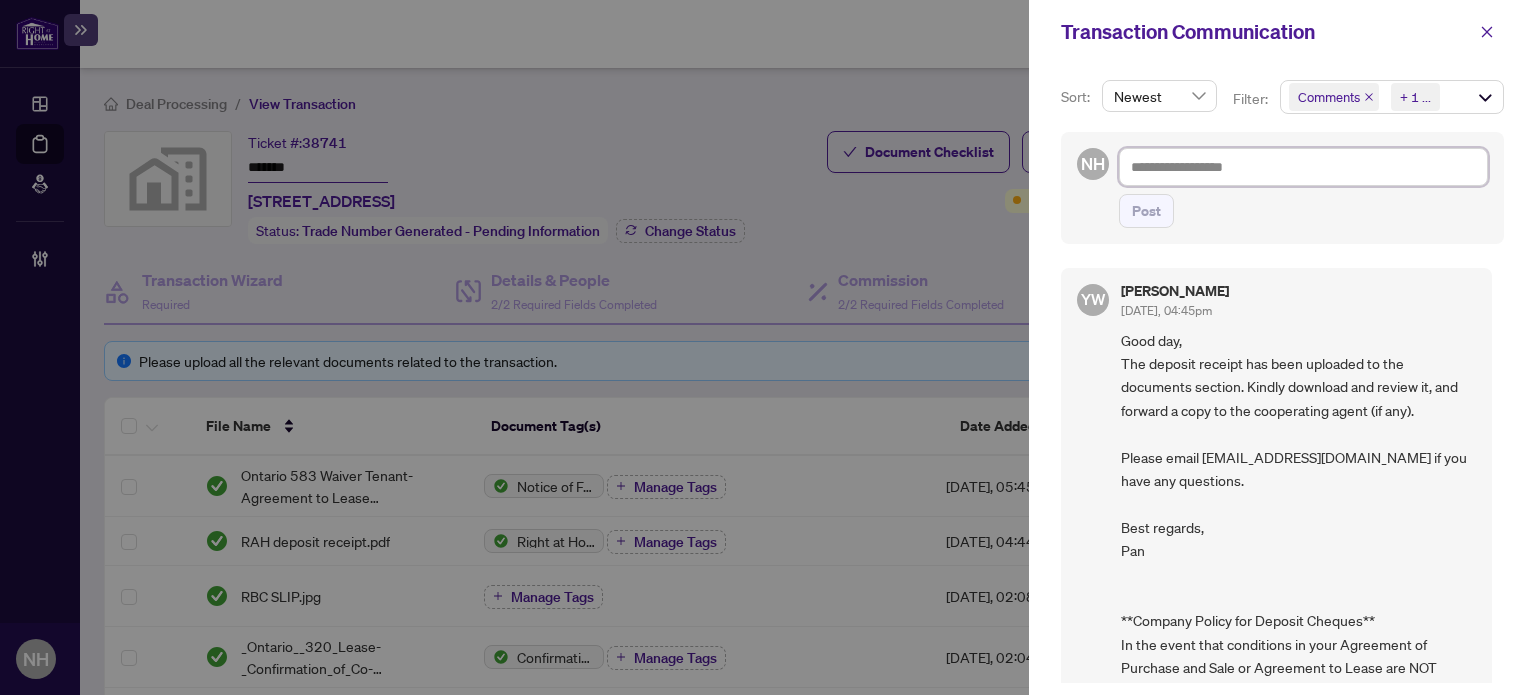 click at bounding box center [1303, 167] 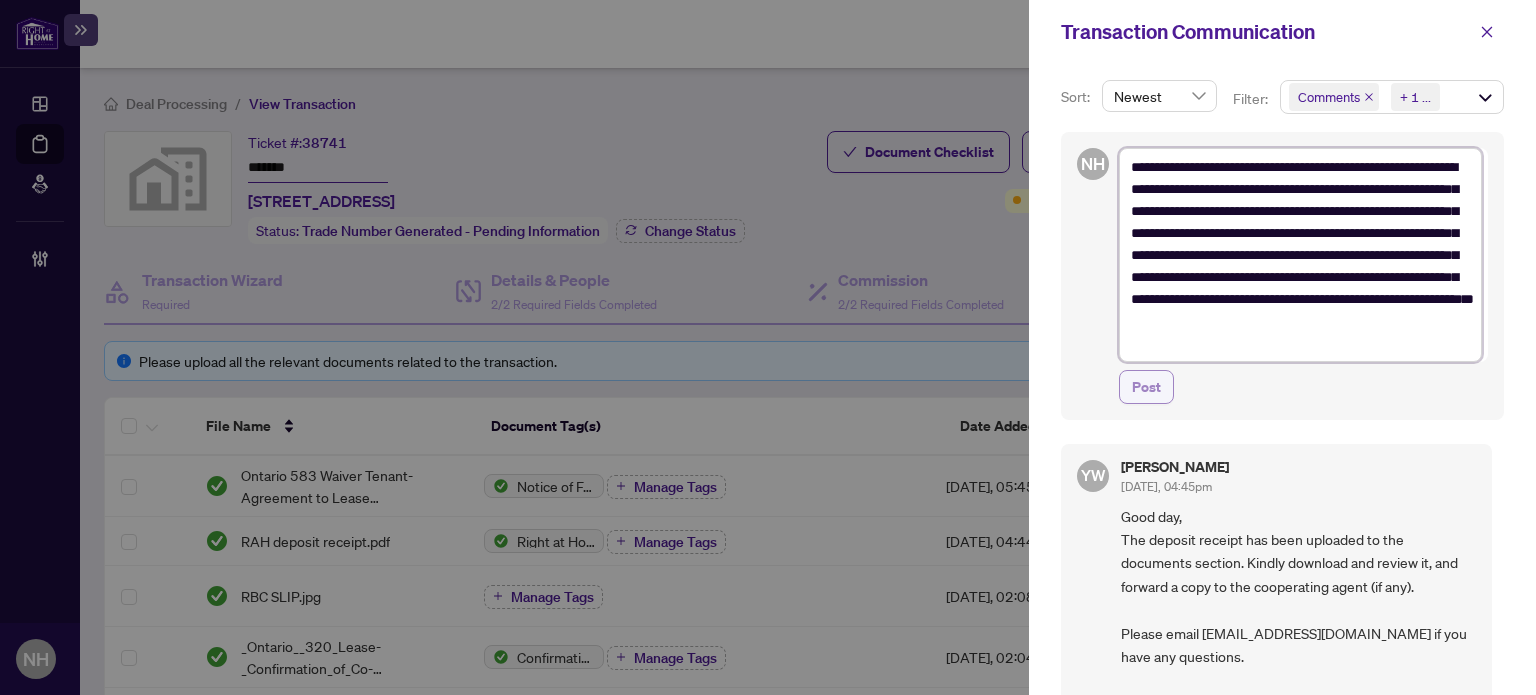 type on "**********" 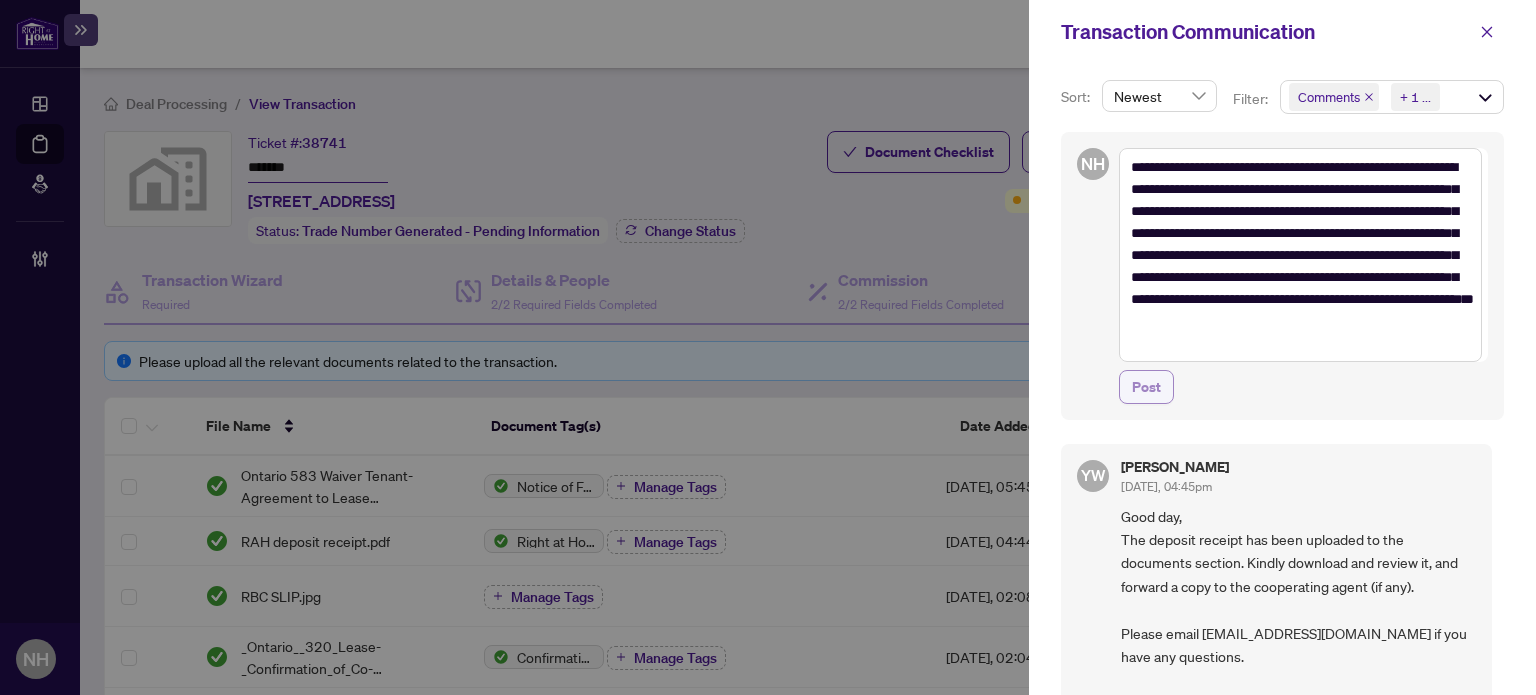click on "Post" at bounding box center (1146, 387) 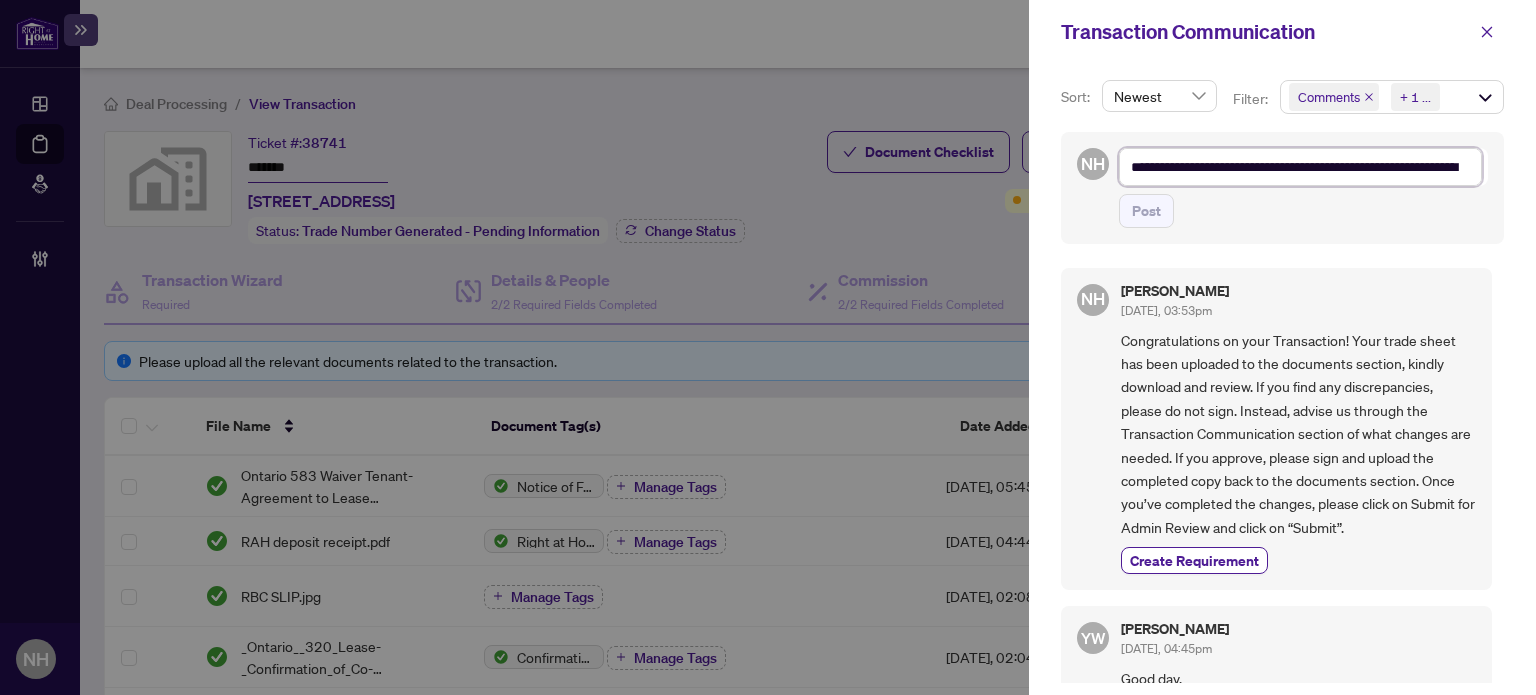 click on "**********" at bounding box center [1300, 167] 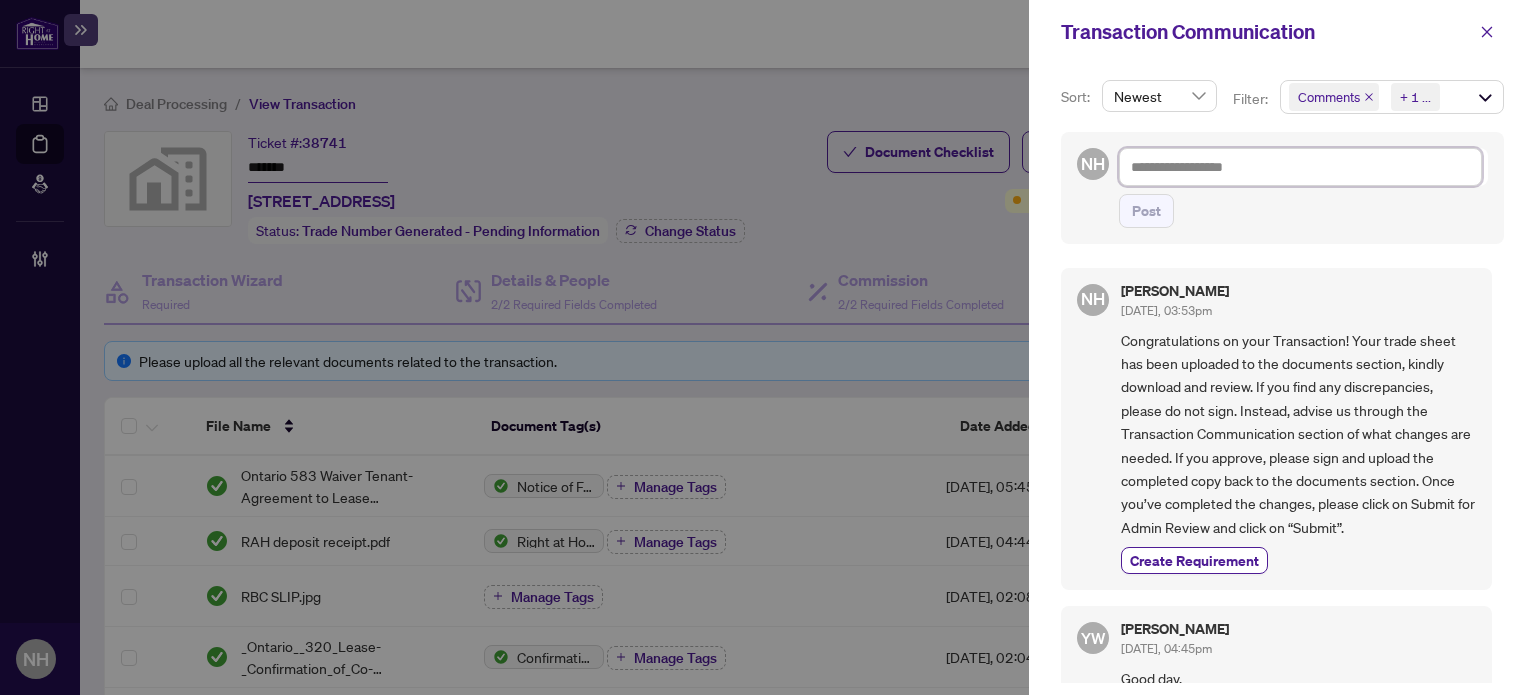 paste on "**********" 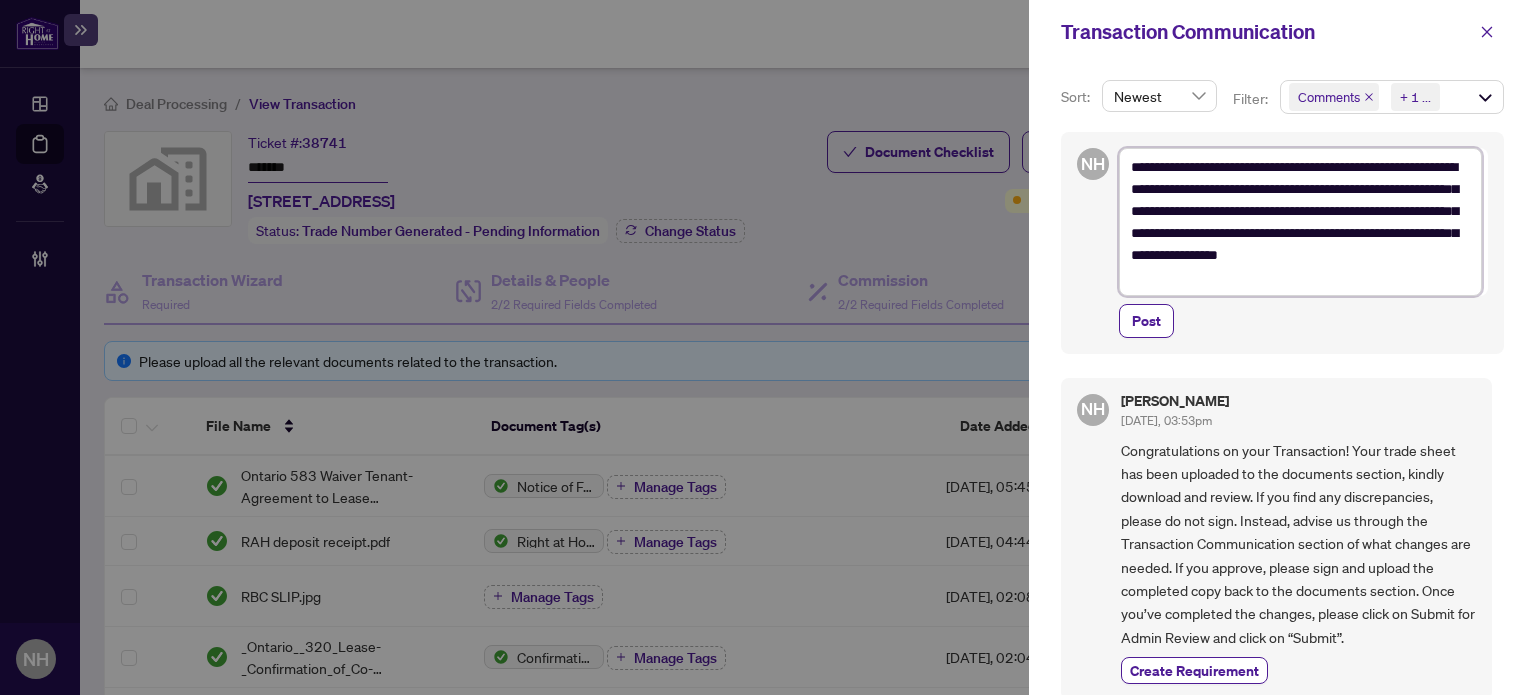 type on "**********" 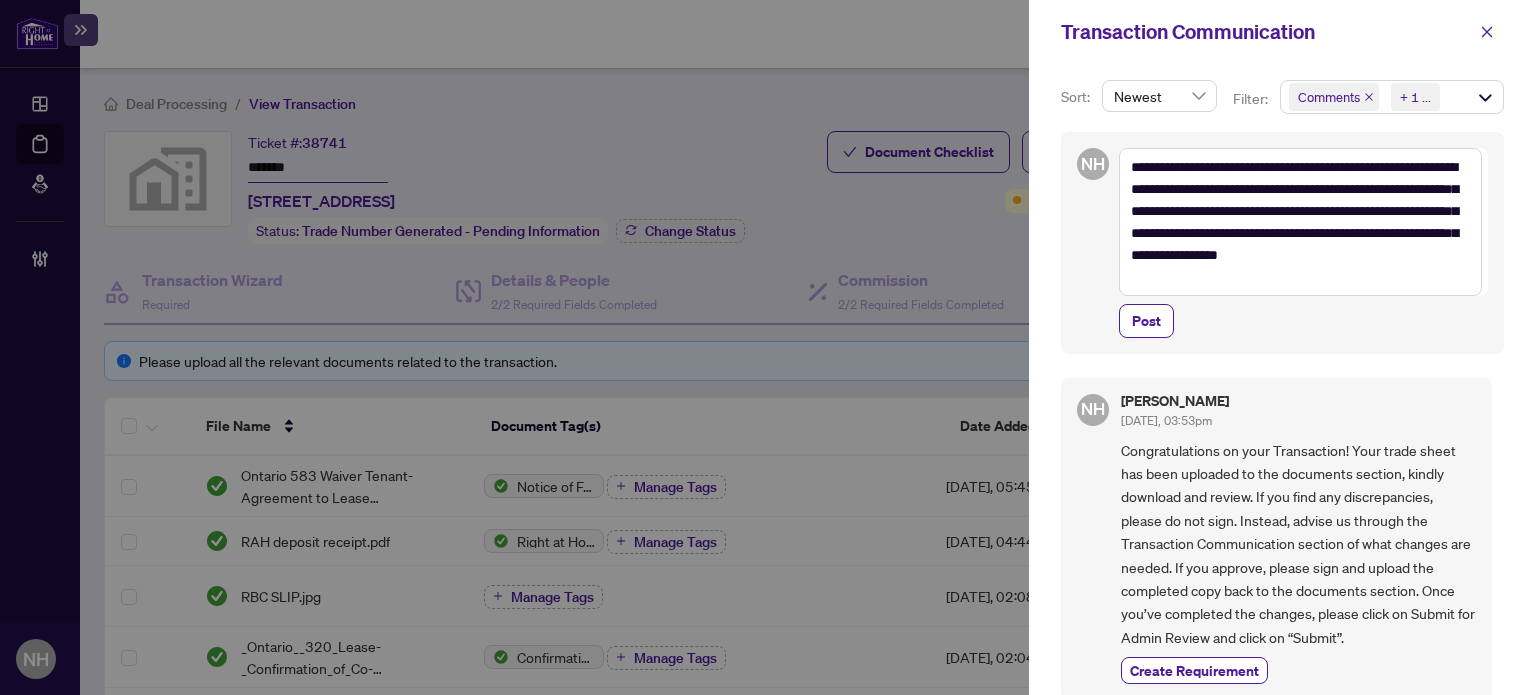 click on "**********" at bounding box center (1282, 243) 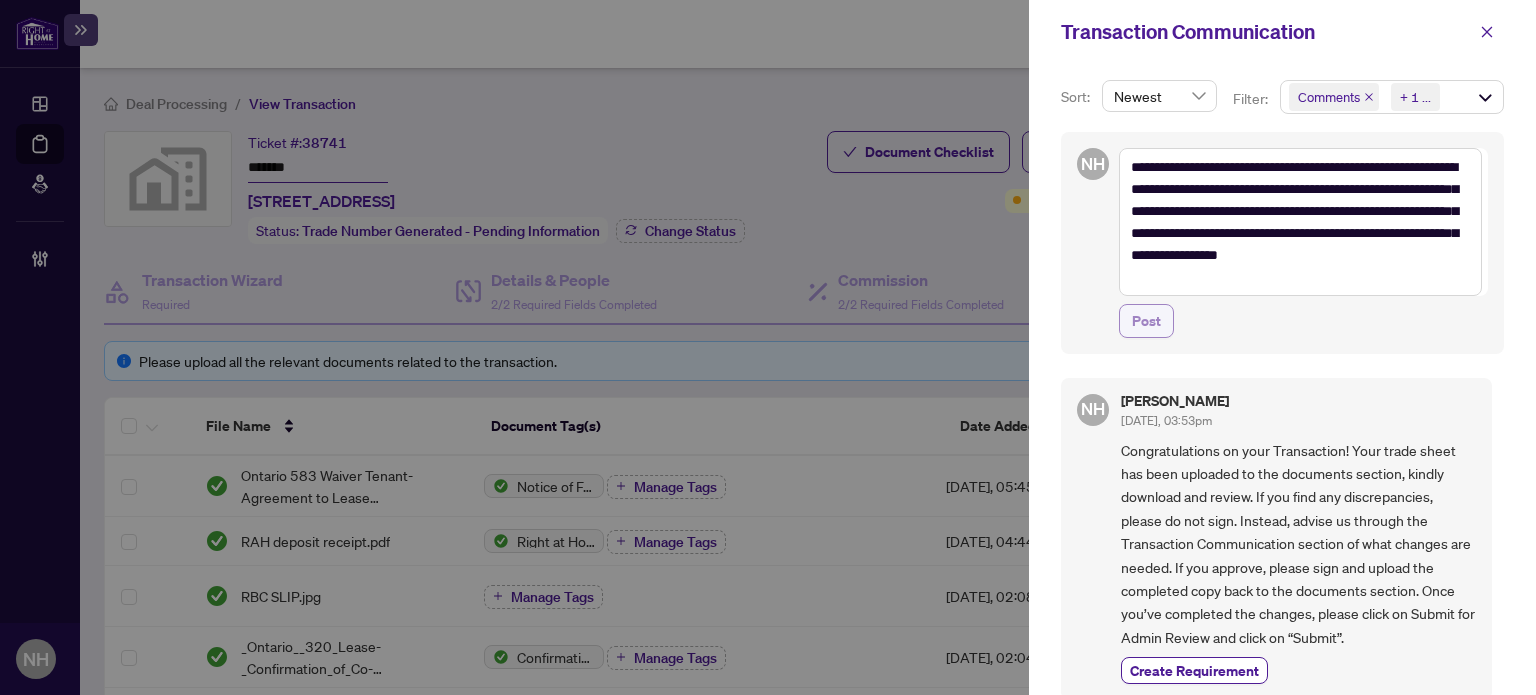 click on "Post" at bounding box center [1146, 321] 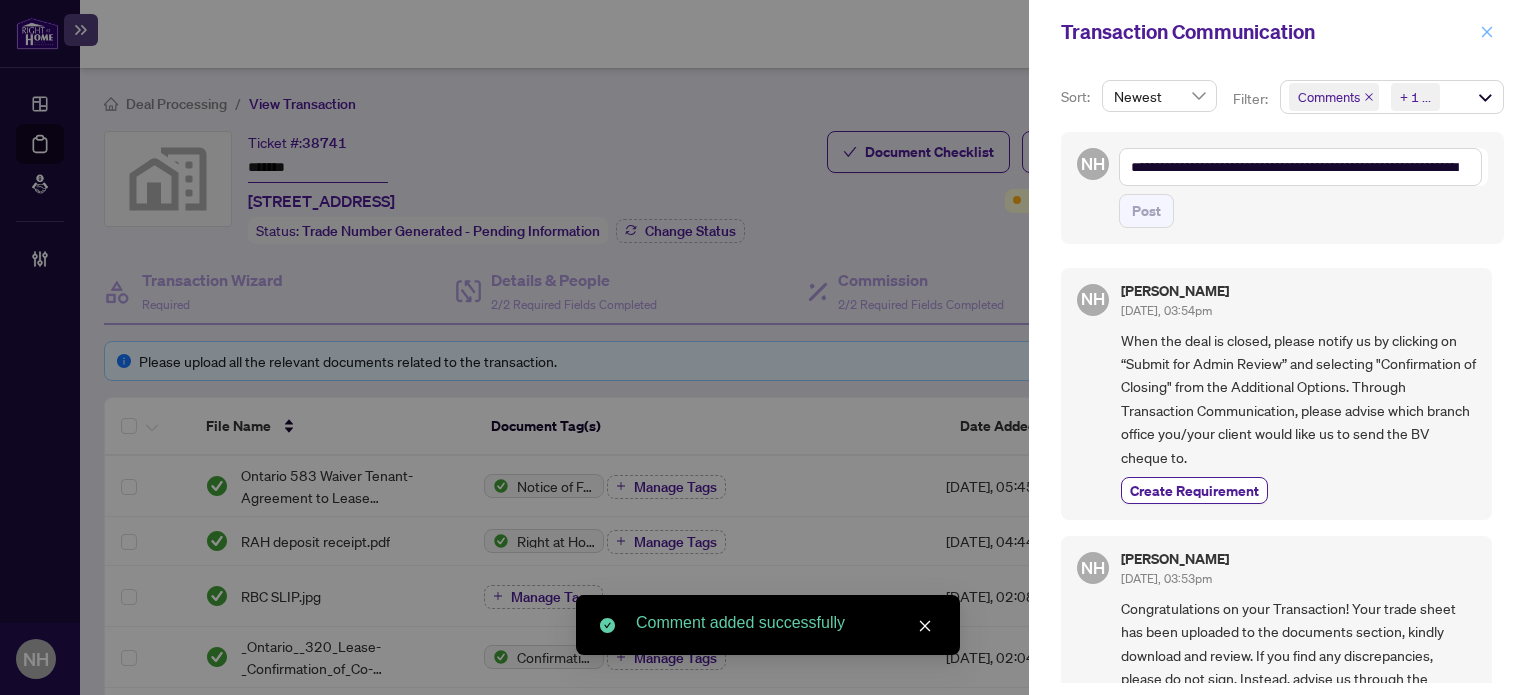 click at bounding box center (1487, 32) 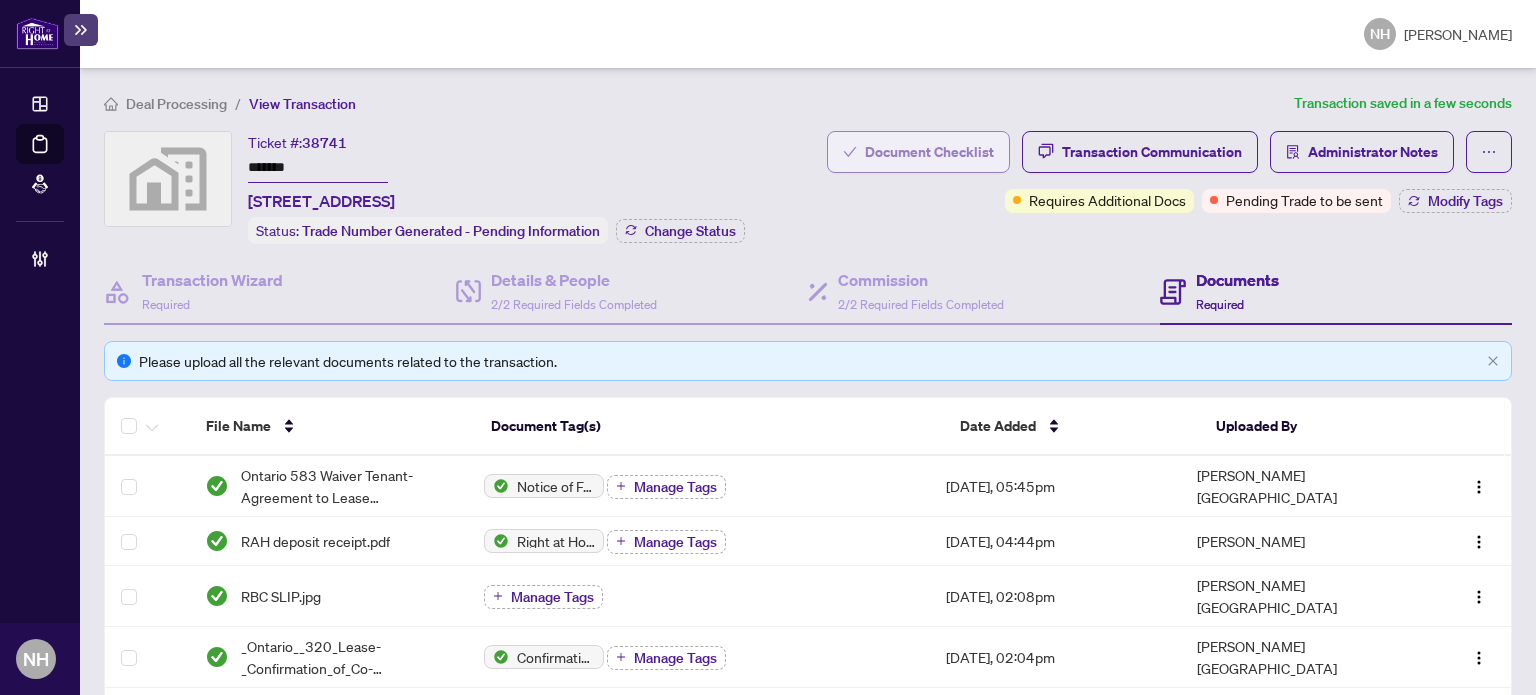 click on "Document Checklist" at bounding box center (929, 152) 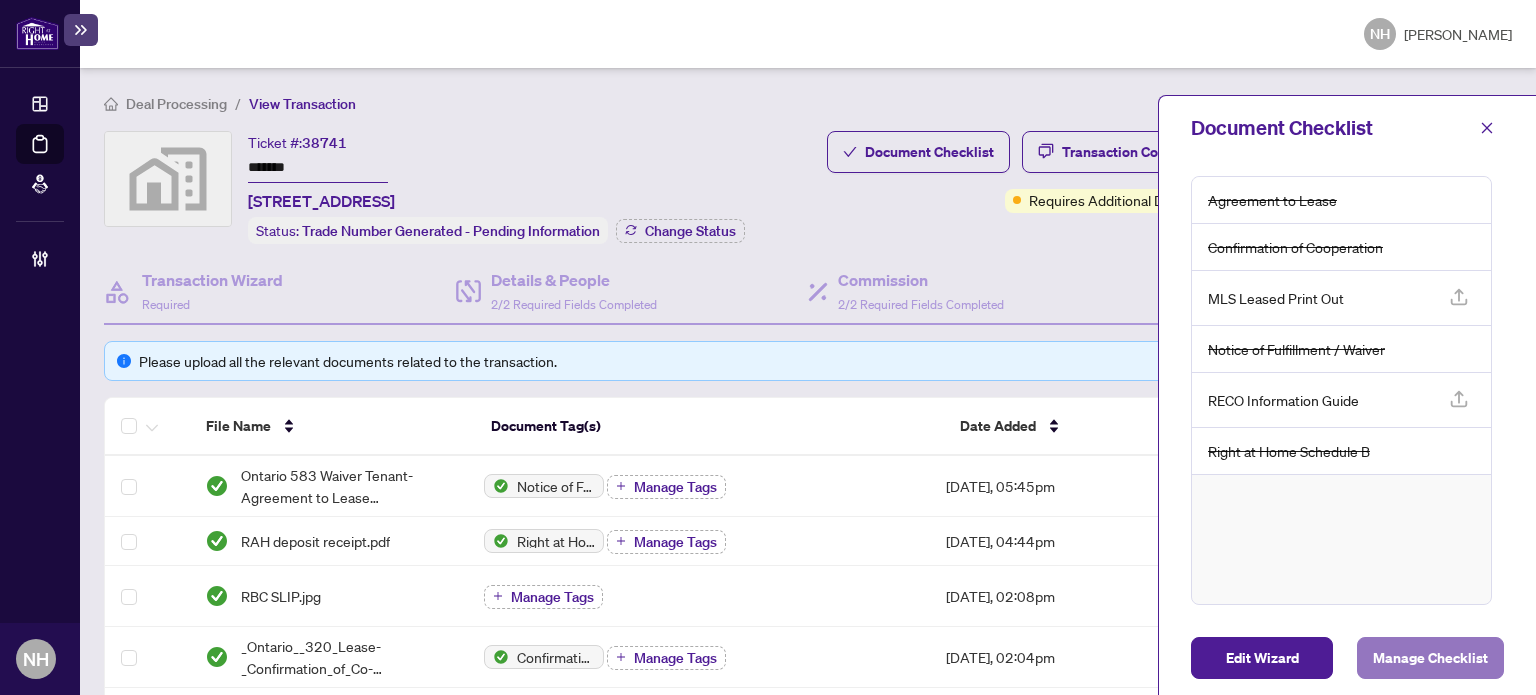 click on "Manage Checklist" at bounding box center [1430, 658] 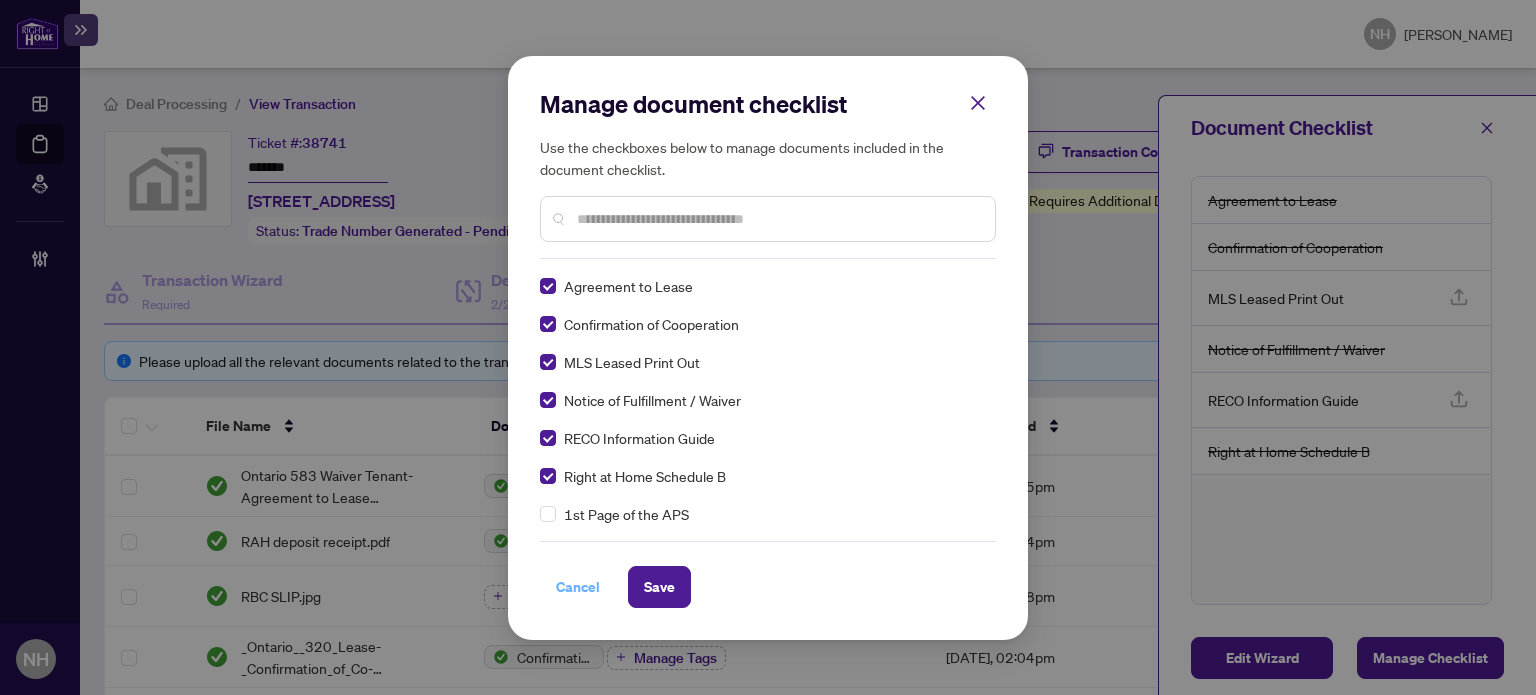 click on "Cancel" at bounding box center (578, 587) 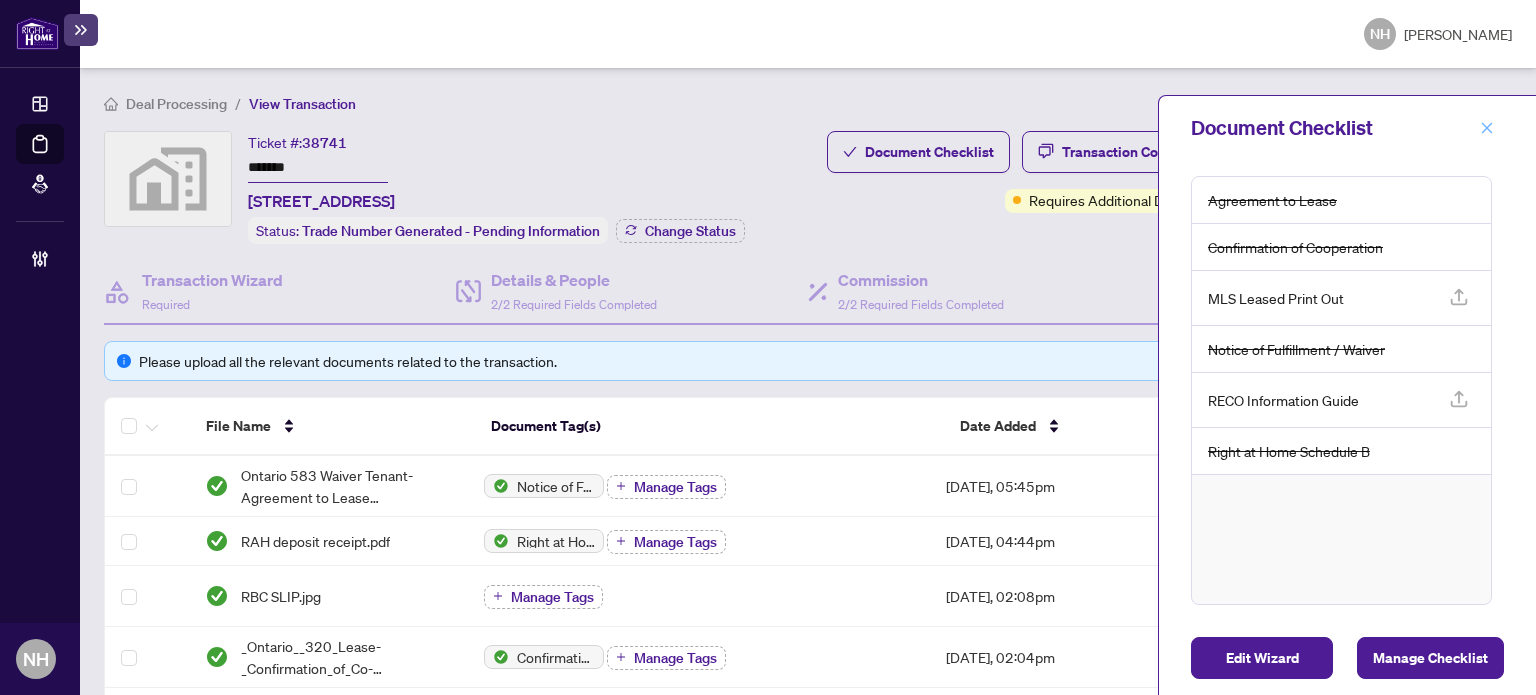 click at bounding box center [1487, 128] 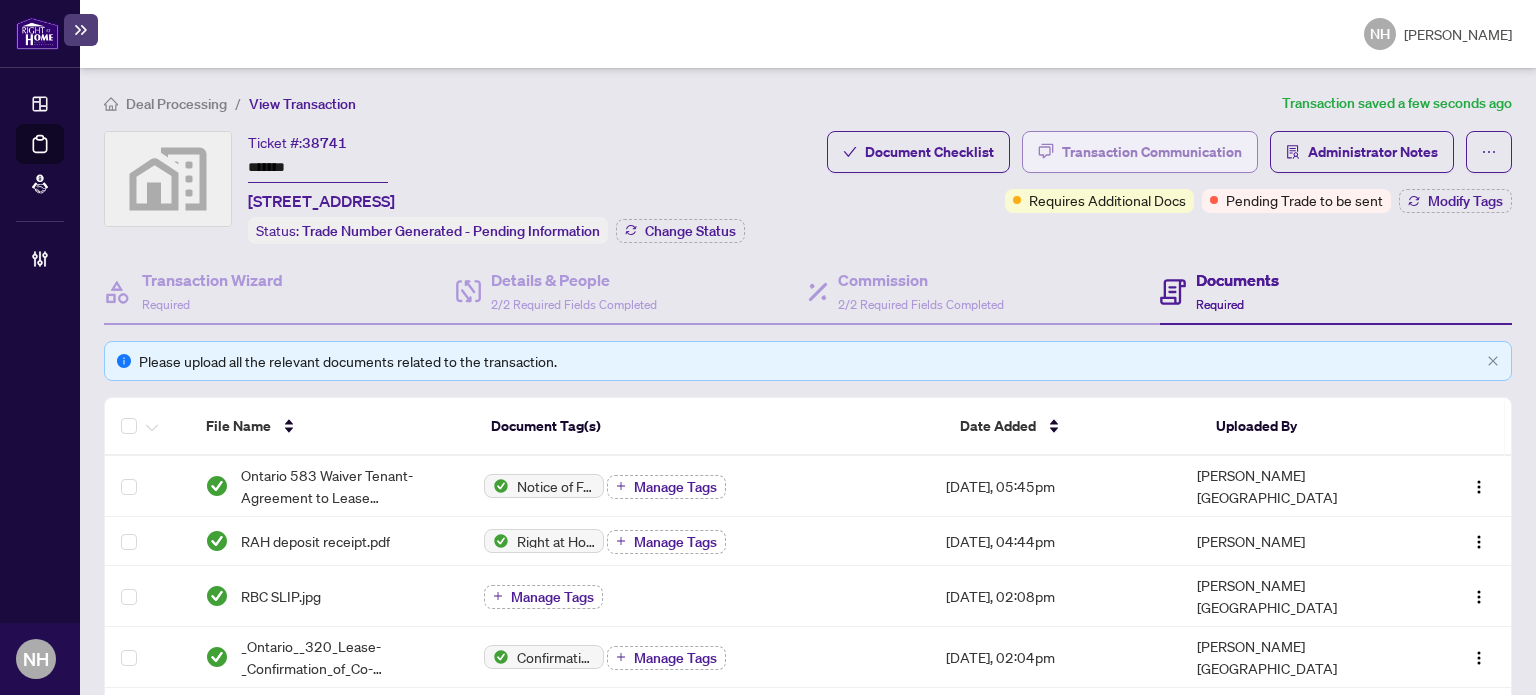 click on "Transaction Communication" at bounding box center [1152, 152] 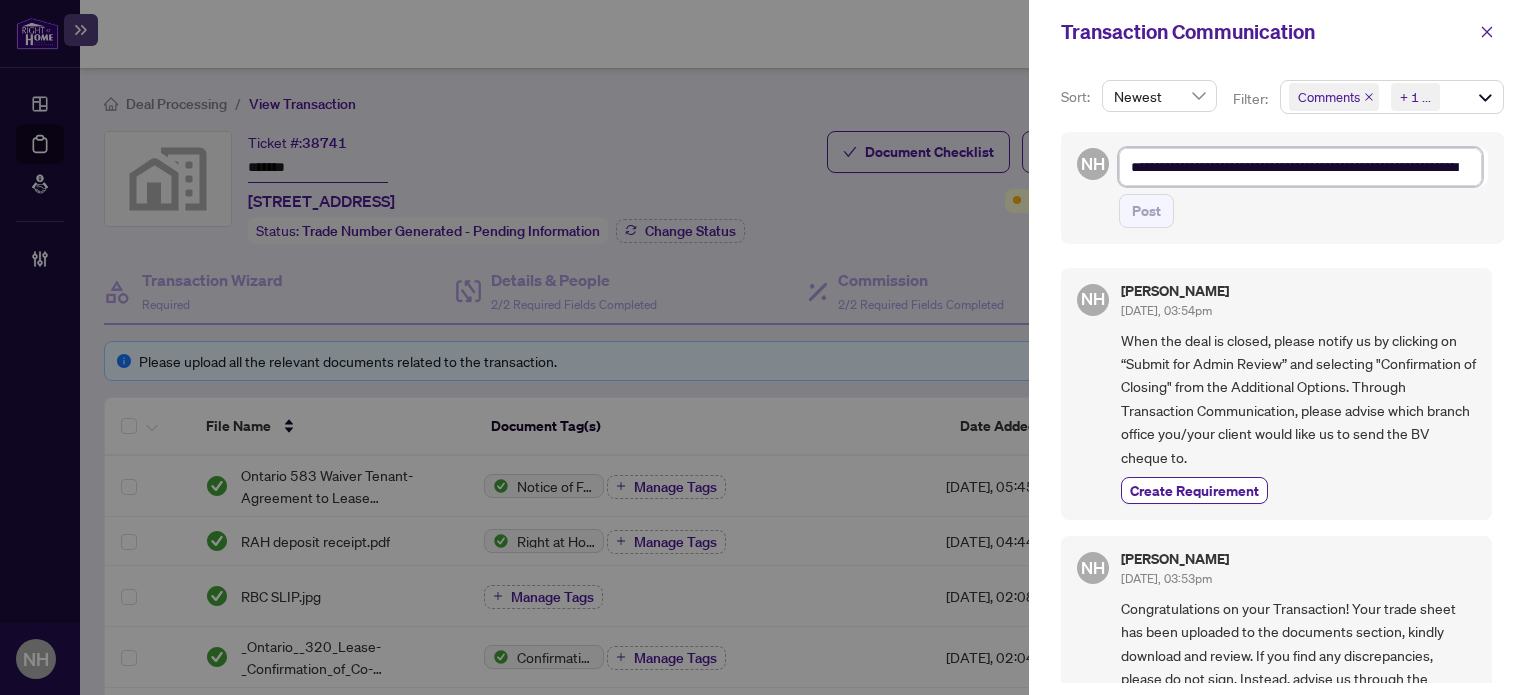click on "**********" at bounding box center (1300, 167) 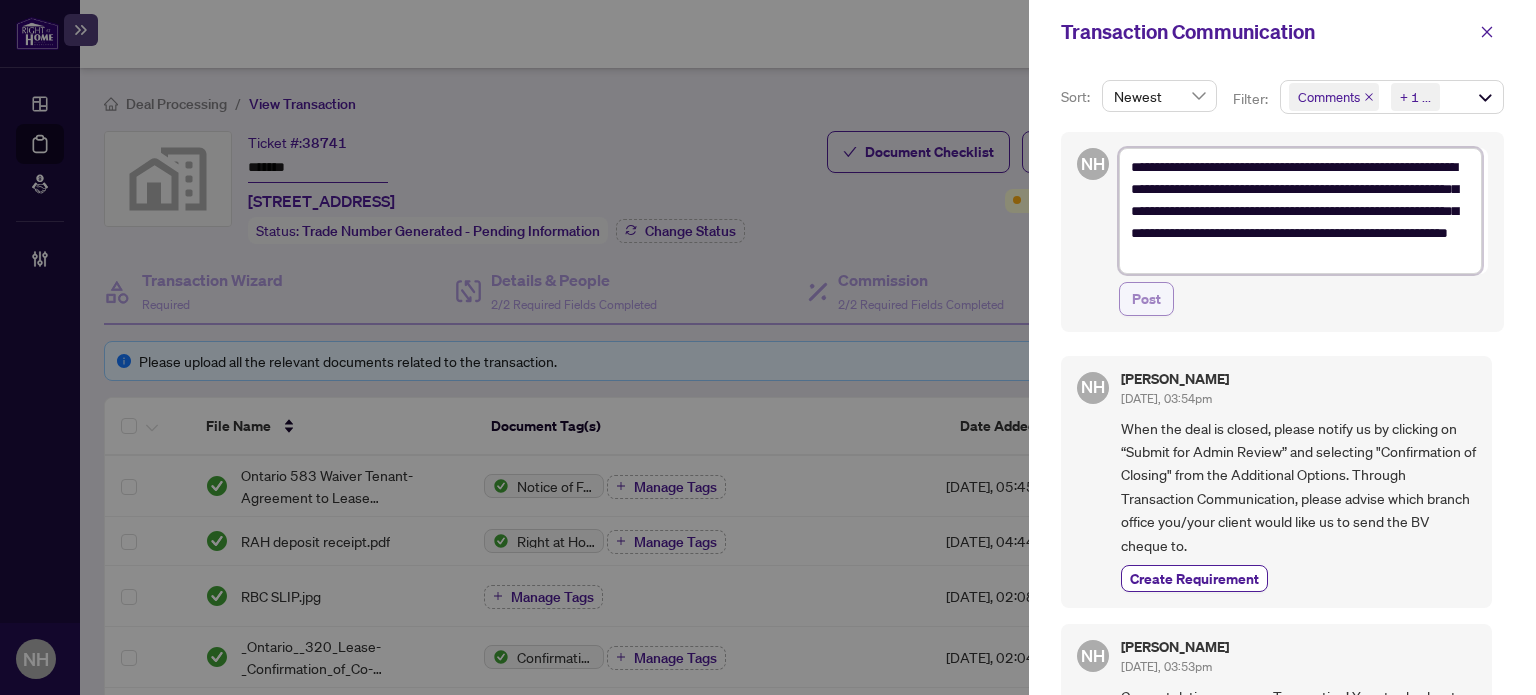type on "**********" 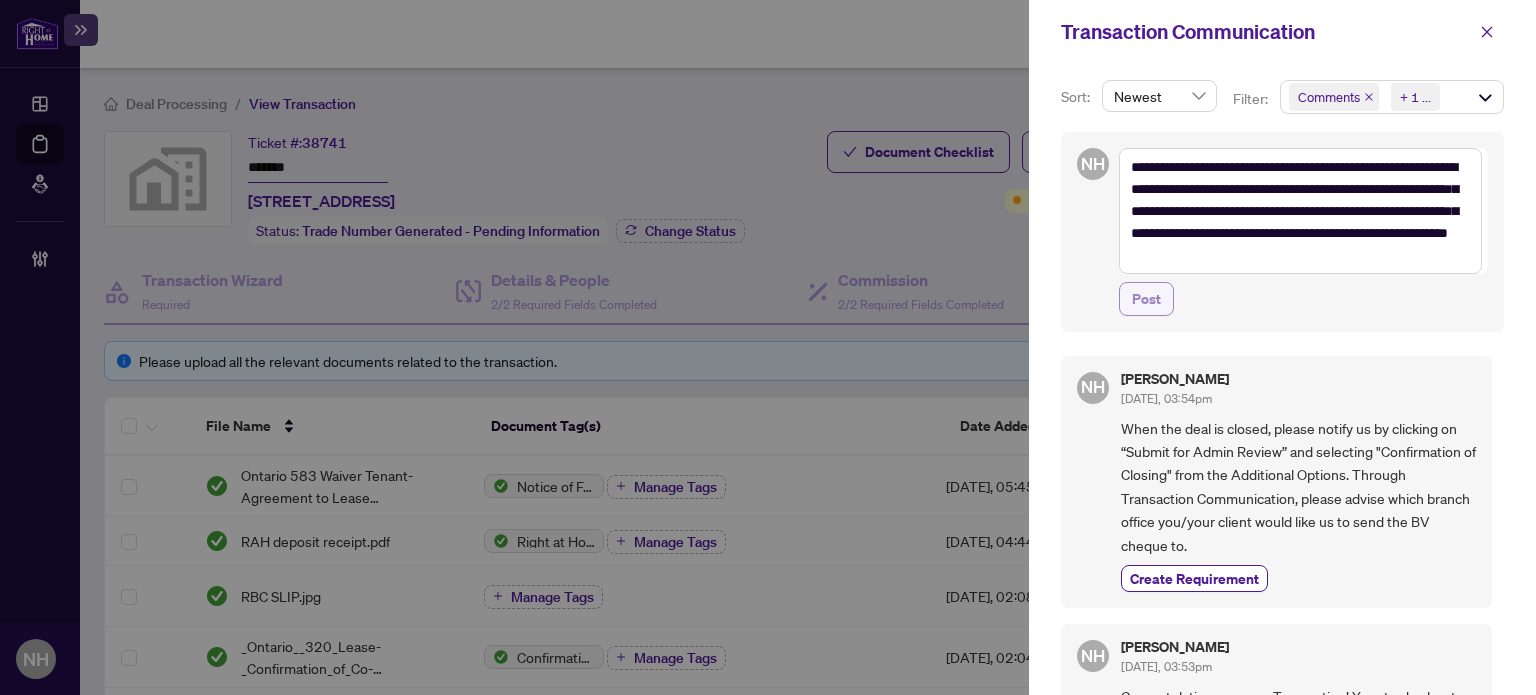 click on "Post" at bounding box center (1146, 299) 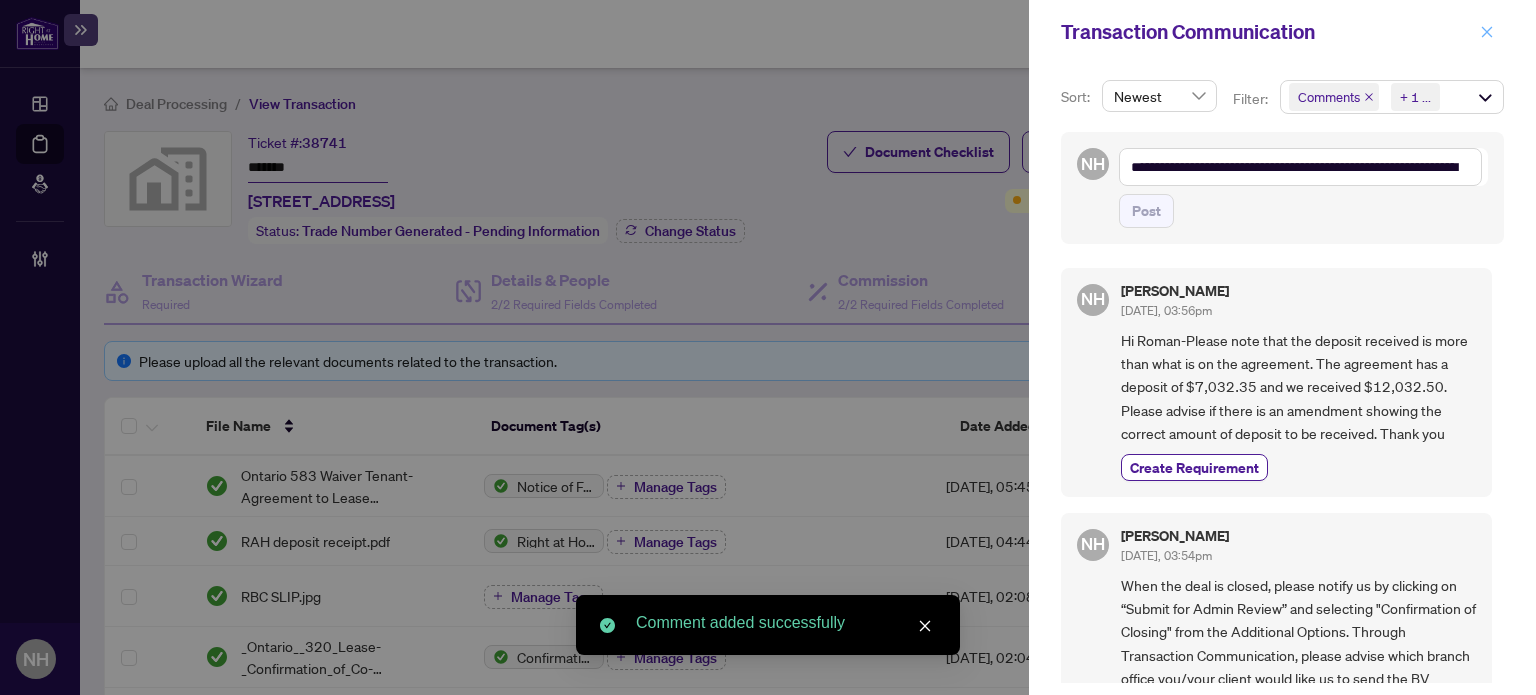 click 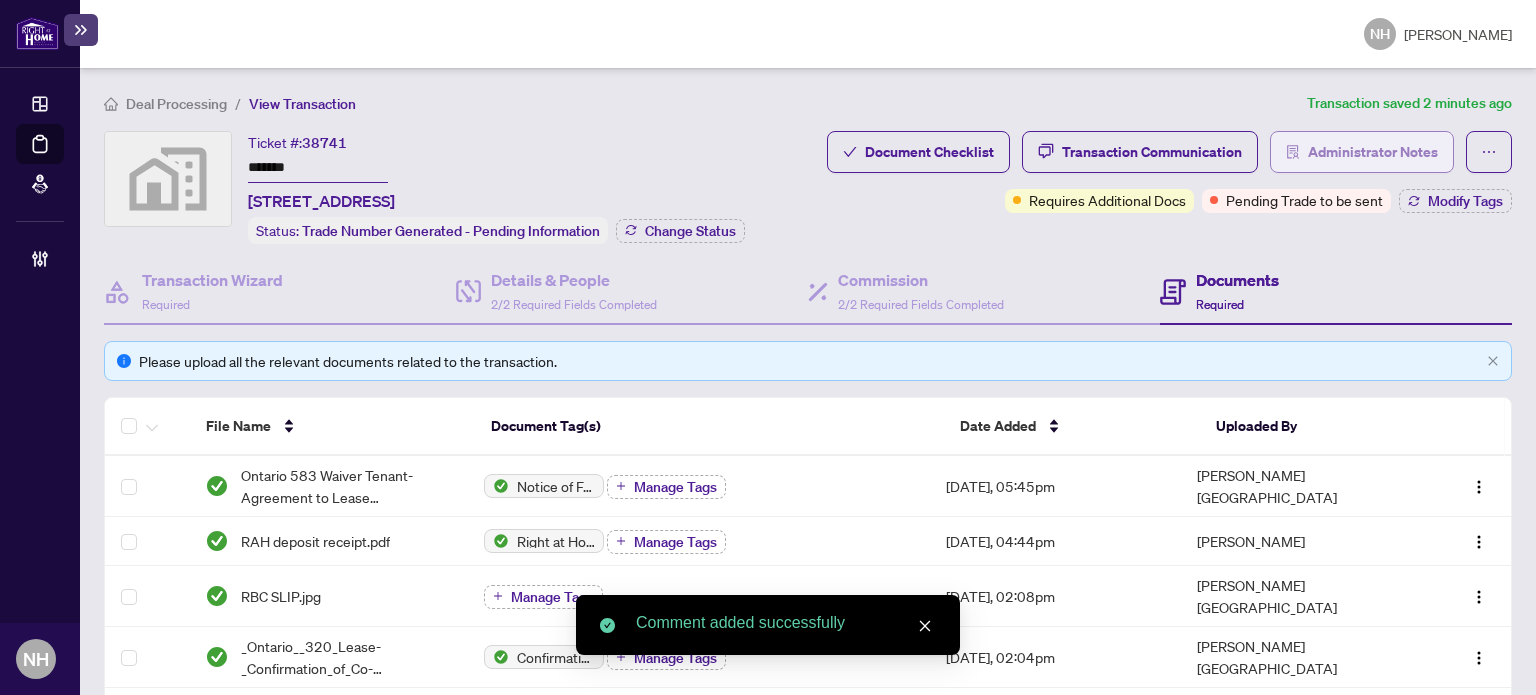 click on "Administrator Notes" at bounding box center [1373, 152] 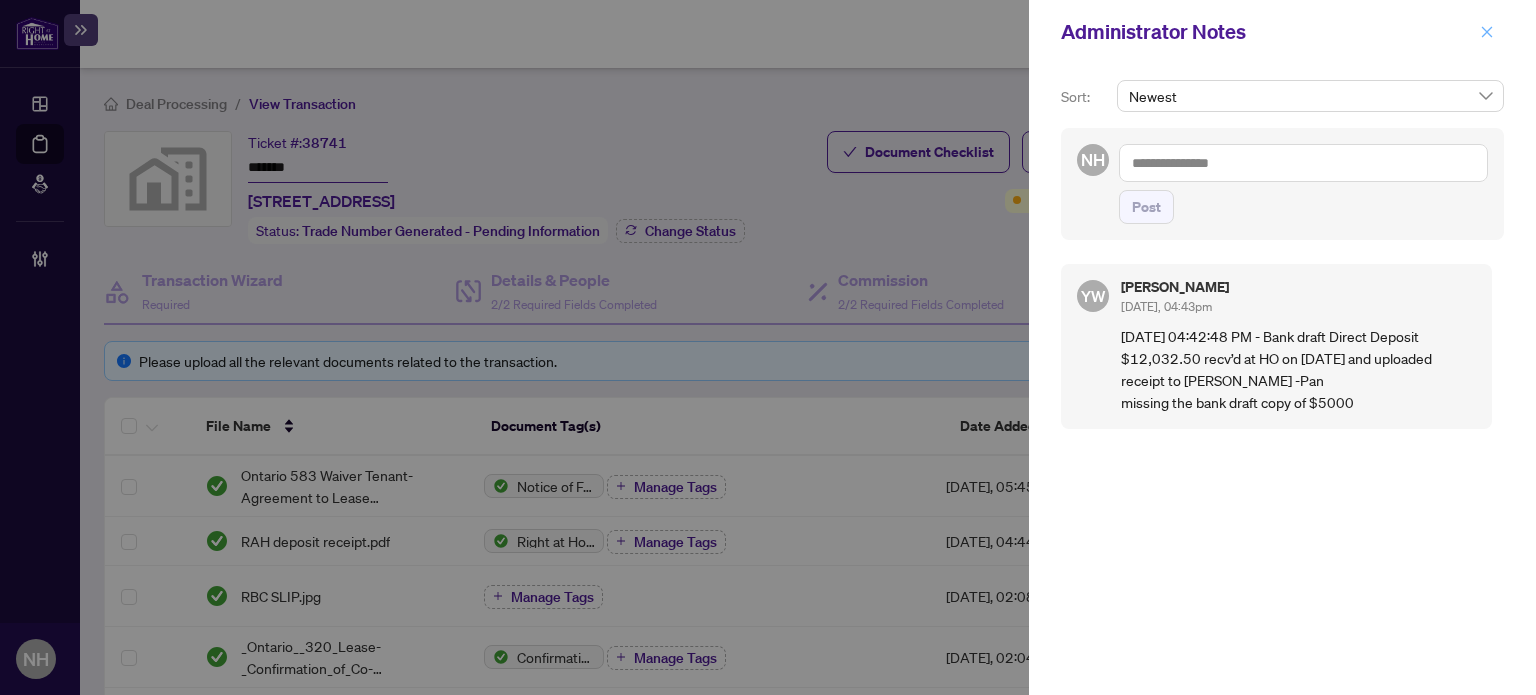 click at bounding box center [1487, 32] 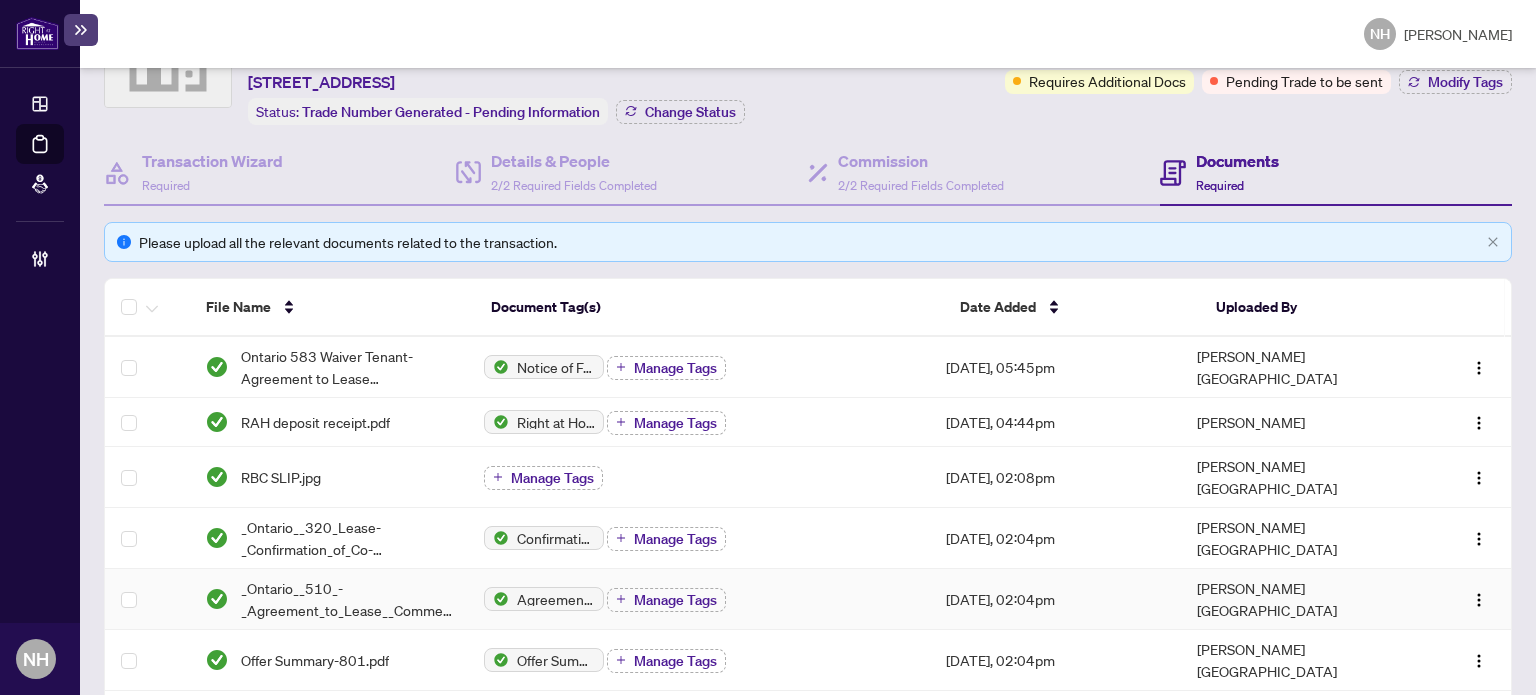 scroll, scrollTop: 0, scrollLeft: 0, axis: both 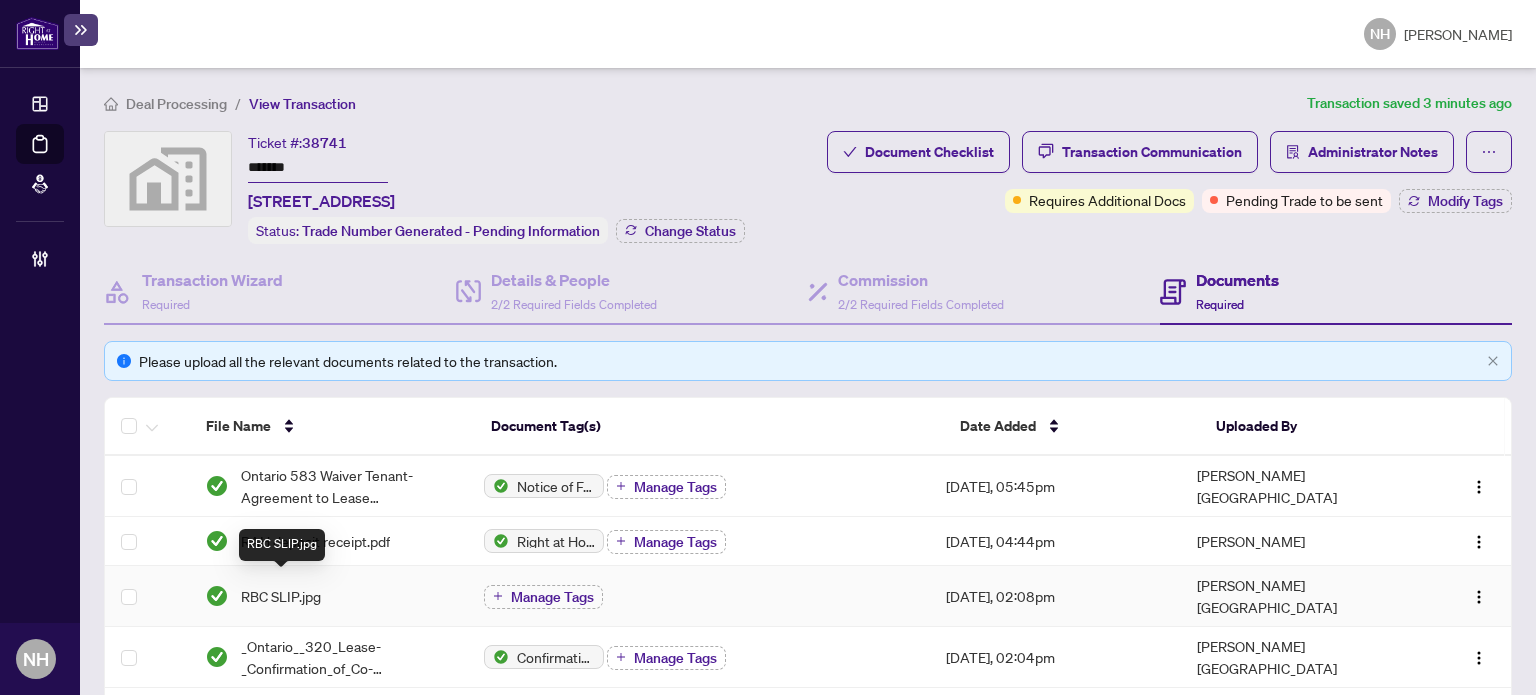 click on "RBC SLIP.jpg" at bounding box center (281, 596) 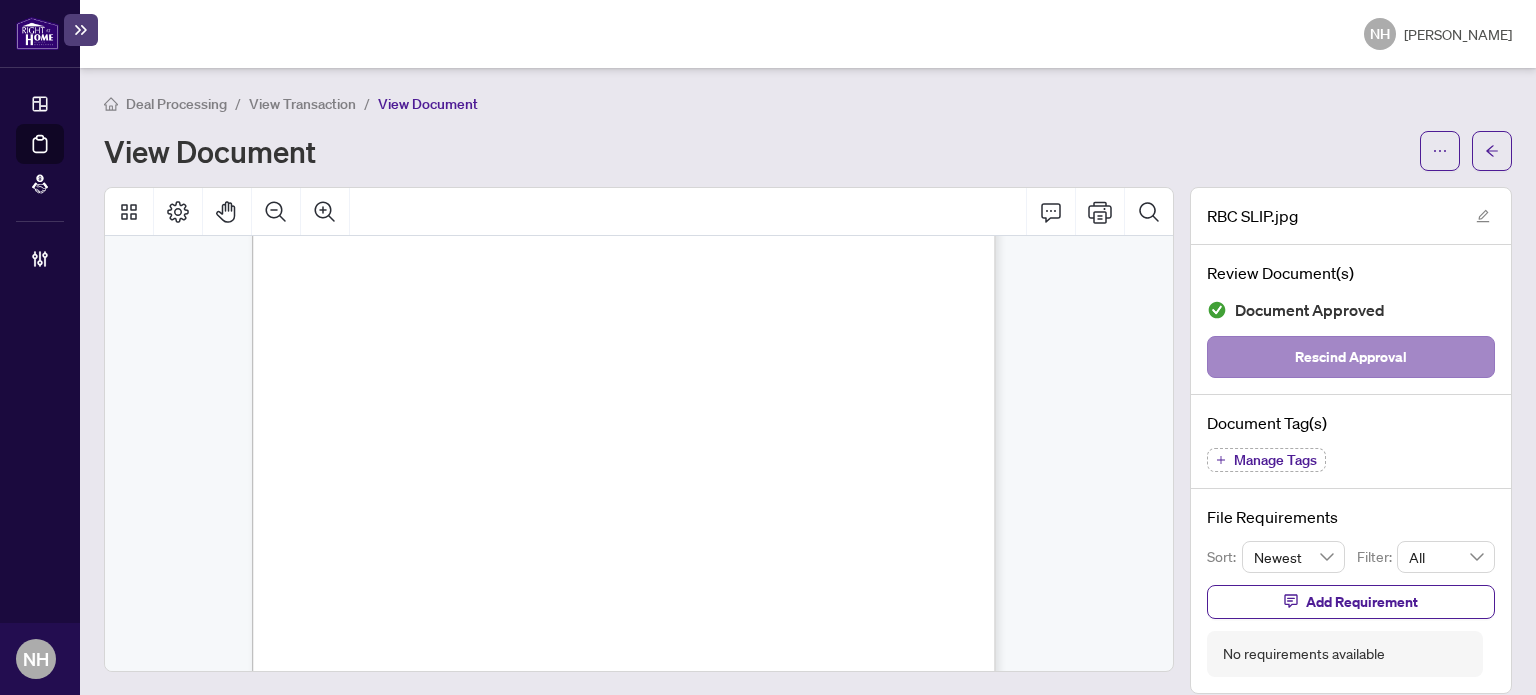 scroll, scrollTop: 56, scrollLeft: 0, axis: vertical 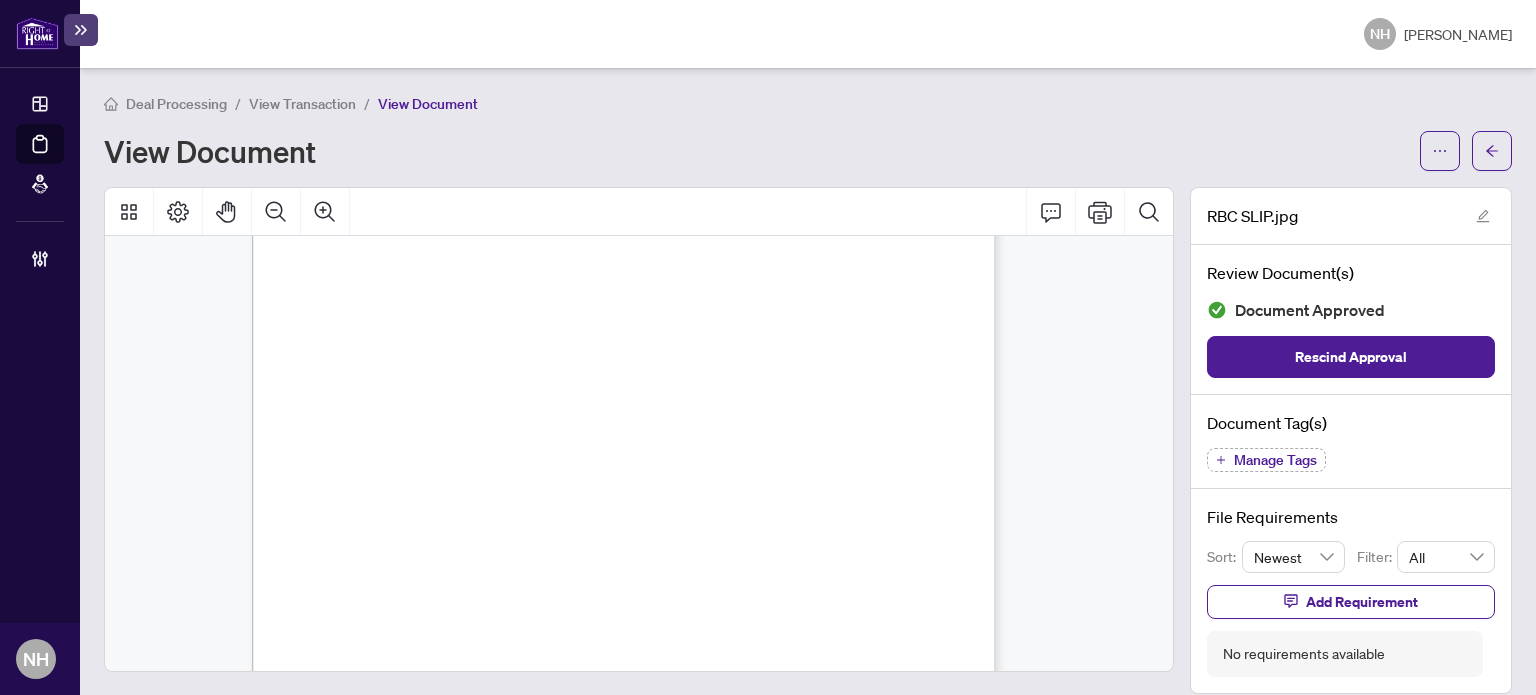 click on "View Transaction" at bounding box center (302, 104) 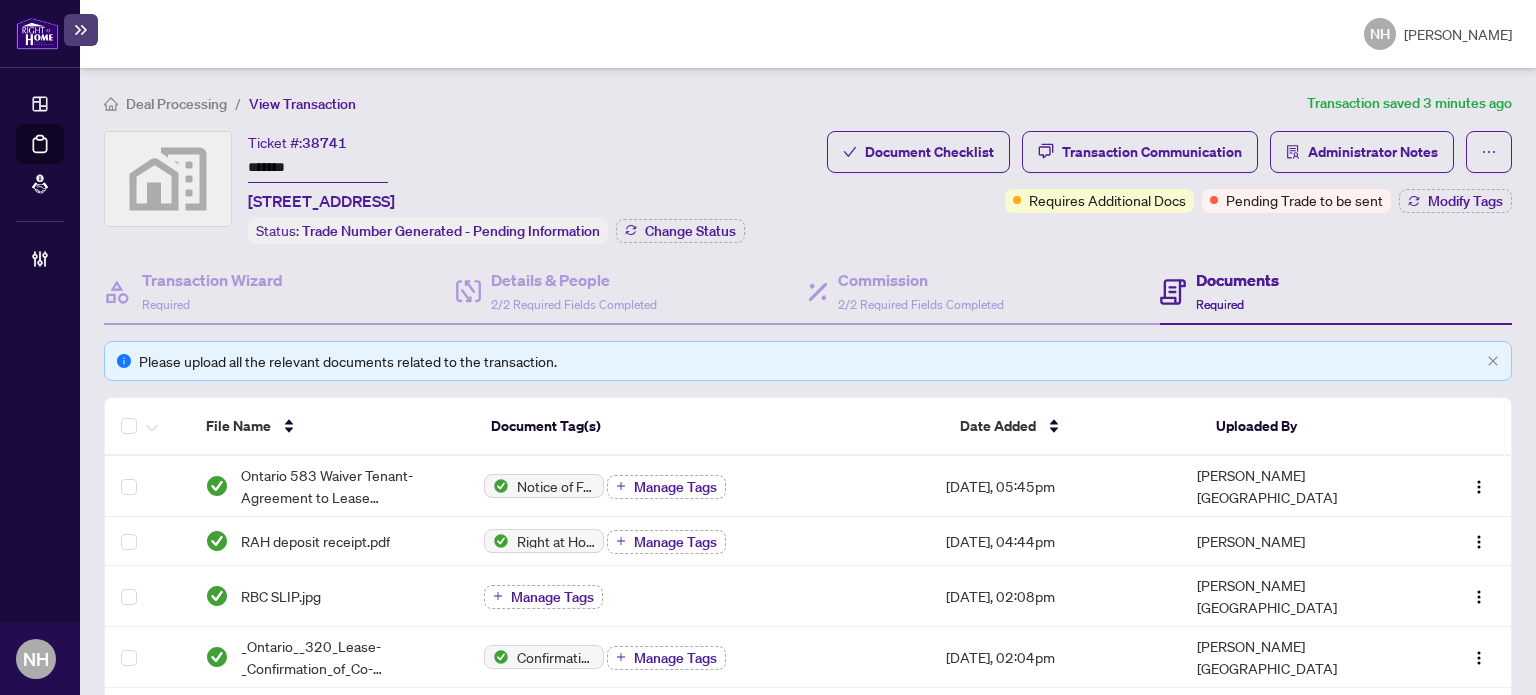 drag, startPoint x: 308, startPoint y: 155, endPoint x: 121, endPoint y: 155, distance: 187 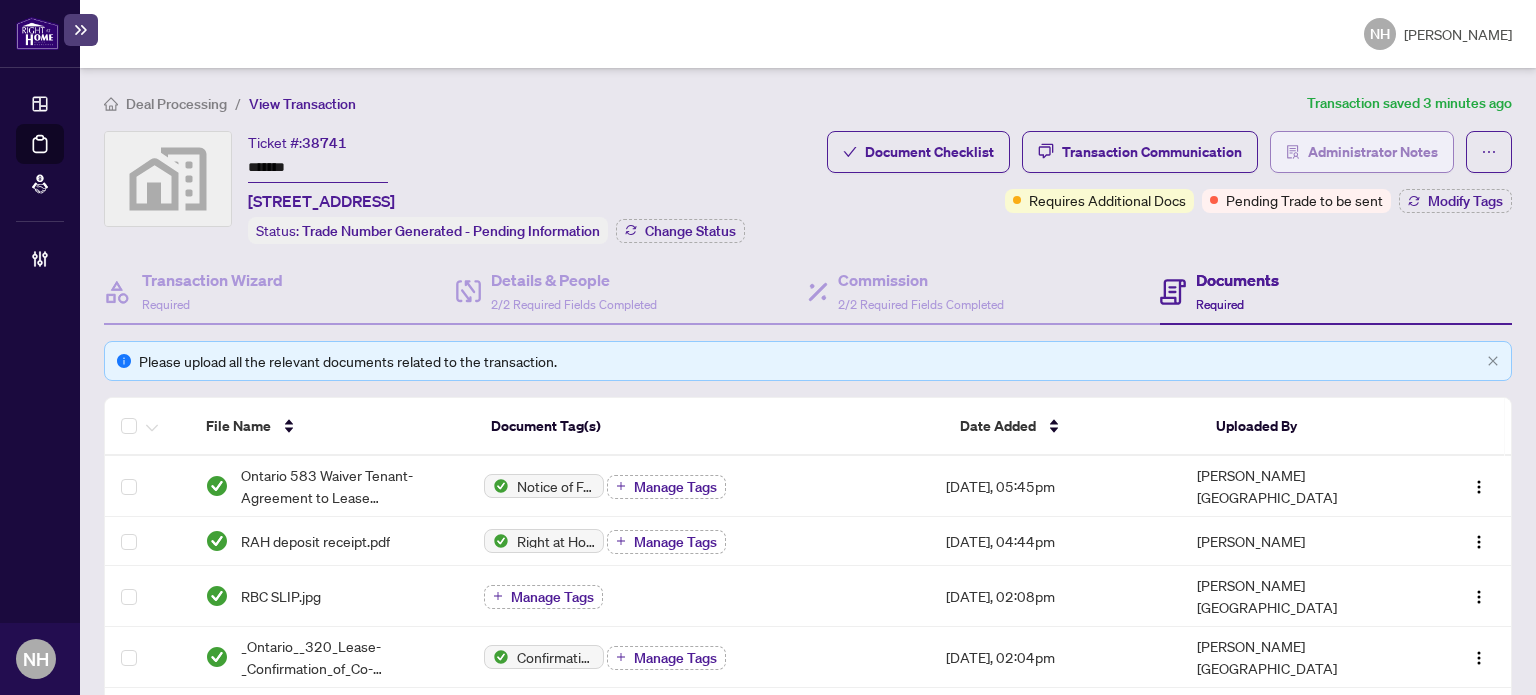 click on "Administrator Notes" at bounding box center [1362, 152] 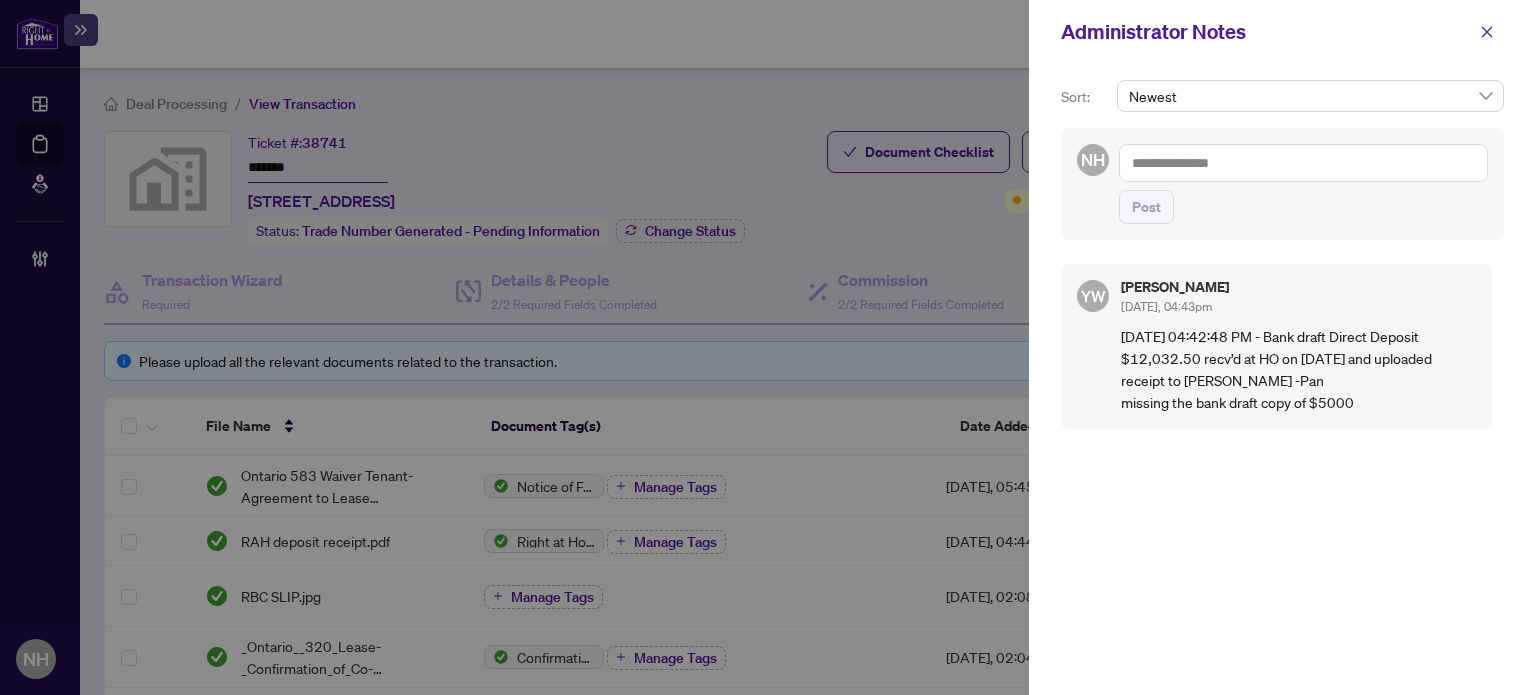 click at bounding box center [1303, 163] 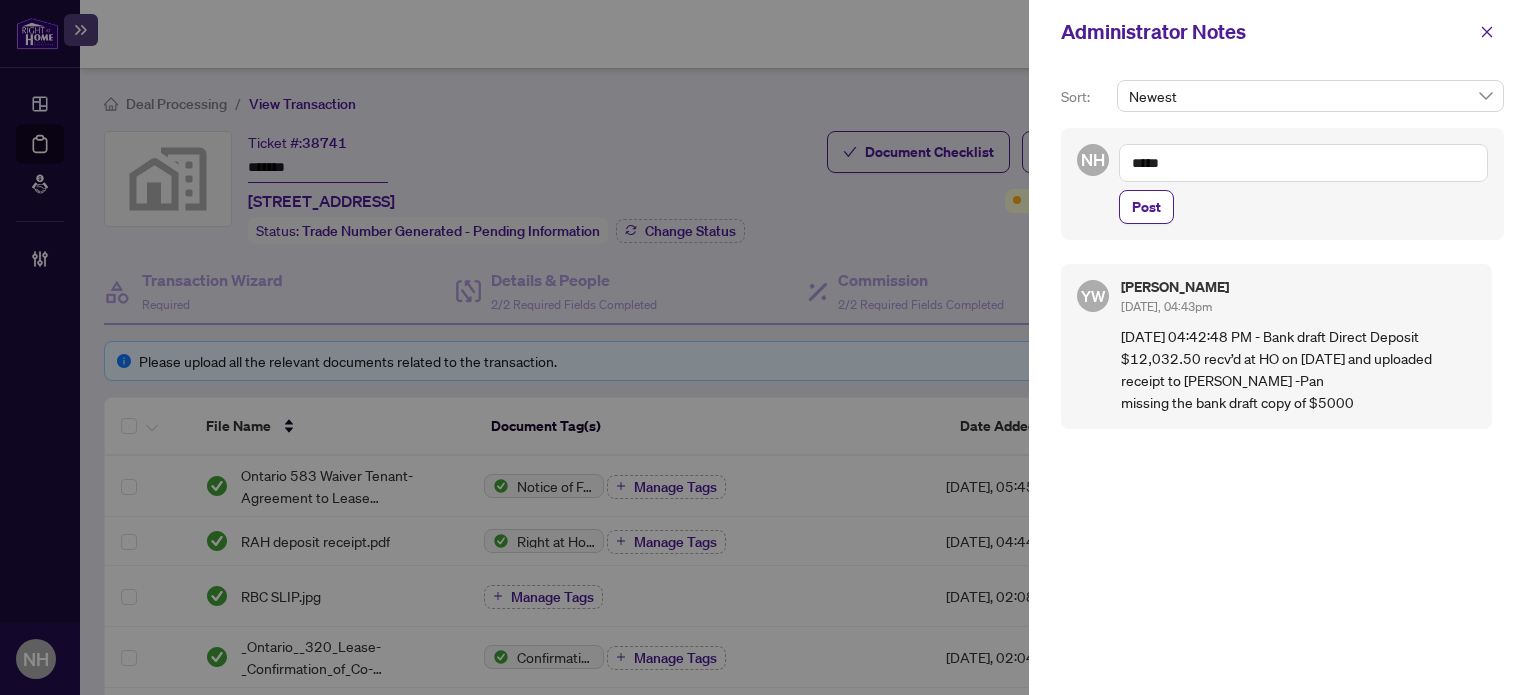 click on "*****" at bounding box center (1303, 163) 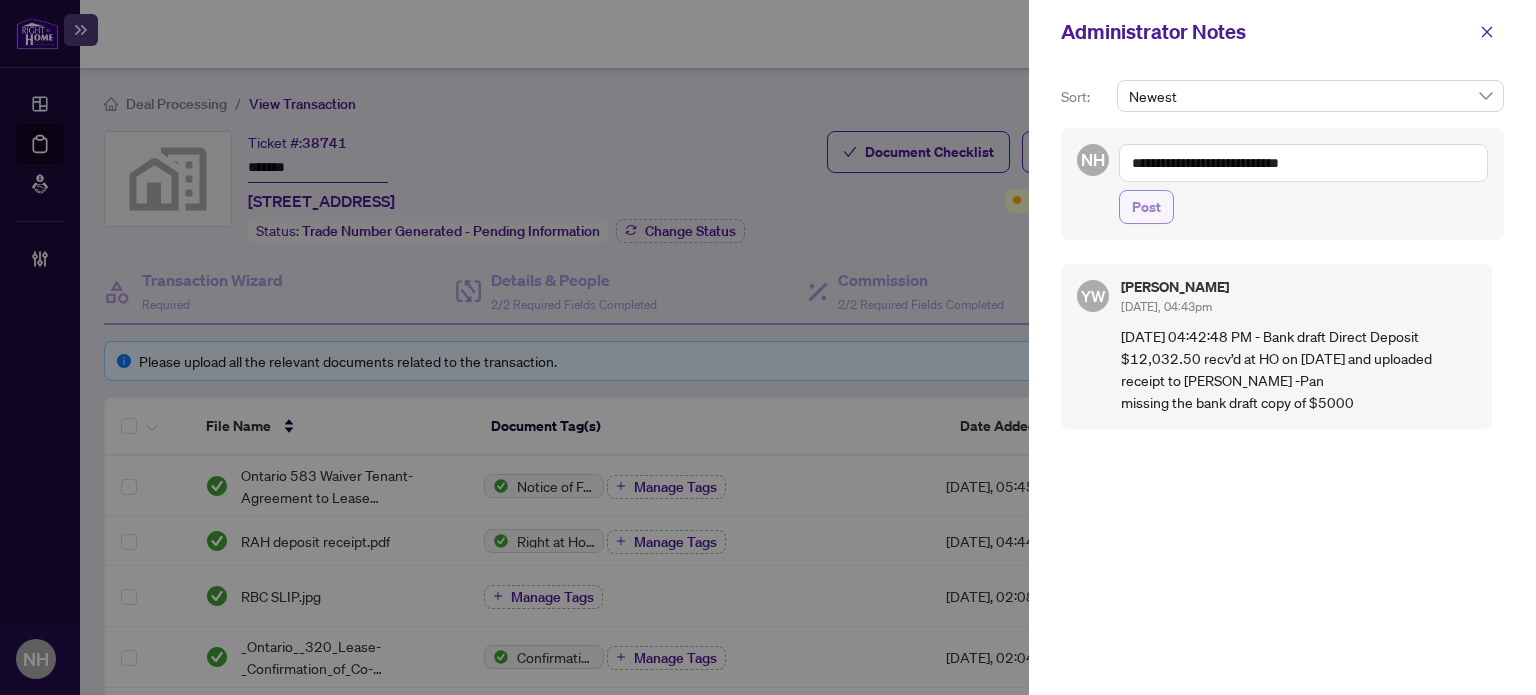 type on "**********" 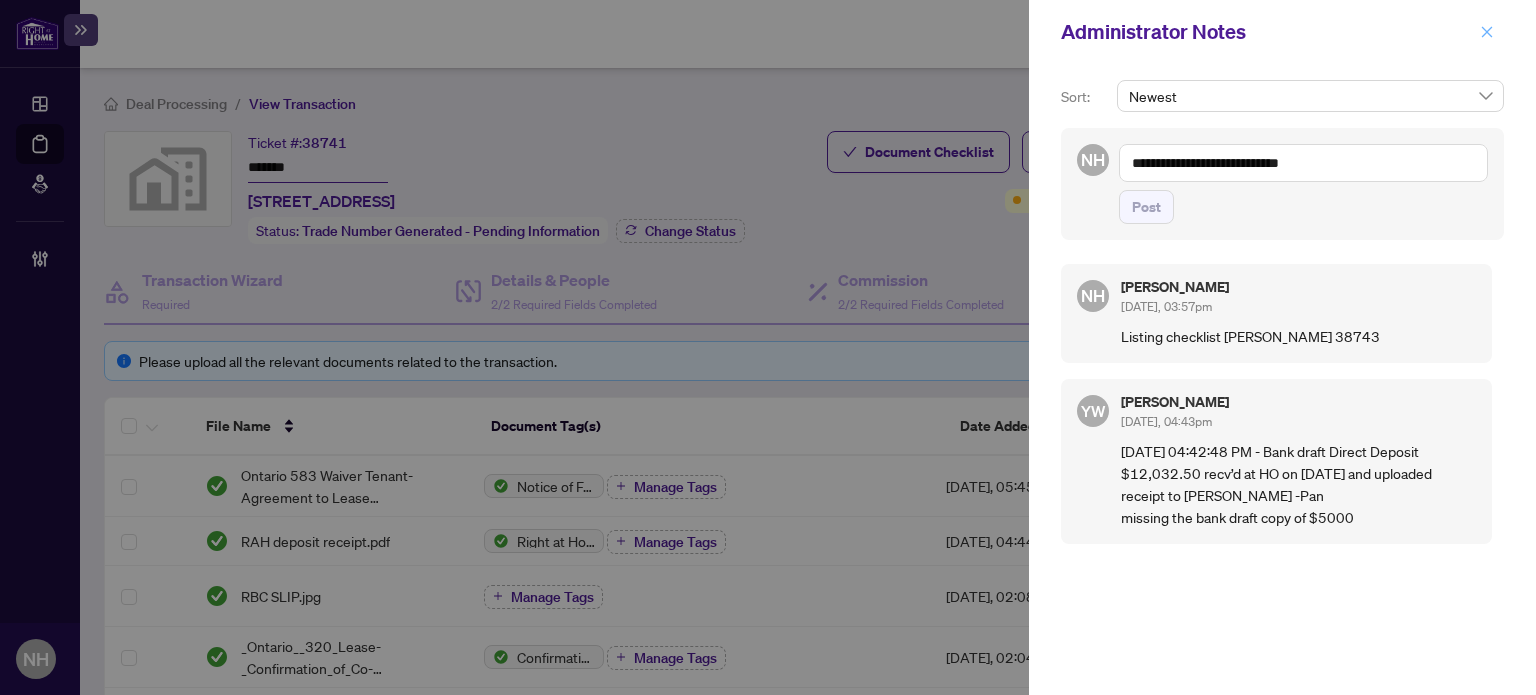 click at bounding box center [1487, 32] 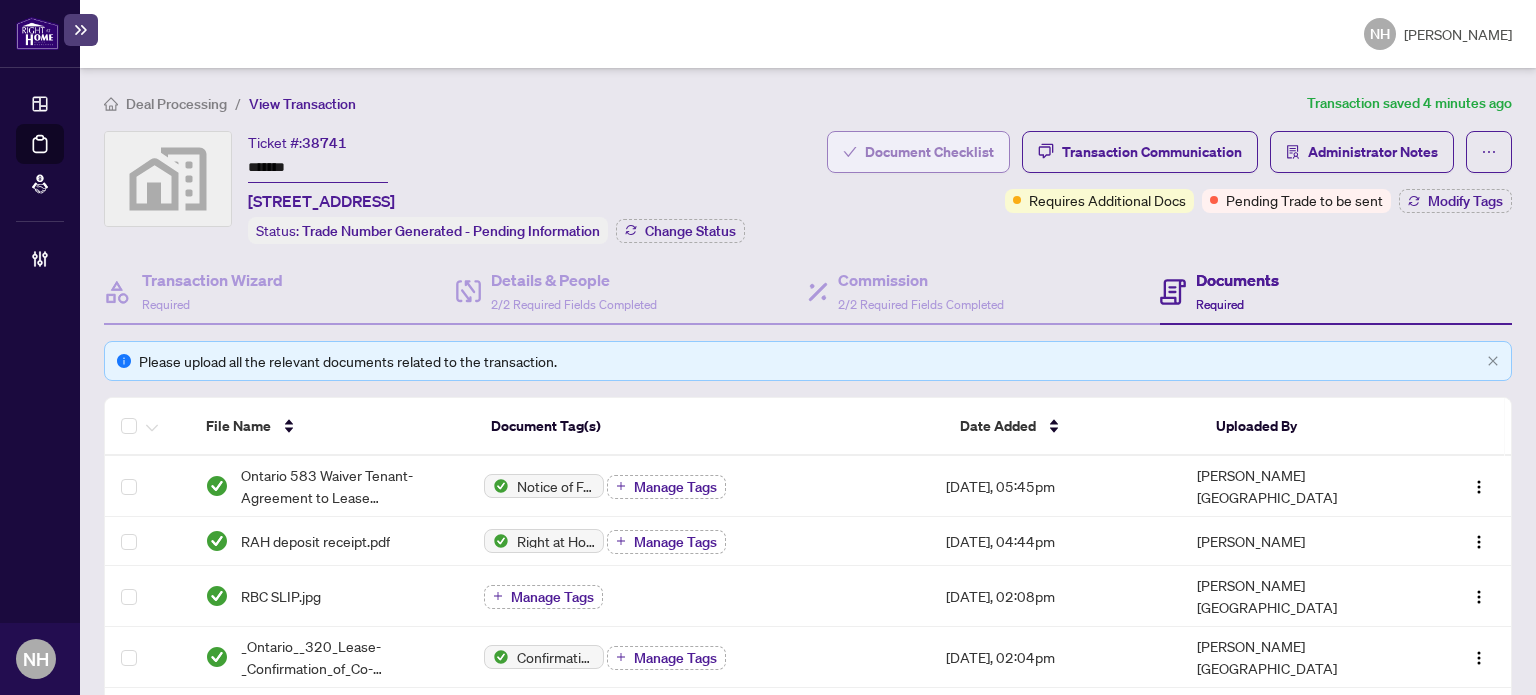 click on "Document Checklist" at bounding box center [929, 152] 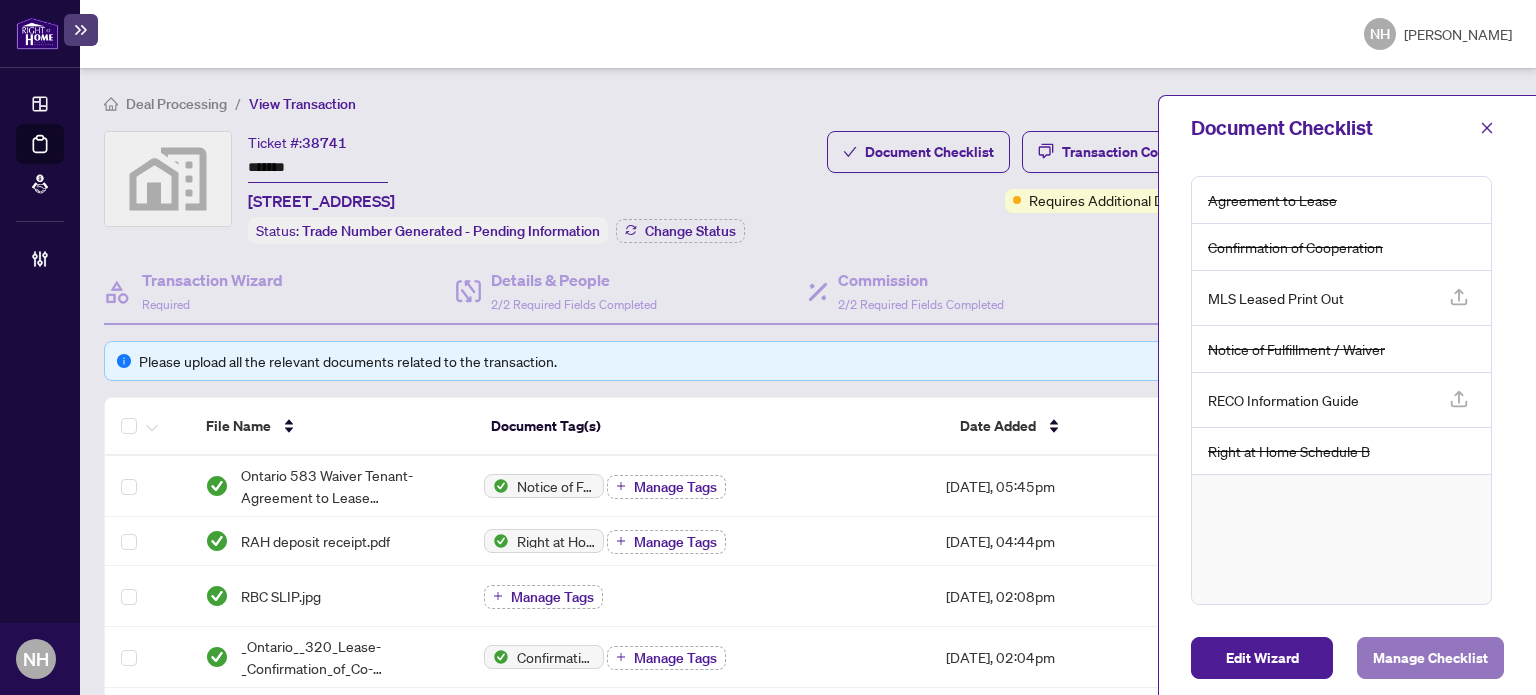 click on "Manage Checklist" at bounding box center [1430, 658] 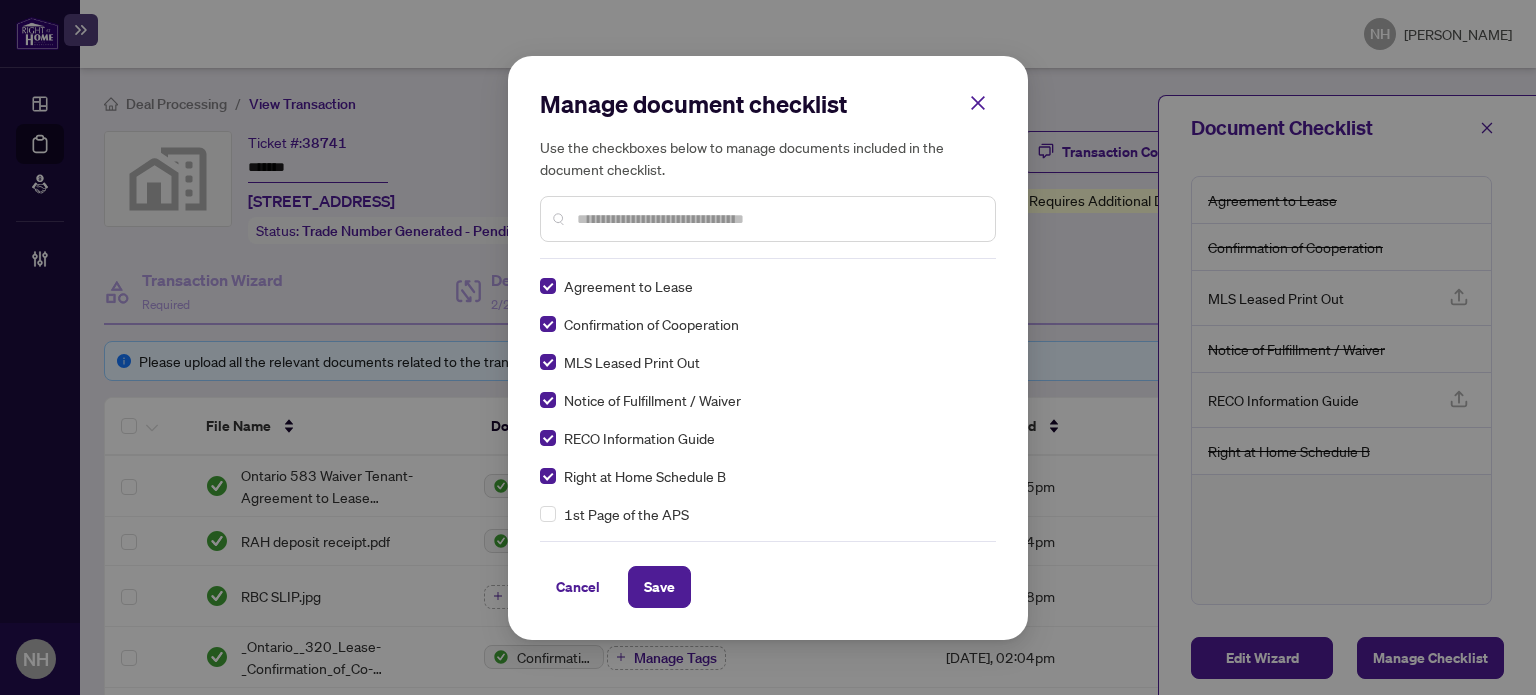 scroll, scrollTop: 0, scrollLeft: 0, axis: both 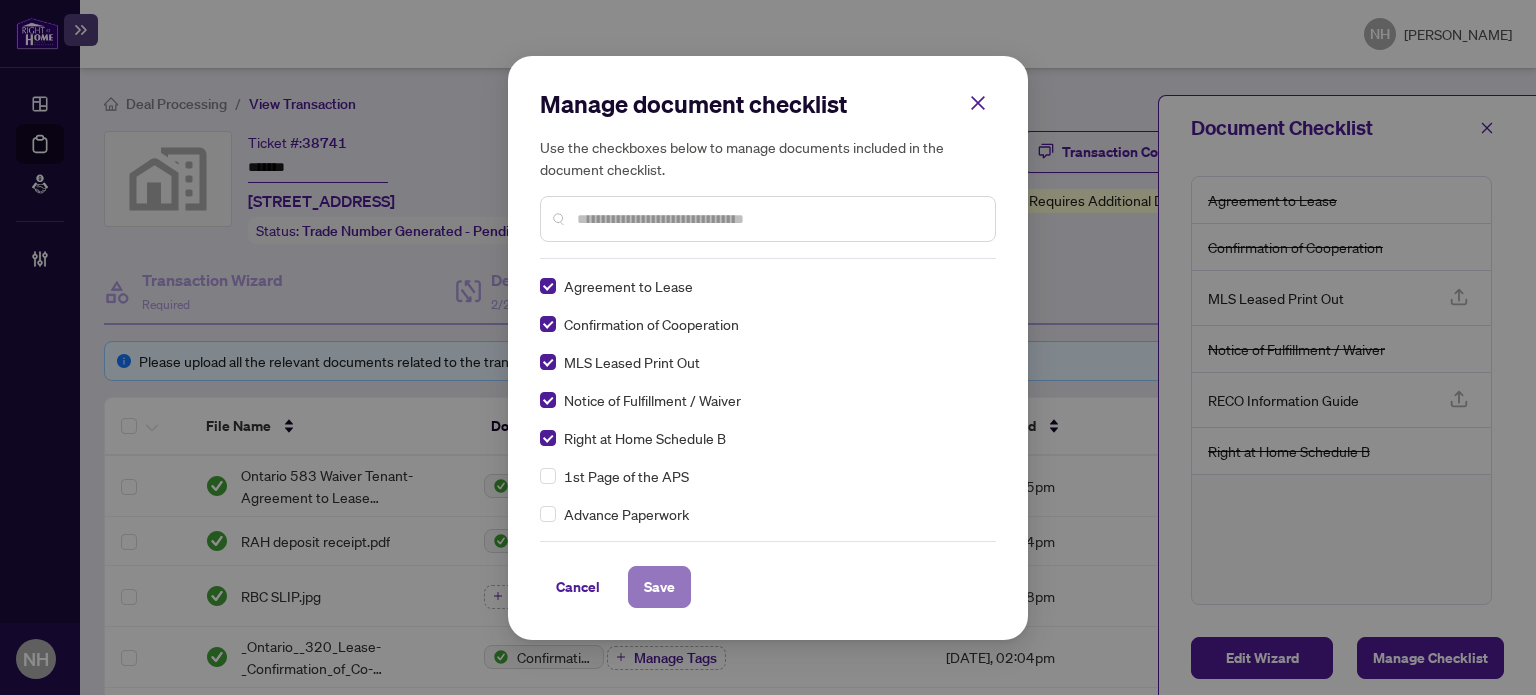 click on "Save" at bounding box center (659, 587) 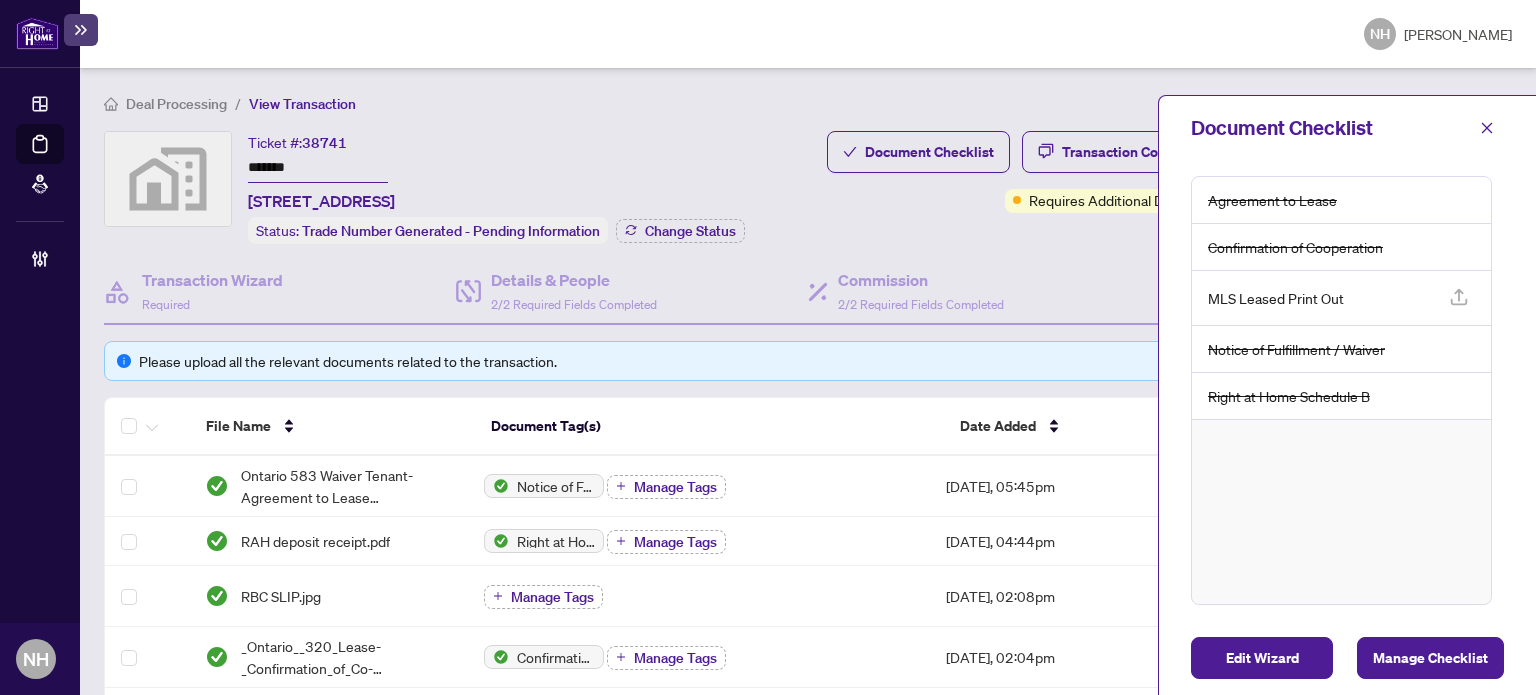 click on "Manage Checklist" at bounding box center (1430, 658) 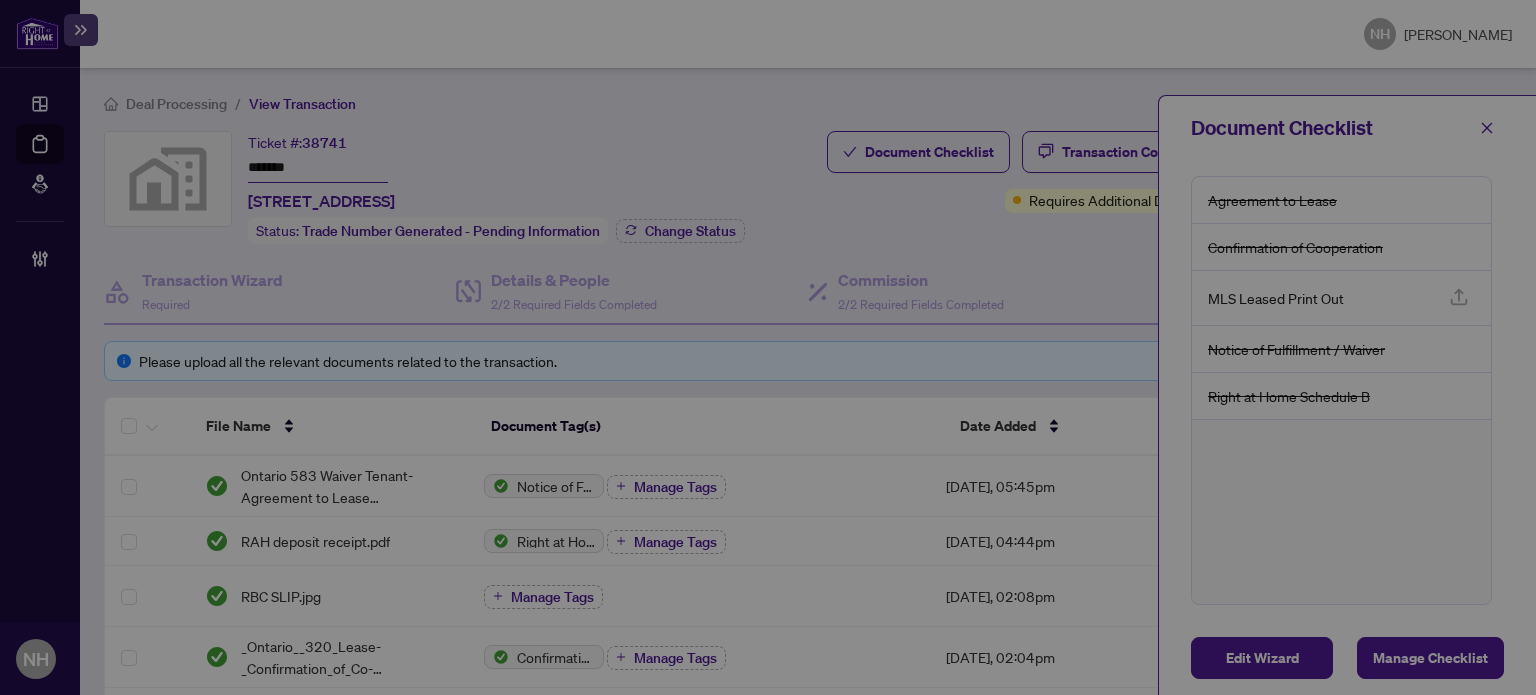 click on "Manage document checklist Use the checkboxes below to manage documents included in the document checklist.   Cancel Save Cancel OK" at bounding box center (768, 347) 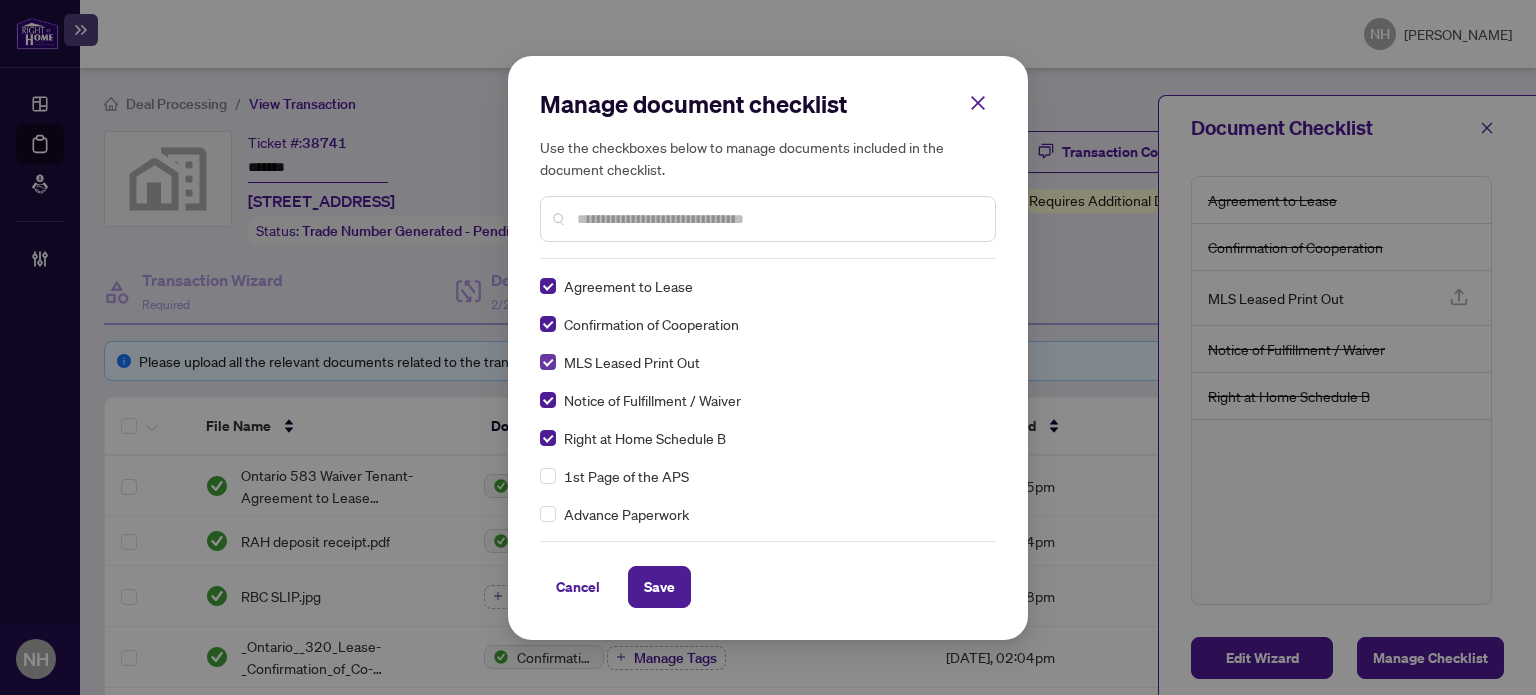 click at bounding box center [548, 362] 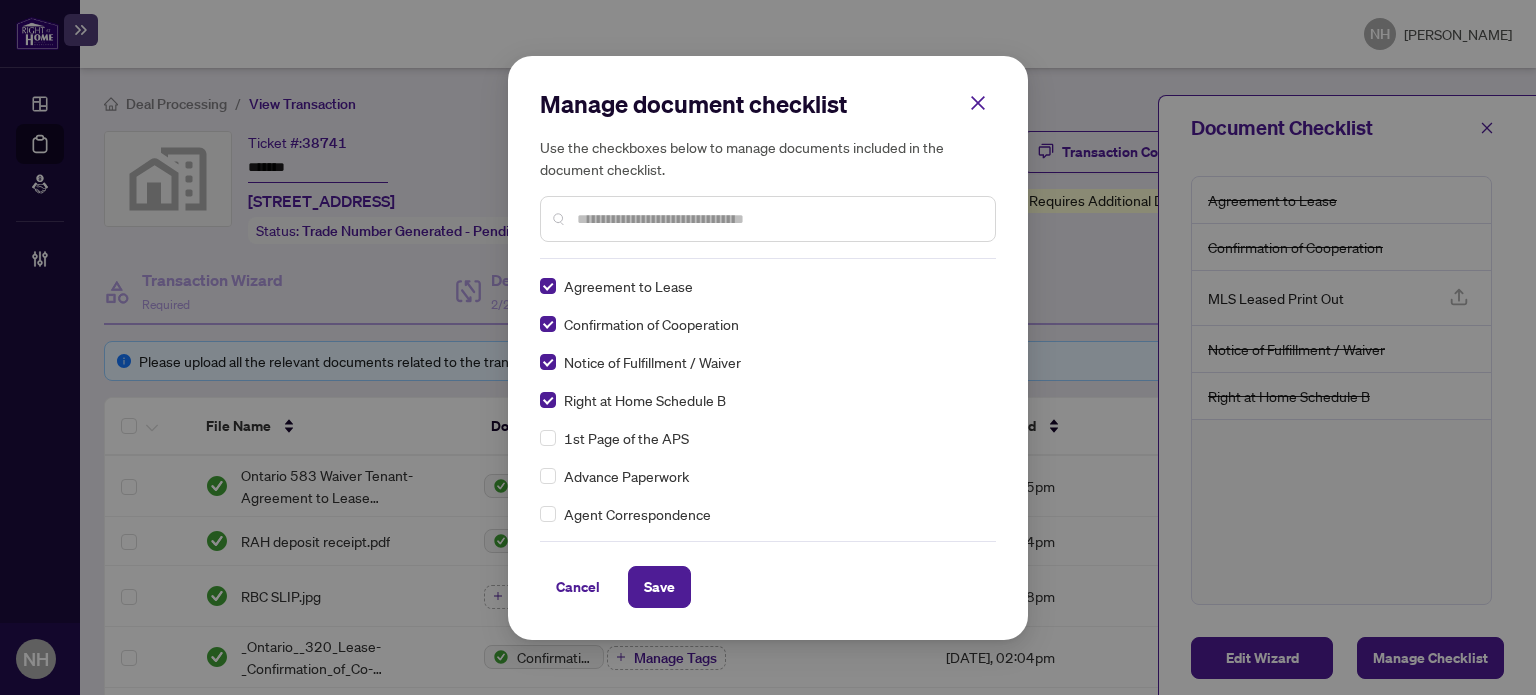 scroll, scrollTop: 0, scrollLeft: 0, axis: both 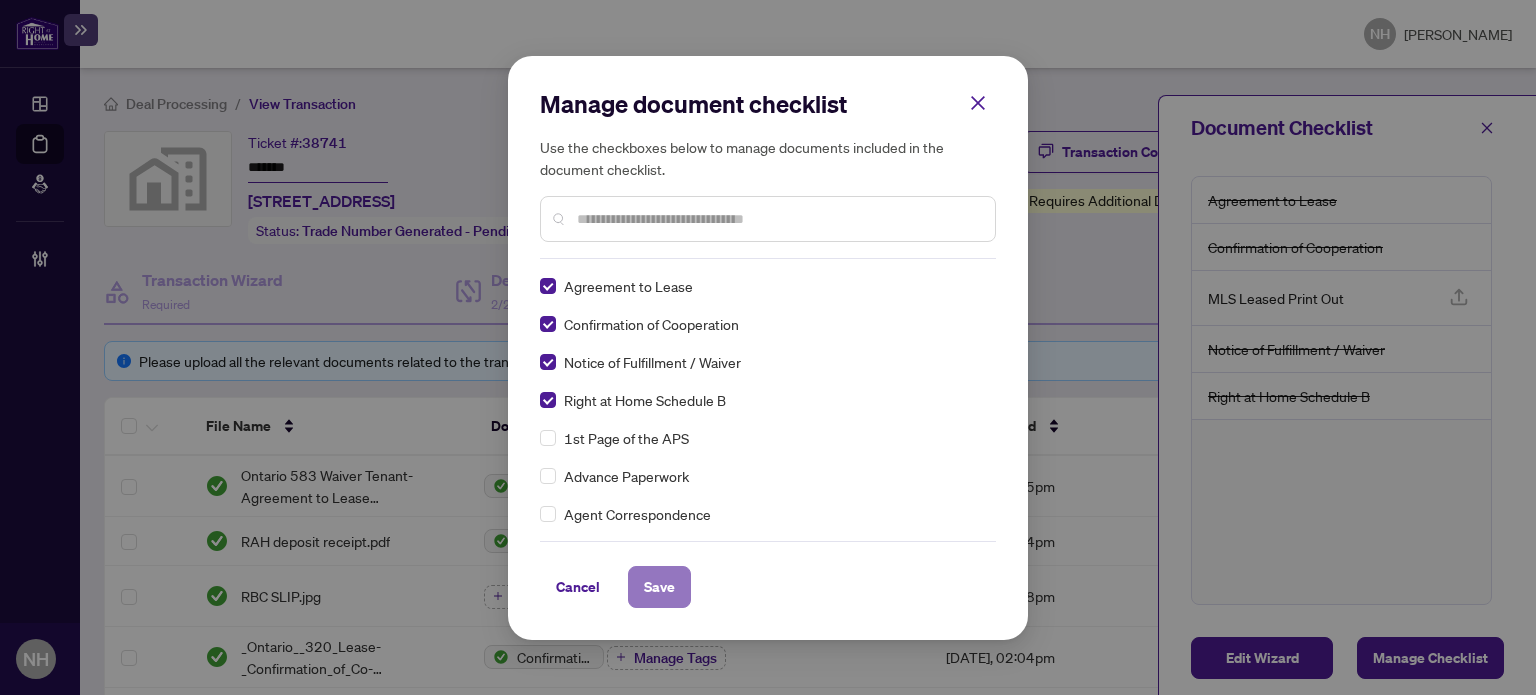 click on "Save" at bounding box center [659, 587] 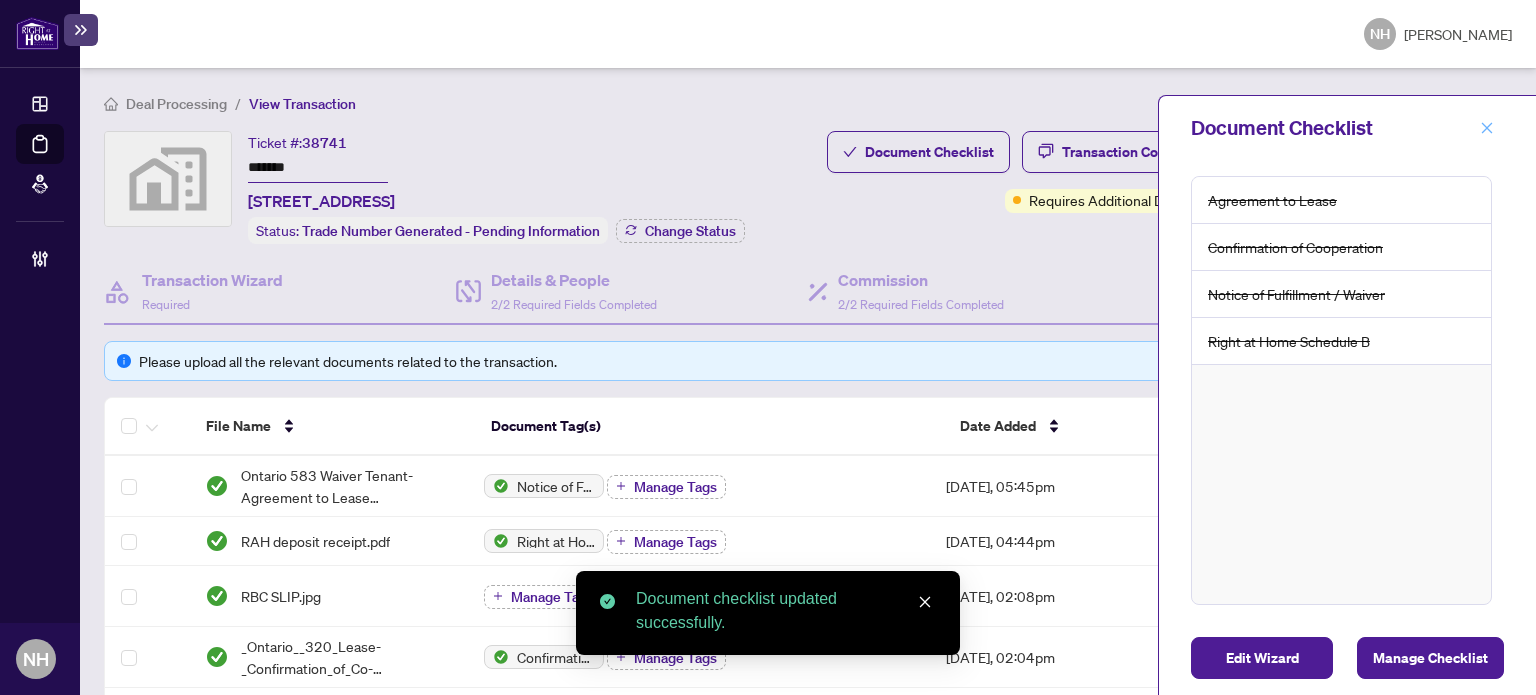 click 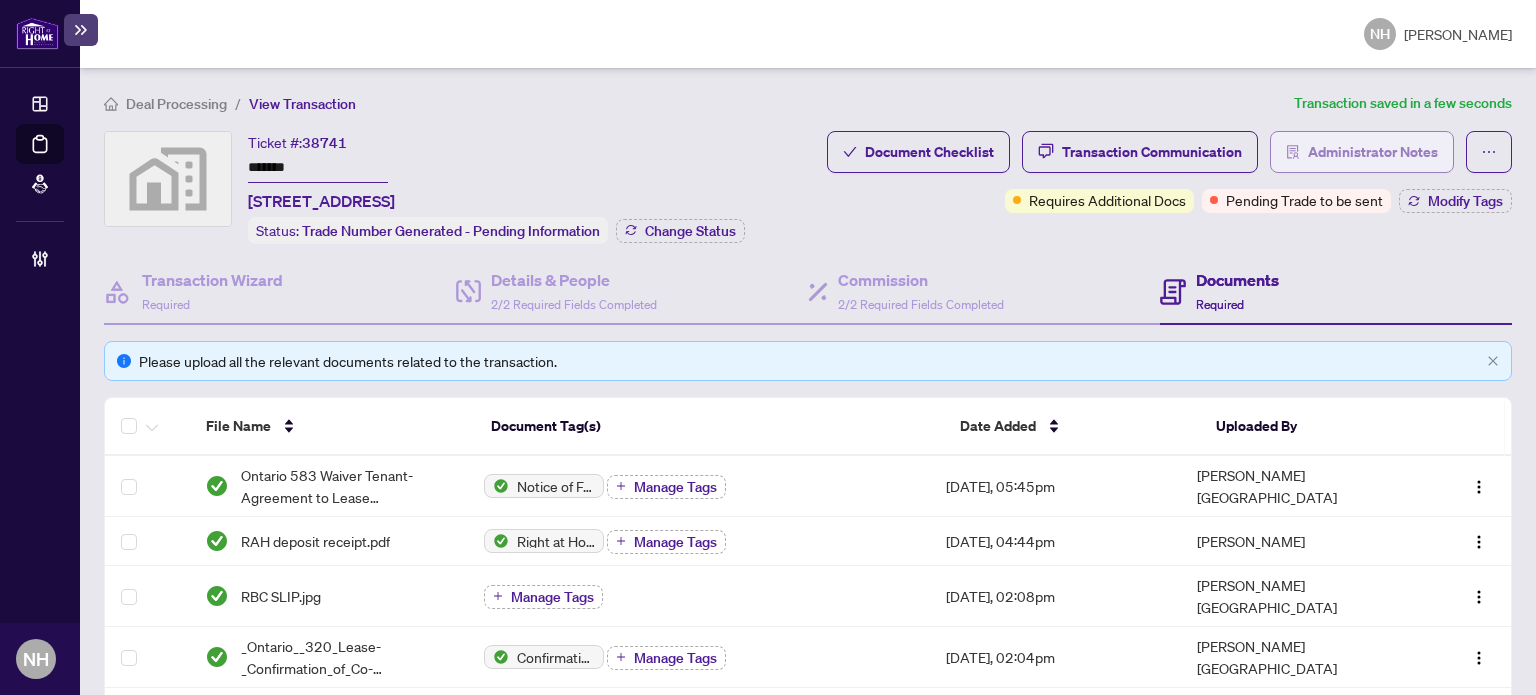 click 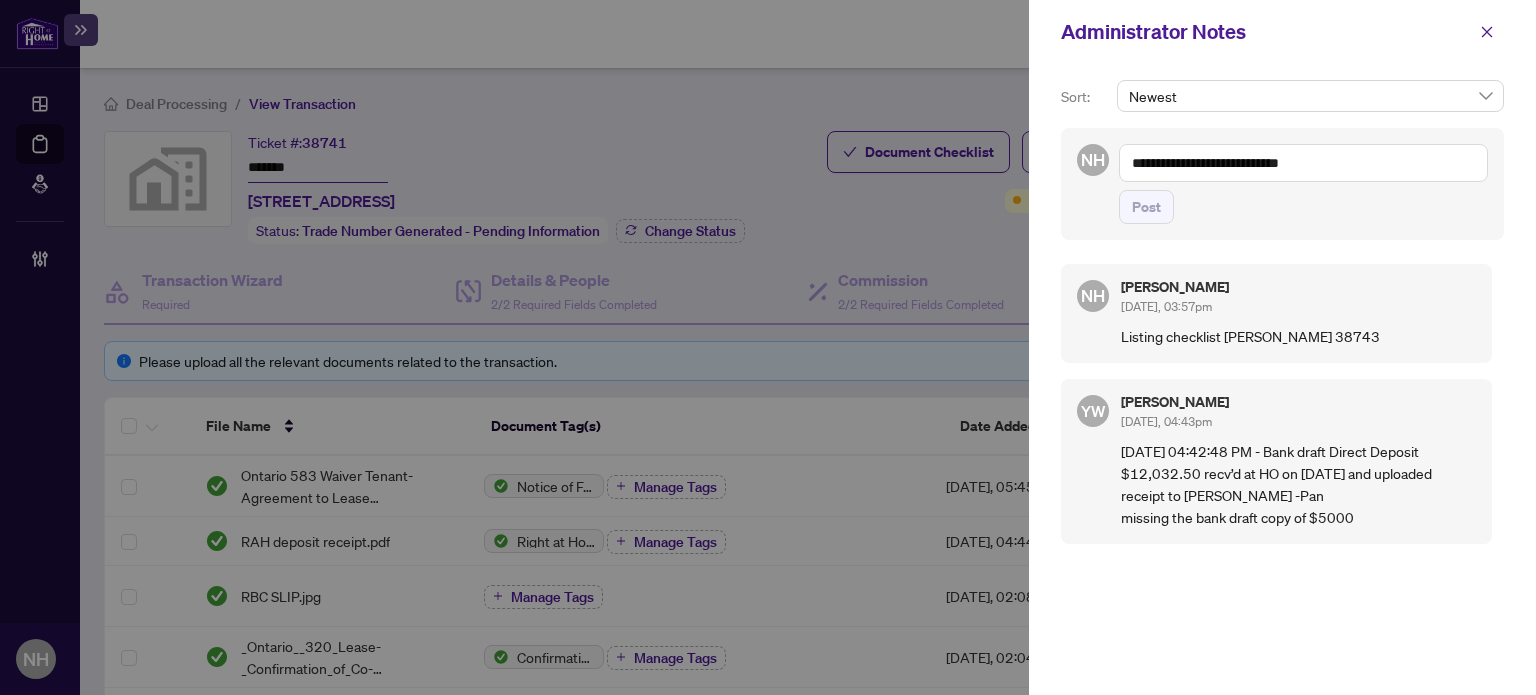 click on "**********" at bounding box center [1303, 163] 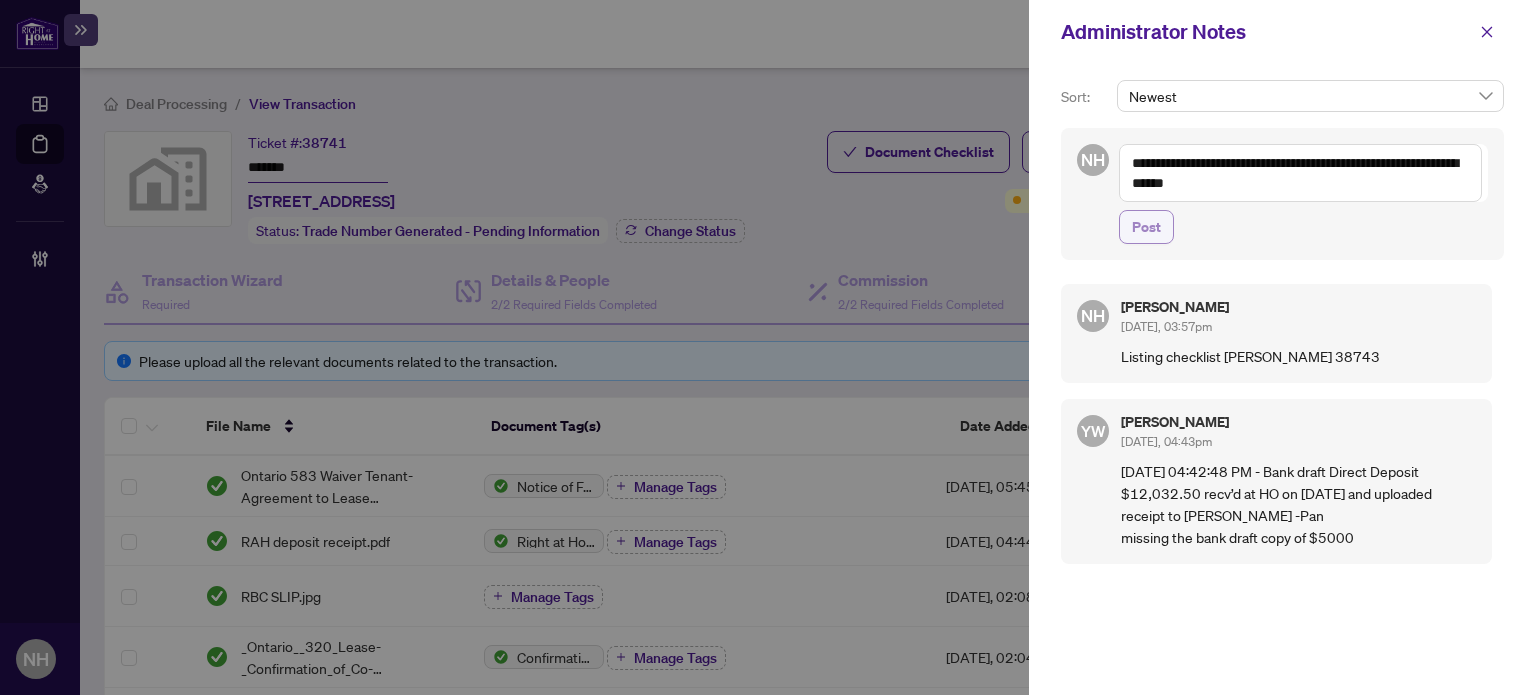 type on "**********" 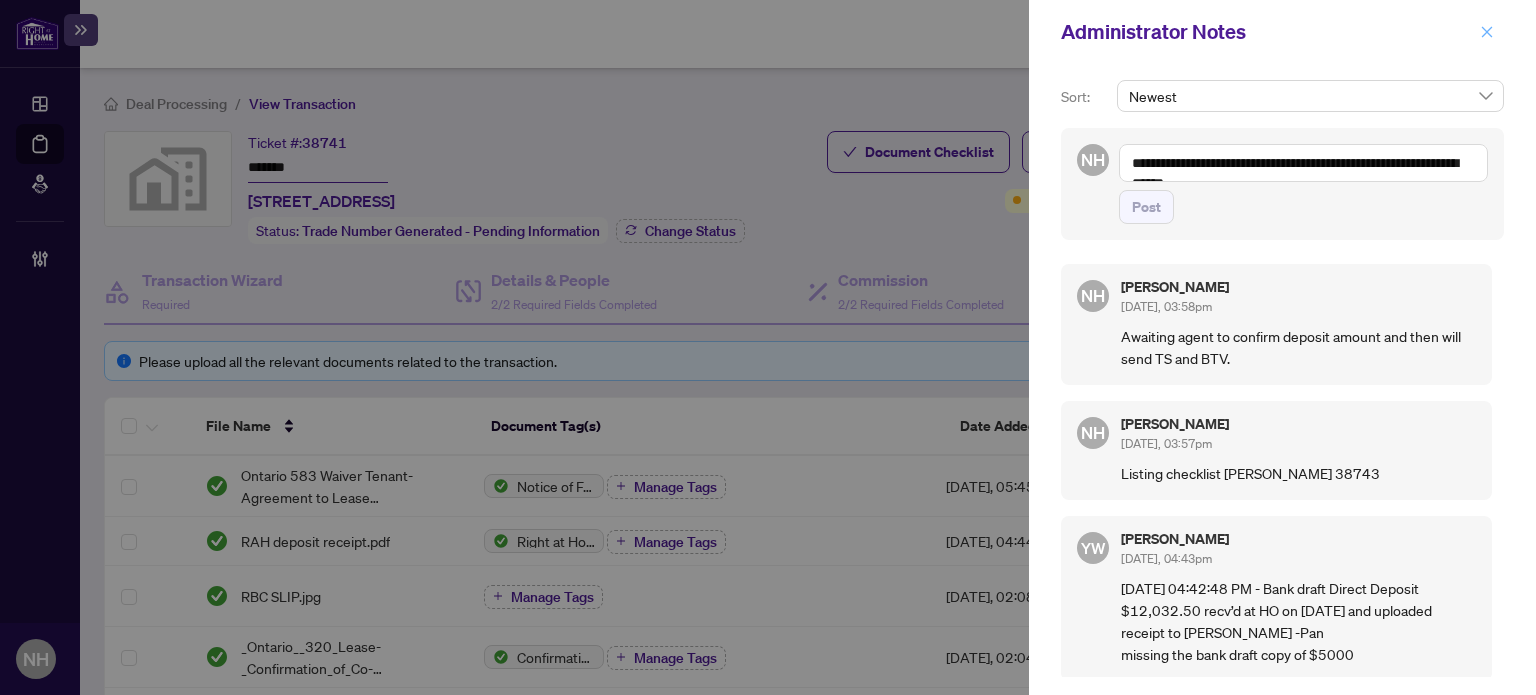 click at bounding box center (1487, 32) 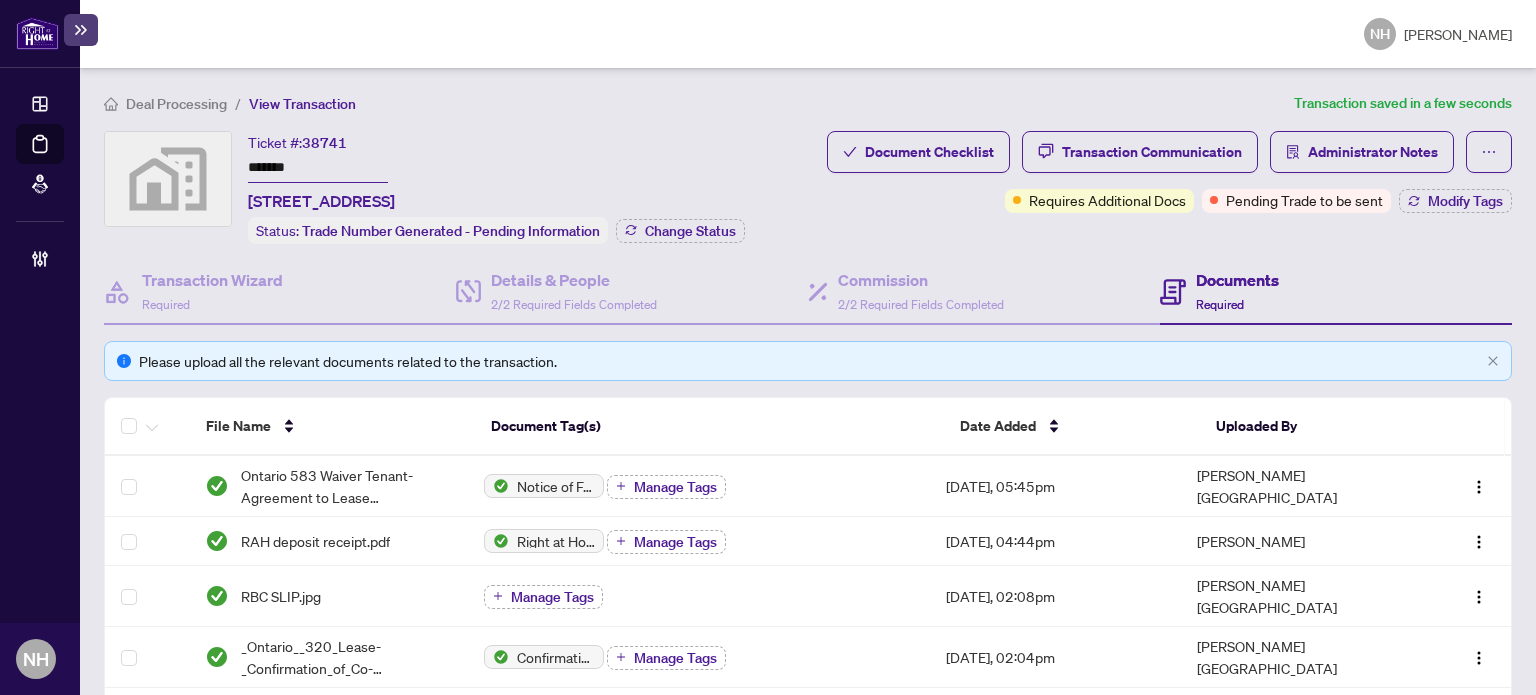 drag, startPoint x: 306, startPoint y: 164, endPoint x: 130, endPoint y: 134, distance: 178.53851 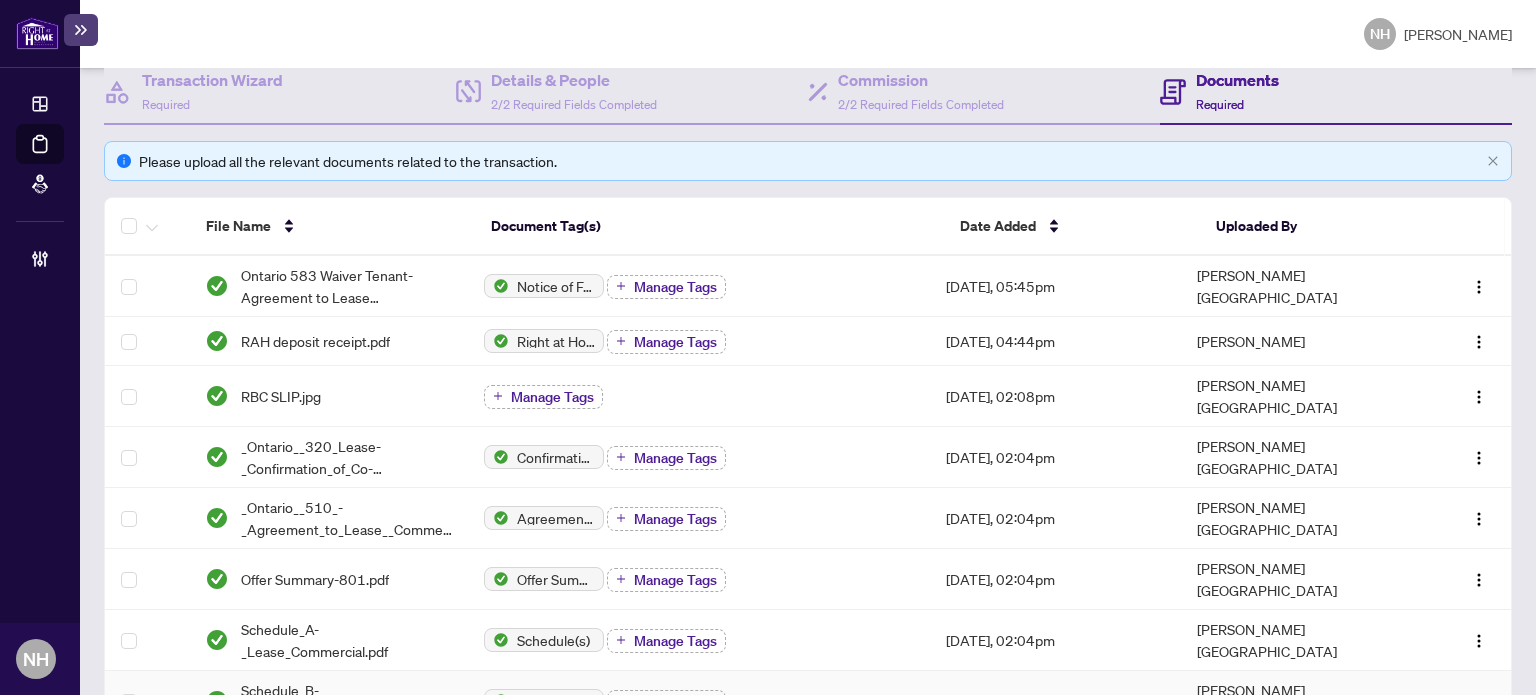 scroll, scrollTop: 0, scrollLeft: 0, axis: both 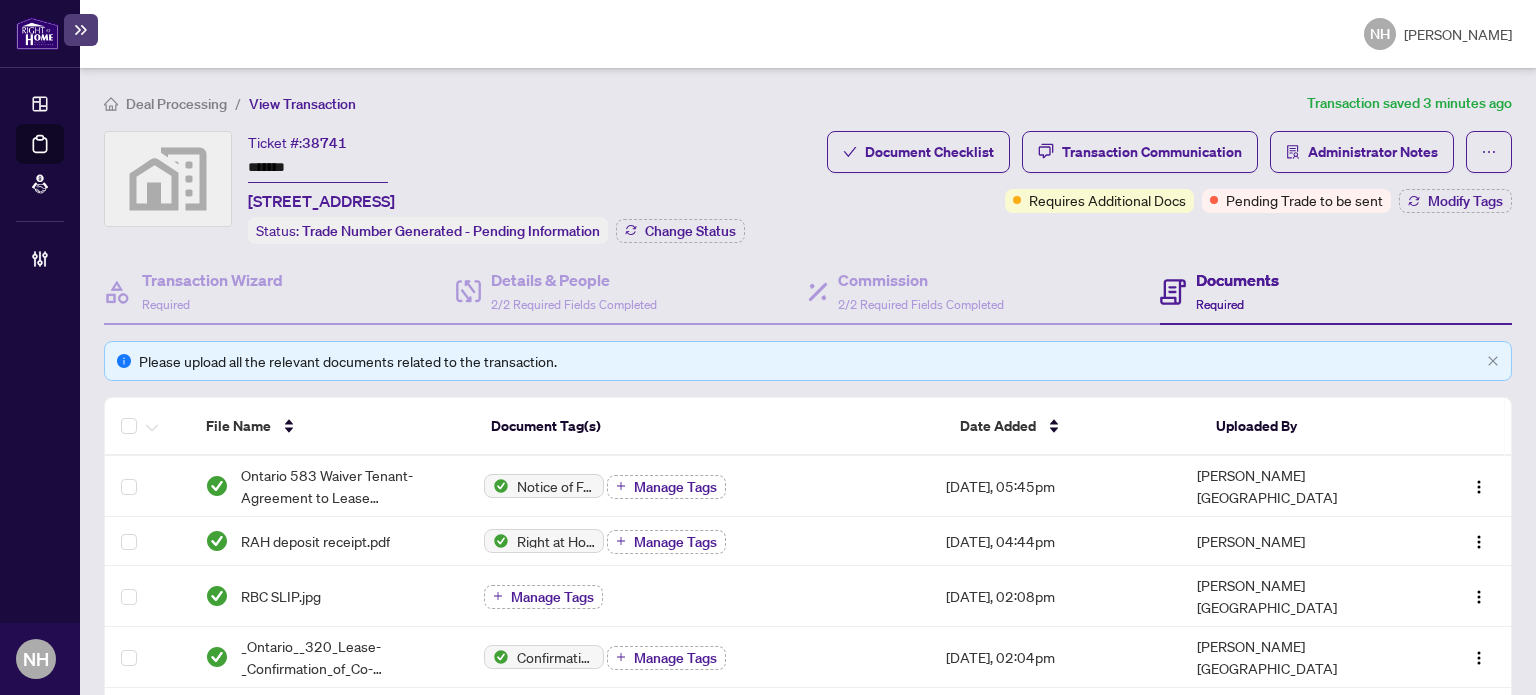 click on "Deal Processing / View Transaction Transaction saved   3 minutes ago Ticket #:  38741 ******* 2326 Queen St E, Toronto, ON, Canada Status:   Trade Number Generated - Pending Information Change Status Document Checklist Transaction Communication Administrator Notes Requires Additional Docs Pending Trade to be sent Modify Tags Transaction Wizard Required Details & People 2/2 Required Fields Completed Commission 2/2 Required Fields Completed Documents Required Please upload all the relevant documents related to the transaction. File Name Document Tag(s) Date Added Uploaded By             Ontario 583 Waiver Tenant-  Agreement to Lease  Commercial.pdf Notice of Fulfillment / Waiver Manage Tags Jun/11/2025, 05:45pm Roman Khalaj-Damavandi RAH deposit receipt.pdf Right at Home Deposit Receipt Manage Tags Jun/10/2025, 04:44pm YuPan Wang RBC SLIP.jpg Manage Tags Jun/10/2025, 02:08pm Roman Khalaj-Damavandi _Ontario__320_Lease-_Confirmation_of_Co-operation_and_Representation.pdf Confirmation of Cooperation 25  MB" at bounding box center [808, 381] 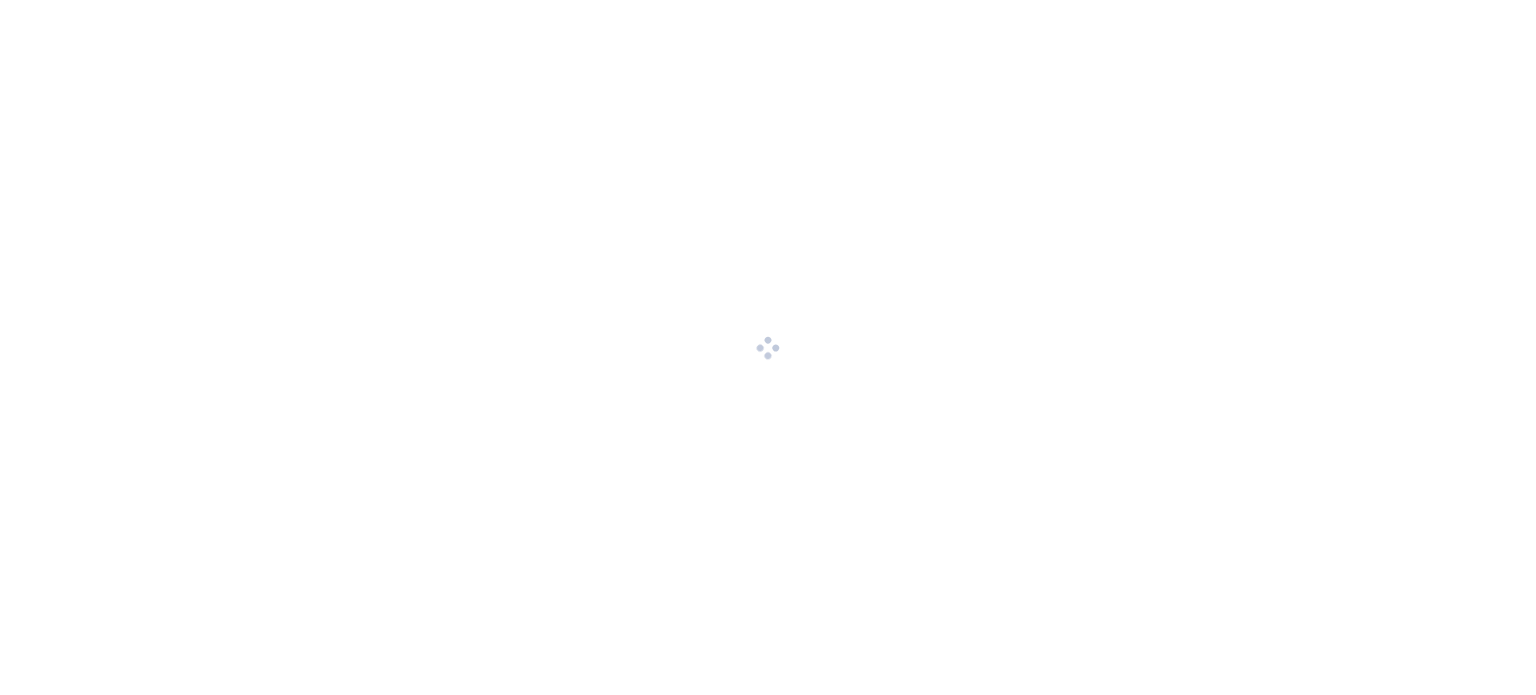 scroll, scrollTop: 0, scrollLeft: 0, axis: both 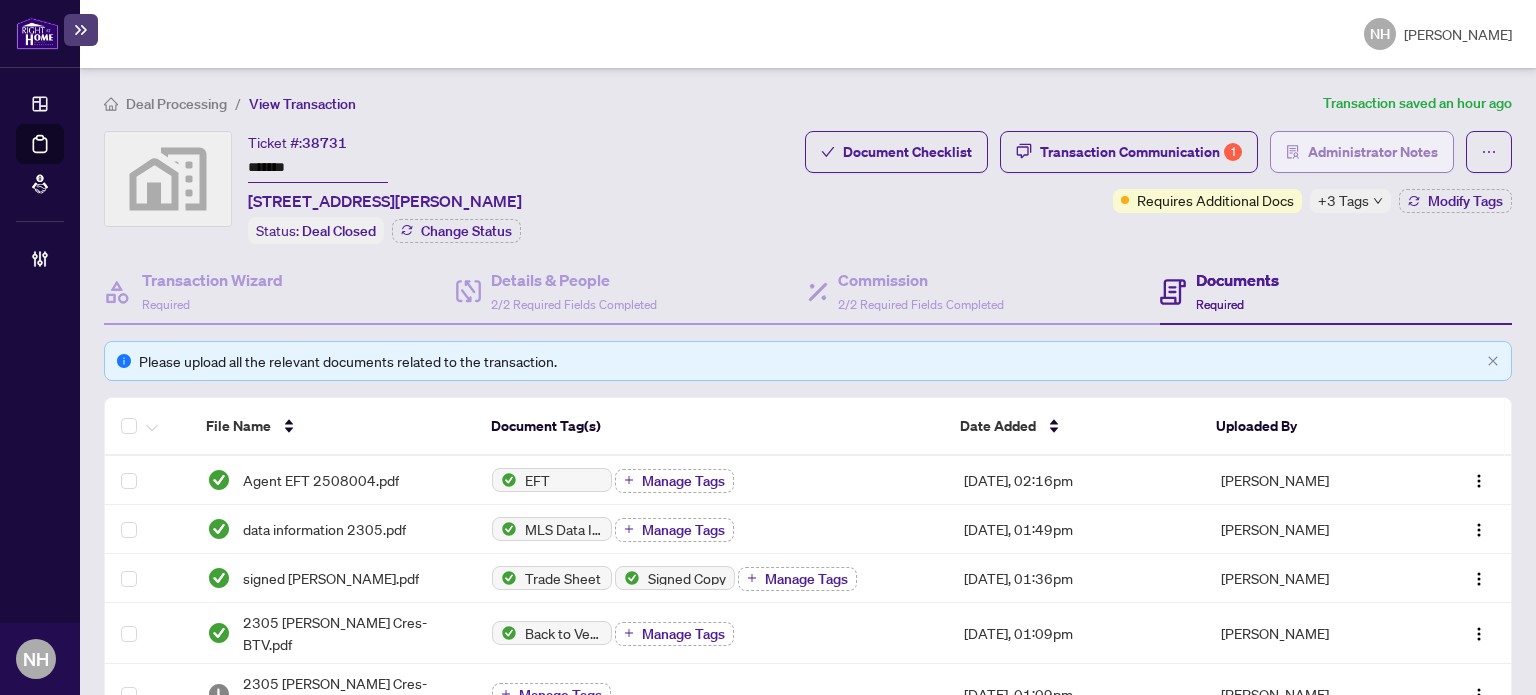 click on "Administrator Notes" at bounding box center [1373, 152] 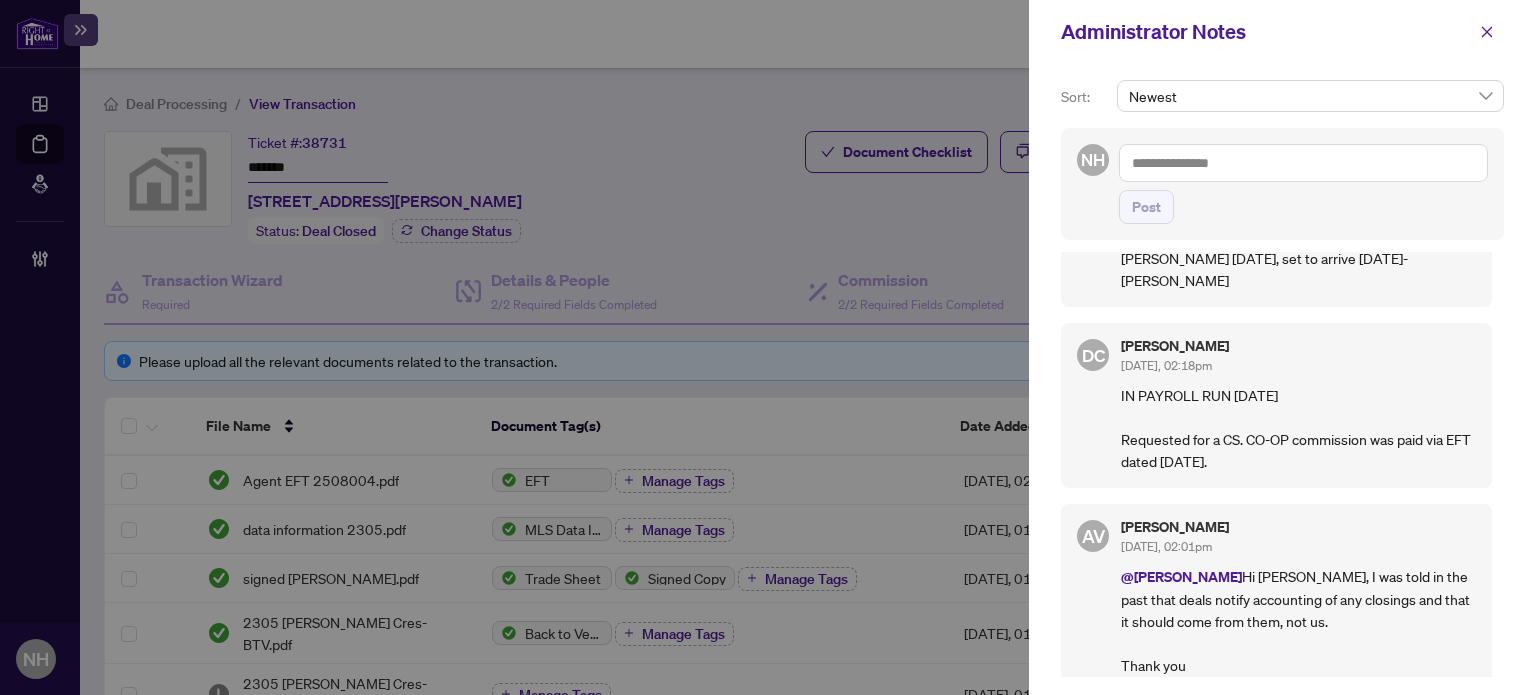 scroll, scrollTop: 0, scrollLeft: 0, axis: both 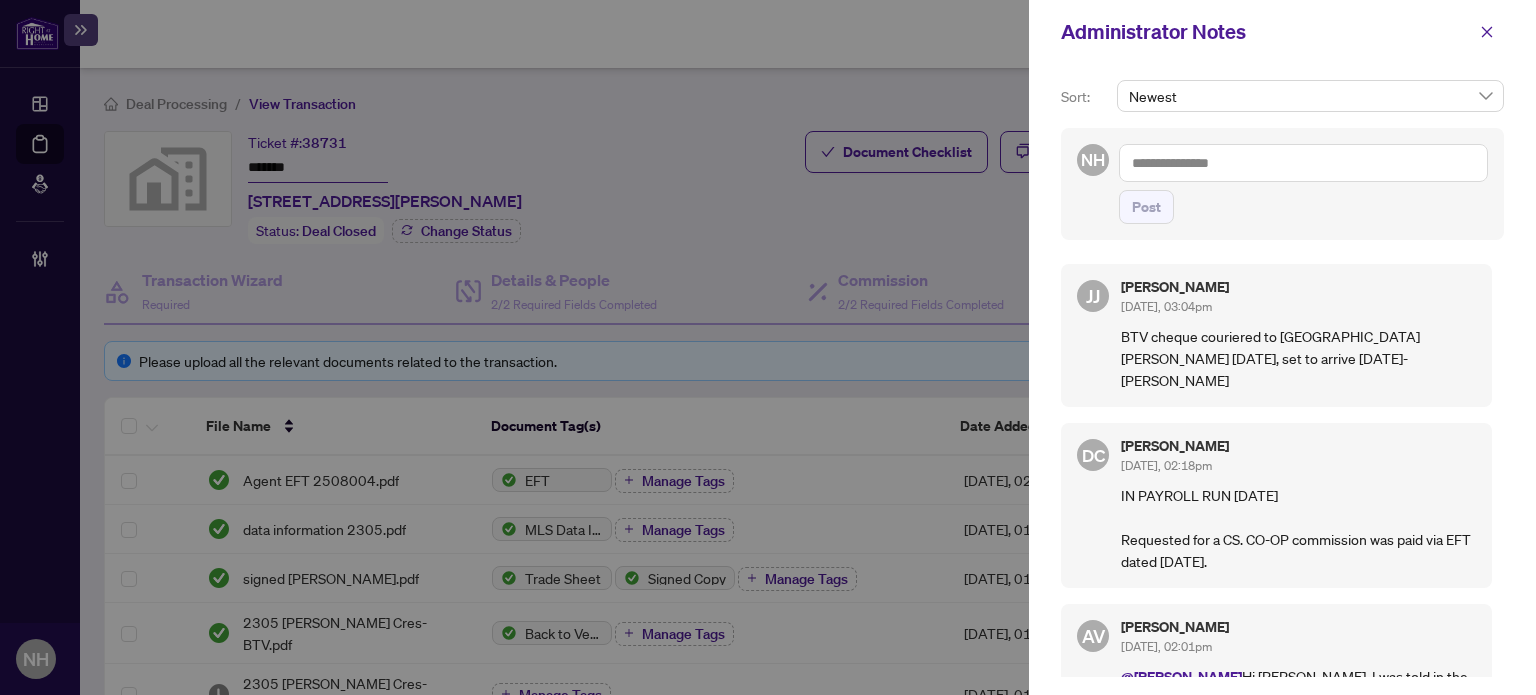 click at bounding box center (1303, 163) 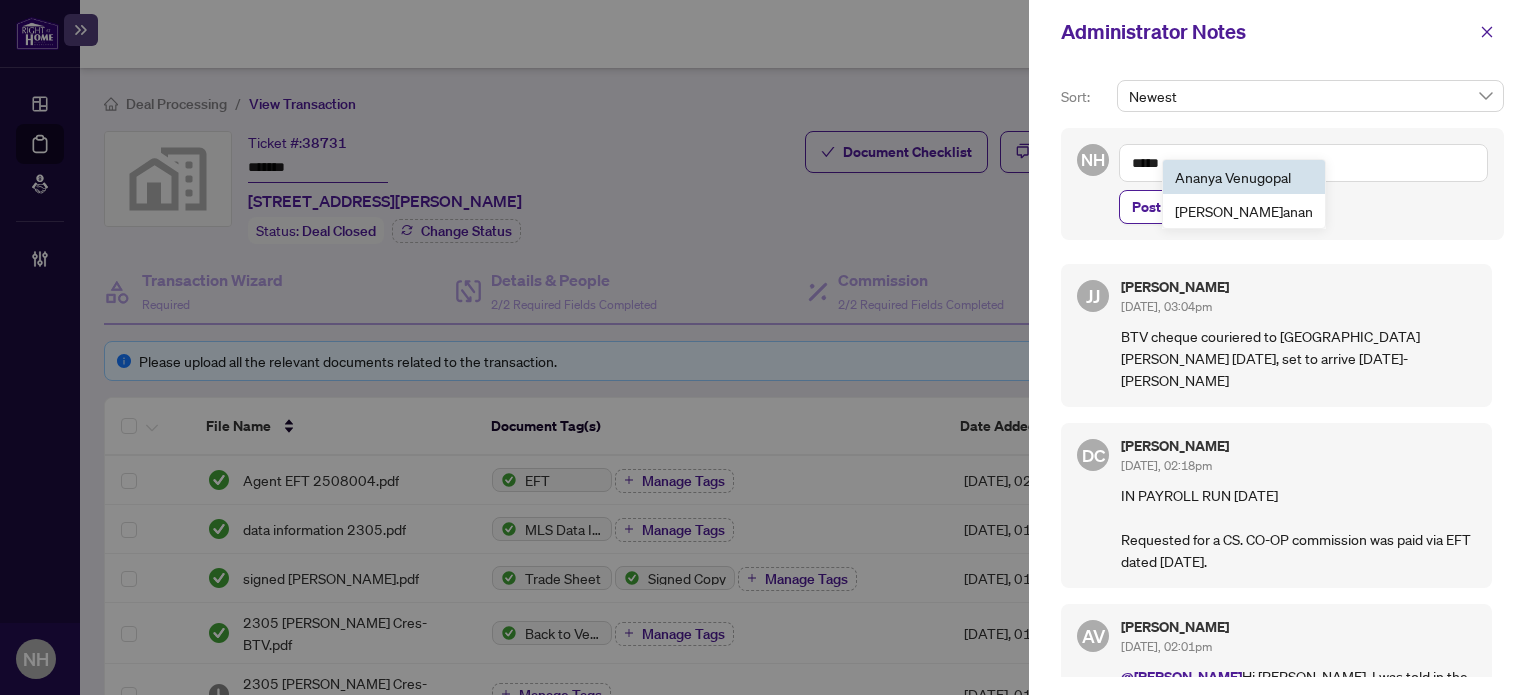 click on "Anan ya Venugopal" at bounding box center (1233, 177) 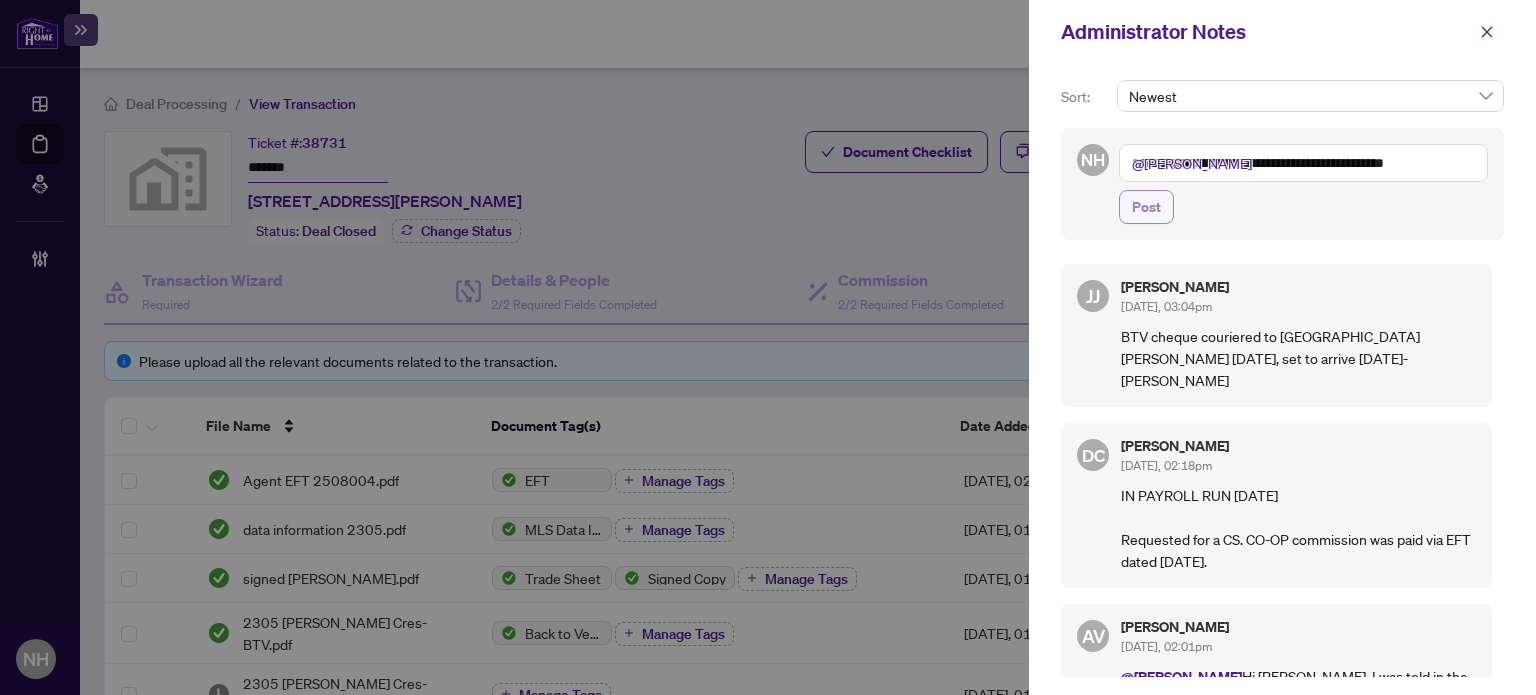 type on "**********" 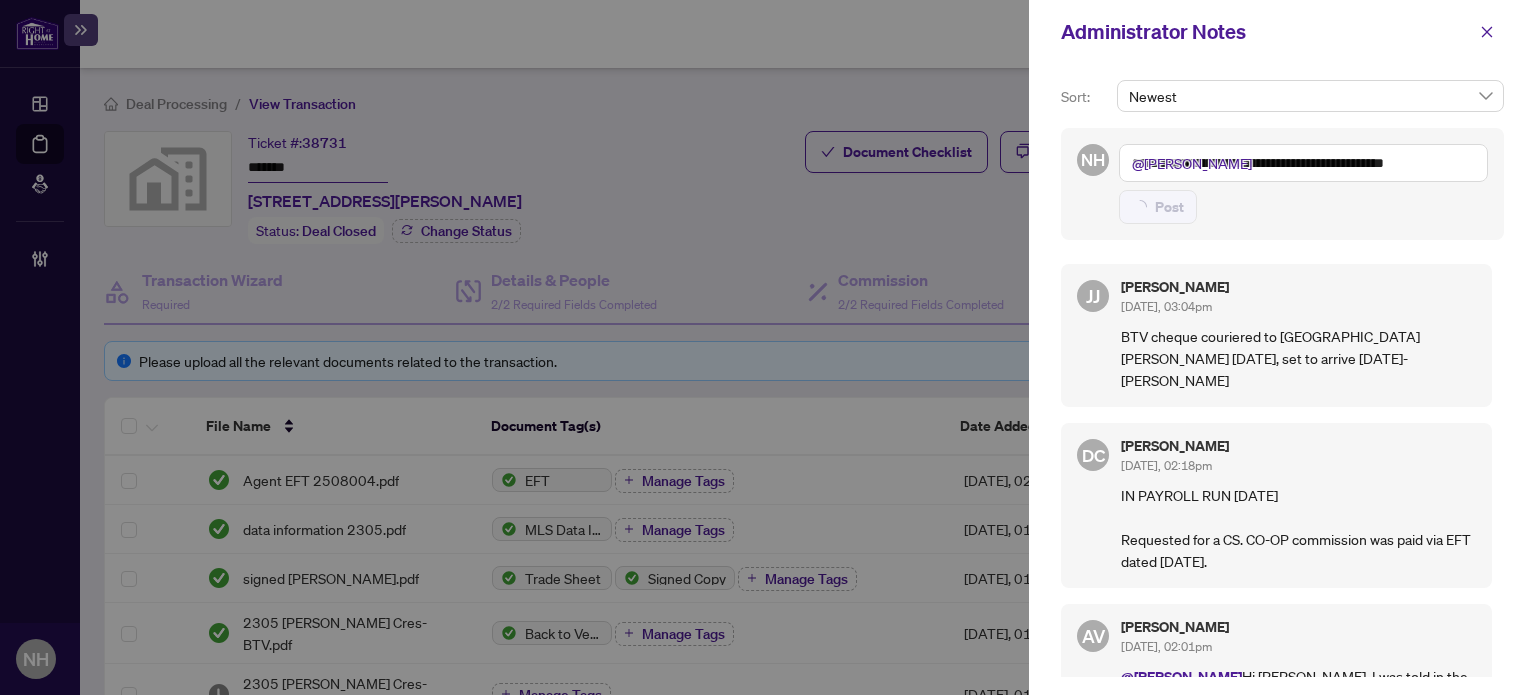 type 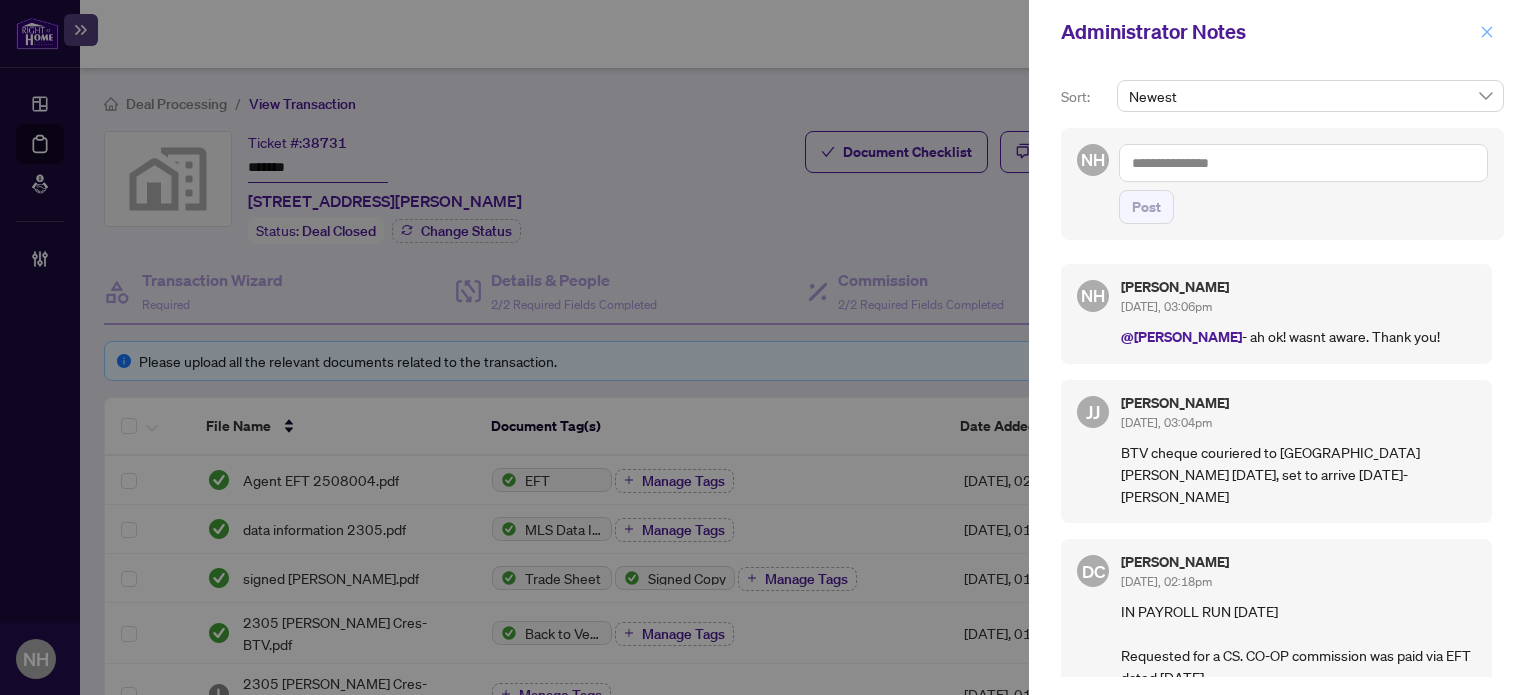 click 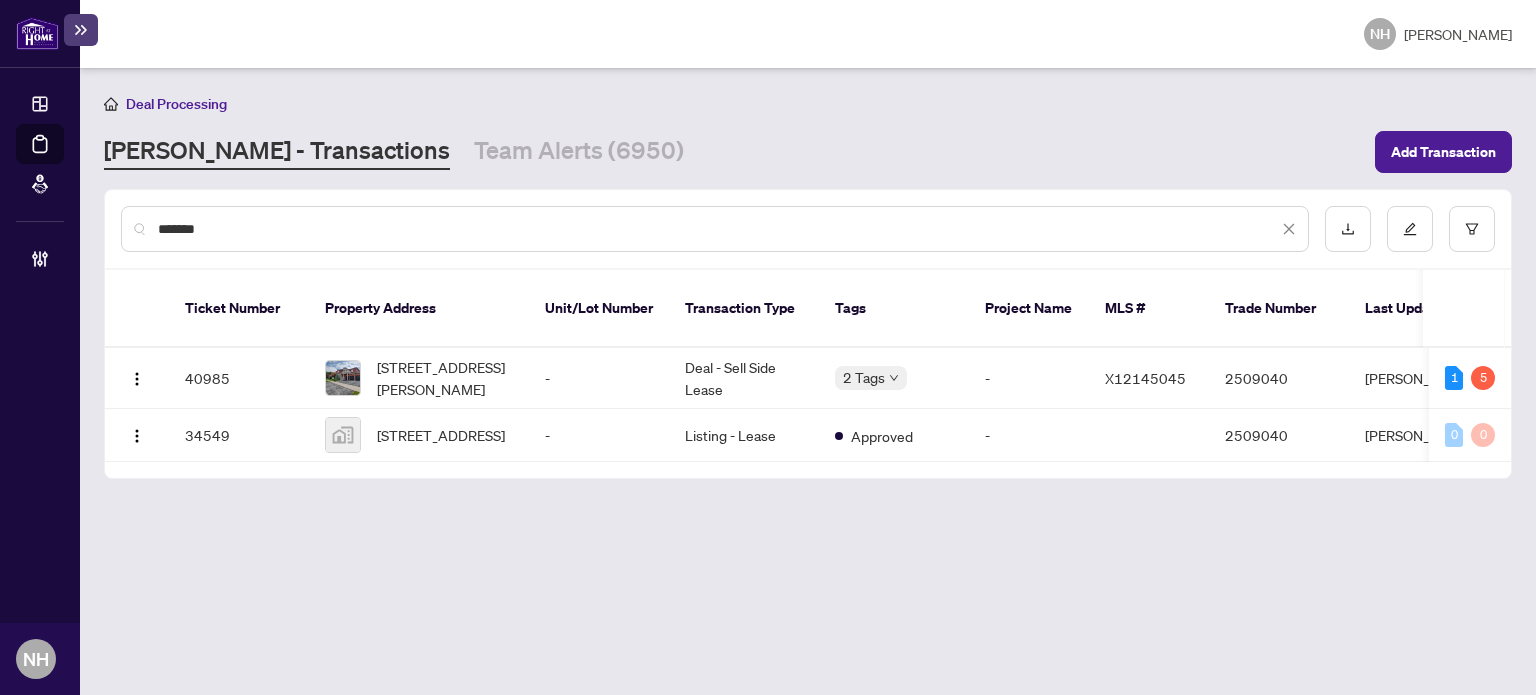 scroll, scrollTop: 0, scrollLeft: 0, axis: both 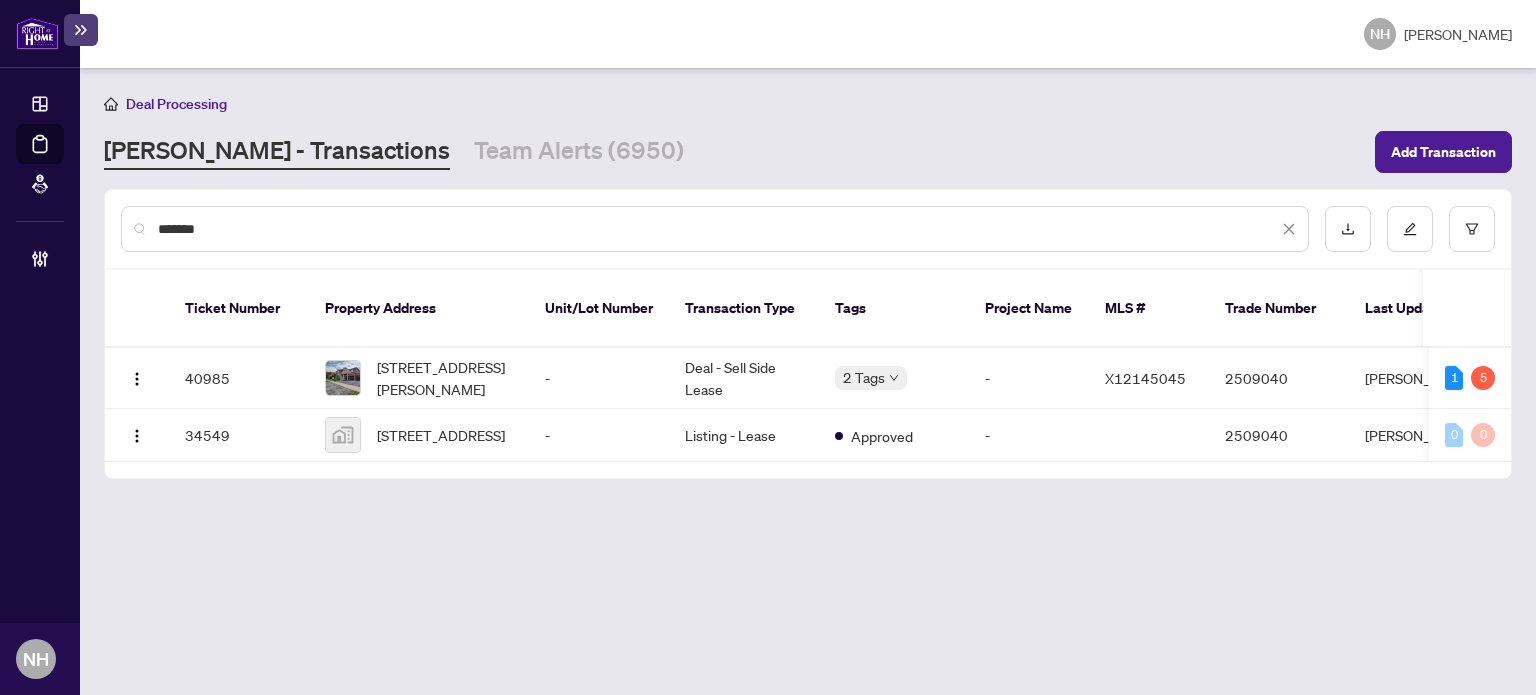 drag, startPoint x: 210, startPoint y: 232, endPoint x: 125, endPoint y: 232, distance: 85 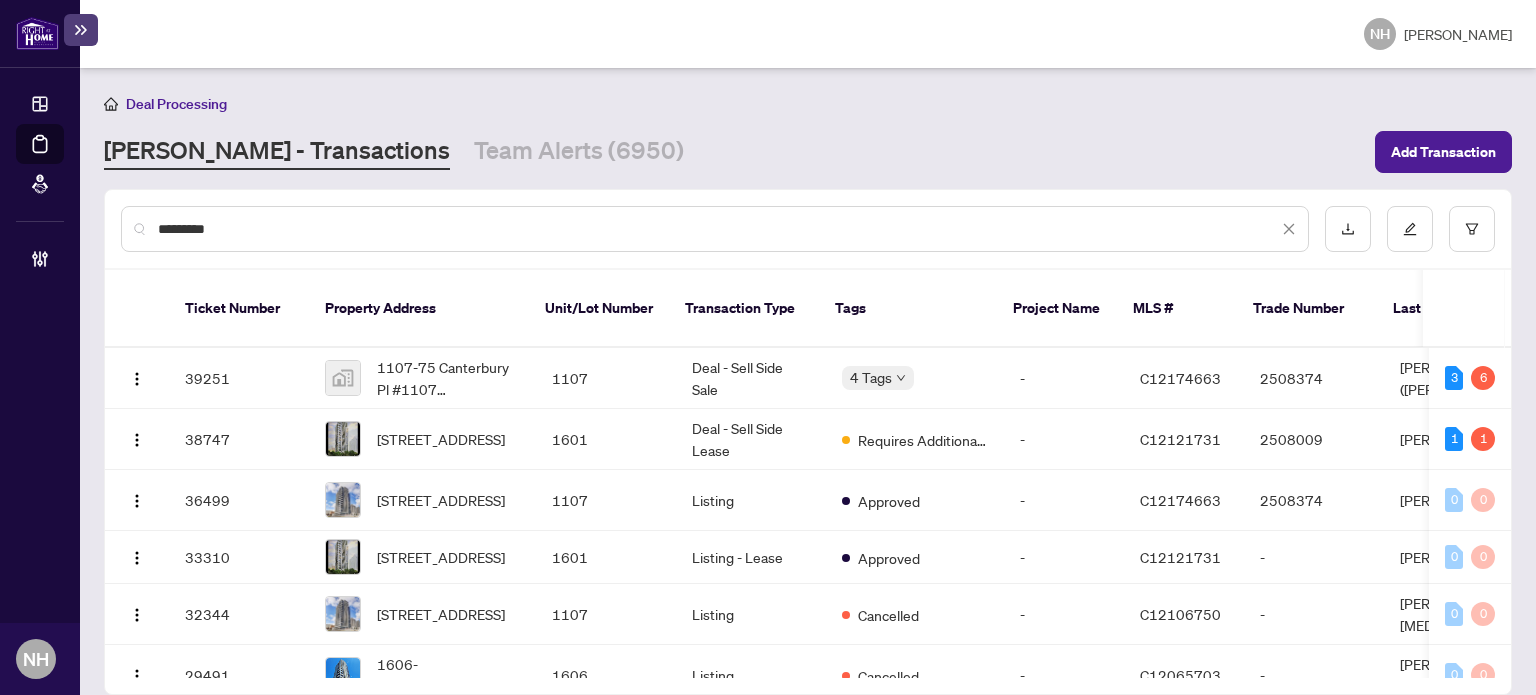 type on "*********" 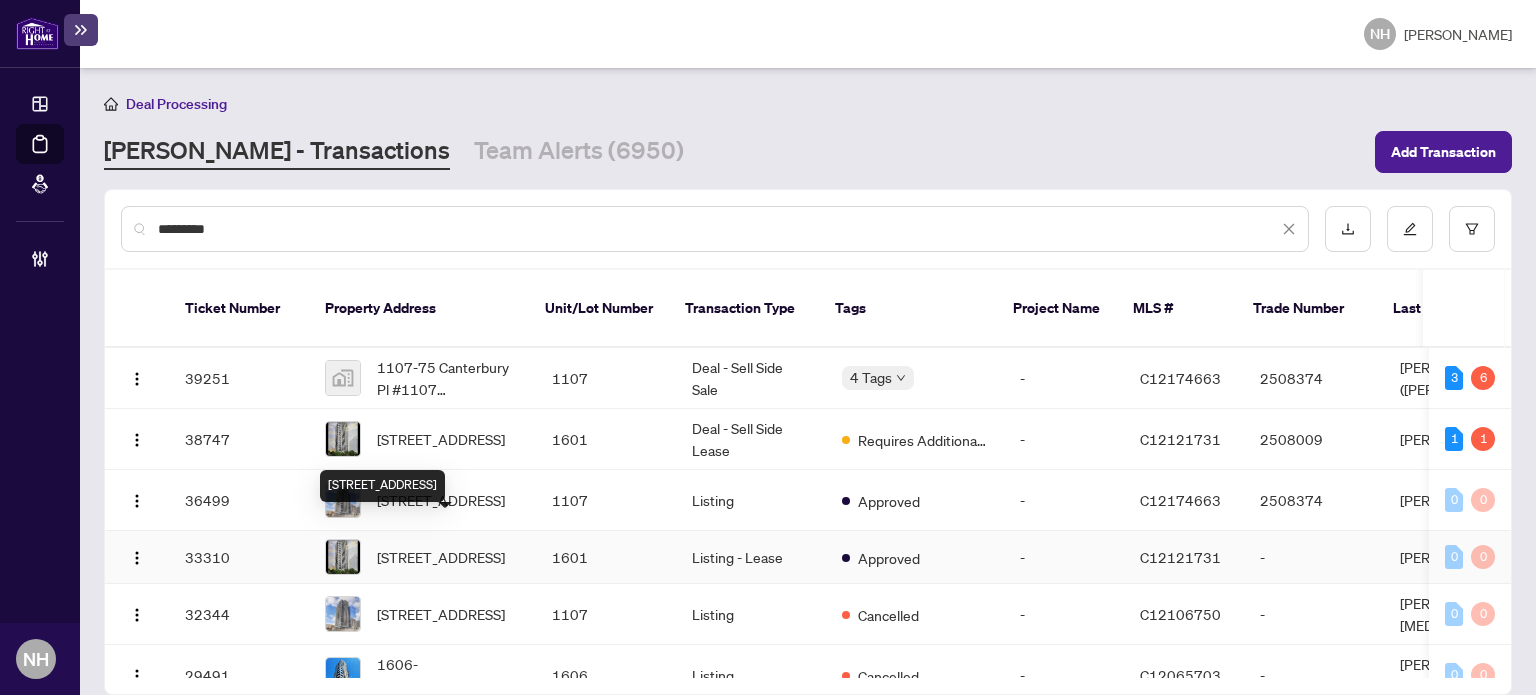 click on "1601-75 Canterbury Pl, Toronto, Ontario M2N 0L2, Canada" at bounding box center [441, 557] 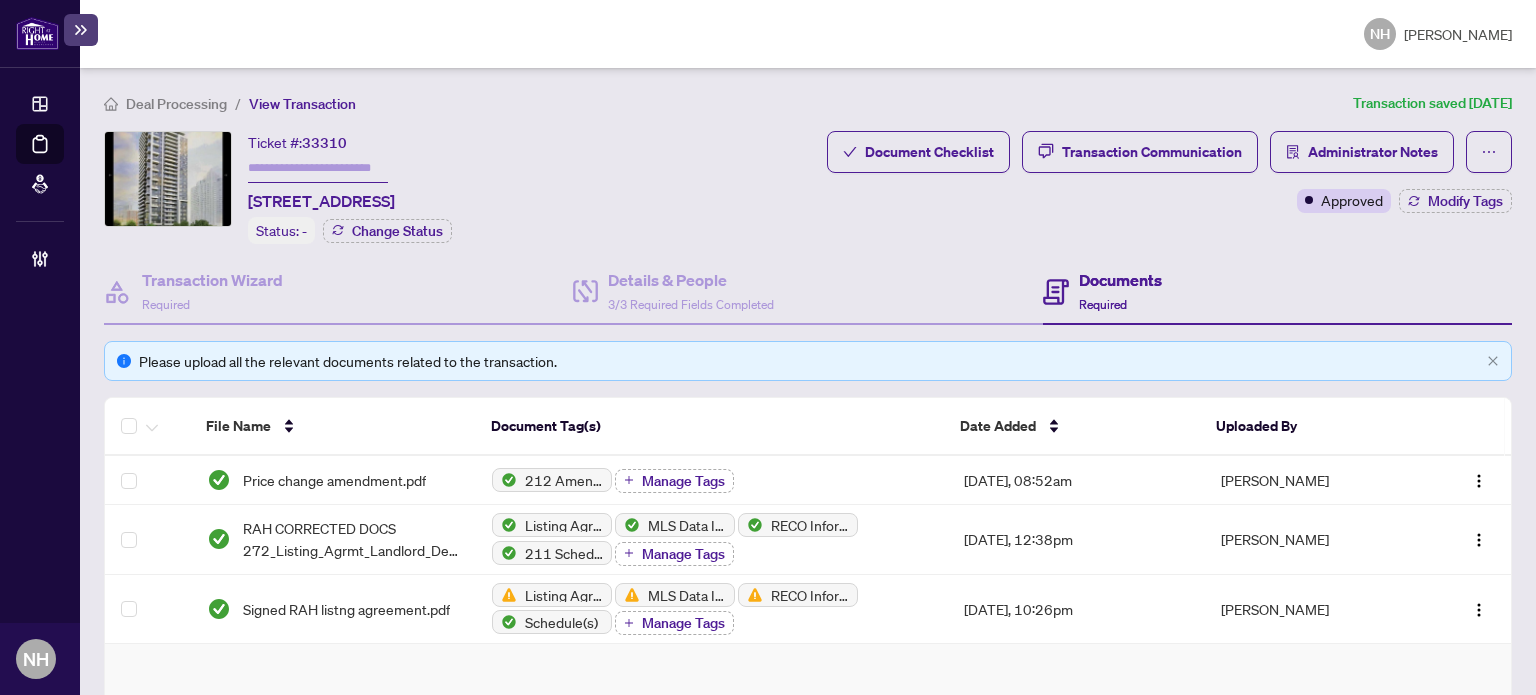 click at bounding box center (318, 168) 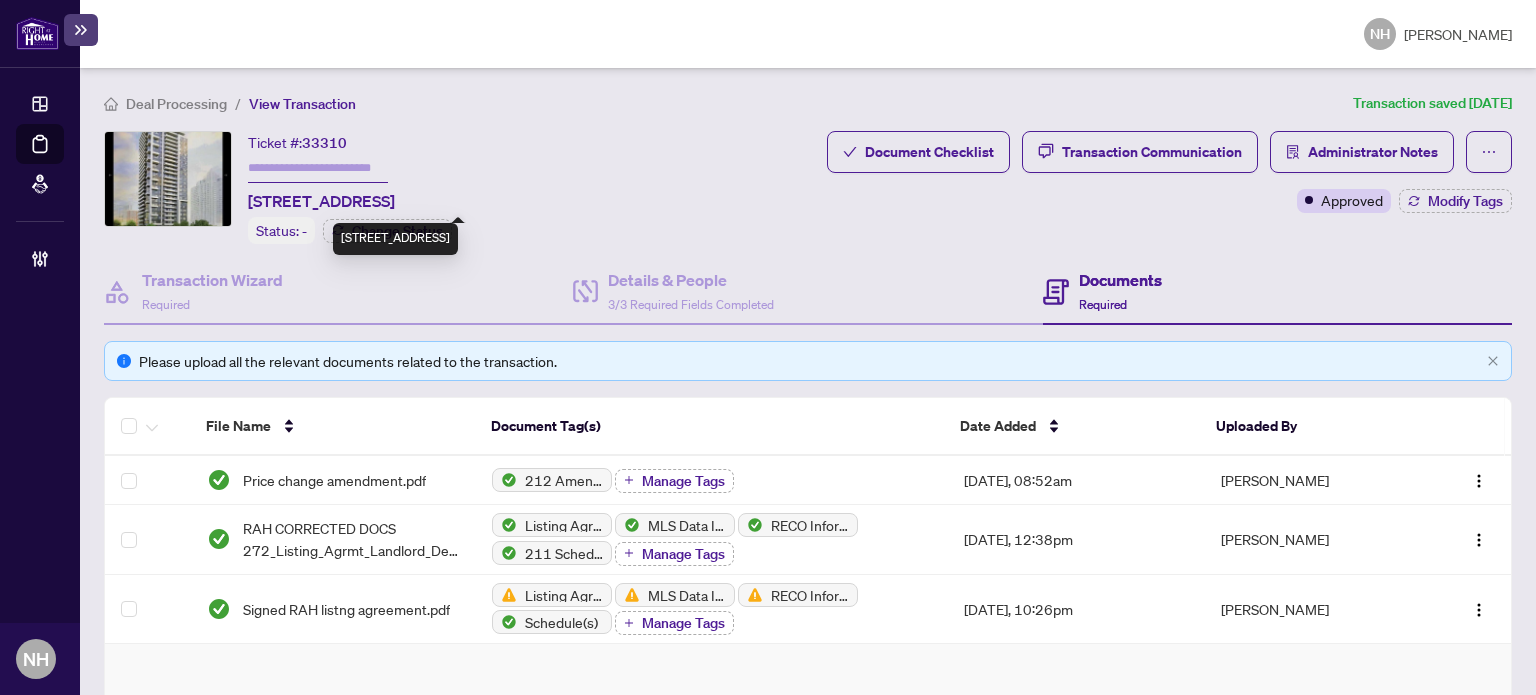 paste on "*******" 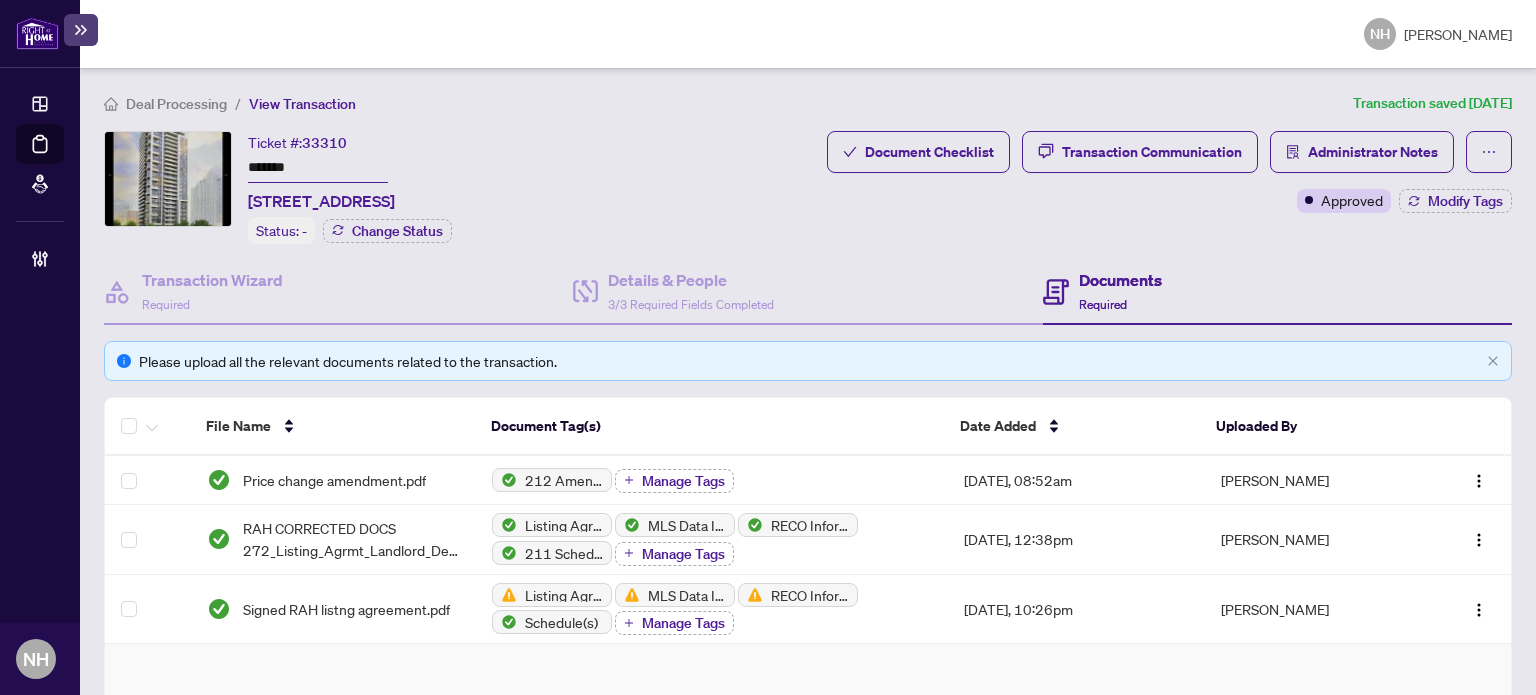 type on "*******" 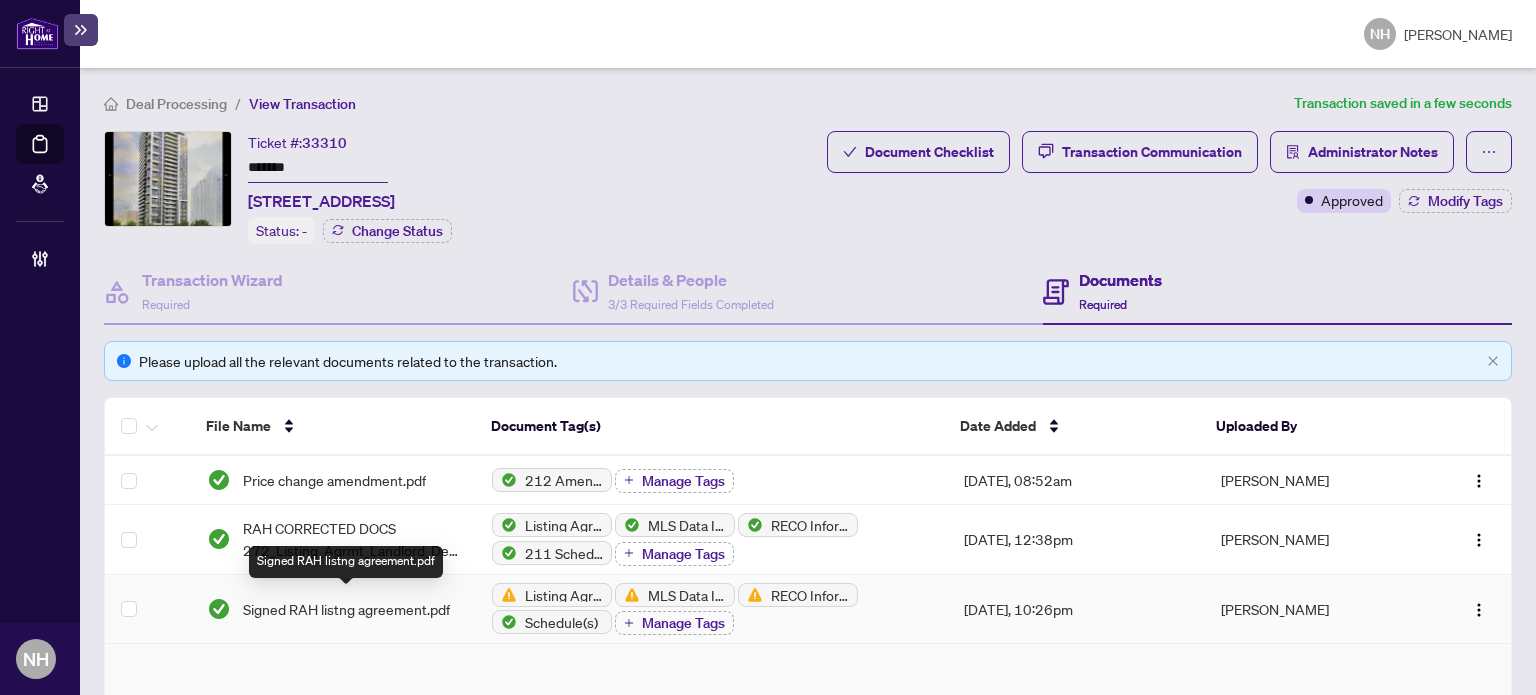 click on "Signed RAH listng agreement.pdf" at bounding box center [346, 609] 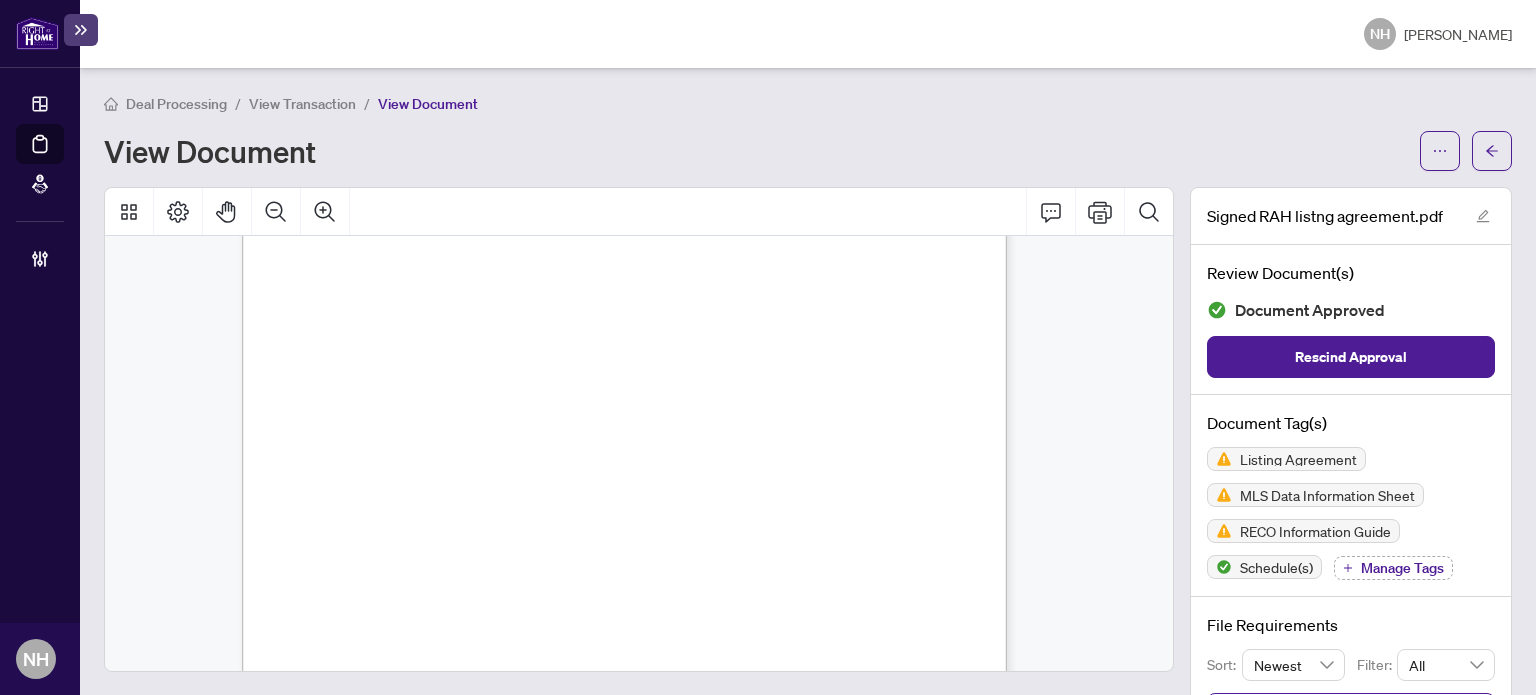 scroll, scrollTop: 2700, scrollLeft: 0, axis: vertical 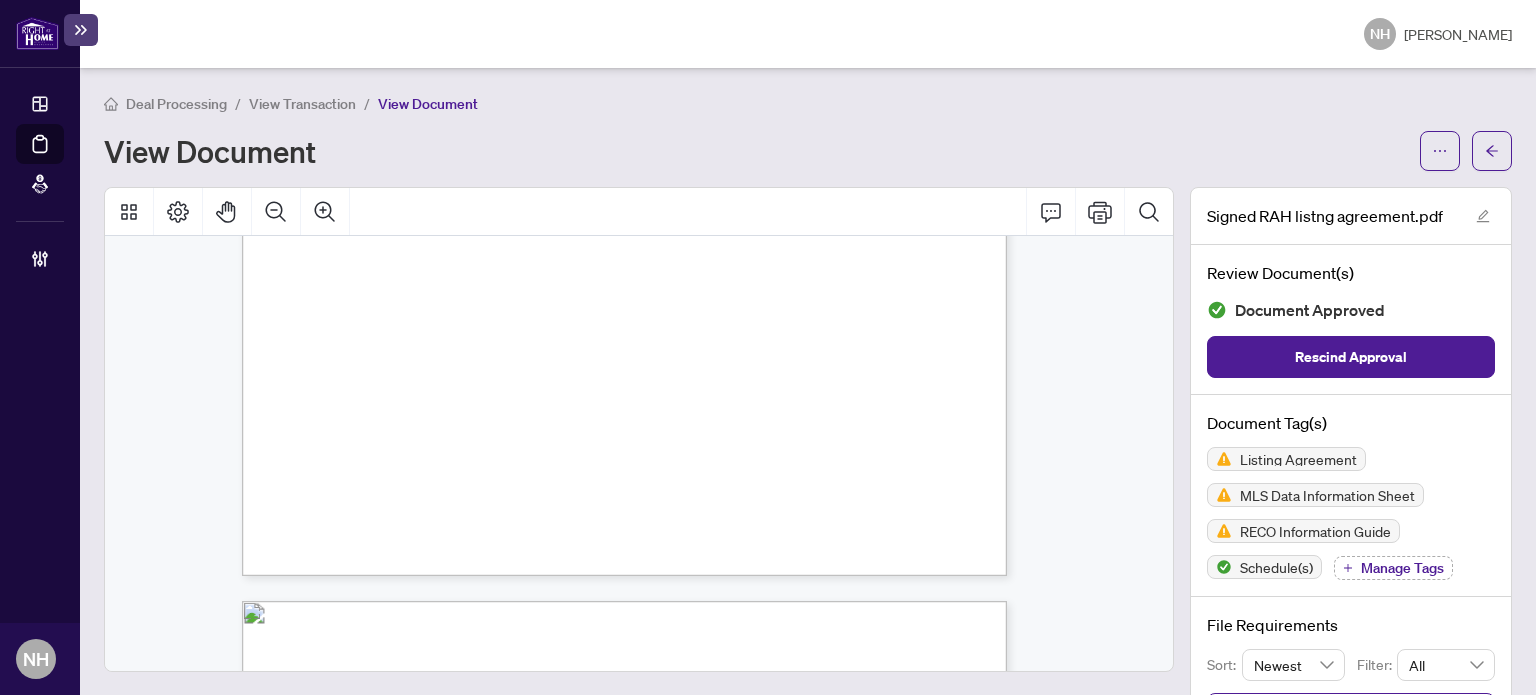 click on "View Transaction" at bounding box center (302, 104) 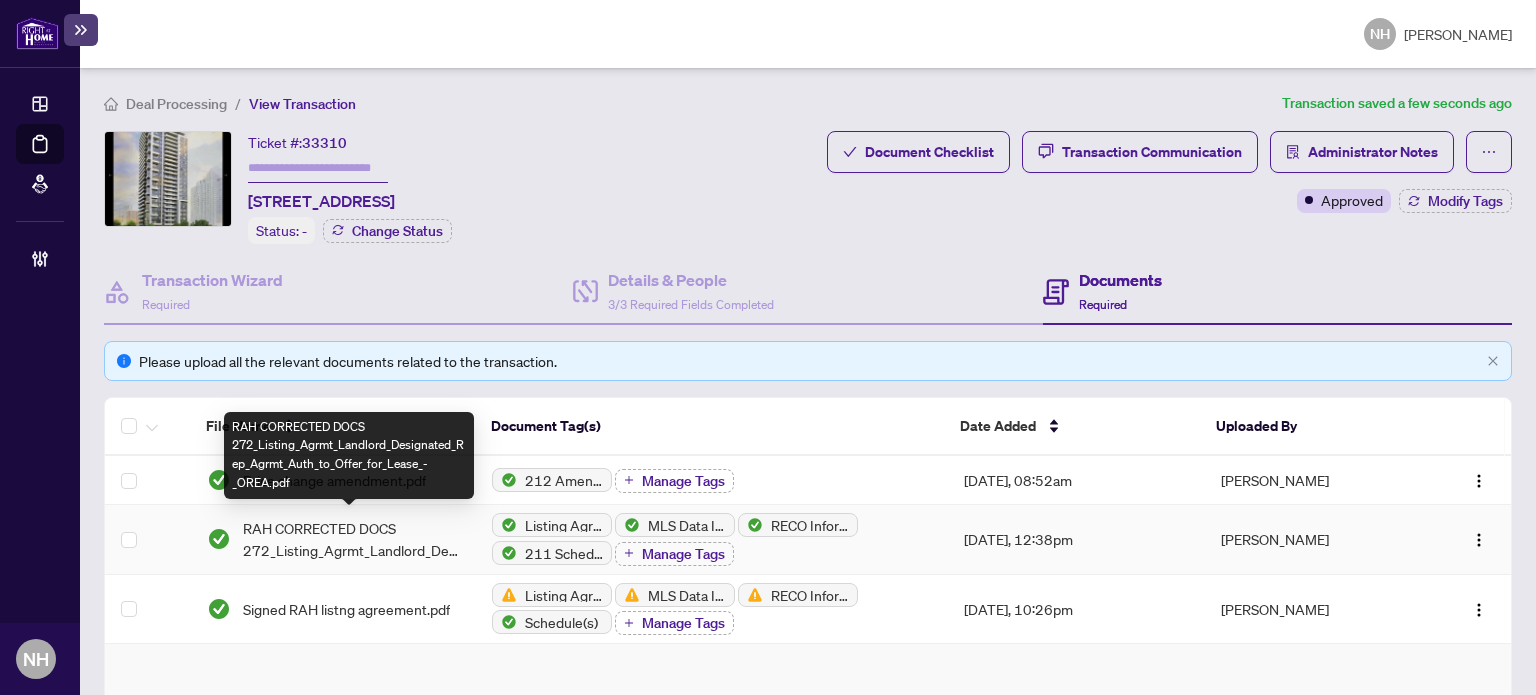 click on "RAH CORRECTED DOCS 272_Listing_Agrmt_Landlord_Designated_Rep_Agrmt_Auth_to_Offer_for_Lease_-_OREA.pdf" at bounding box center (352, 539) 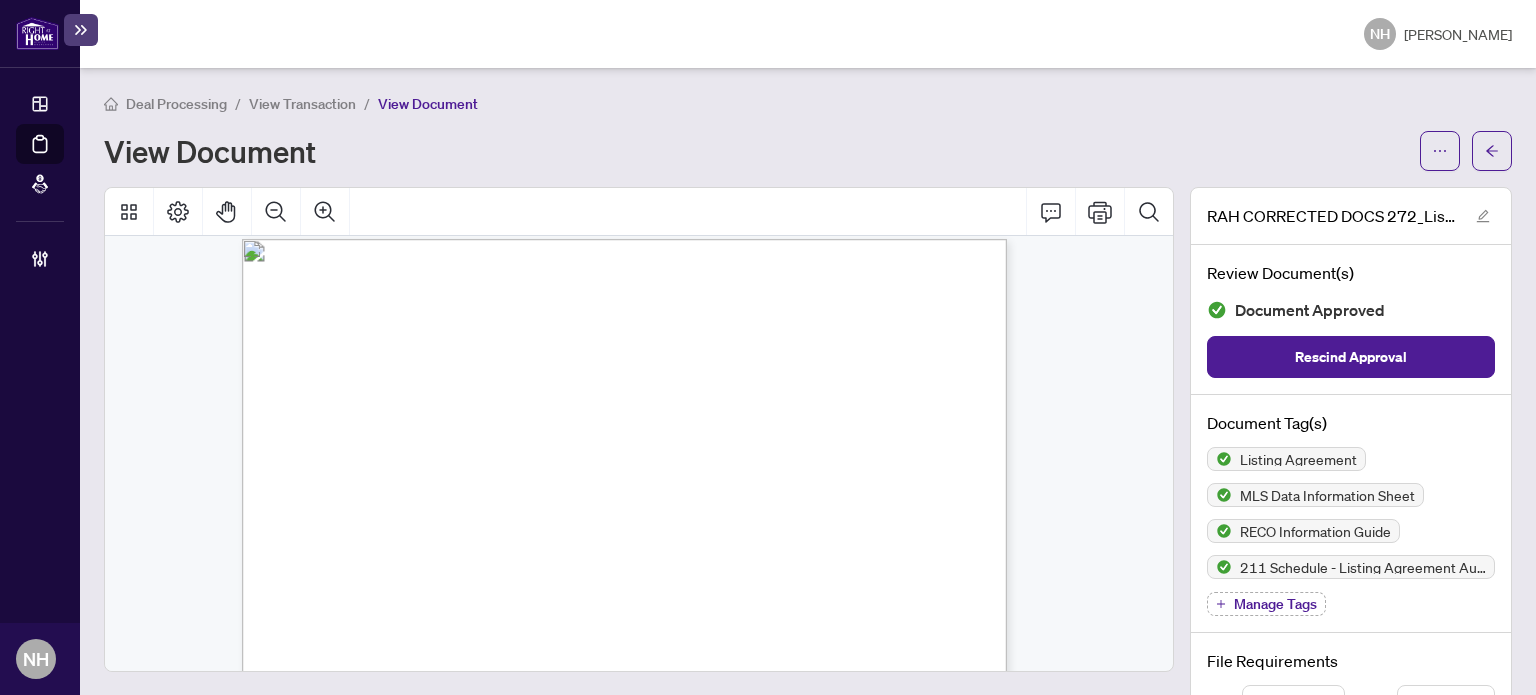 scroll, scrollTop: 29552, scrollLeft: 0, axis: vertical 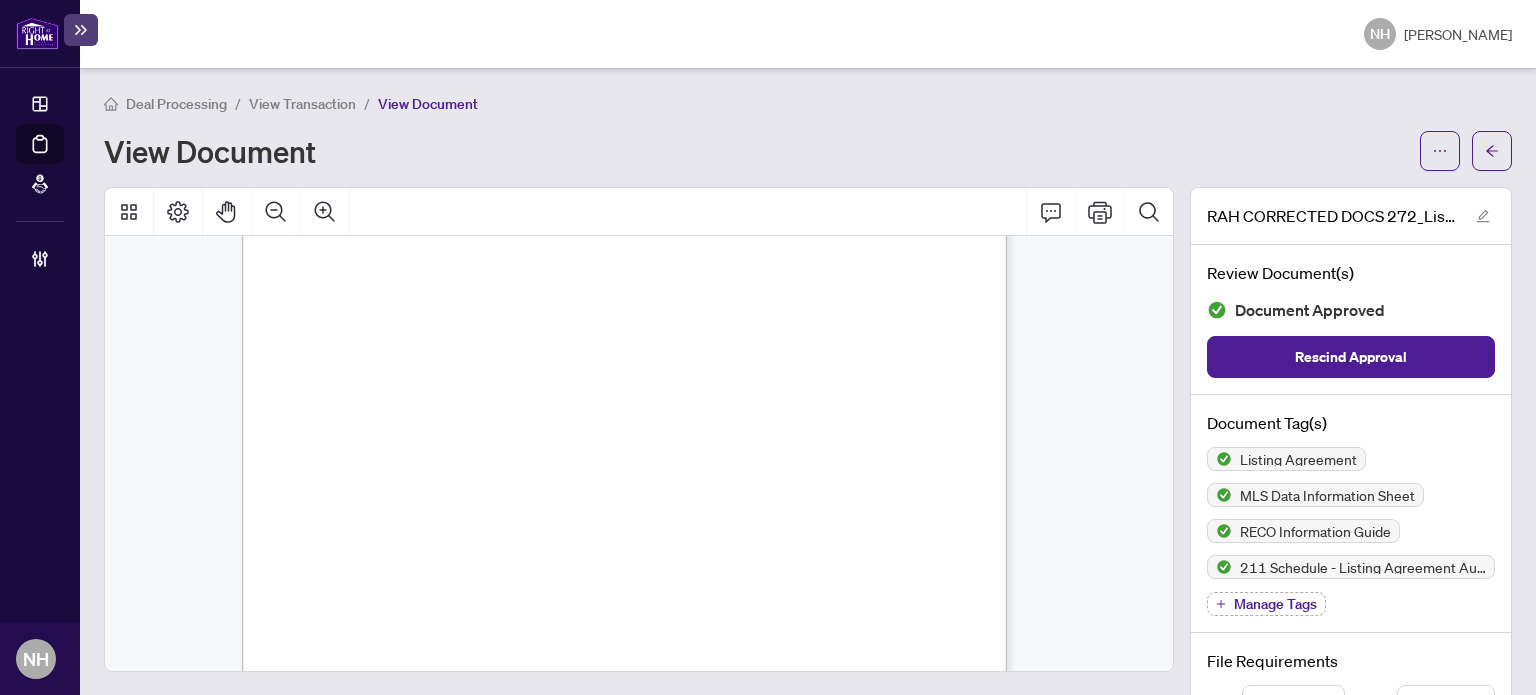 click on "Deal Processing" at bounding box center (176, 104) 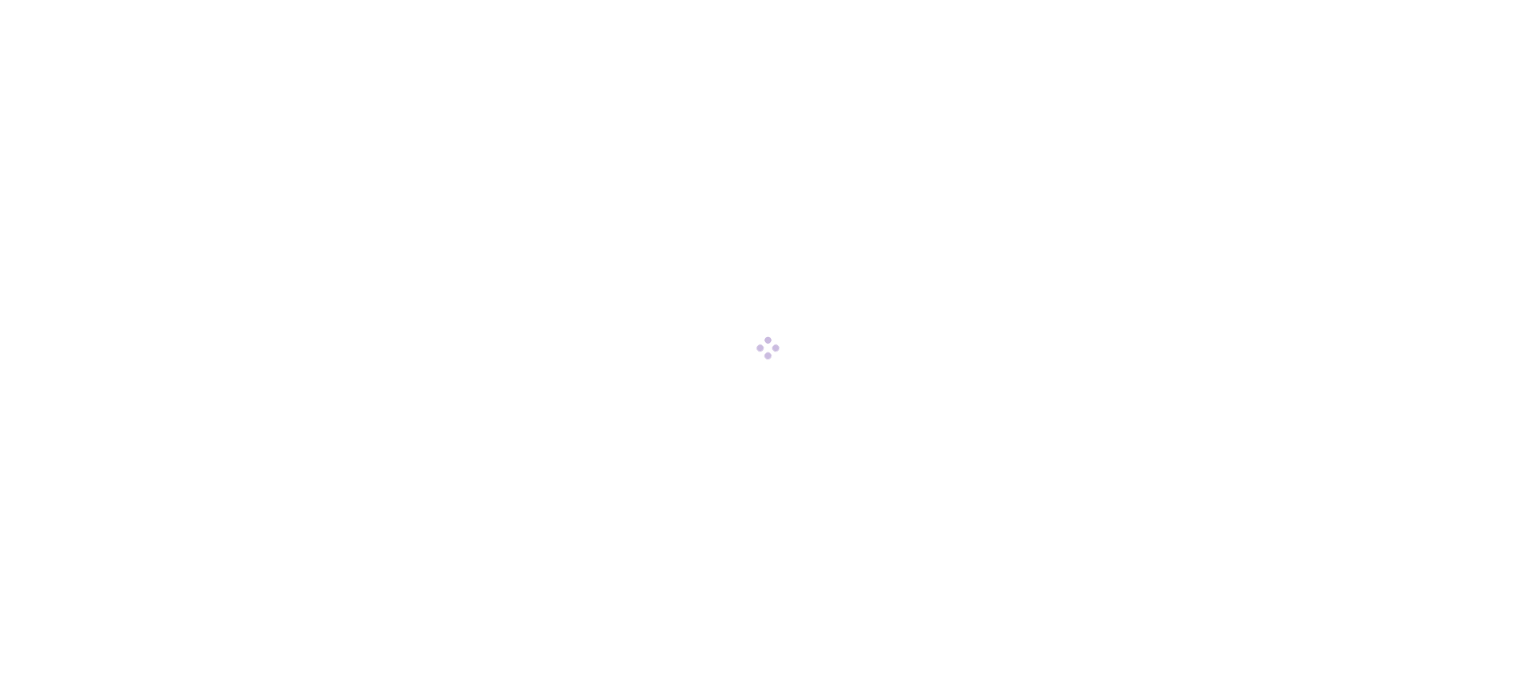 scroll, scrollTop: 0, scrollLeft: 0, axis: both 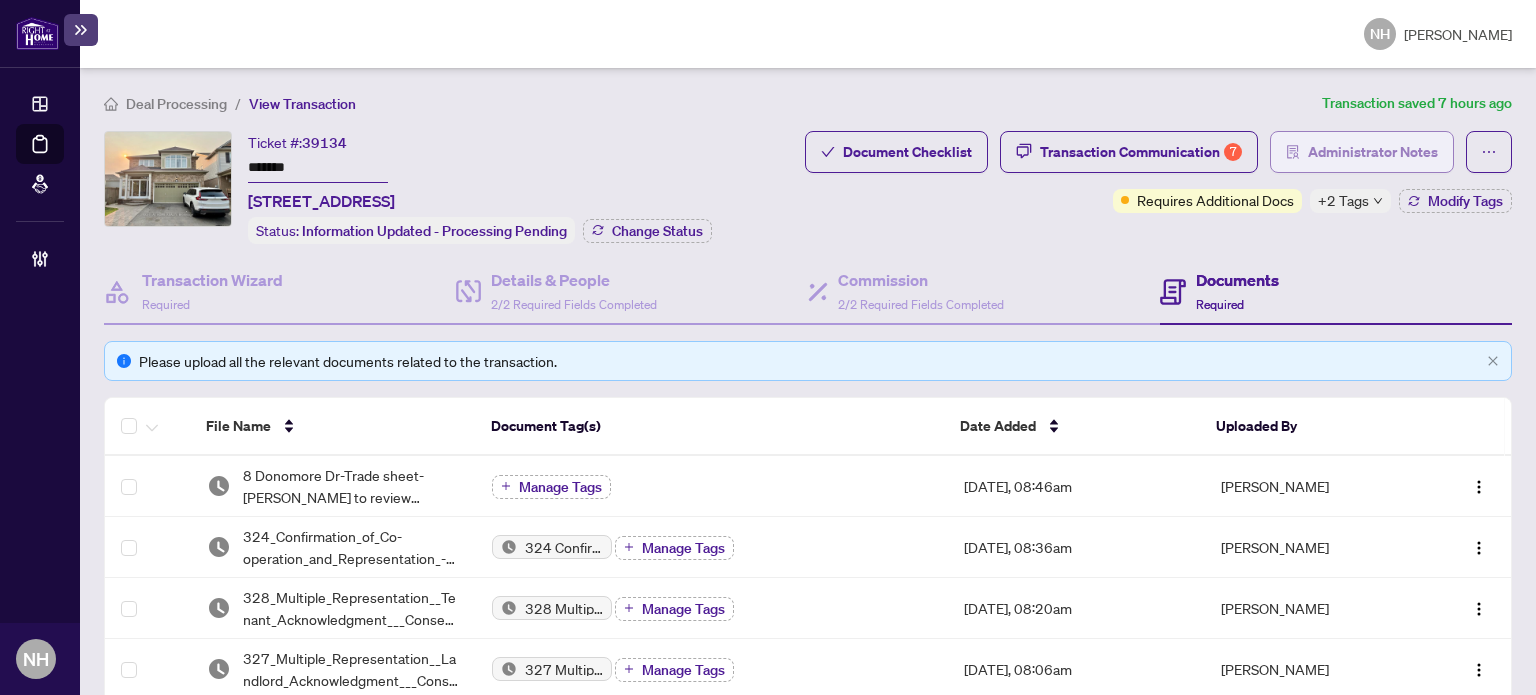 click on "Administrator Notes" at bounding box center [1373, 152] 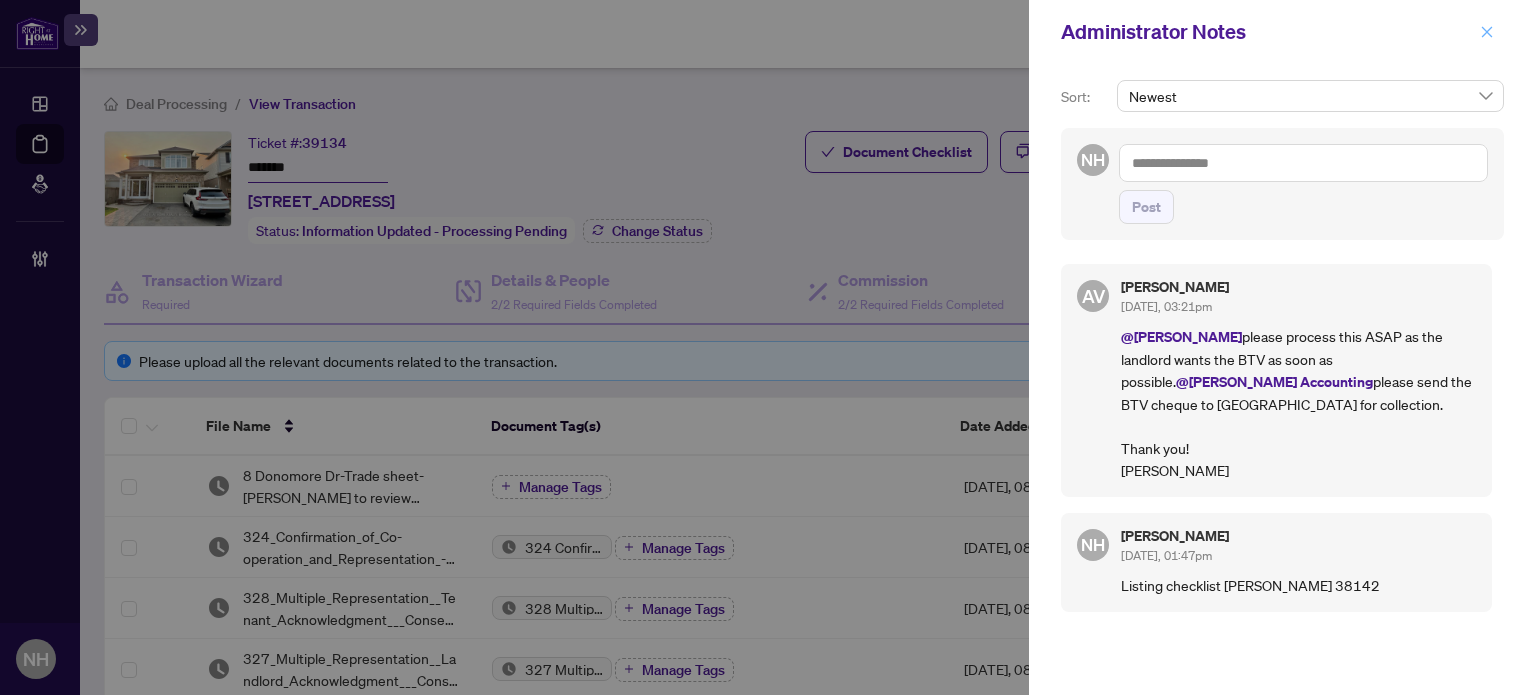 click at bounding box center (1487, 32) 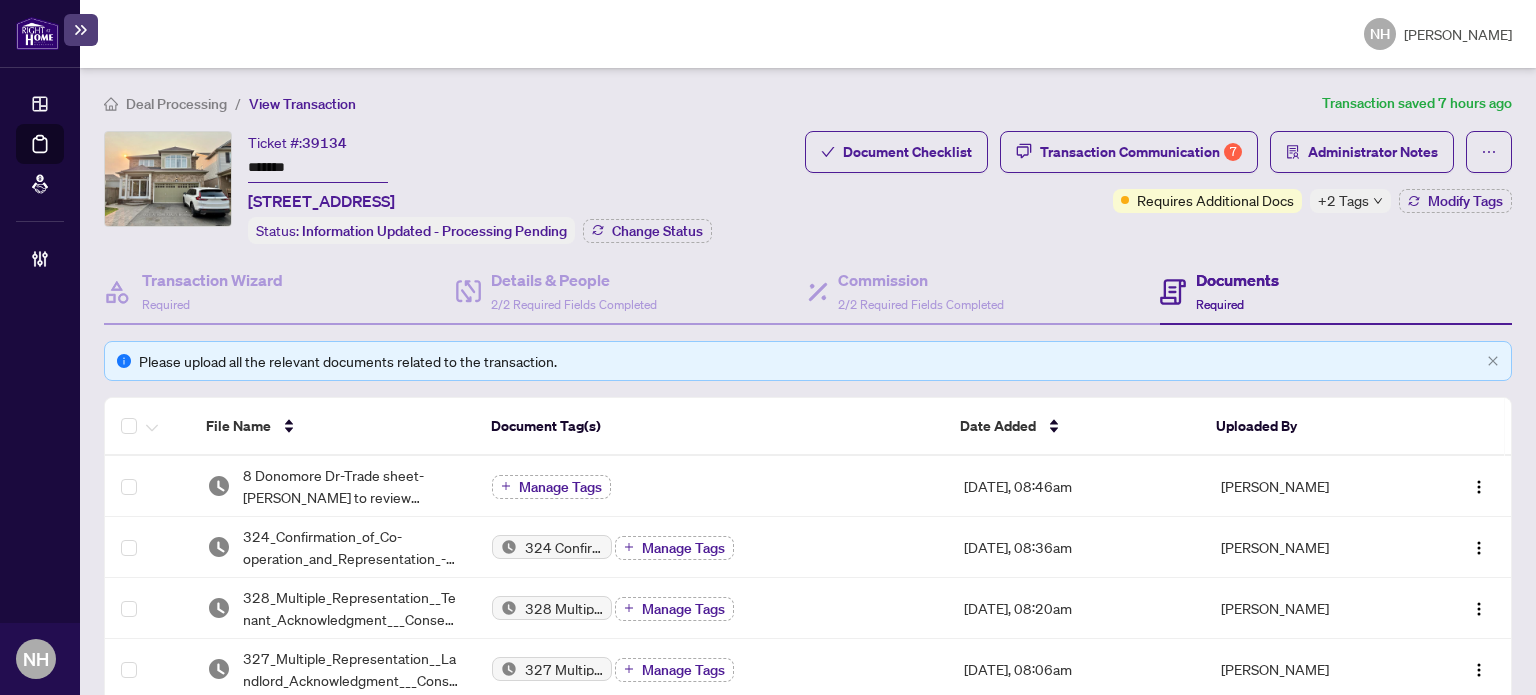 drag, startPoint x: 351, startPoint y: 169, endPoint x: 167, endPoint y: 150, distance: 184.97838 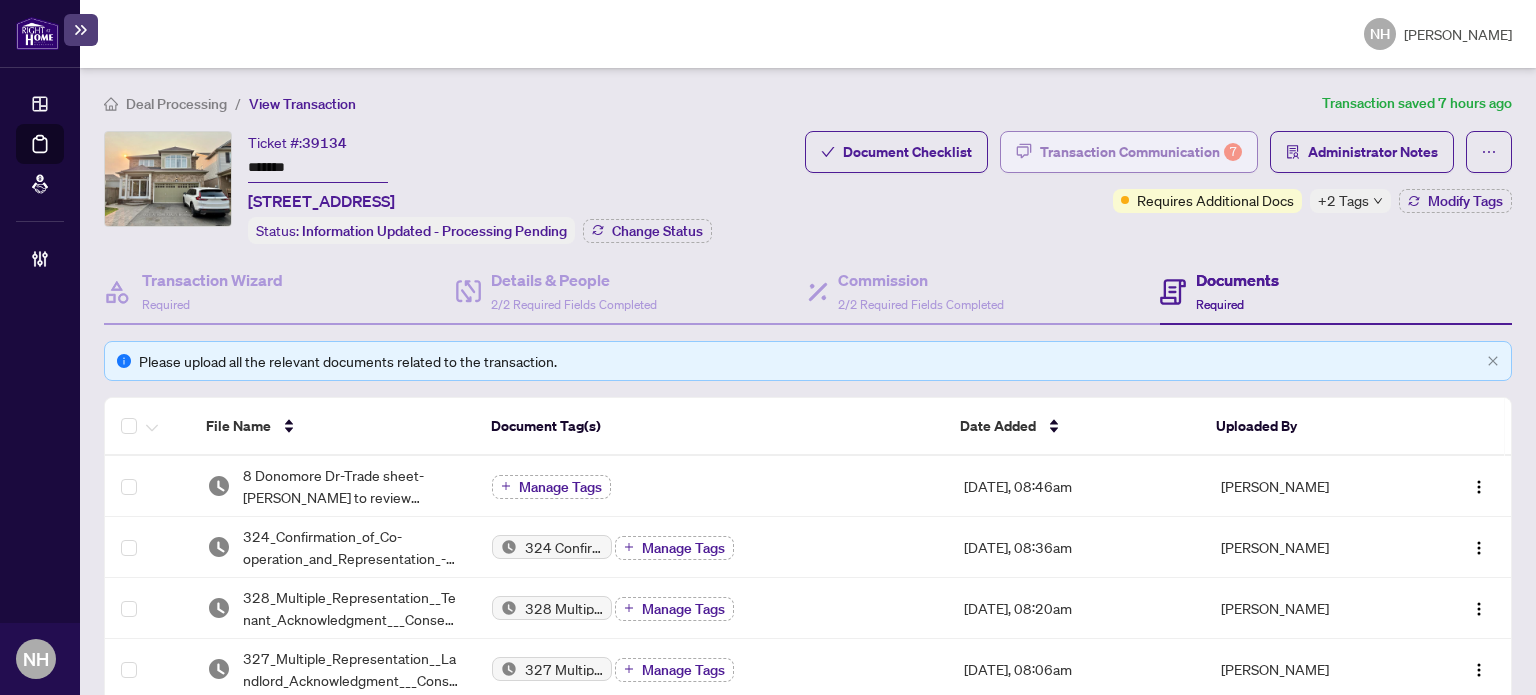 click on "Transaction Communication 7" at bounding box center [1141, 152] 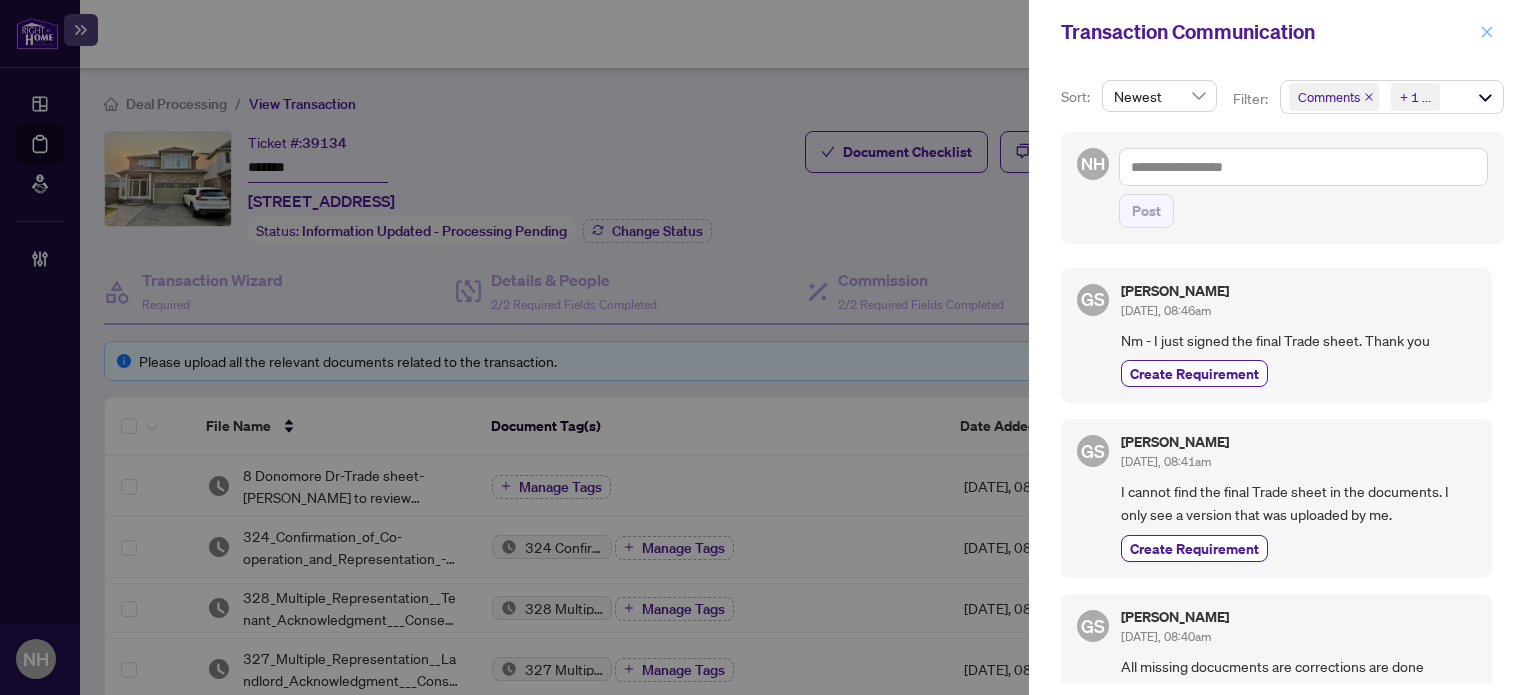 click 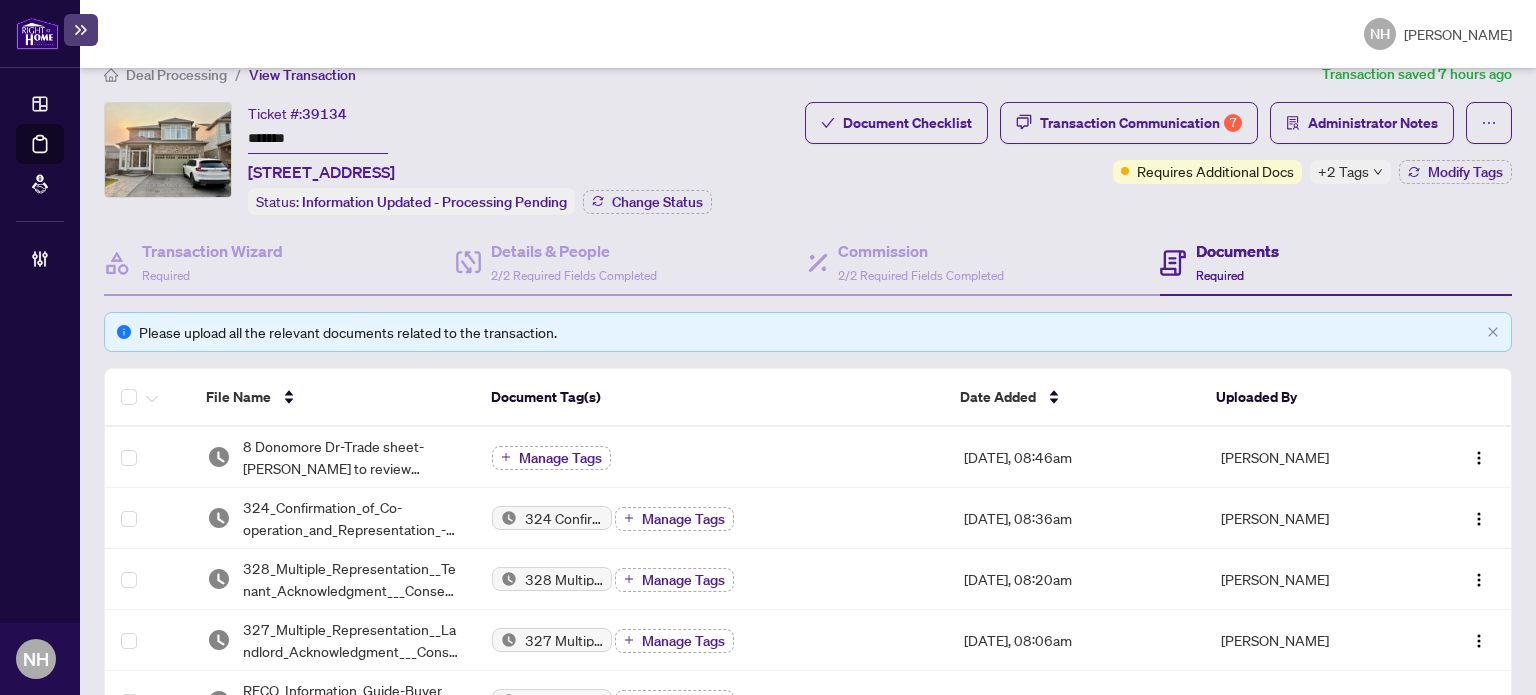scroll, scrollTop: 0, scrollLeft: 0, axis: both 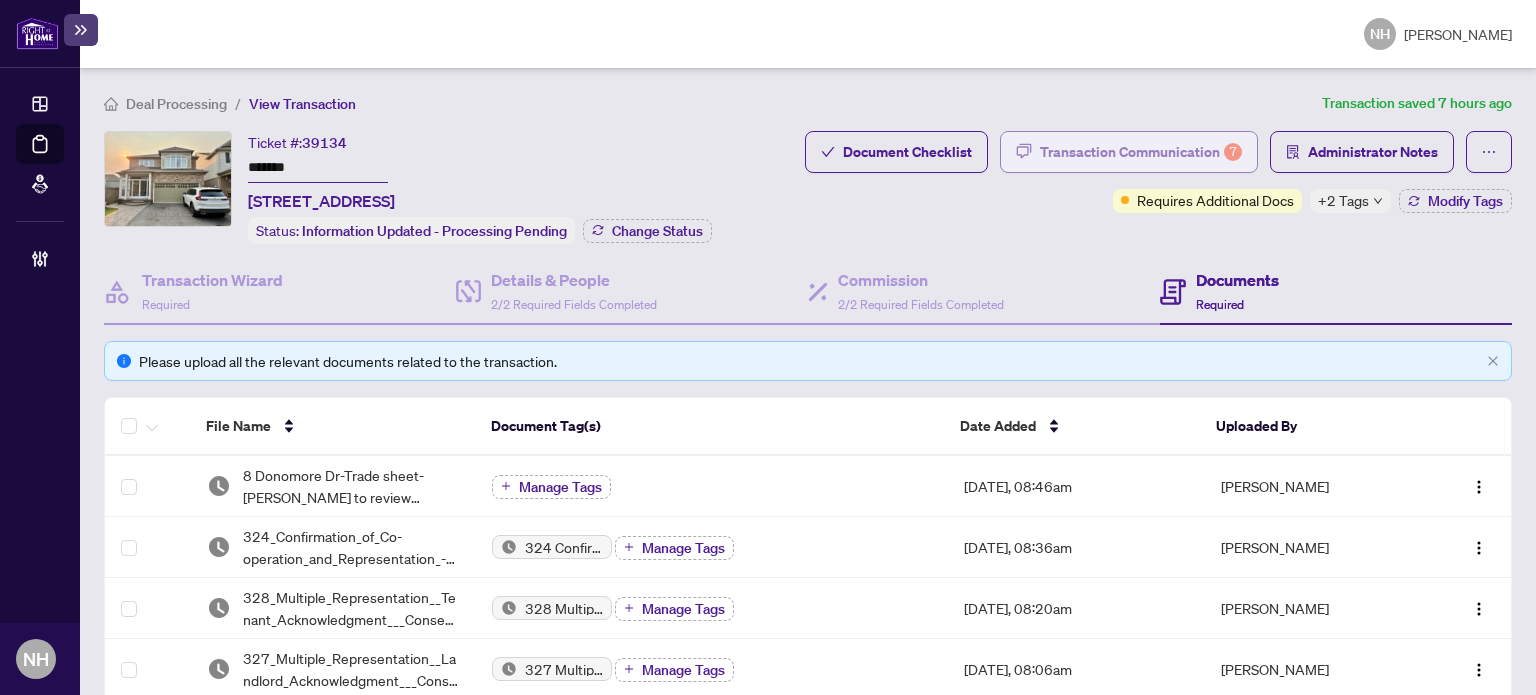 click on "Transaction Communication 7" at bounding box center (1141, 152) 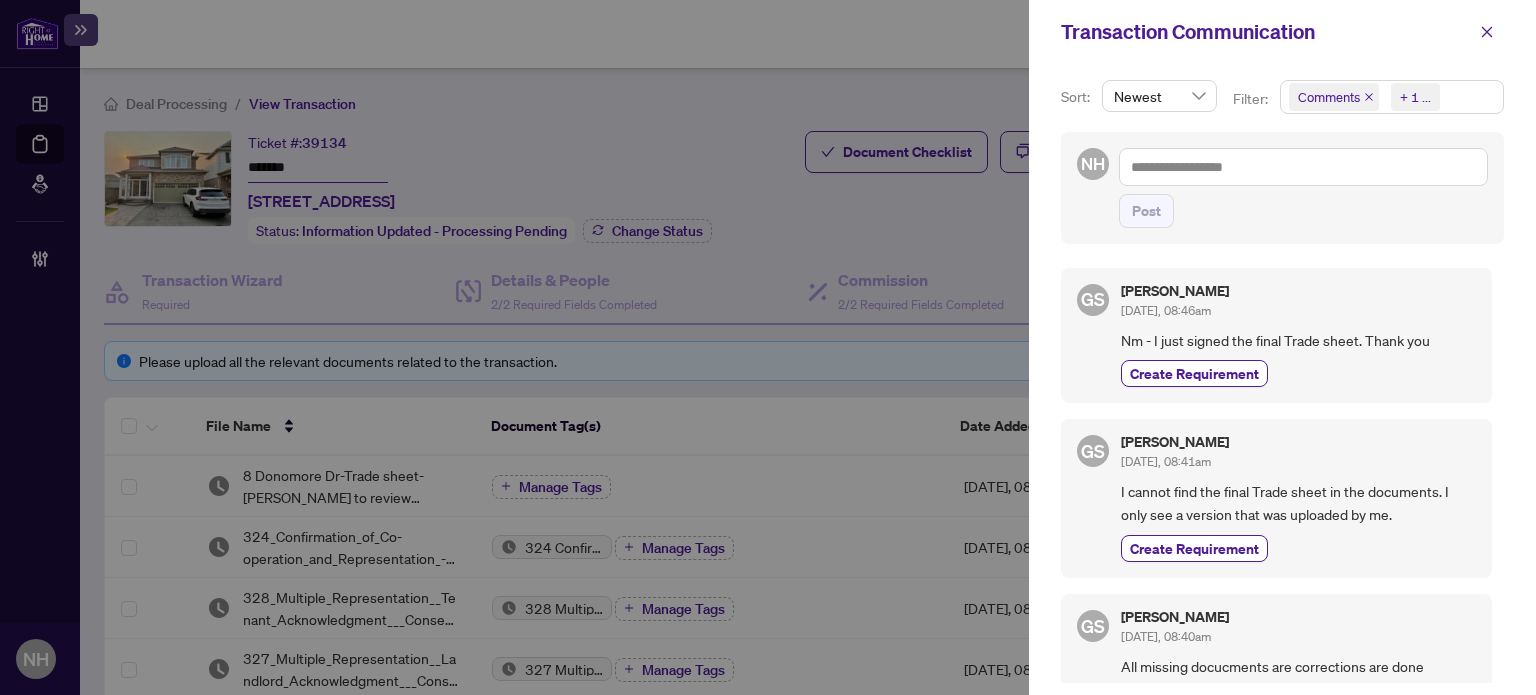 click on "Comments Requirements + 1 ..." at bounding box center [1392, 97] 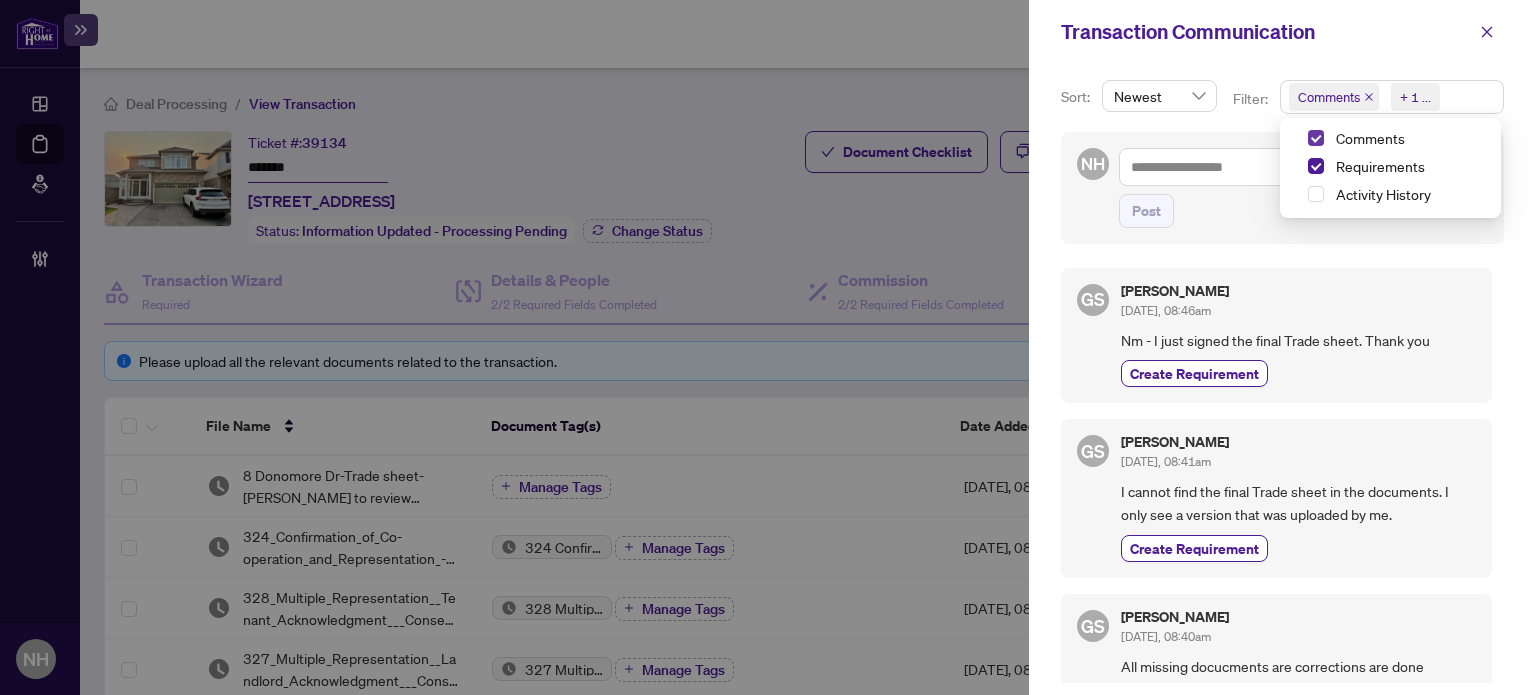 click at bounding box center [1316, 138] 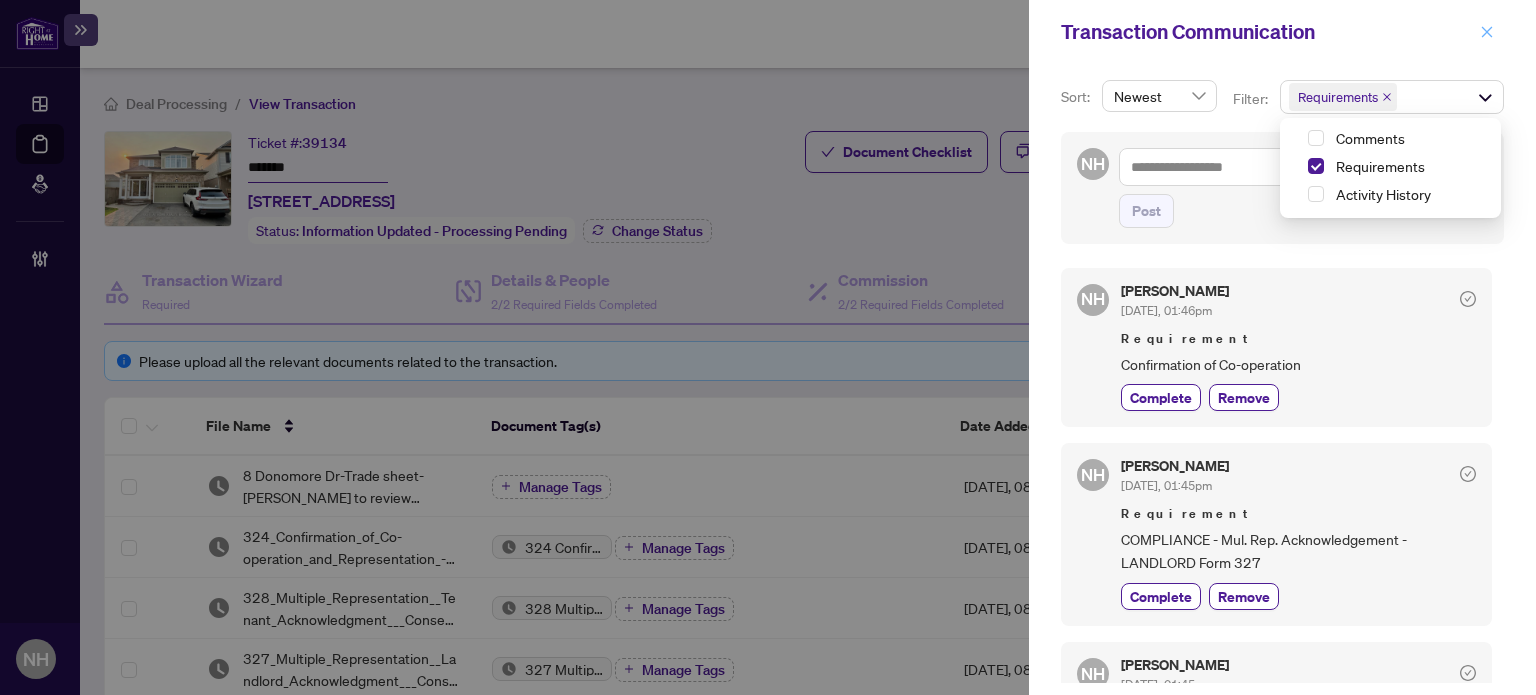 click at bounding box center (1487, 32) 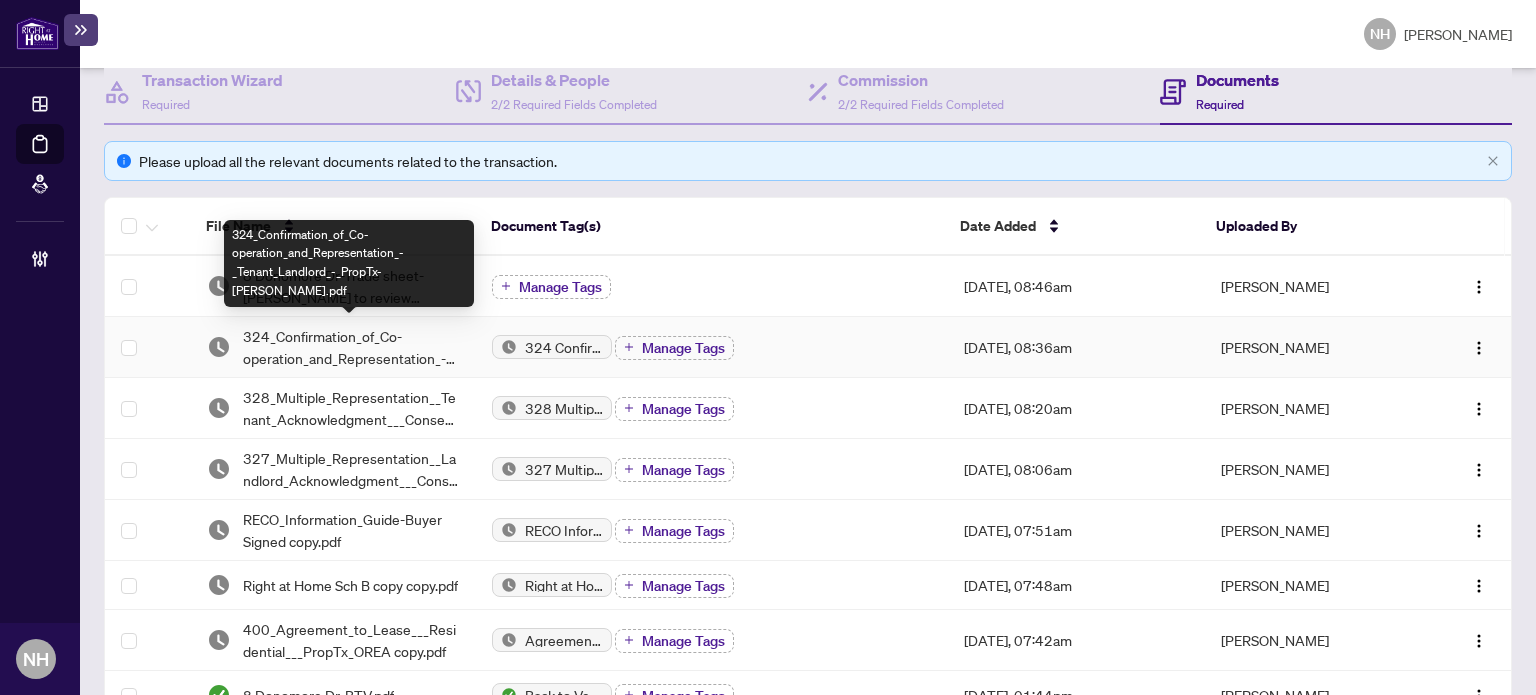 click on "324_Confirmation_of_Co-operation_and_Representation_-_Tenant_Landlord_-_PropTx-OREA.pdf" at bounding box center [352, 347] 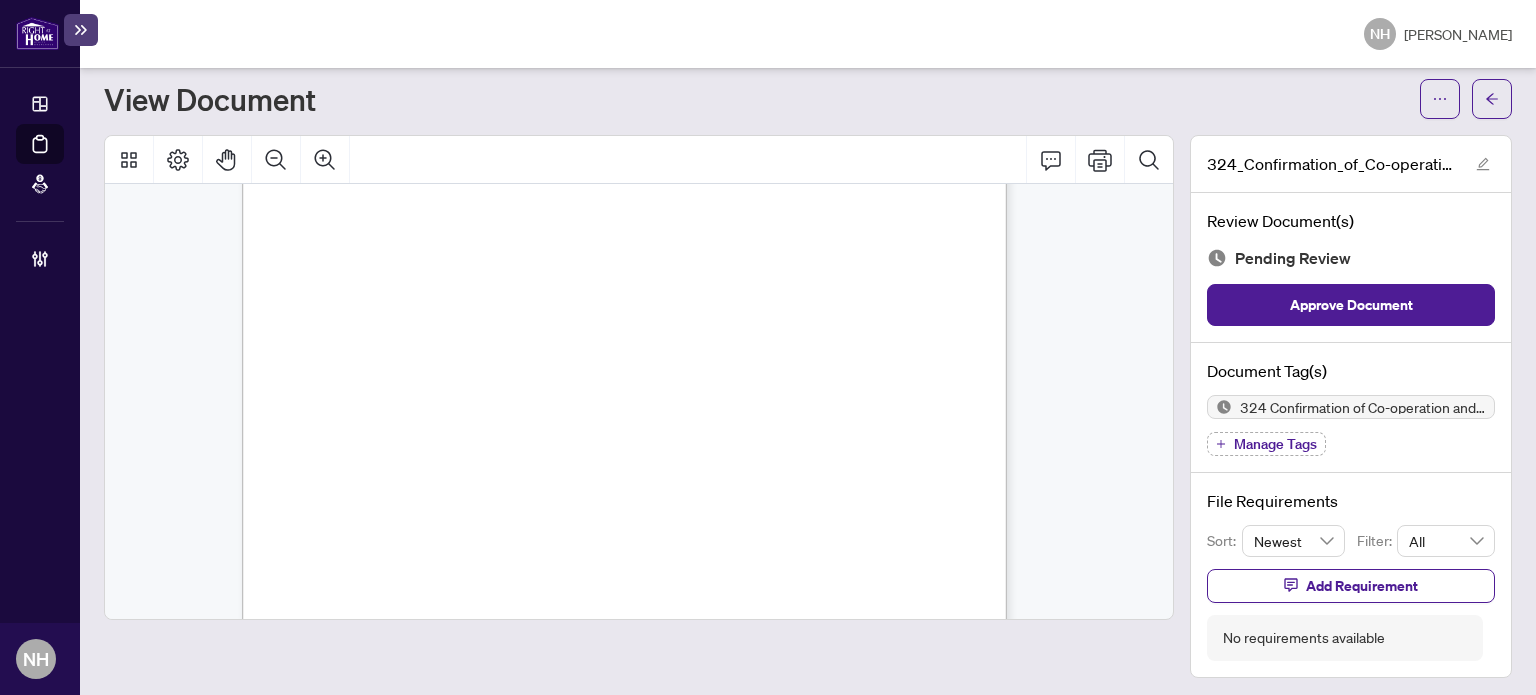 scroll, scrollTop: 1608, scrollLeft: 0, axis: vertical 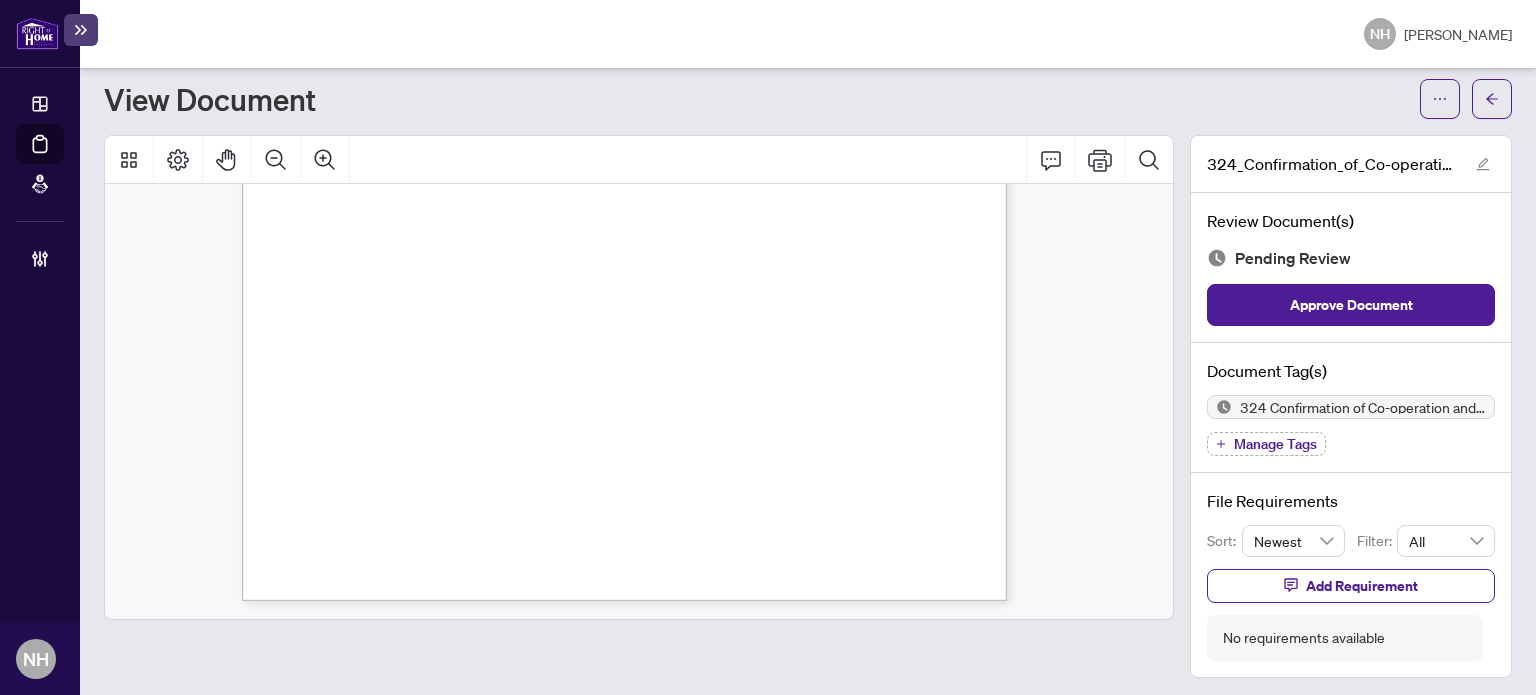 click on "Manage Tags" at bounding box center (1275, 444) 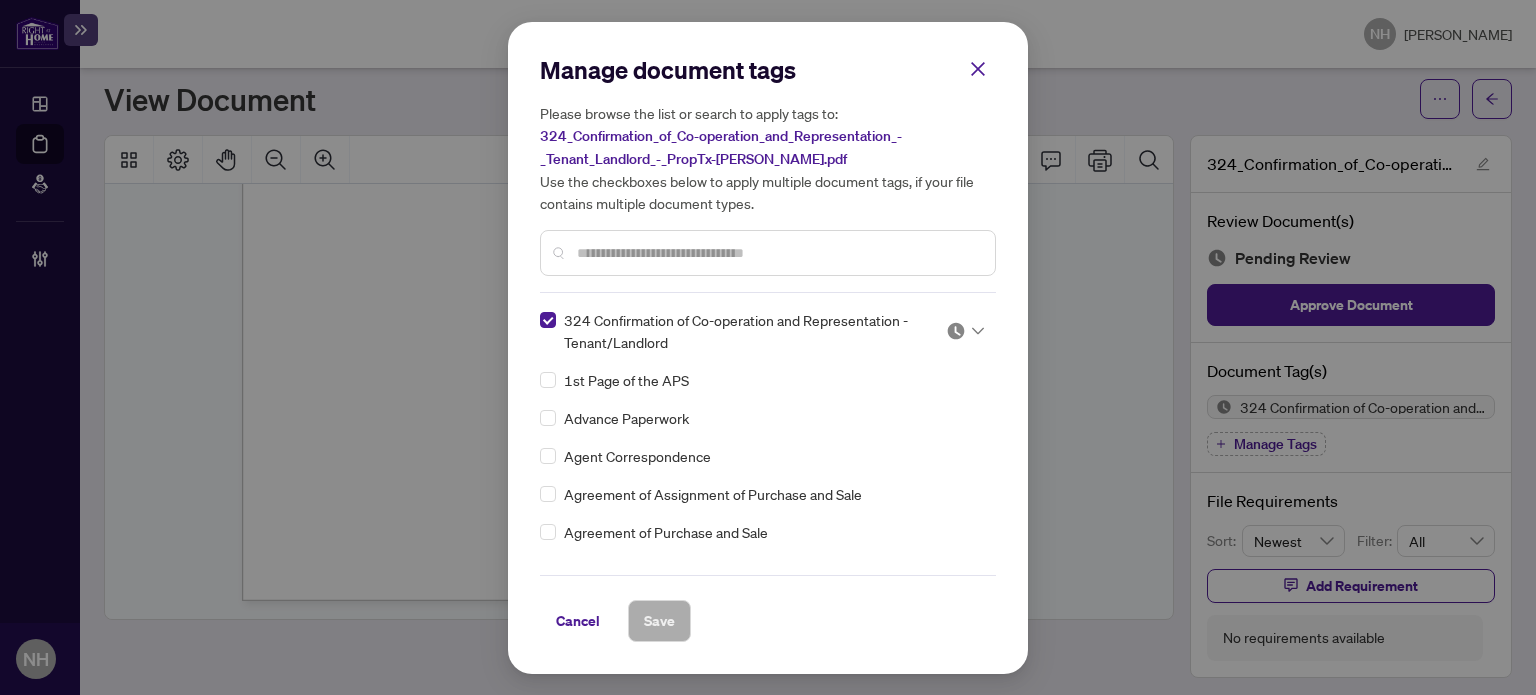 scroll, scrollTop: 0, scrollLeft: 0, axis: both 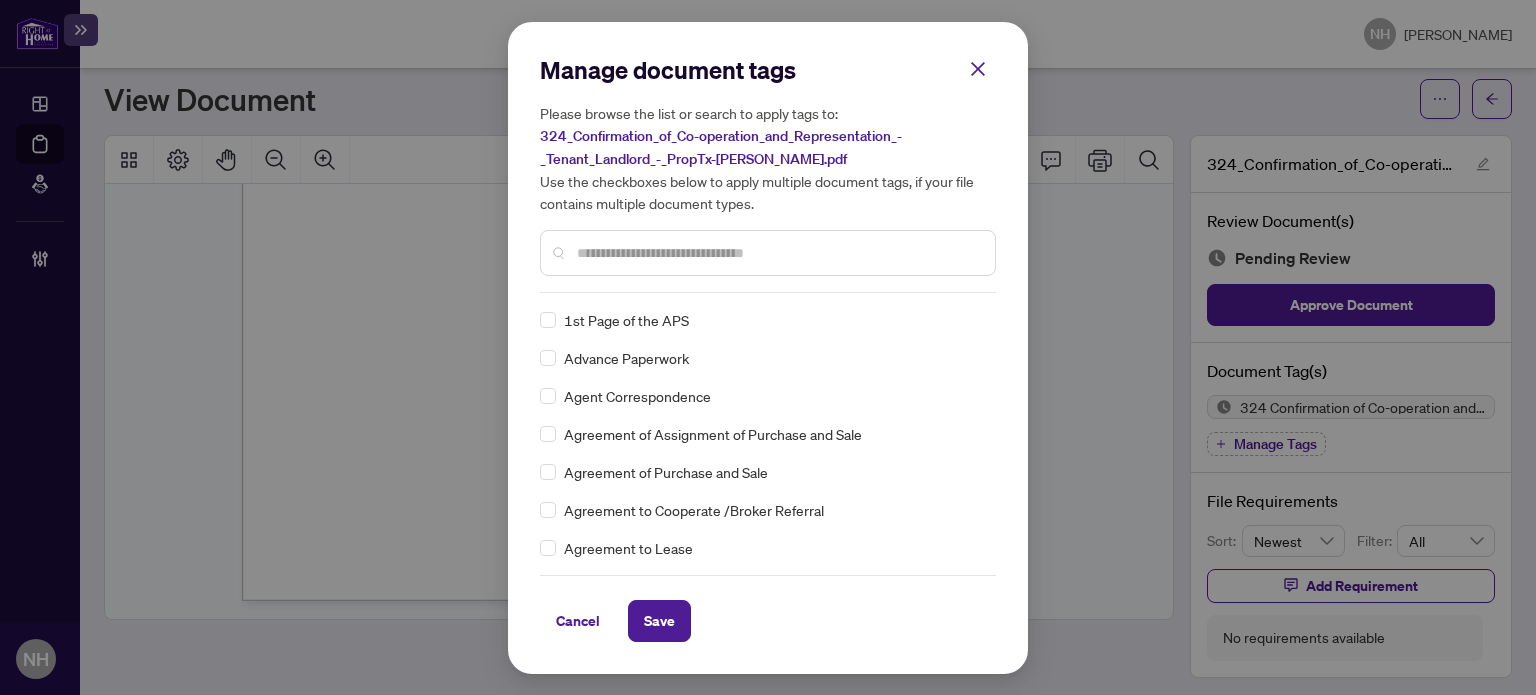 drag, startPoint x: 612, startPoint y: 247, endPoint x: 598, endPoint y: 226, distance: 25.23886 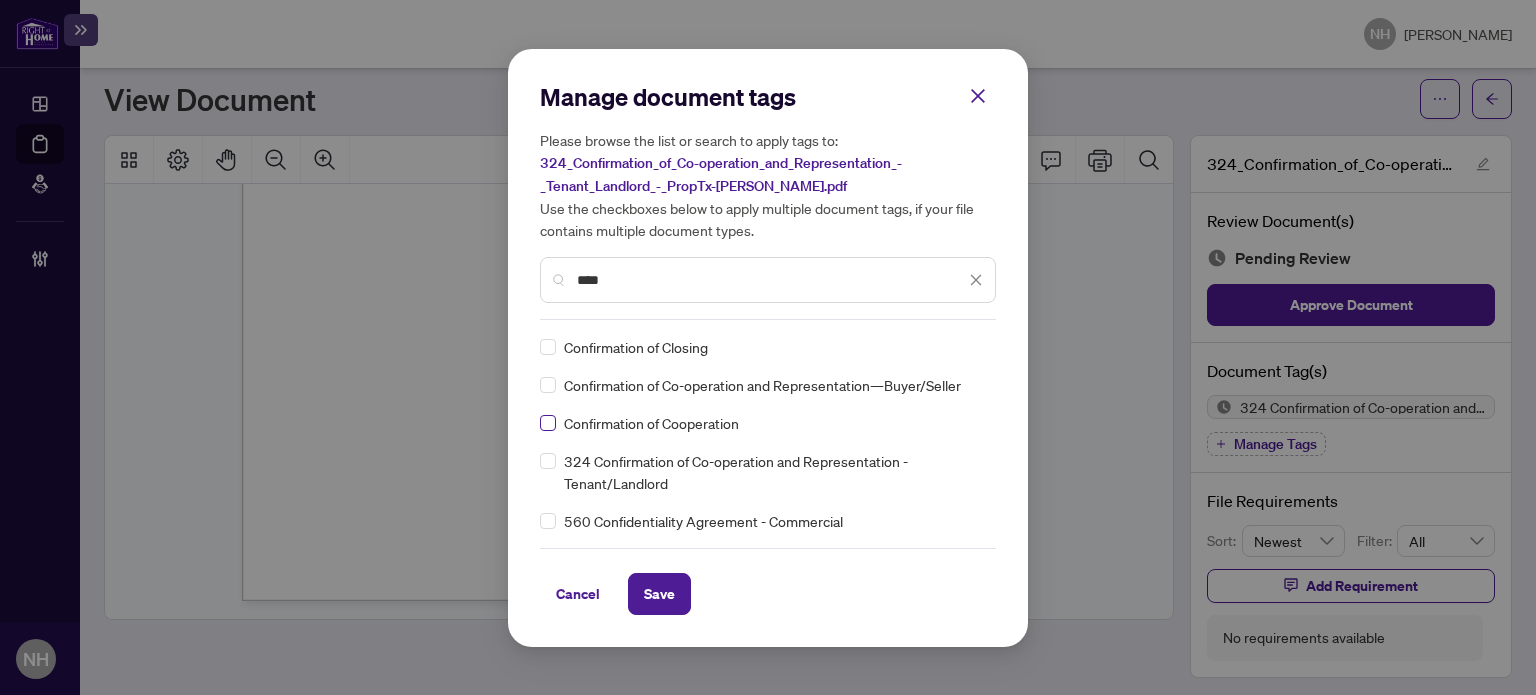 type on "****" 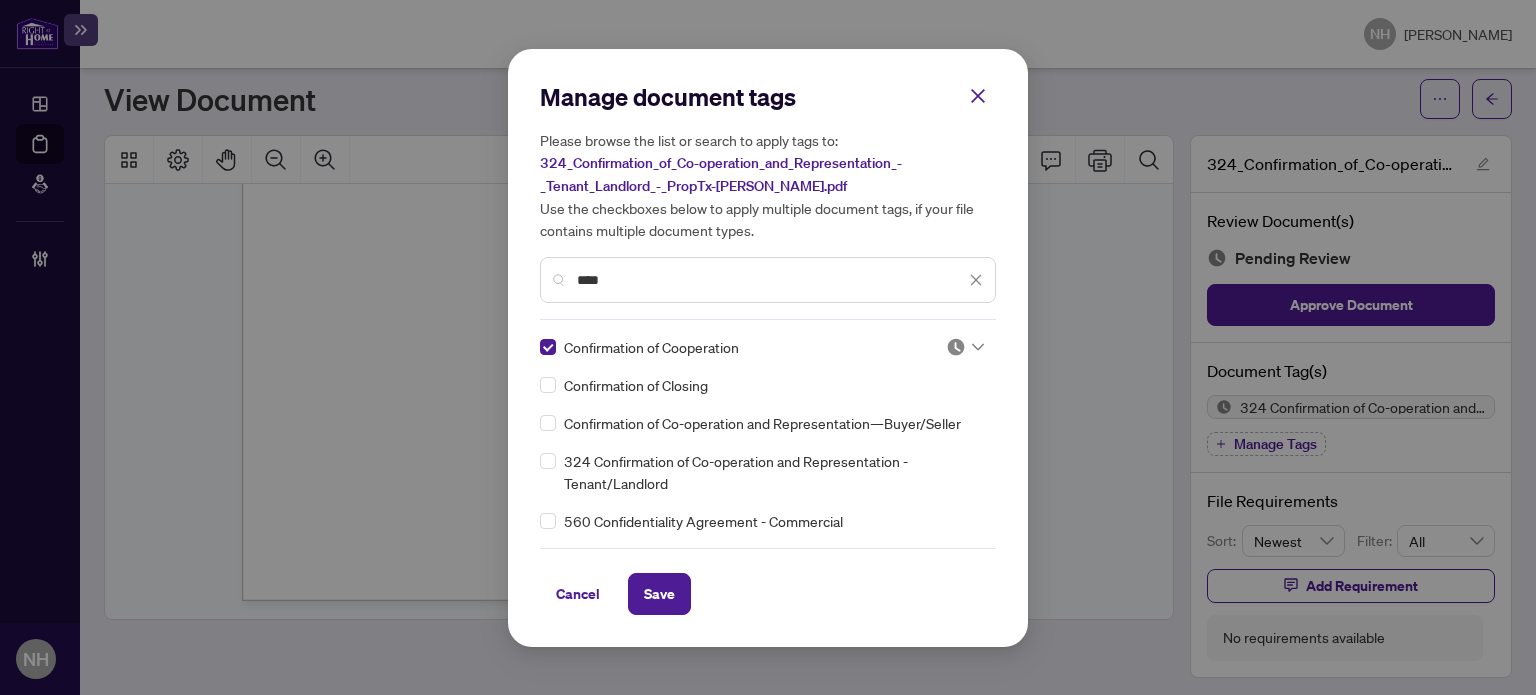 click at bounding box center (956, 347) 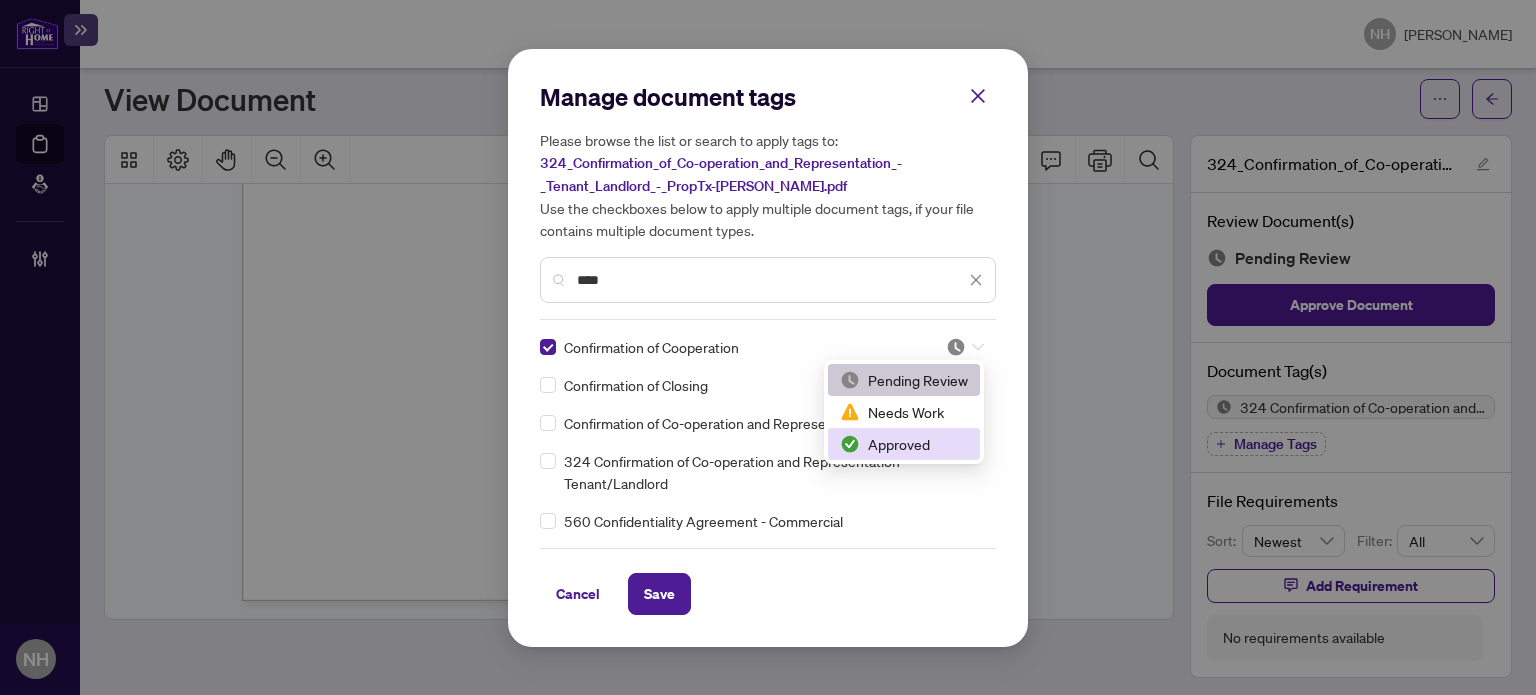 click on "Approved" at bounding box center (904, 444) 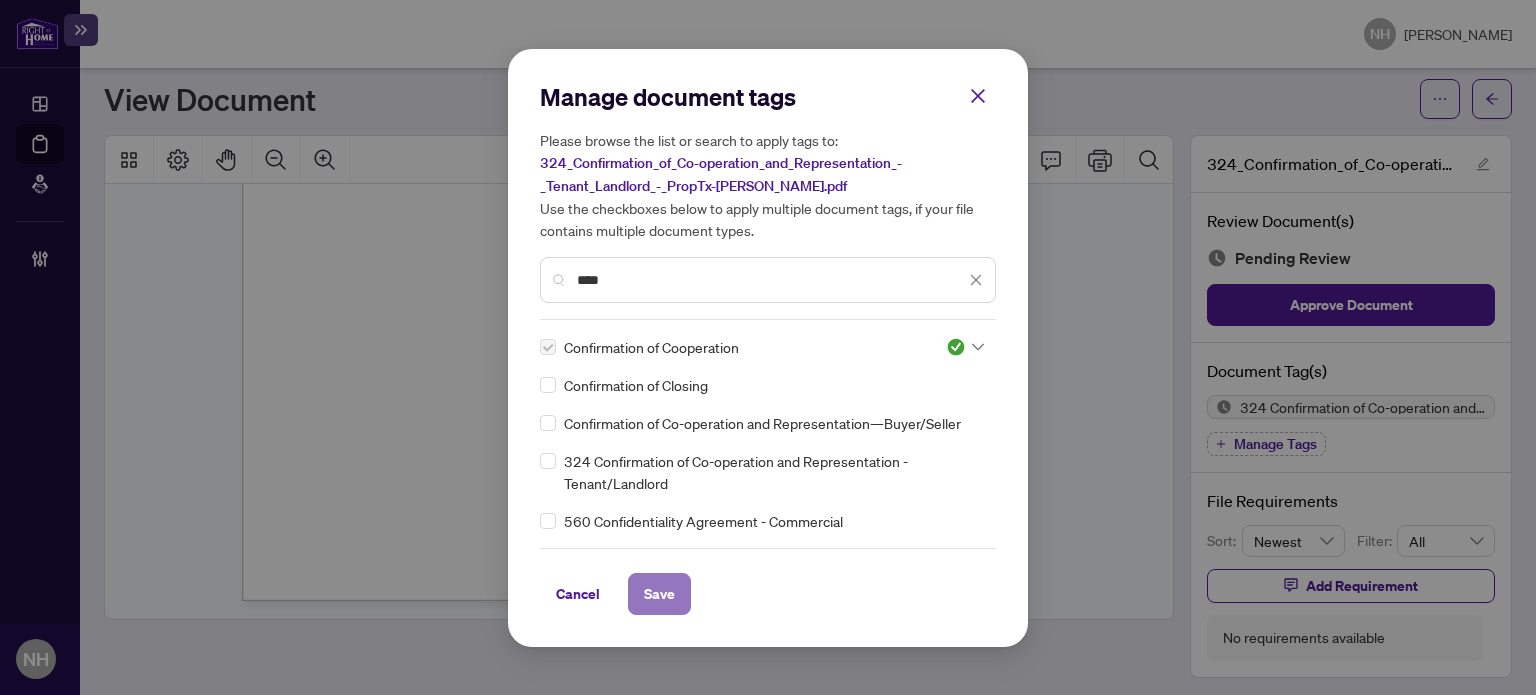 click on "Save" at bounding box center [659, 594] 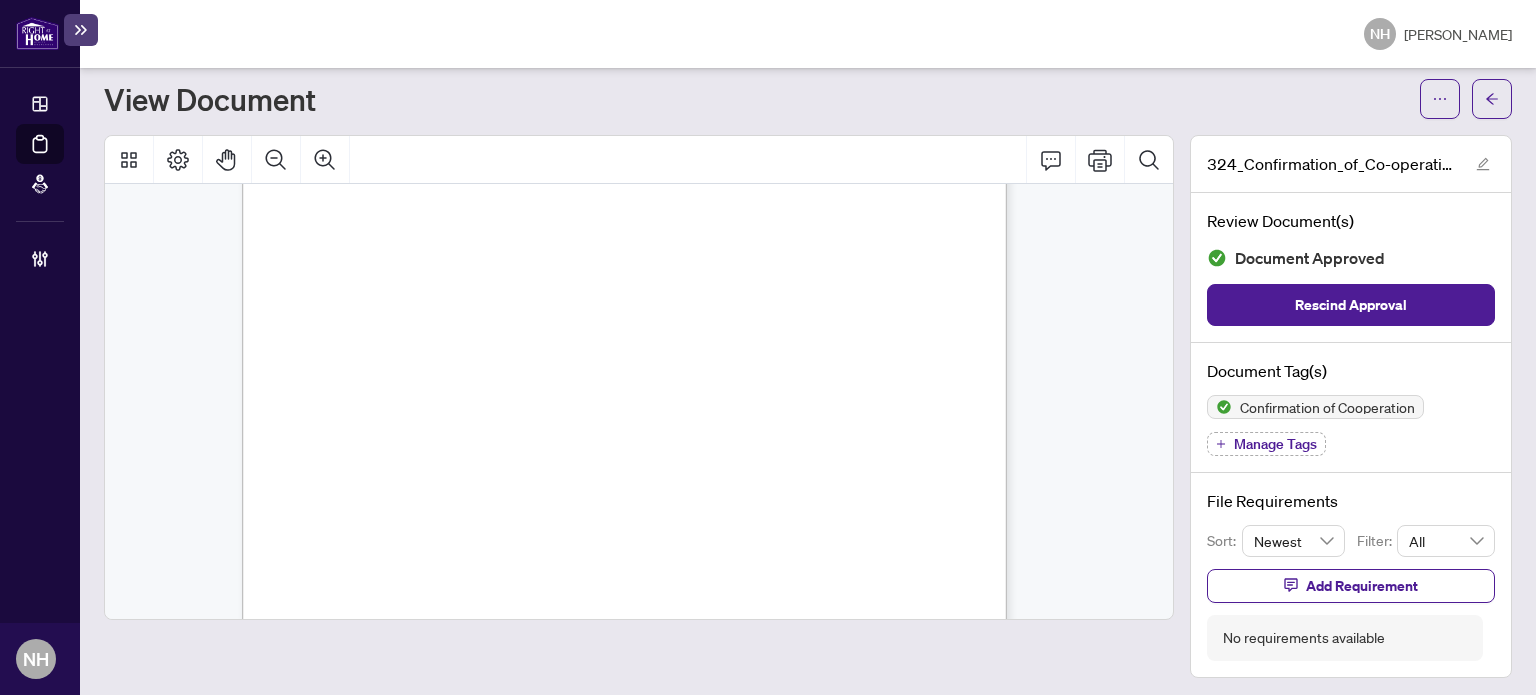 scroll, scrollTop: 1408, scrollLeft: 0, axis: vertical 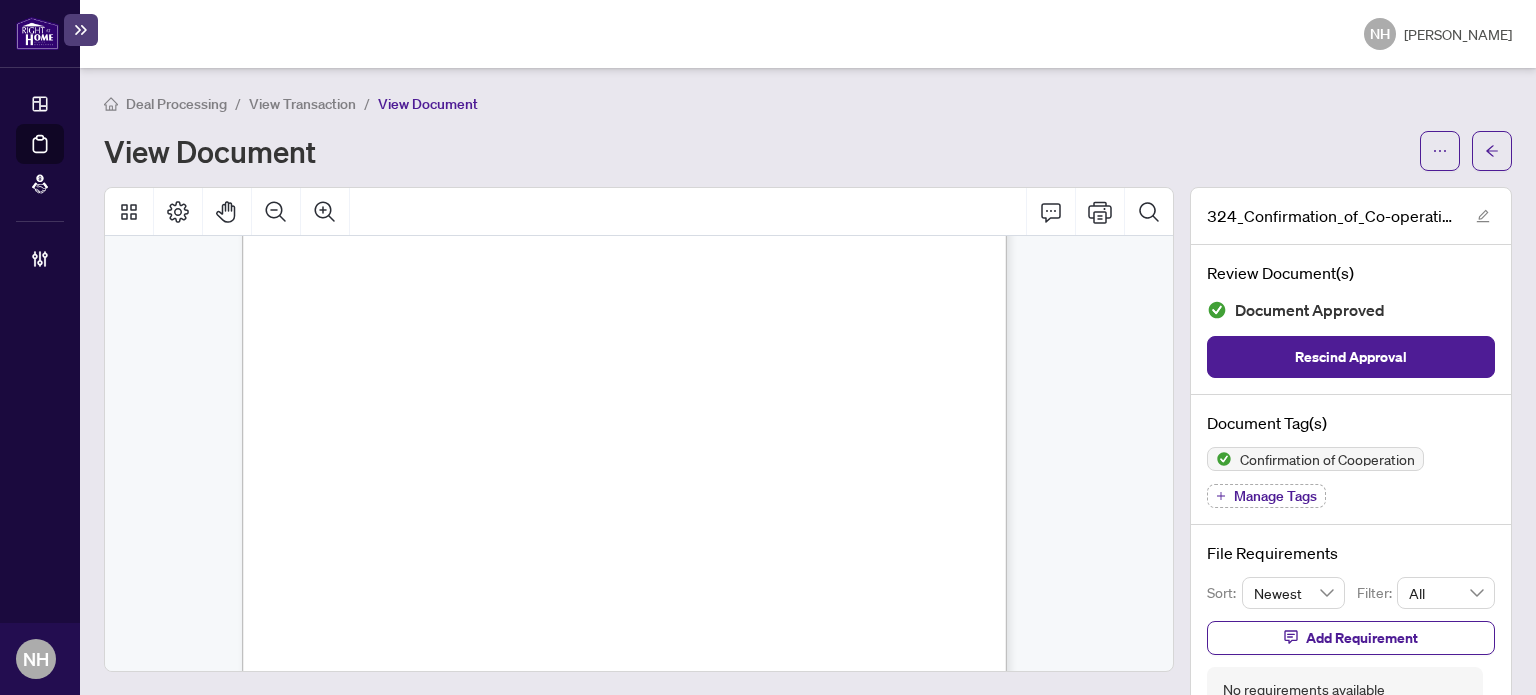 click on "View Transaction" at bounding box center (302, 104) 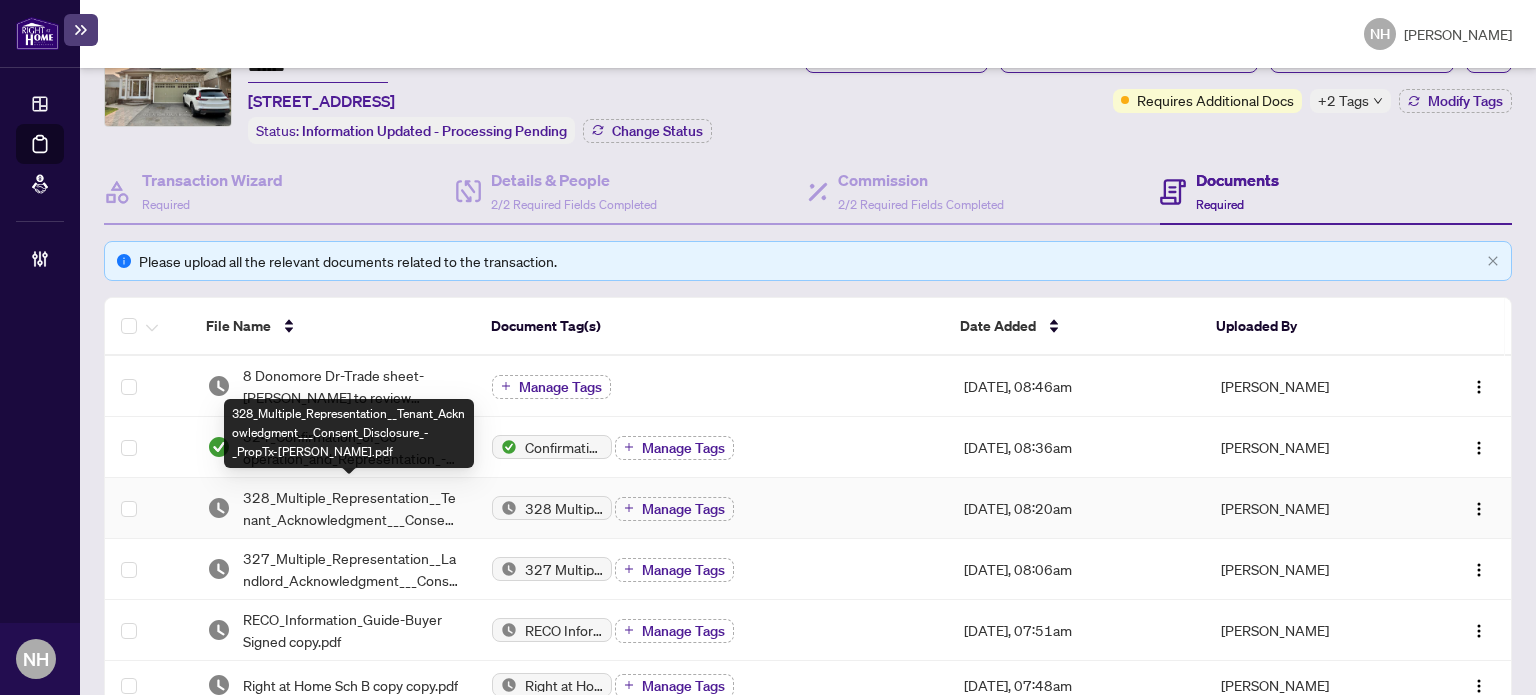 click on "328_Multiple_Representation__Tenant_Acknowledgment___Consent_Disclosure_-_PropTx-OREA.pdf" at bounding box center (352, 508) 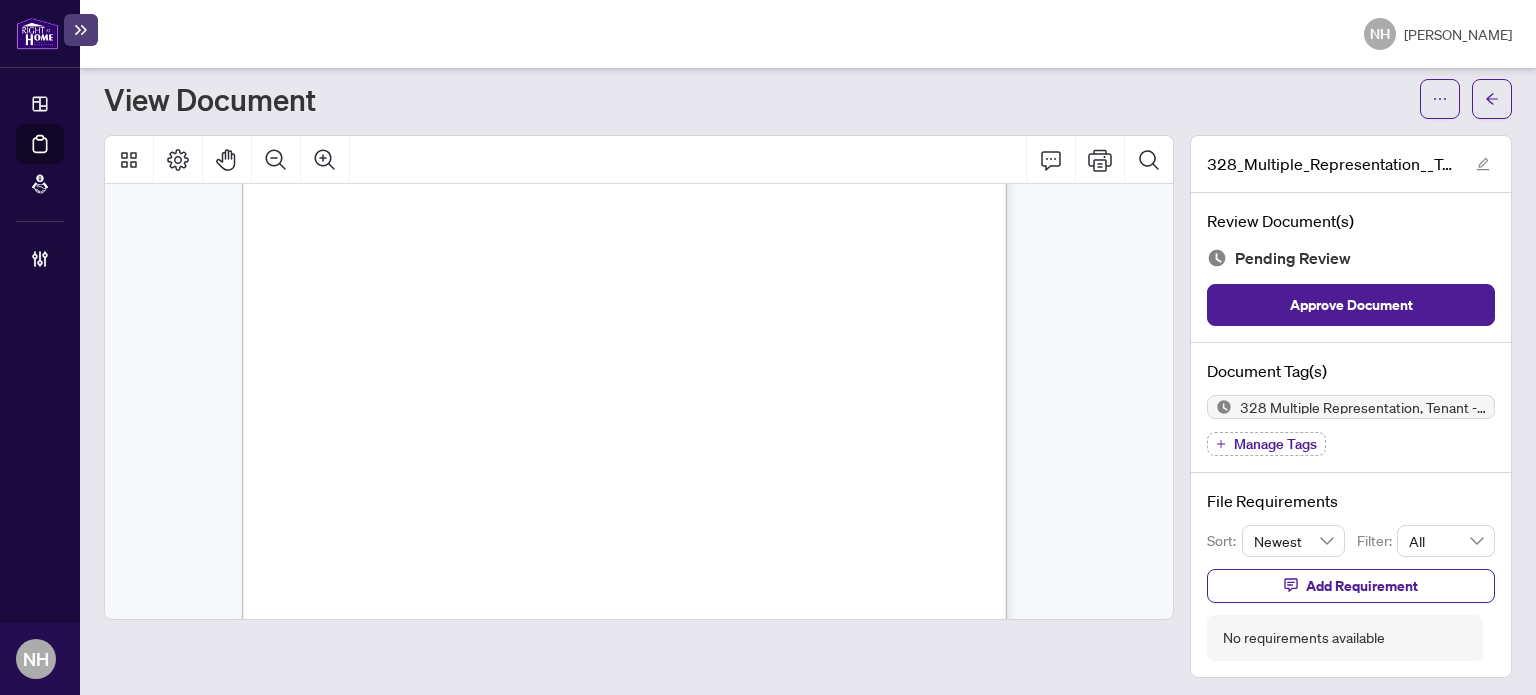 scroll, scrollTop: 0, scrollLeft: 0, axis: both 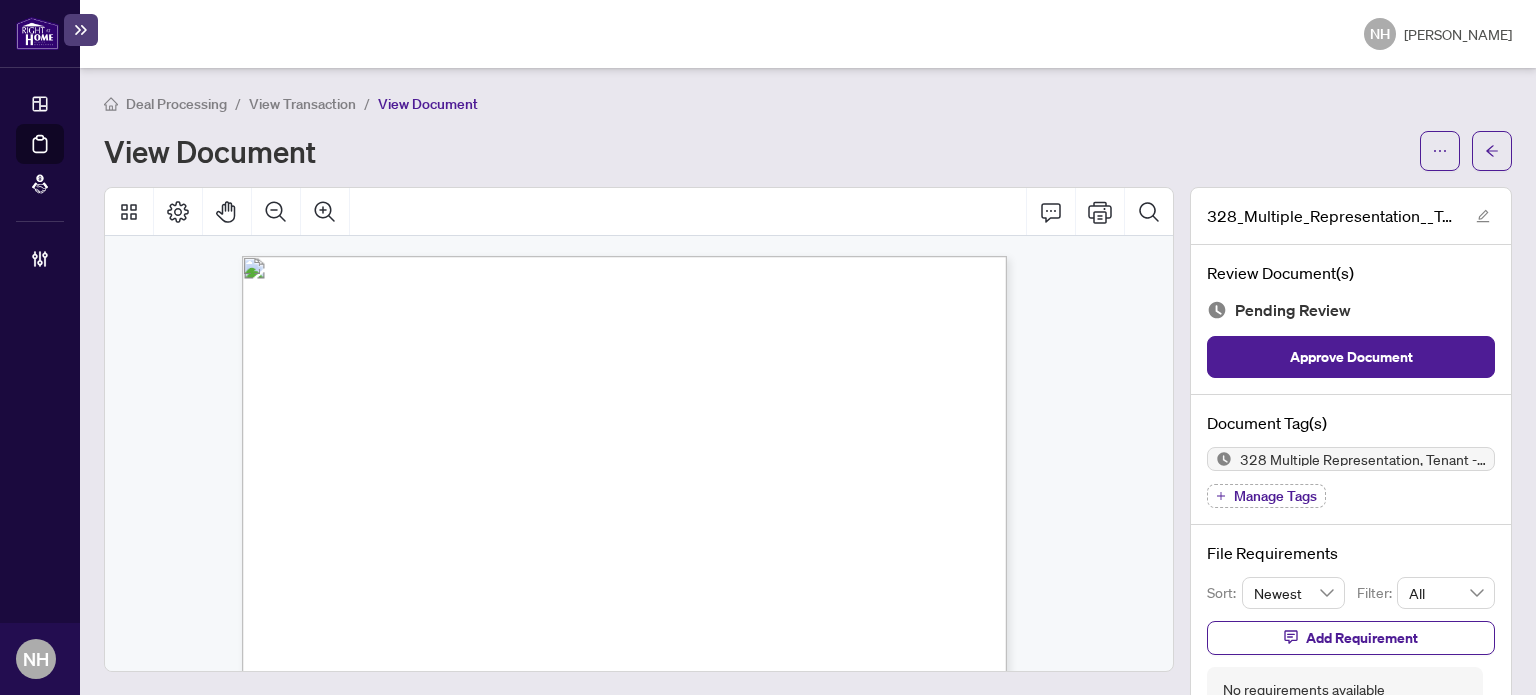 click on "View Transaction" at bounding box center (302, 104) 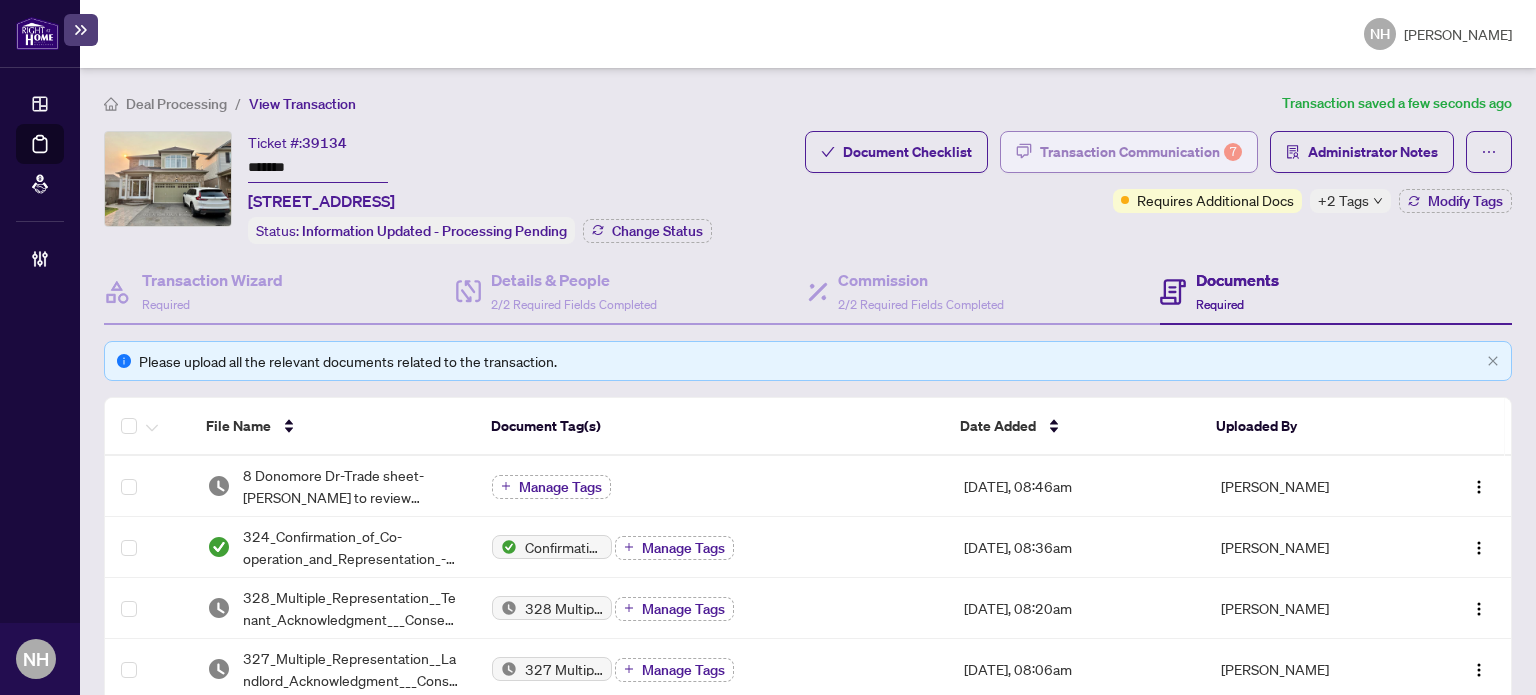click on "Transaction Communication 7" at bounding box center [1141, 152] 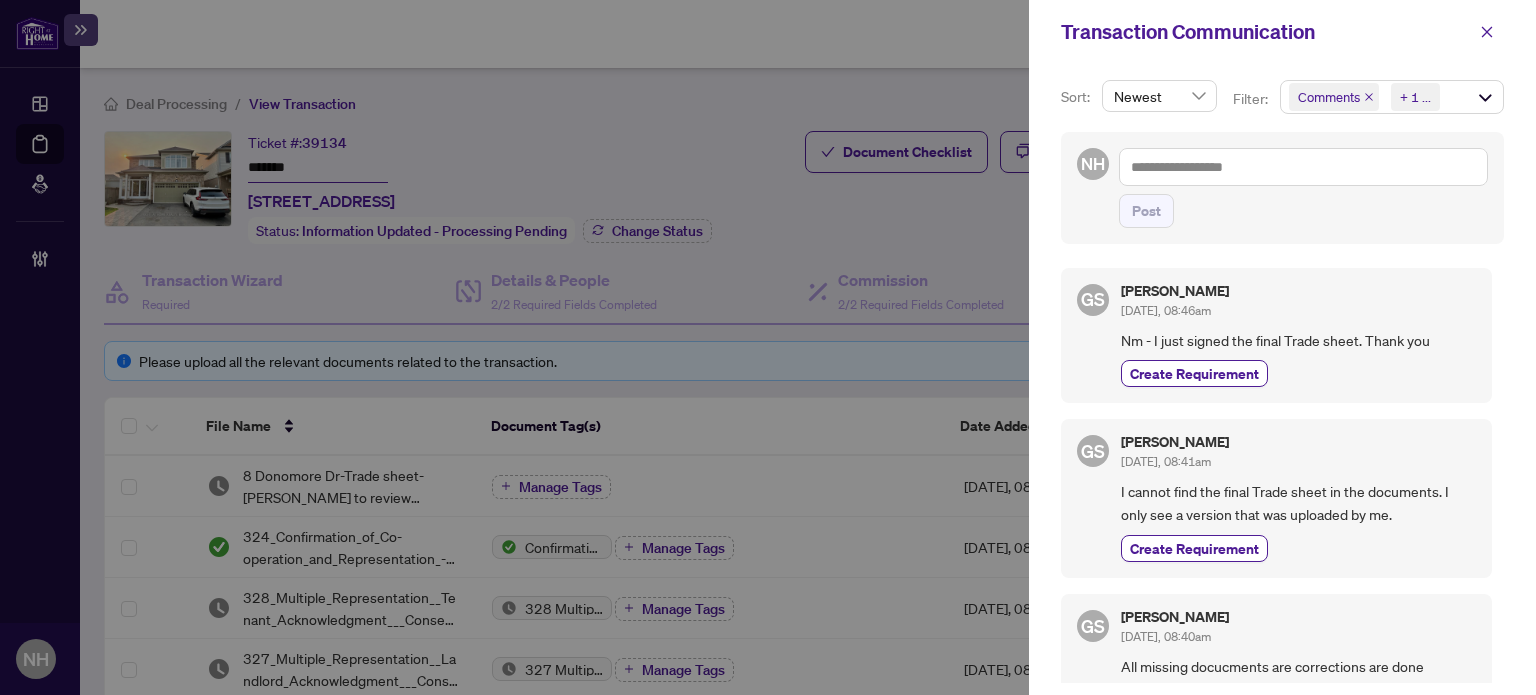click on "+ 1 ..." at bounding box center [1415, 97] 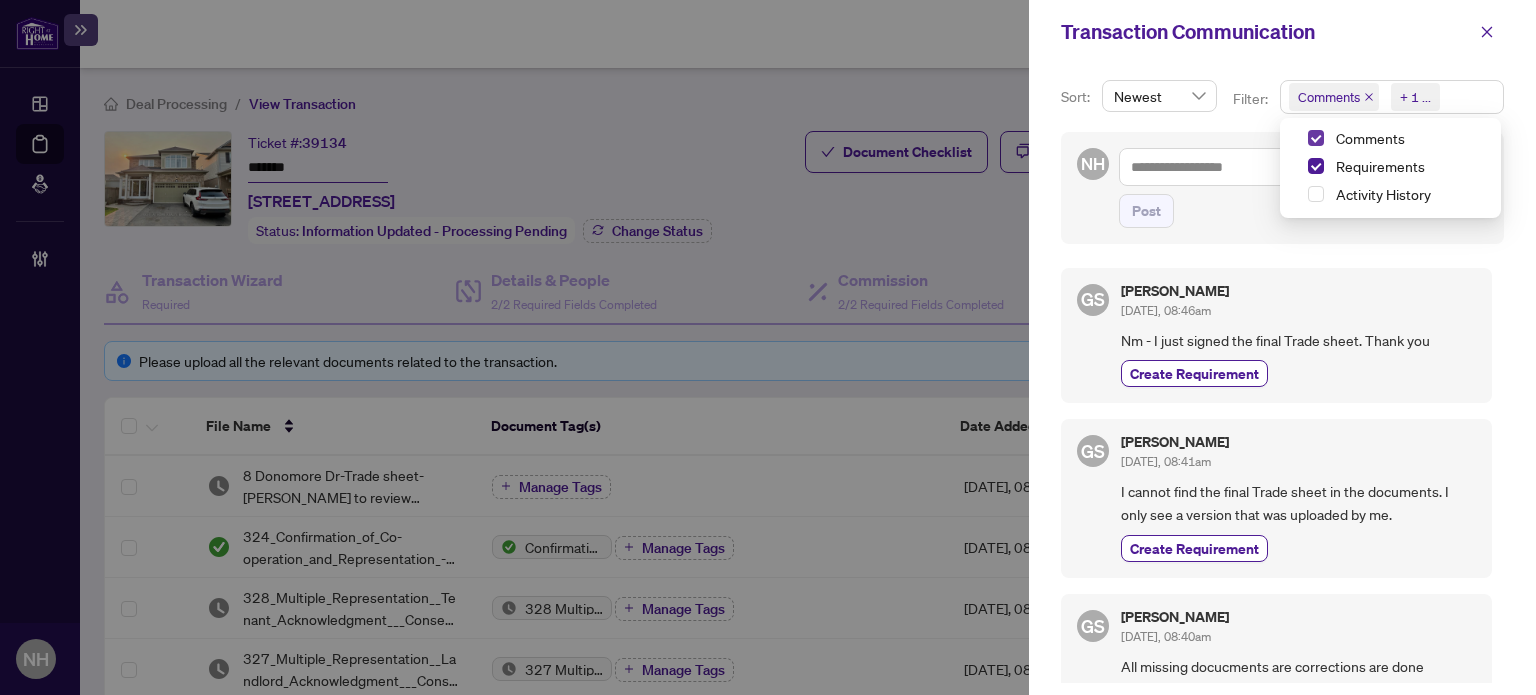 click at bounding box center [1316, 138] 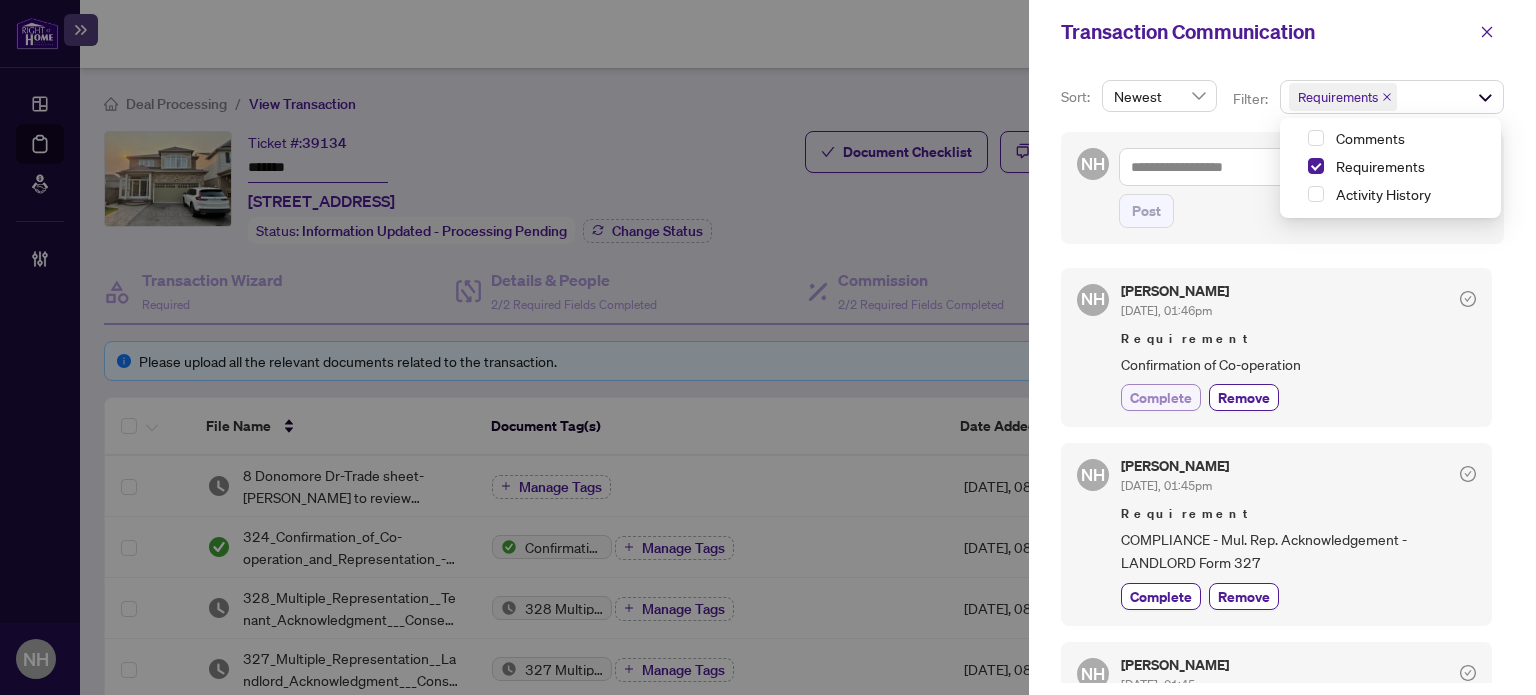 click on "Complete" at bounding box center (1161, 397) 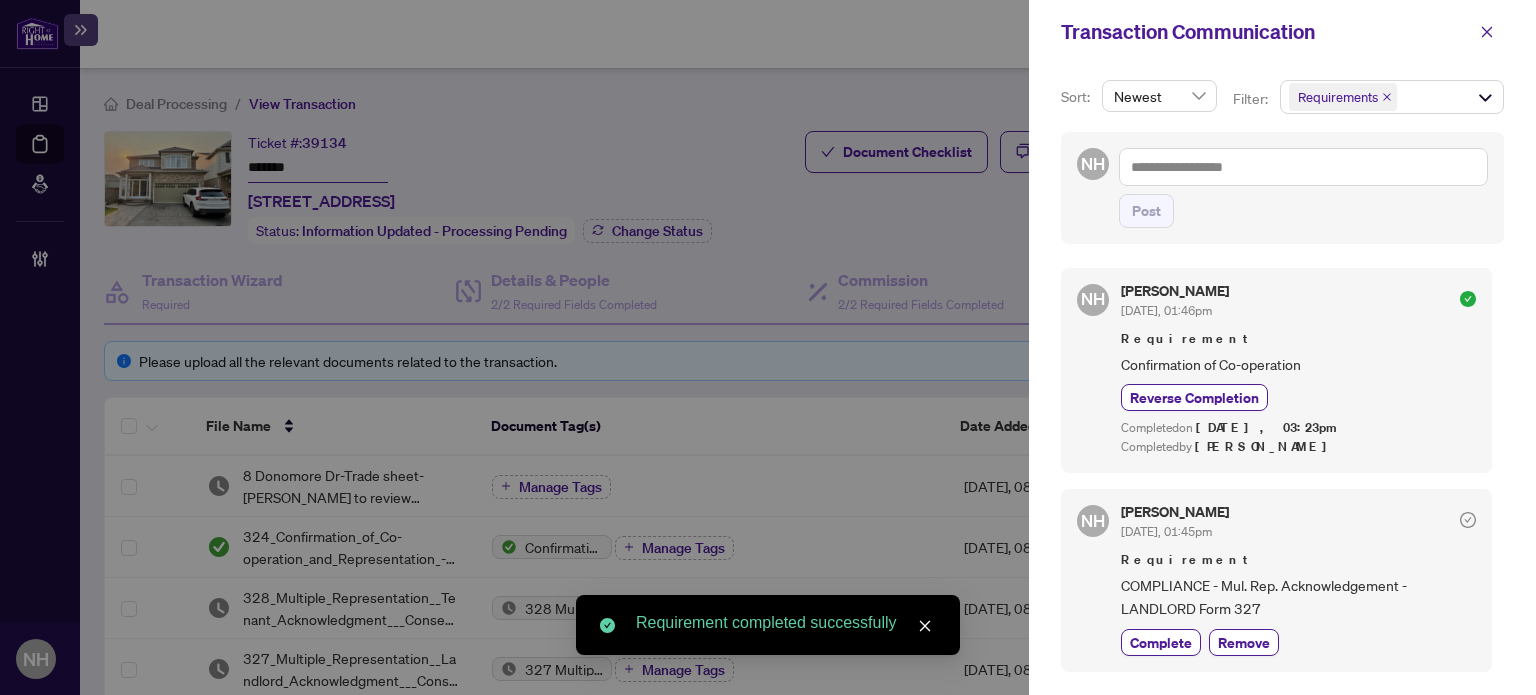 drag, startPoint x: 1477, startPoint y: 39, endPoint x: 1363, endPoint y: 65, distance: 116.92733 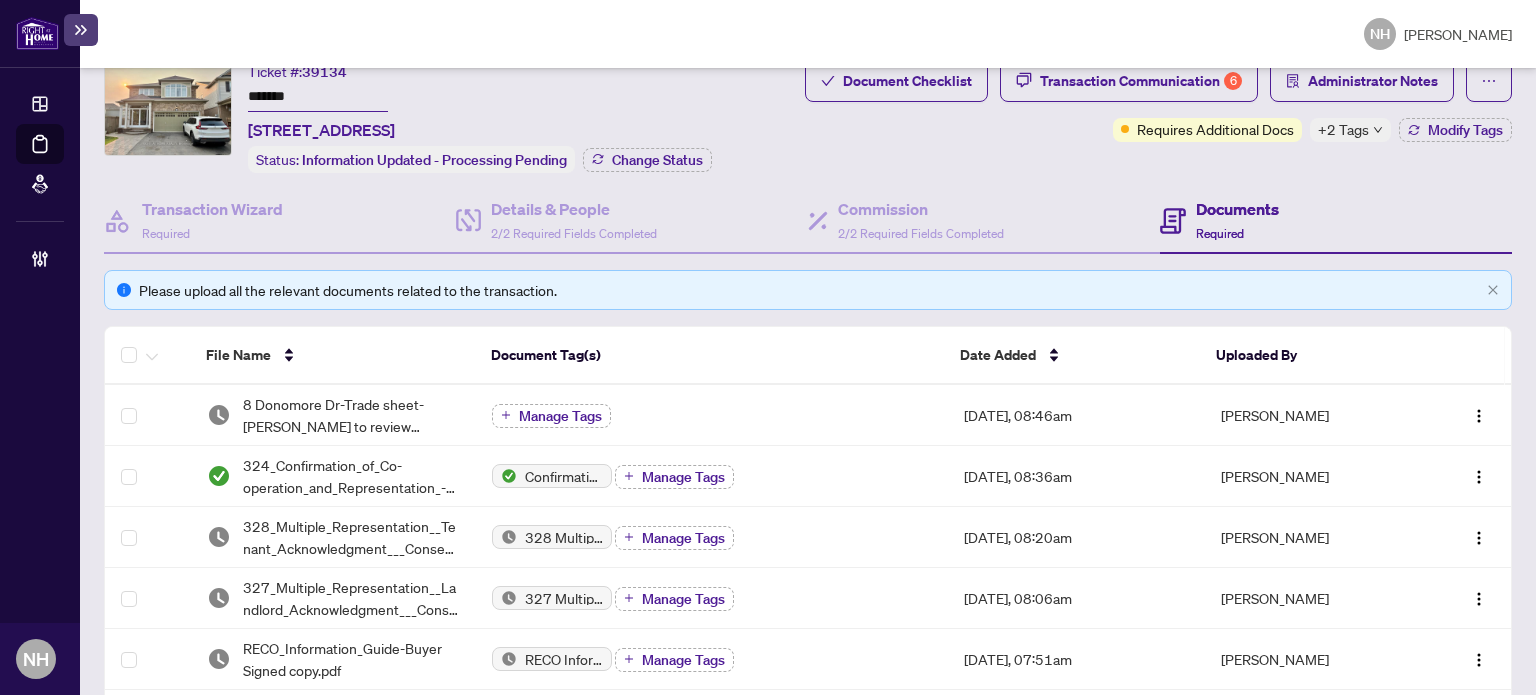 scroll, scrollTop: 100, scrollLeft: 0, axis: vertical 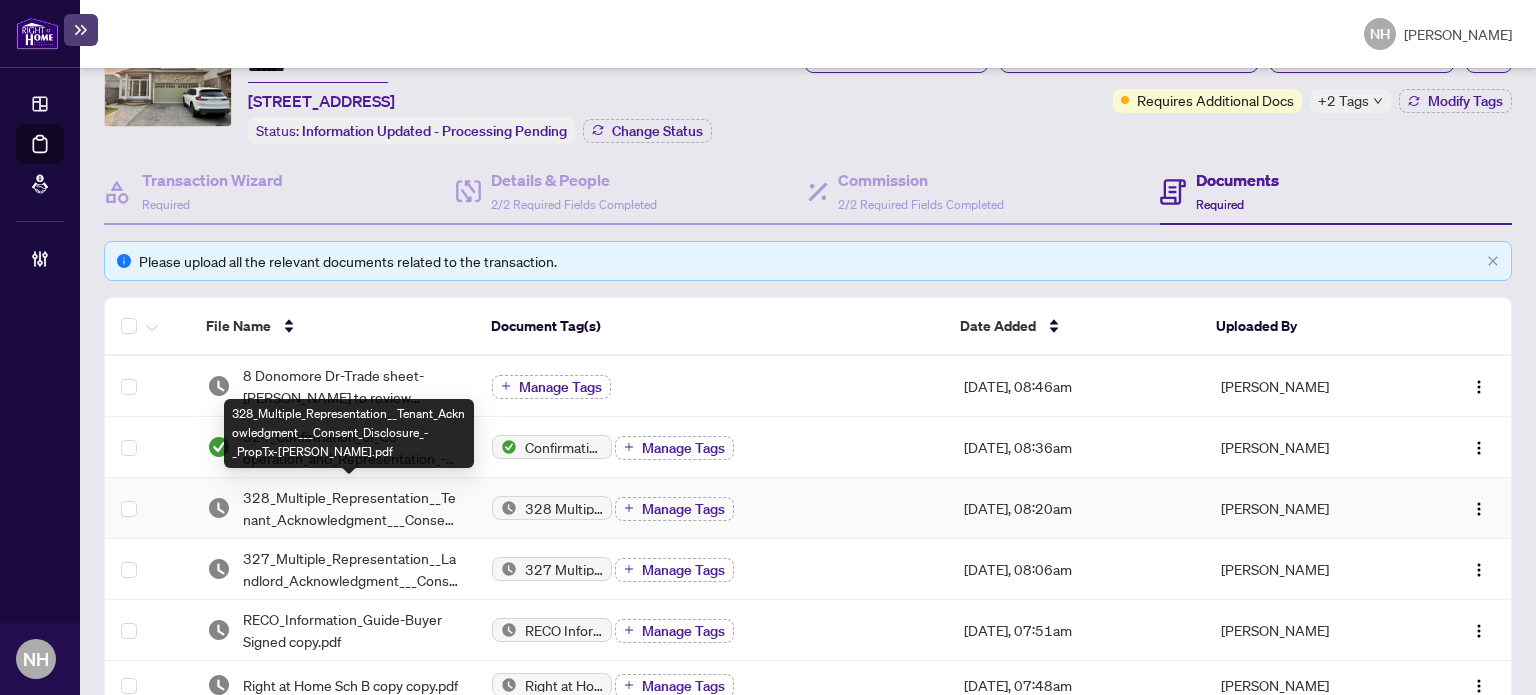 click on "328_Multiple_Representation__Tenant_Acknowledgment___Consent_Disclosure_-_PropTx-OREA.pdf" at bounding box center [352, 508] 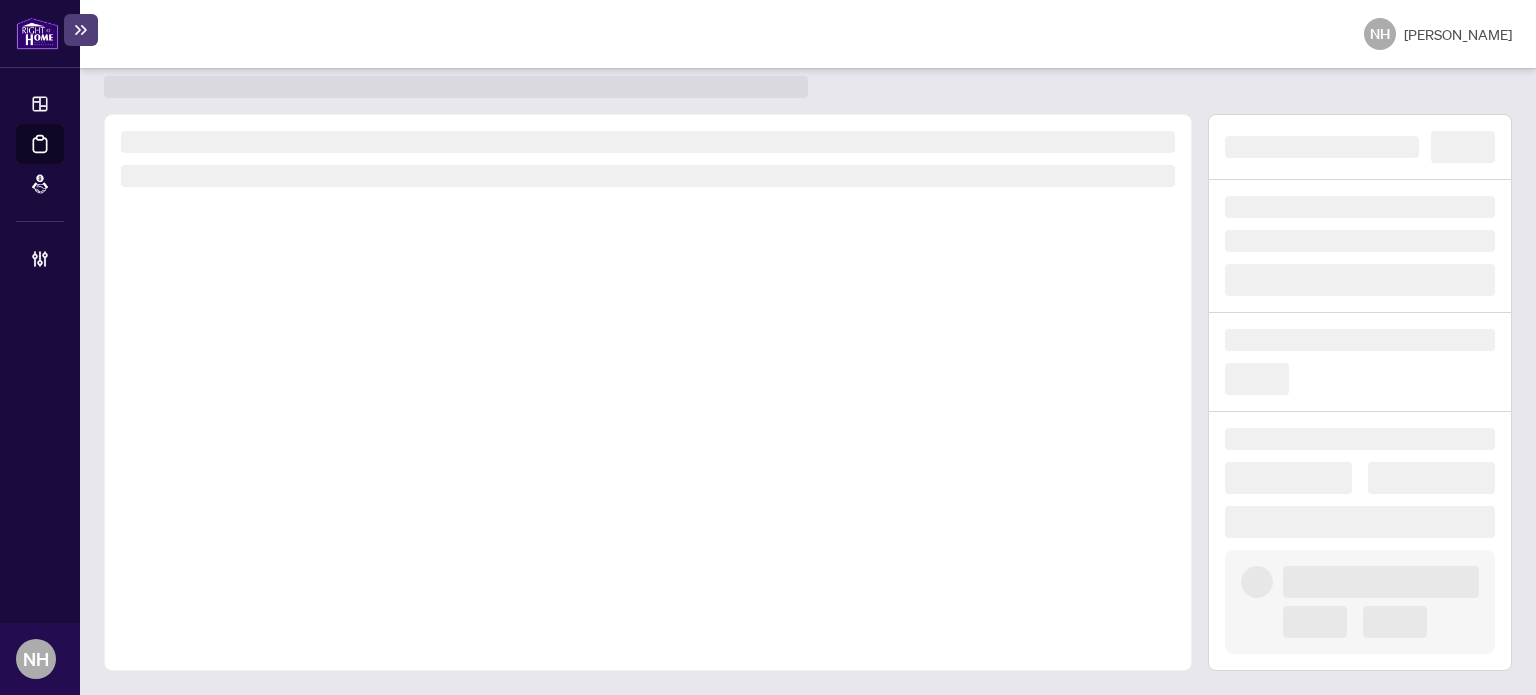 scroll, scrollTop: 52, scrollLeft: 0, axis: vertical 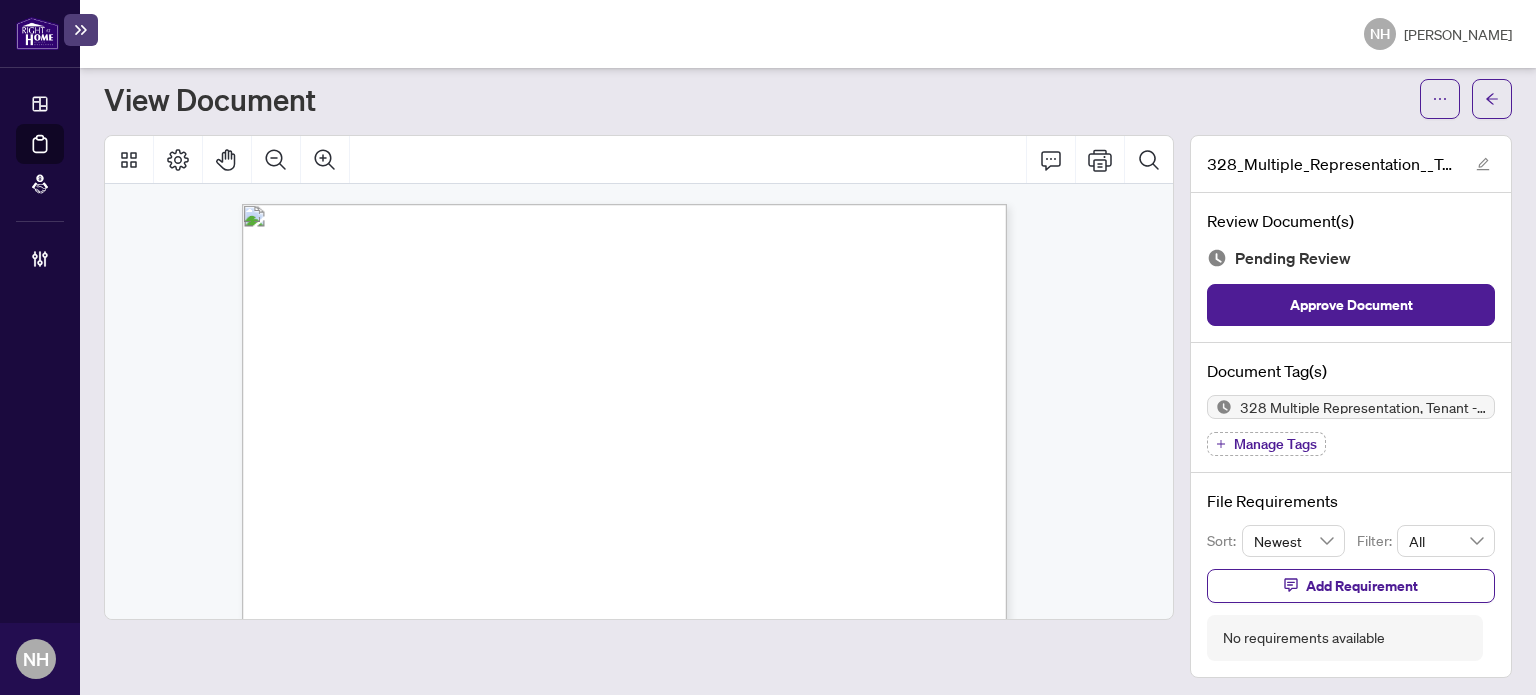 click on "Manage Tags" at bounding box center (1266, 444) 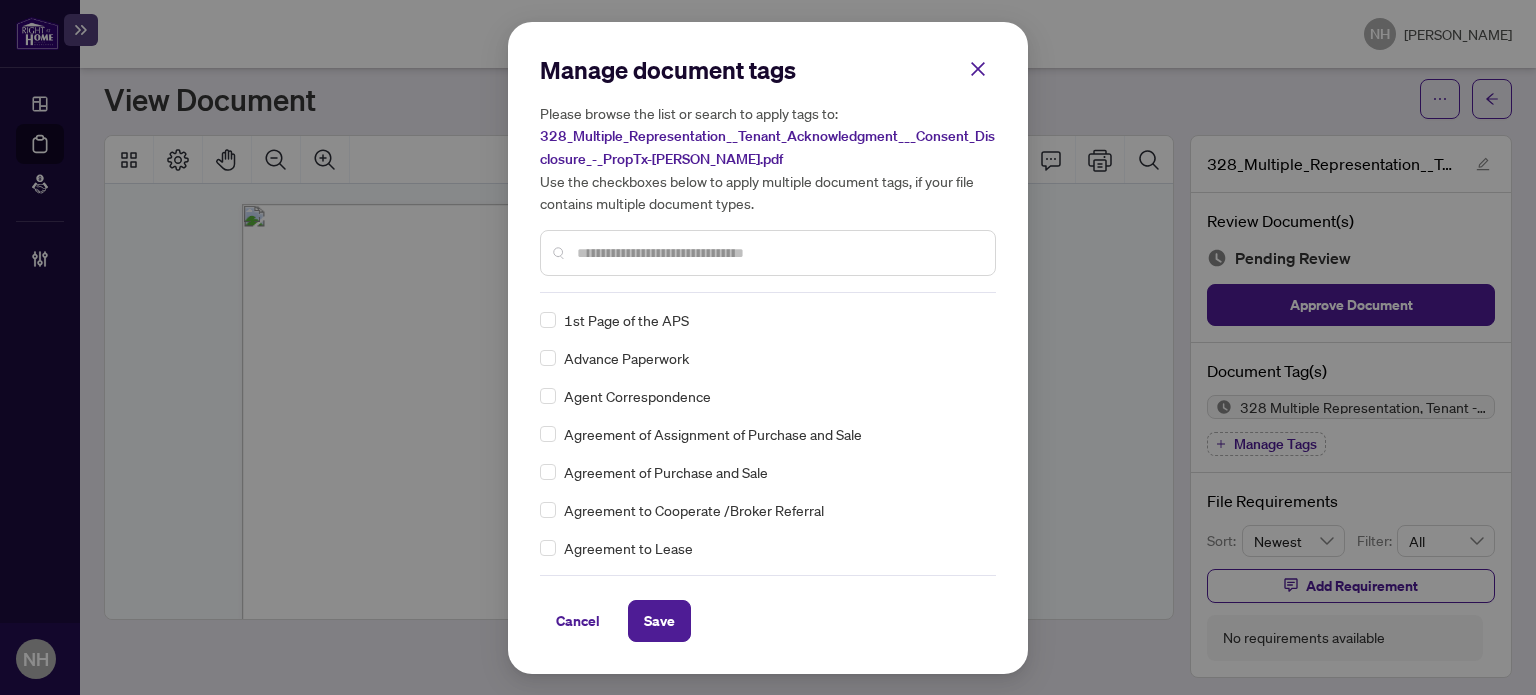scroll, scrollTop: 0, scrollLeft: 0, axis: both 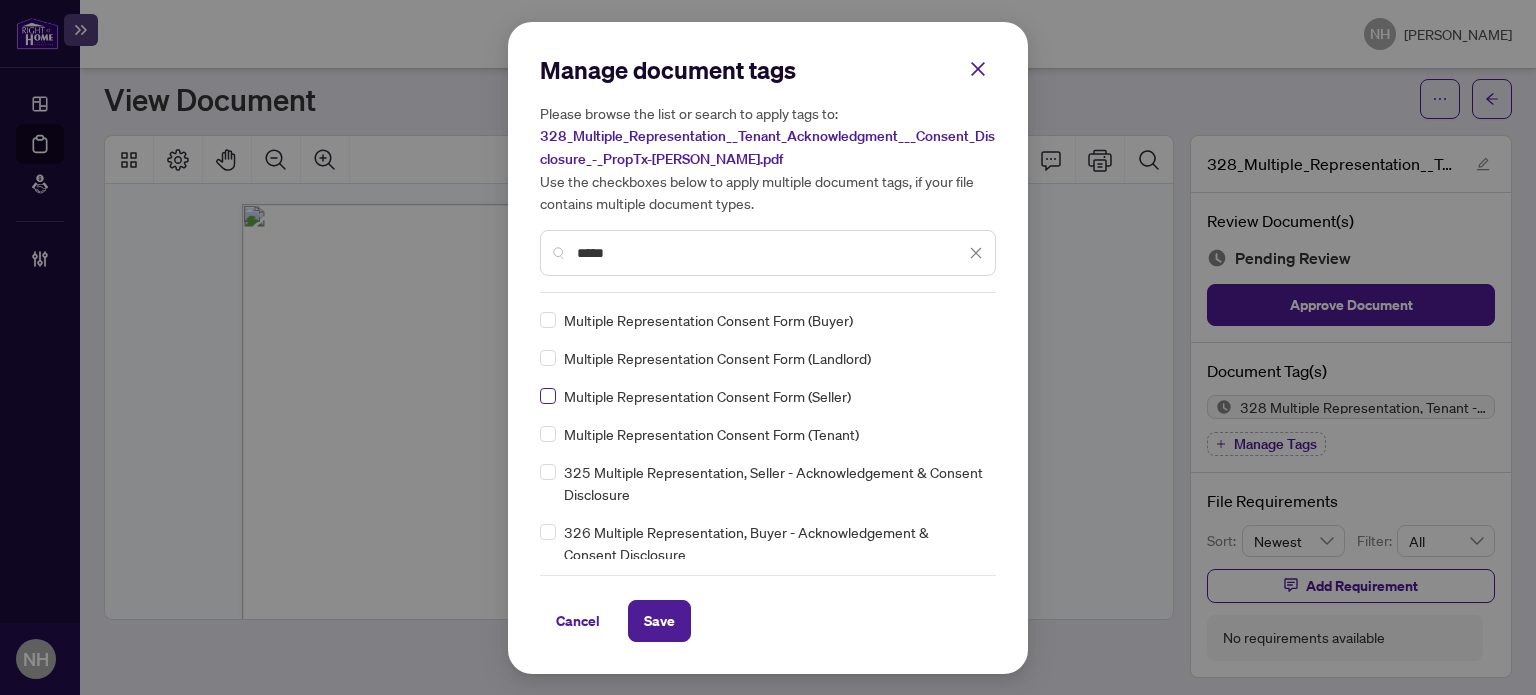 type on "*****" 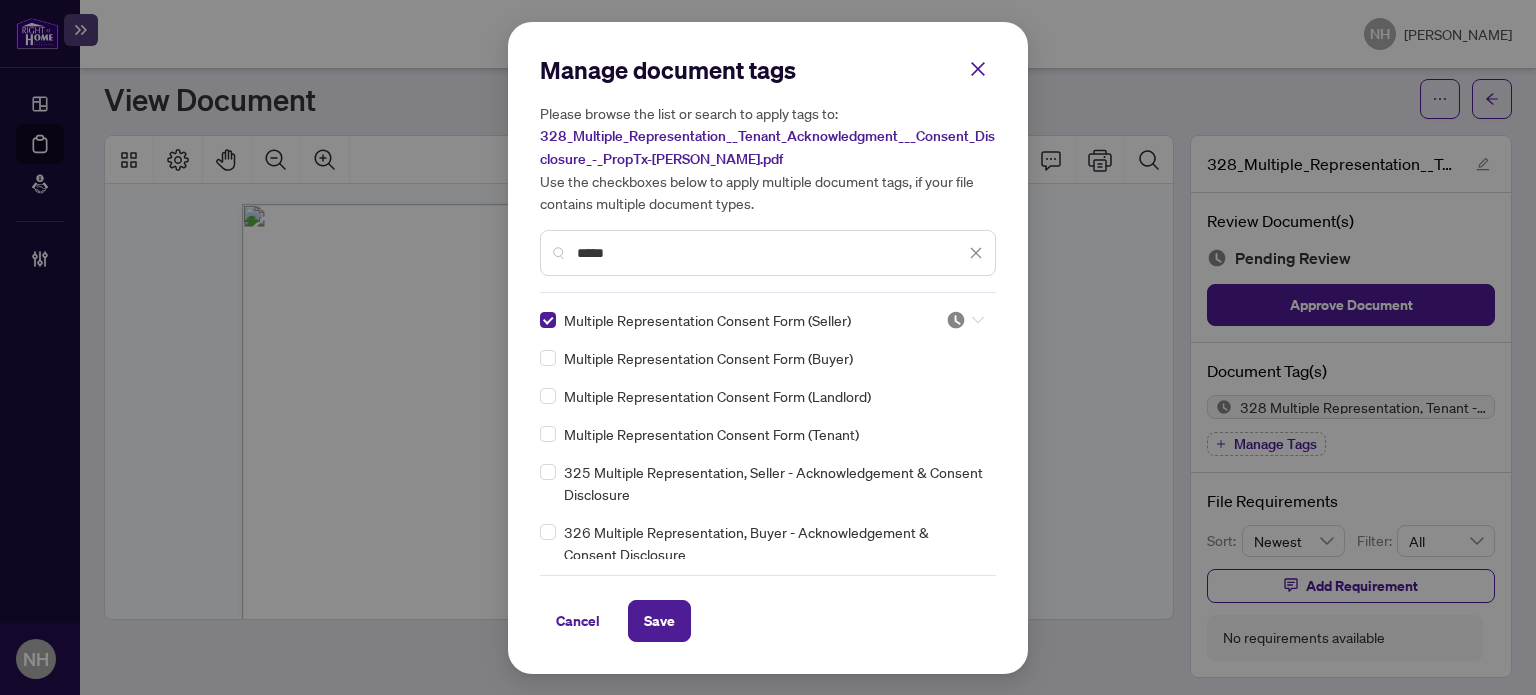 click at bounding box center (956, 320) 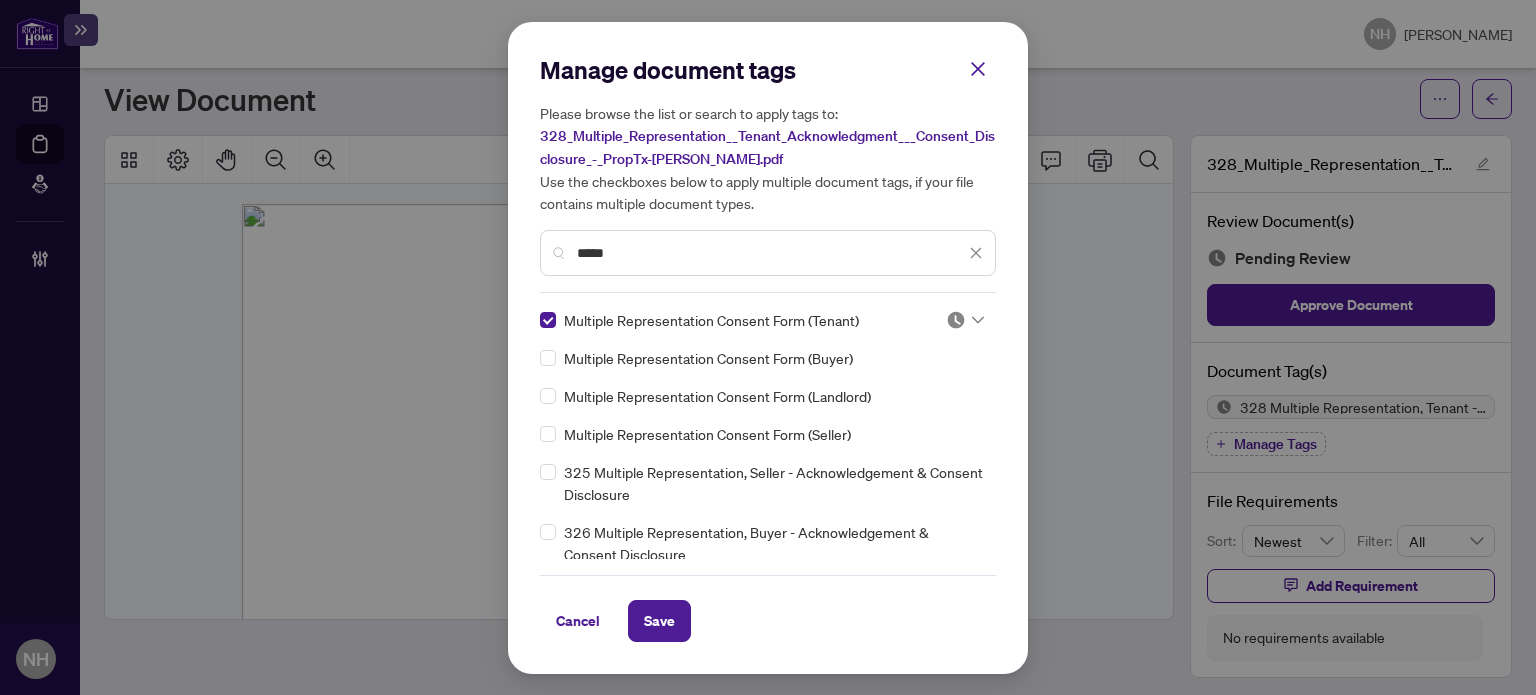 click at bounding box center [956, 320] 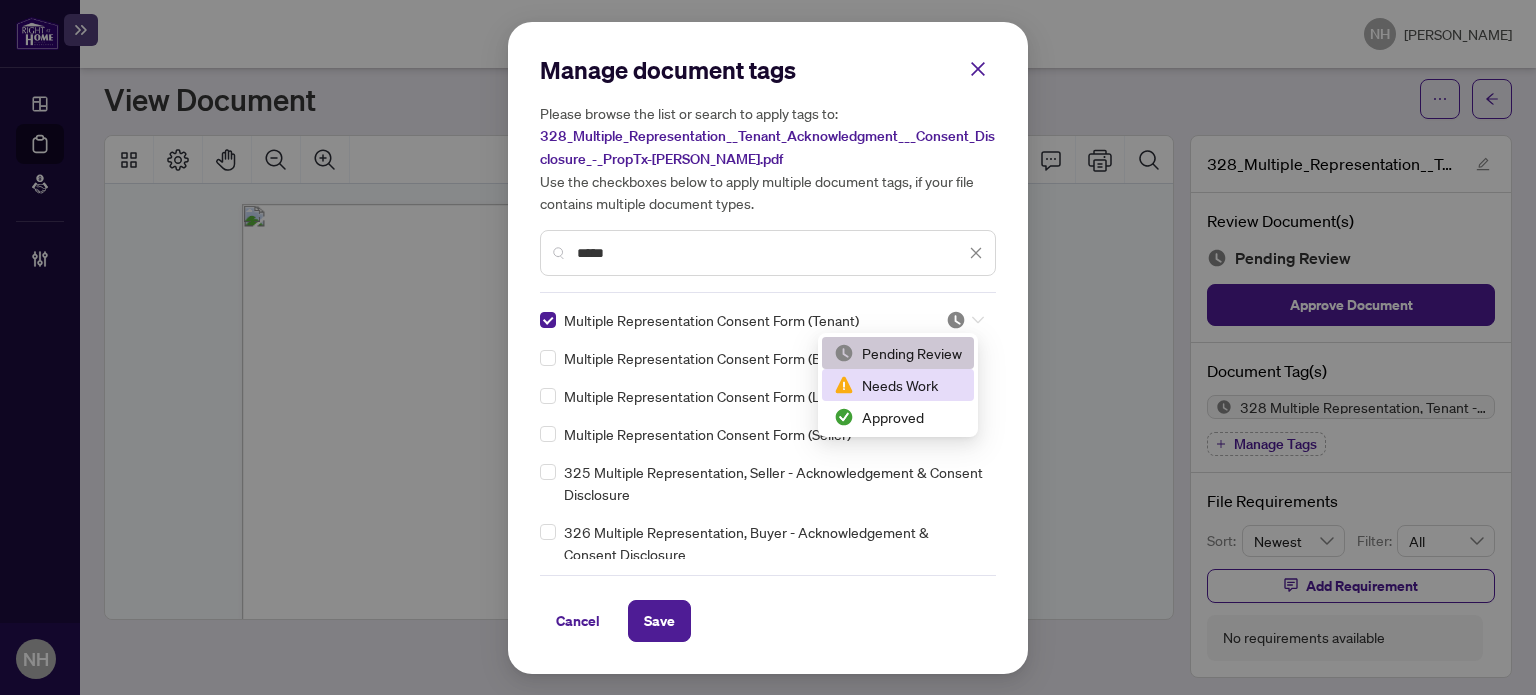 click on "Needs Work" at bounding box center [898, 385] 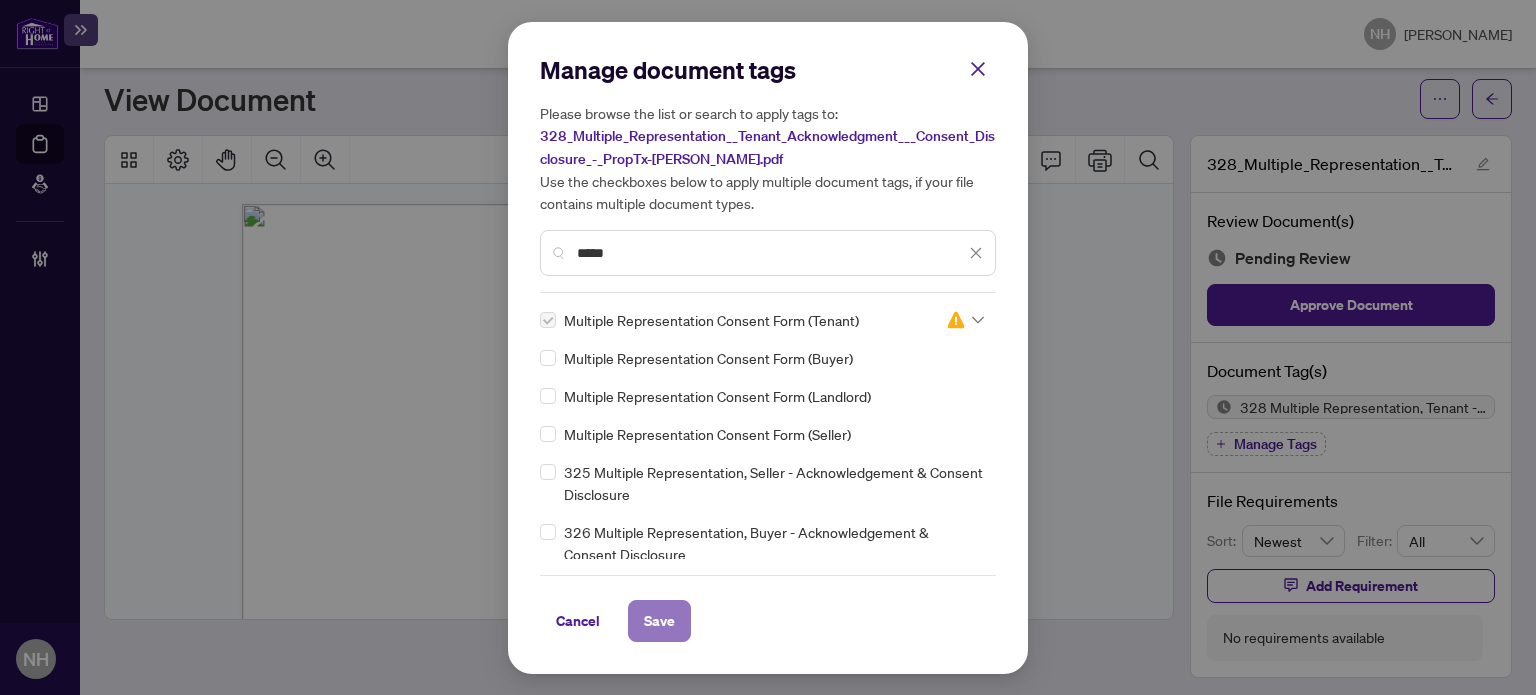 click on "Save" at bounding box center [659, 621] 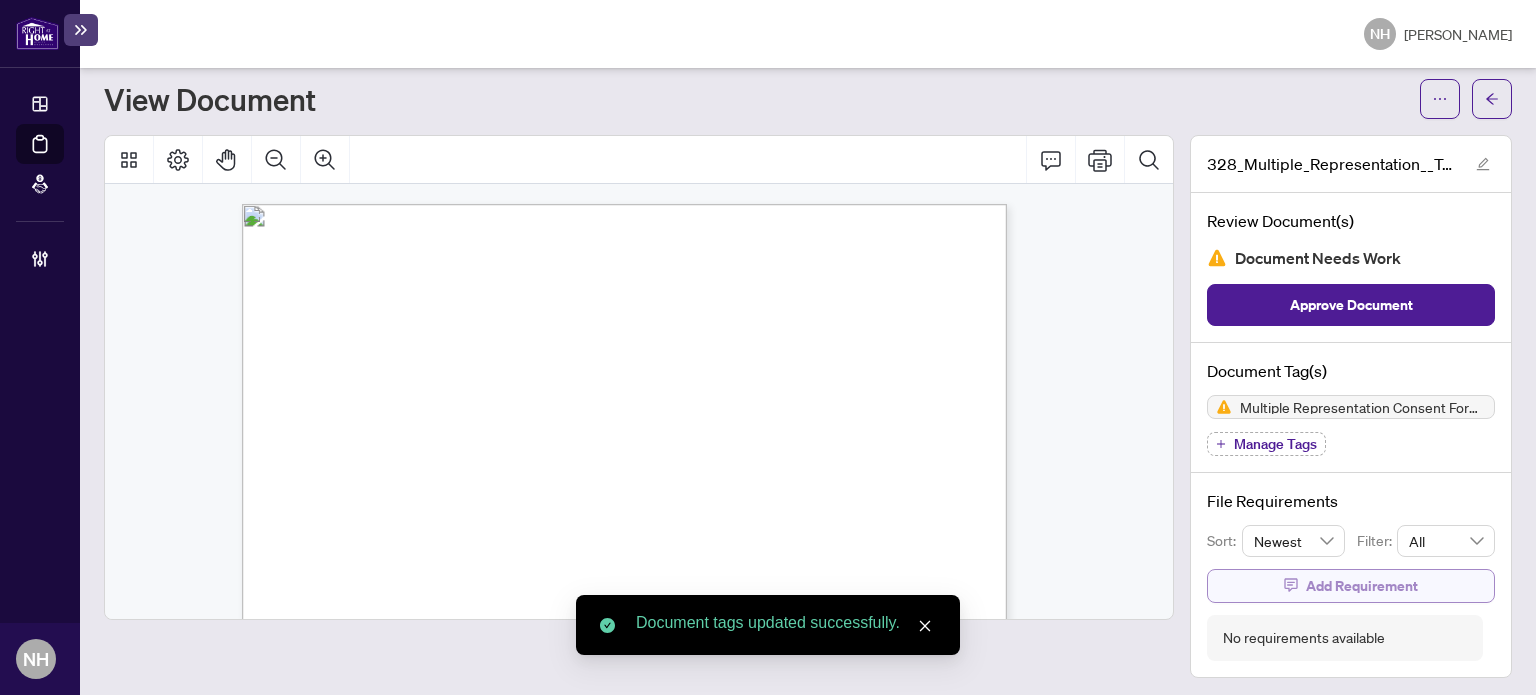 click on "Add Requirement" at bounding box center [1362, 586] 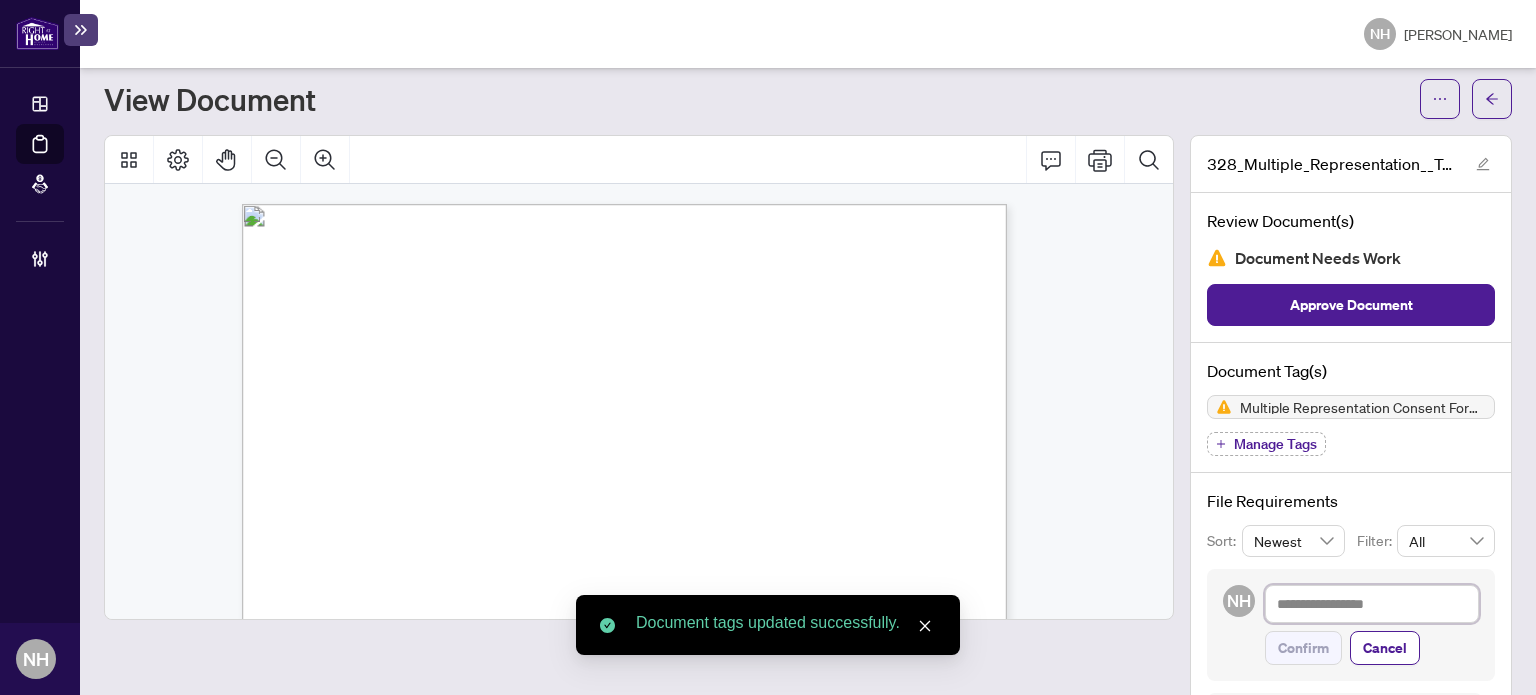 click at bounding box center [1372, 604] 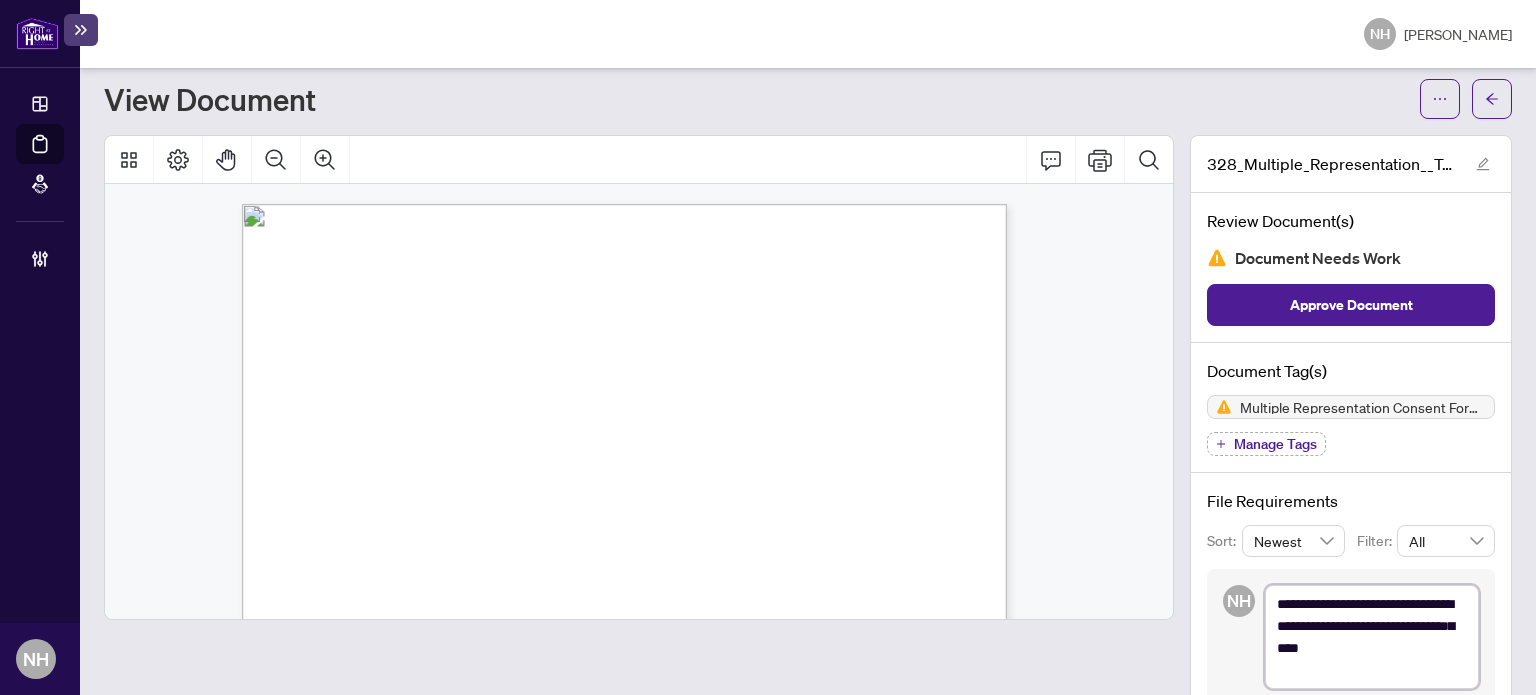 drag, startPoint x: 1385, startPoint y: 623, endPoint x: 1327, endPoint y: 647, distance: 62.76942 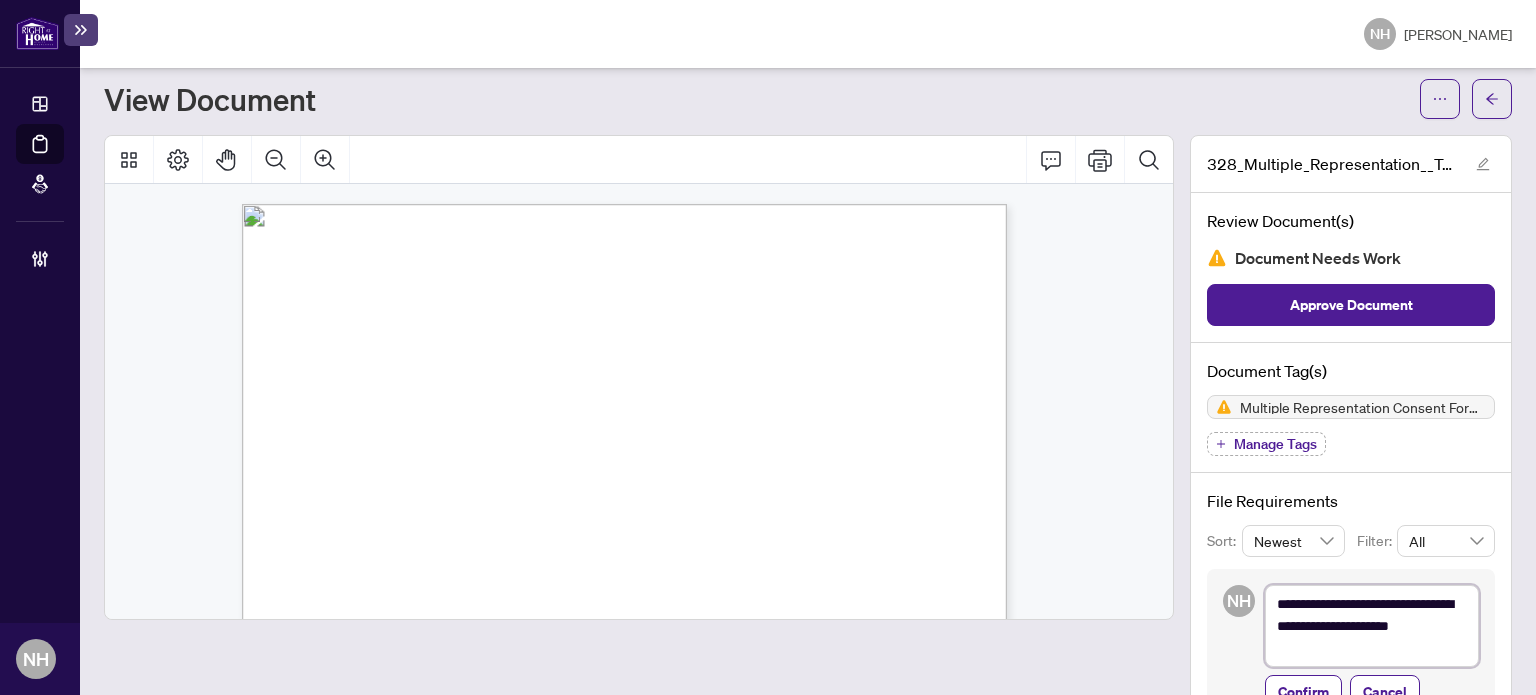 click on "**********" at bounding box center [1372, 626] 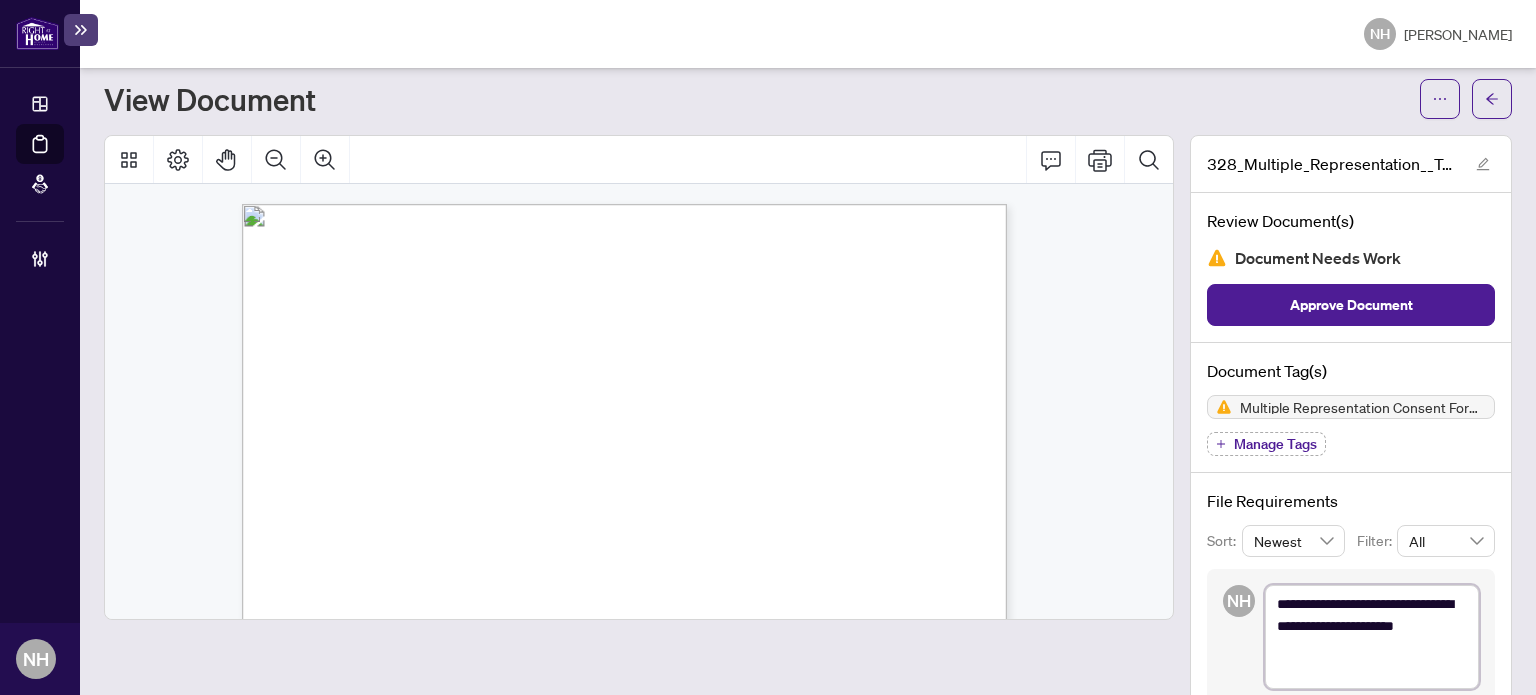 type on "**********" 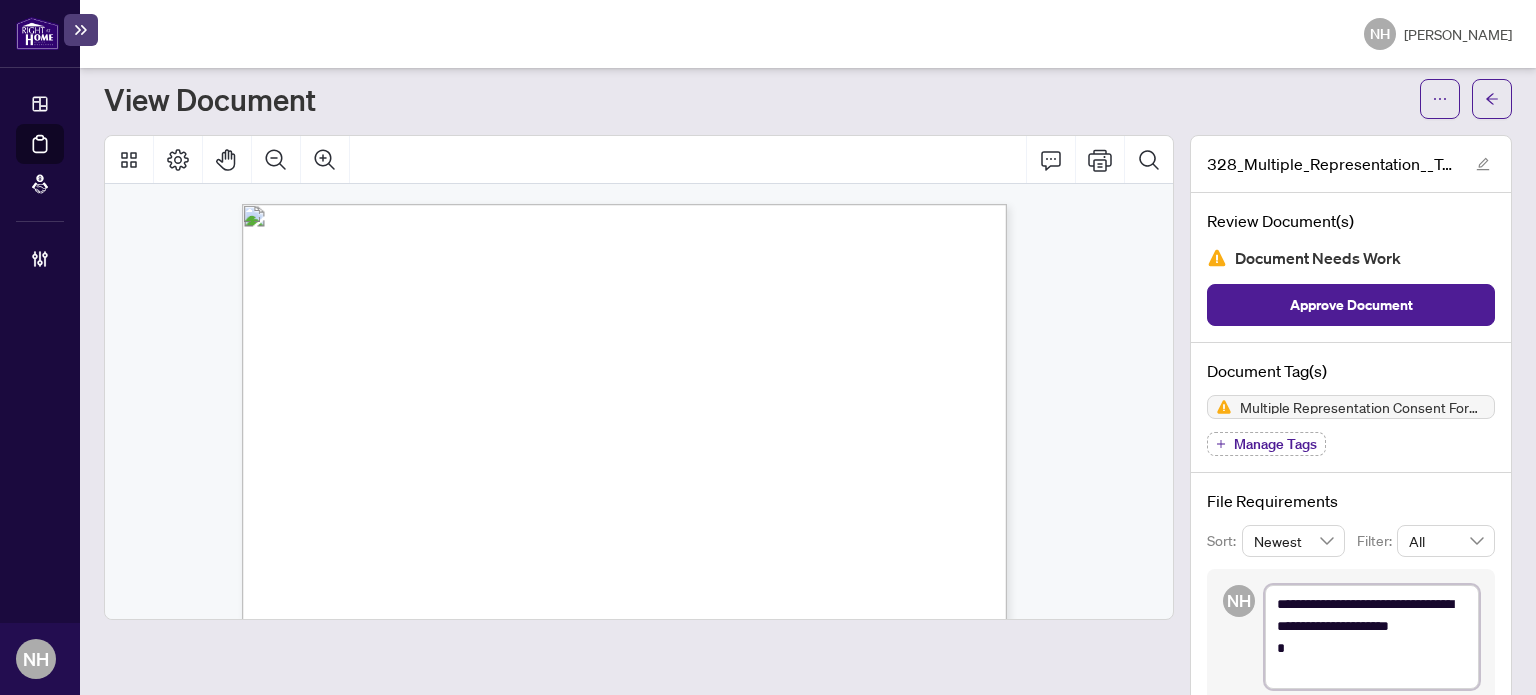 type on "**********" 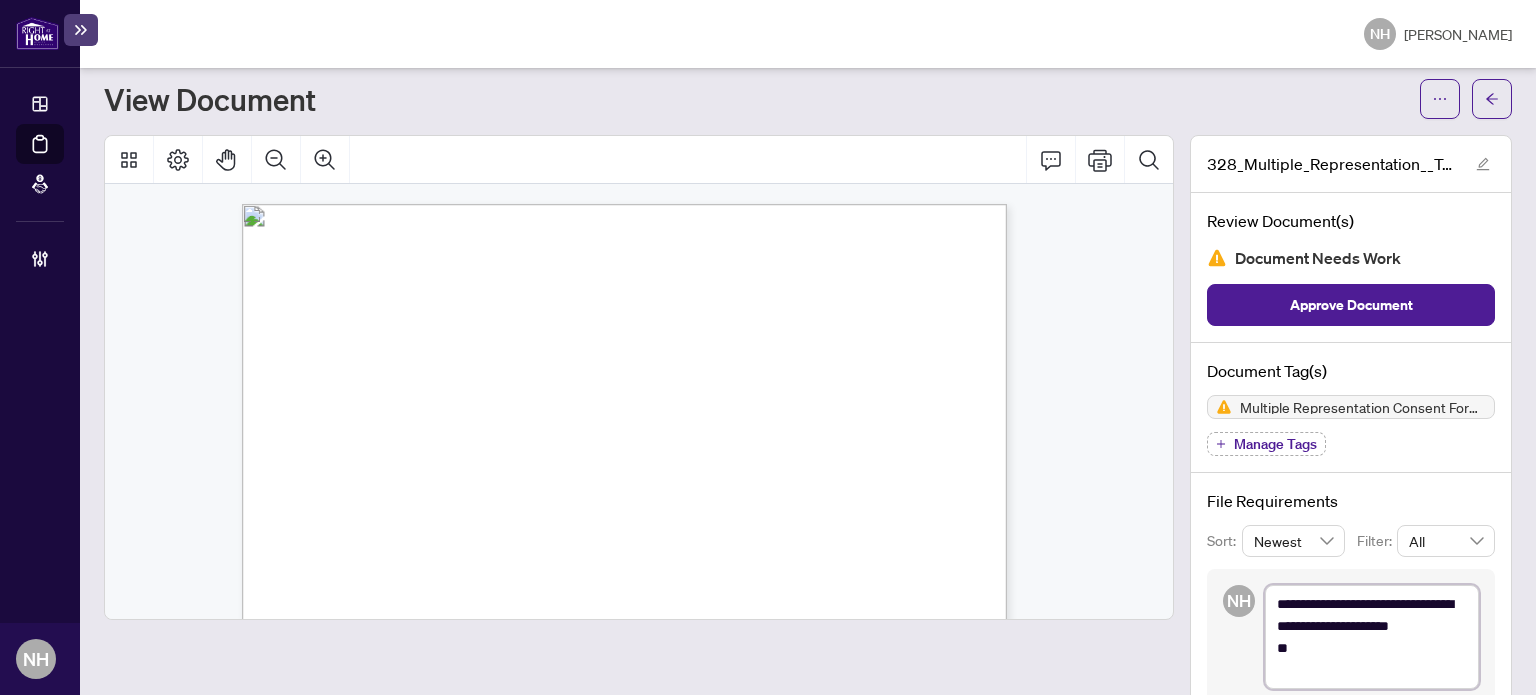 type on "**********" 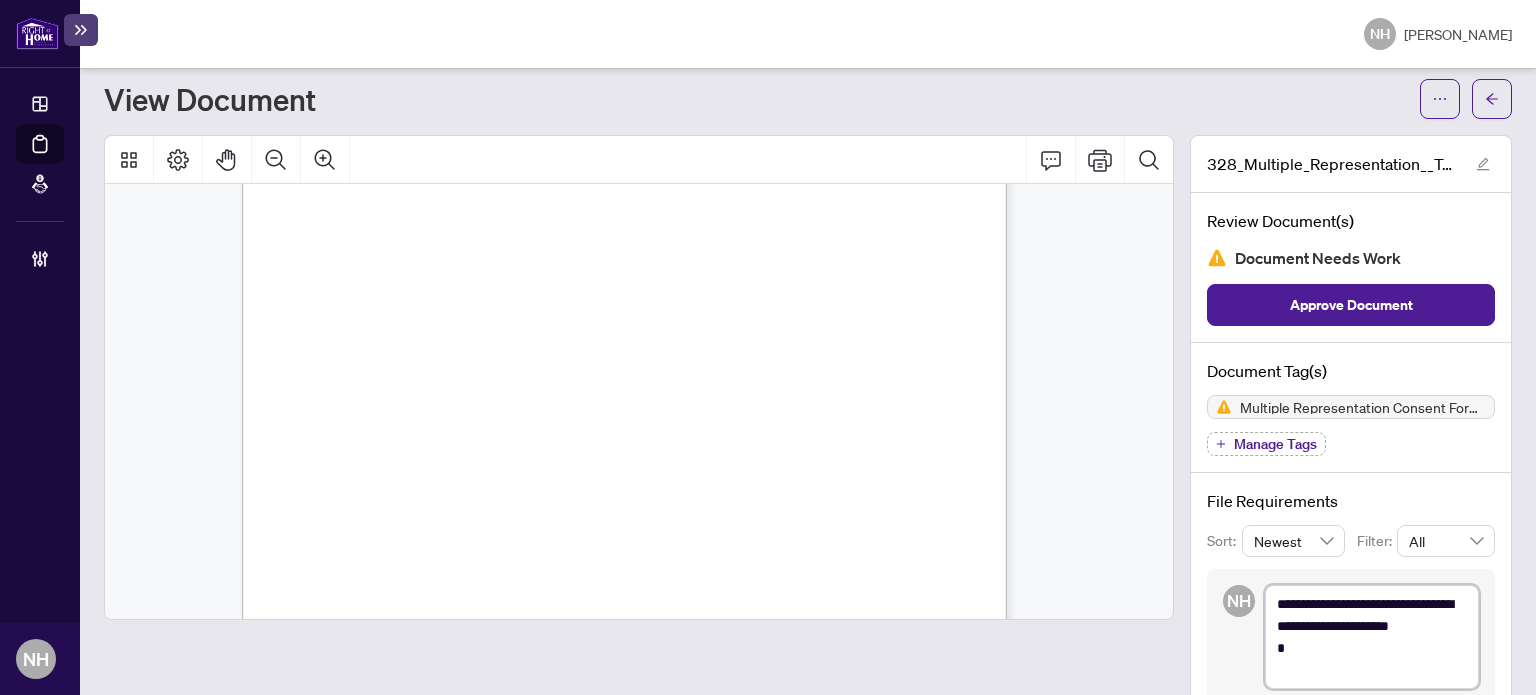 scroll, scrollTop: 200, scrollLeft: 0, axis: vertical 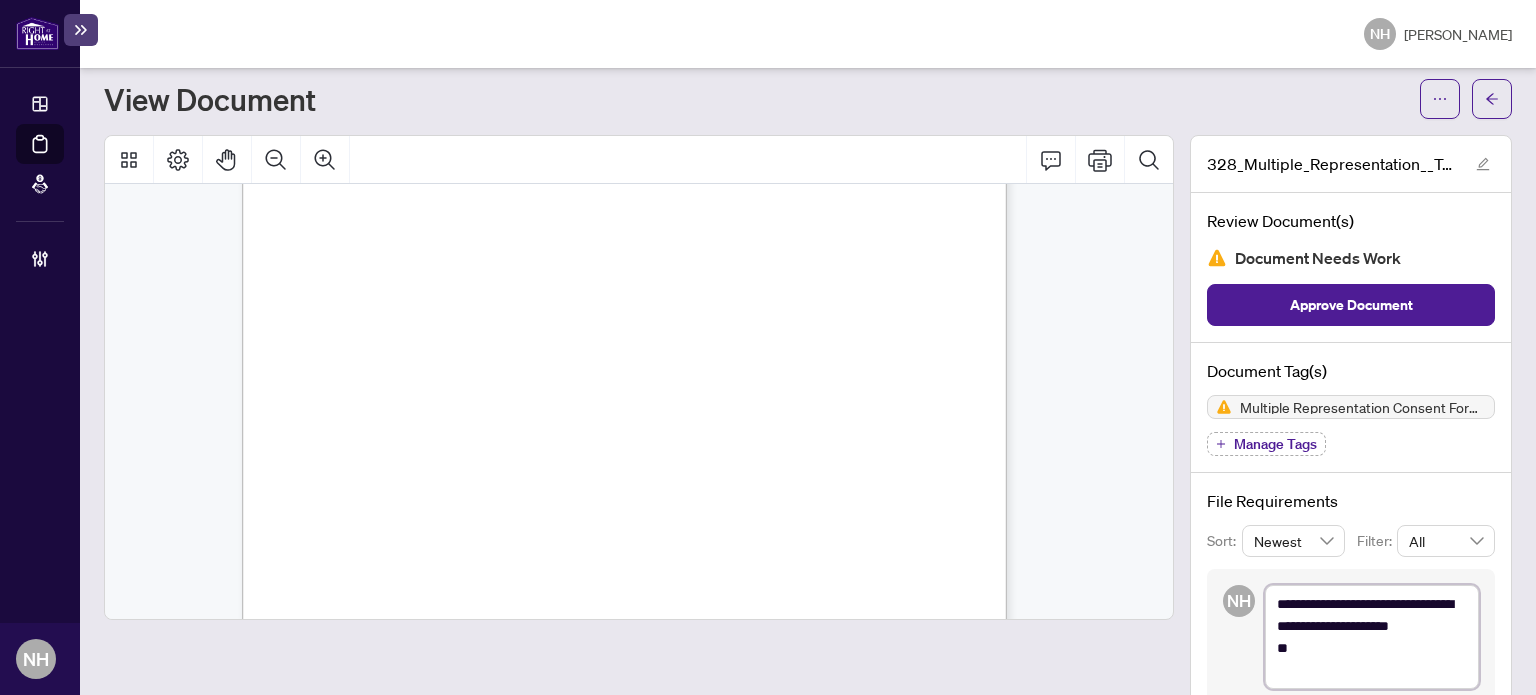 type on "**********" 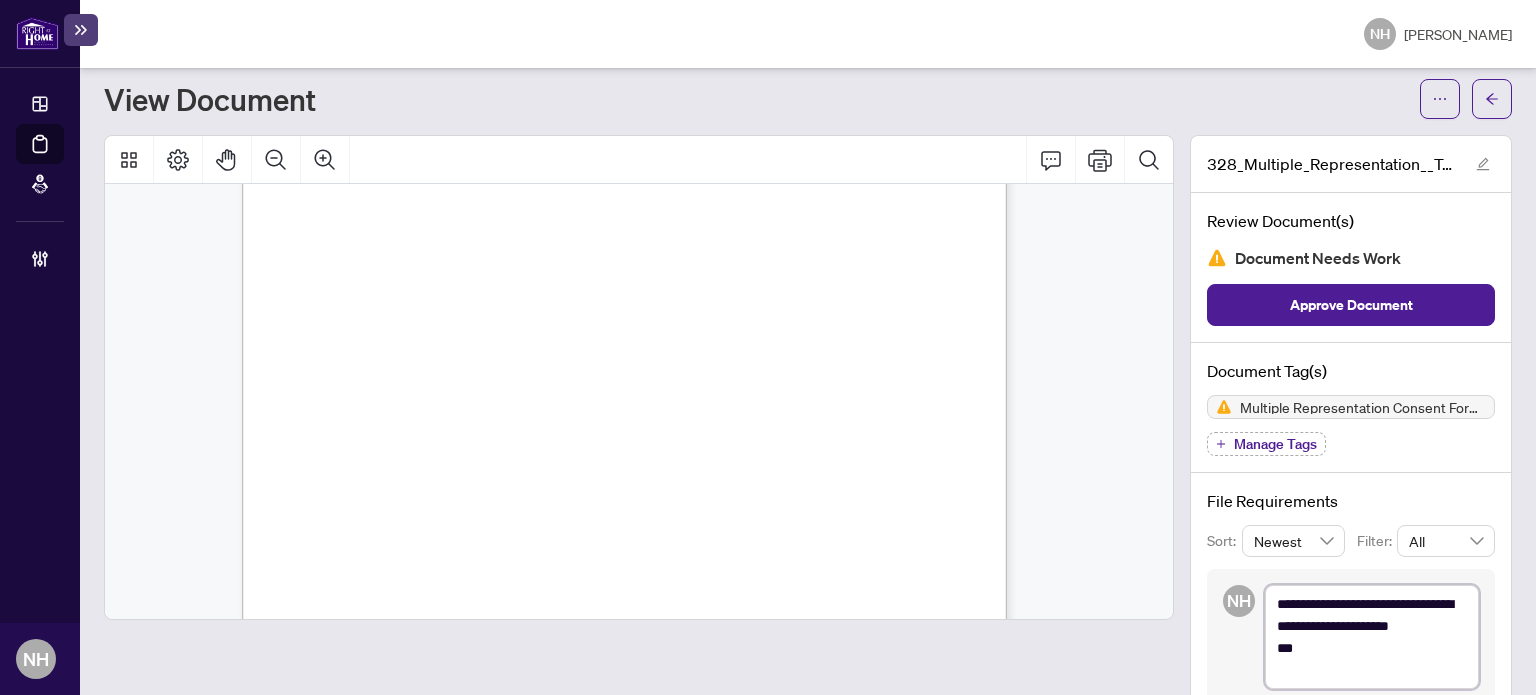 type on "**********" 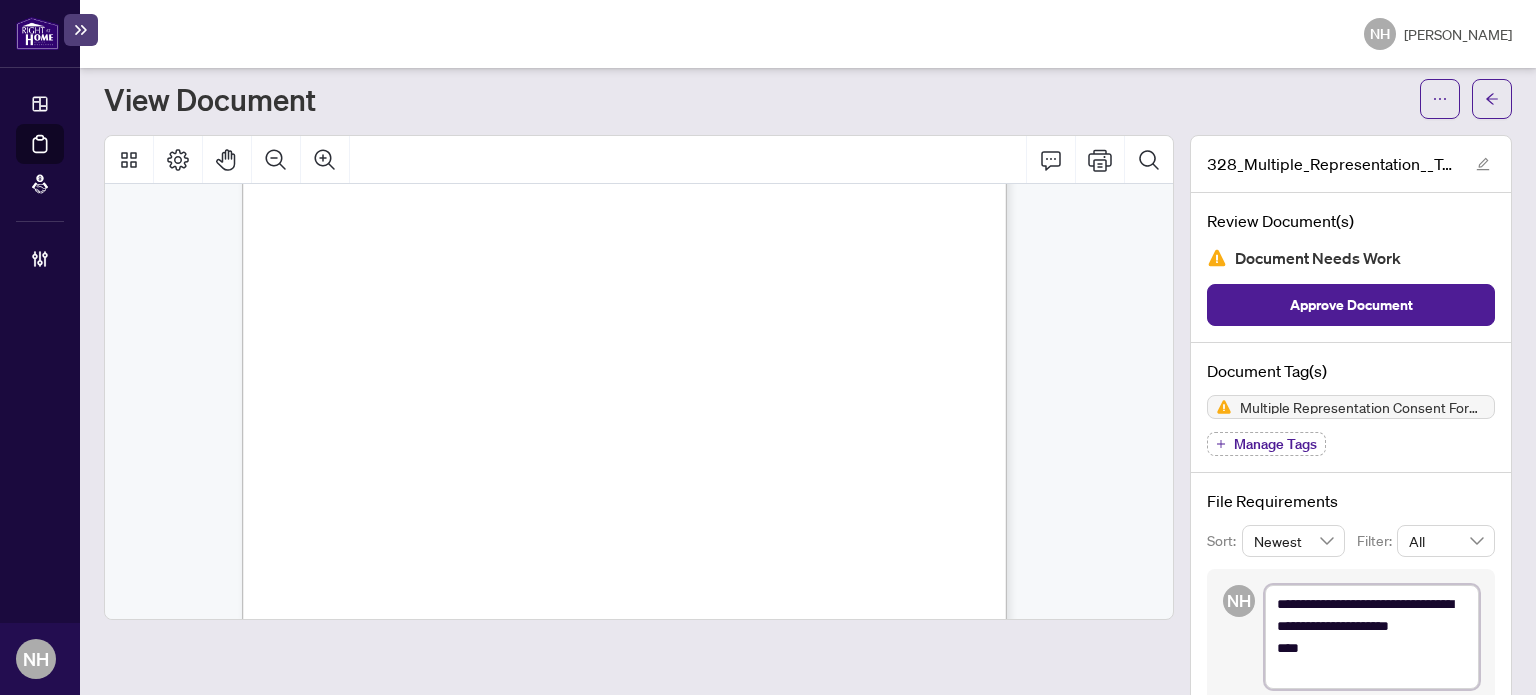 type on "**********" 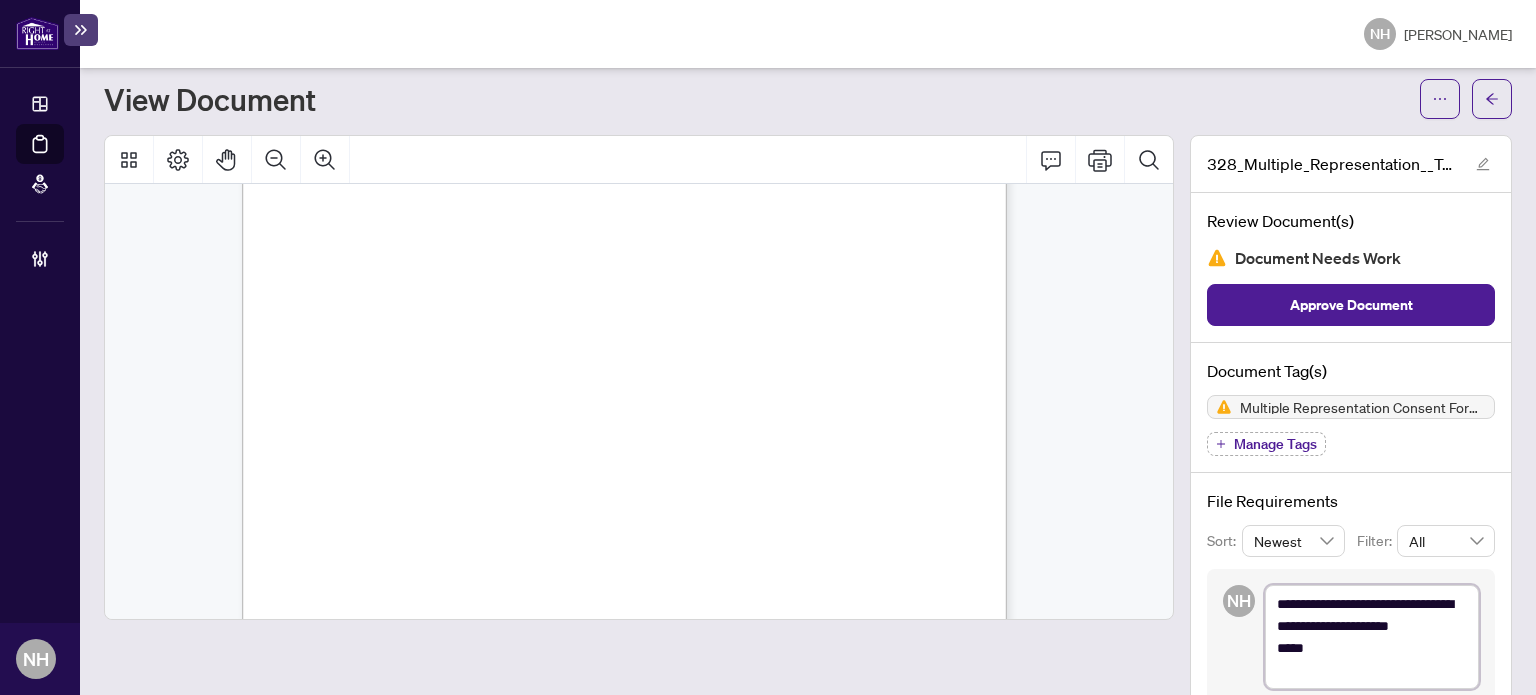 type on "**********" 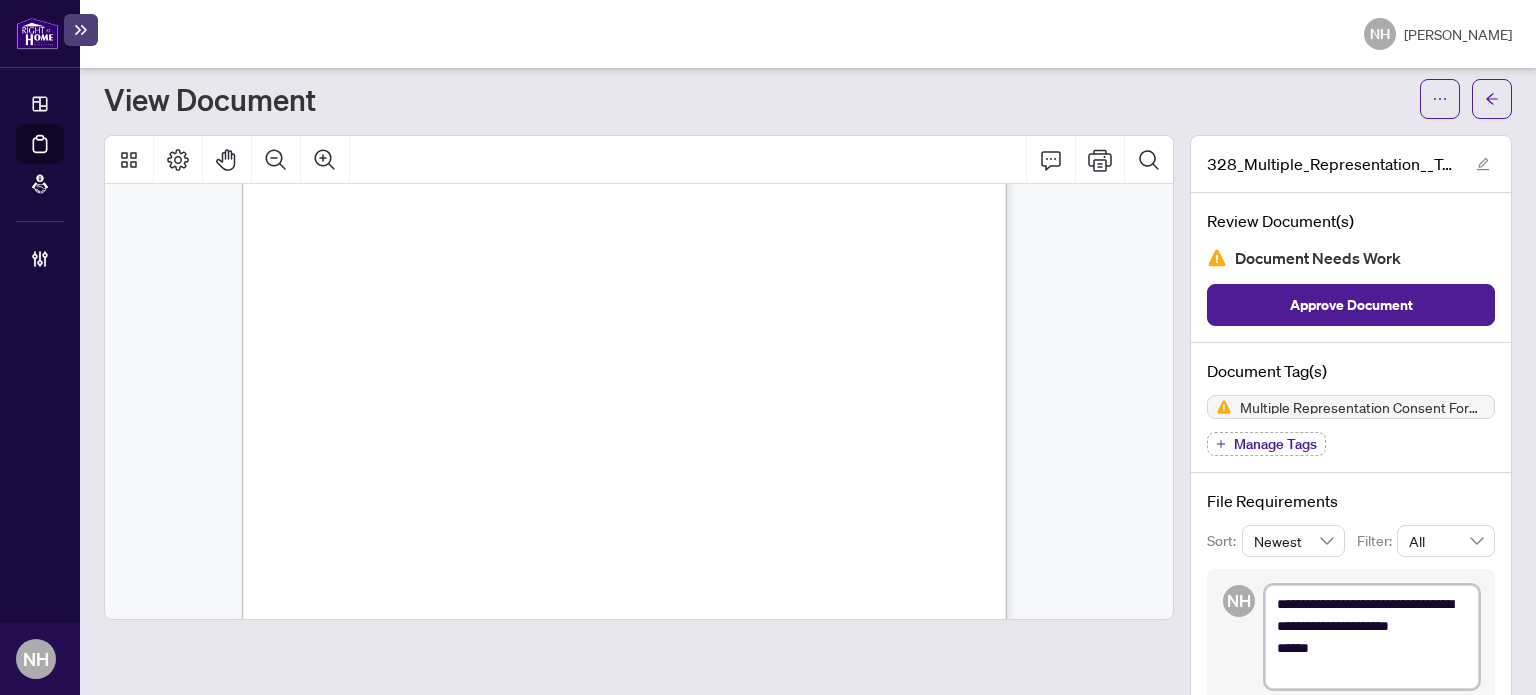 type on "**********" 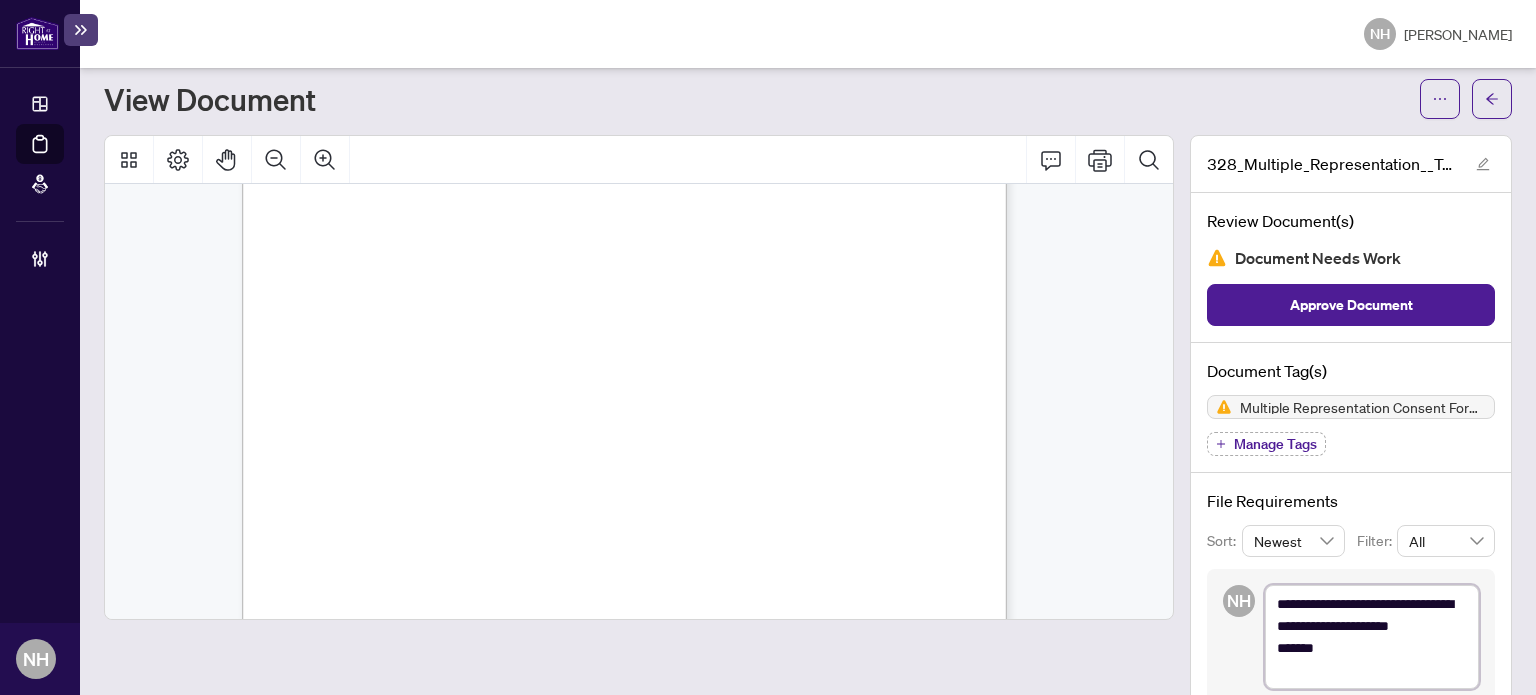 type on "**********" 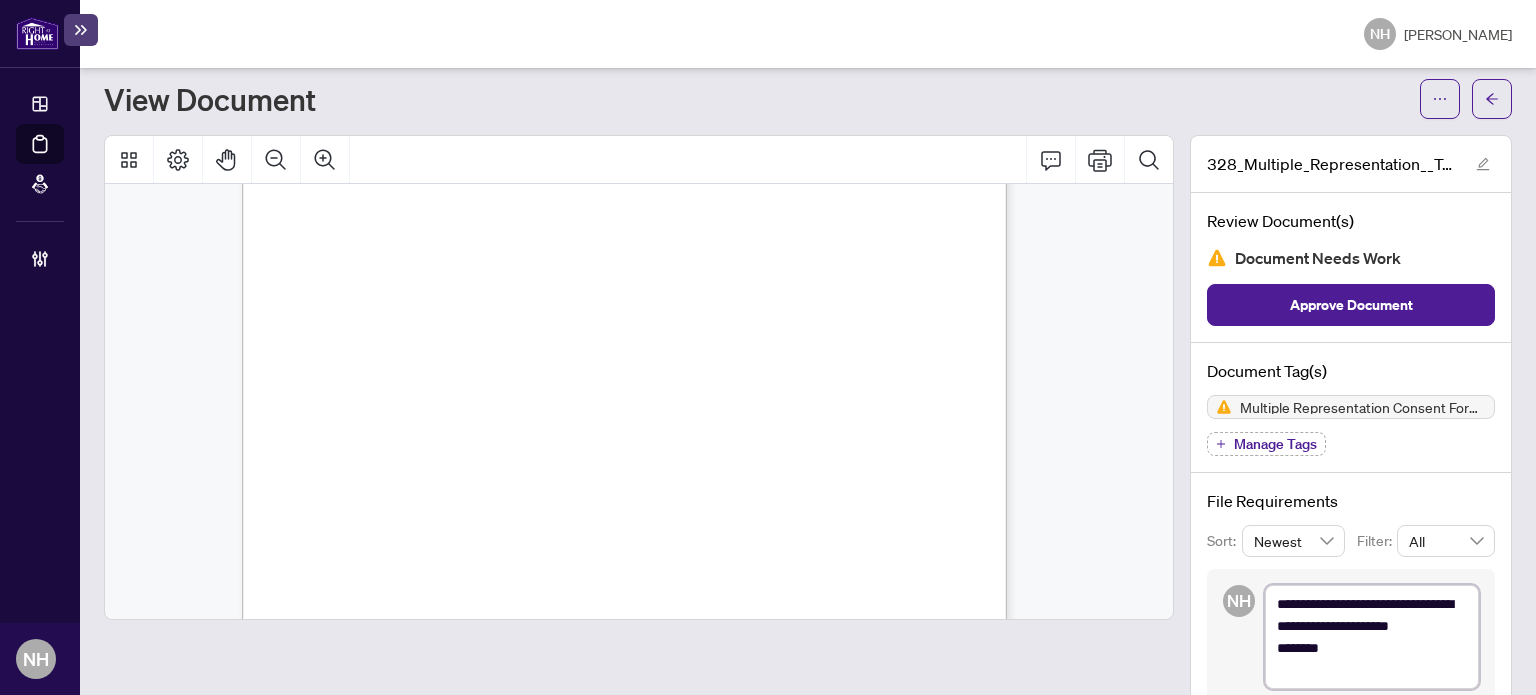 type on "**********" 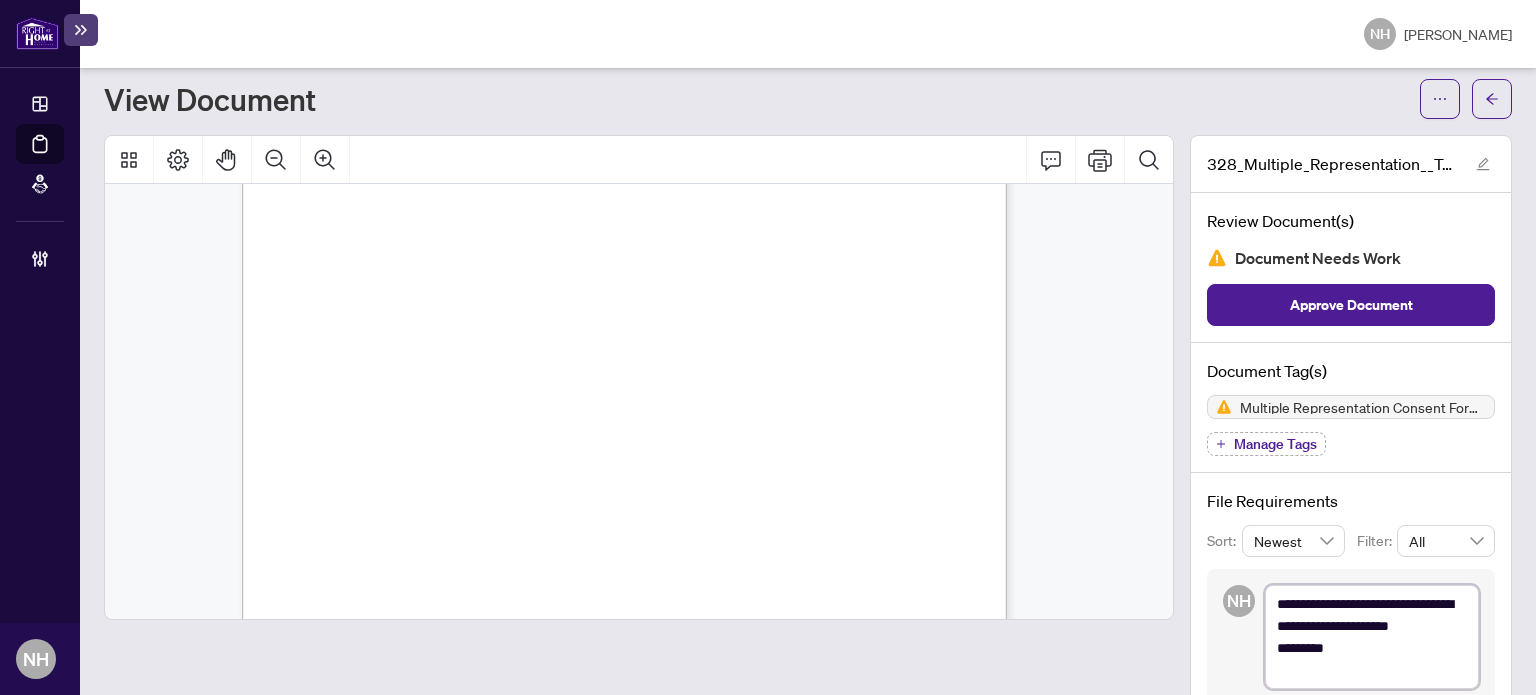 type on "**********" 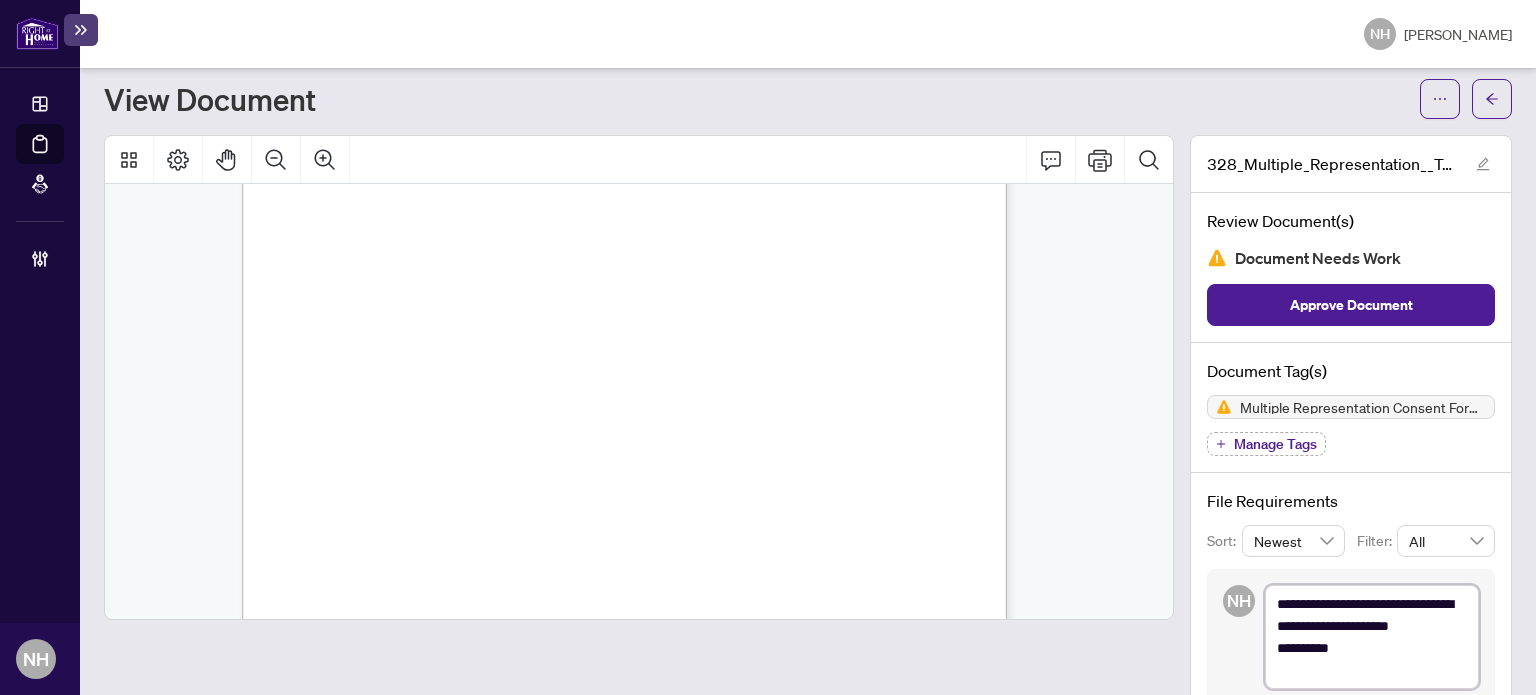 type on "**********" 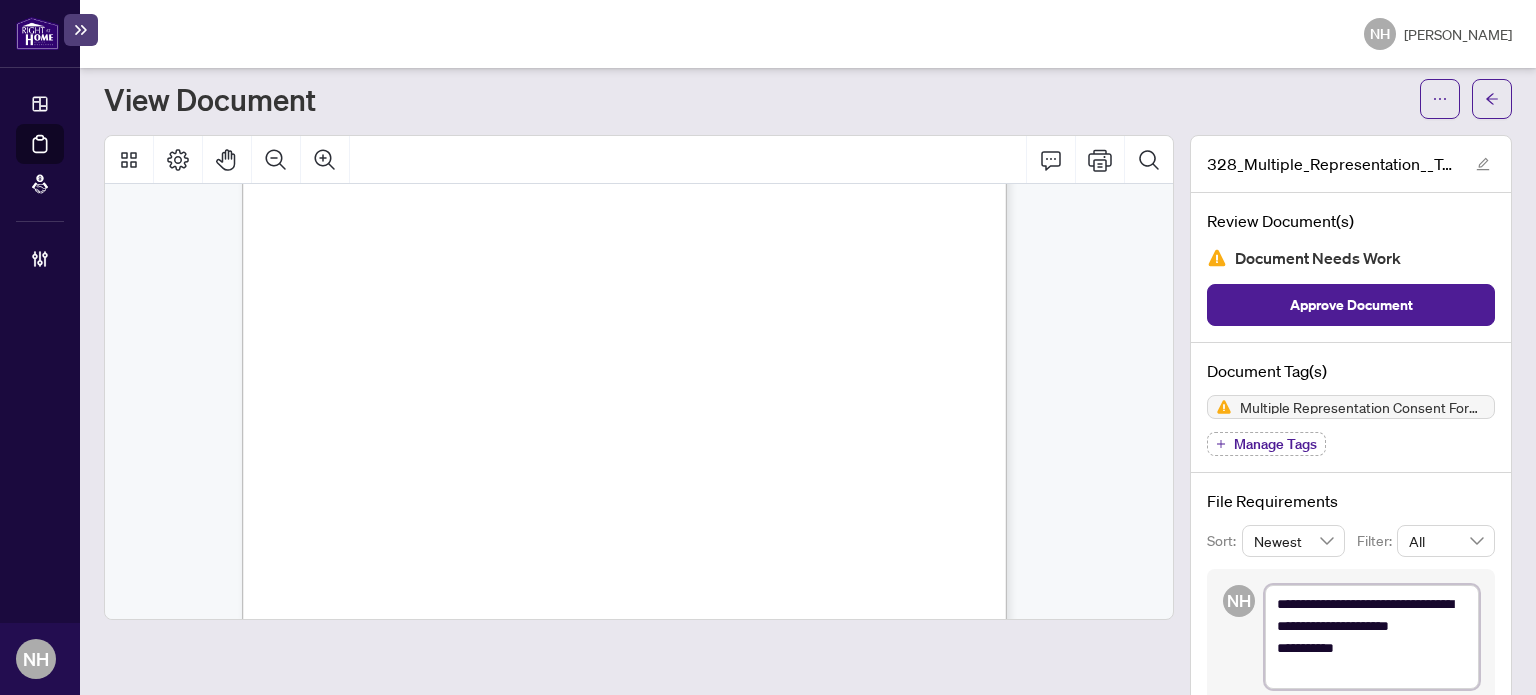 type on "**********" 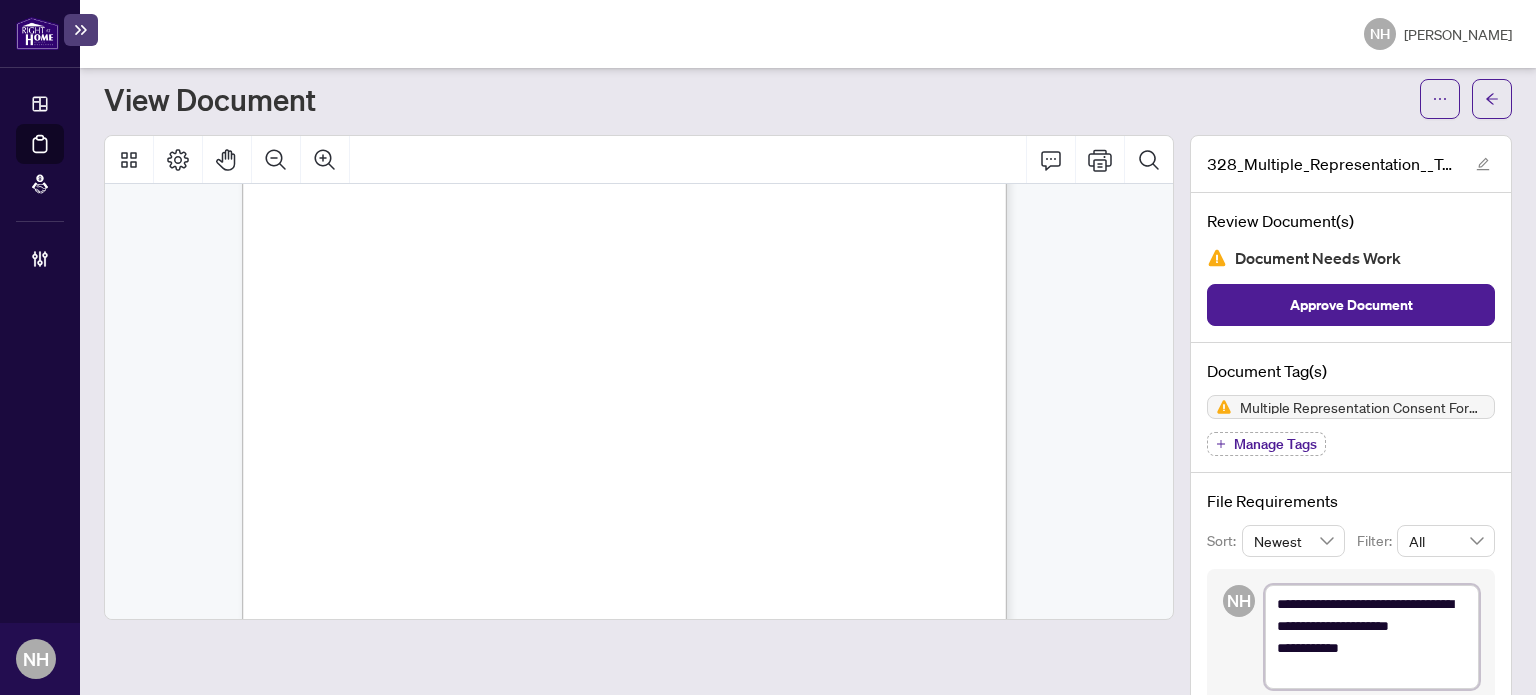 type on "**********" 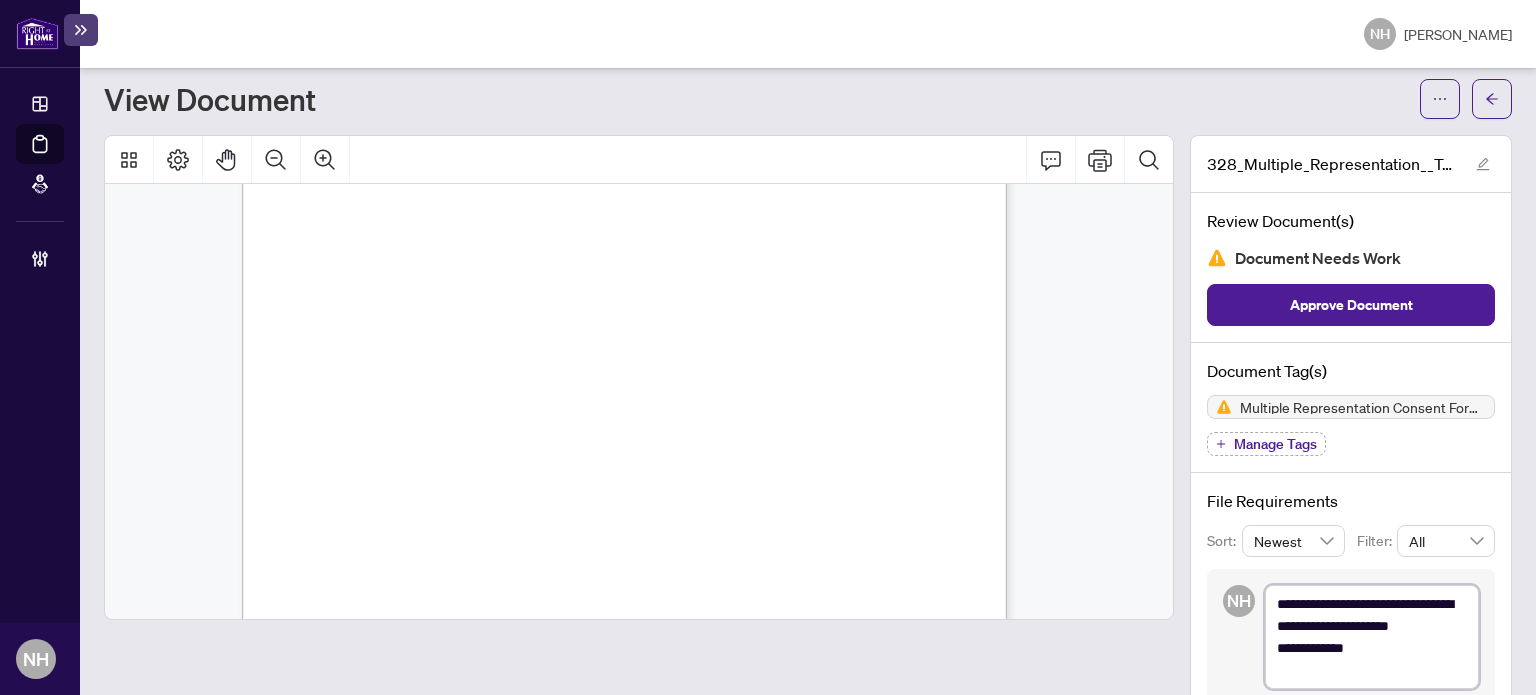 type on "**********" 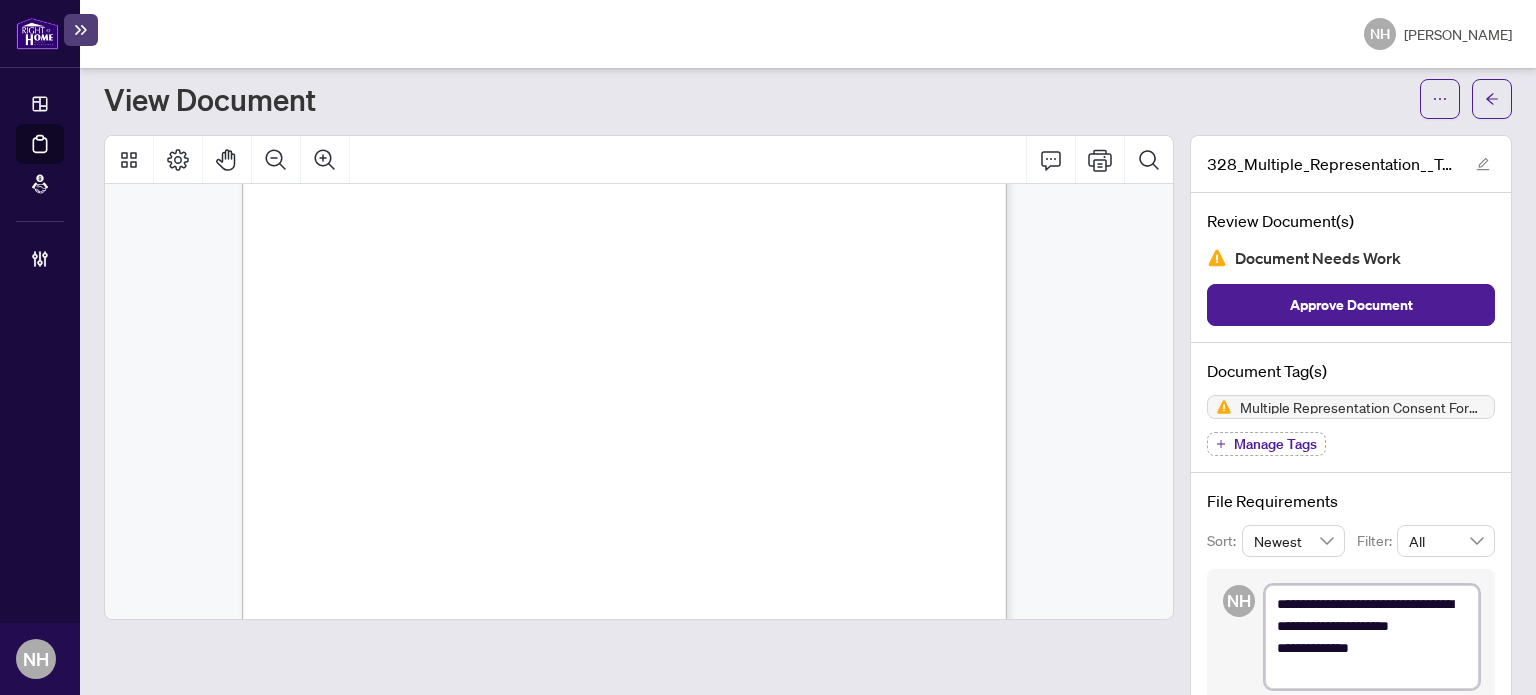 type on "**********" 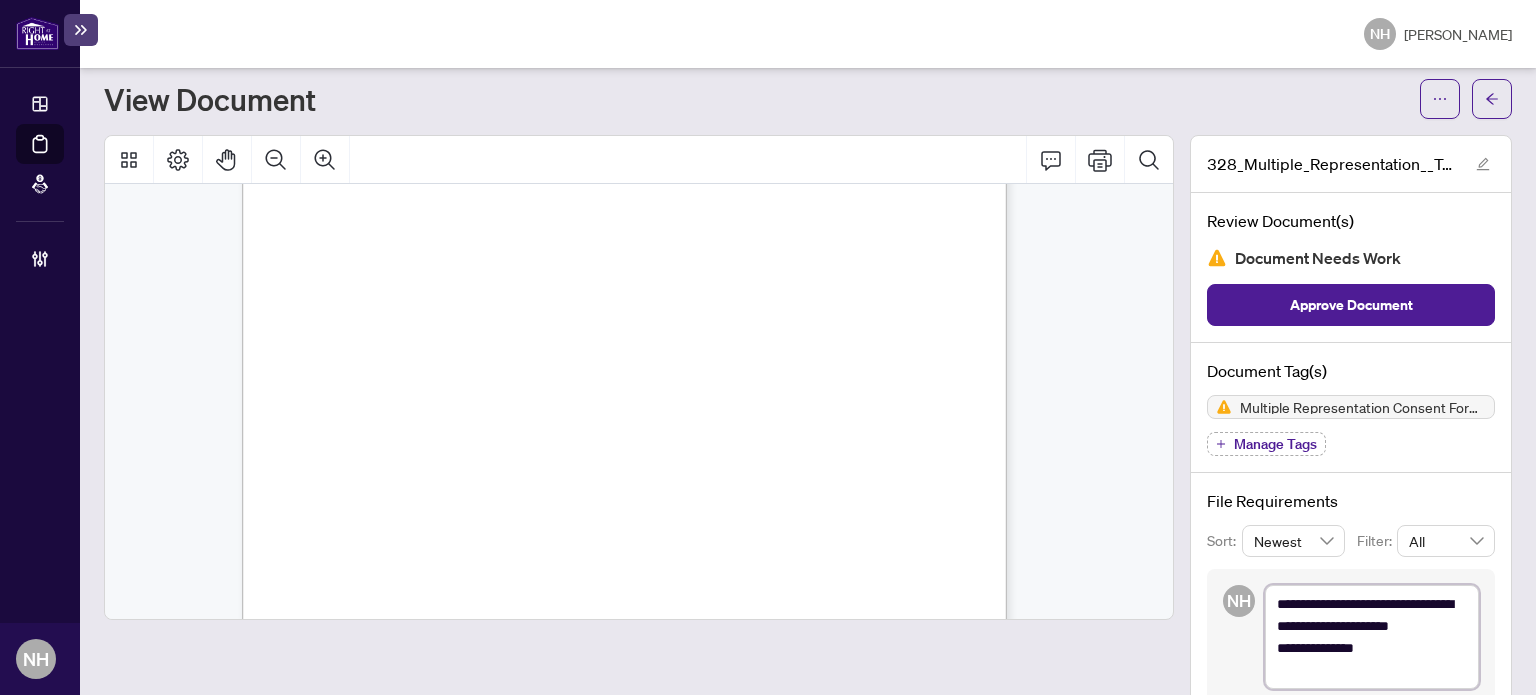 type on "**********" 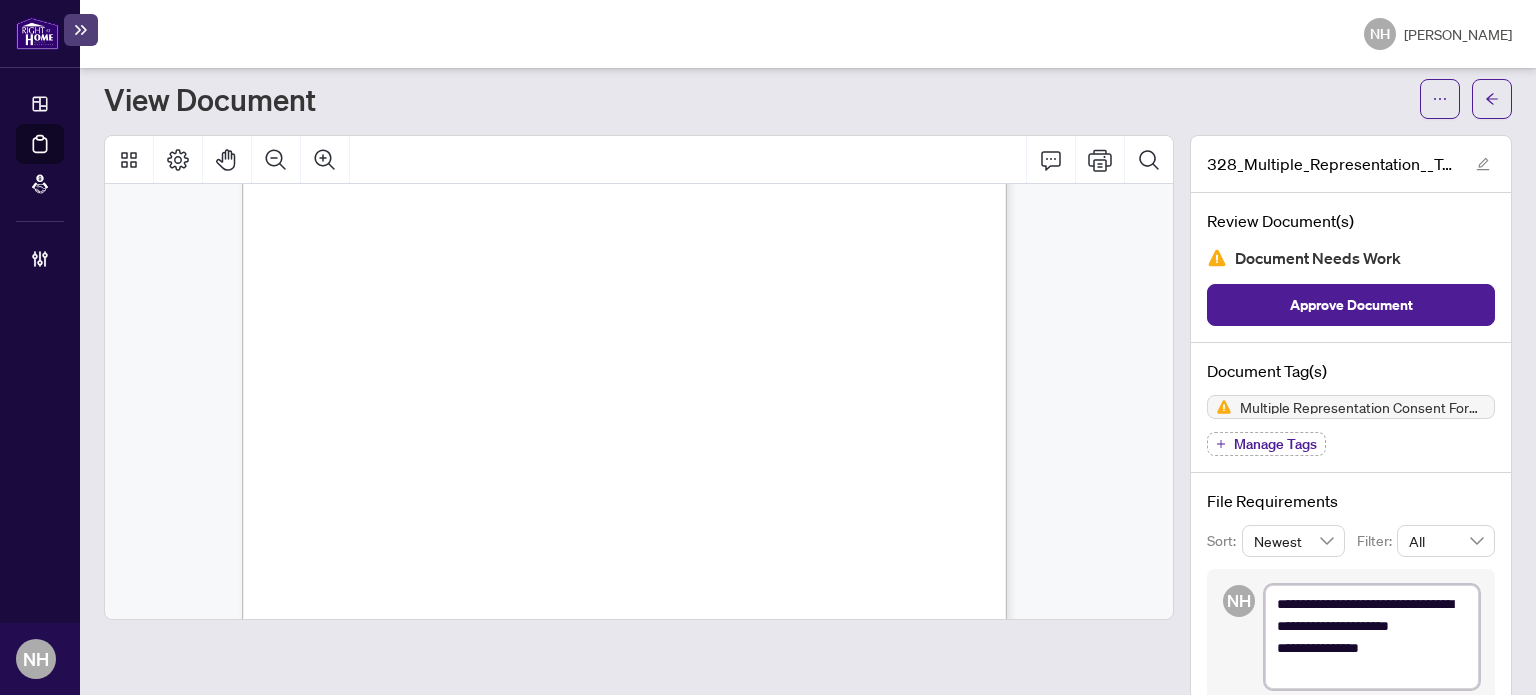 type on "**********" 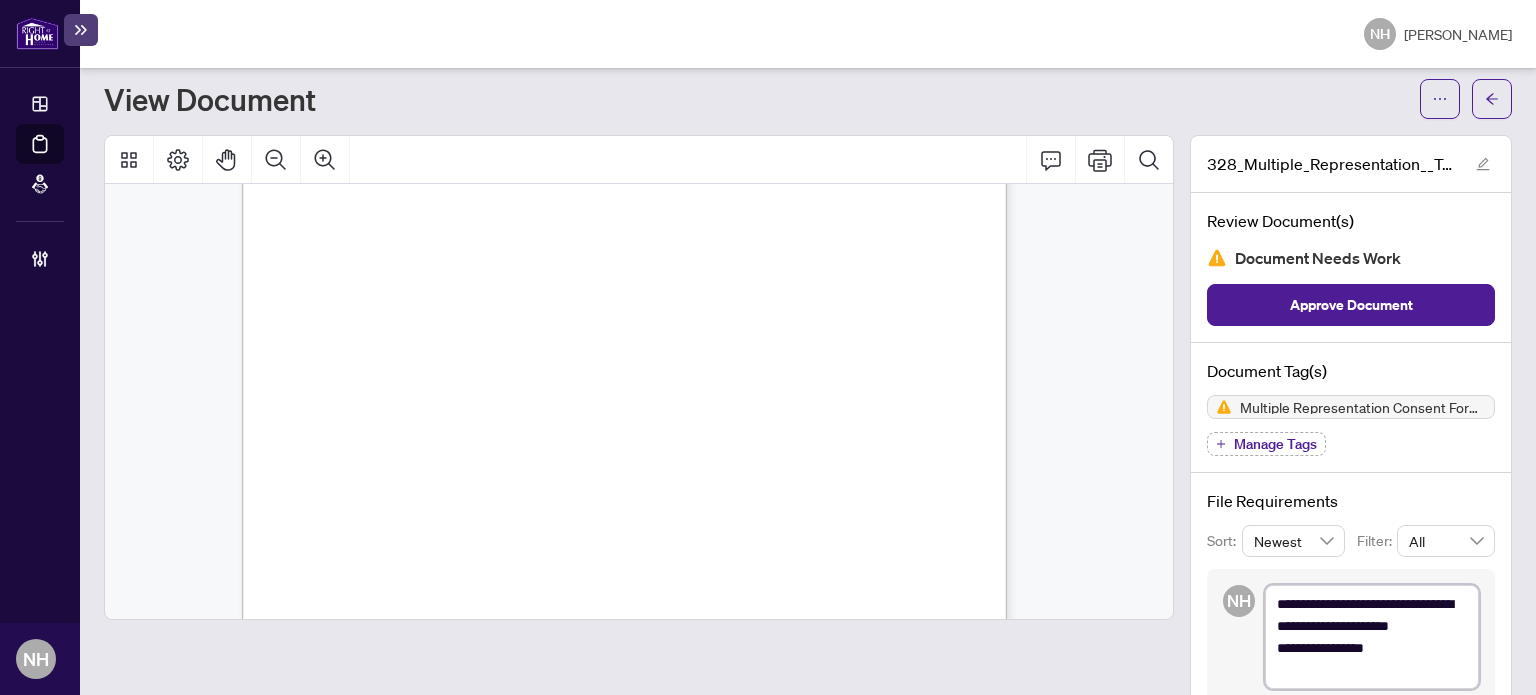 type on "**********" 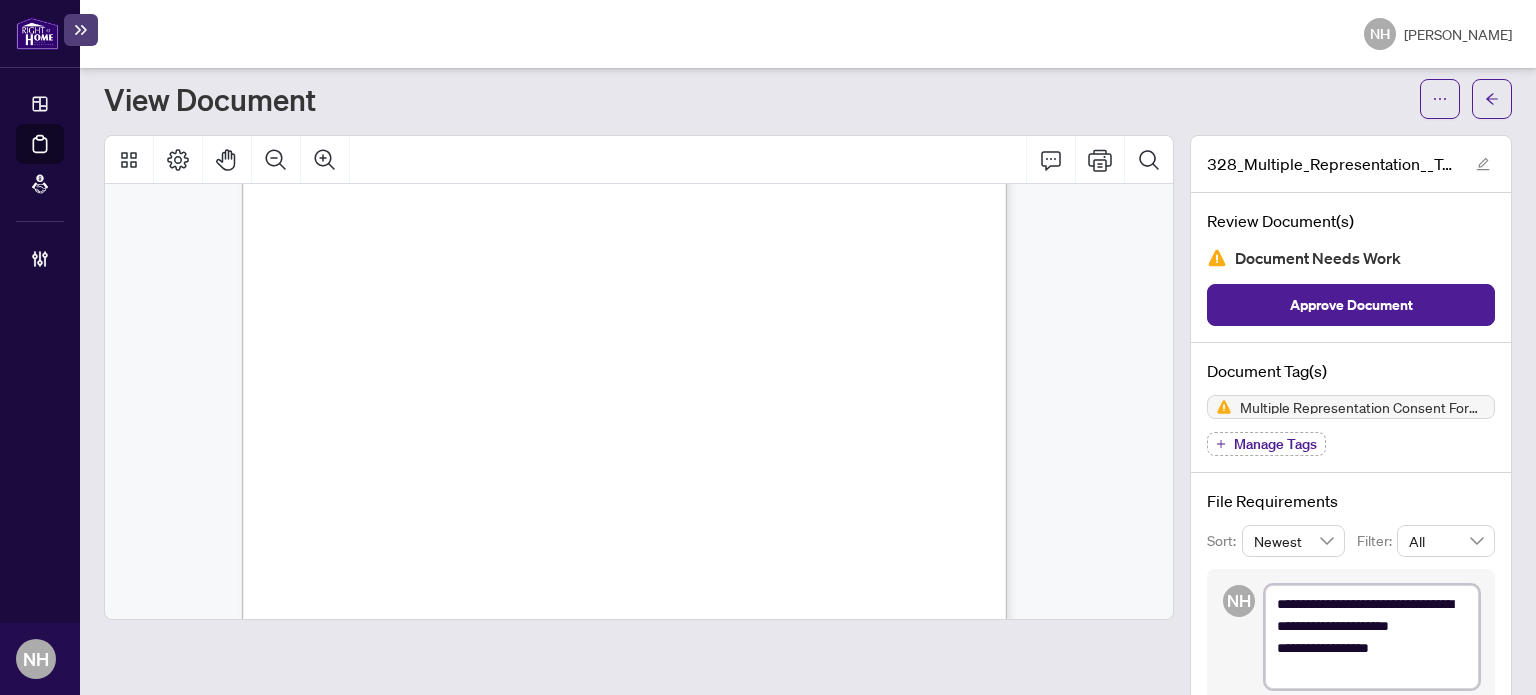 type on "**********" 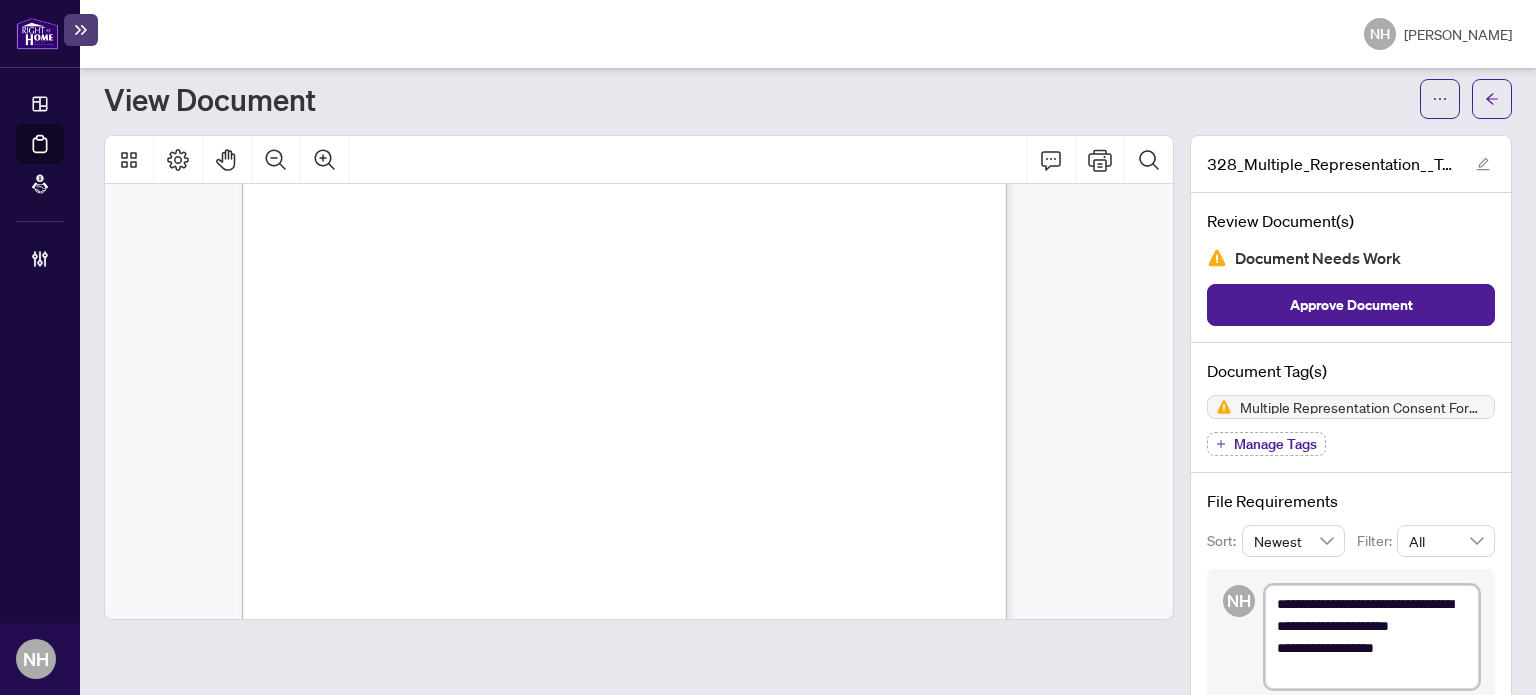type on "**********" 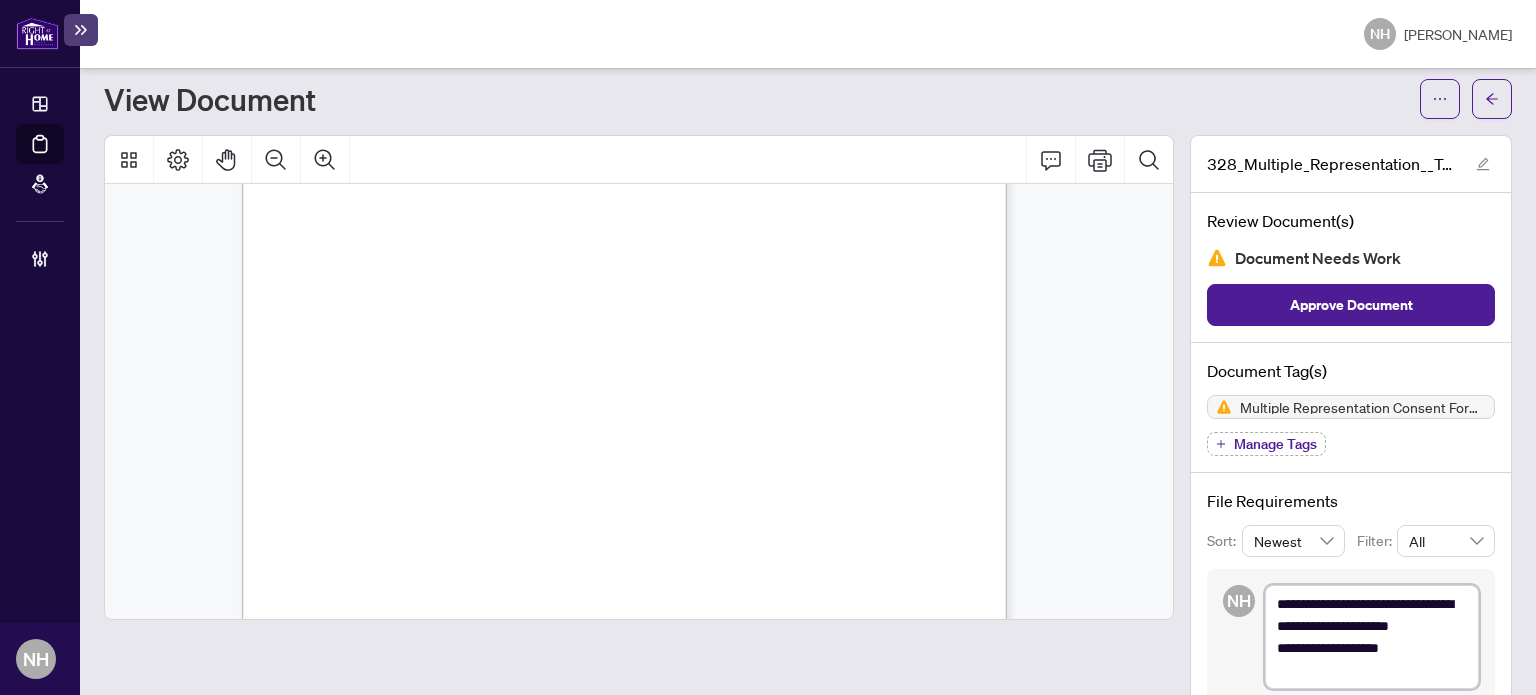 type on "**********" 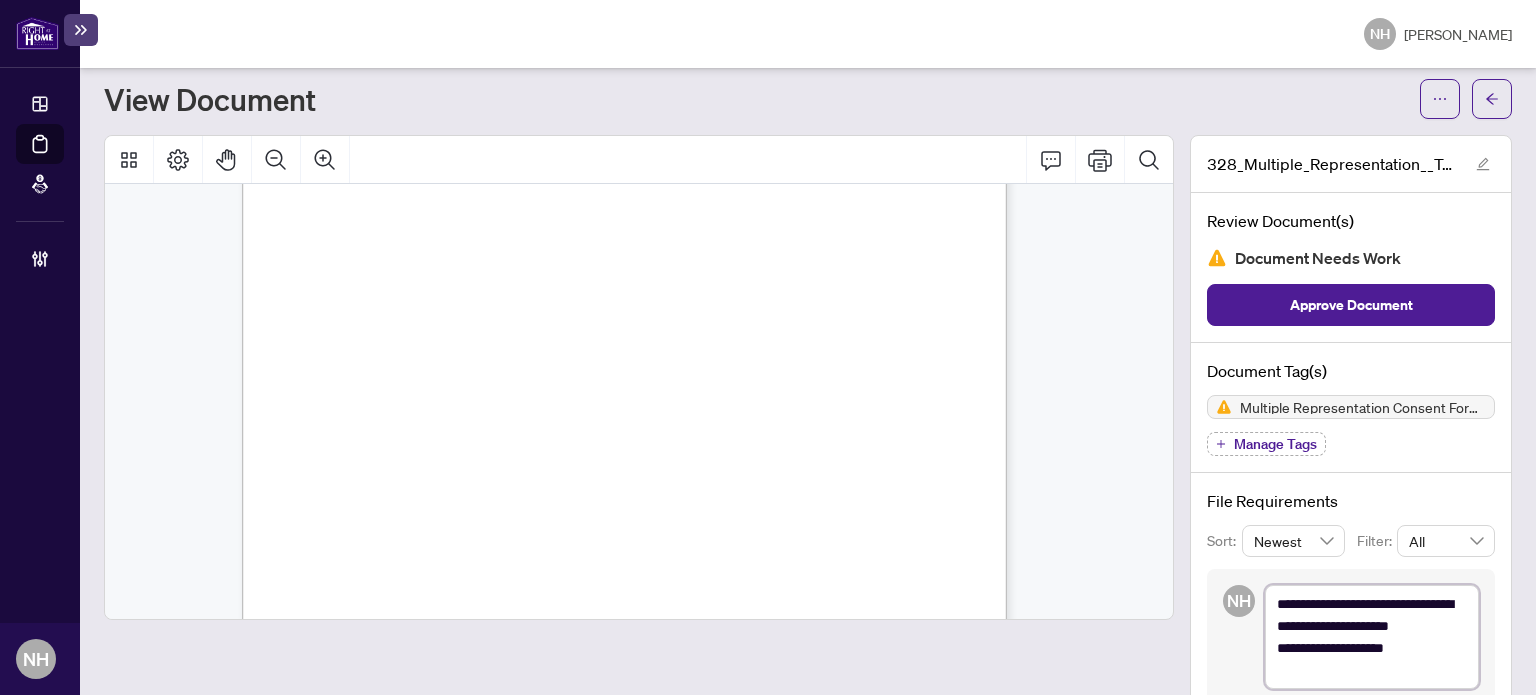 type on "**********" 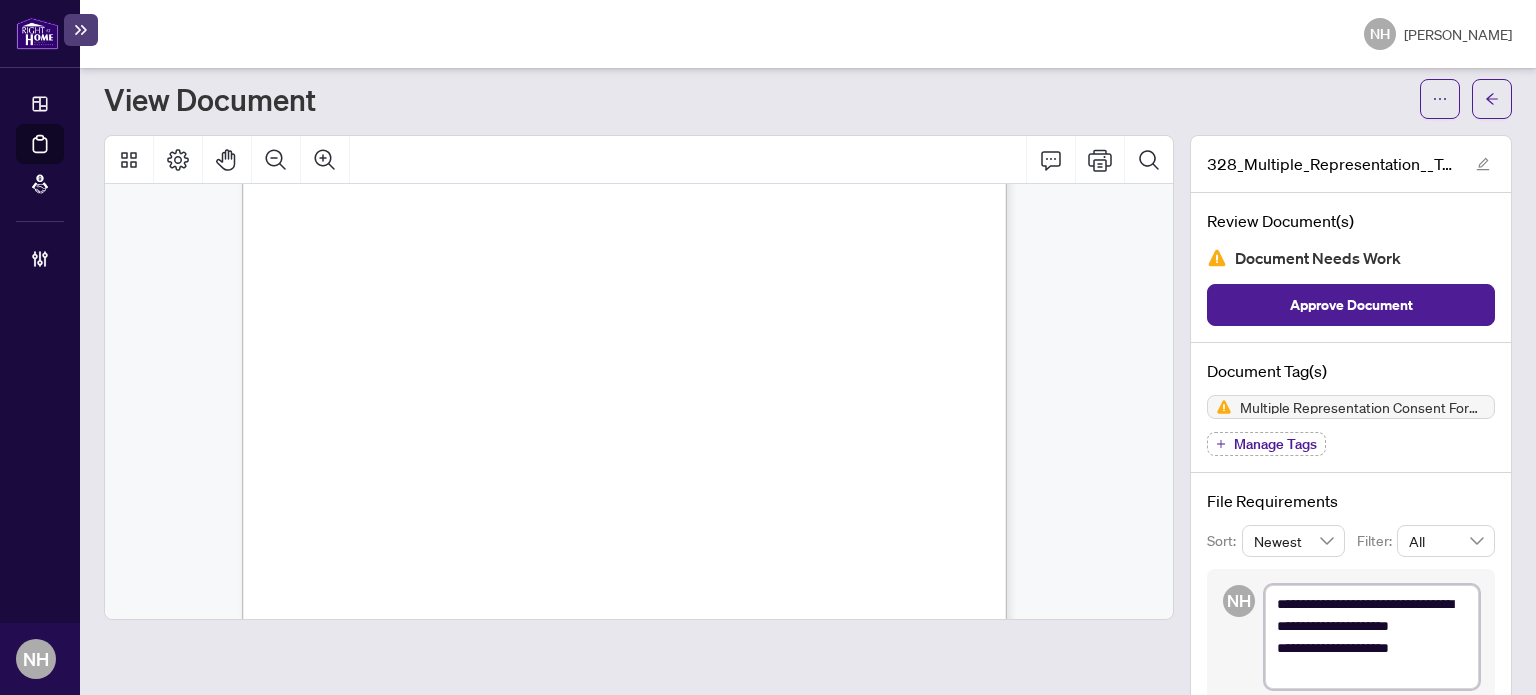 type on "**********" 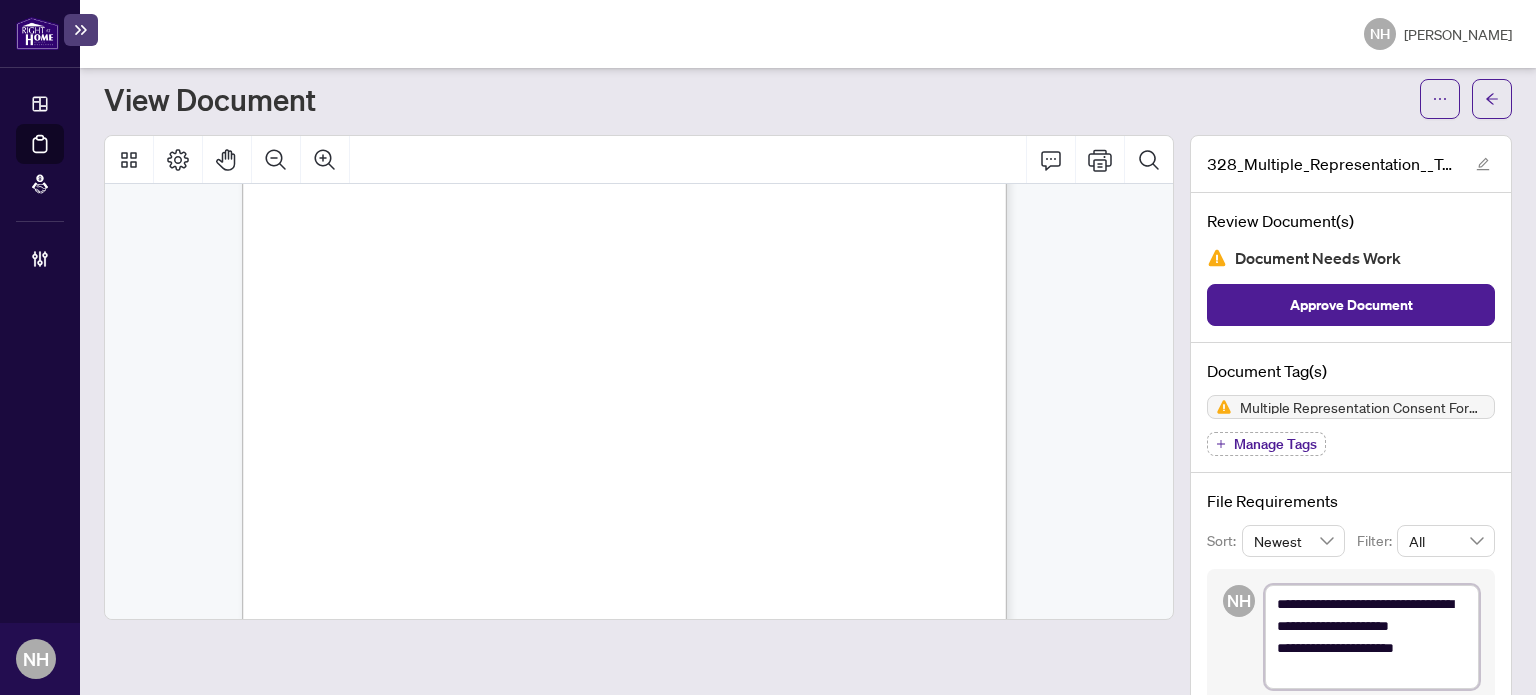 type on "**********" 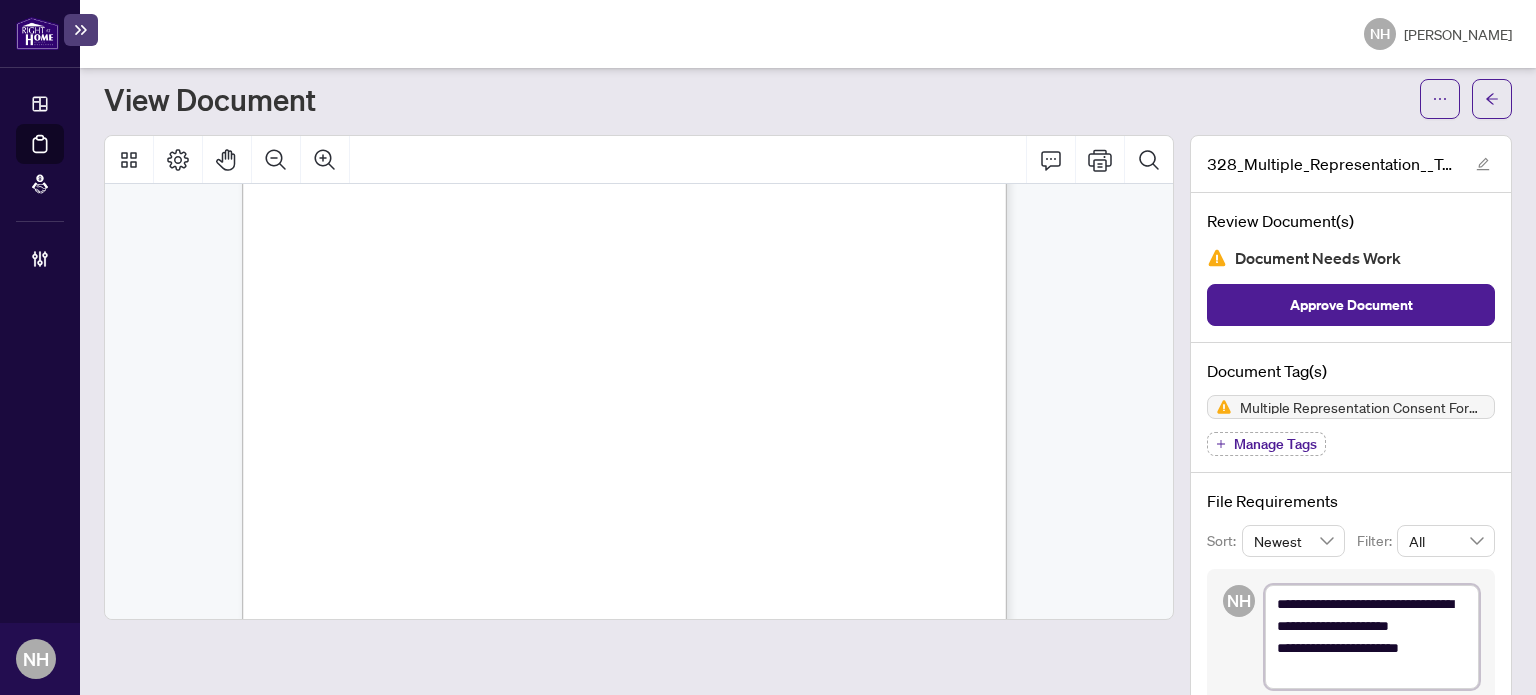 type on "**********" 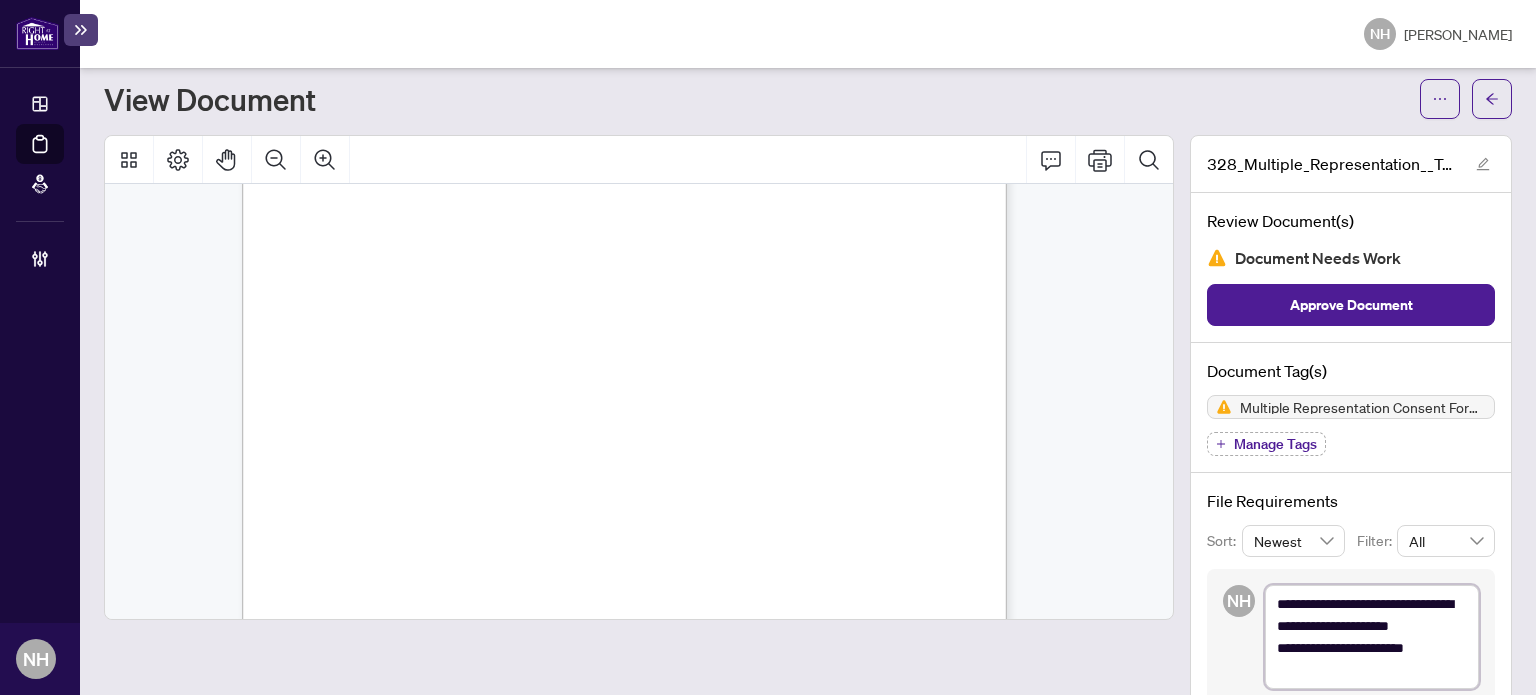 type on "**********" 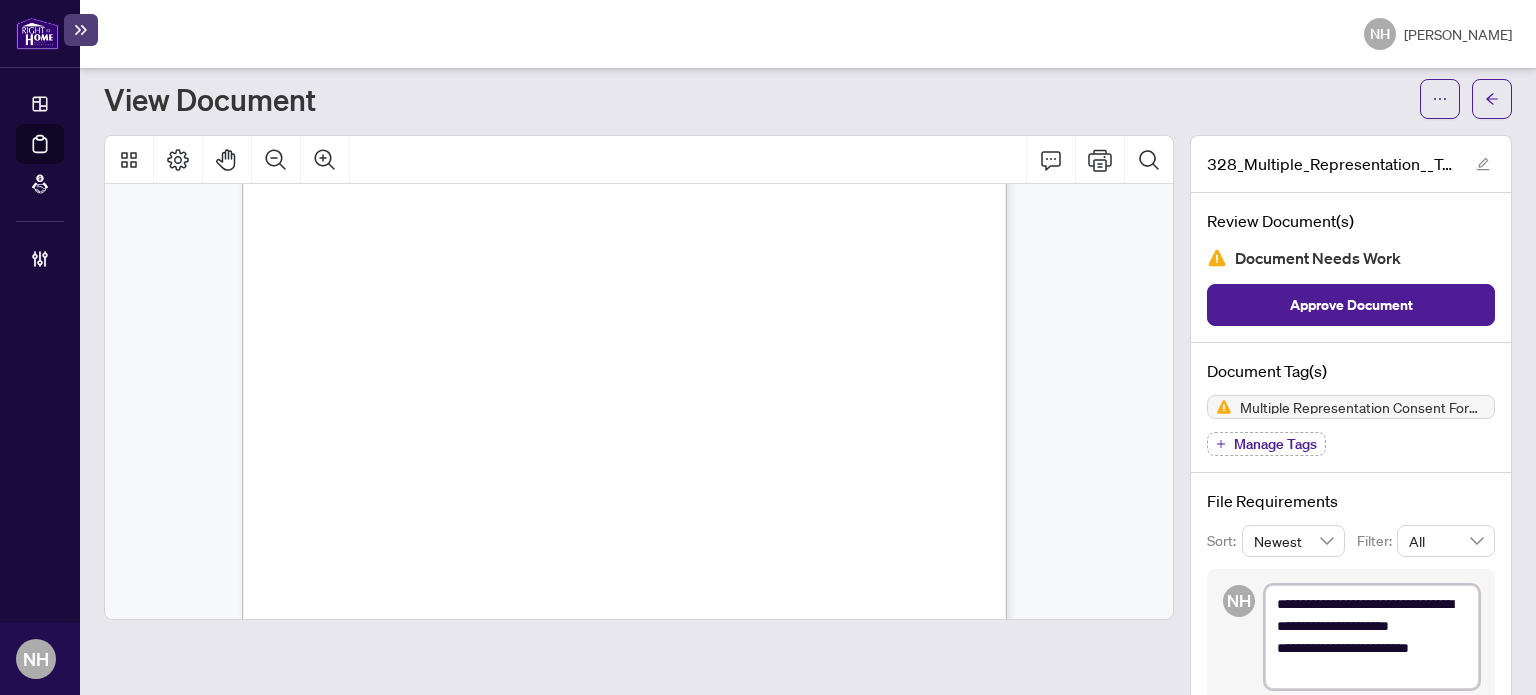type on "**********" 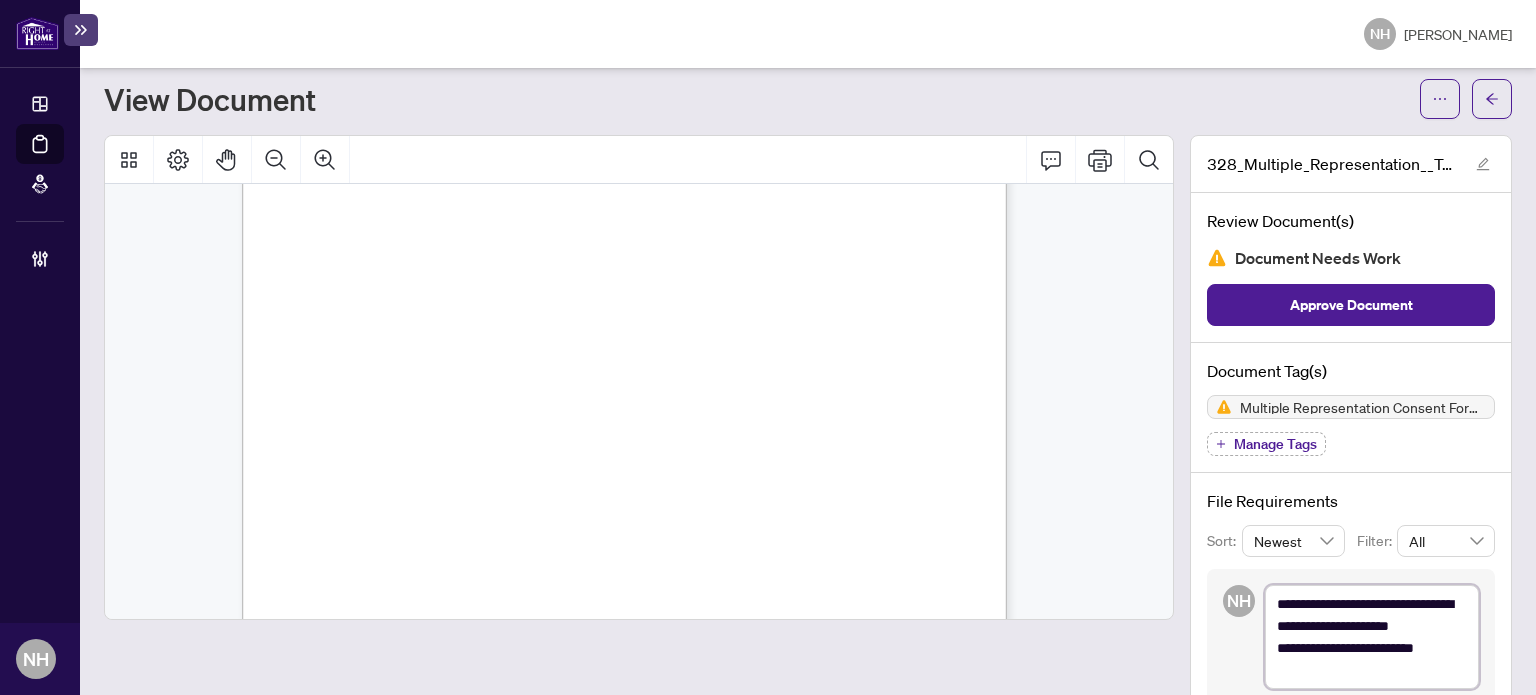 type on "**********" 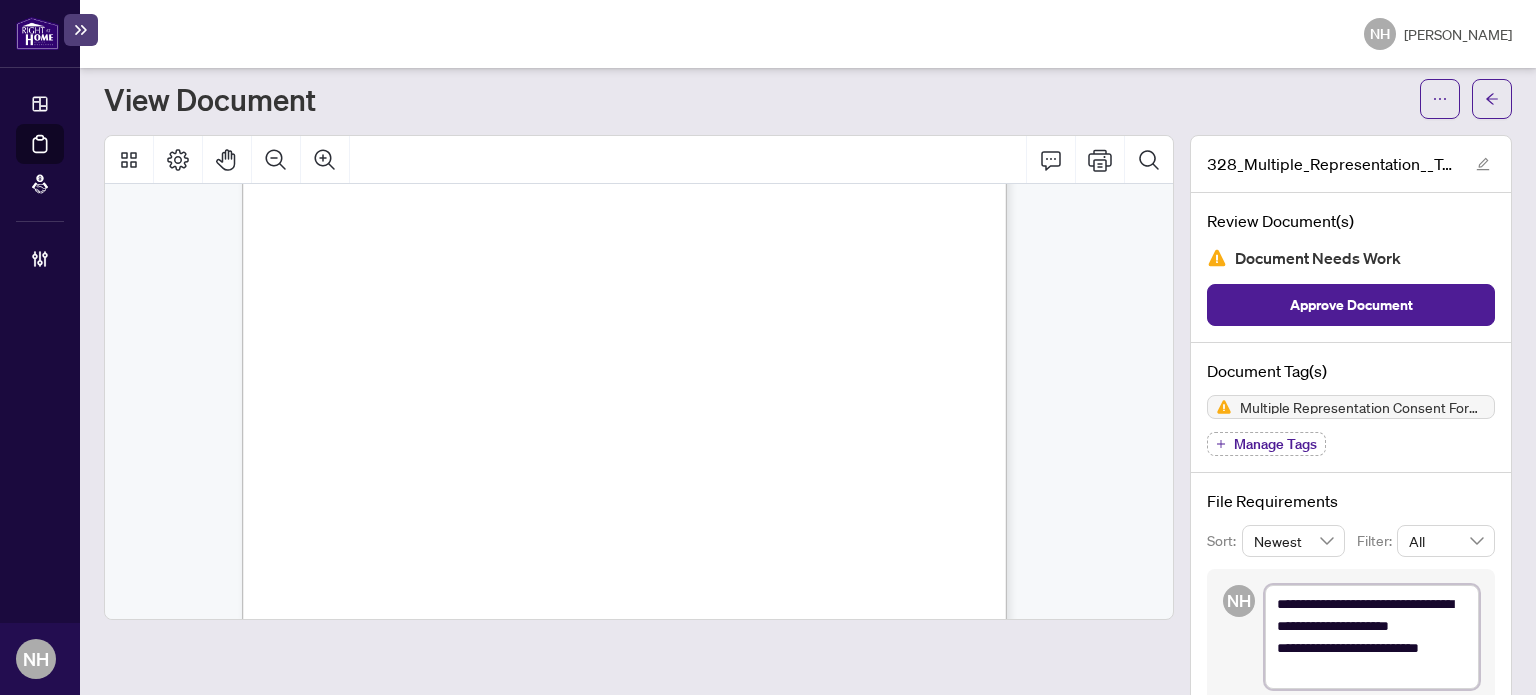 type on "**********" 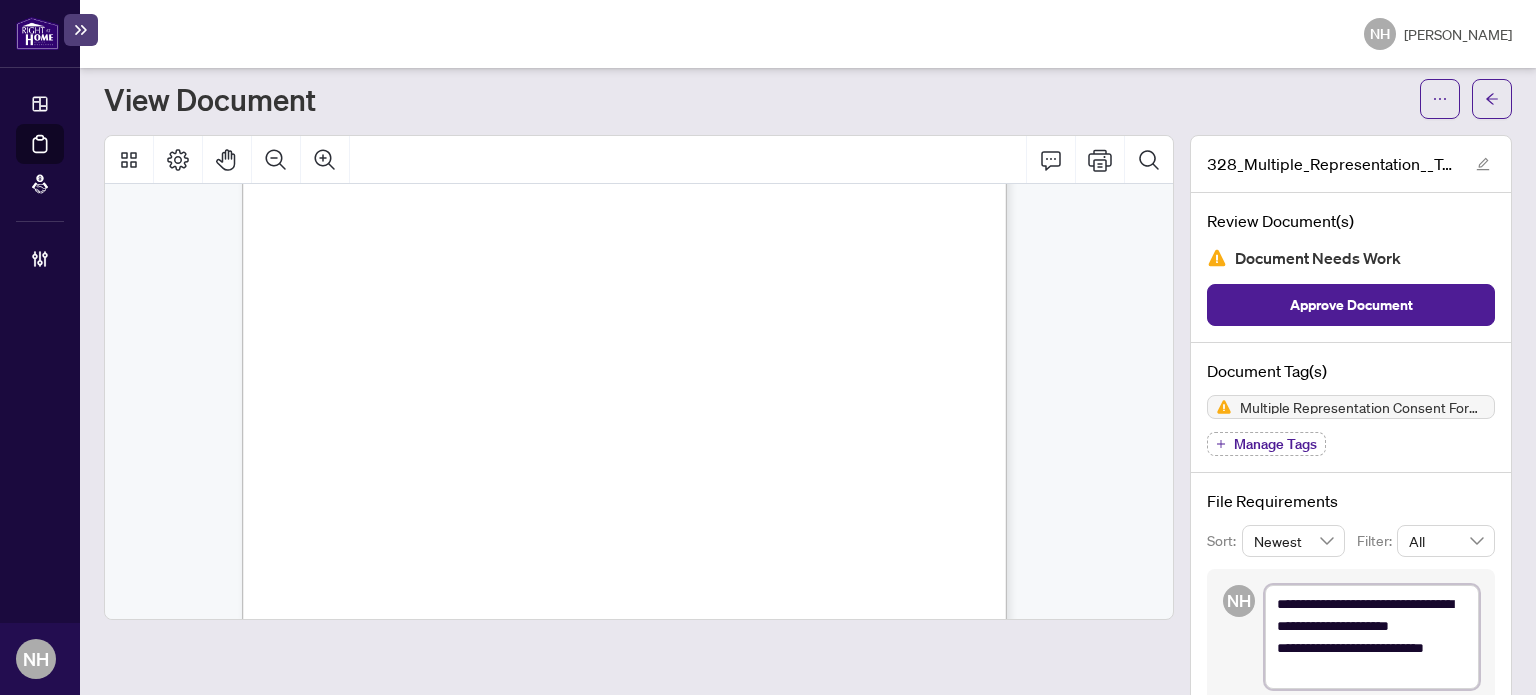type on "**********" 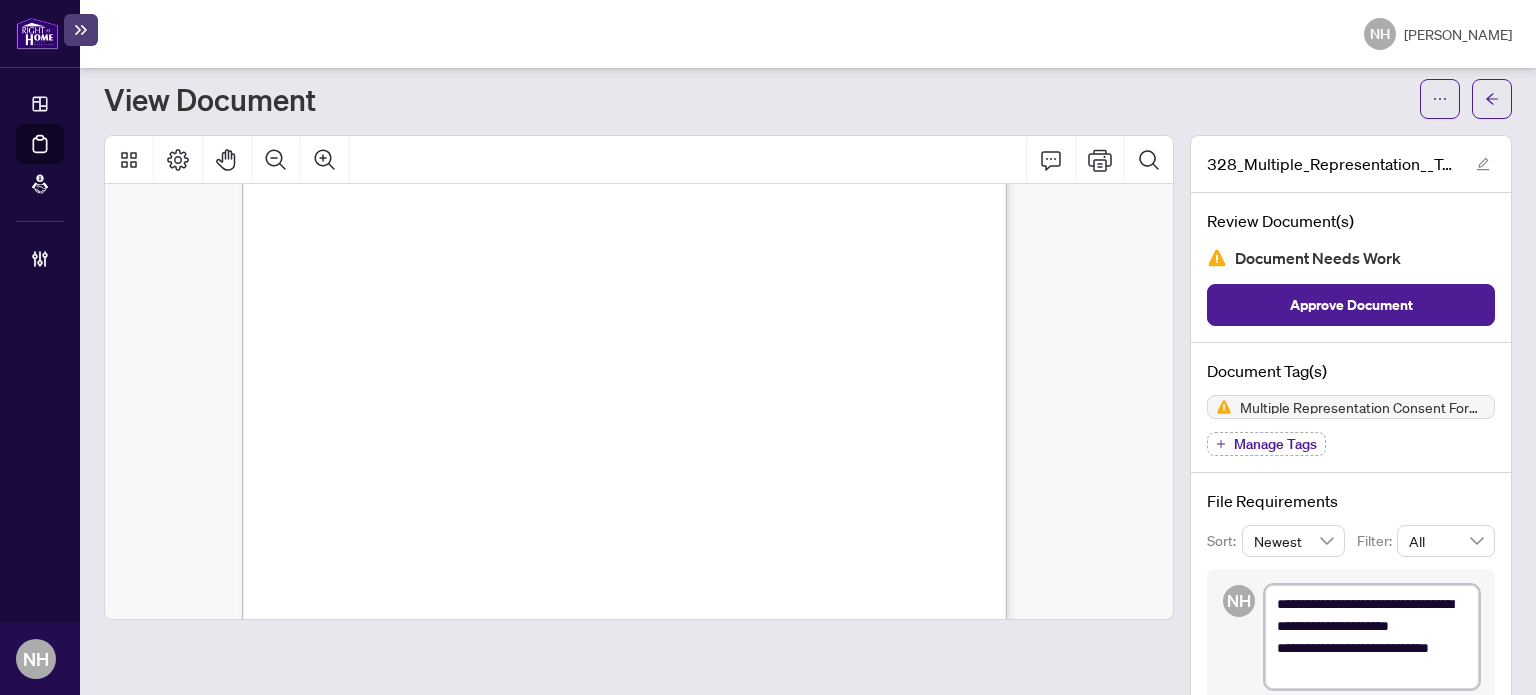type on "**********" 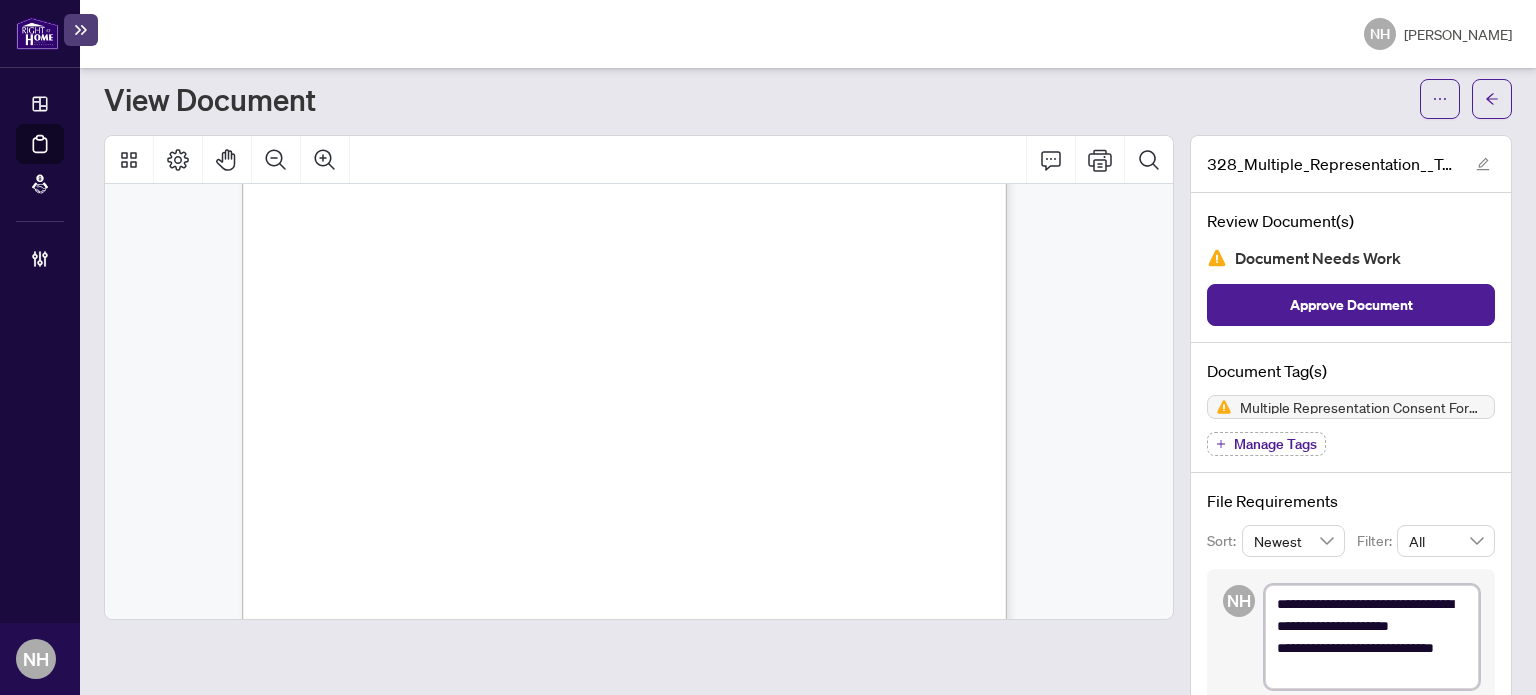 type on "**********" 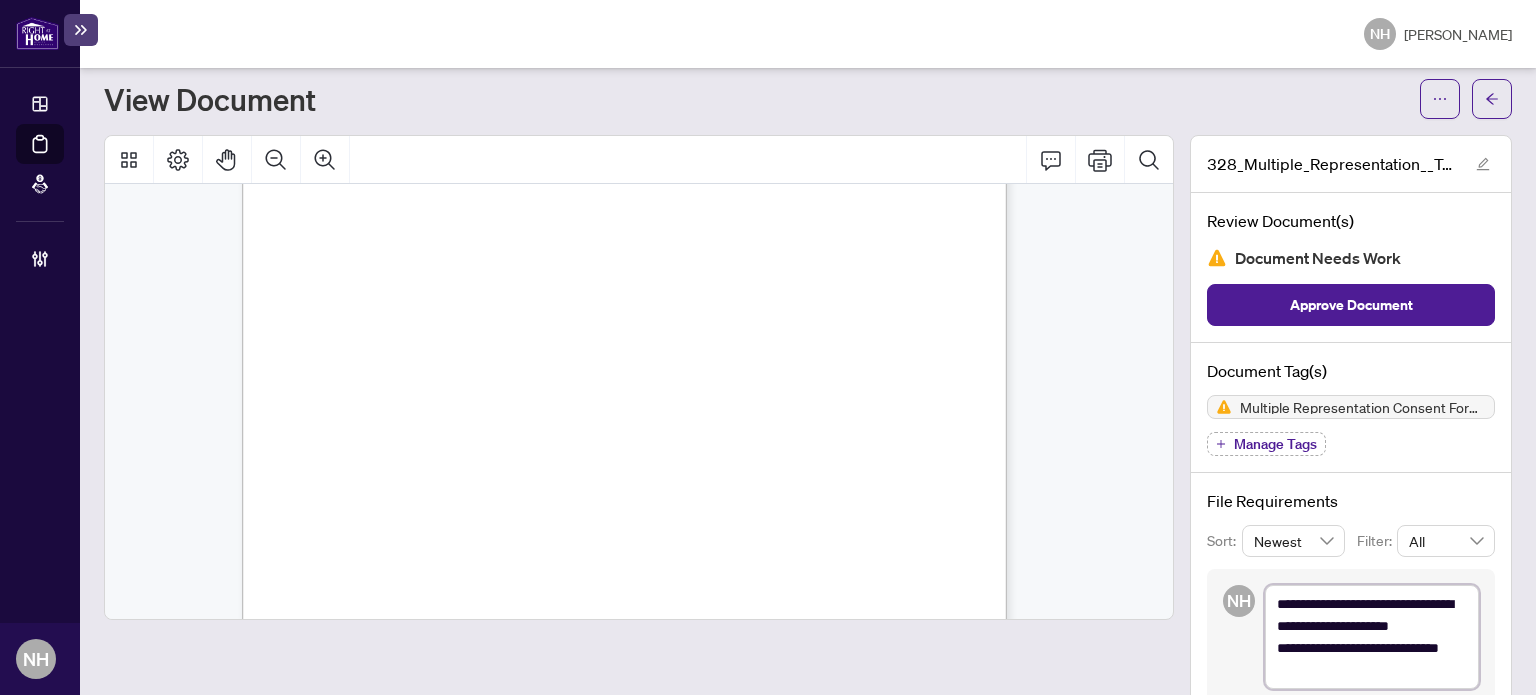 type on "**********" 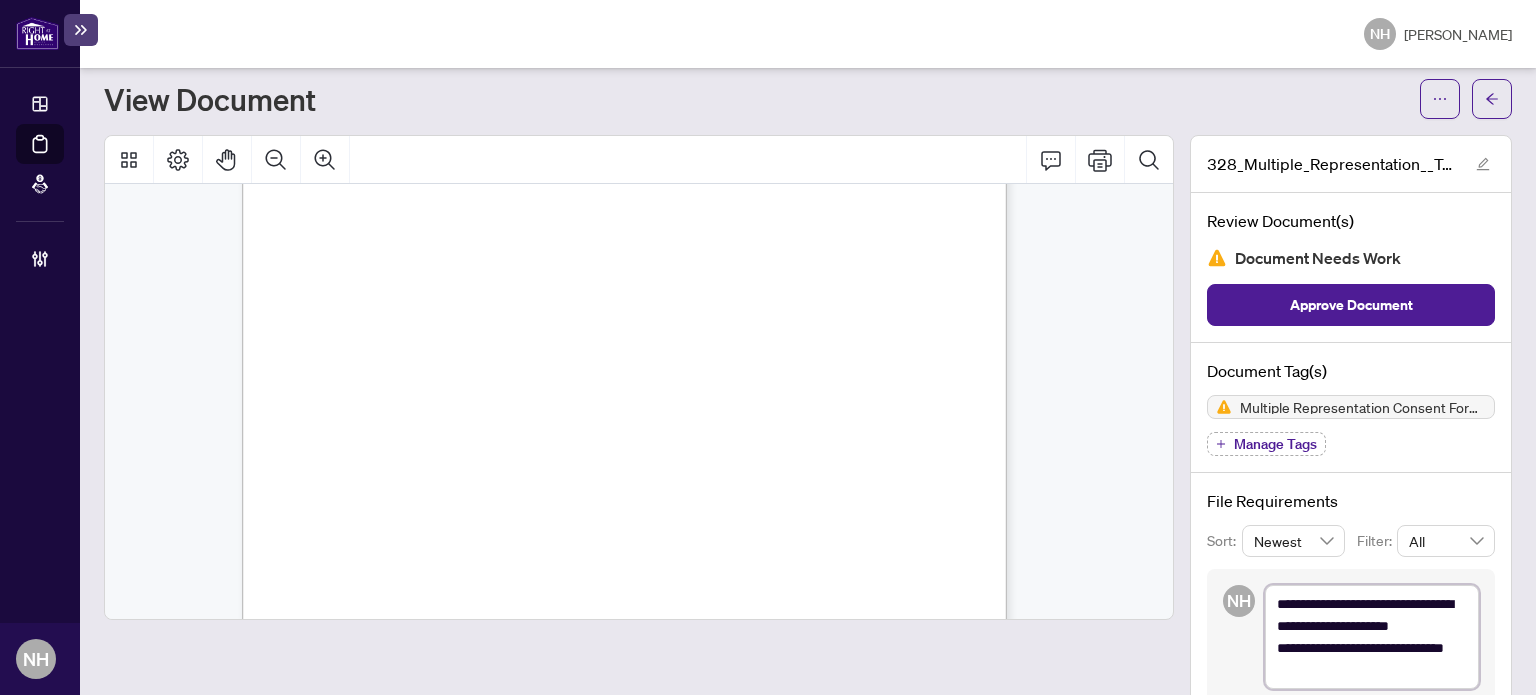 type on "**********" 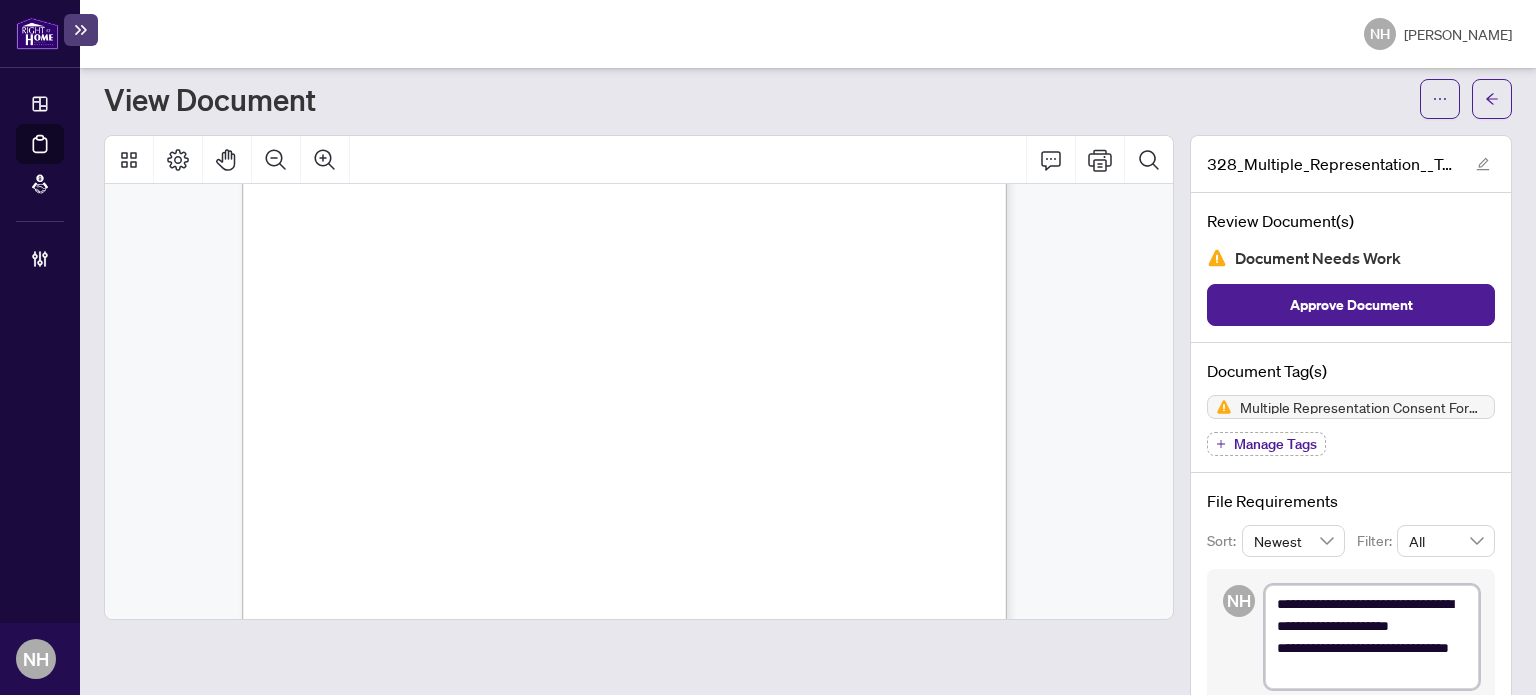 scroll, scrollTop: 53, scrollLeft: 0, axis: vertical 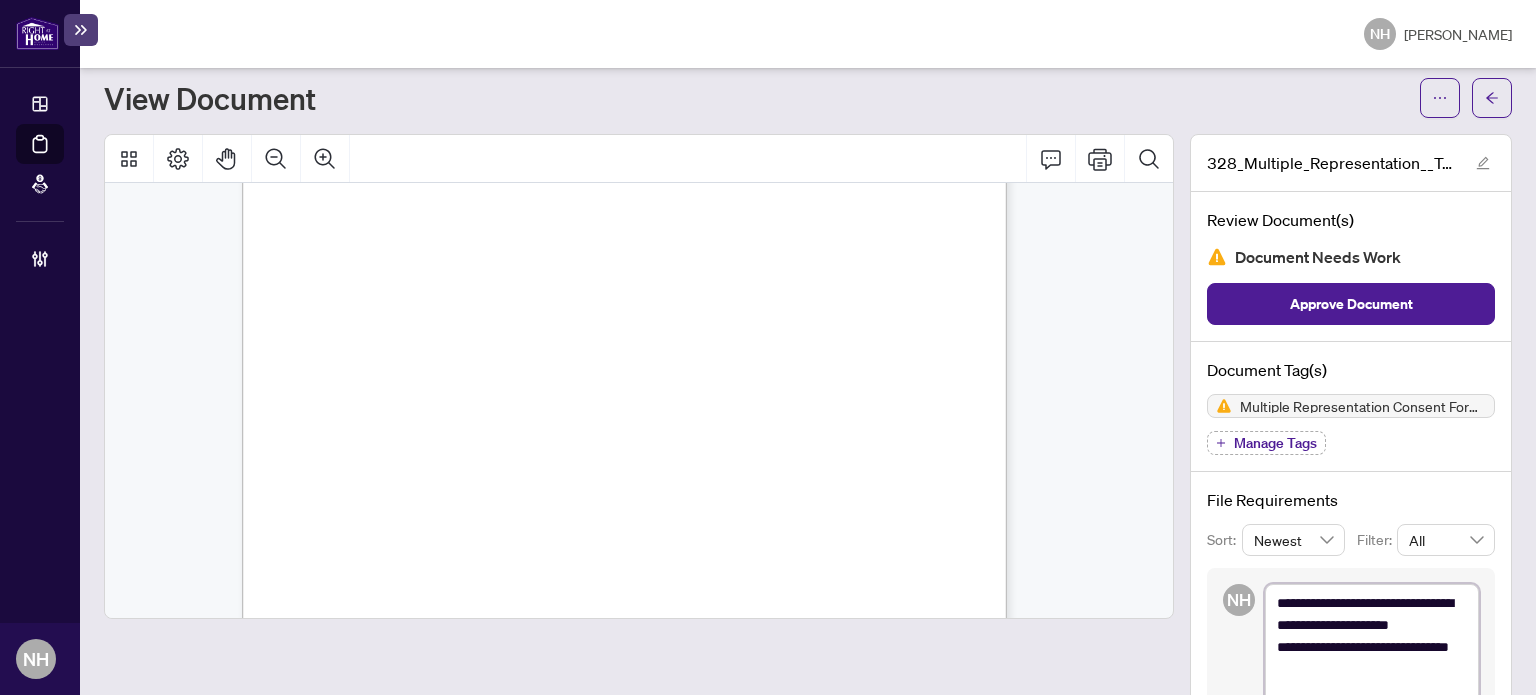 type on "**********" 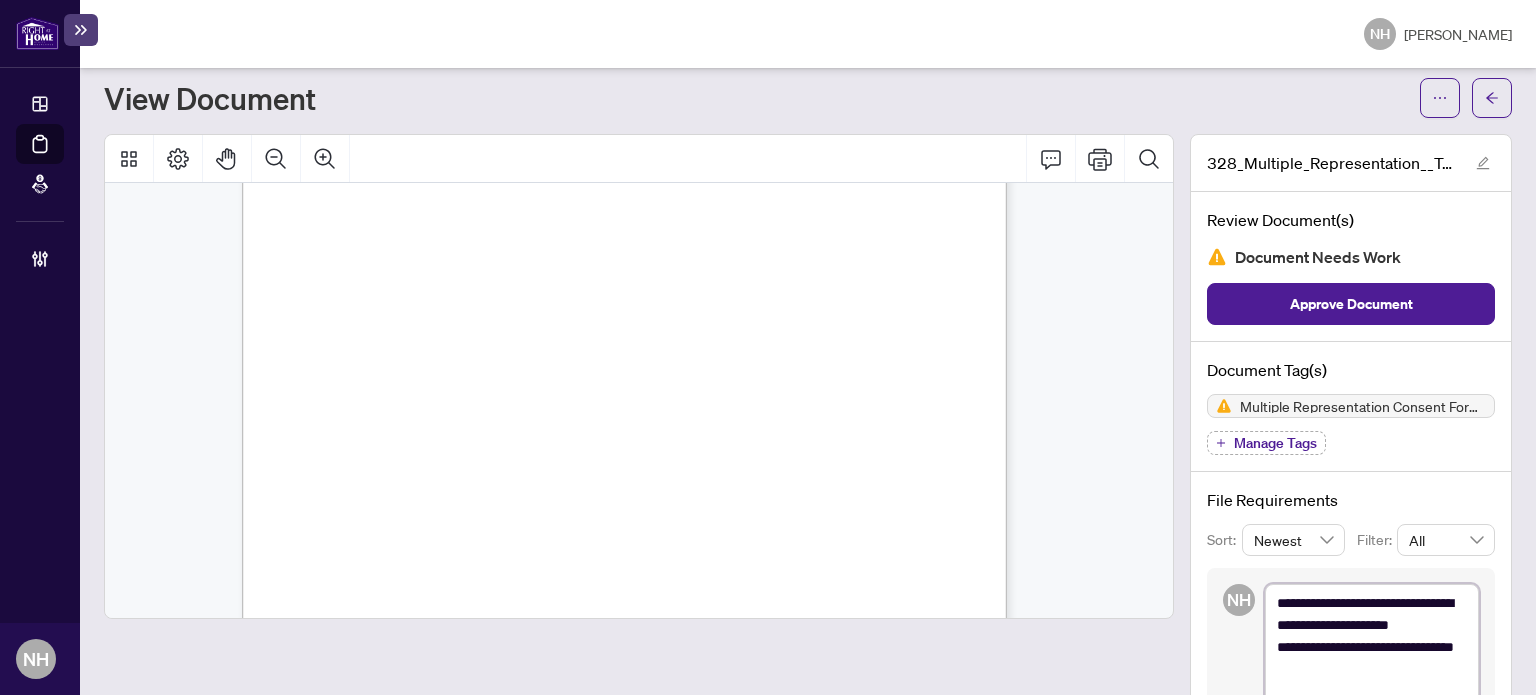 type on "**********" 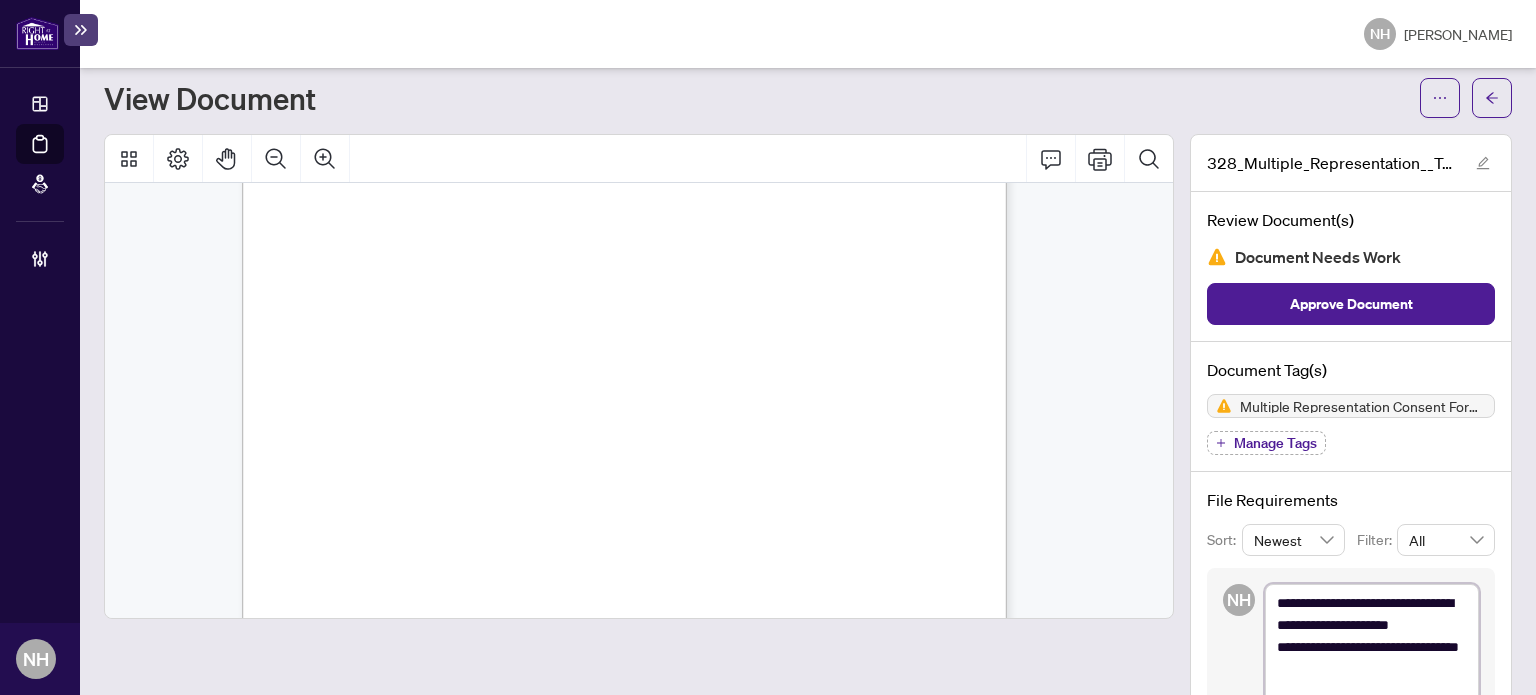 type on "**********" 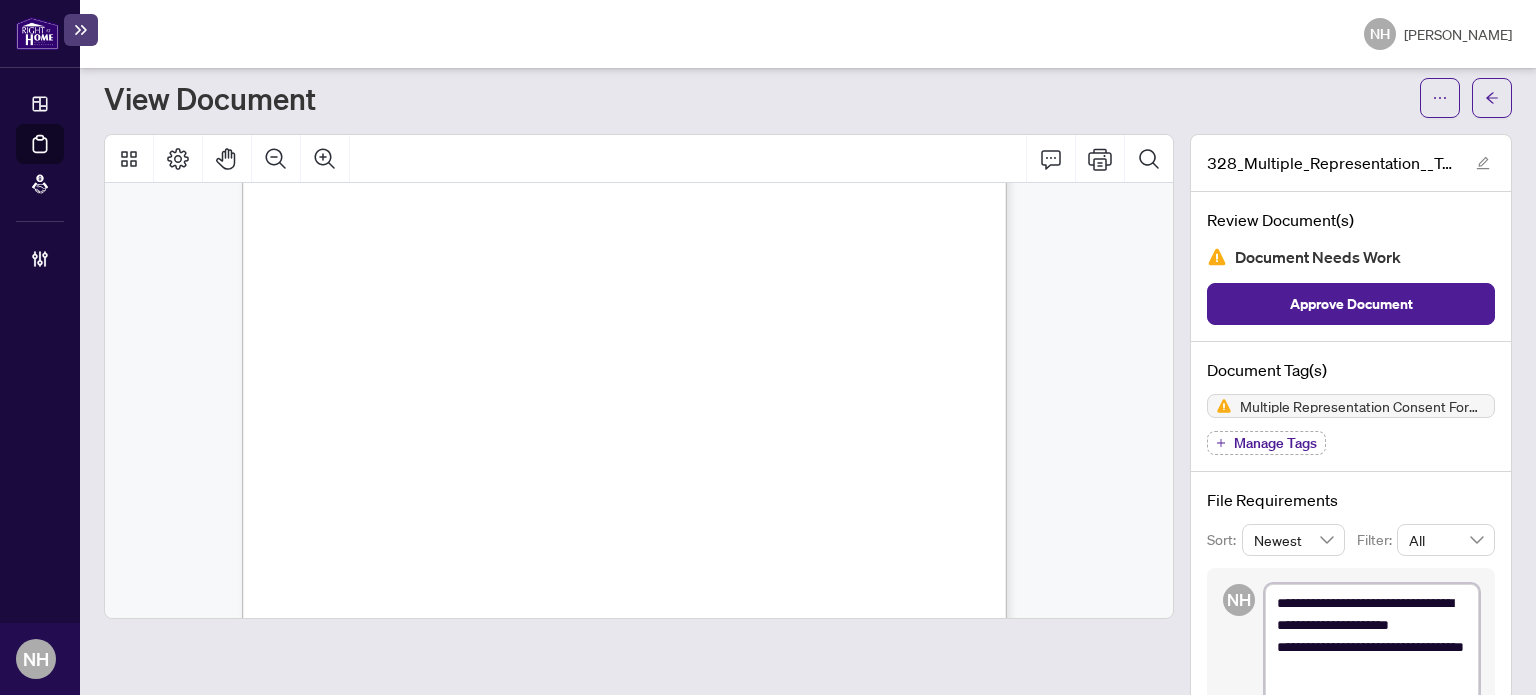 type on "**********" 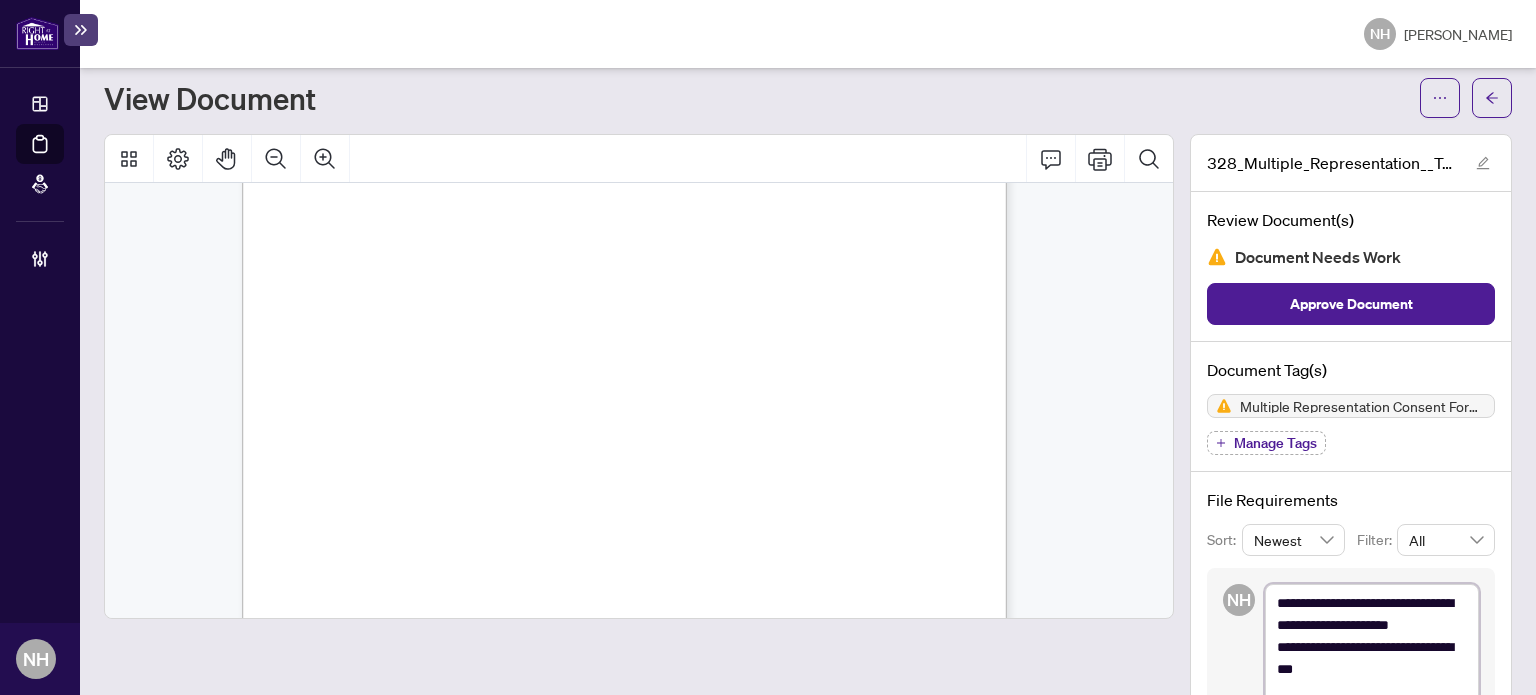 type on "**********" 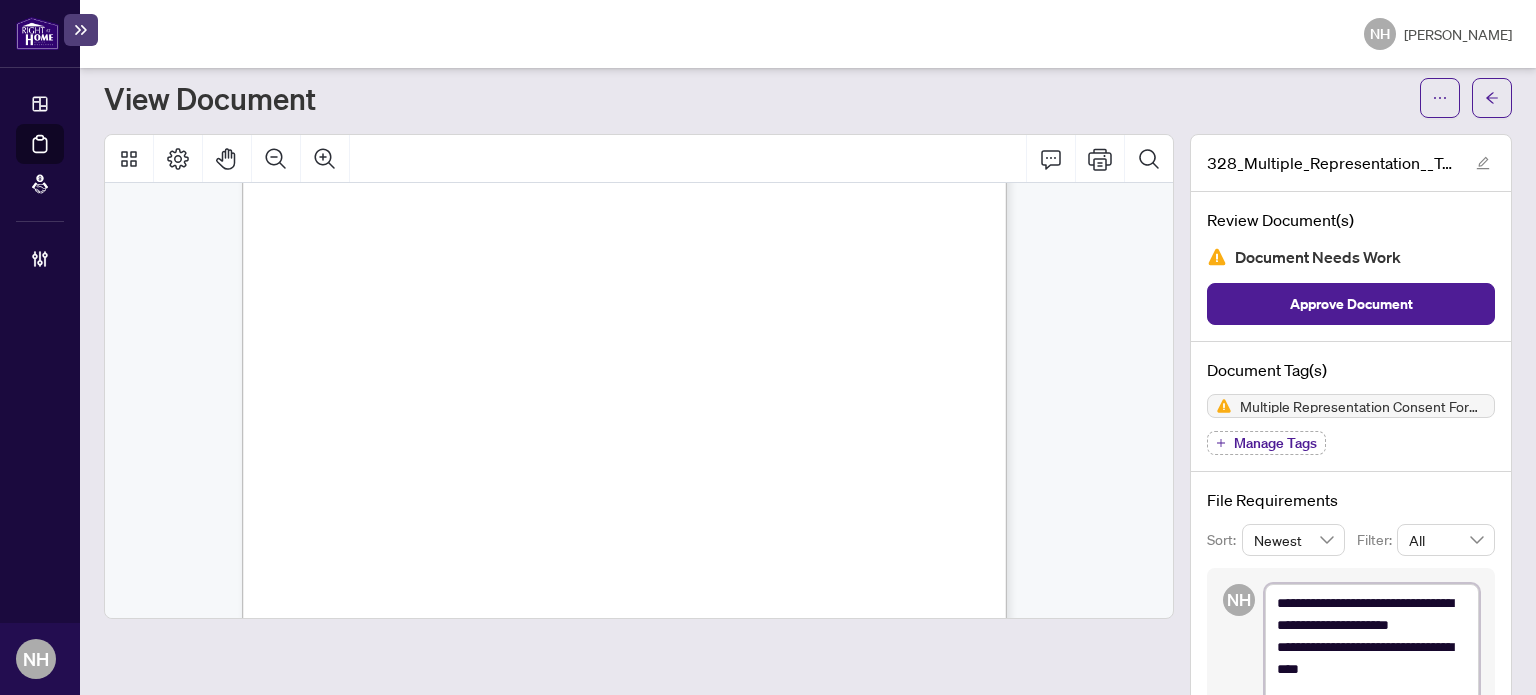 type on "**********" 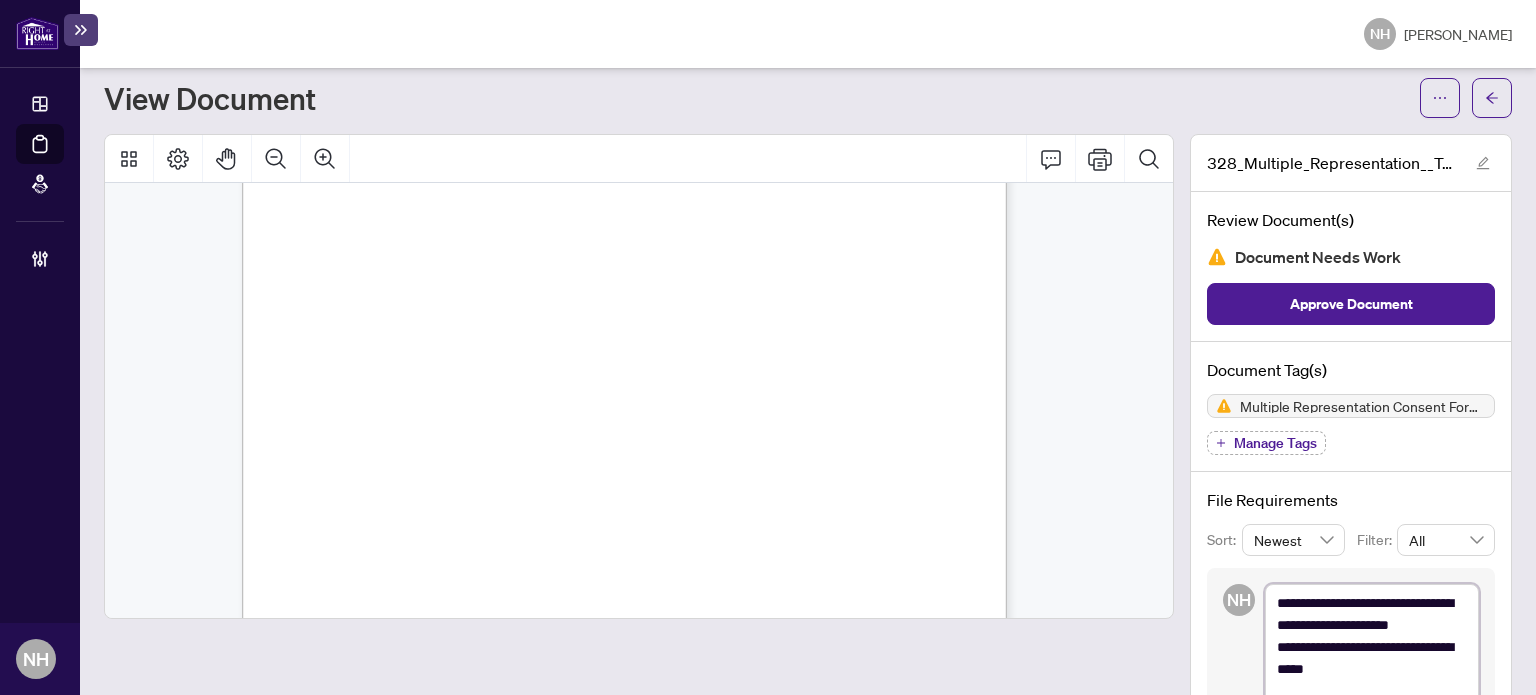 type on "**********" 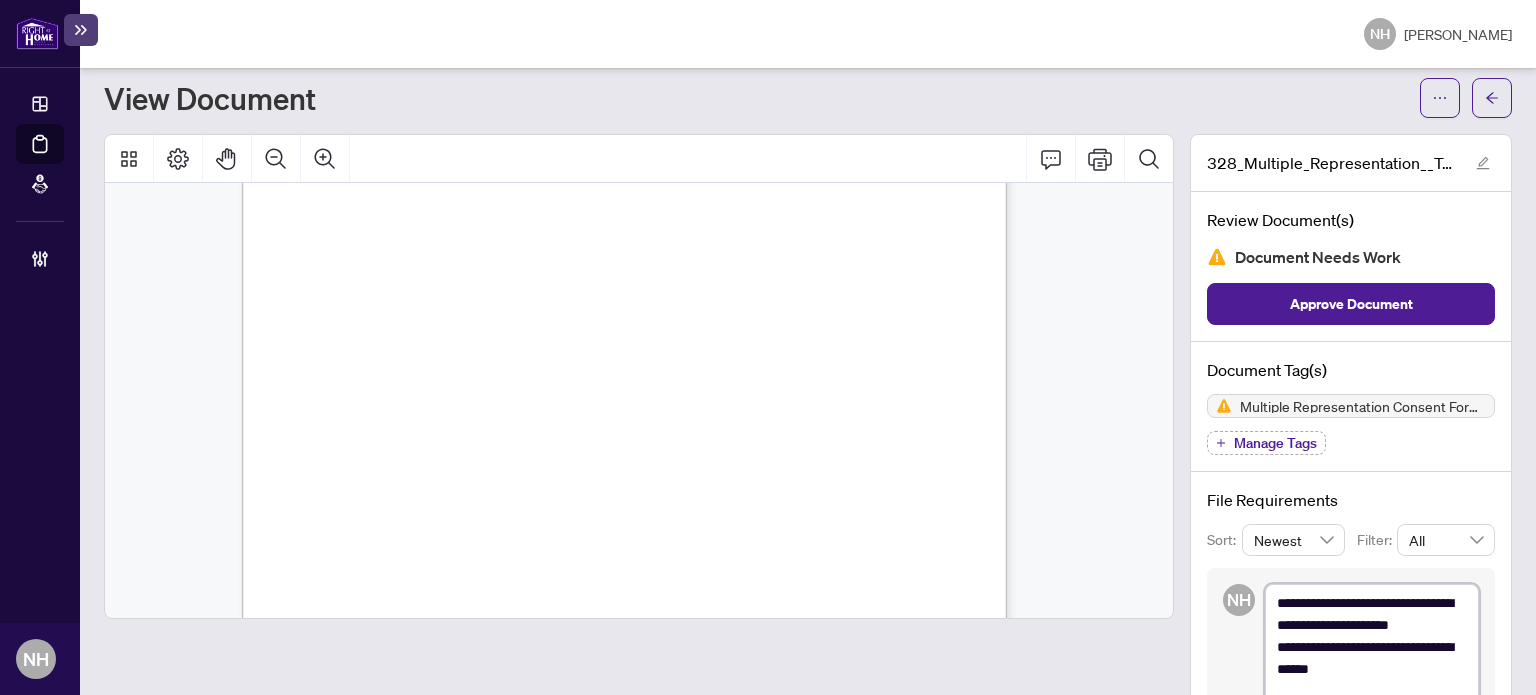 type on "**********" 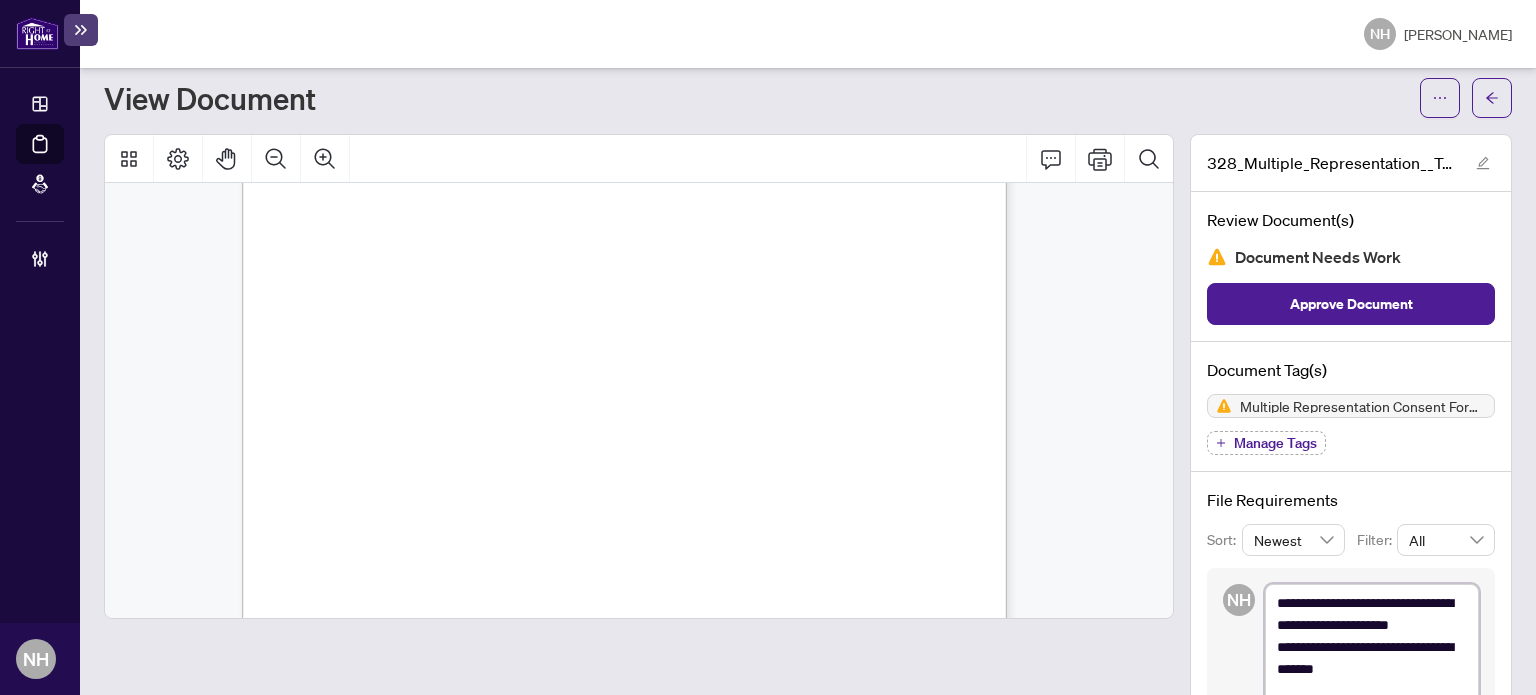type on "**********" 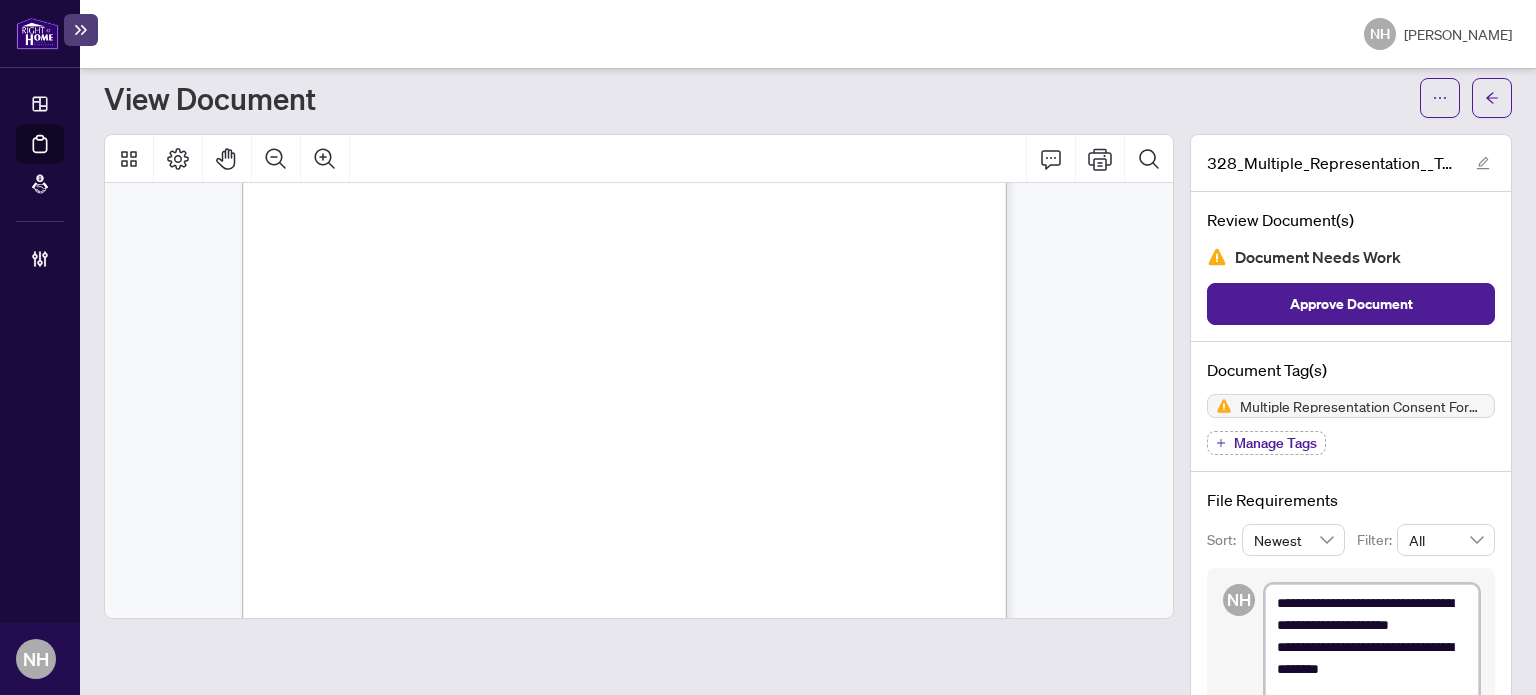 type on "**********" 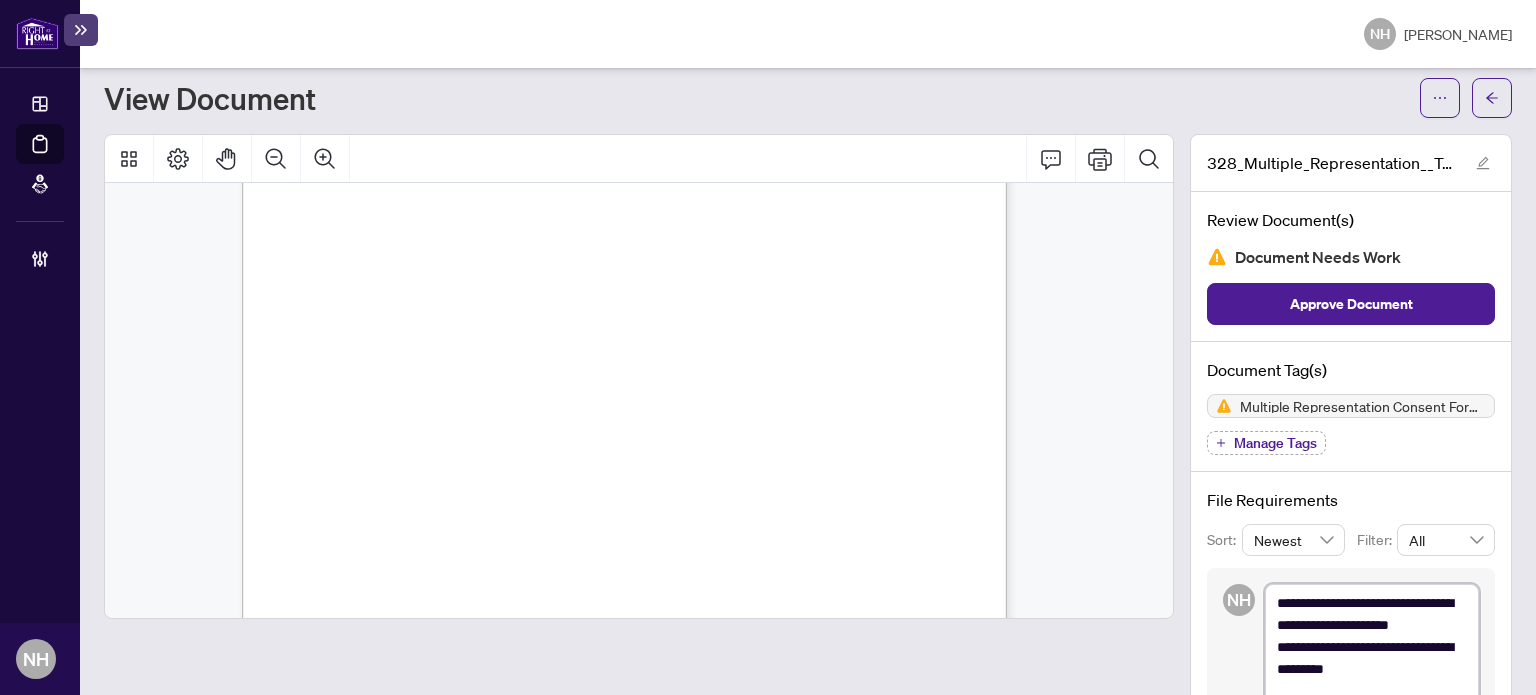 type on "**********" 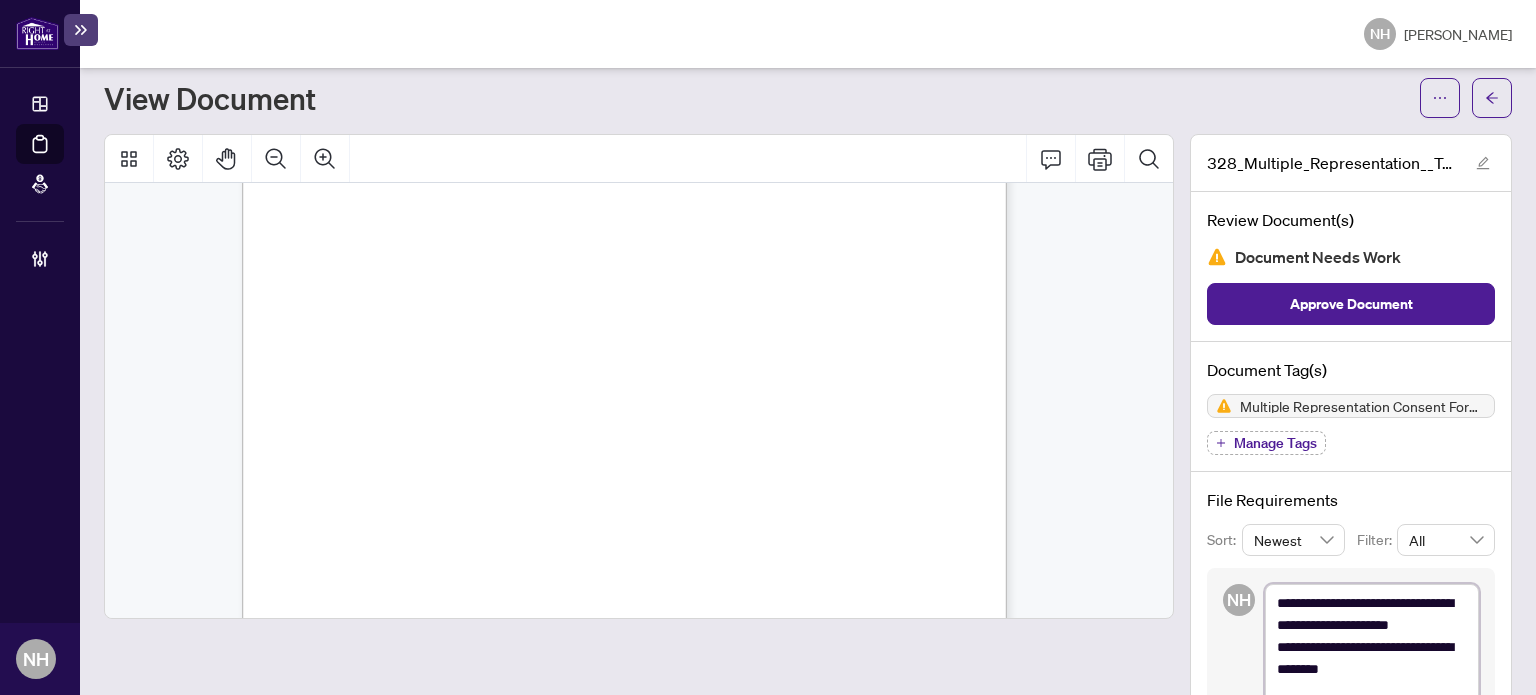 type on "**********" 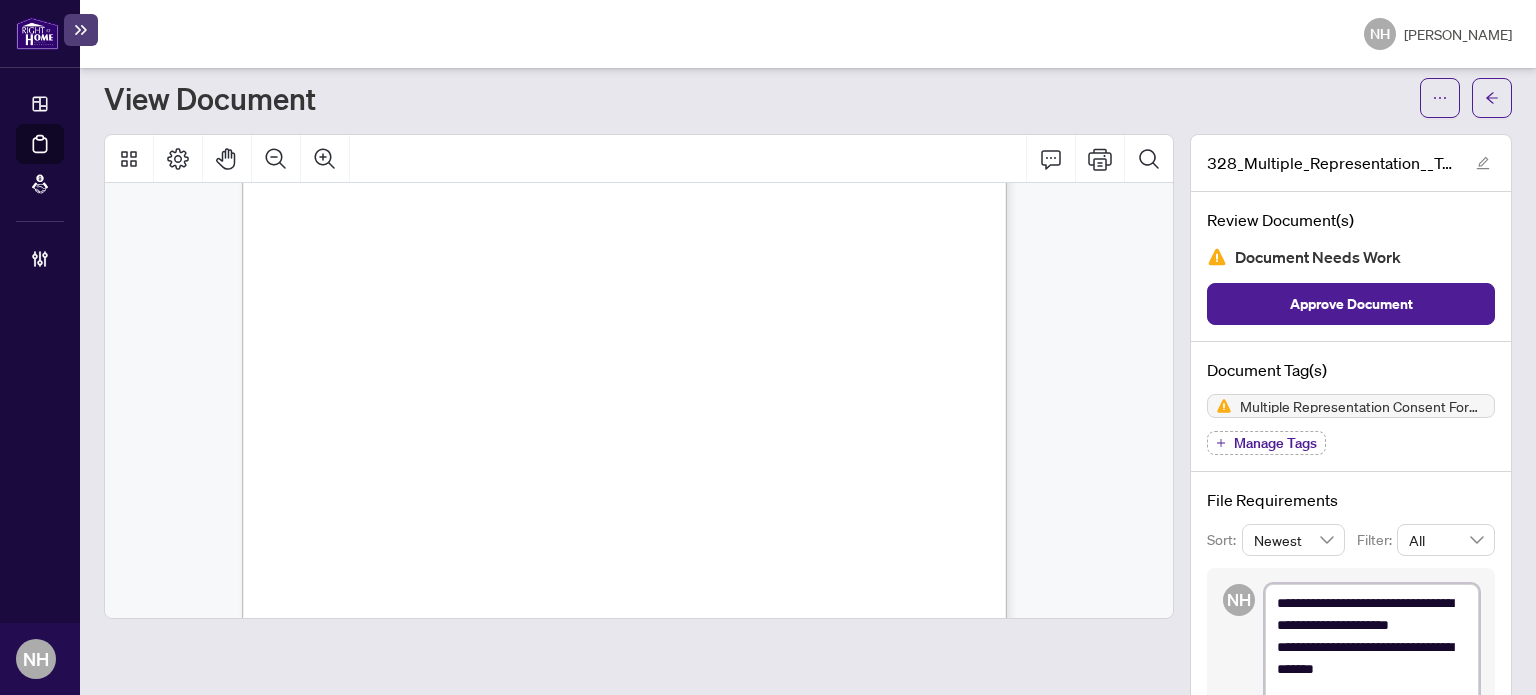 type on "**********" 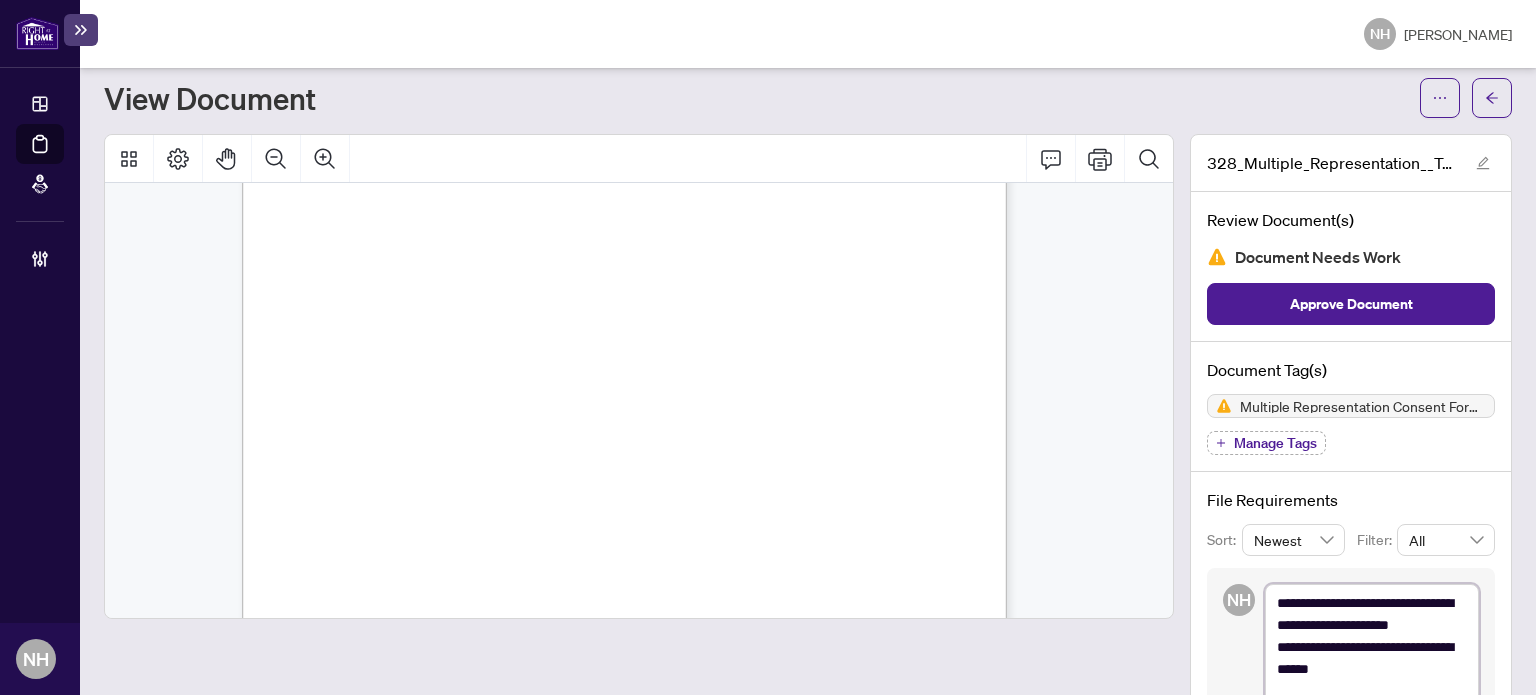 type on "**********" 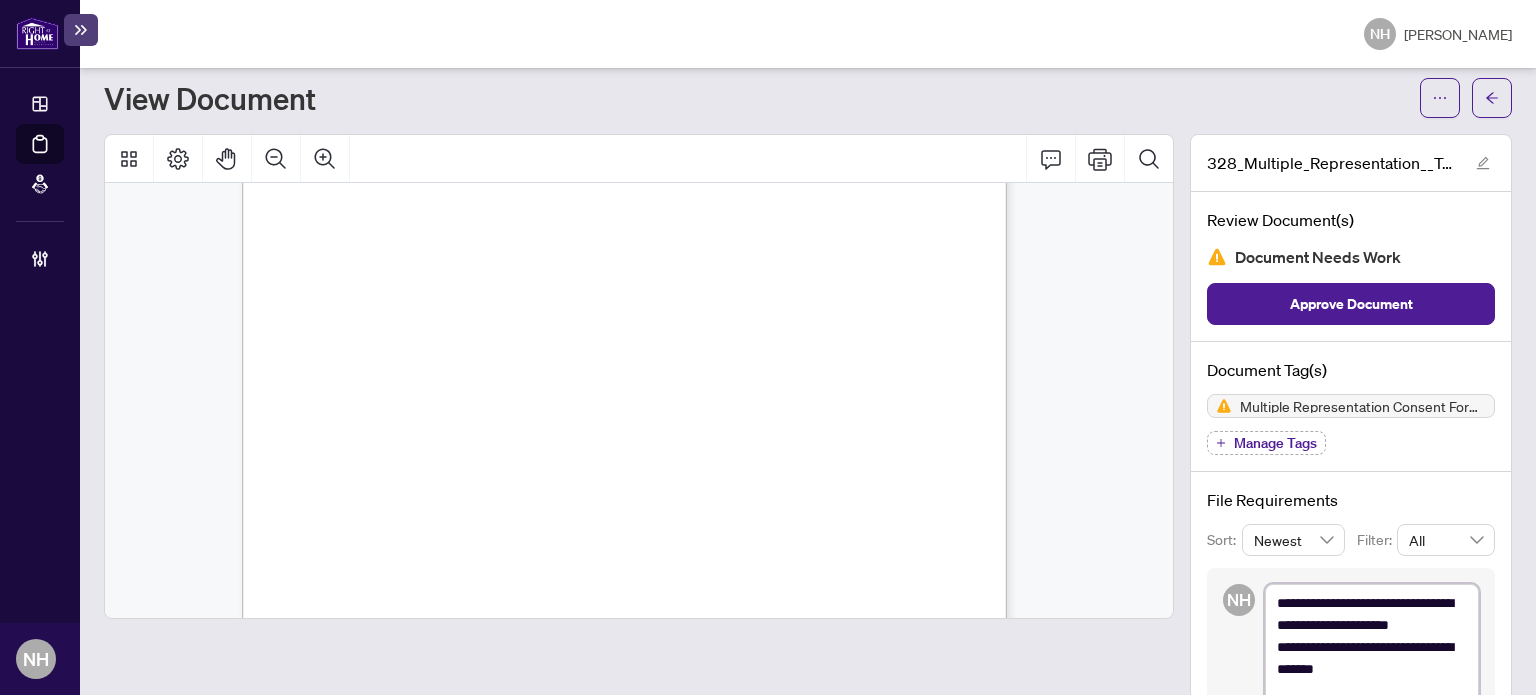 type on "**********" 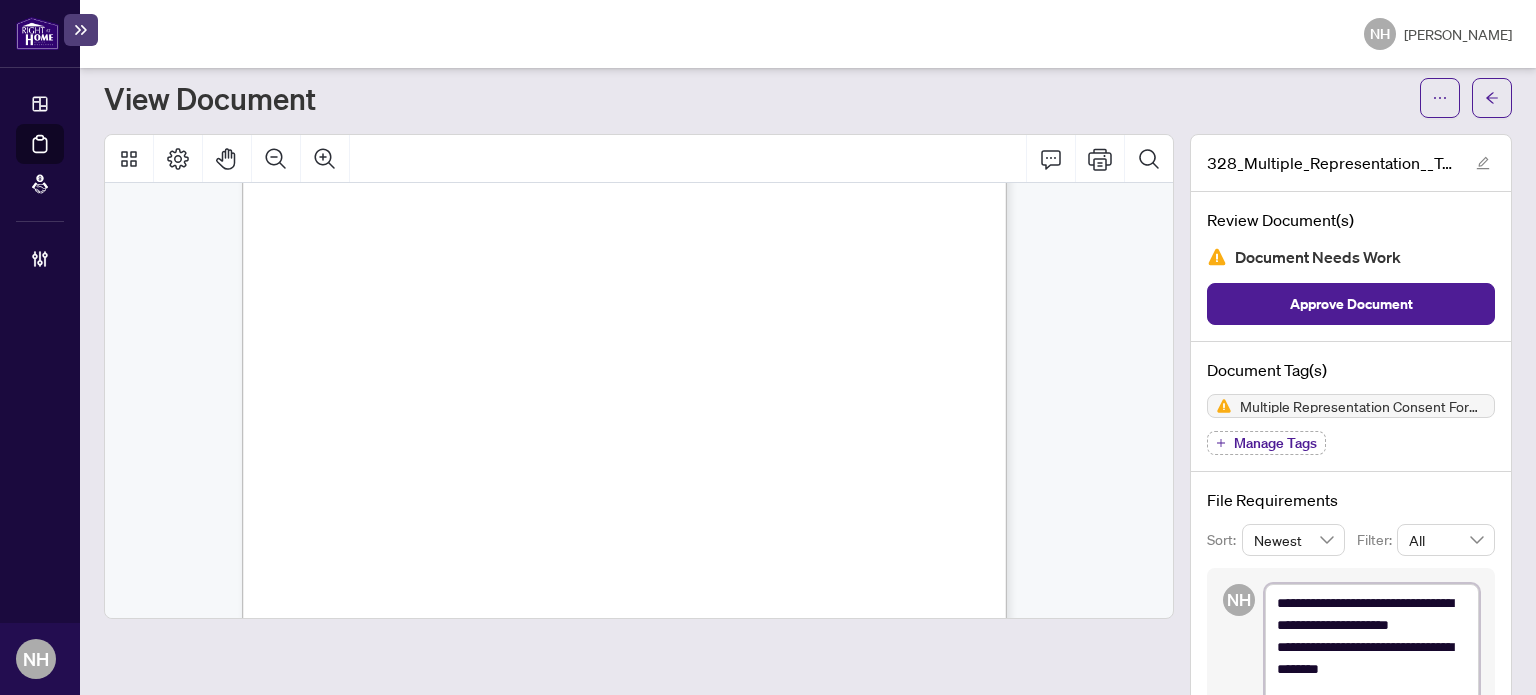 type on "**********" 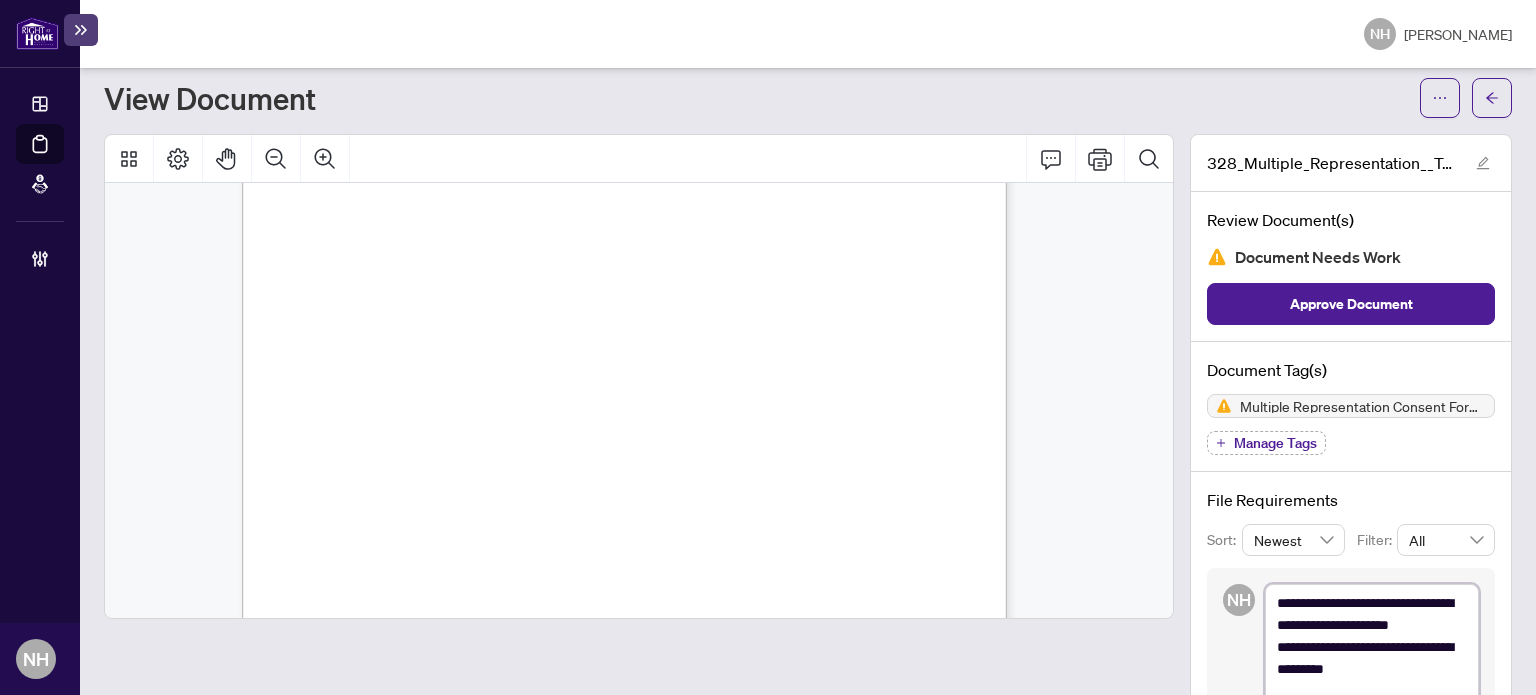 type on "**********" 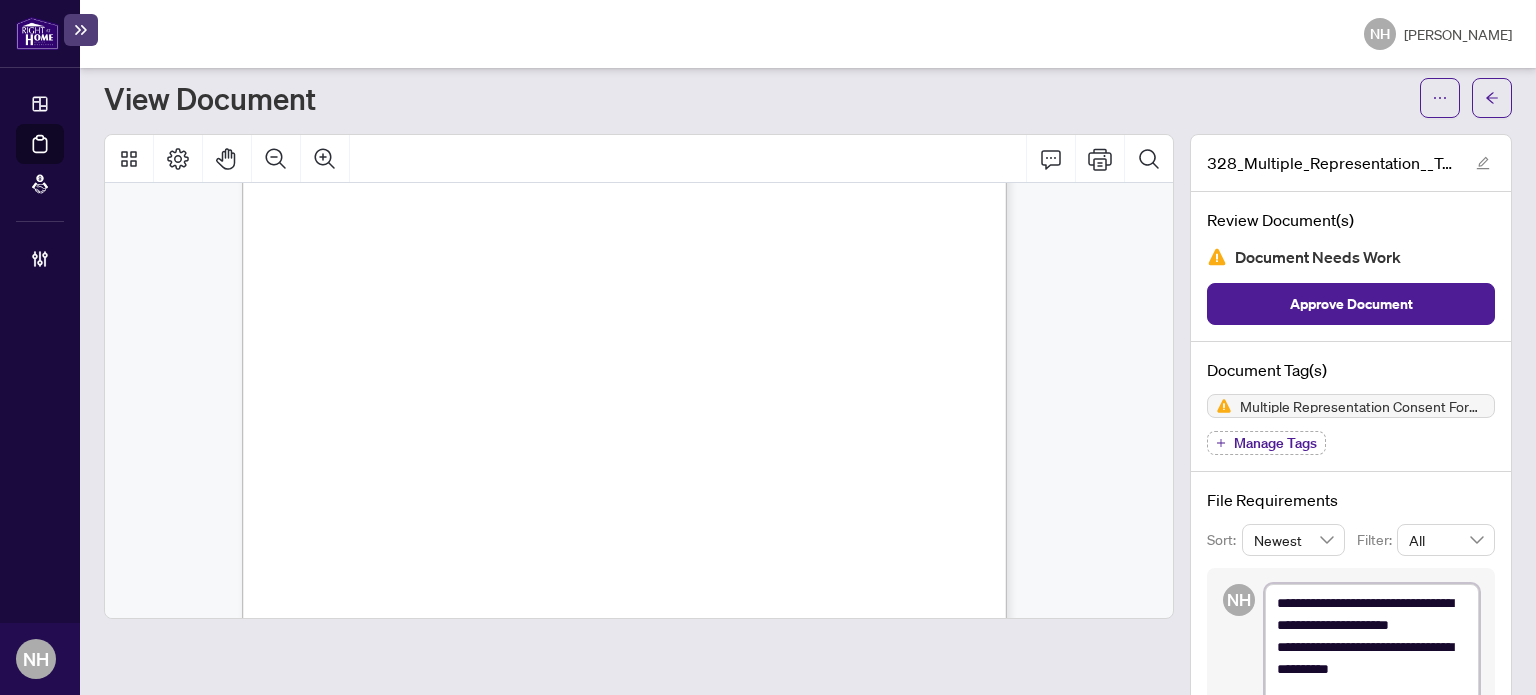 type on "**********" 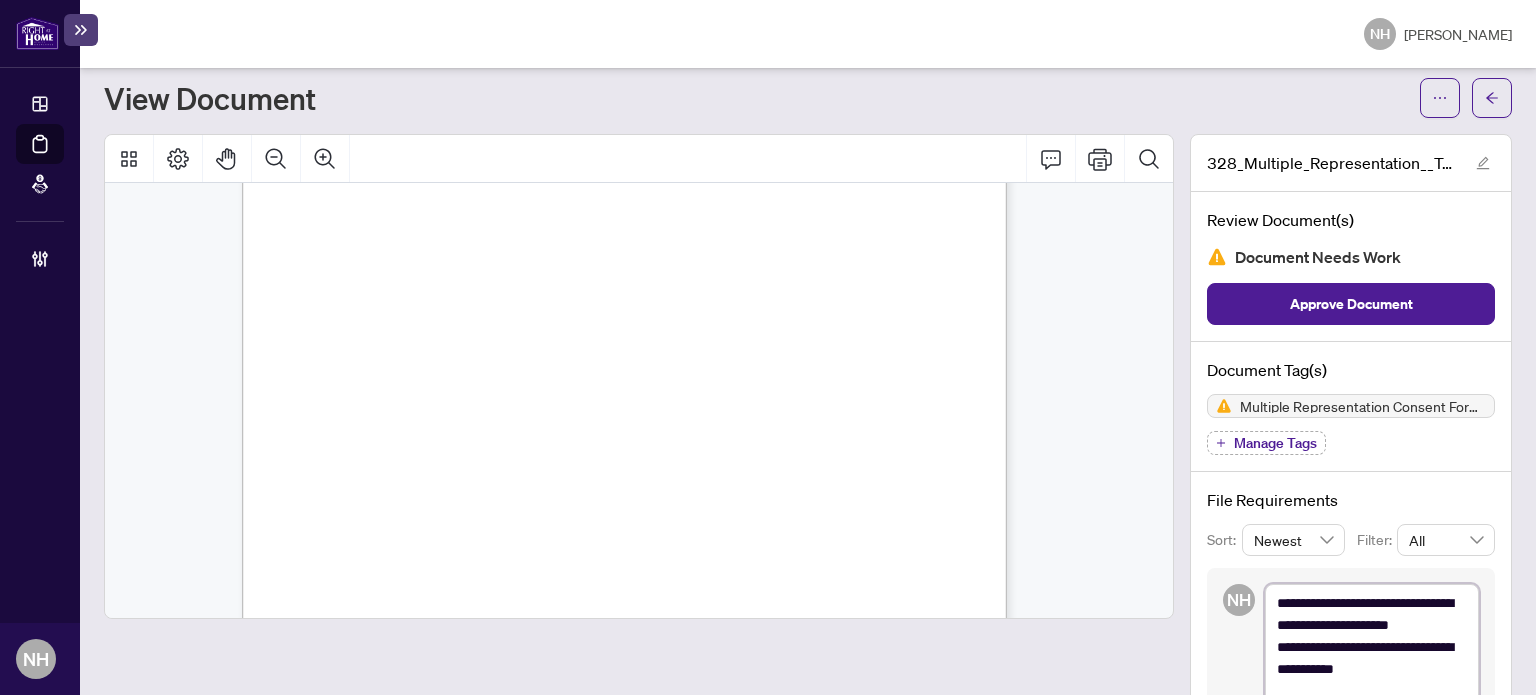 type on "**********" 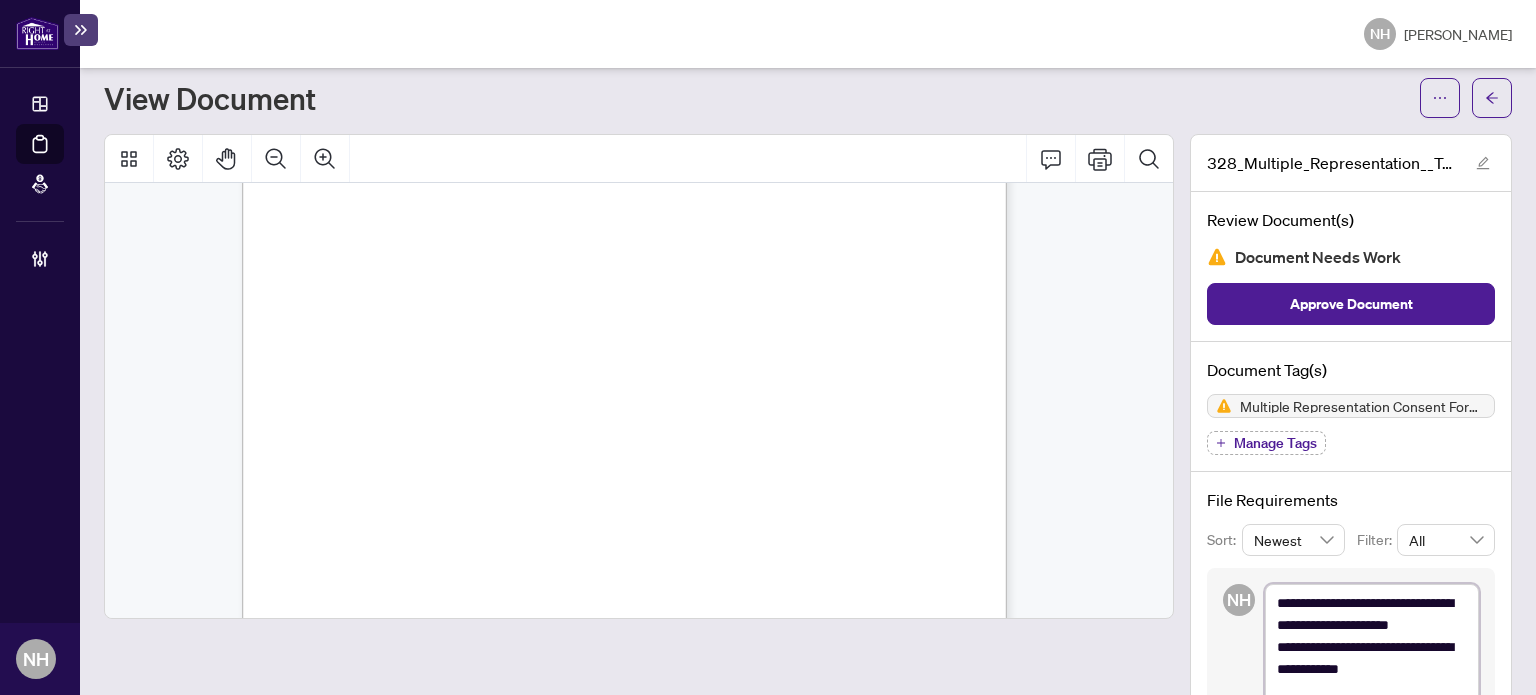 type on "**********" 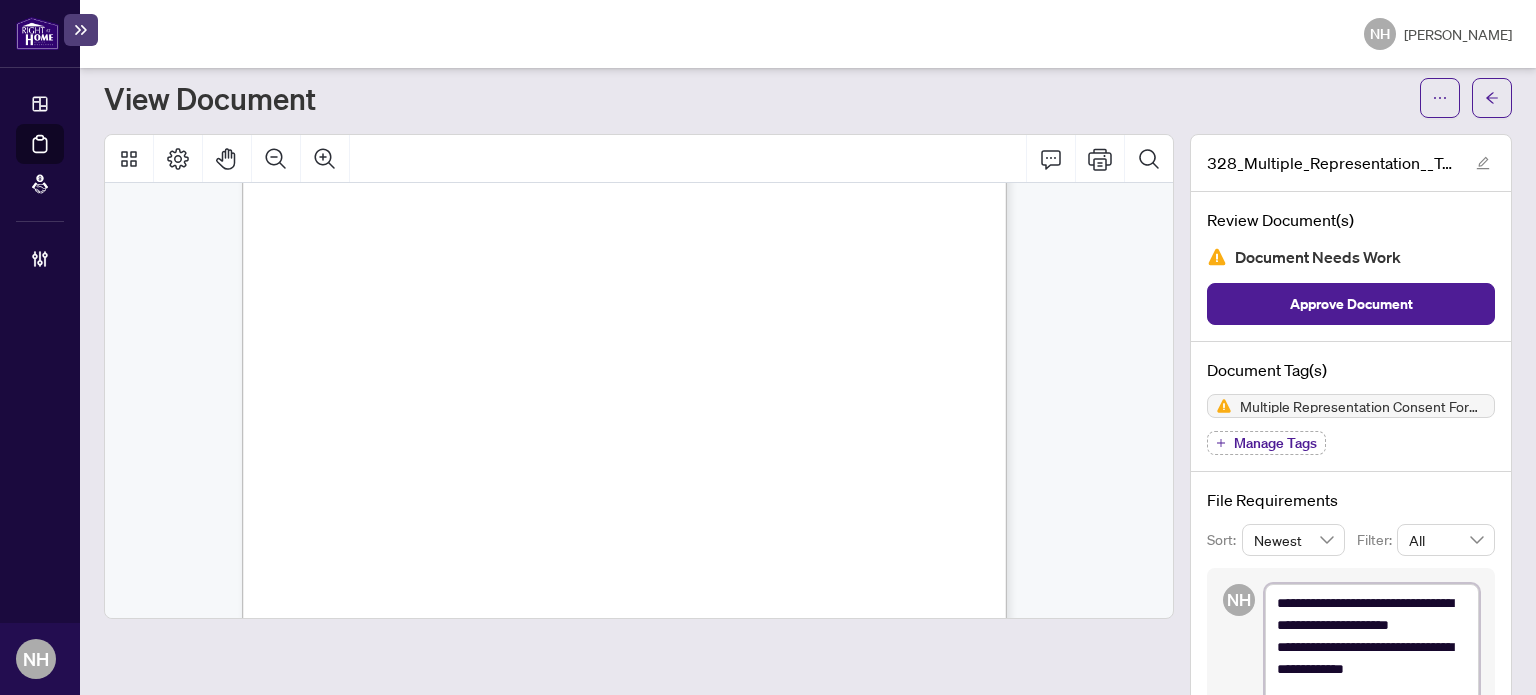 type on "**********" 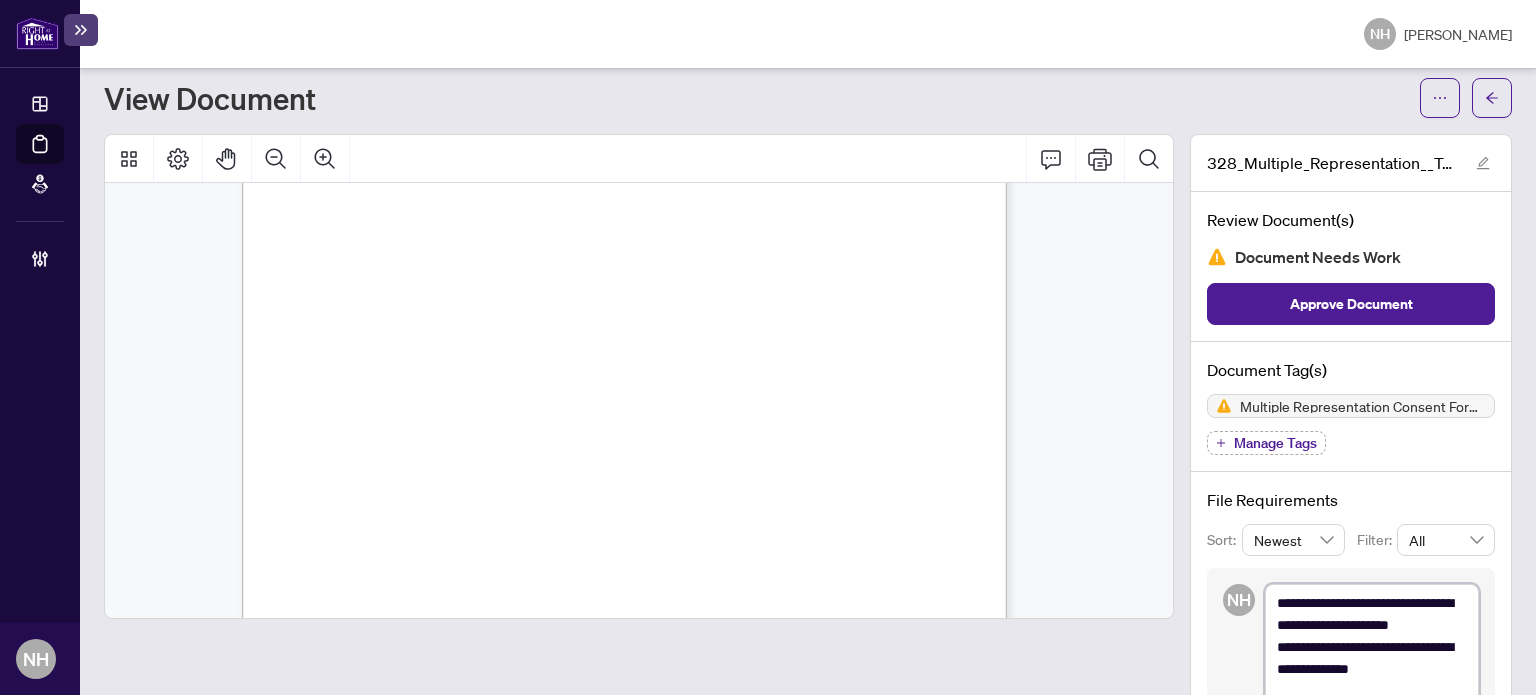 type on "**********" 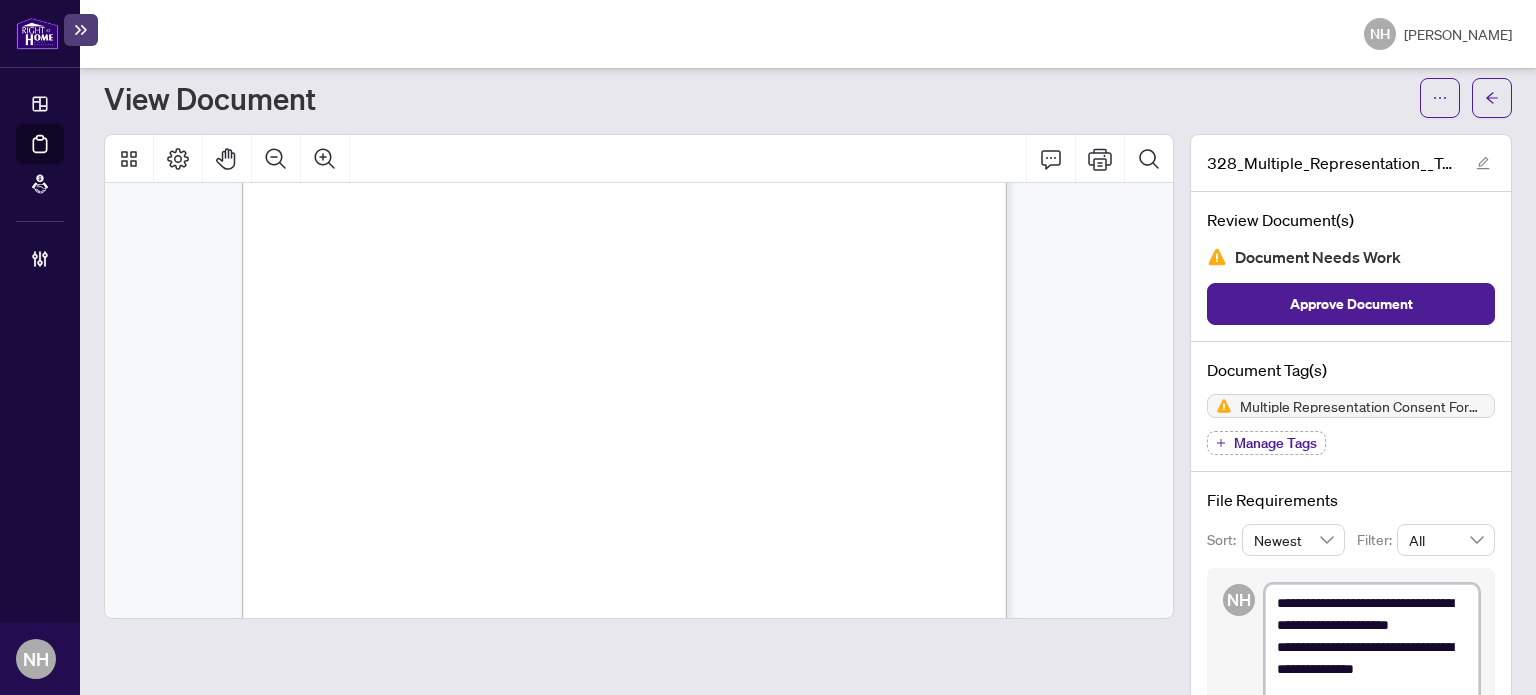 type on "**********" 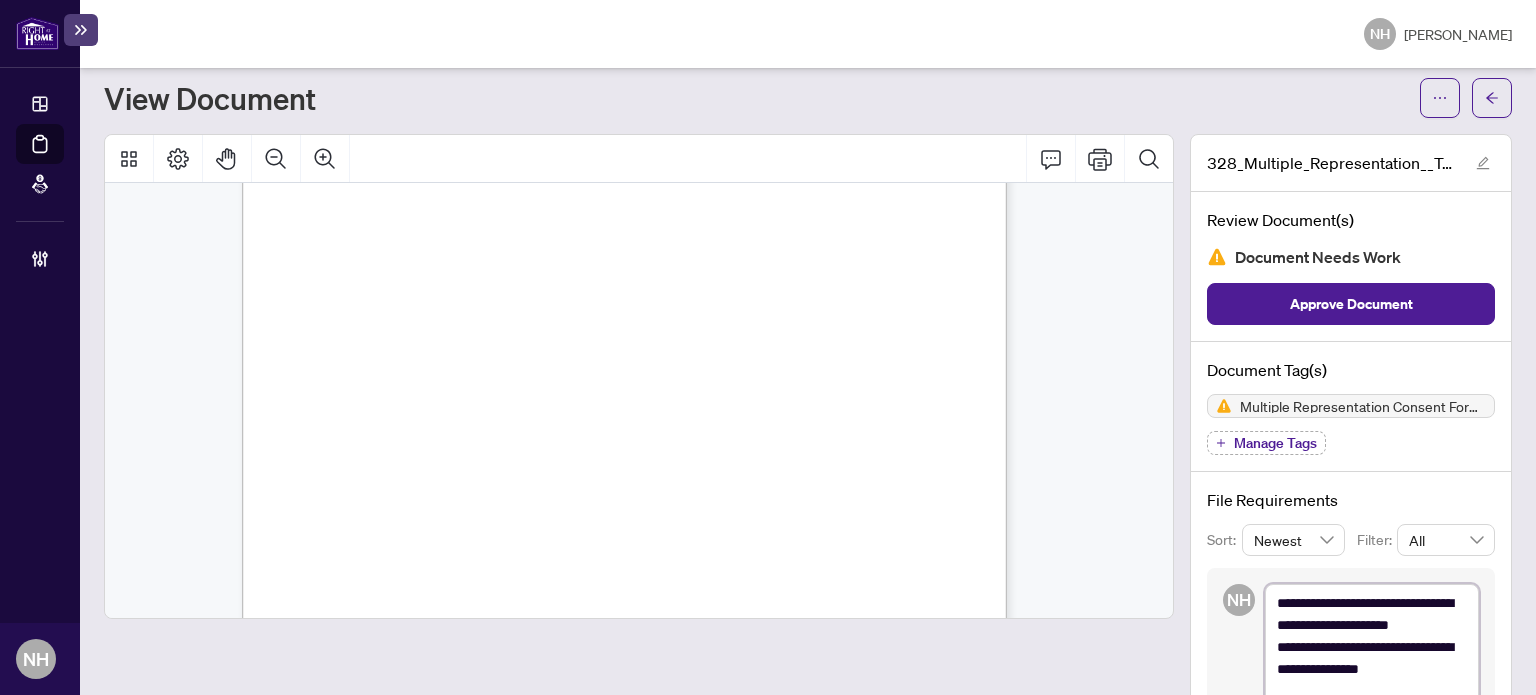 type on "**********" 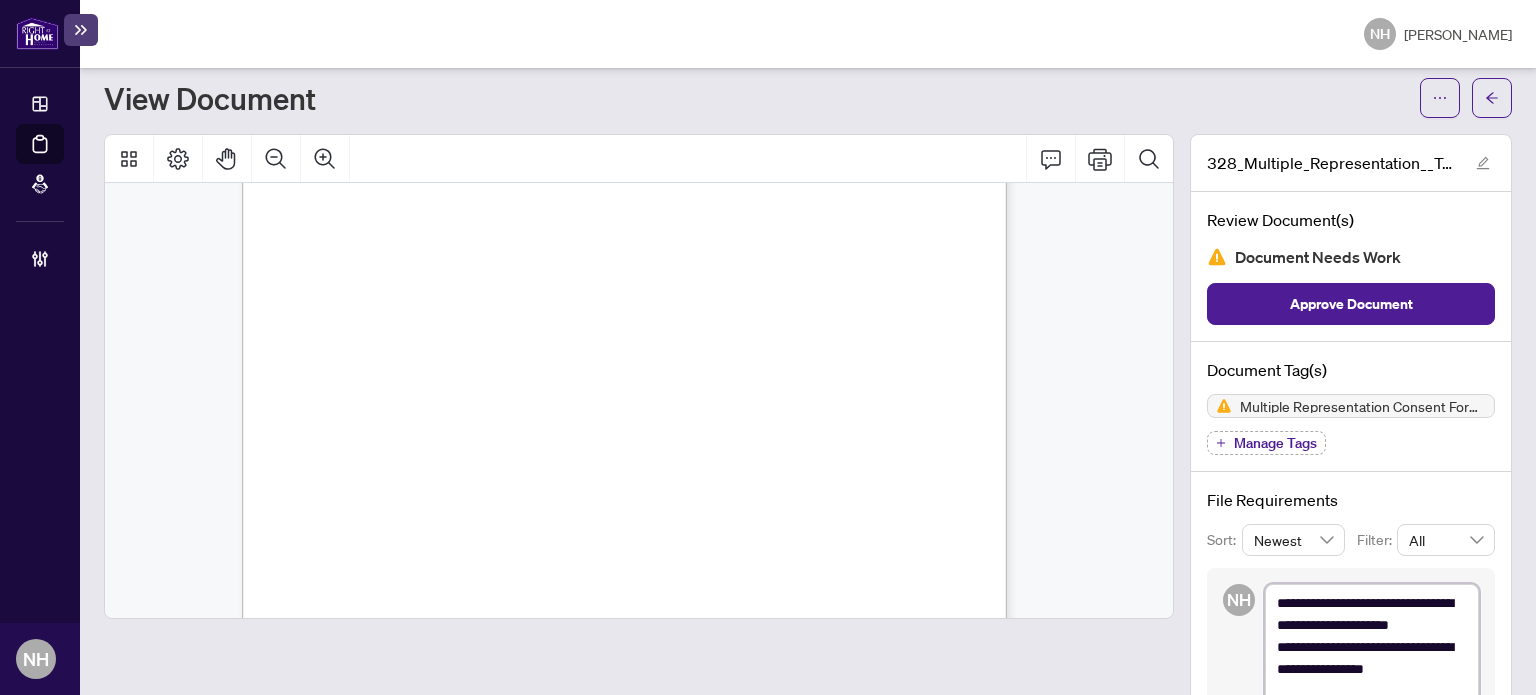 type on "**********" 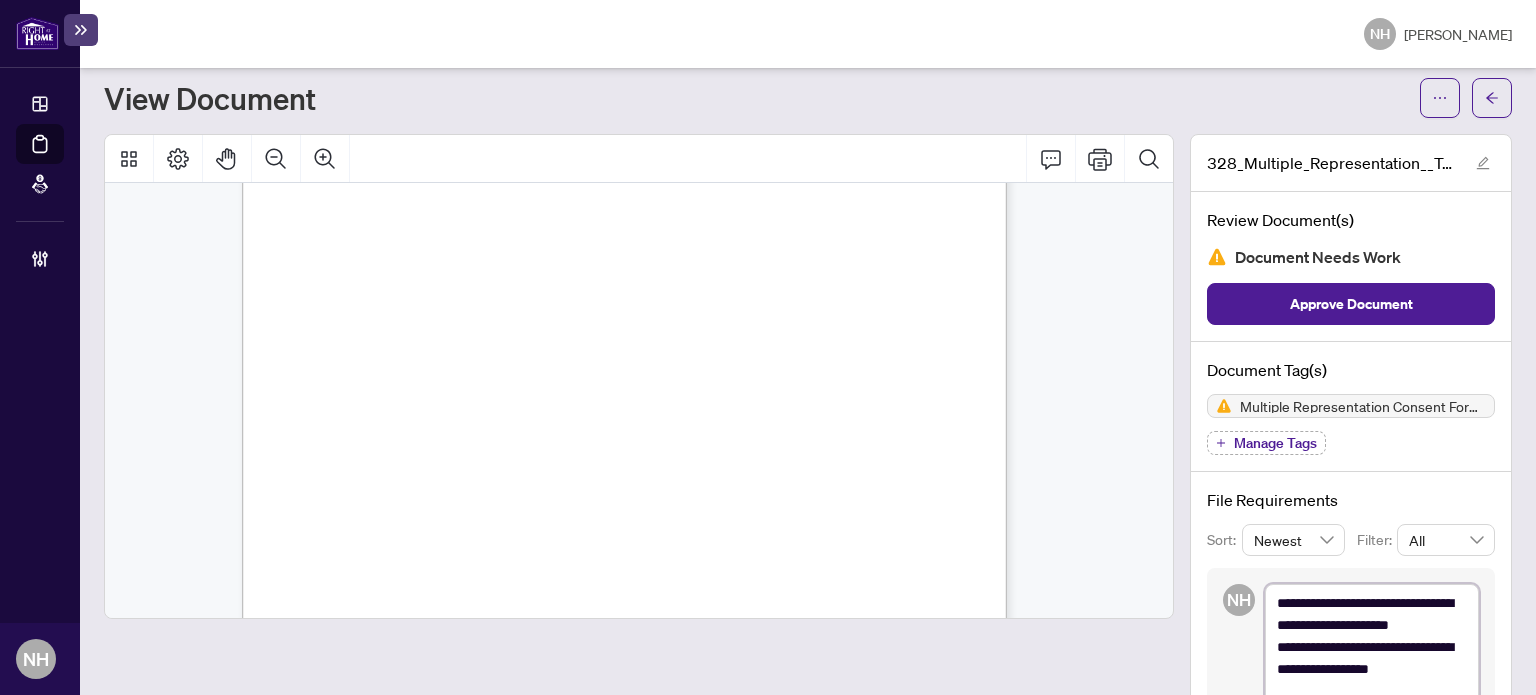 type on "**********" 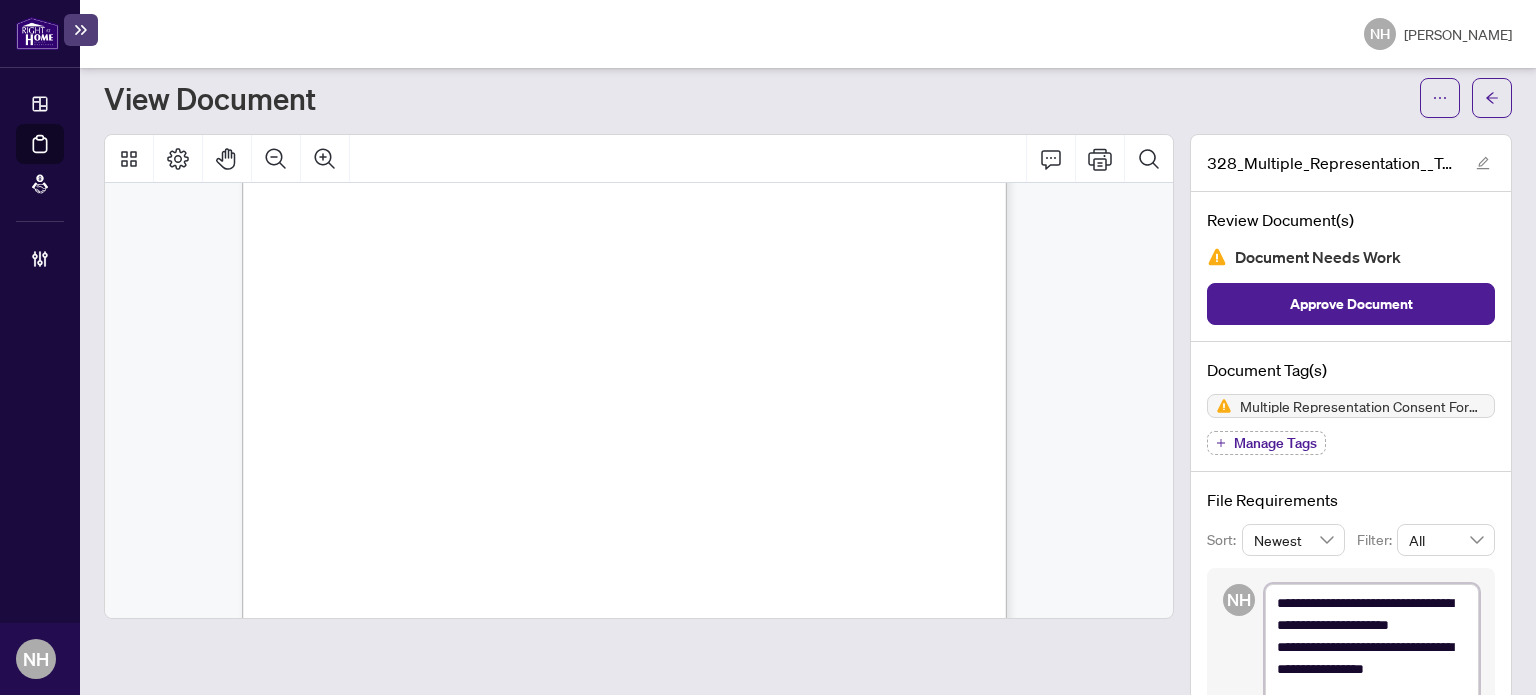 type on "**********" 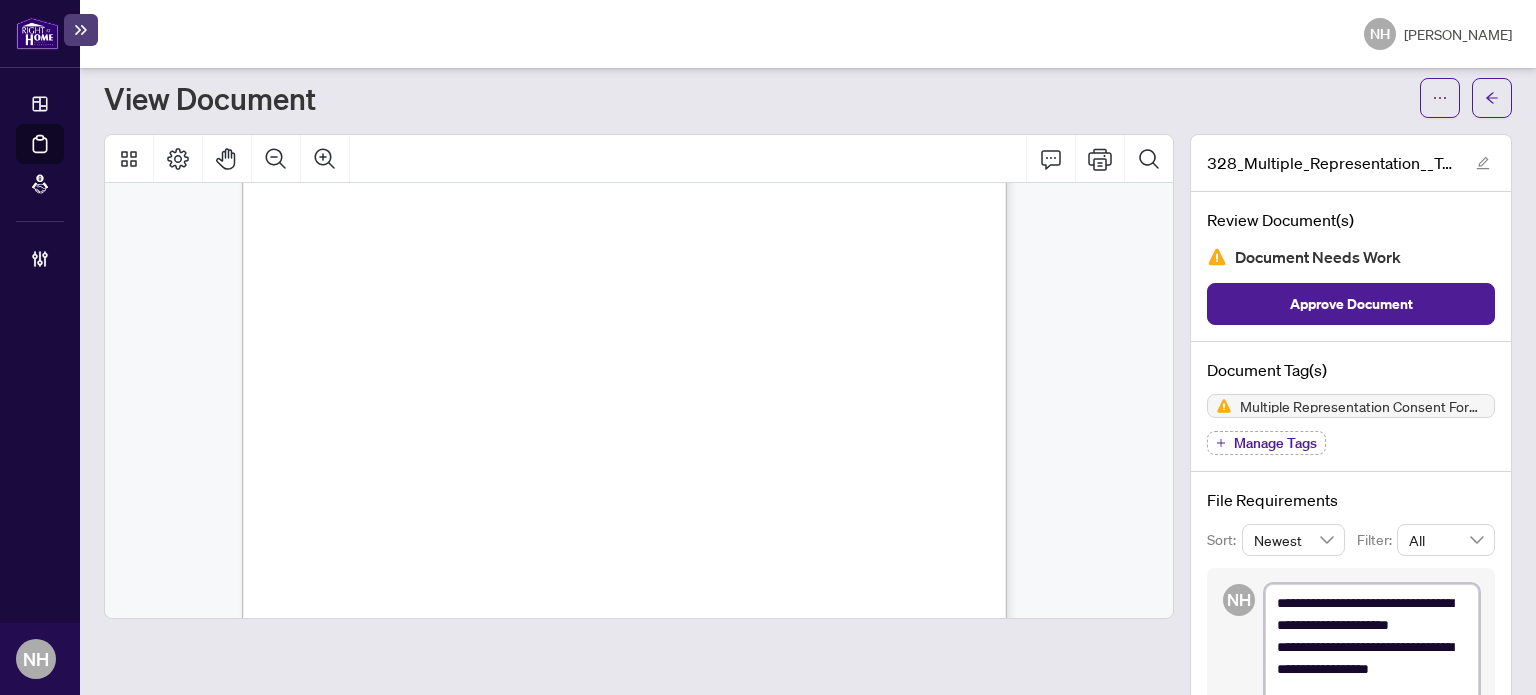 type on "**********" 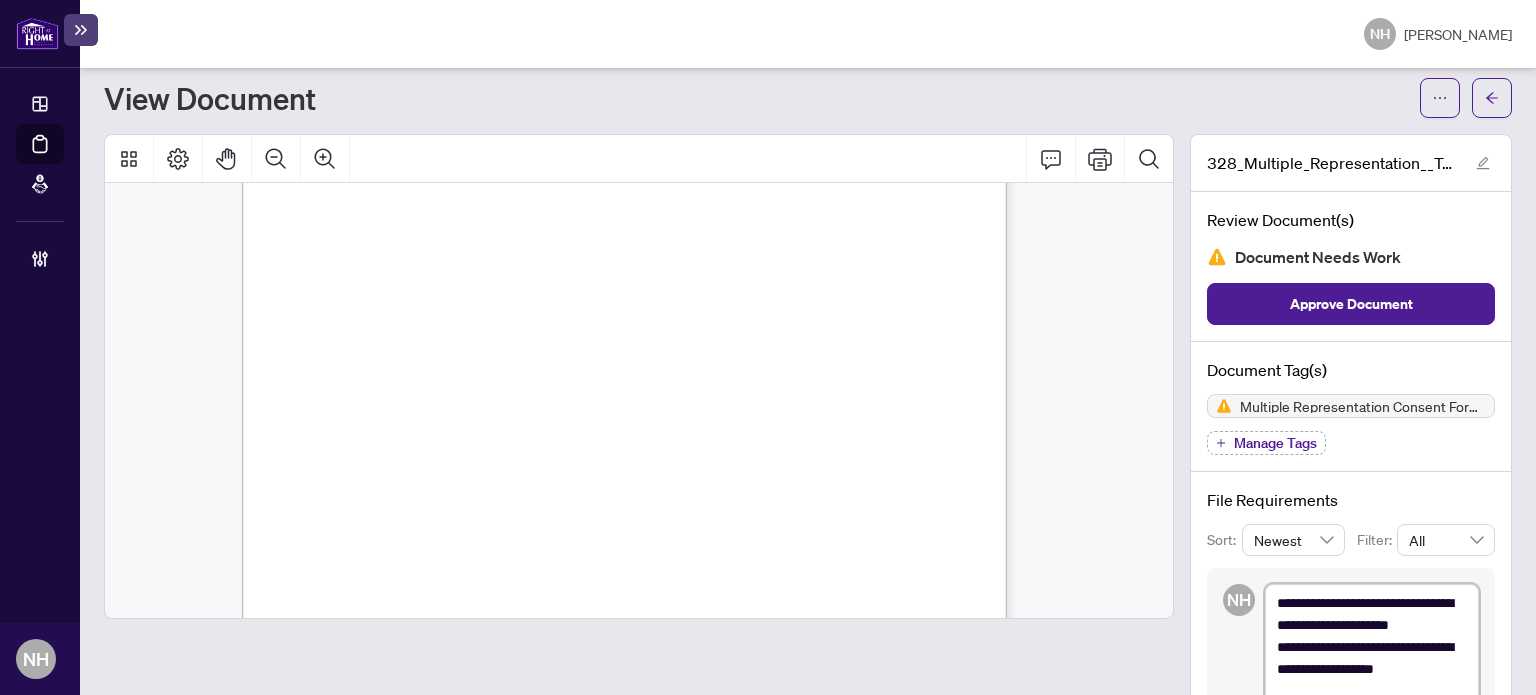 type on "**********" 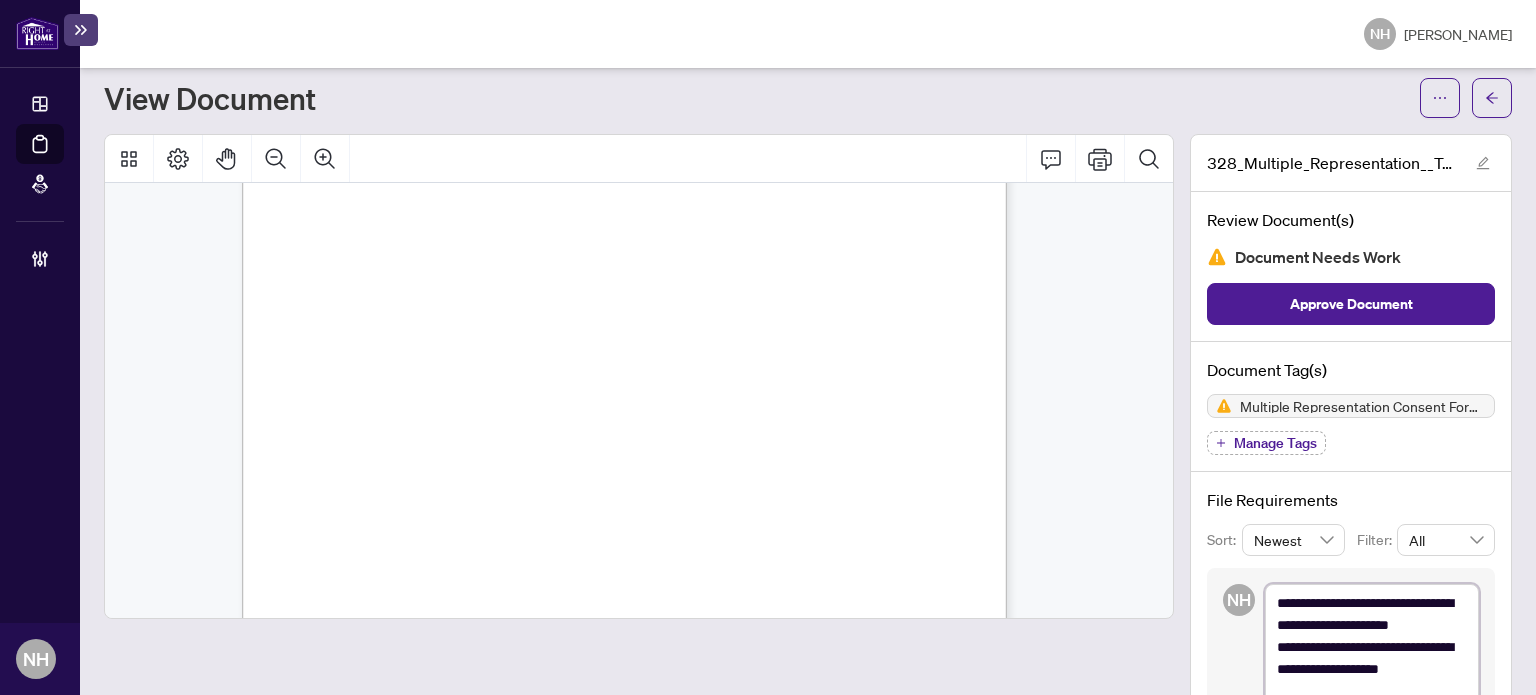 type on "**********" 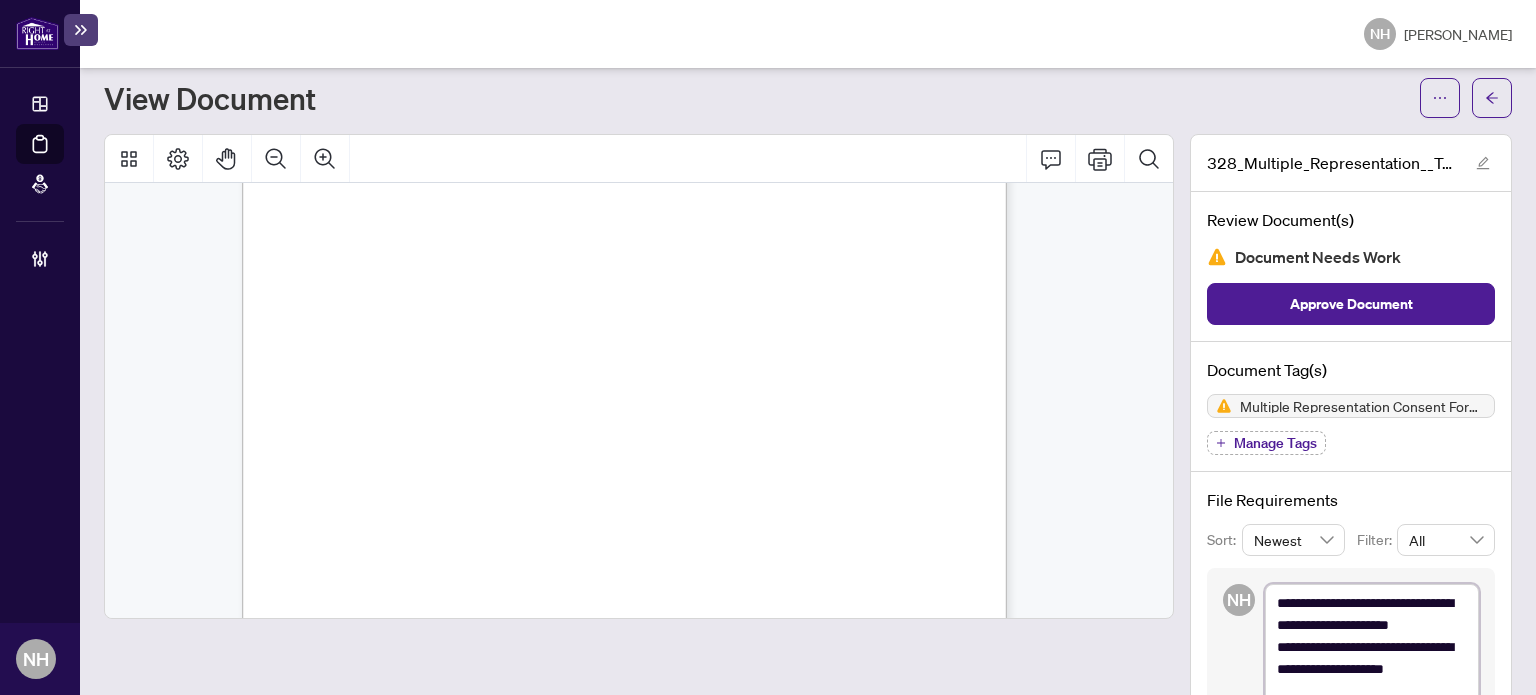 type on "**********" 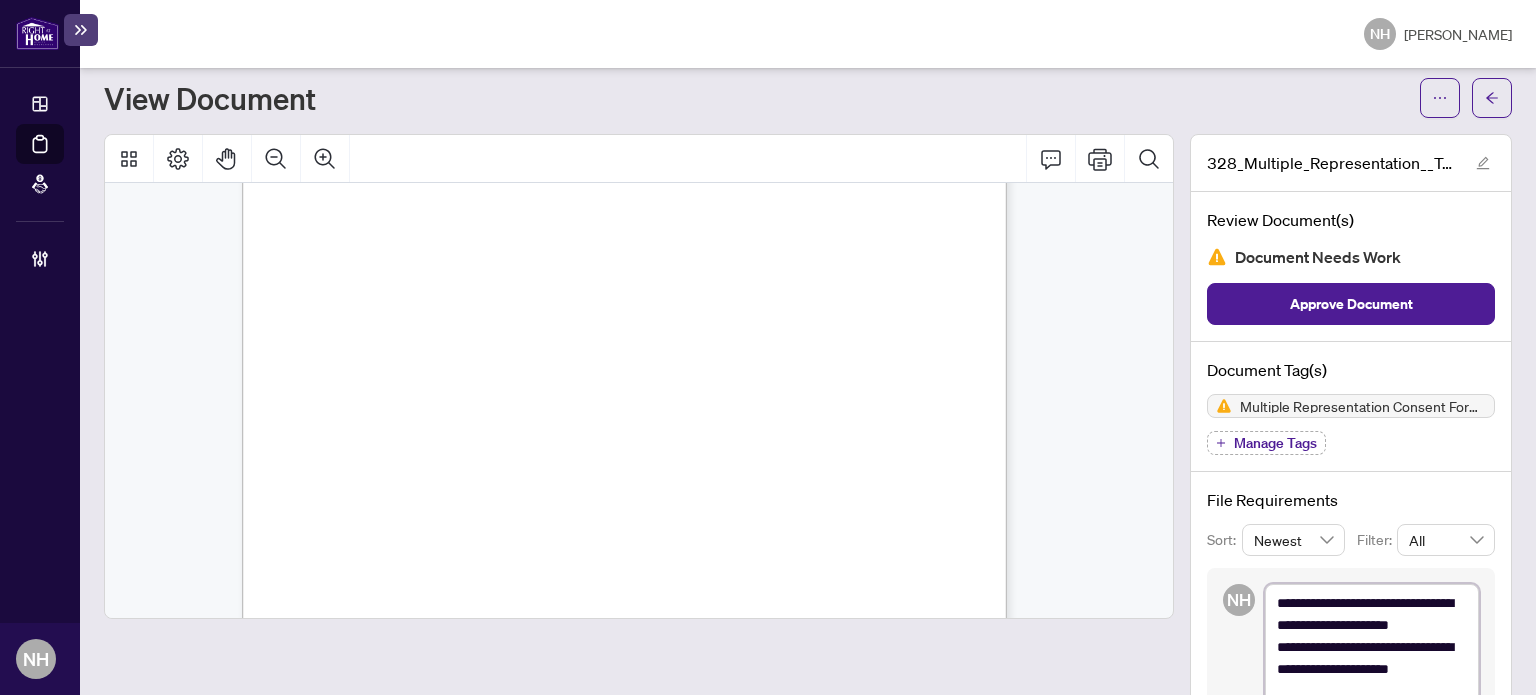 type on "**********" 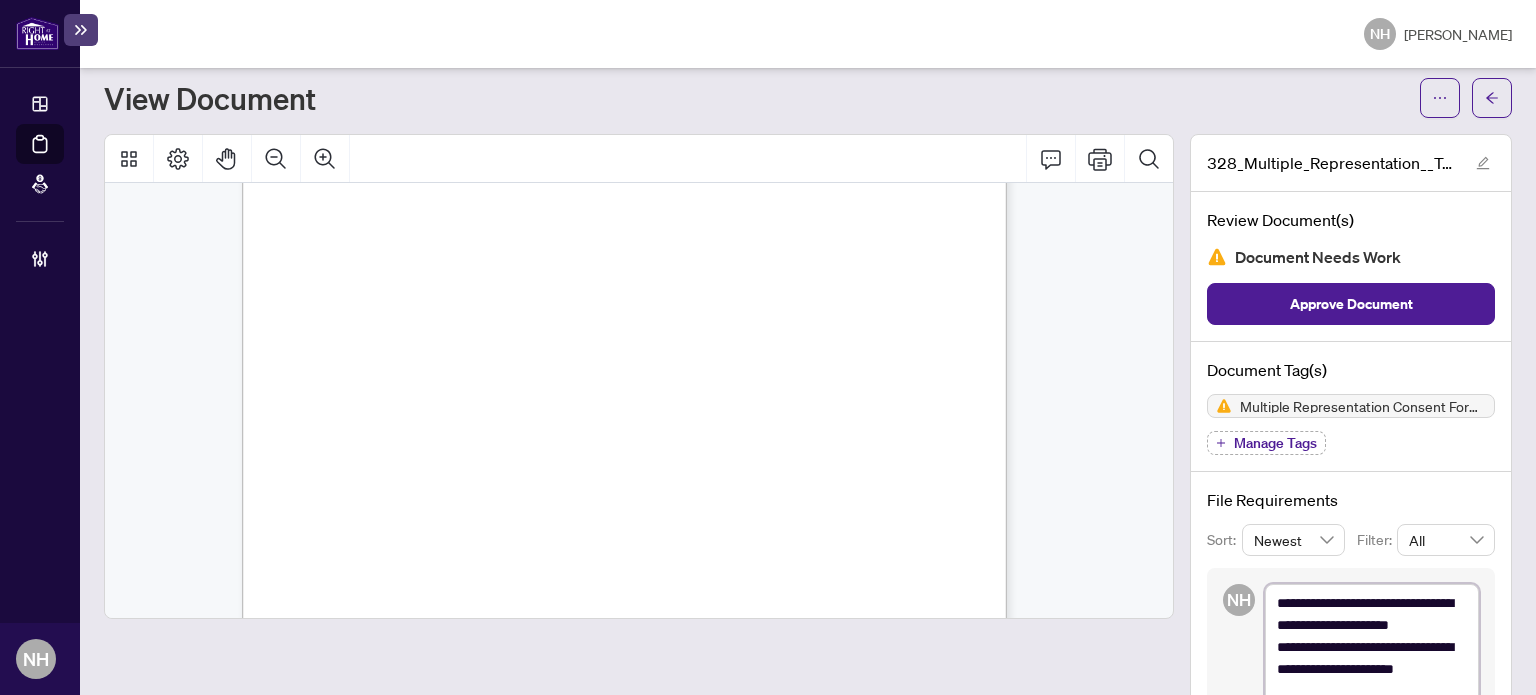 type on "**********" 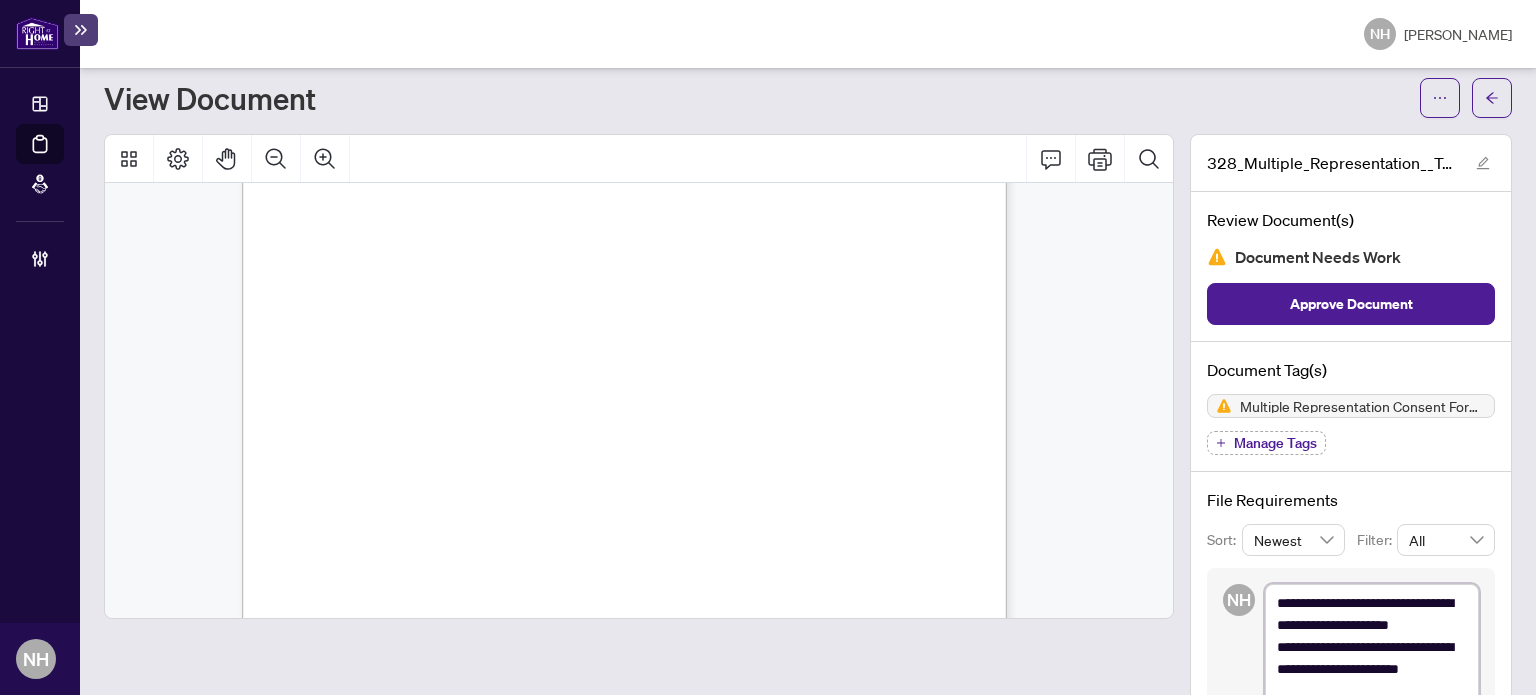 type on "**********" 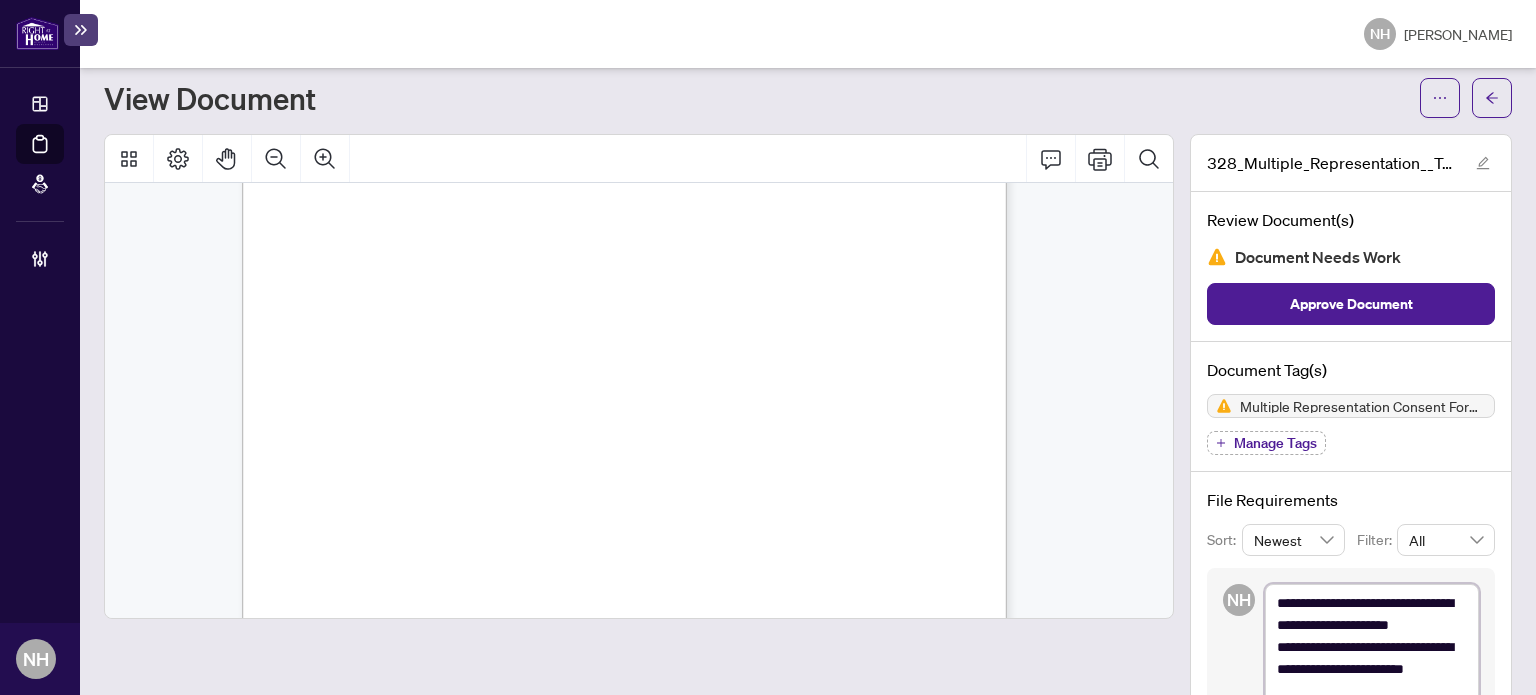 type on "**********" 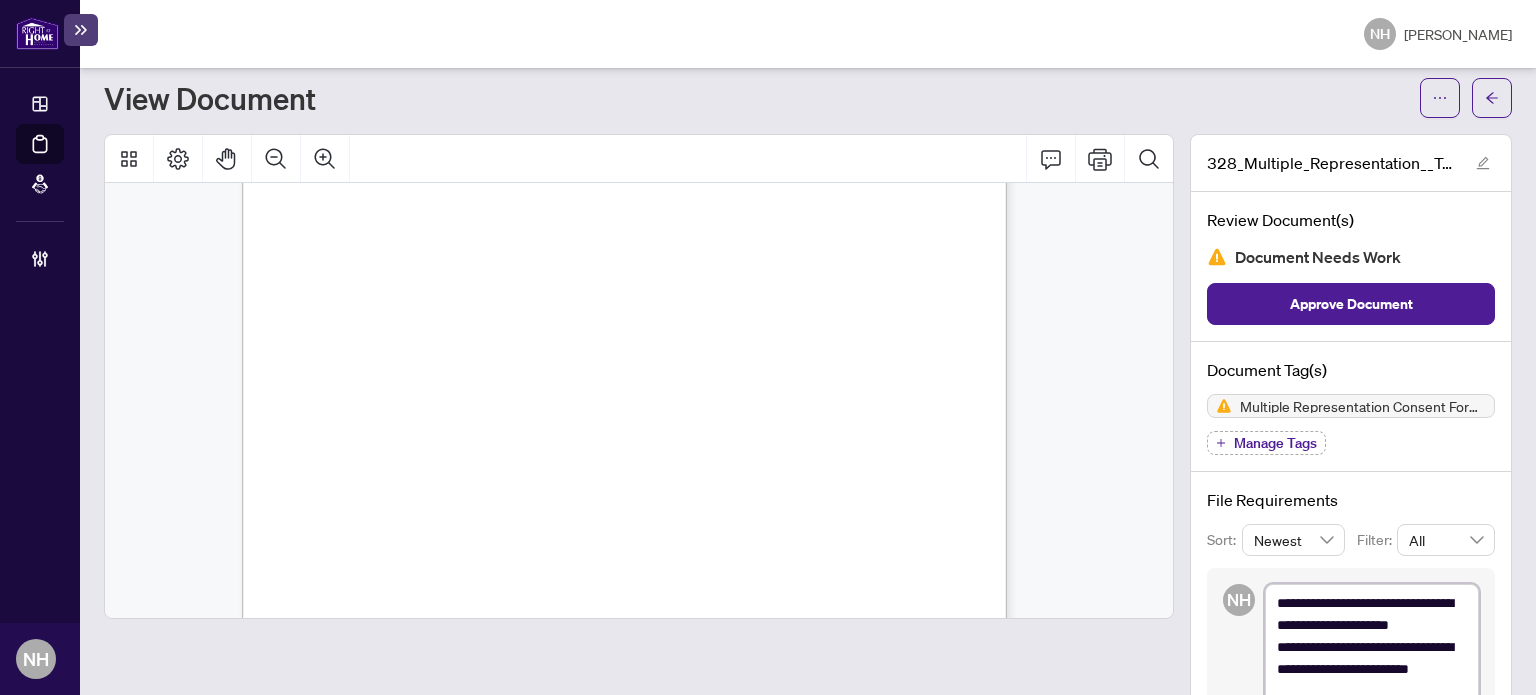 type on "**********" 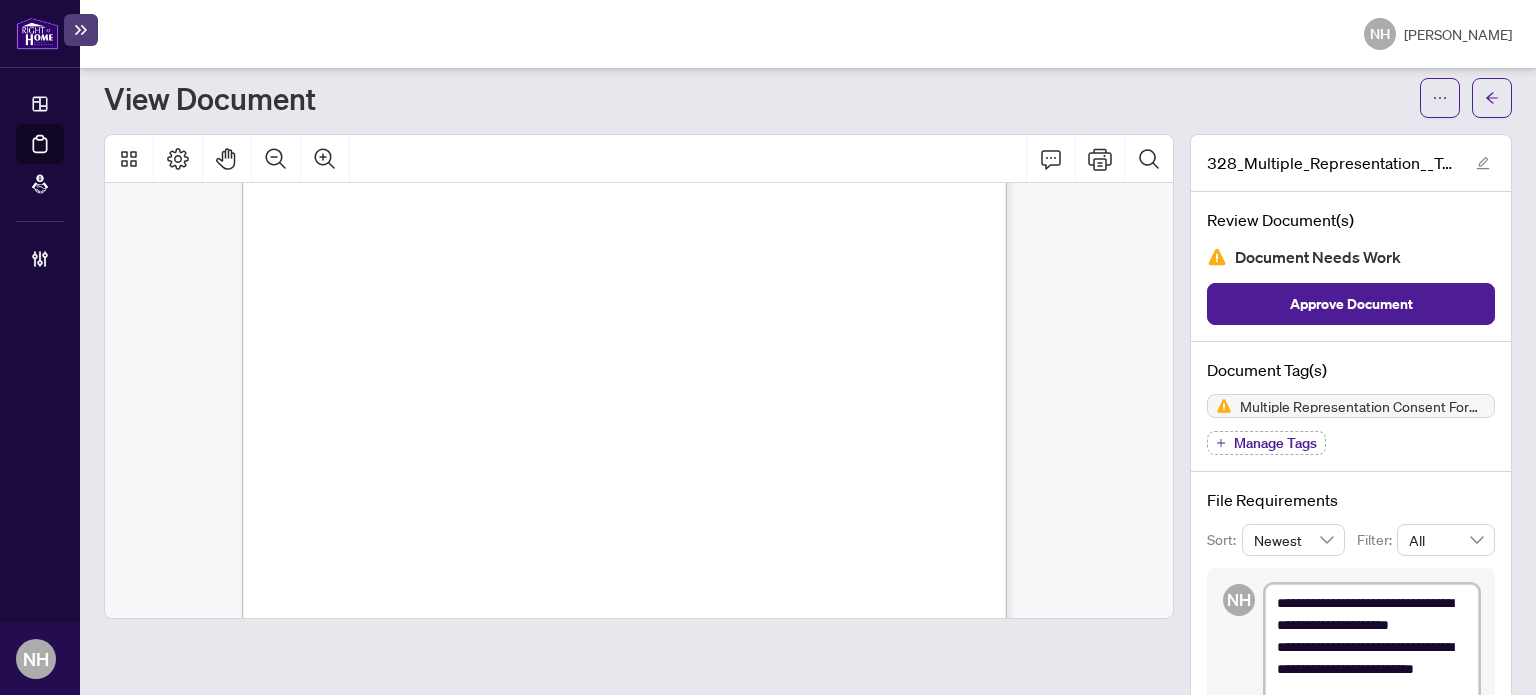 type on "**********" 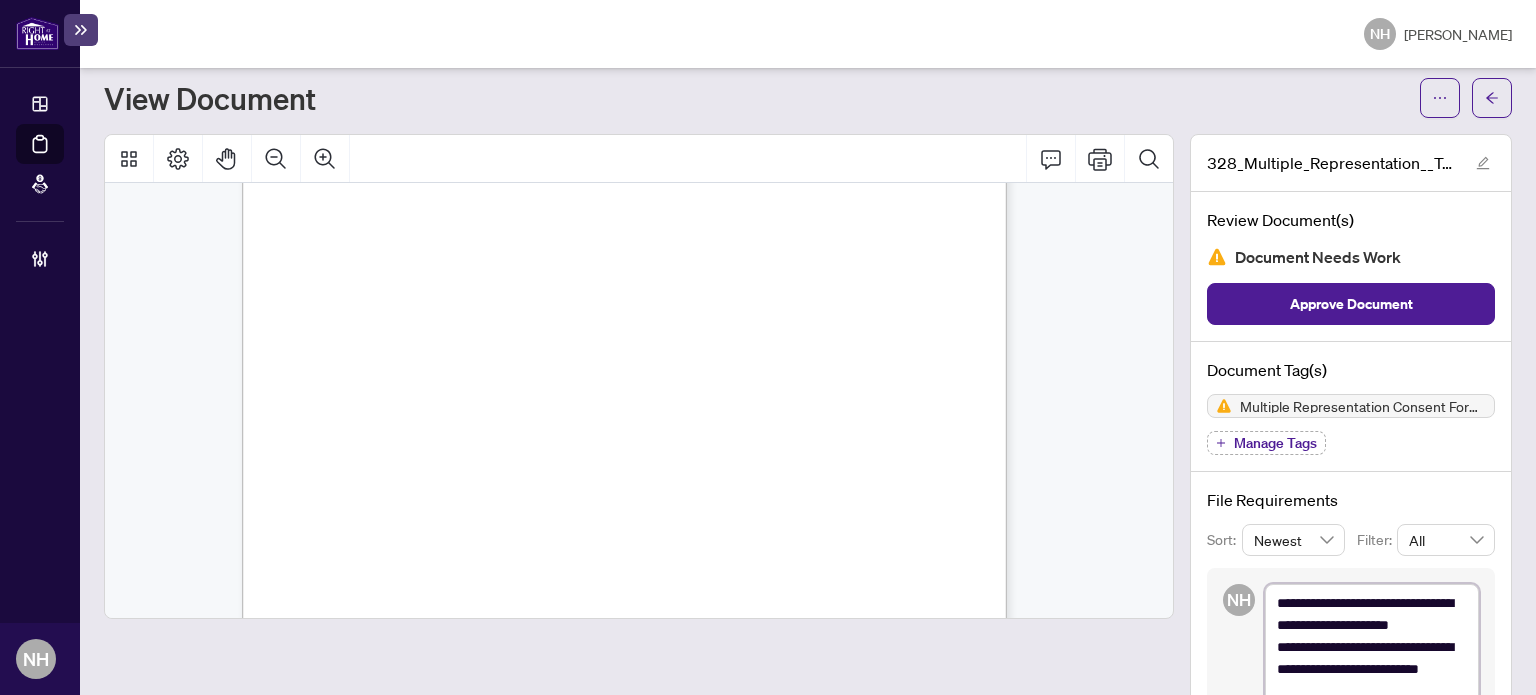 type on "**********" 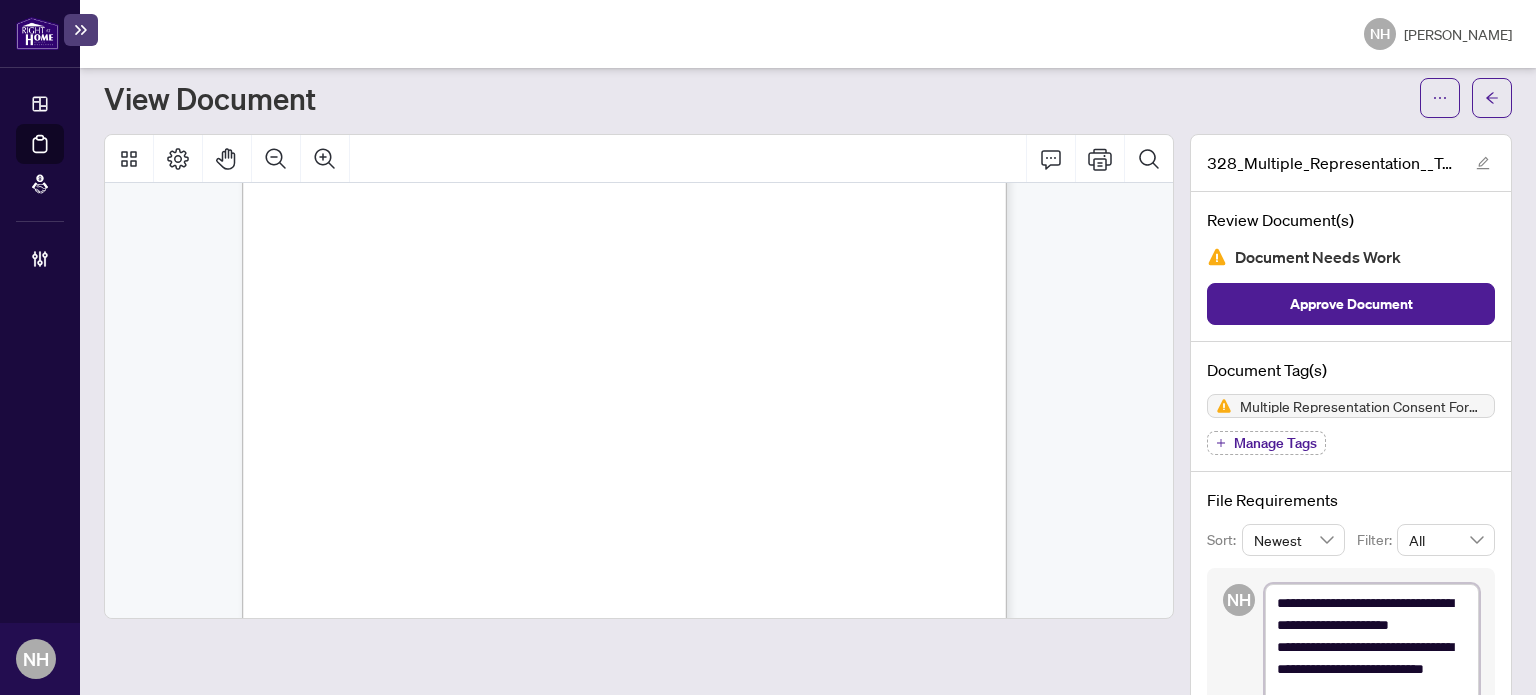 type on "**********" 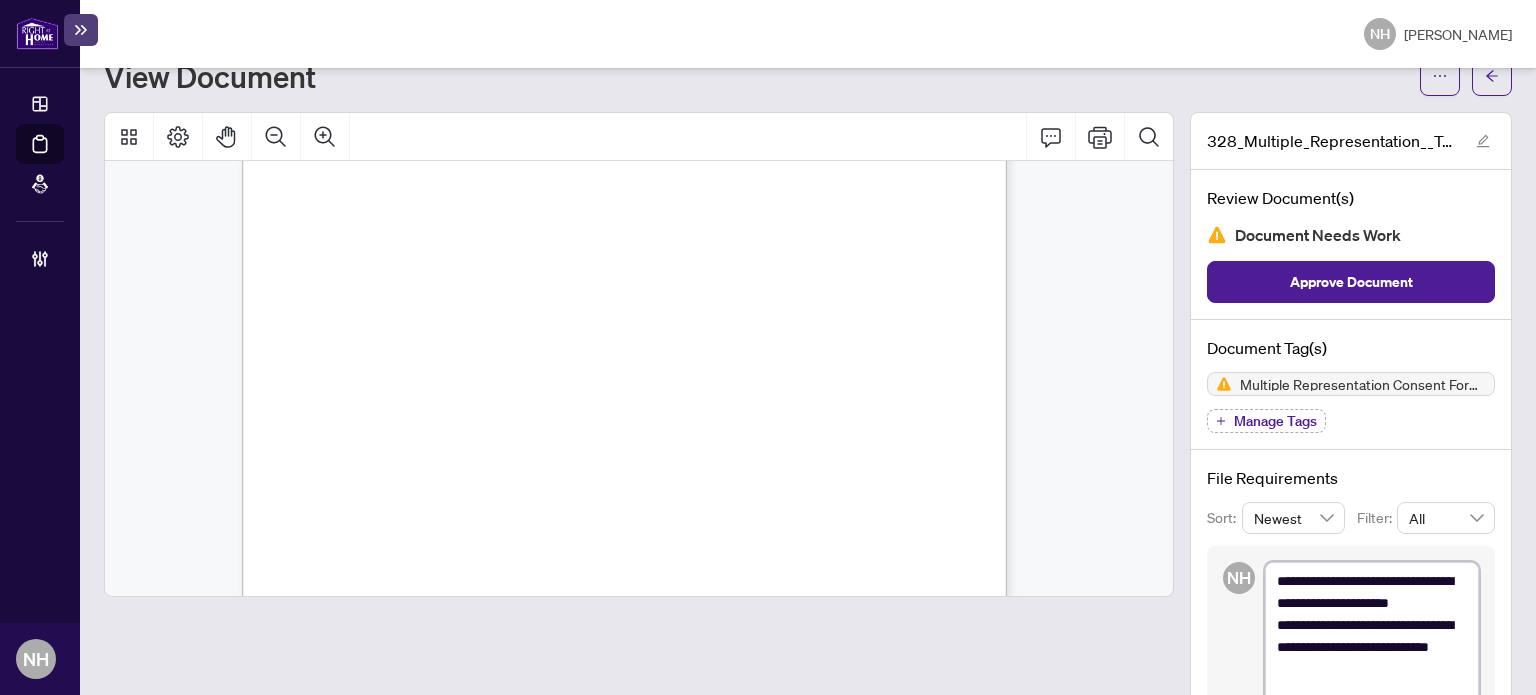 type on "**********" 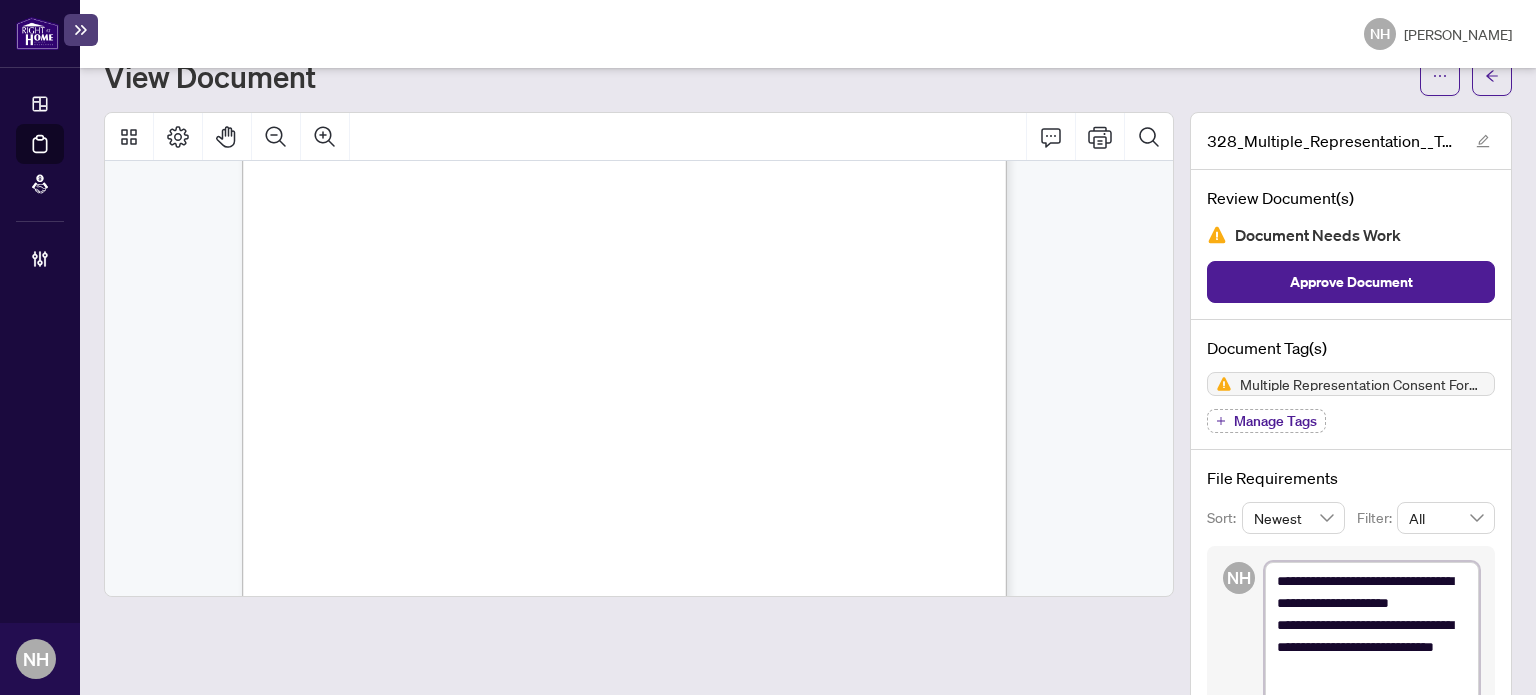 type on "**********" 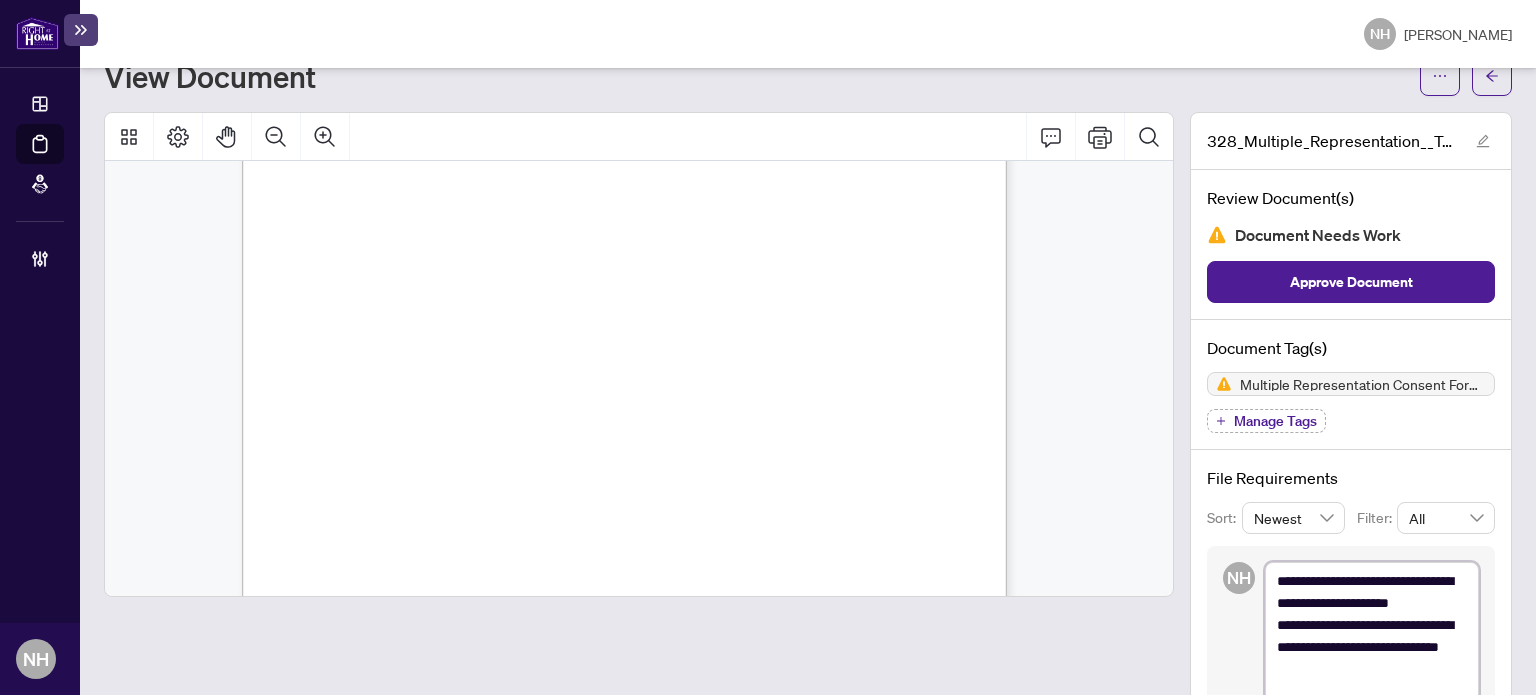 type on "**********" 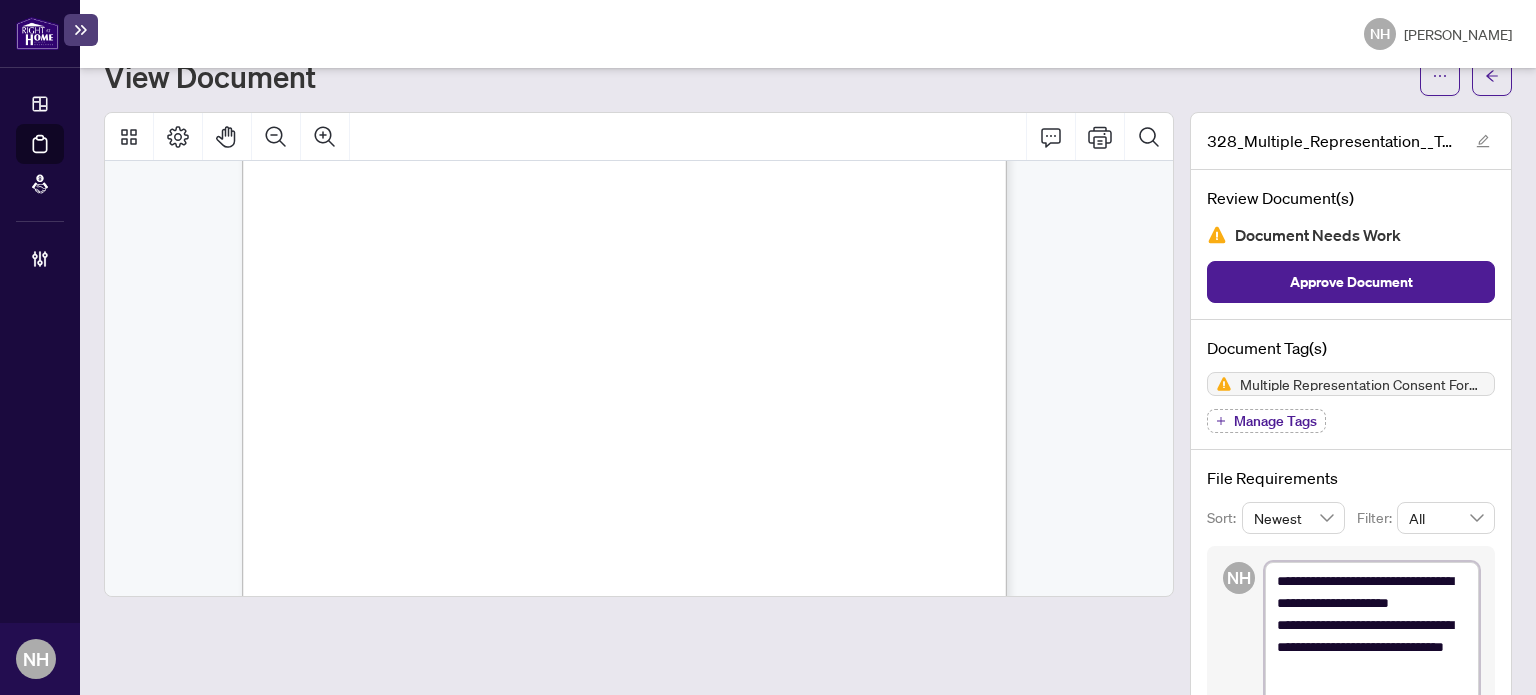 type on "**********" 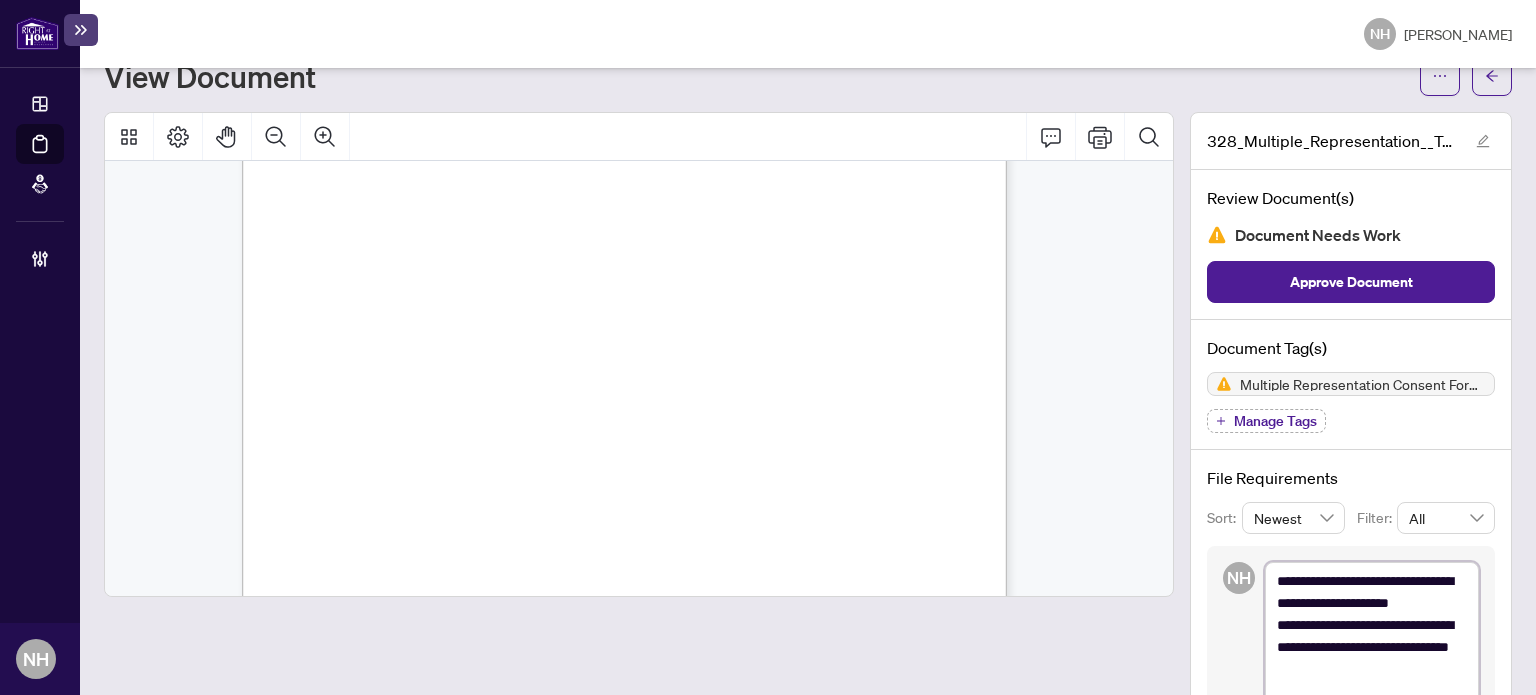 type on "**********" 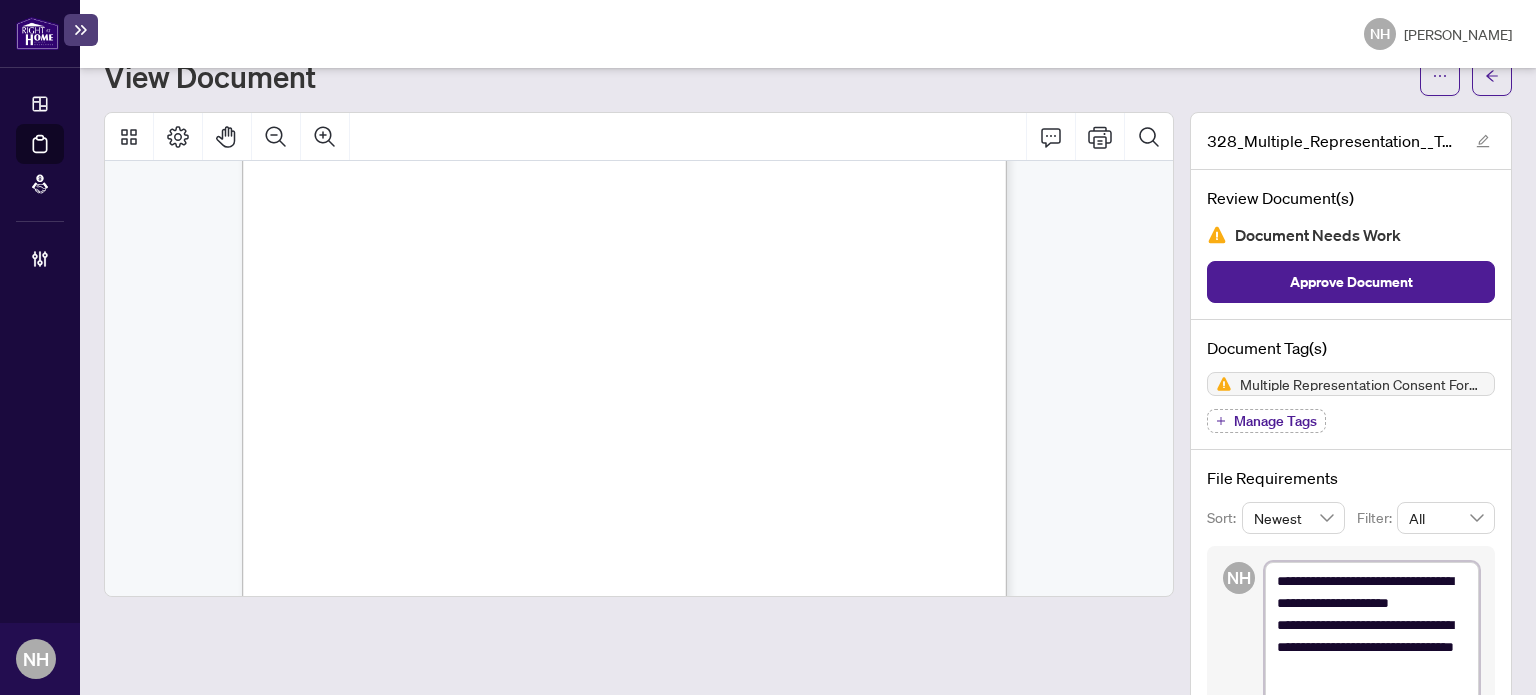 type on "**********" 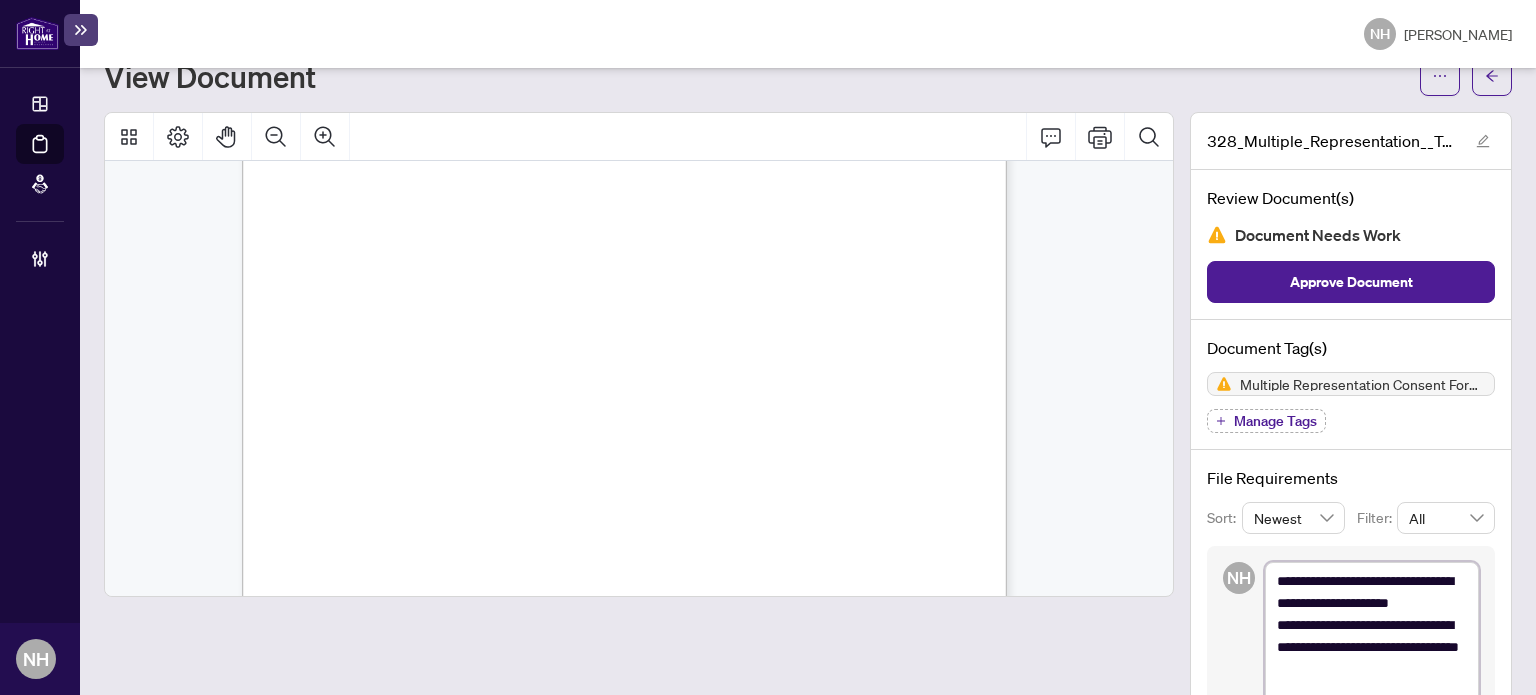 type on "**********" 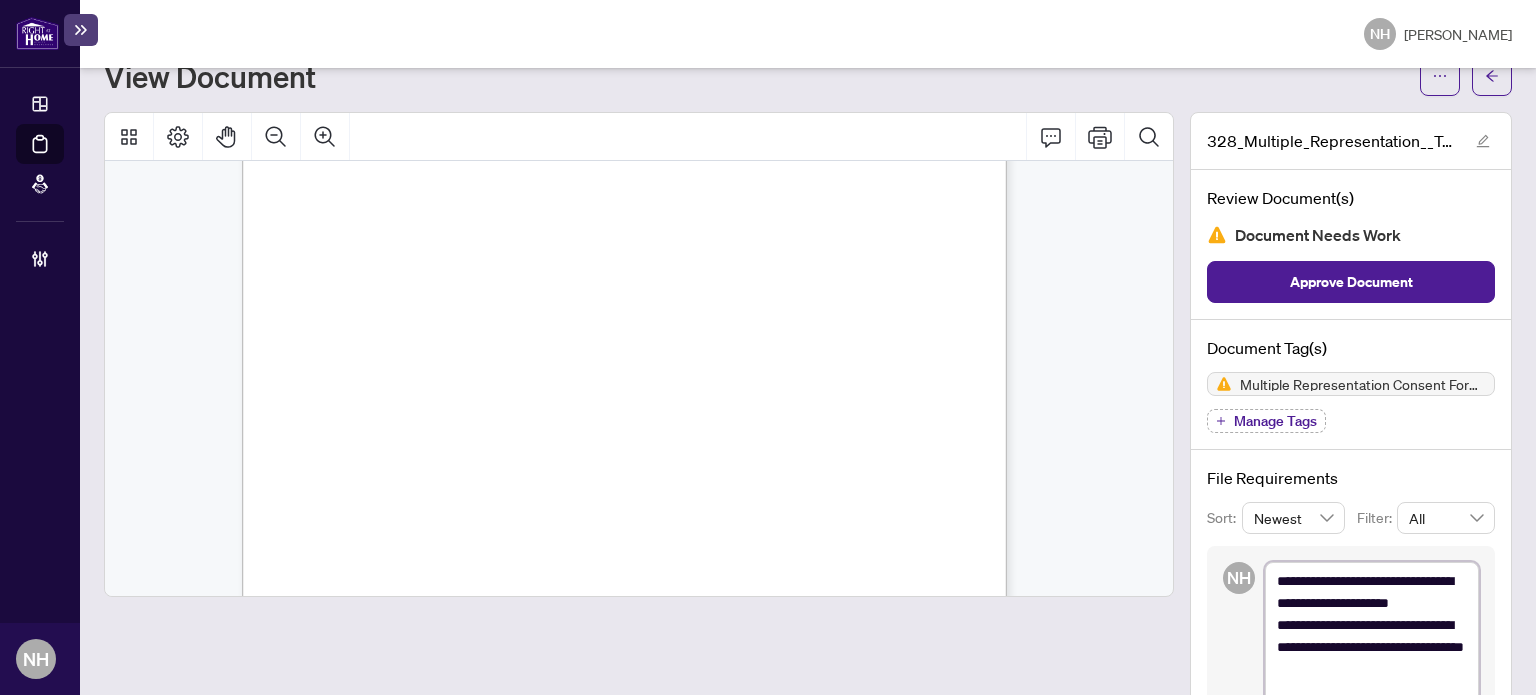 type on "**********" 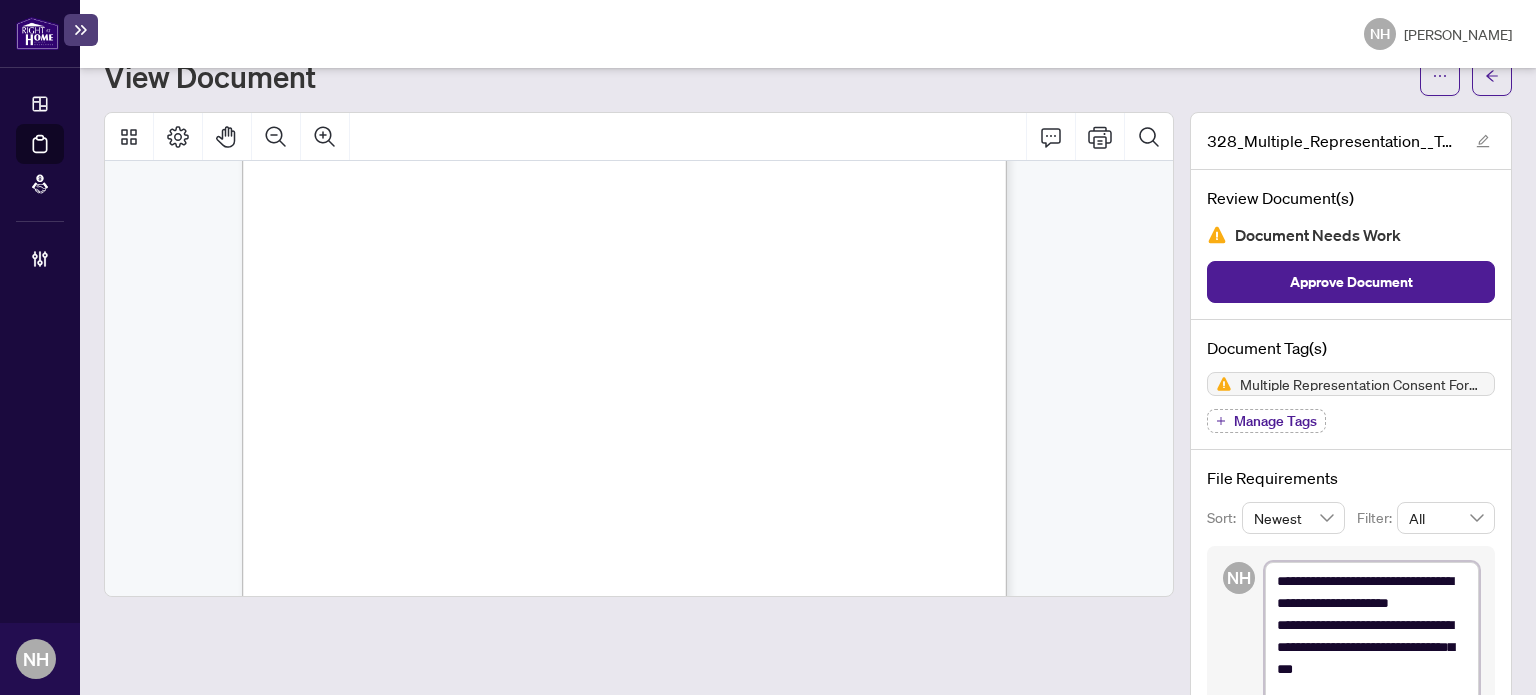 type on "**********" 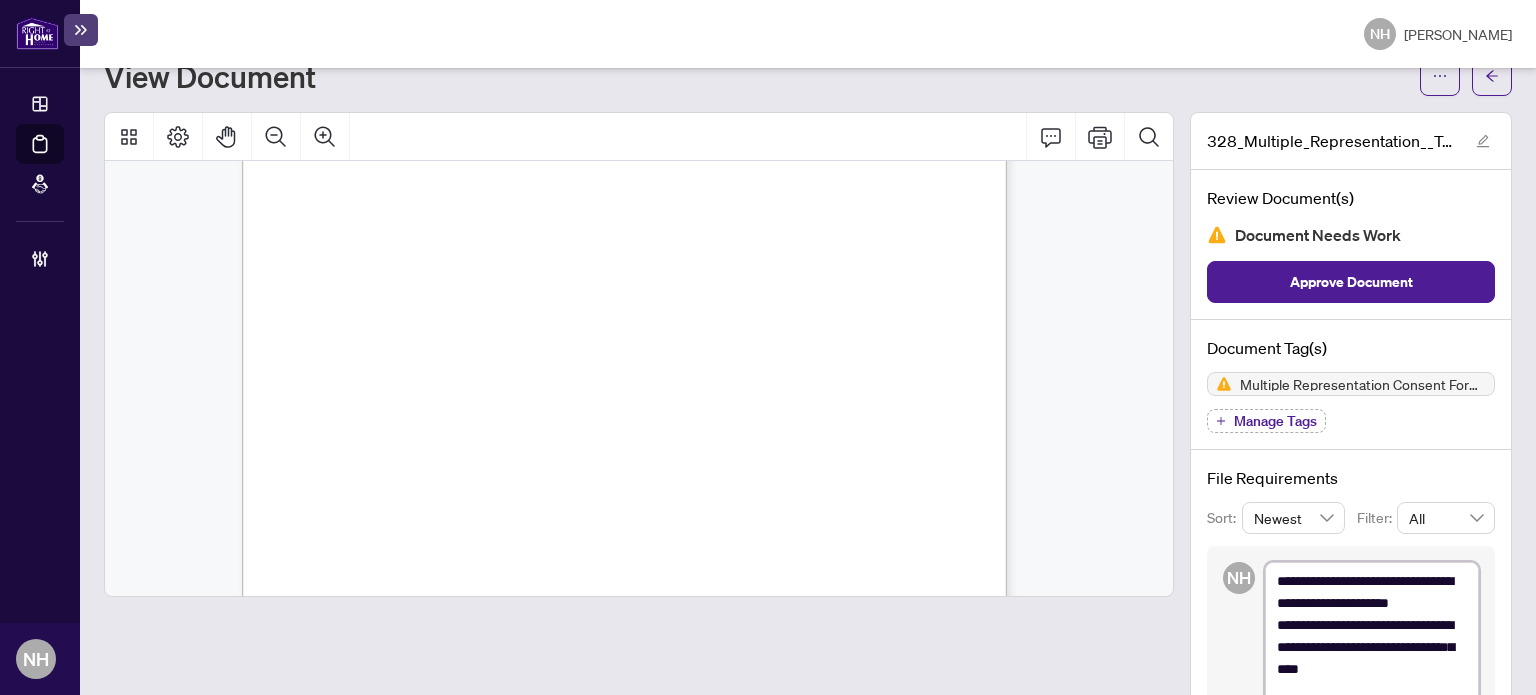 type on "**********" 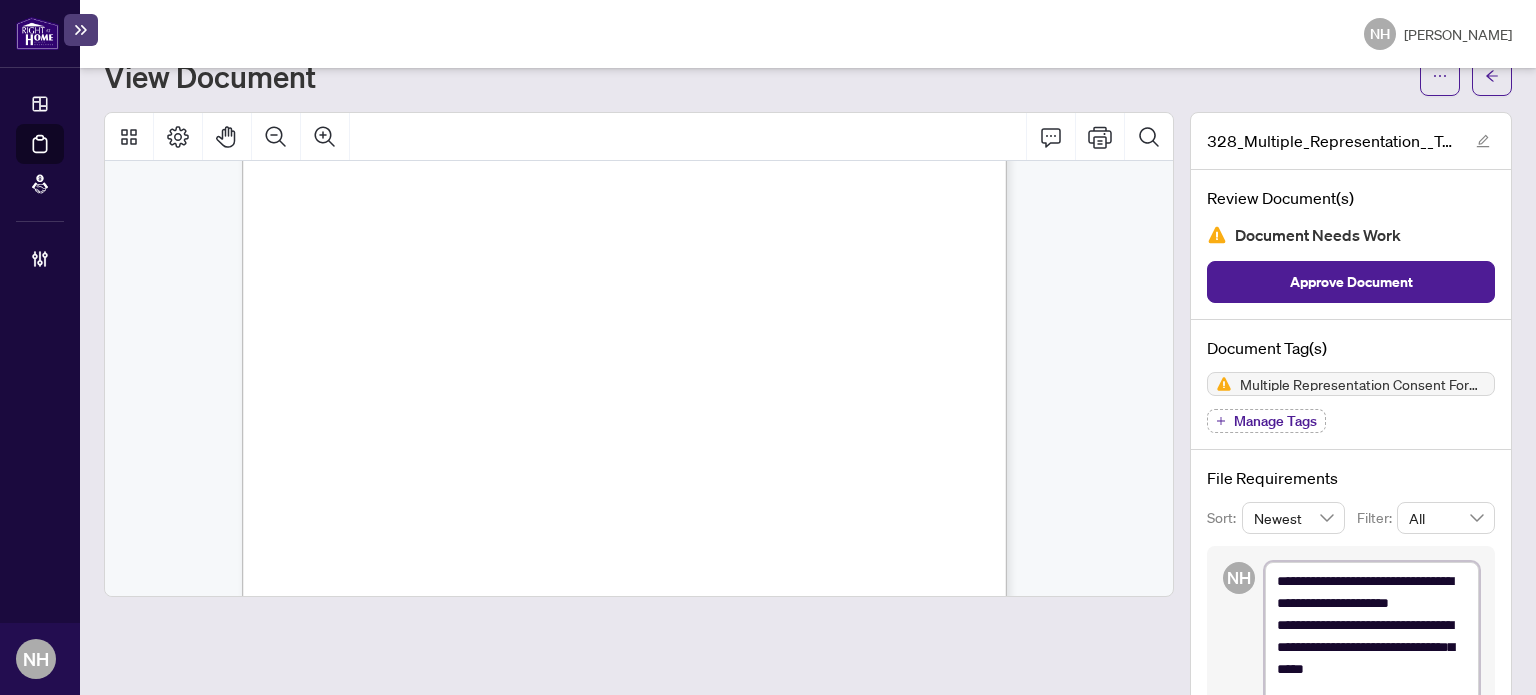 type on "**********" 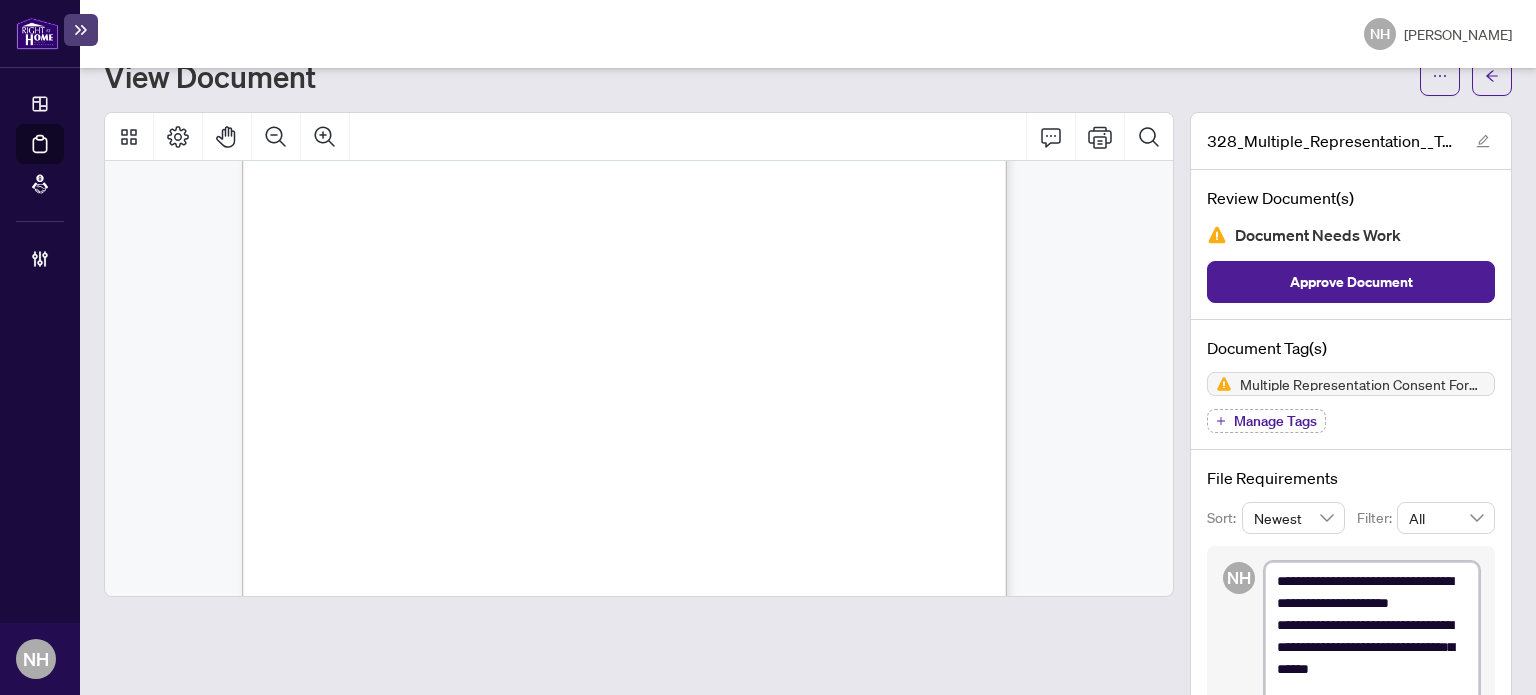 type on "**********" 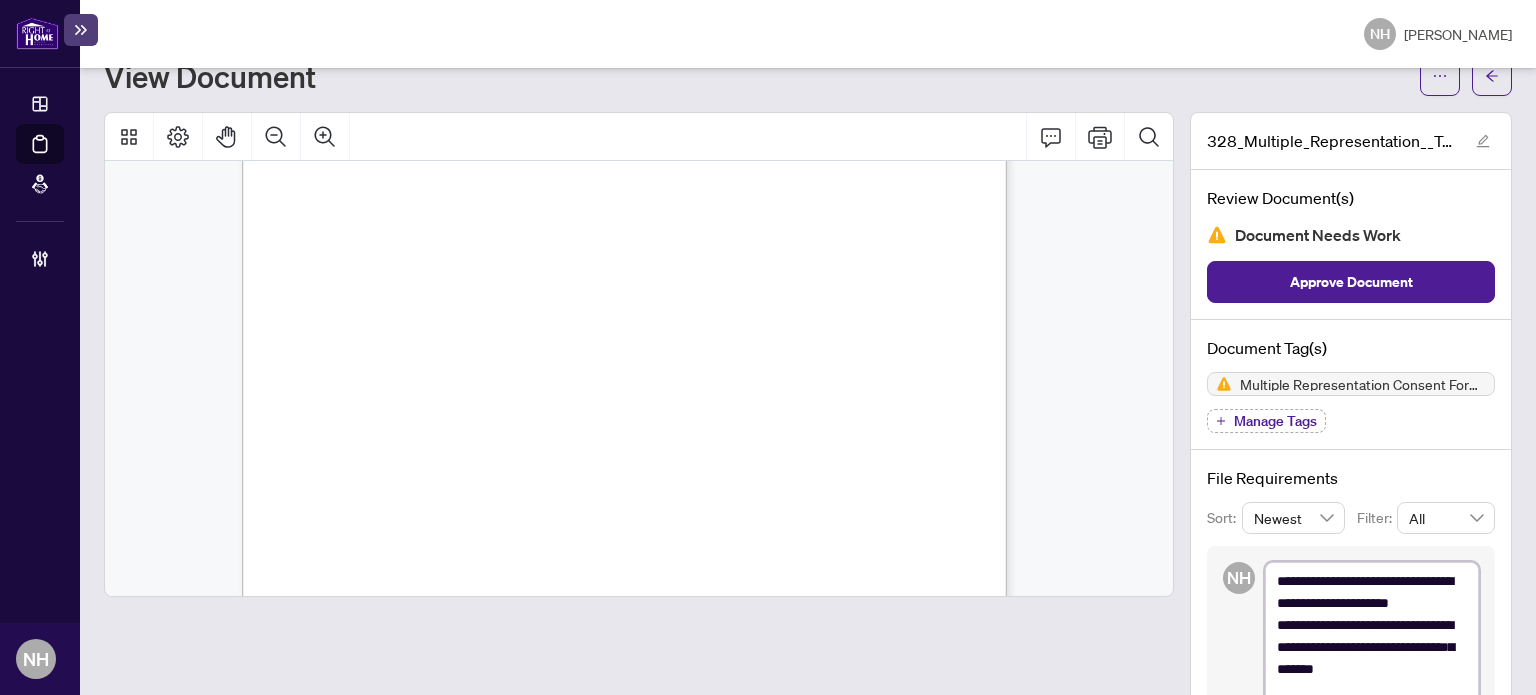 type on "**********" 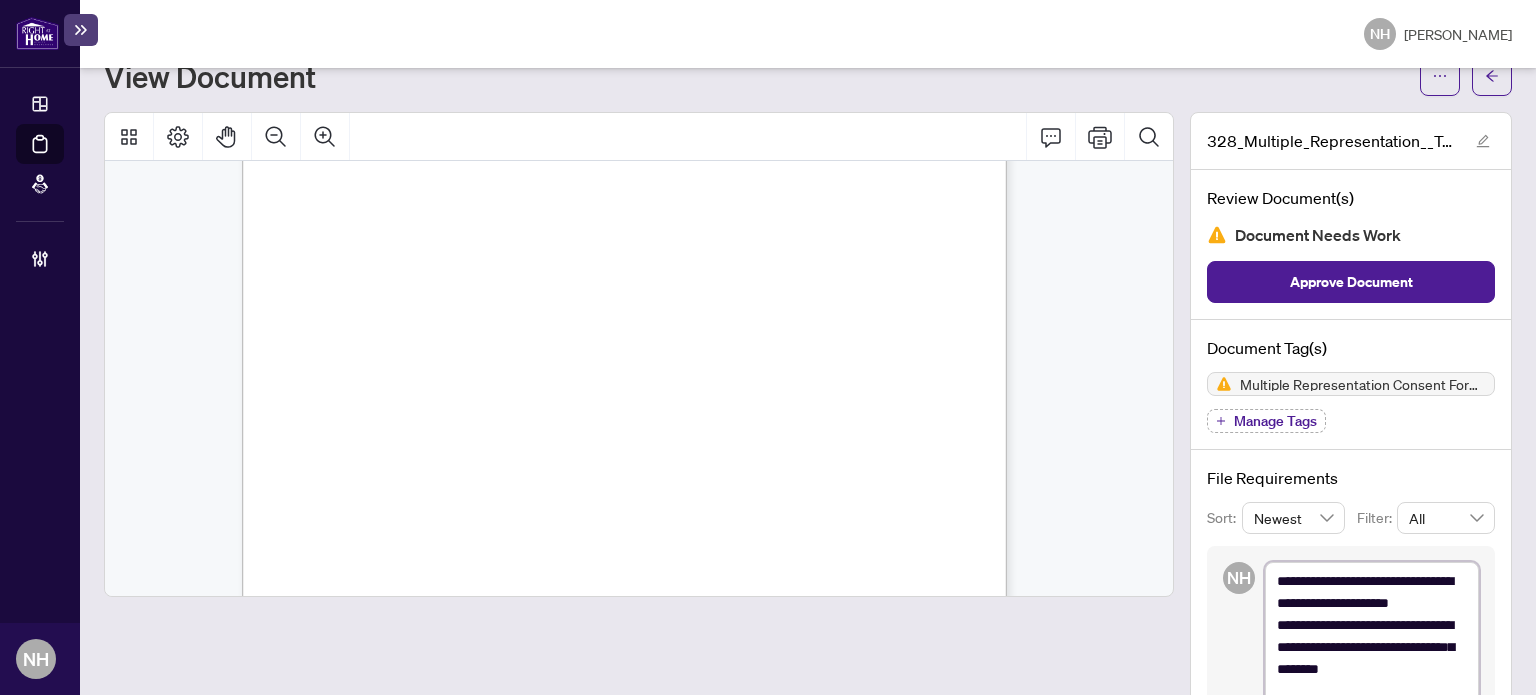 type on "**********" 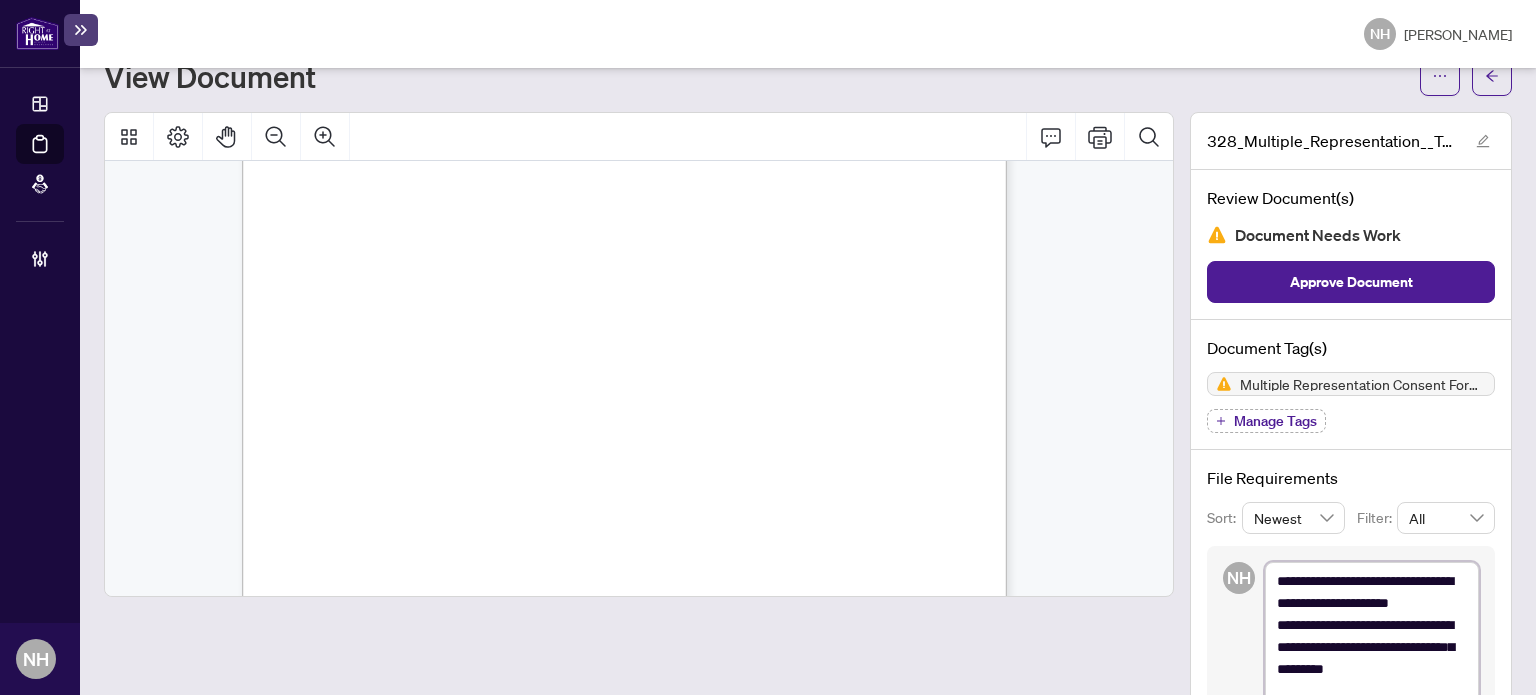 type on "**********" 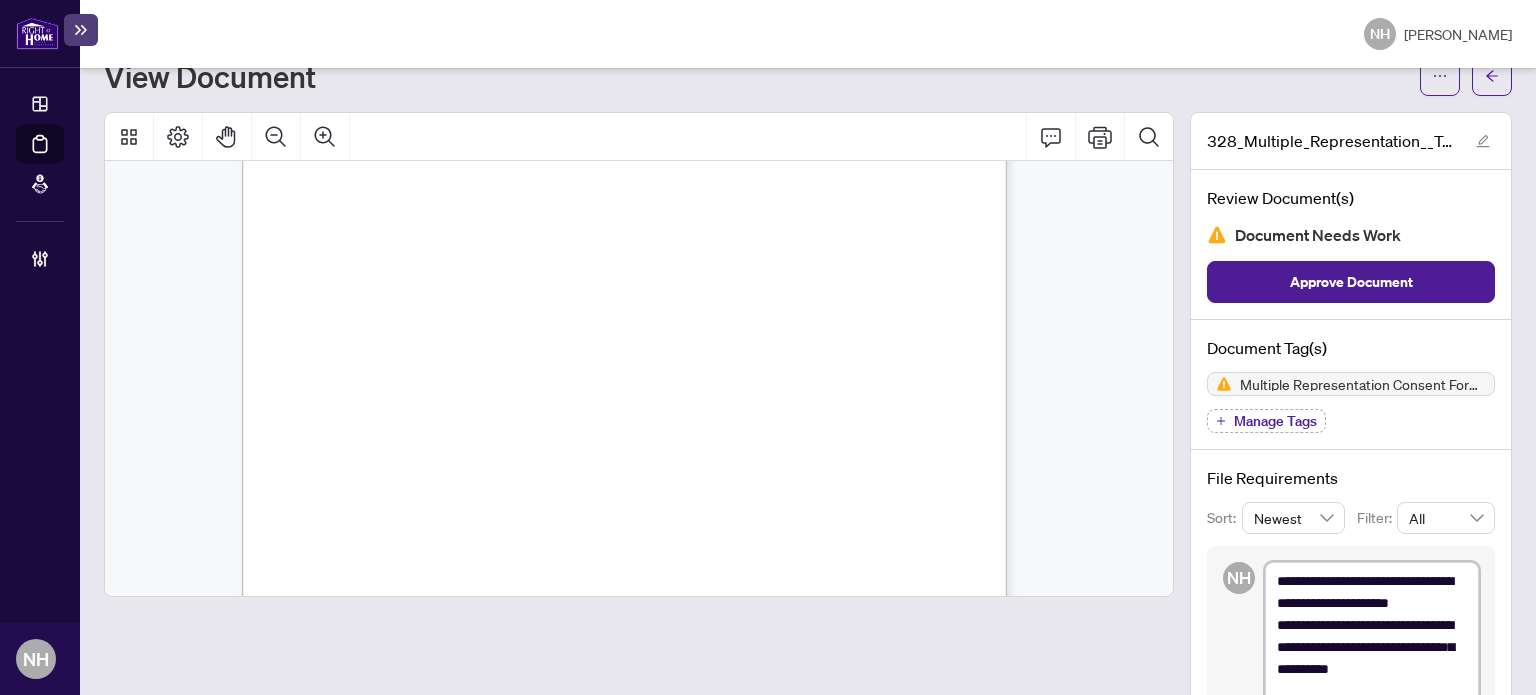 type on "**********" 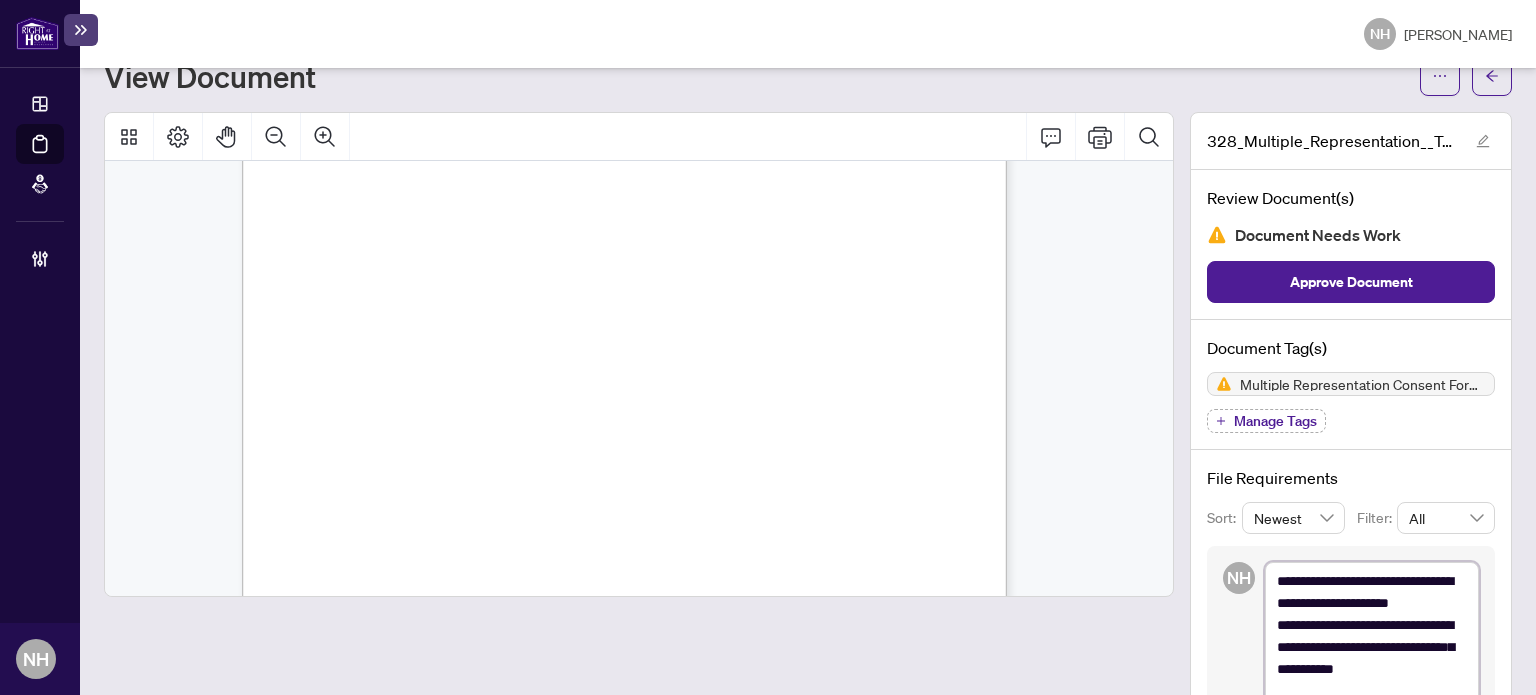 type on "**********" 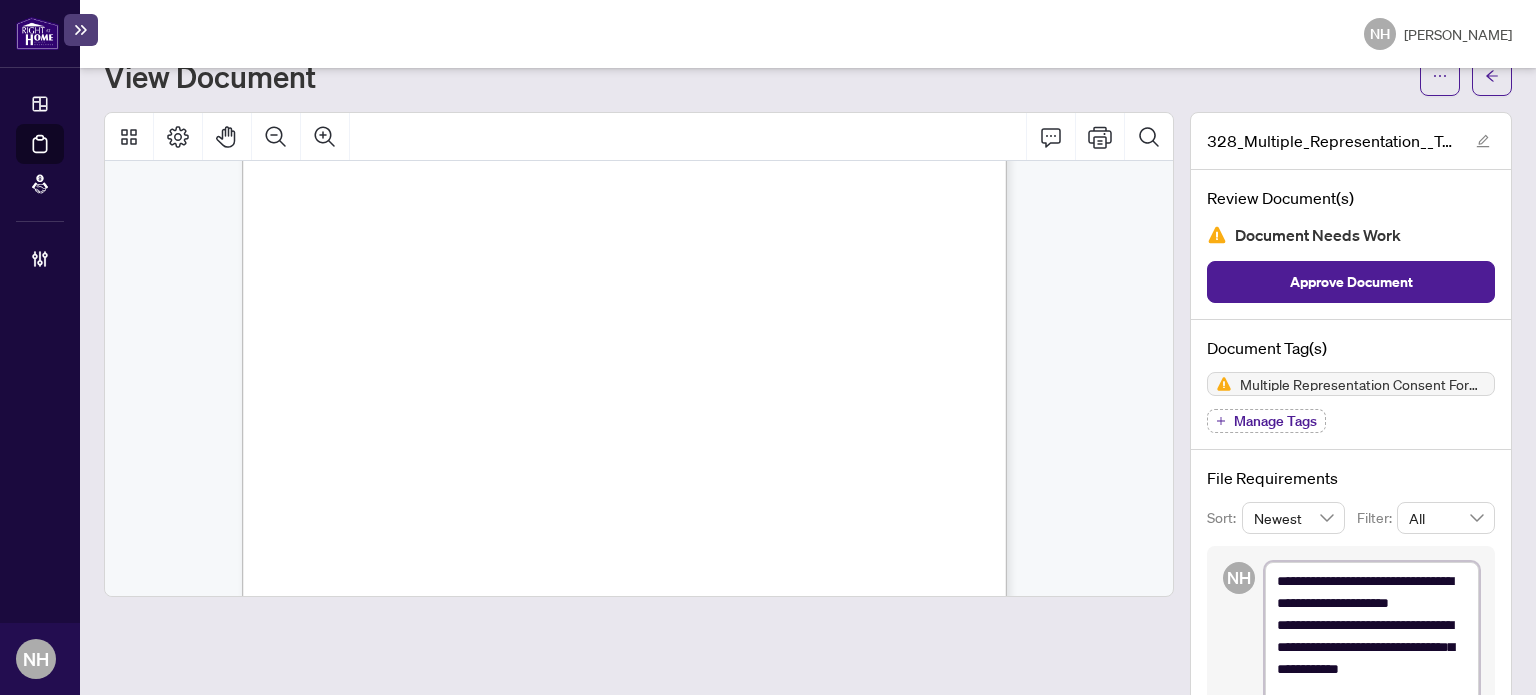type on "**********" 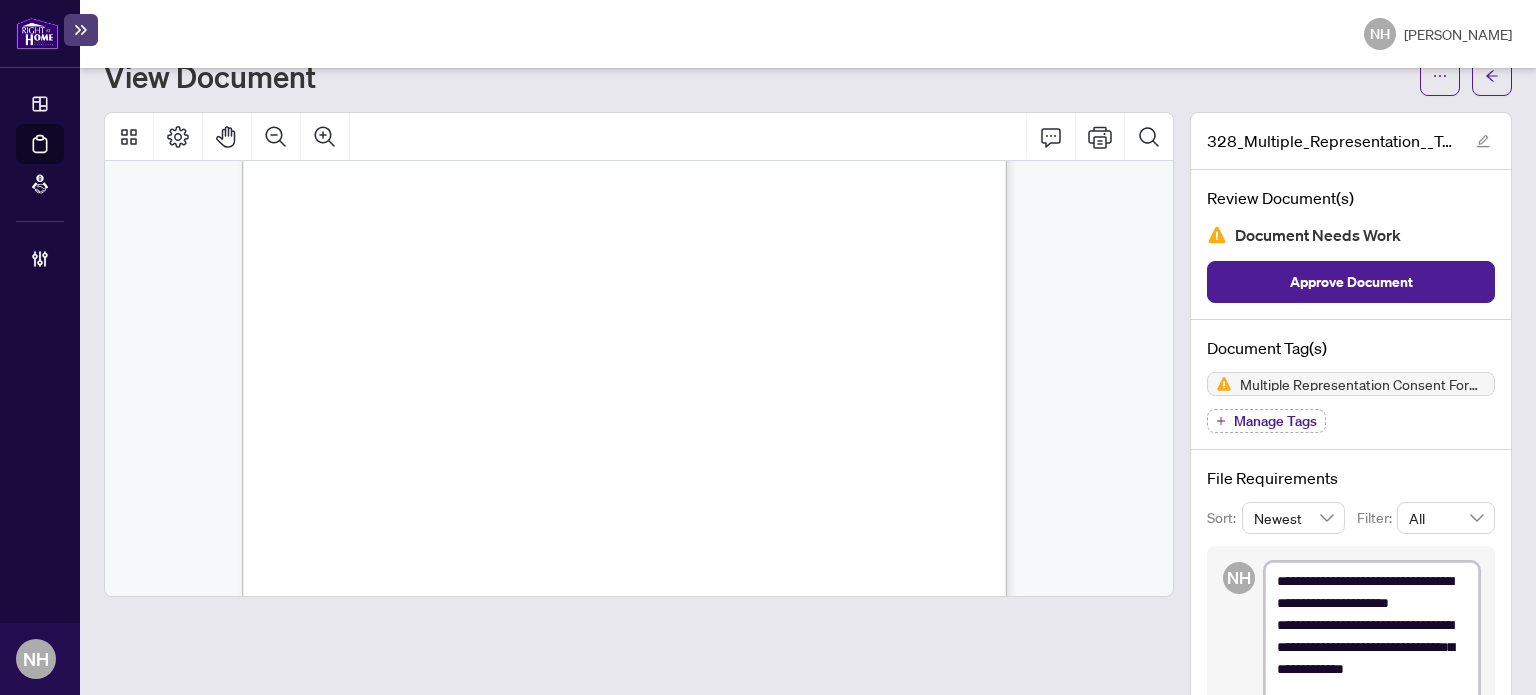 type on "**********" 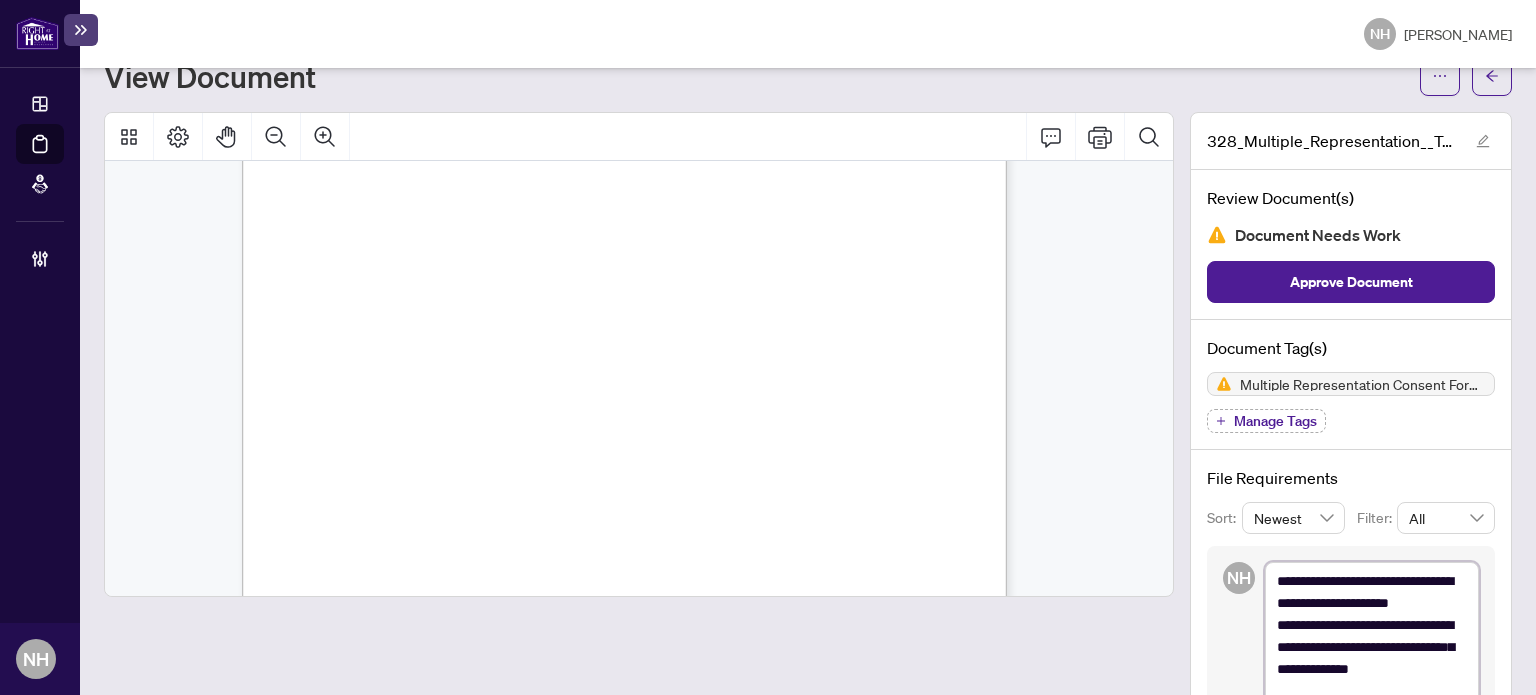 type on "**********" 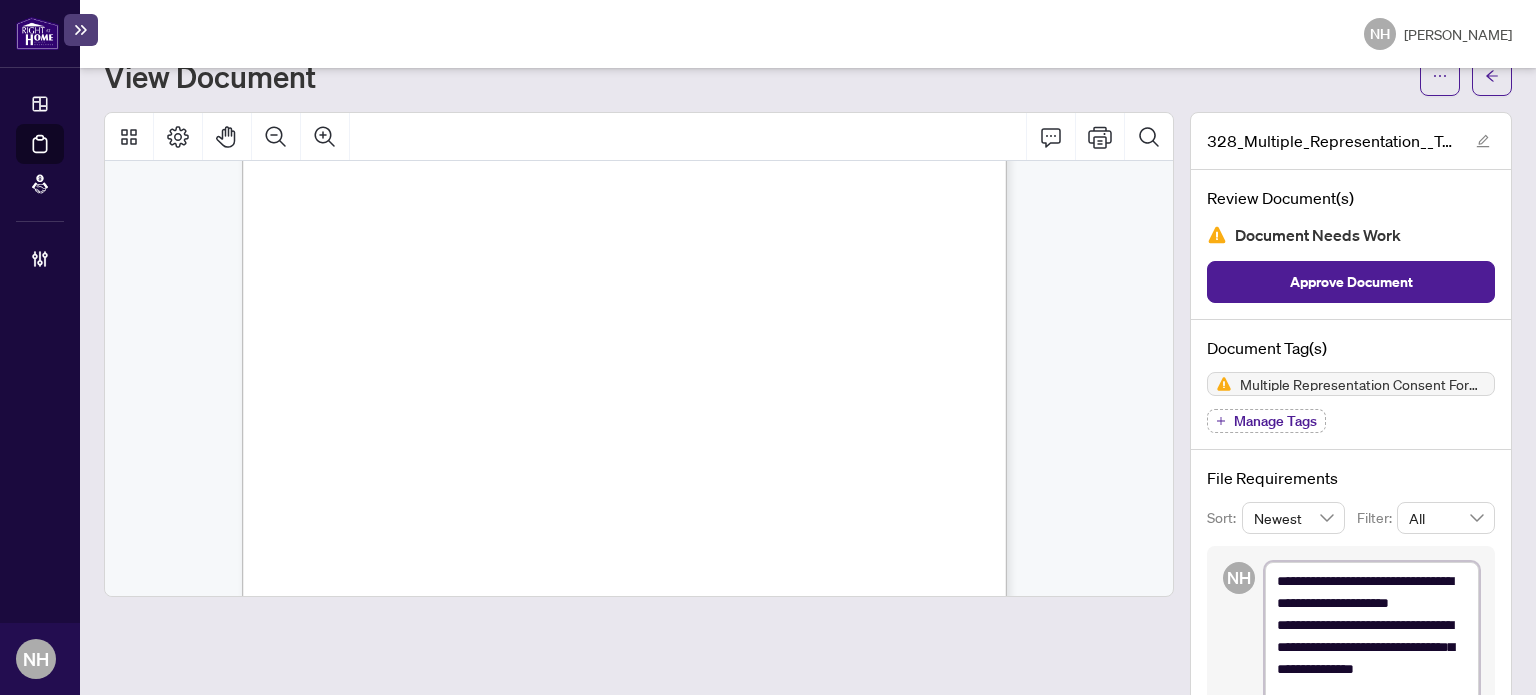 type on "**********" 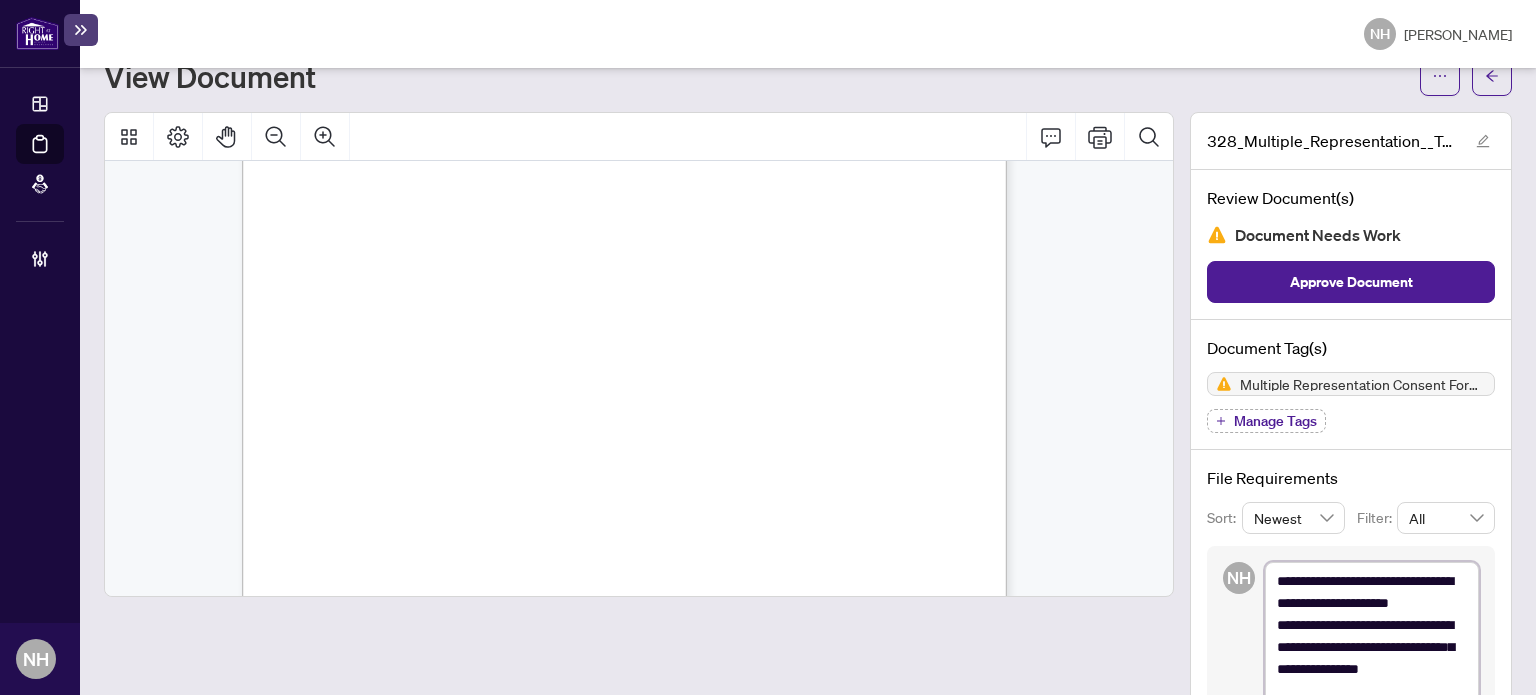 type on "**********" 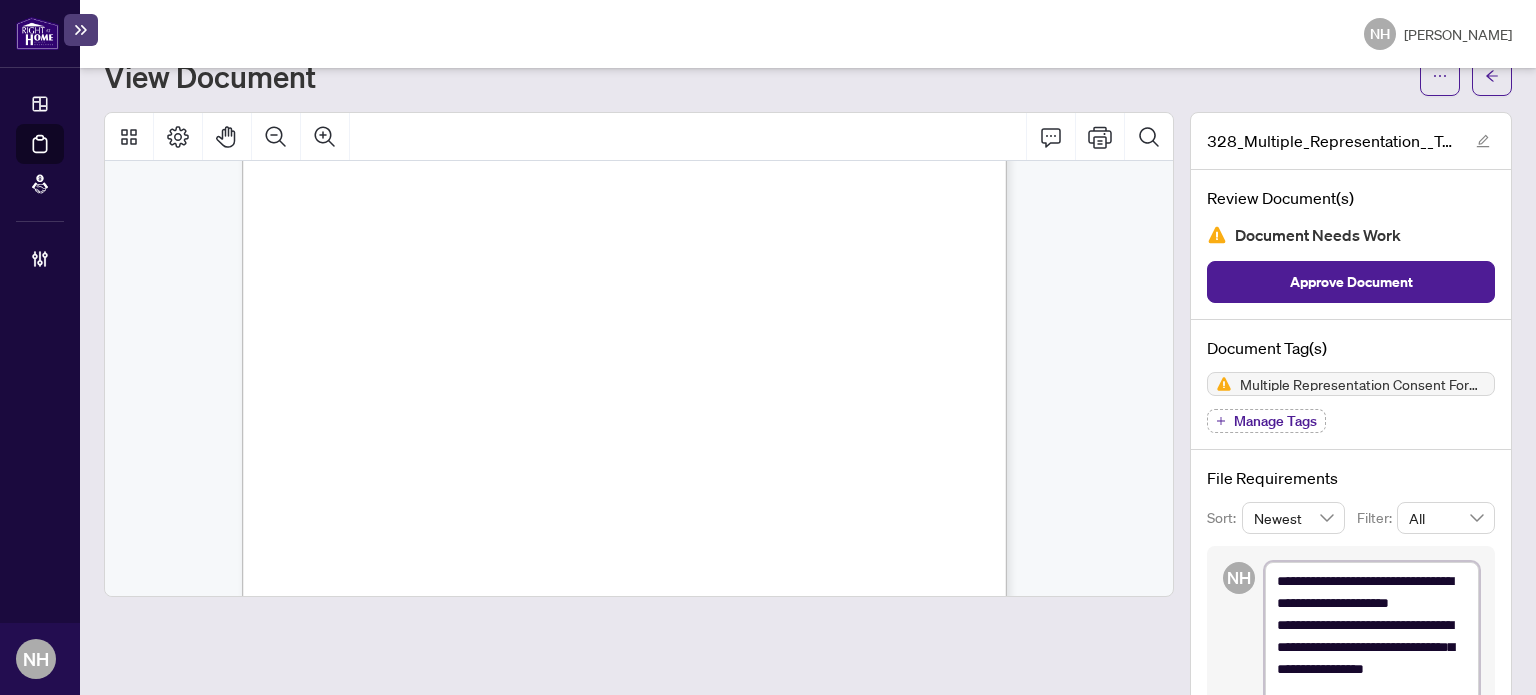 type on "**********" 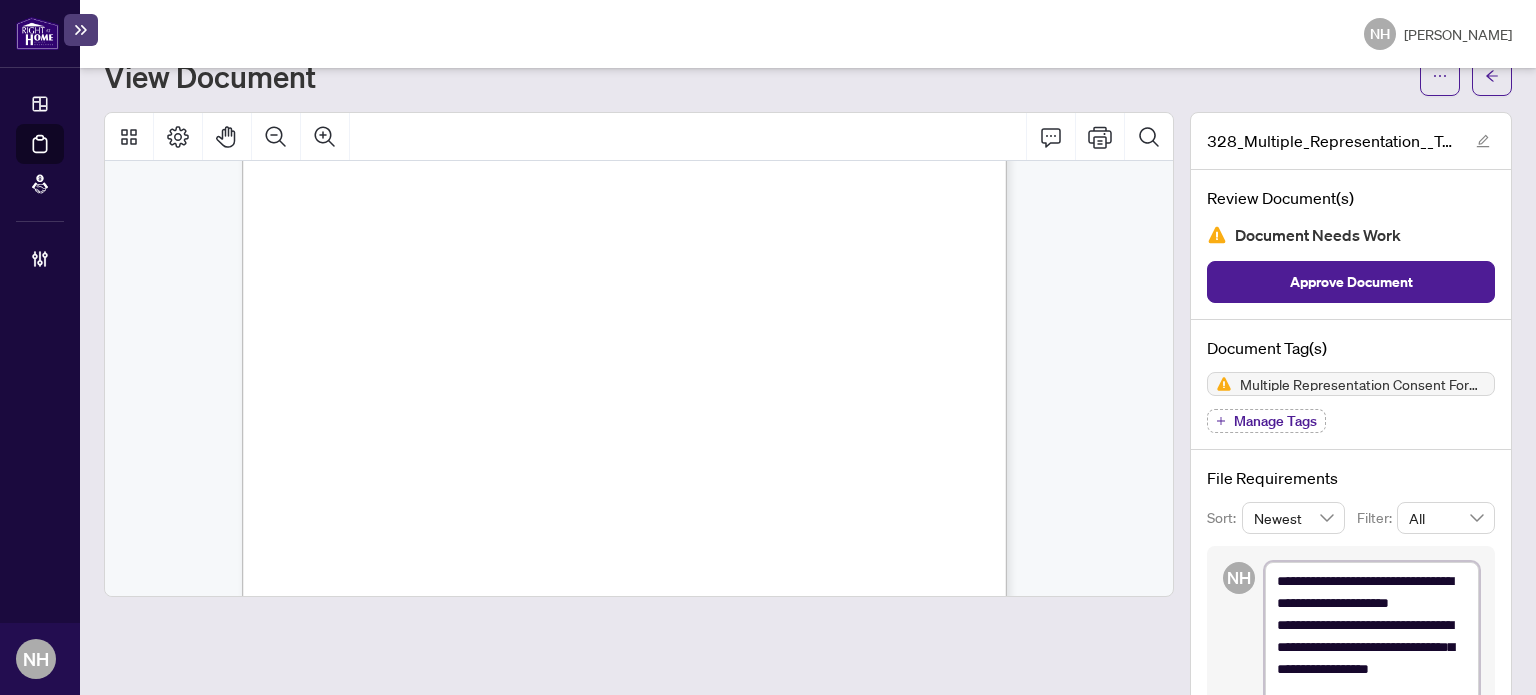type on "**********" 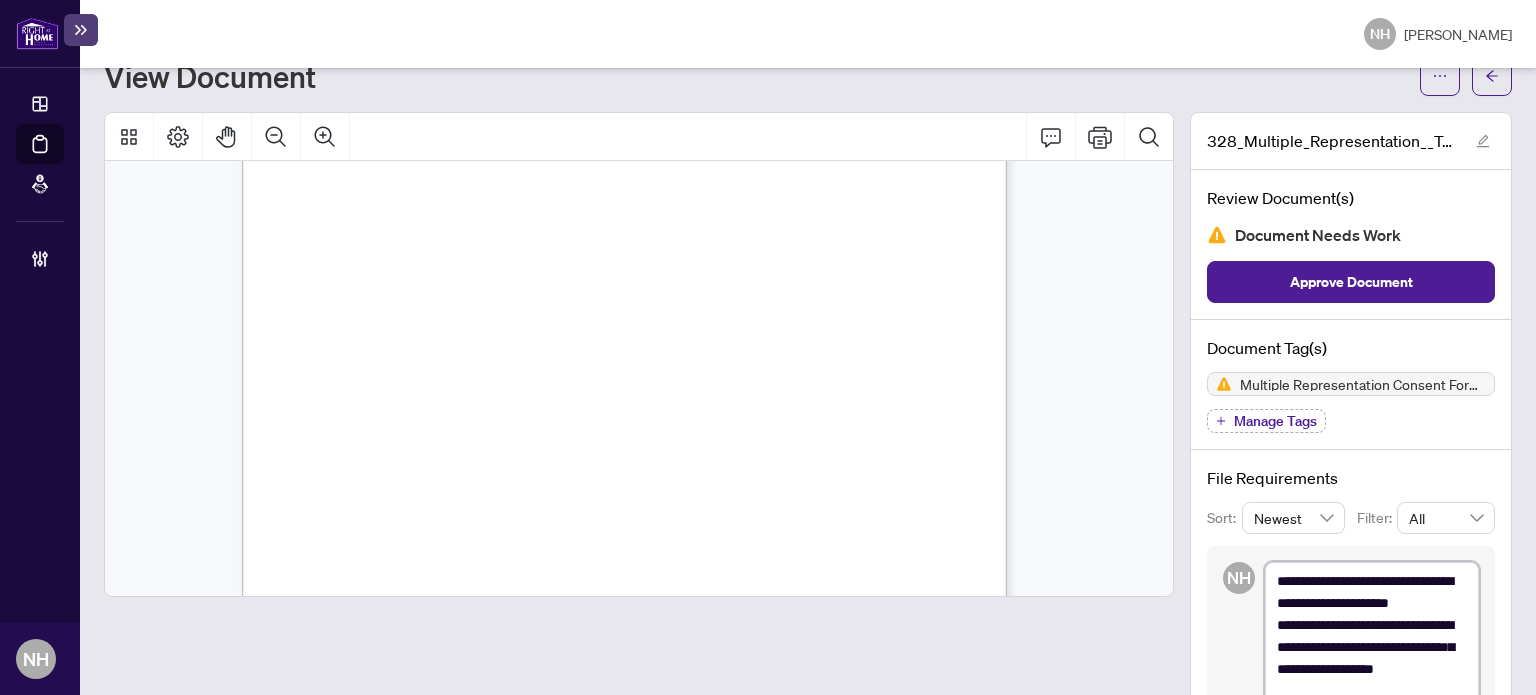 type on "**********" 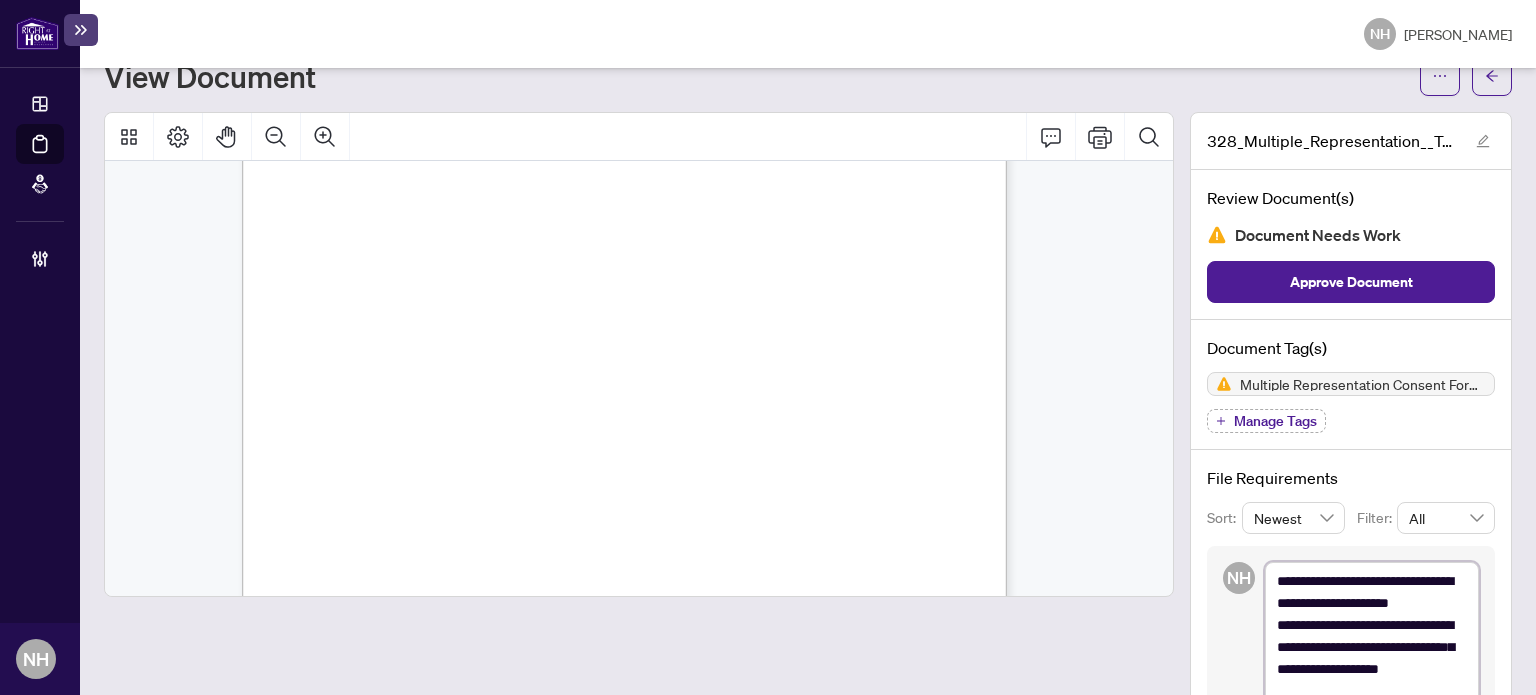 type on "**********" 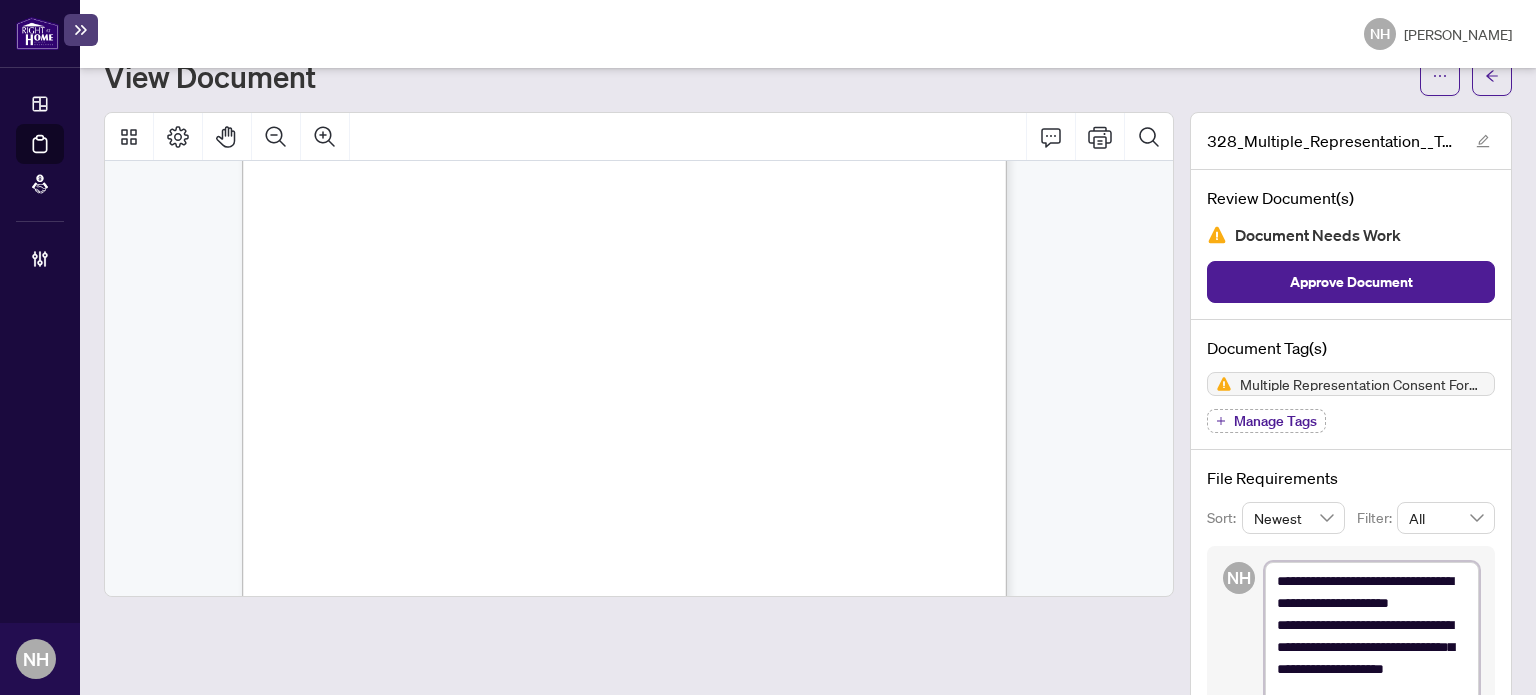 type on "**********" 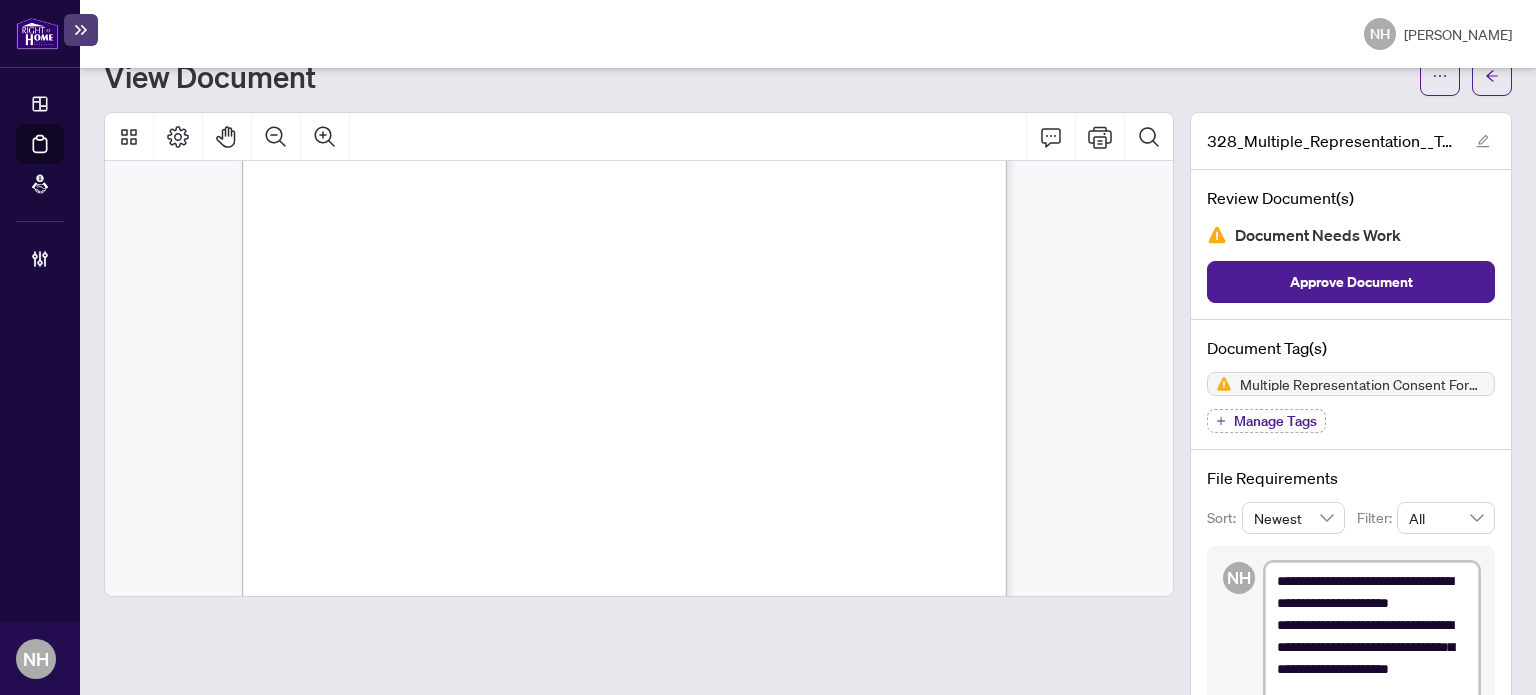 type on "**********" 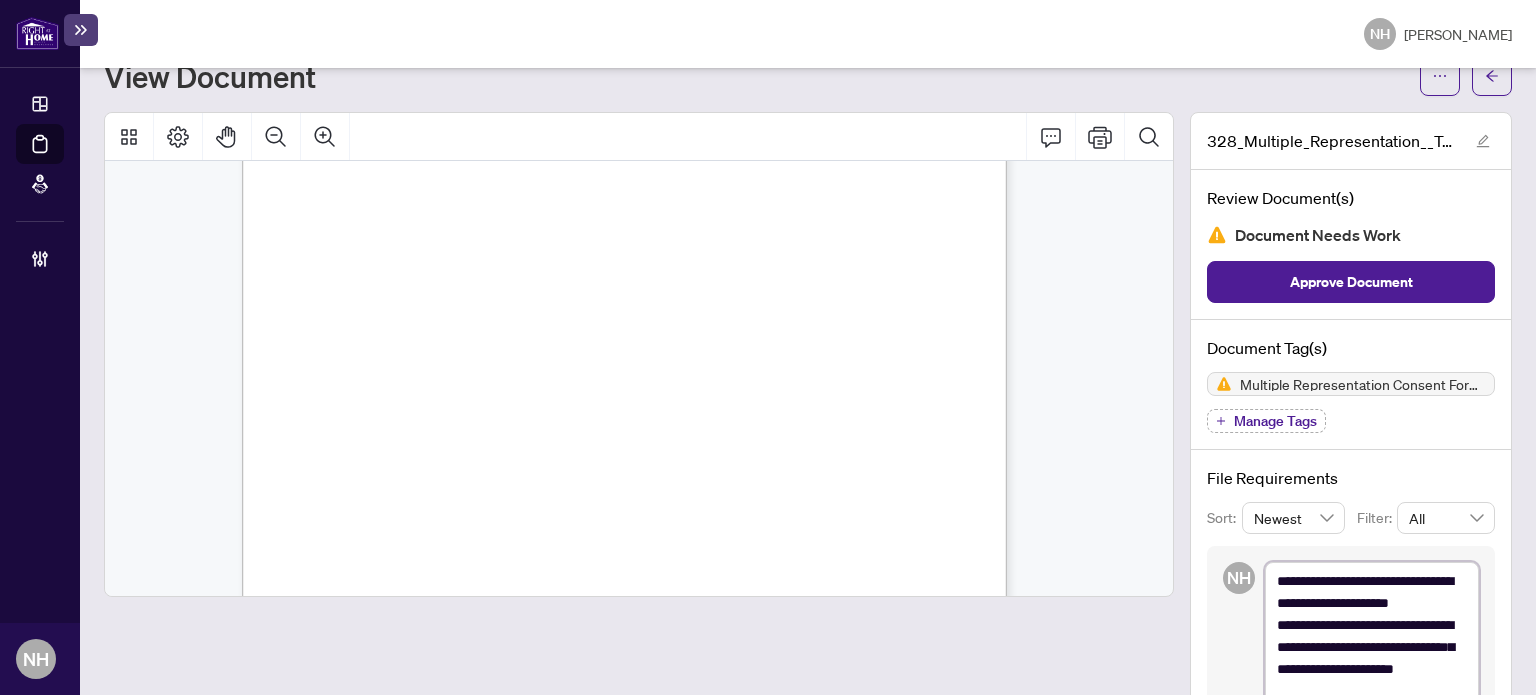 type on "**********" 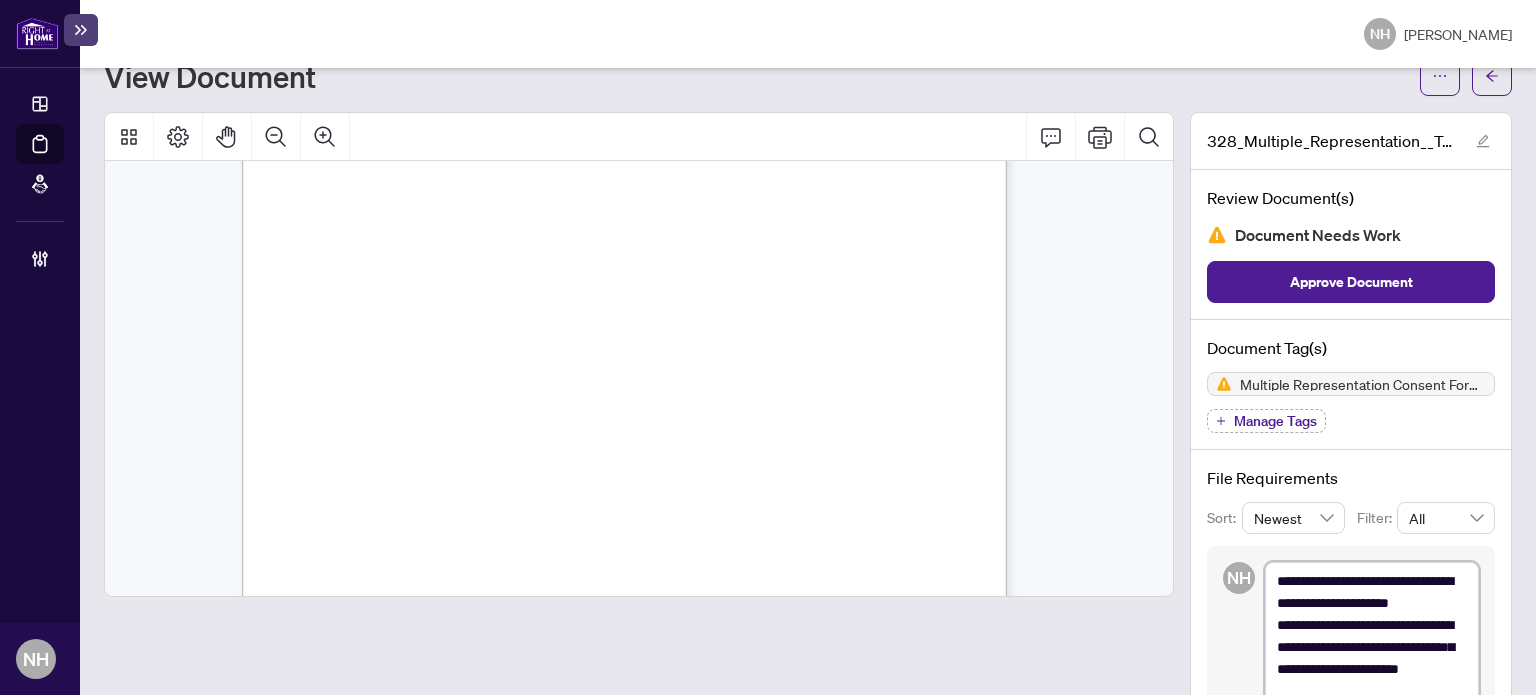type 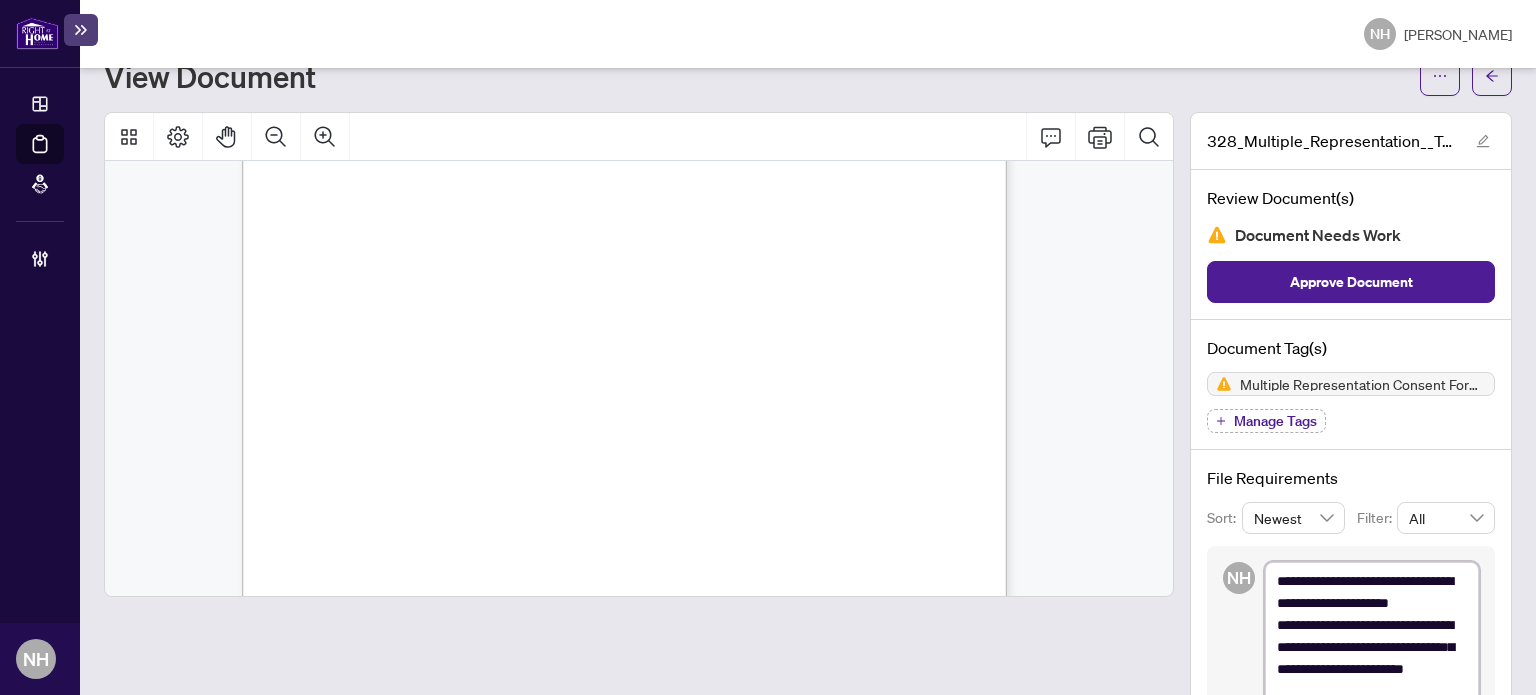 scroll, scrollTop: 97, scrollLeft: 0, axis: vertical 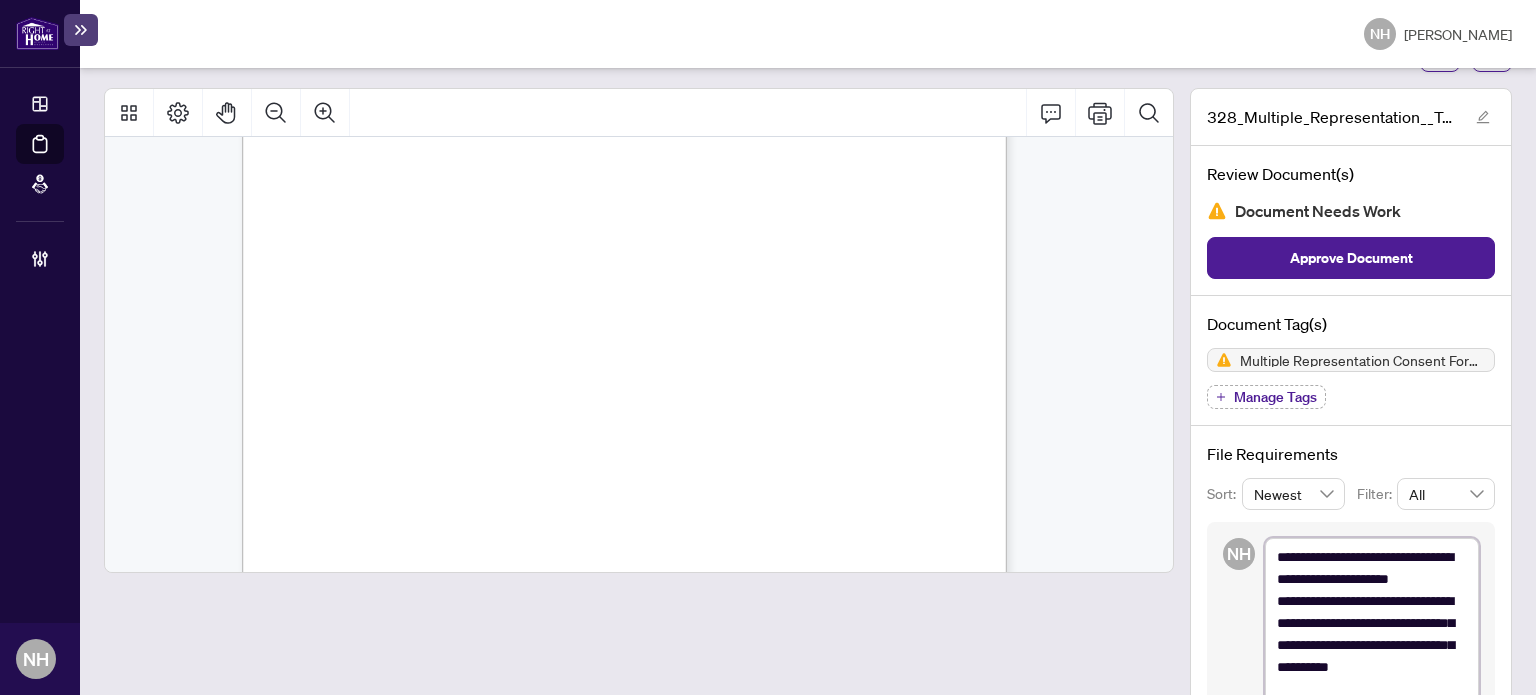 drag, startPoint x: 1392, startPoint y: 690, endPoint x: 1262, endPoint y: 551, distance: 190.31816 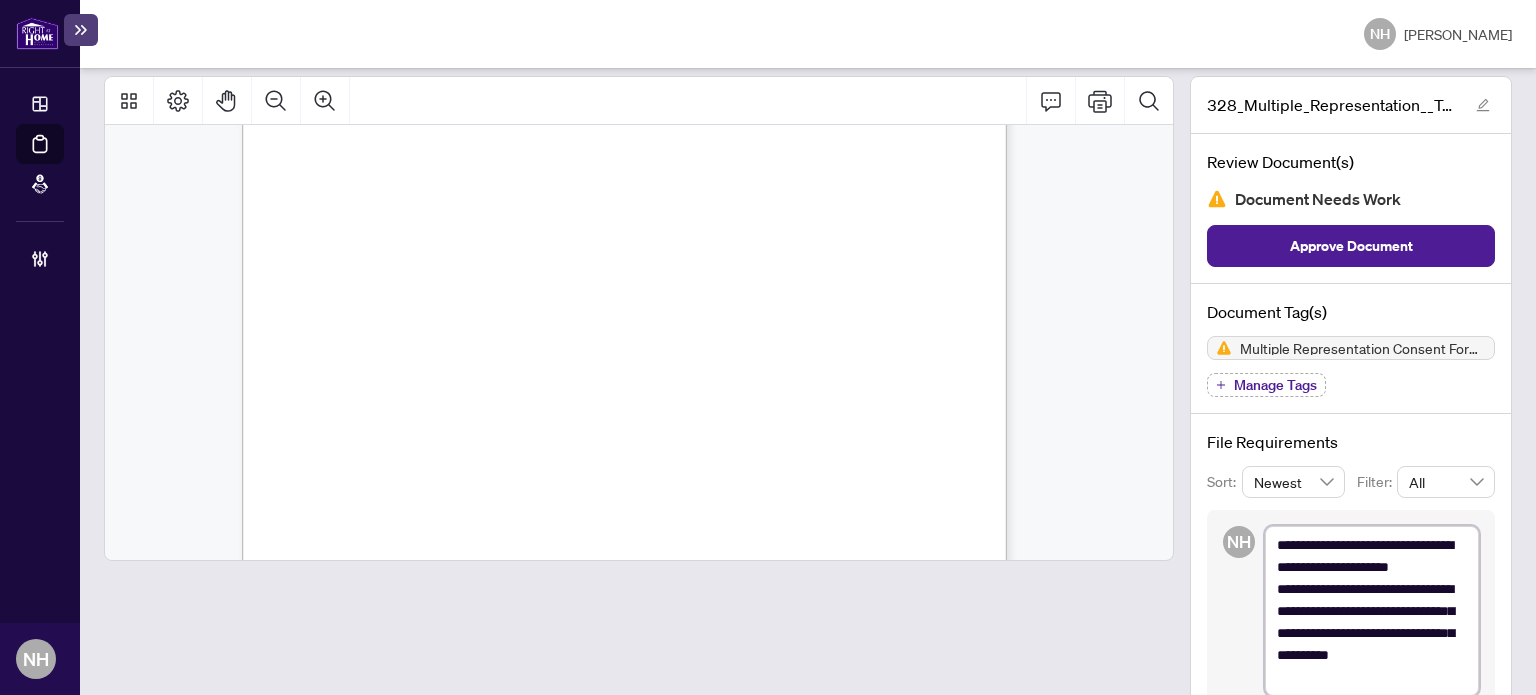 scroll, scrollTop: 135, scrollLeft: 0, axis: vertical 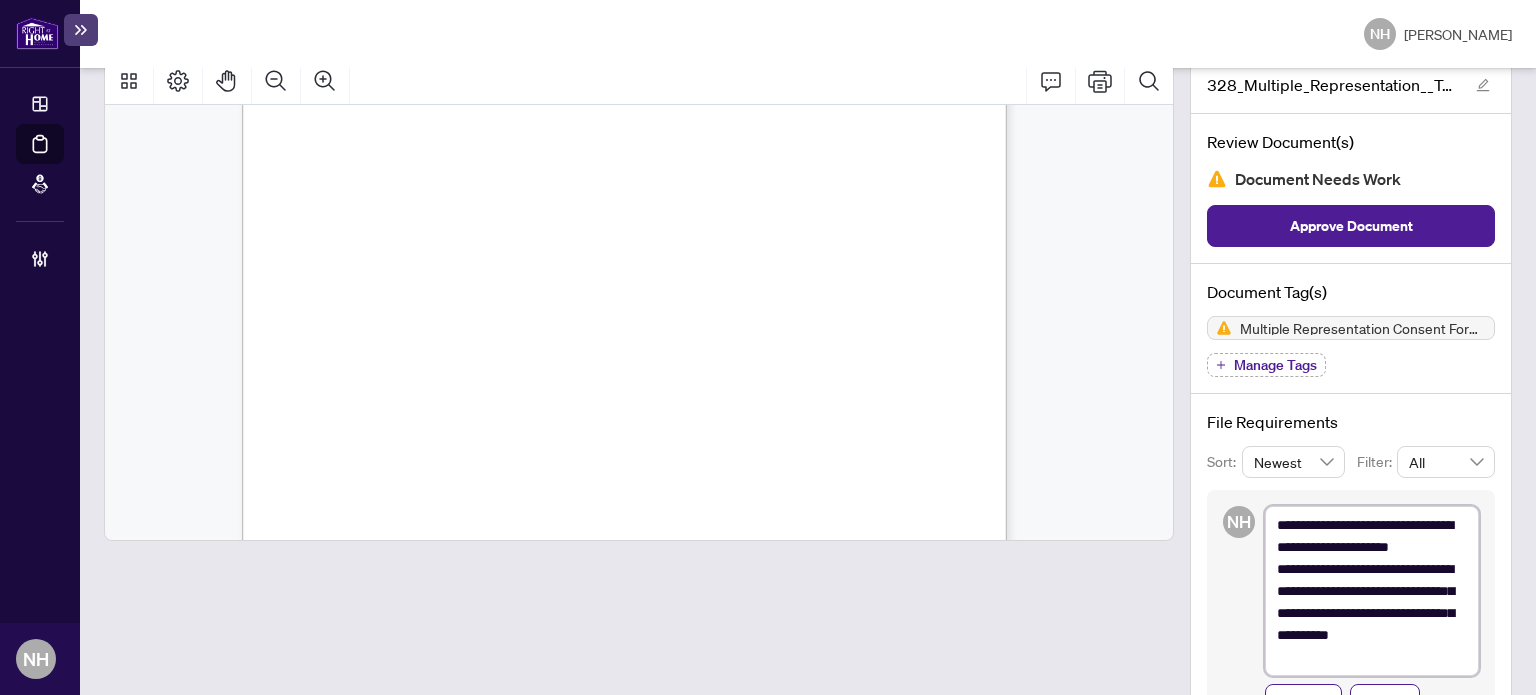 drag, startPoint x: 1263, startPoint y: 615, endPoint x: 1406, endPoint y: 680, distance: 157.0796 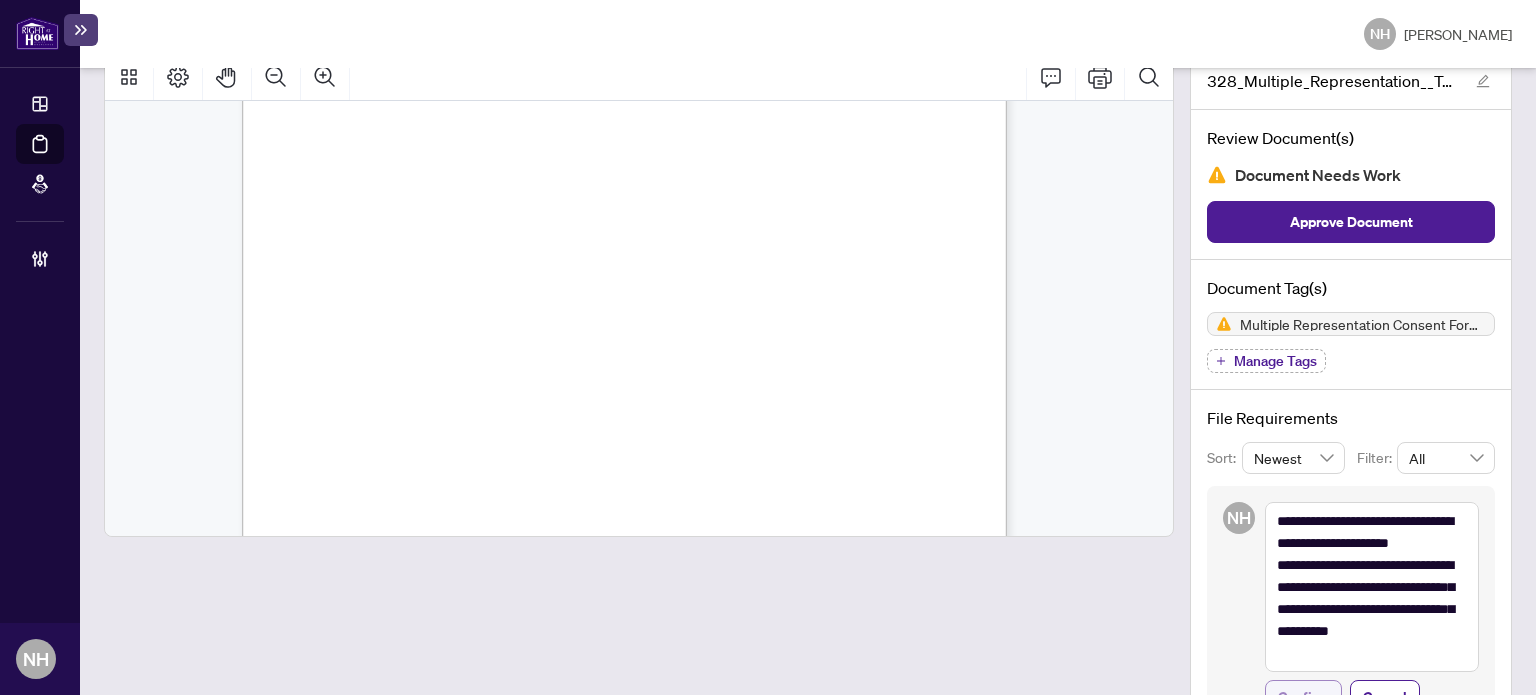 click on "Confirm" at bounding box center [1303, 697] 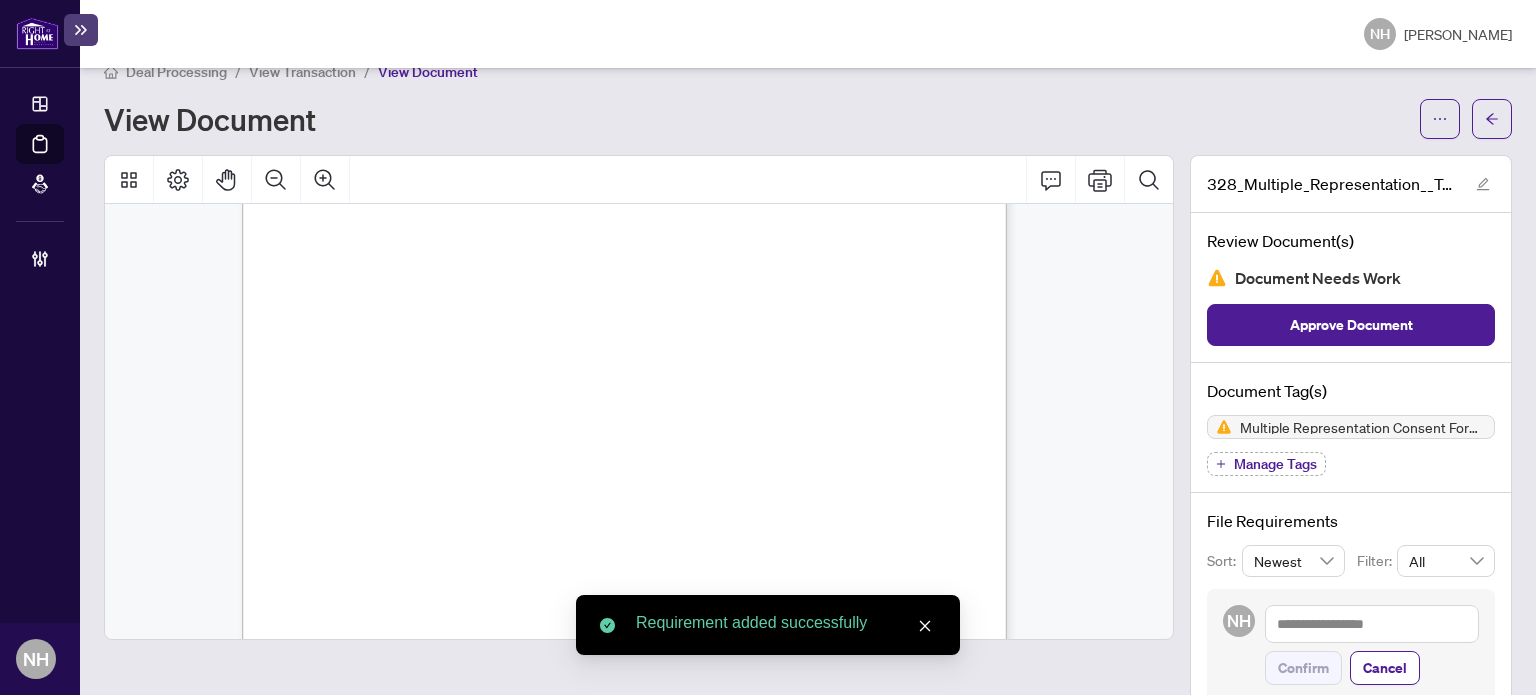 scroll, scrollTop: 0, scrollLeft: 0, axis: both 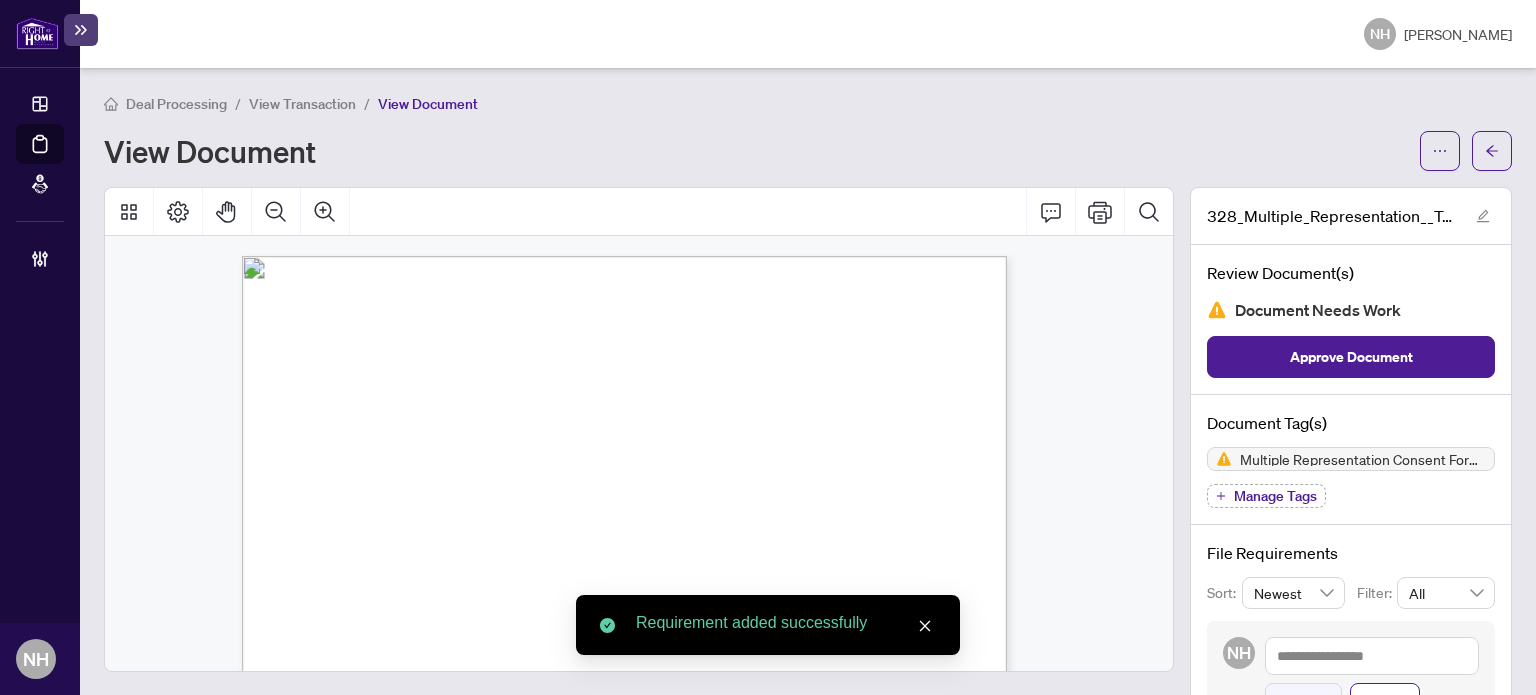 click on "View Transaction" at bounding box center (302, 104) 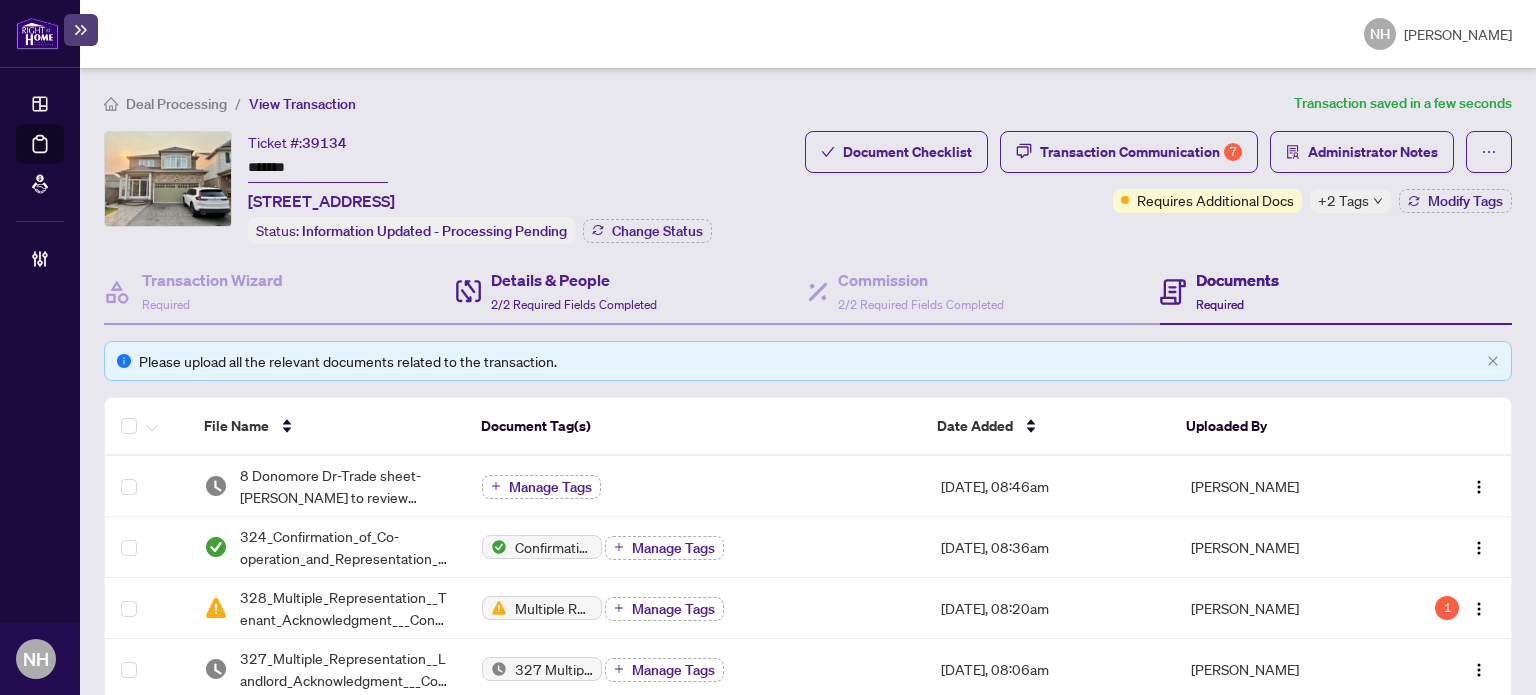 scroll, scrollTop: 200, scrollLeft: 0, axis: vertical 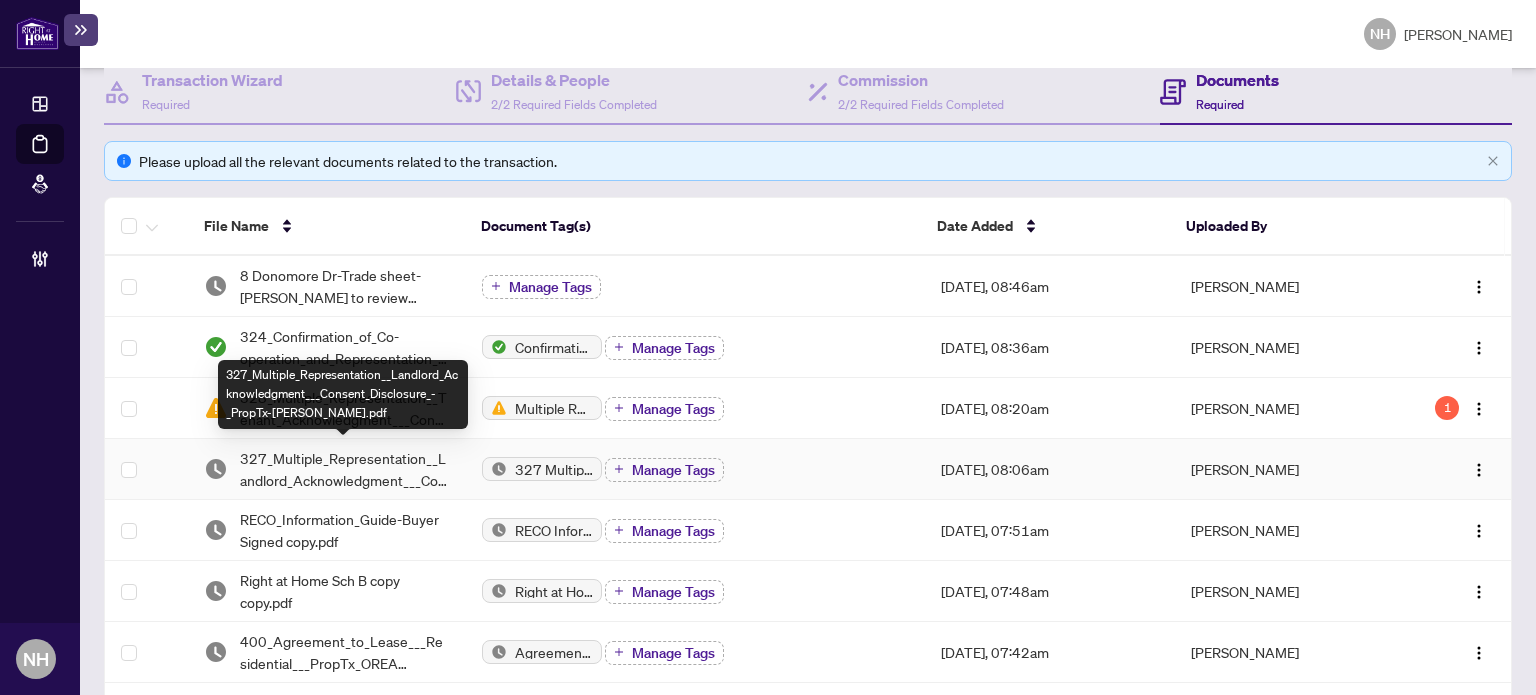 click on "327_Multiple_Representation__Landlord_Acknowledgment___Consent_Disclosure_-_PropTx-OREA.pdf" at bounding box center [345, 469] 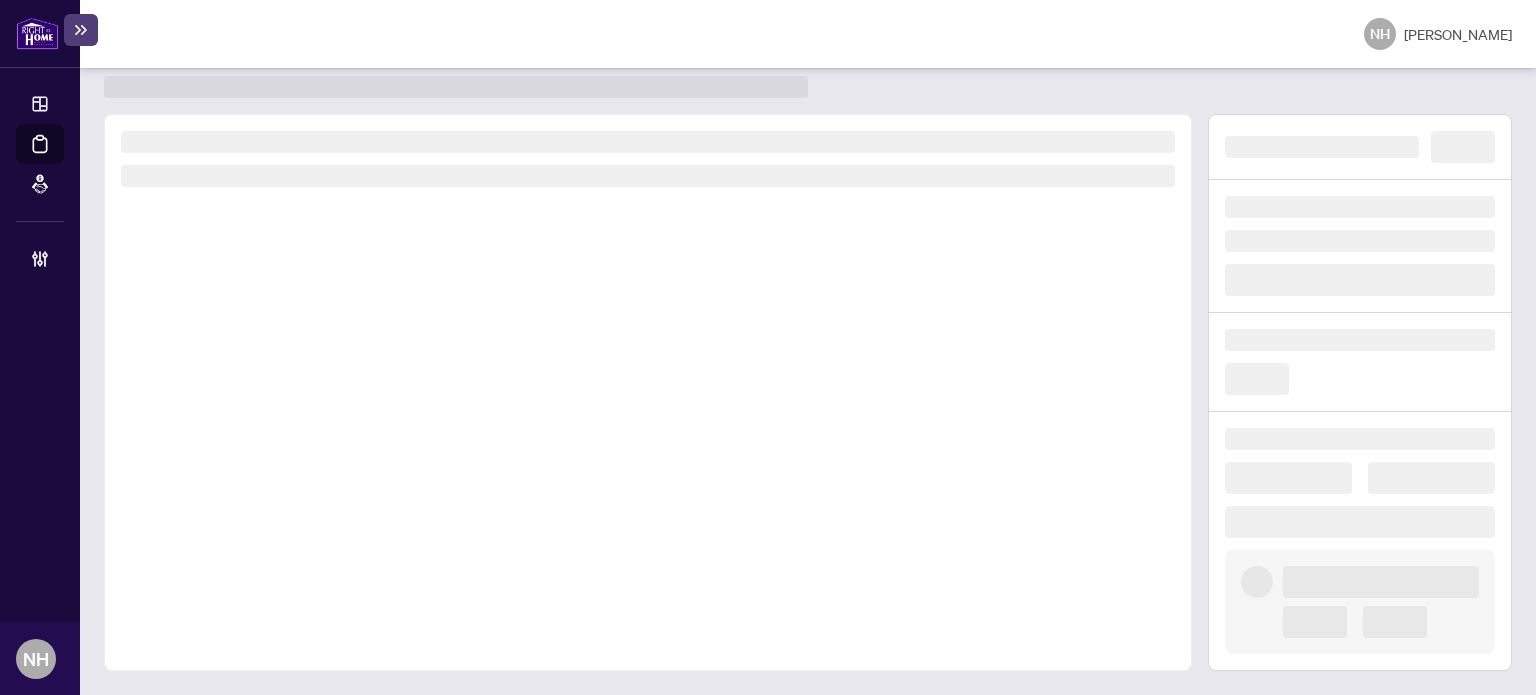 scroll, scrollTop: 52, scrollLeft: 0, axis: vertical 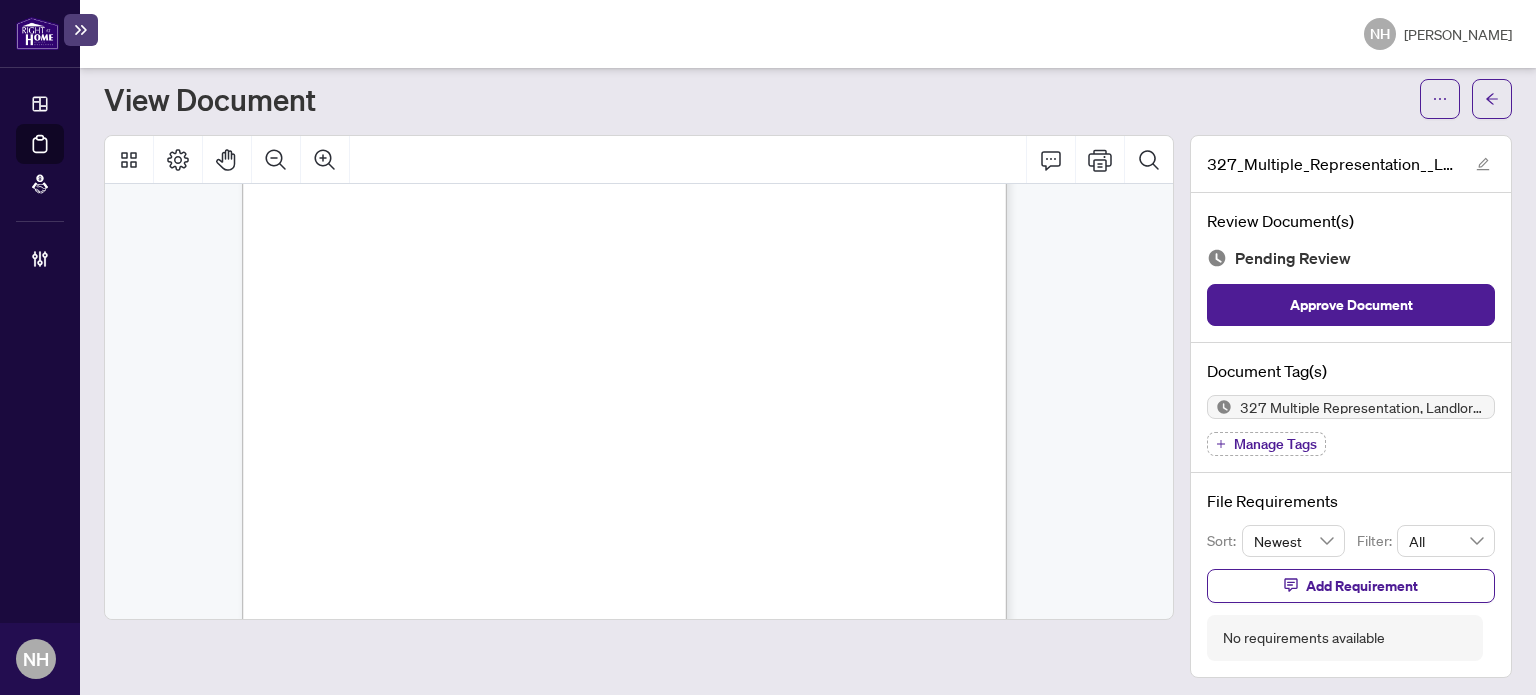 click on "Manage Tags" at bounding box center [1275, 444] 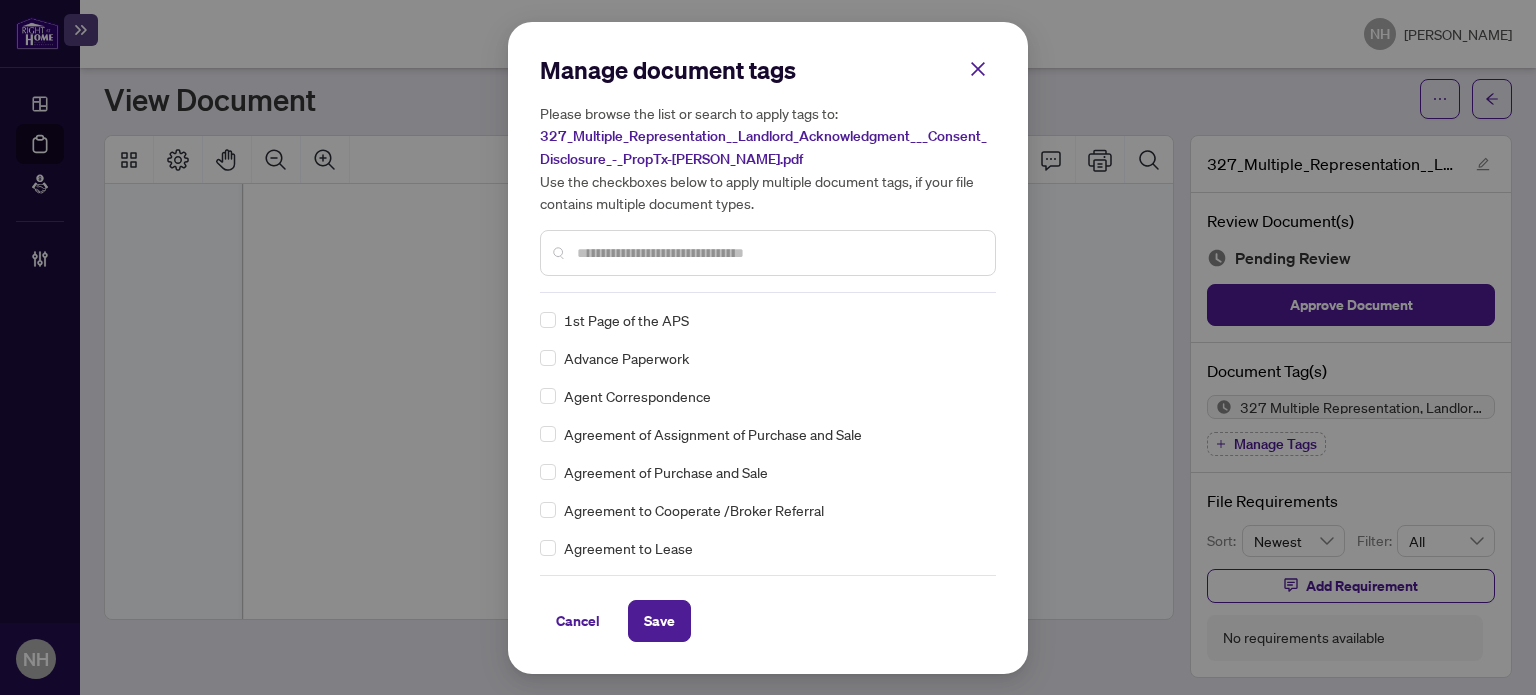 scroll, scrollTop: 0, scrollLeft: 0, axis: both 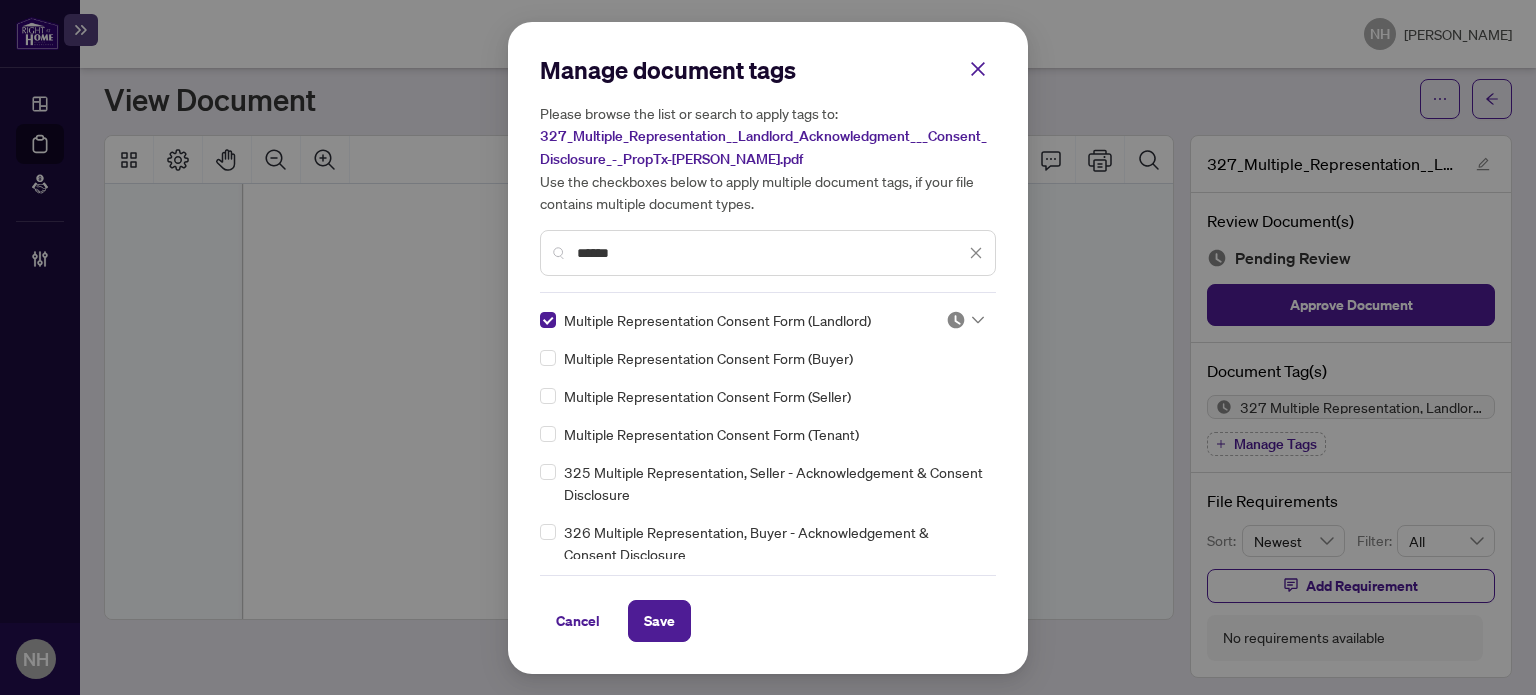 click at bounding box center [956, 320] 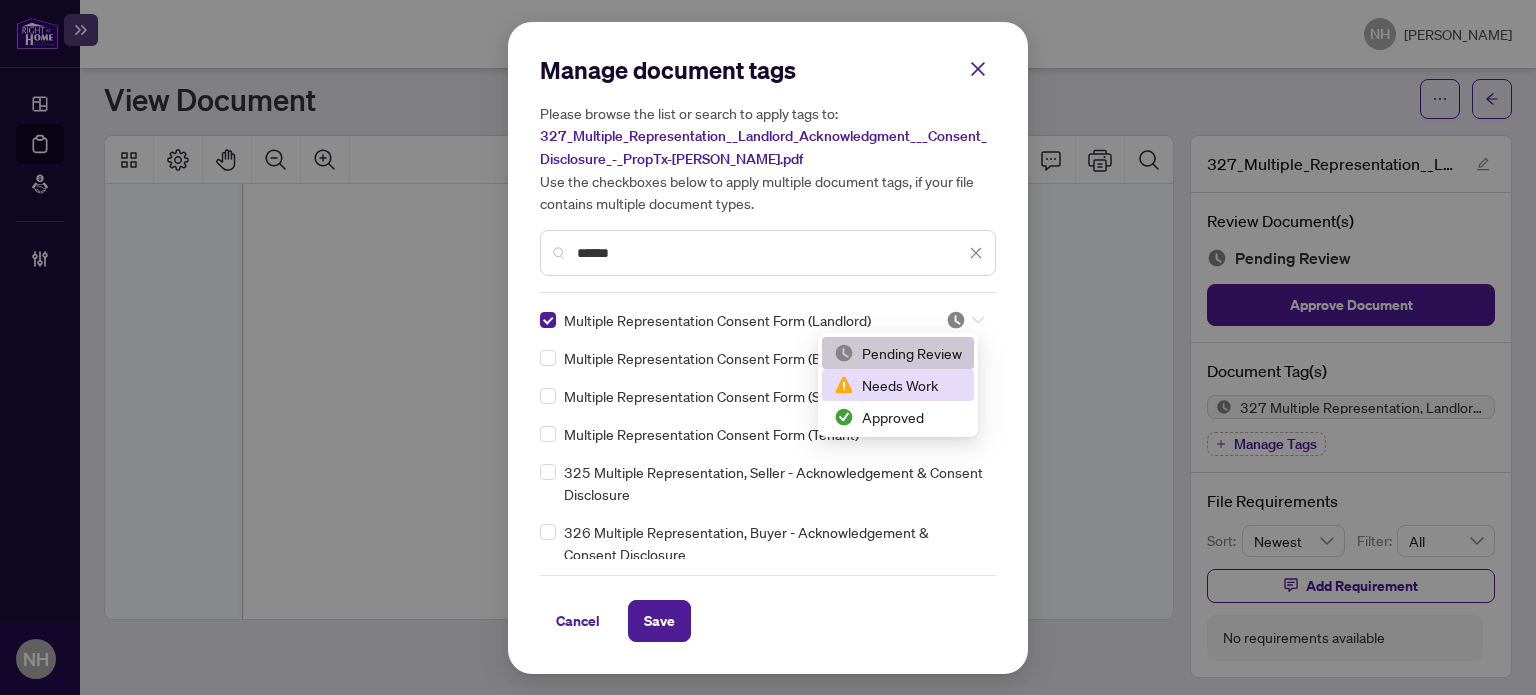click on "Needs Work" at bounding box center (898, 385) 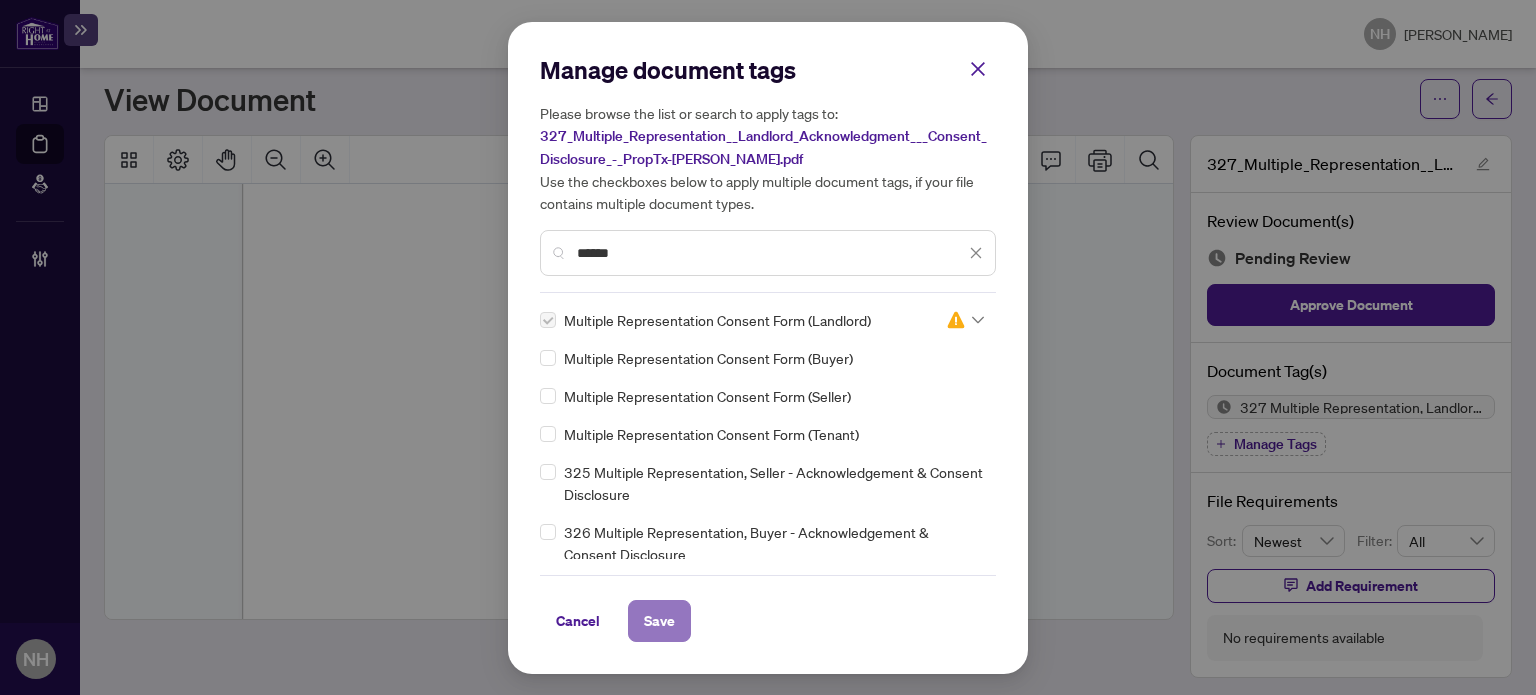 click on "Save" at bounding box center [659, 621] 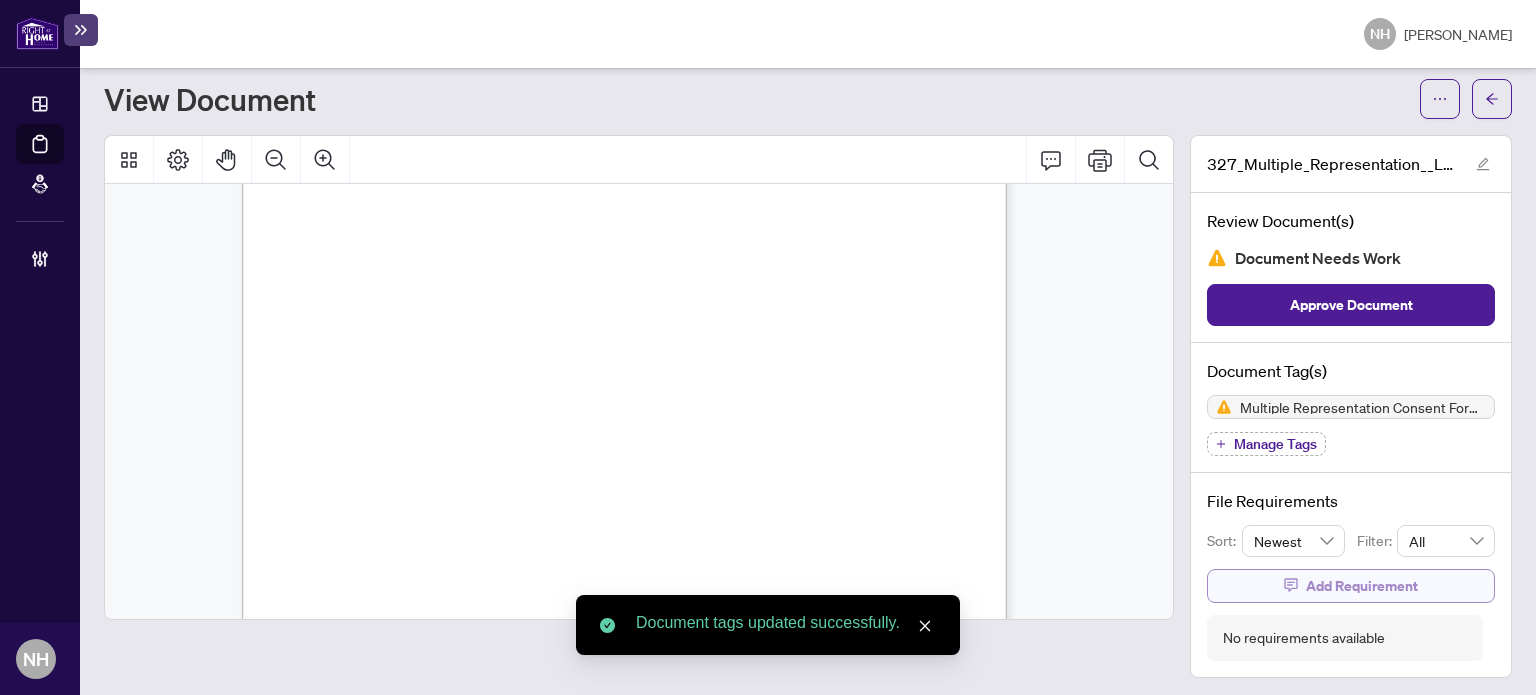 click on "Add Requirement" at bounding box center (1362, 586) 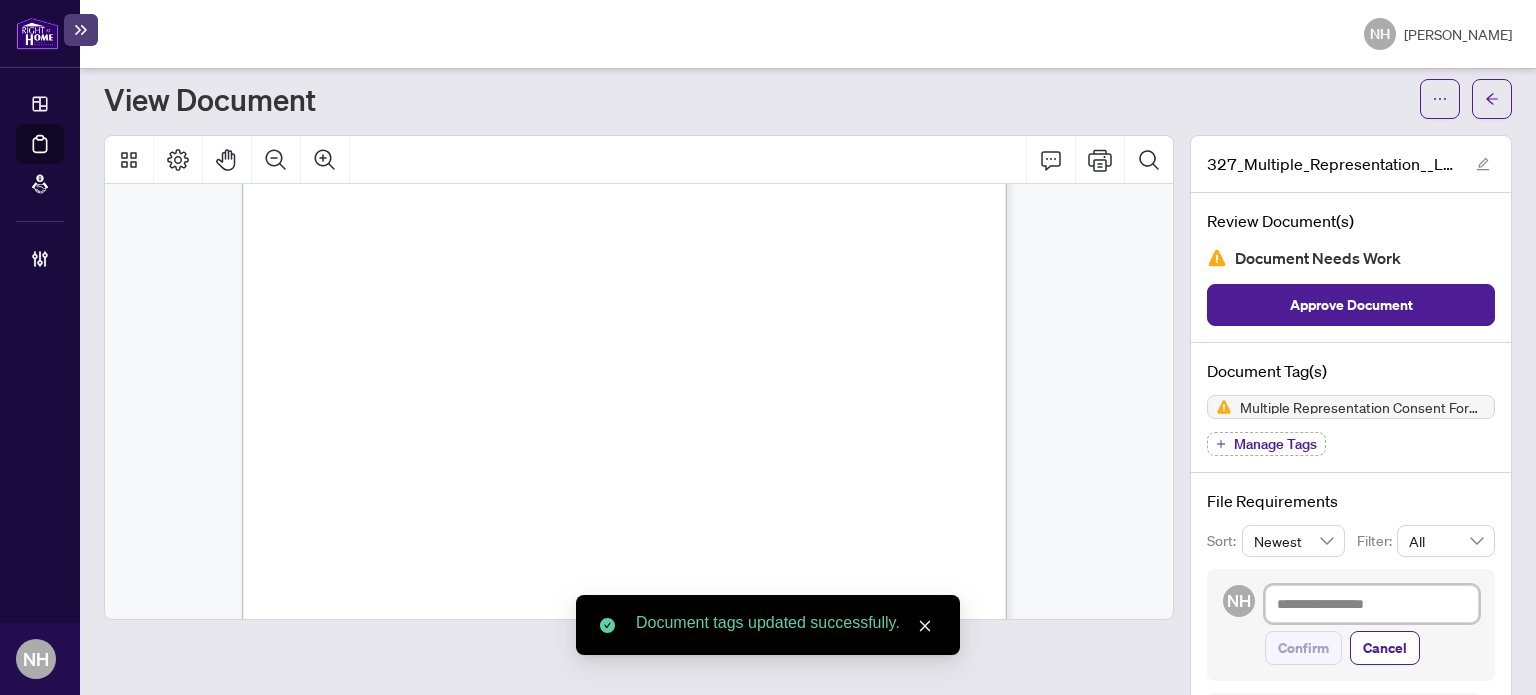 click at bounding box center [1372, 604] 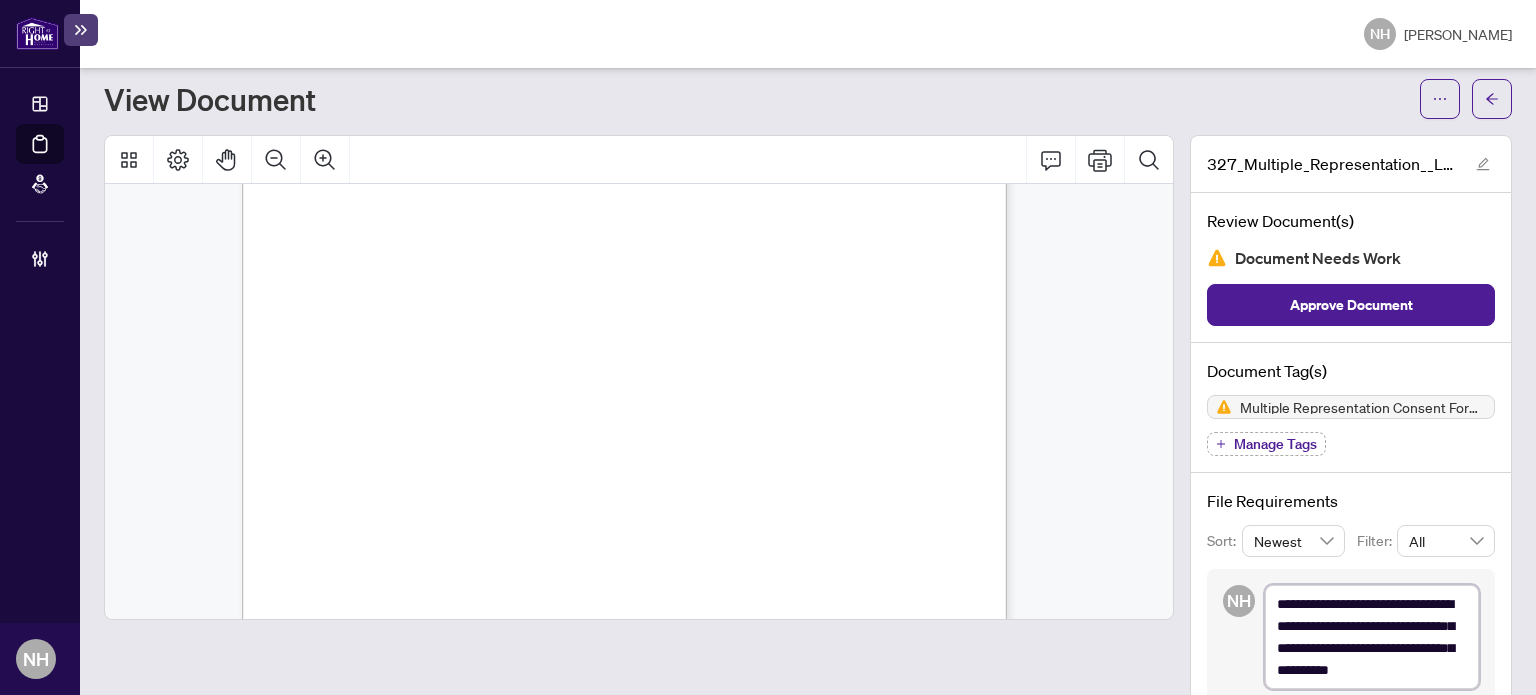 click on "**********" at bounding box center [1372, 637] 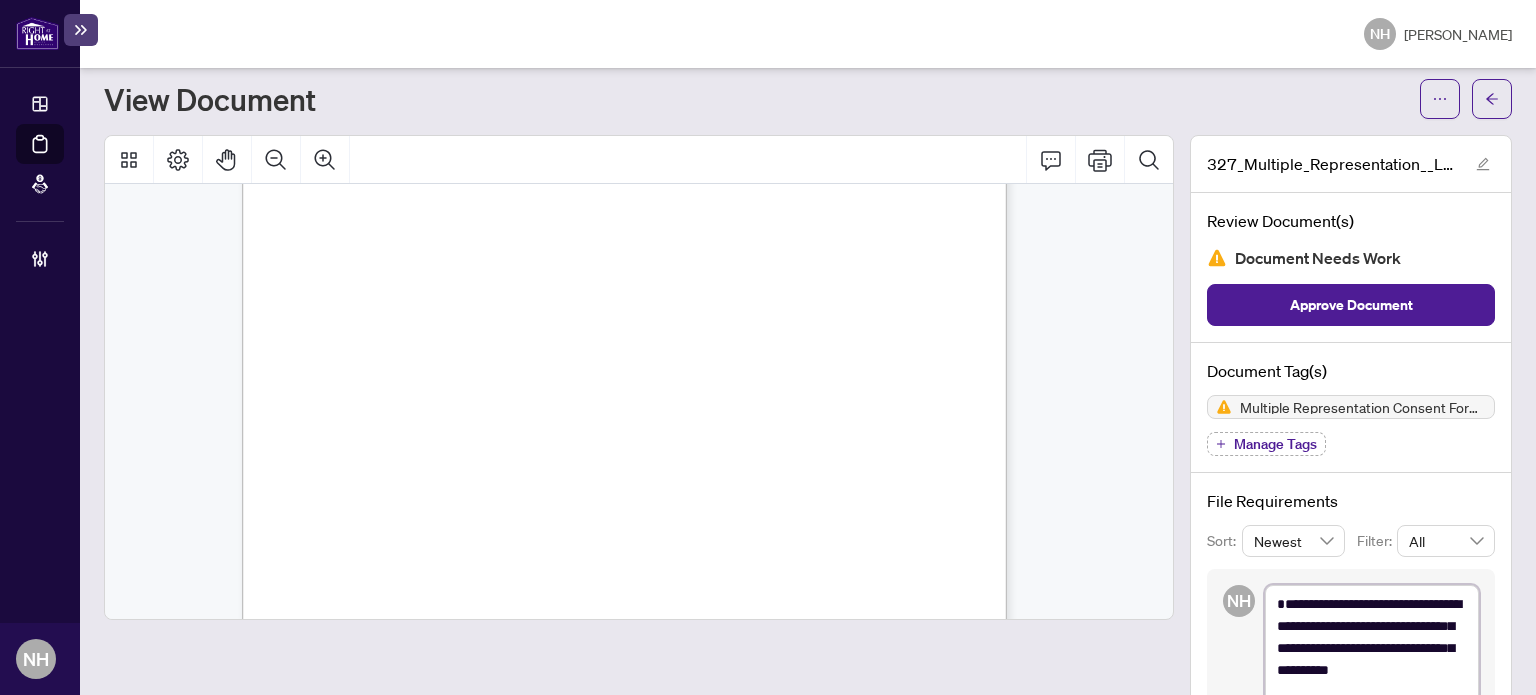paste on "**********" 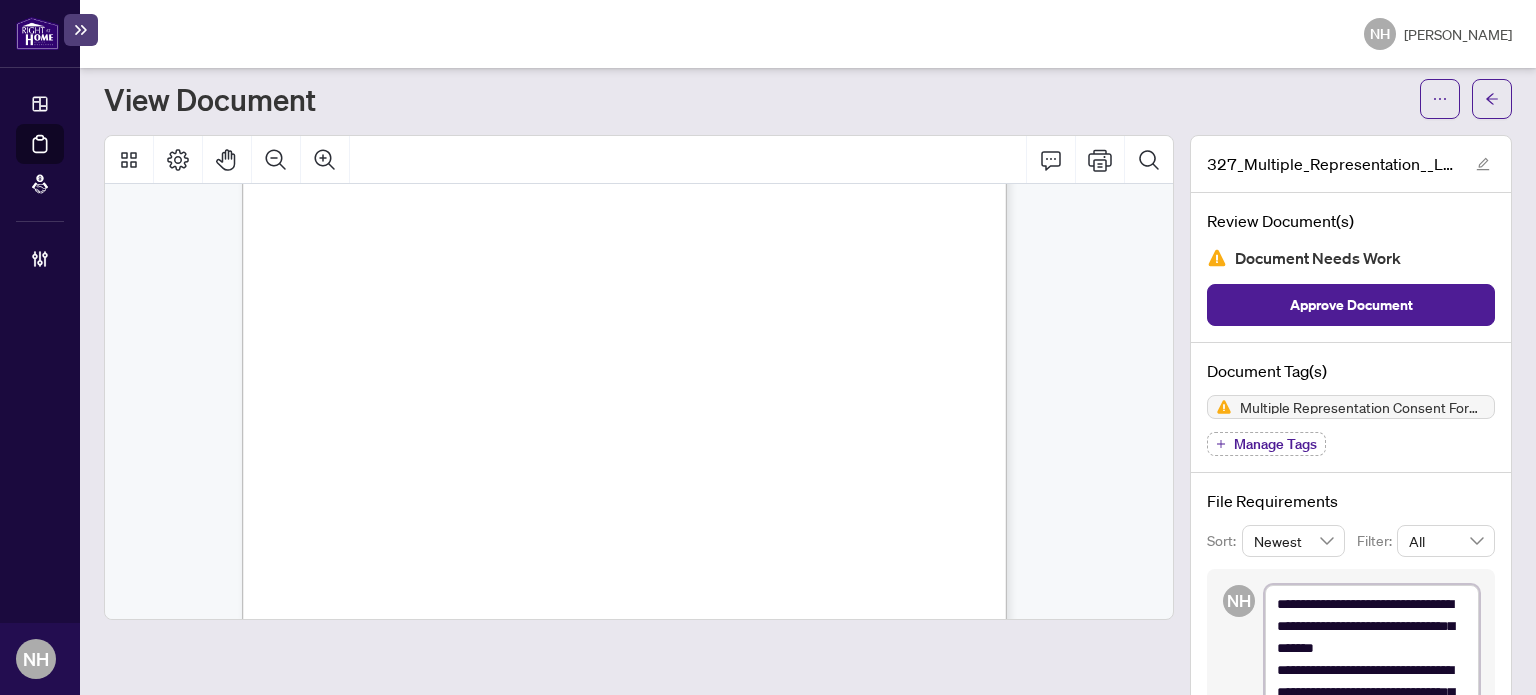 drag, startPoint x: 1392, startPoint y: 619, endPoint x: 1331, endPoint y: 646, distance: 66.70832 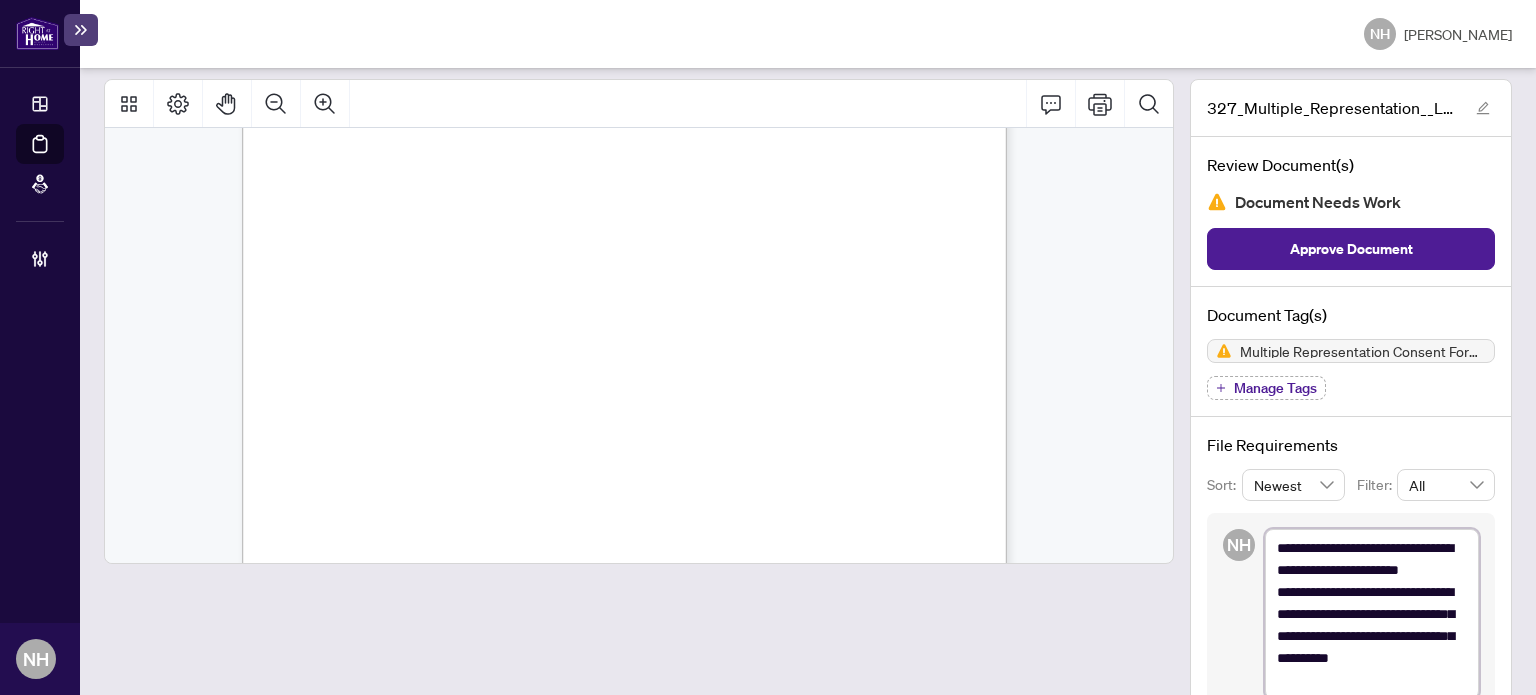 scroll, scrollTop: 152, scrollLeft: 0, axis: vertical 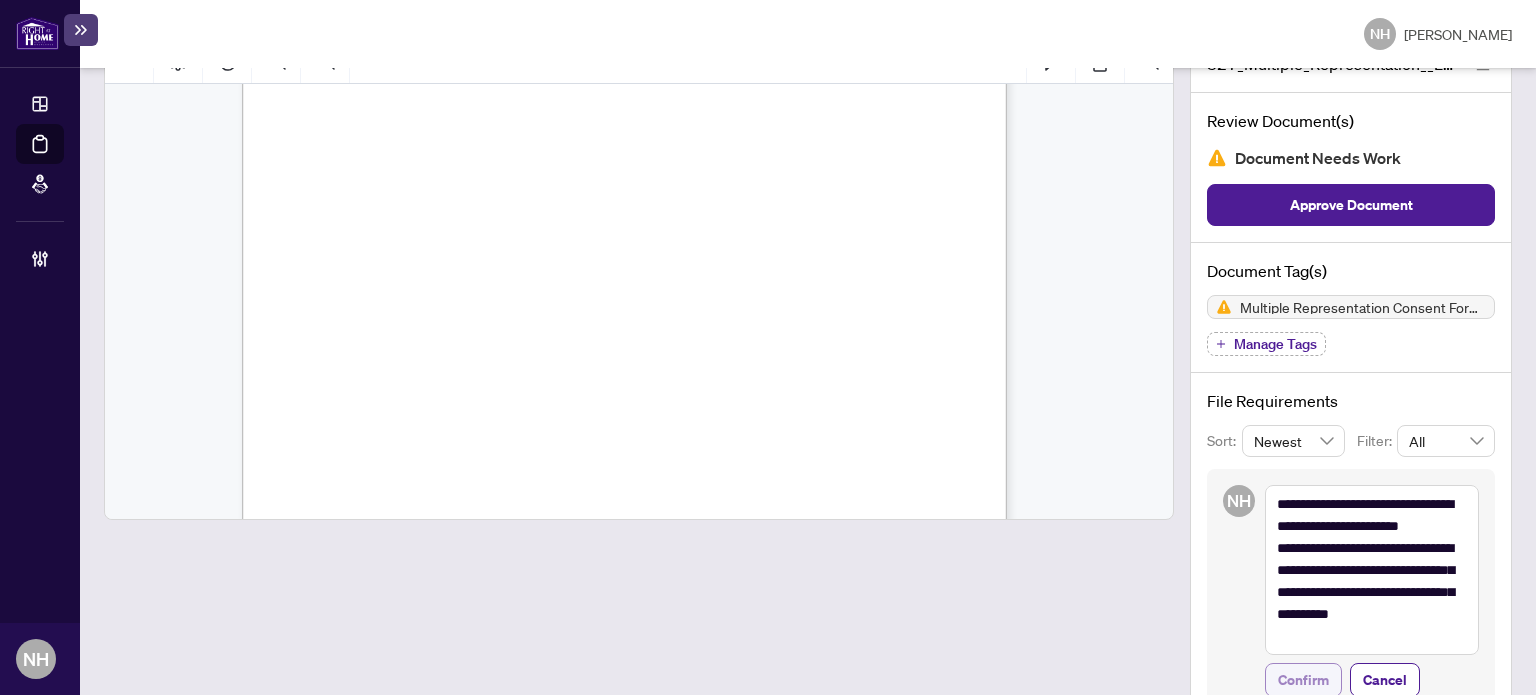 click on "Confirm" at bounding box center [1303, 680] 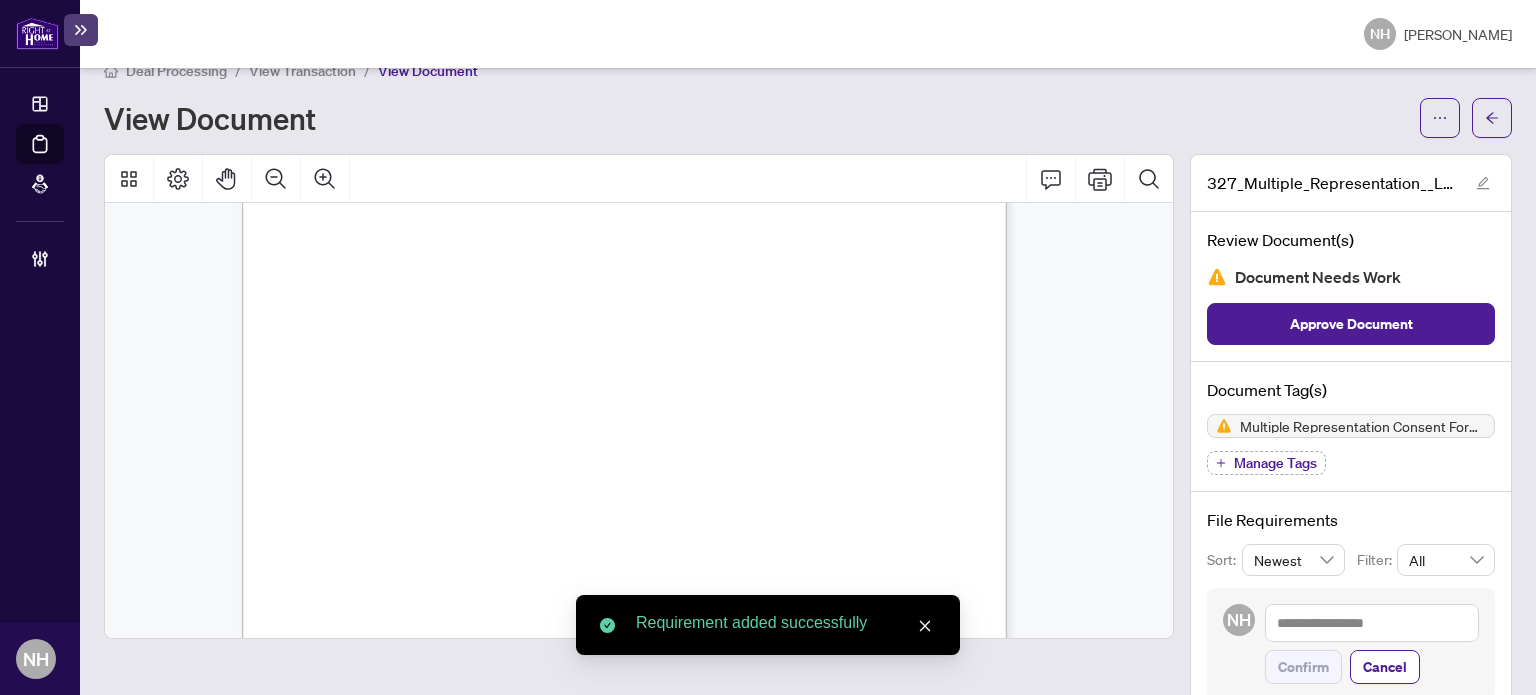 scroll, scrollTop: 0, scrollLeft: 0, axis: both 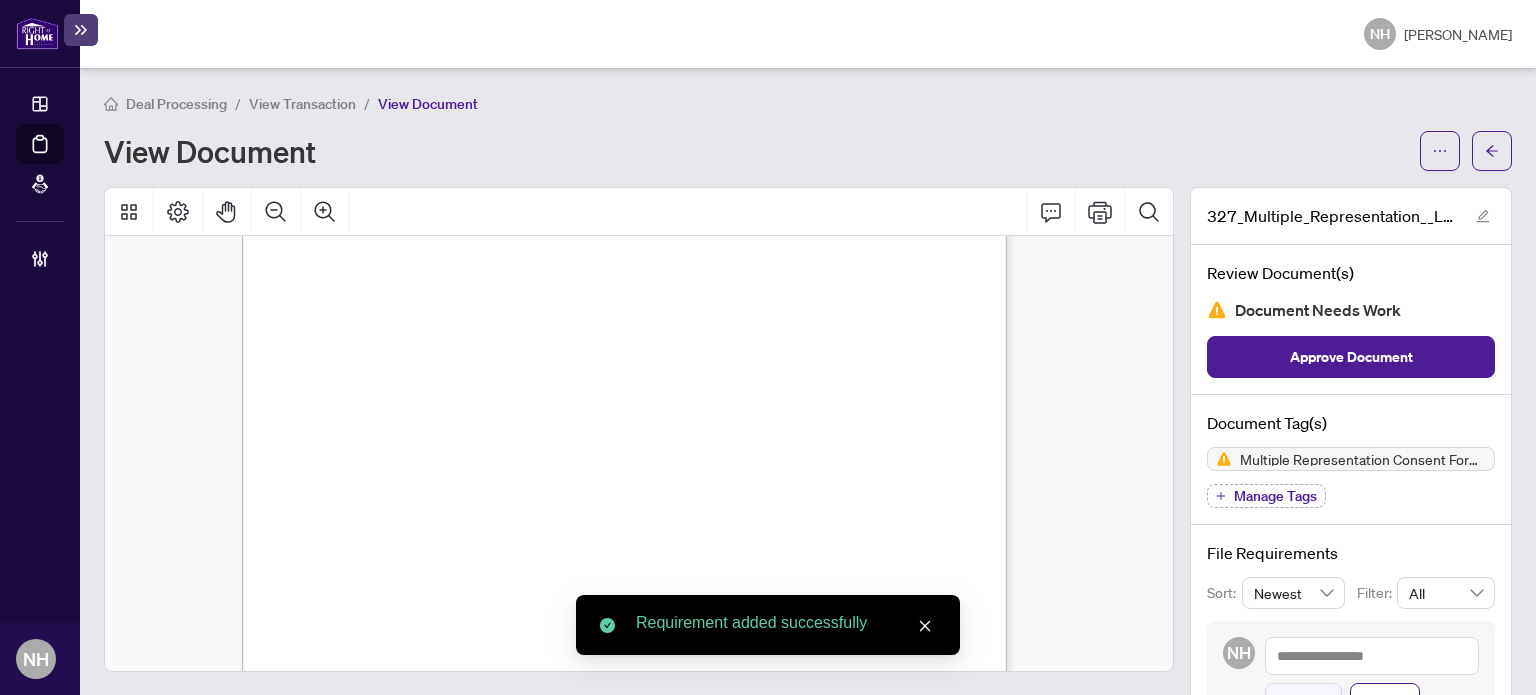 click on "View Transaction" at bounding box center (302, 104) 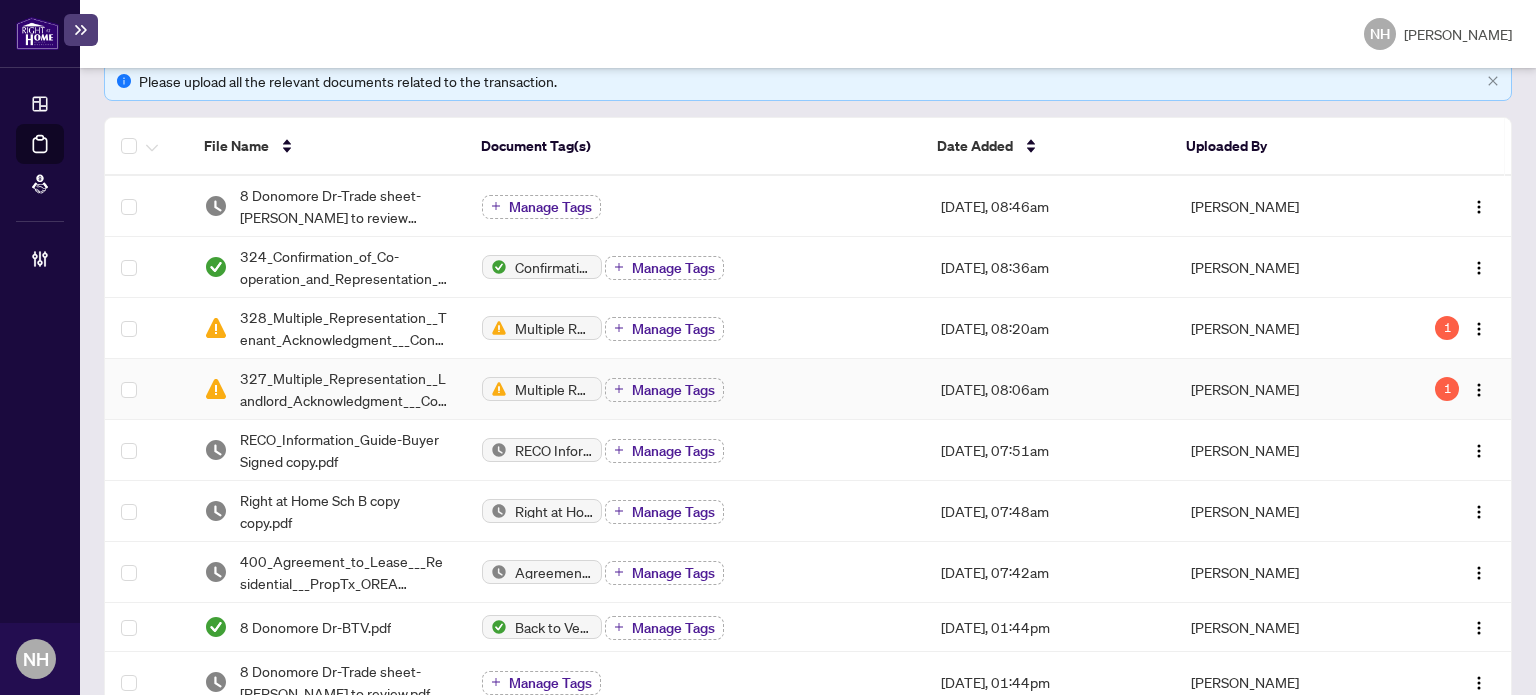 scroll, scrollTop: 300, scrollLeft: 0, axis: vertical 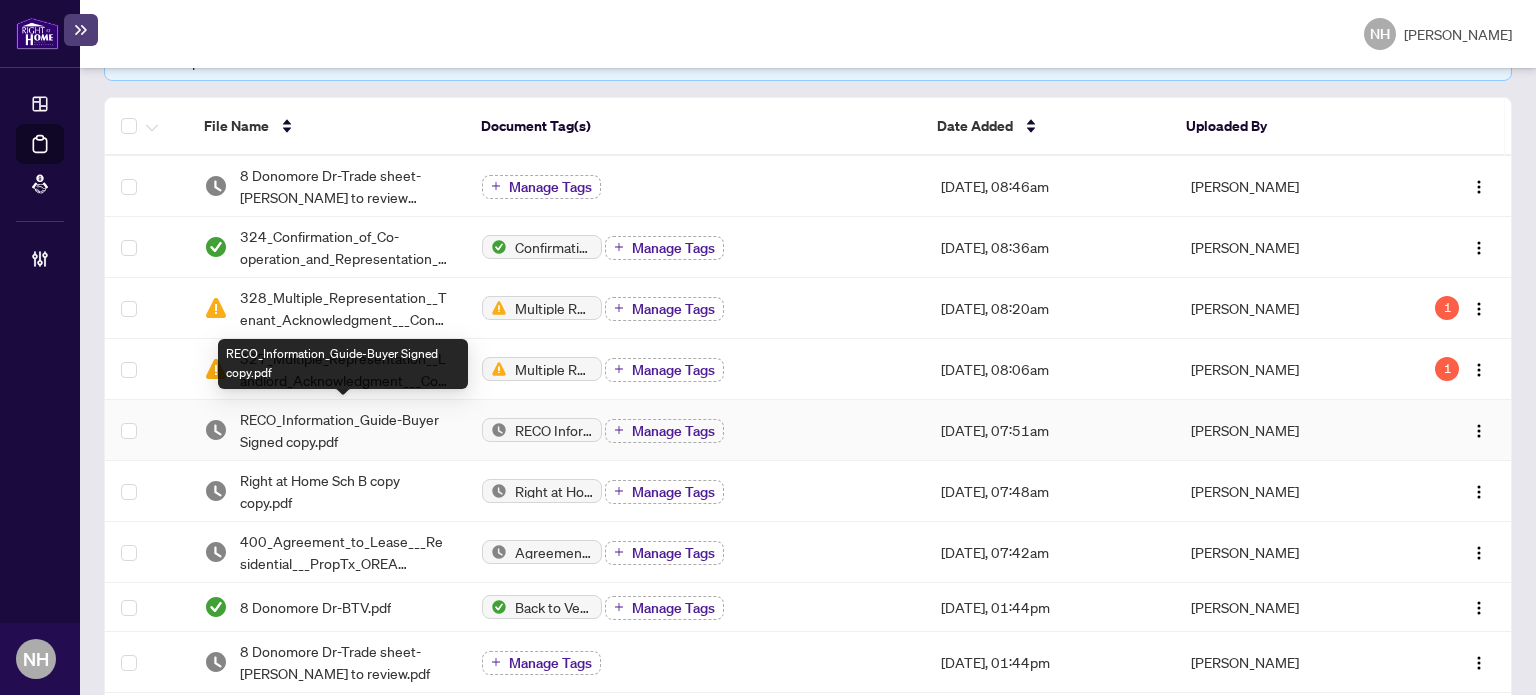 click on "RECO_Information_Guide-Buyer Signed copy.pdf" at bounding box center (345, 430) 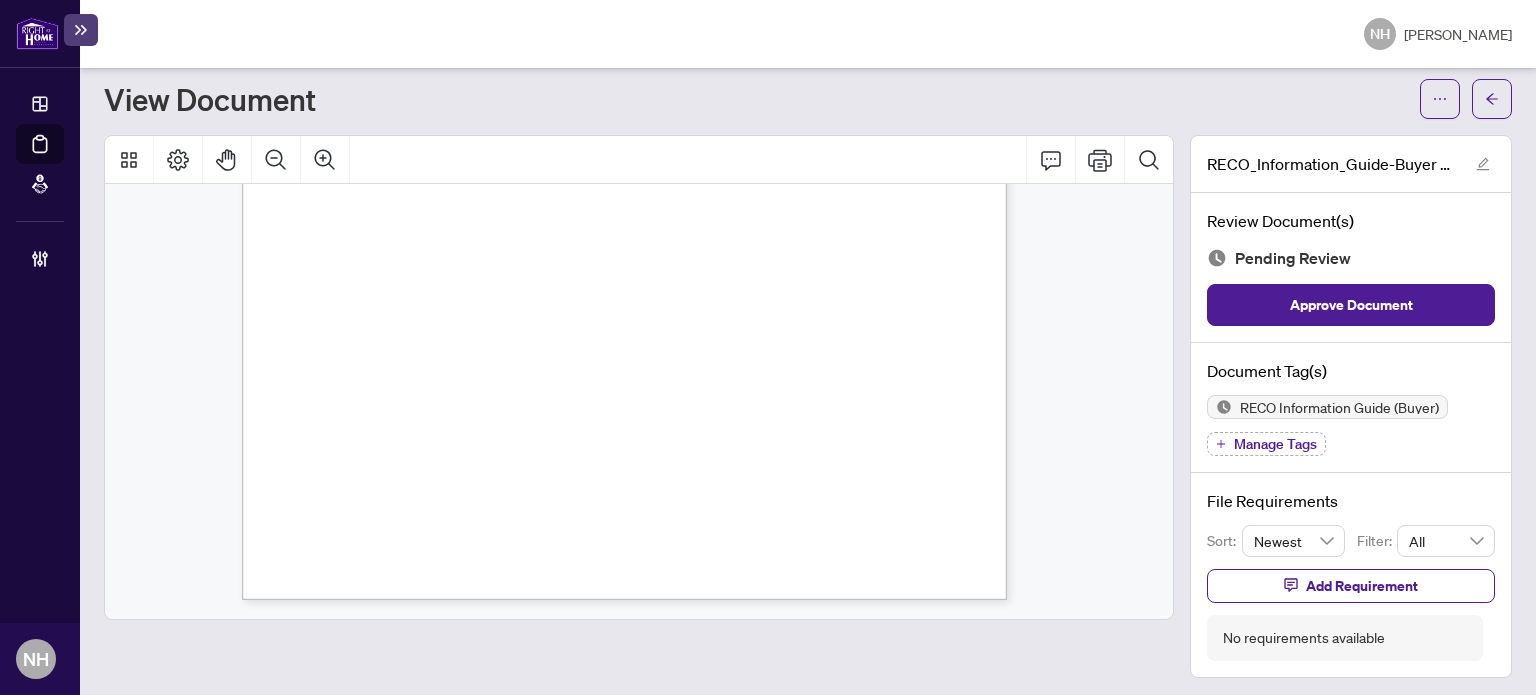 scroll, scrollTop: 12374, scrollLeft: 0, axis: vertical 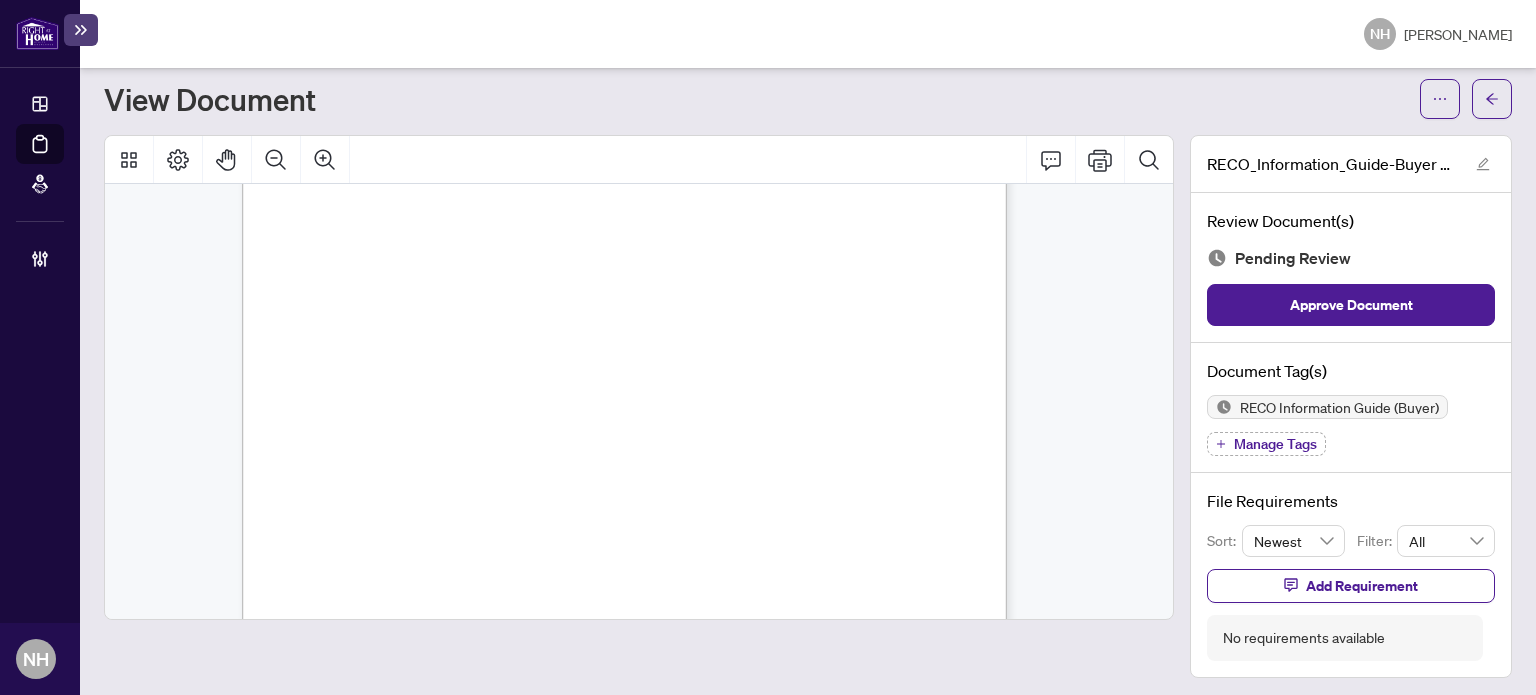 click on "Manage Tags" at bounding box center (1275, 444) 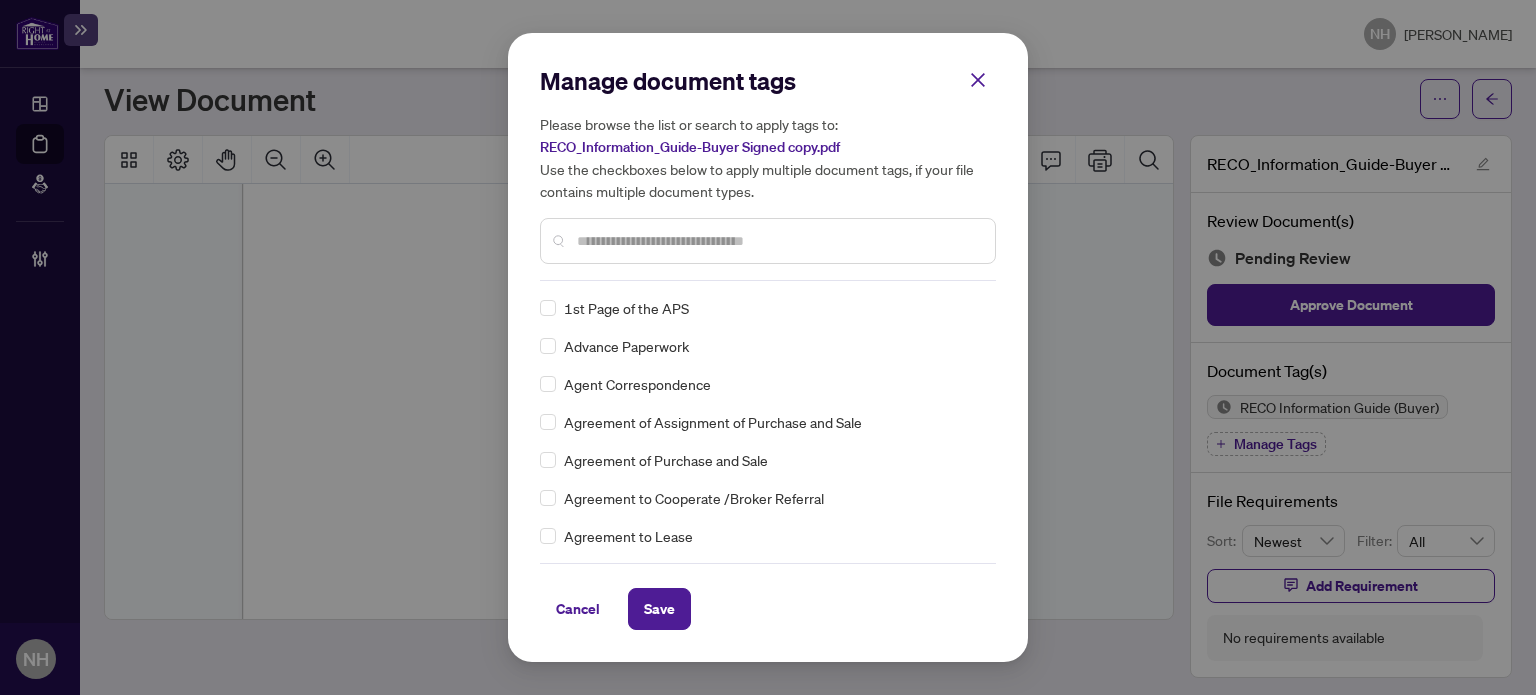 scroll, scrollTop: 0, scrollLeft: 0, axis: both 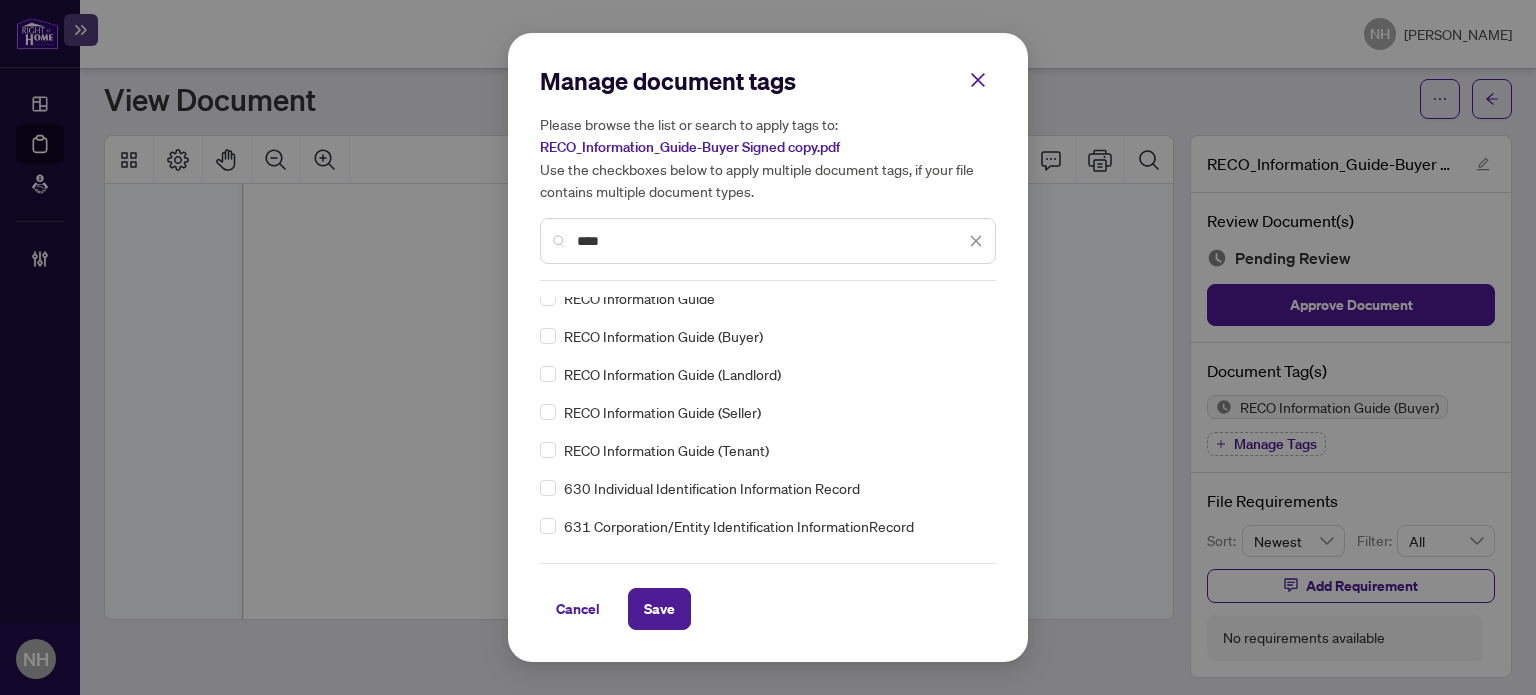 click on "RECO Information Guide (Tenant)" at bounding box center (762, 450) 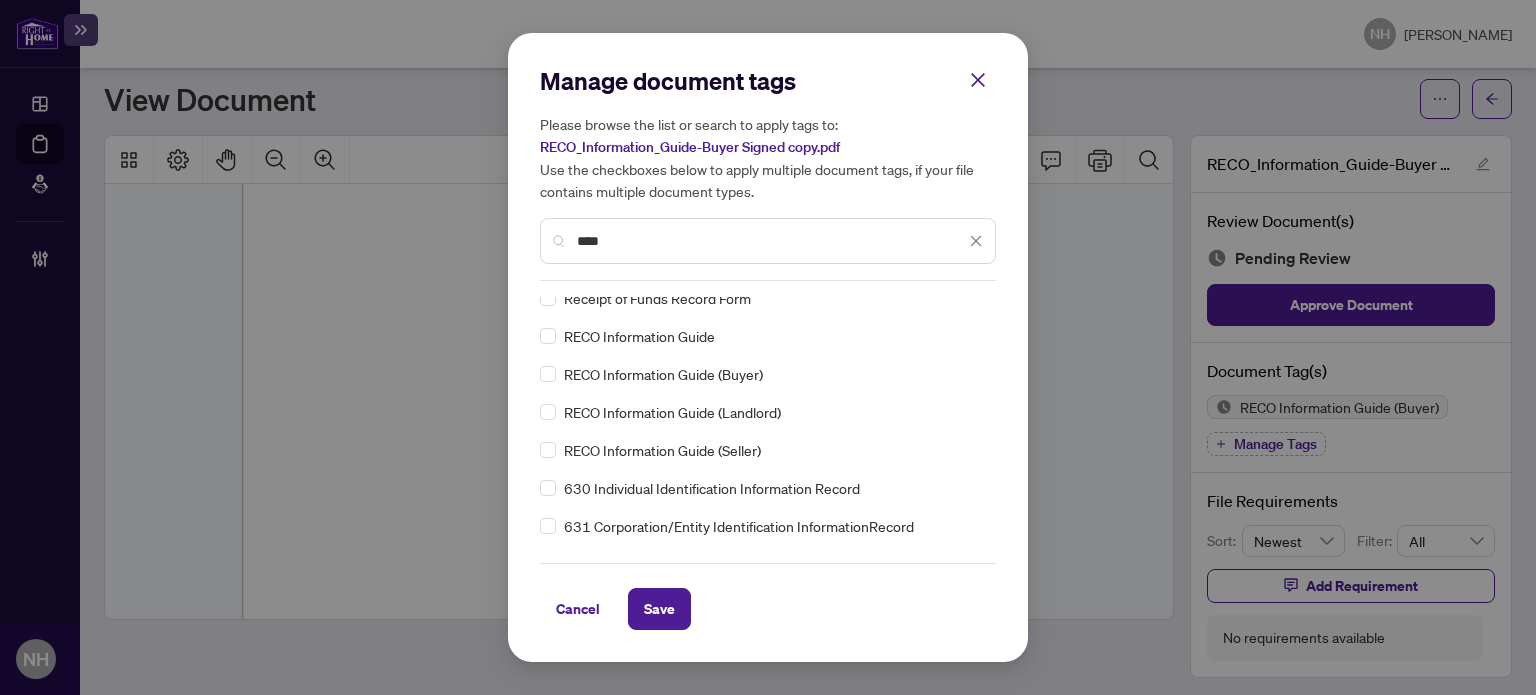 scroll, scrollTop: 0, scrollLeft: 0, axis: both 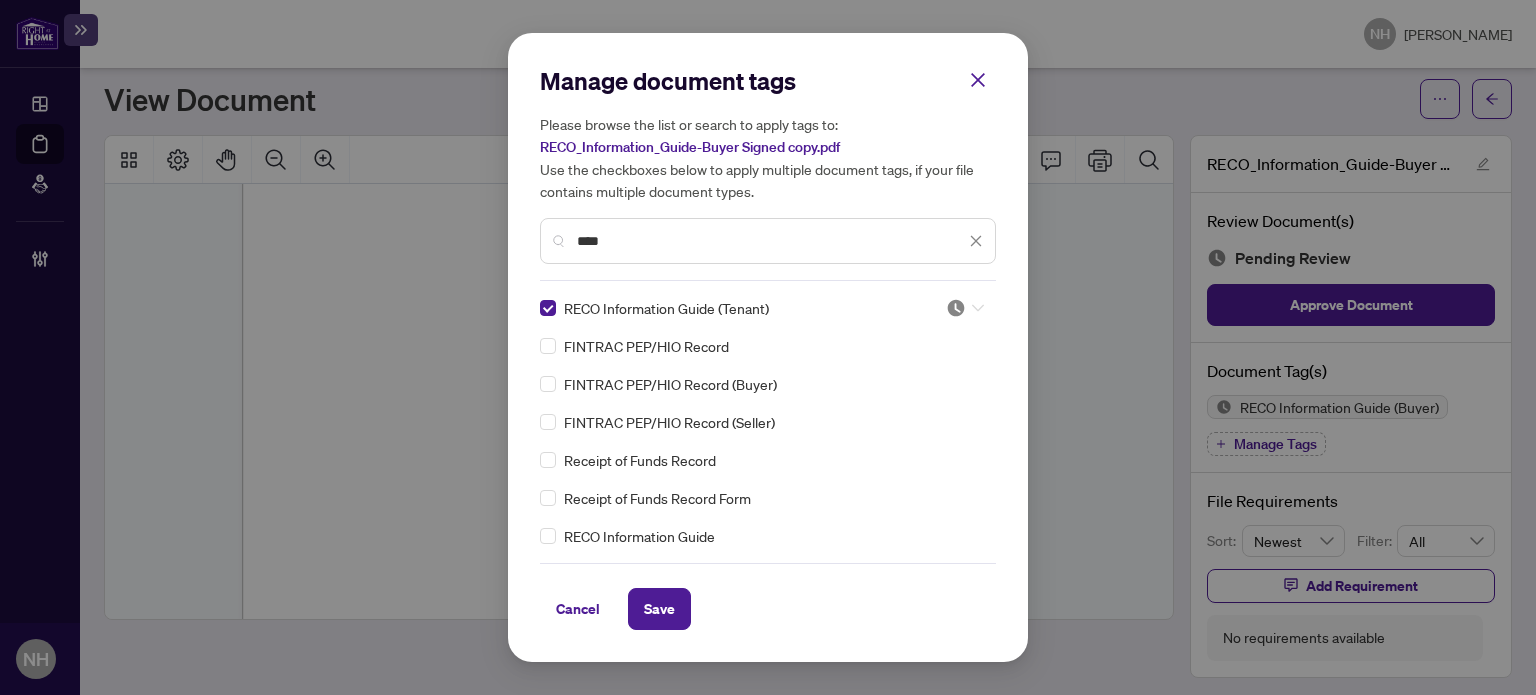 click at bounding box center (965, 308) 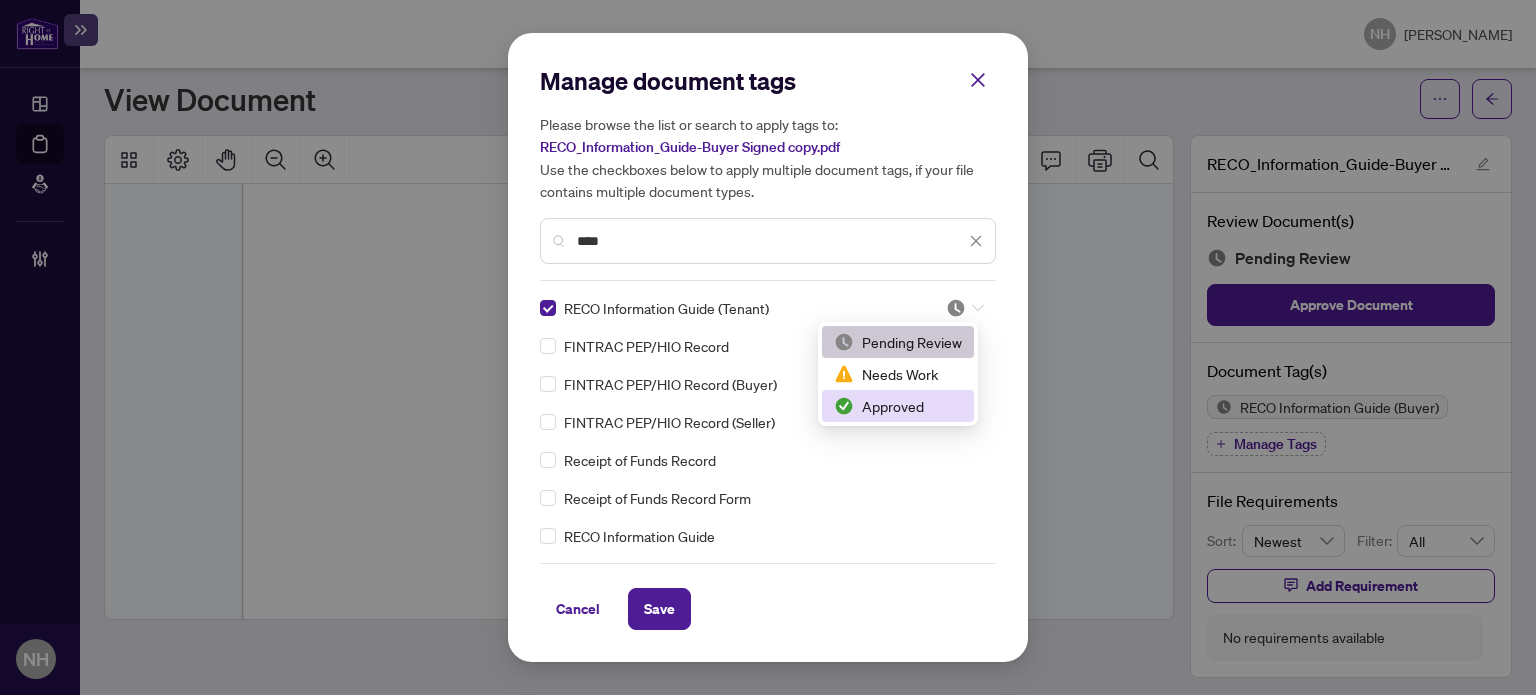 click on "Approved" at bounding box center [898, 406] 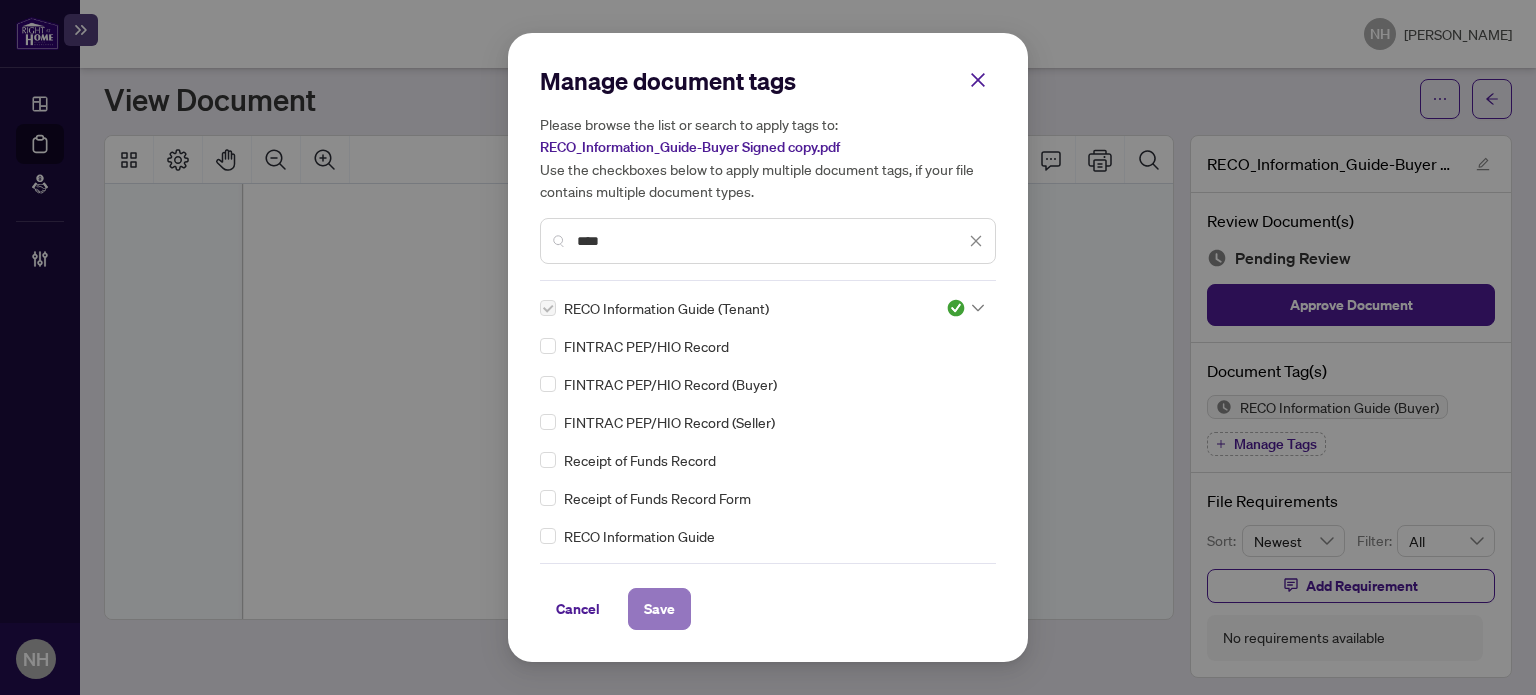 click on "Save" at bounding box center (659, 609) 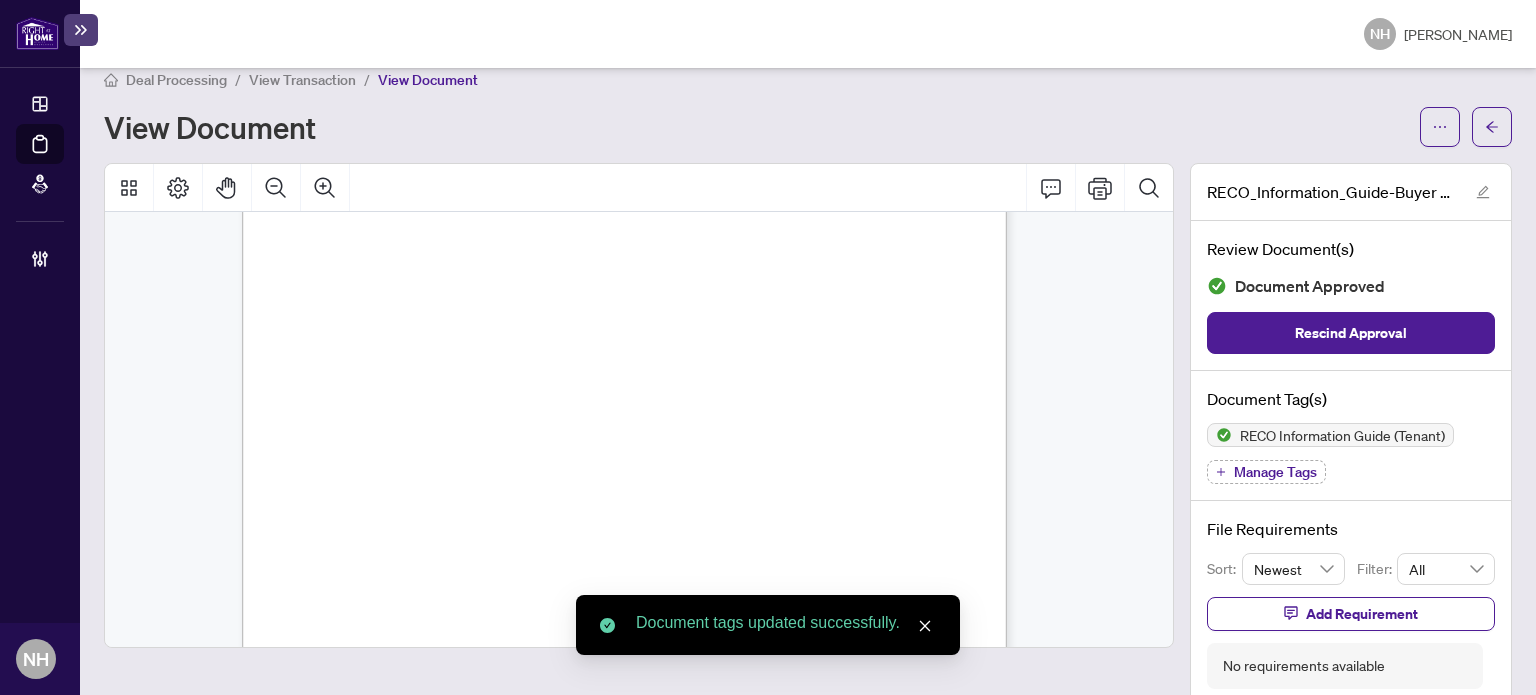 scroll, scrollTop: 0, scrollLeft: 0, axis: both 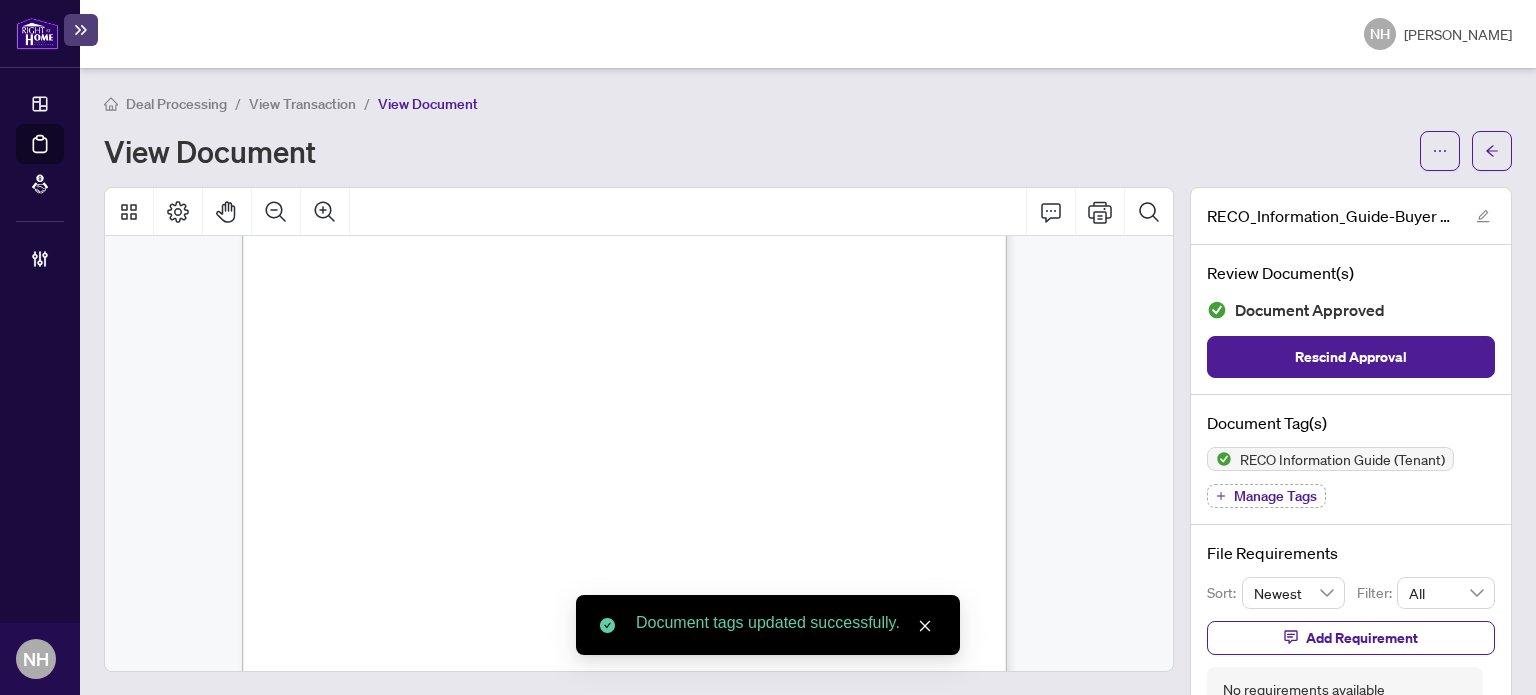 click on "View Transaction" at bounding box center [302, 104] 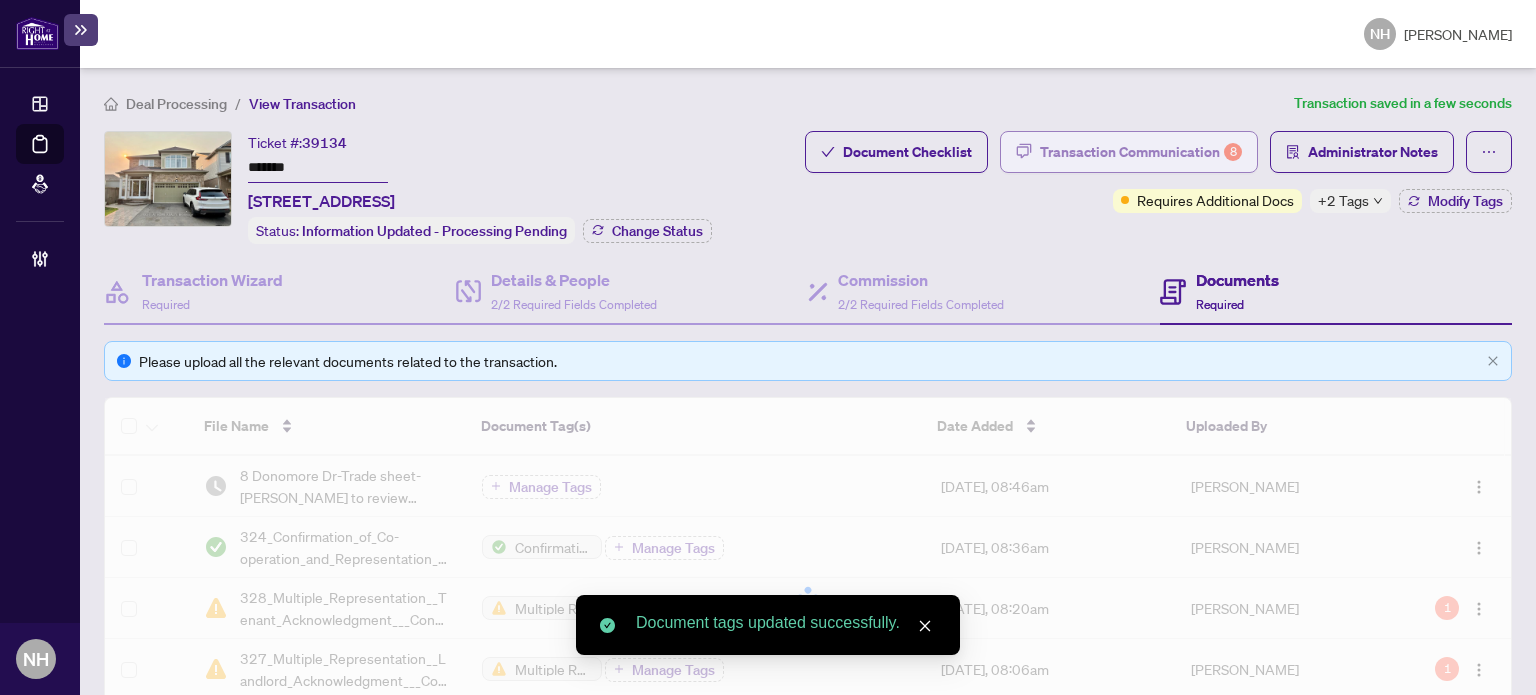 click on "Transaction Communication 8" at bounding box center [1141, 152] 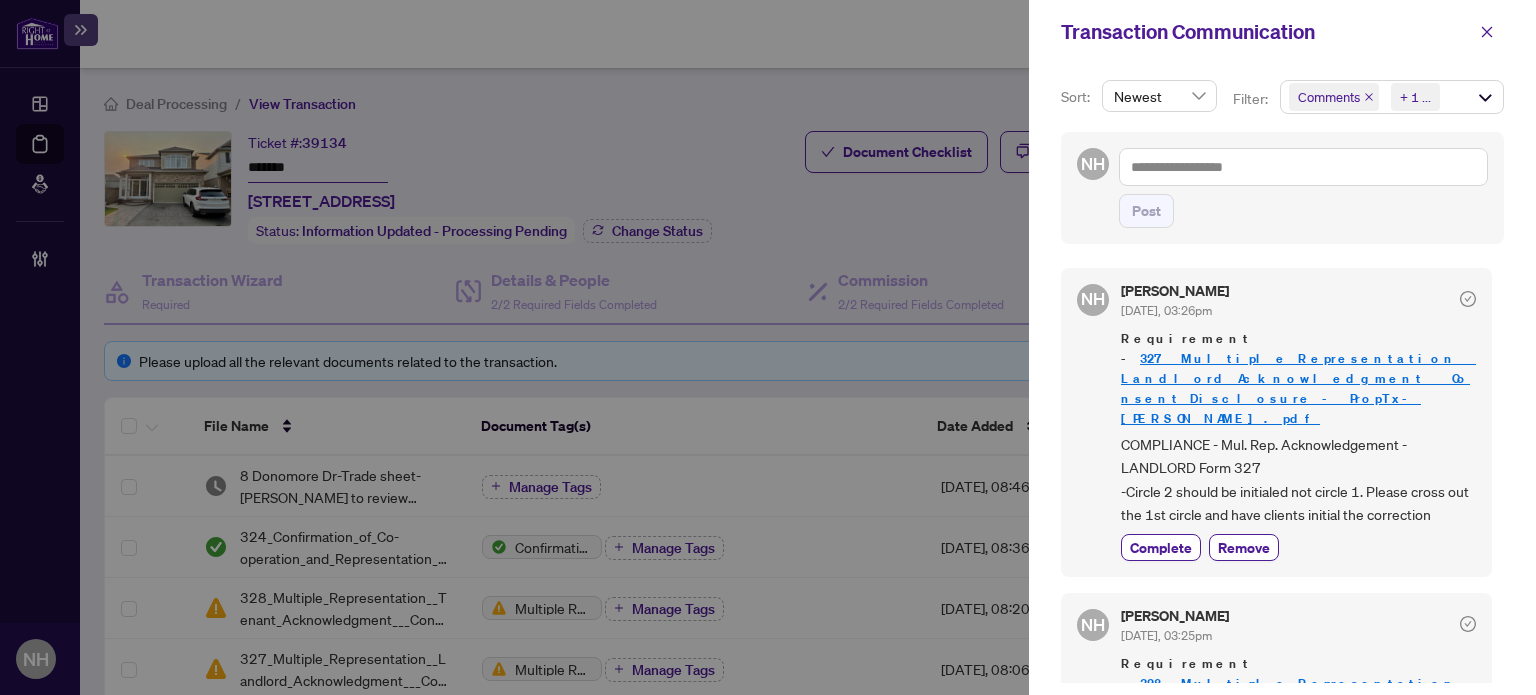 click on "Comments Requirements + 1 ..." at bounding box center [1392, 97] 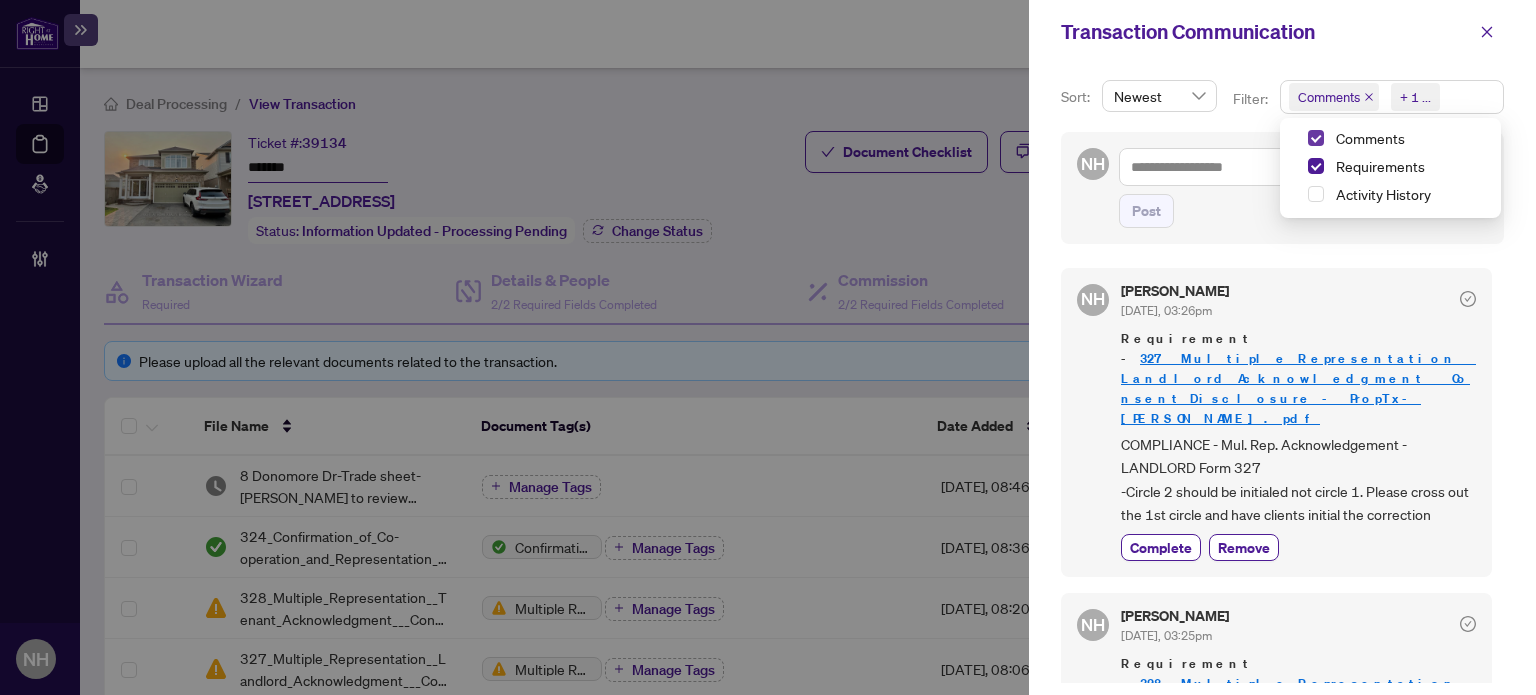 click at bounding box center (1316, 138) 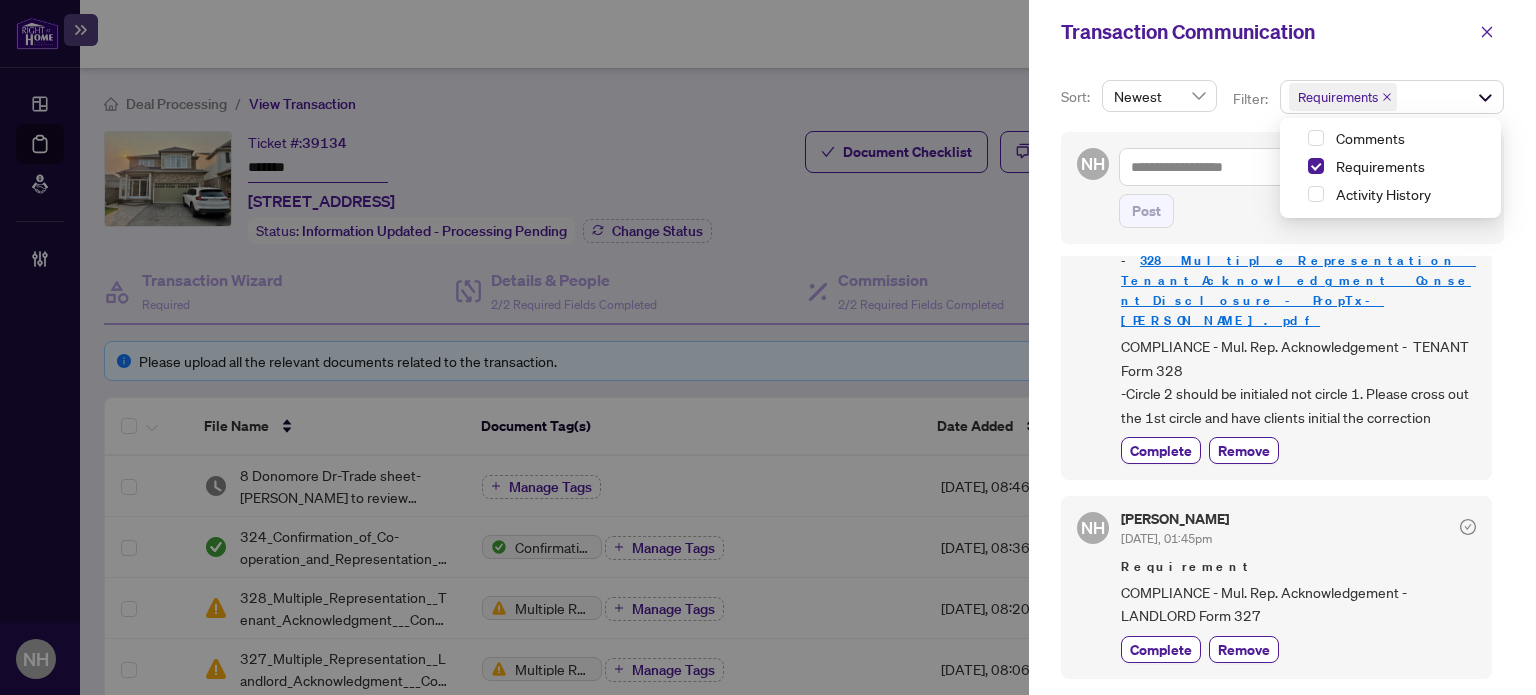scroll, scrollTop: 600, scrollLeft: 0, axis: vertical 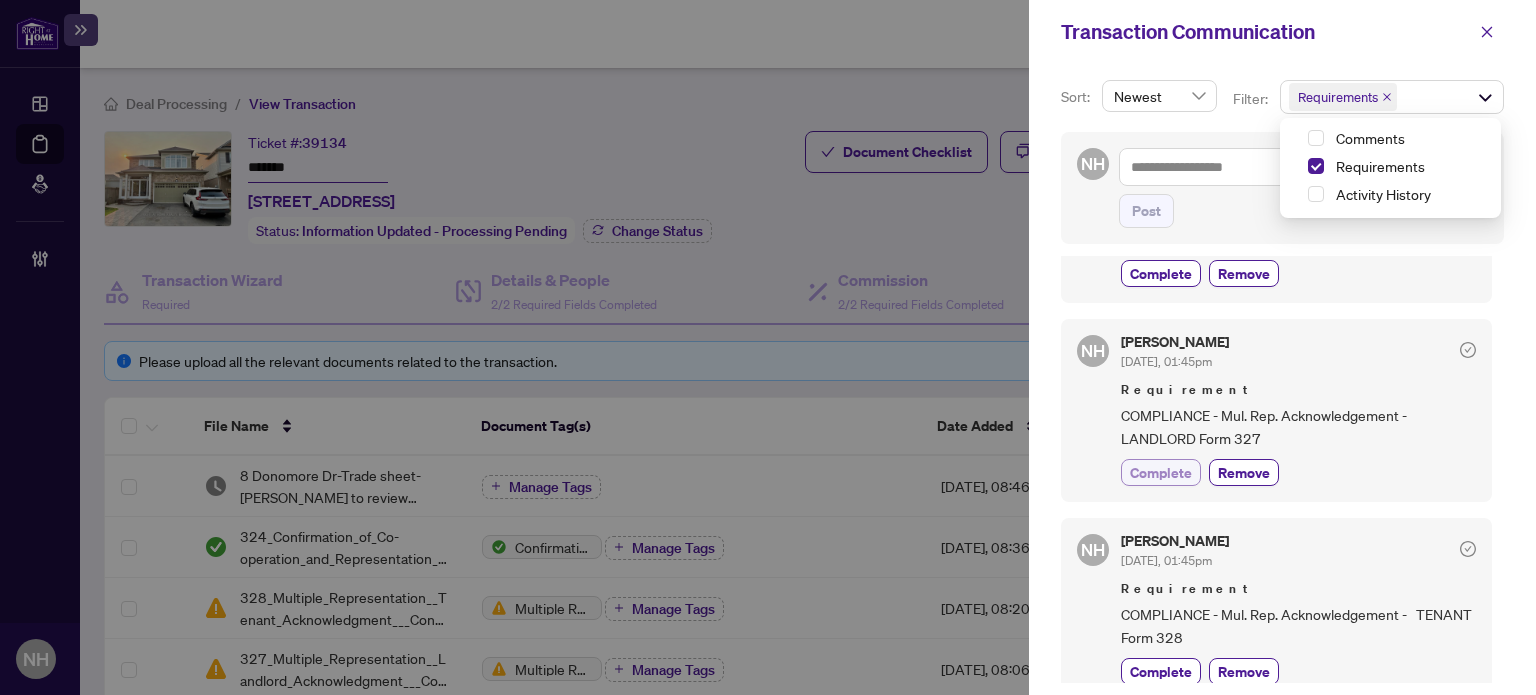 click on "Complete" at bounding box center [1161, 472] 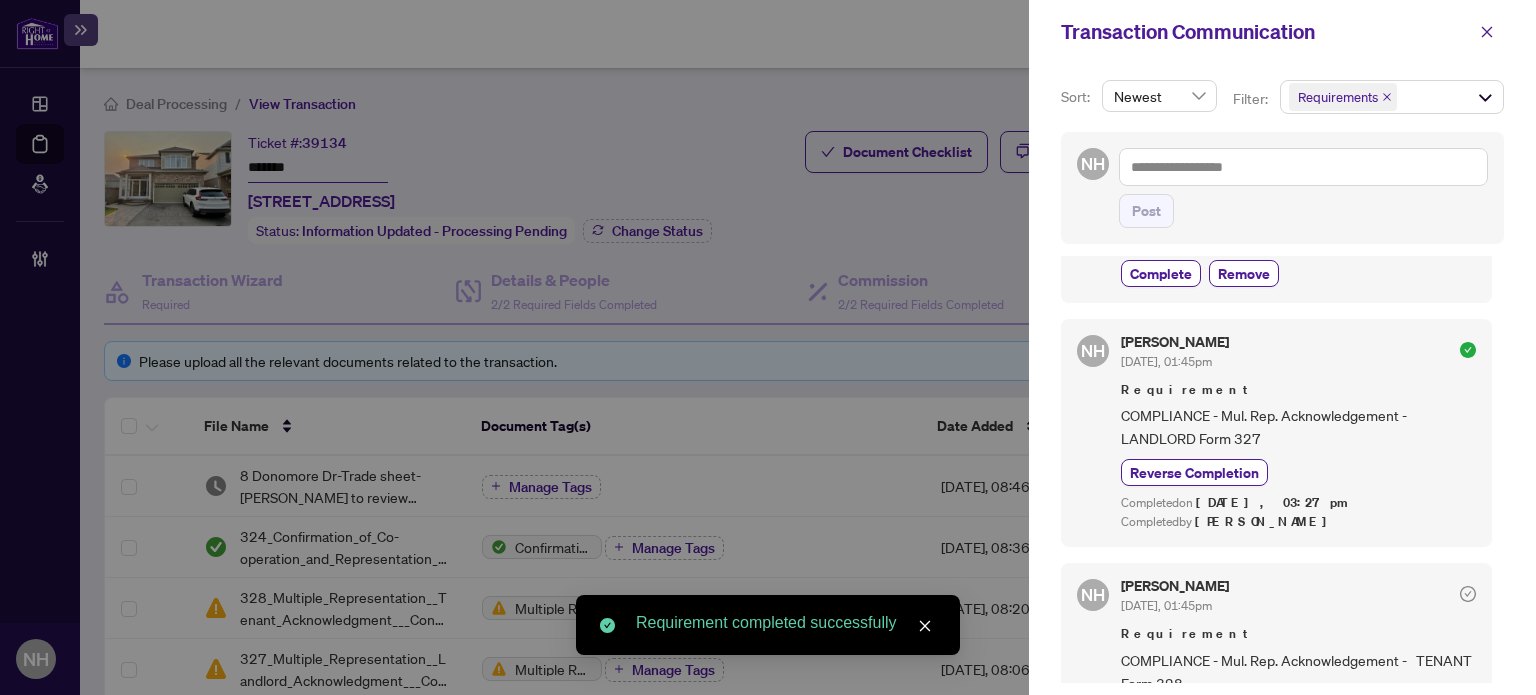 click on "Complete" at bounding box center (1161, 716) 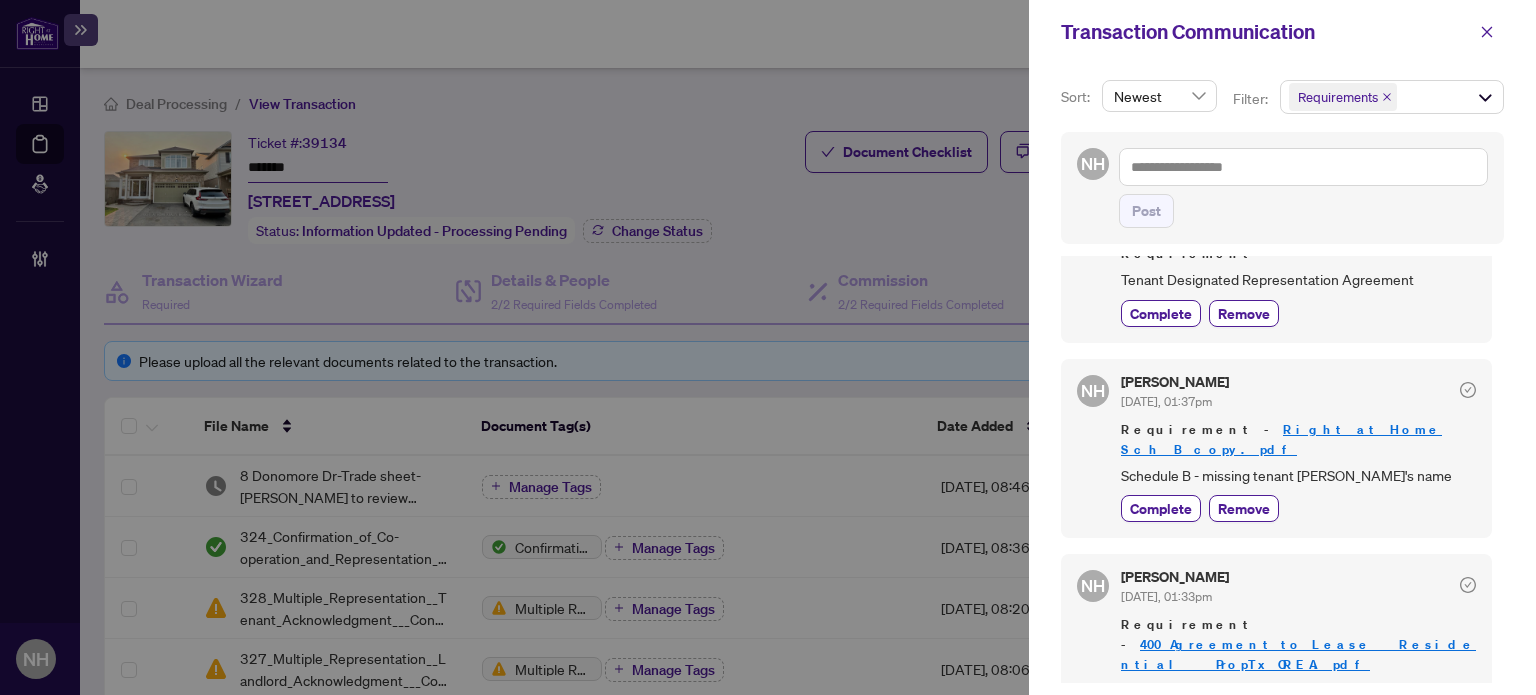 scroll, scrollTop: 1582, scrollLeft: 0, axis: vertical 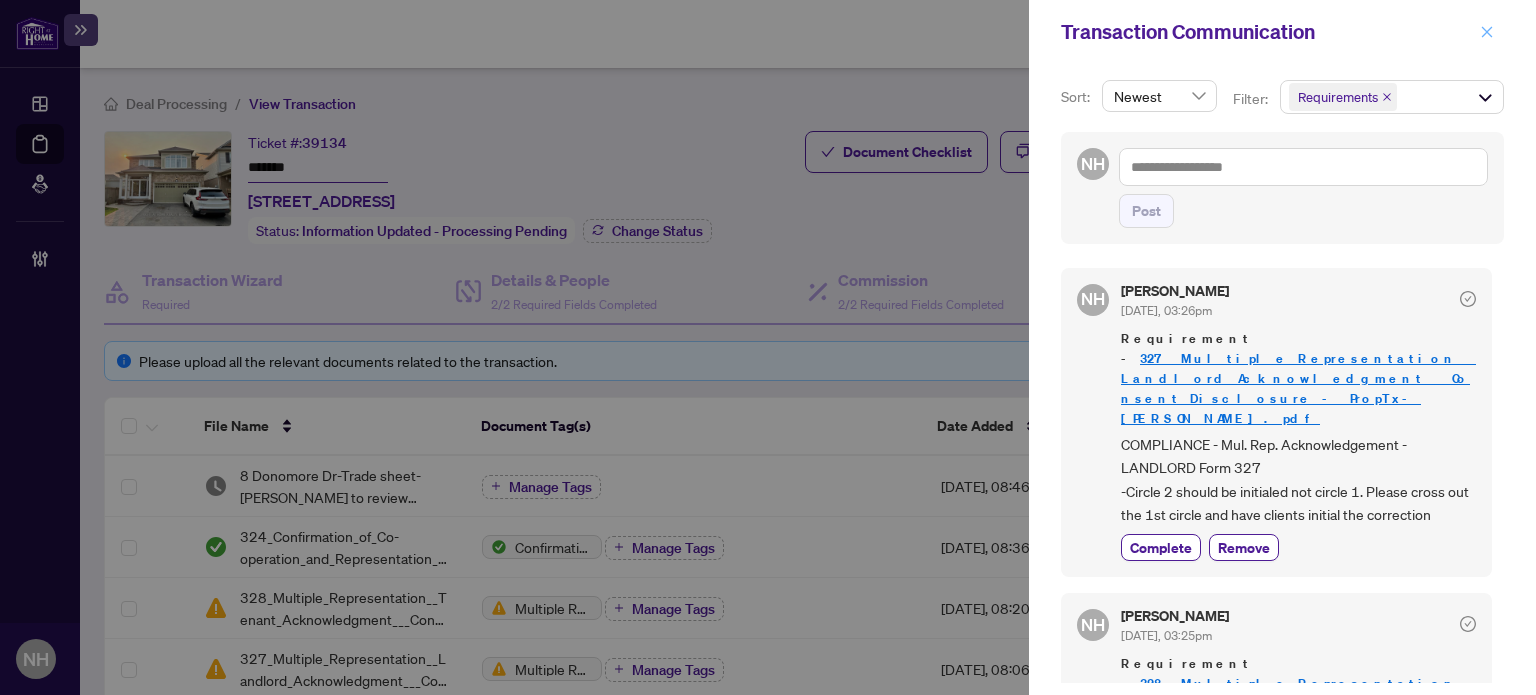 click 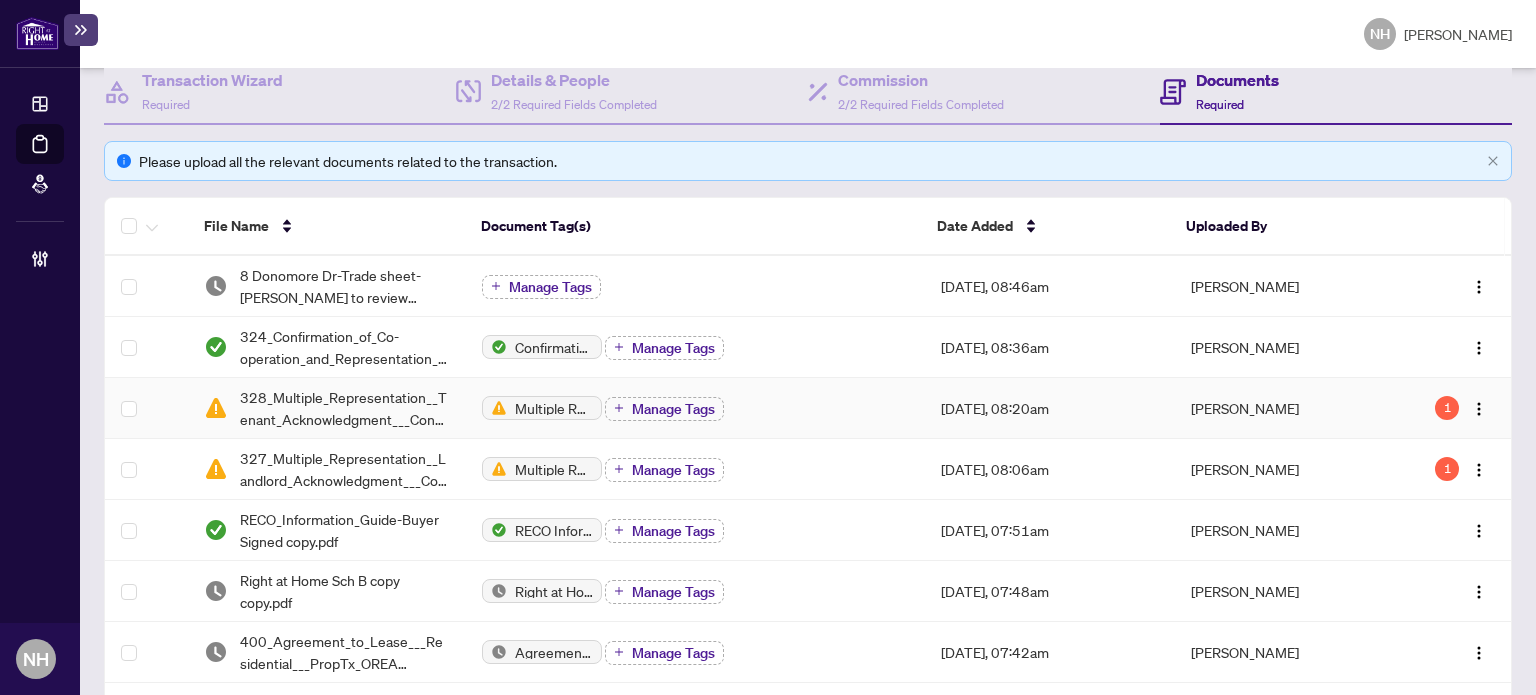 scroll, scrollTop: 400, scrollLeft: 0, axis: vertical 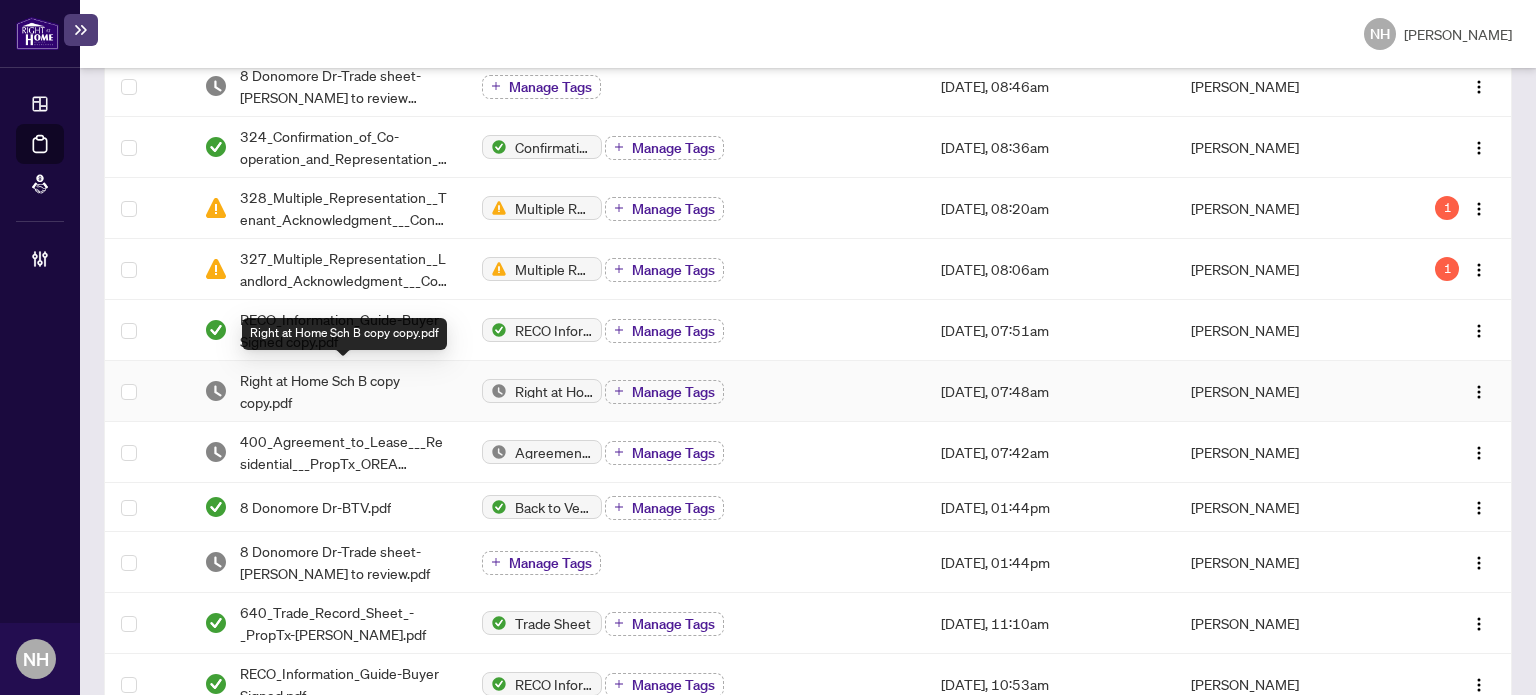 click on "Right at Home Sch B copy copy.pdf" at bounding box center [345, 391] 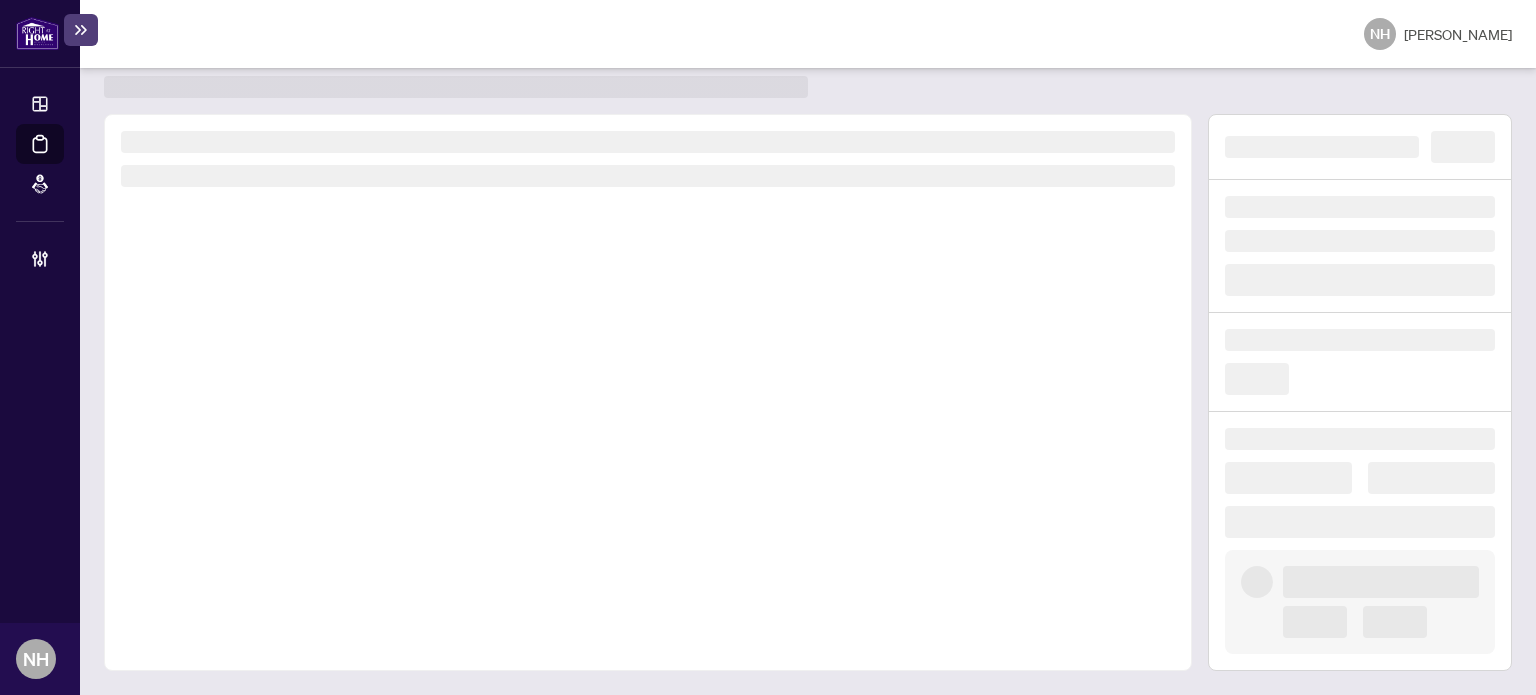 scroll, scrollTop: 52, scrollLeft: 0, axis: vertical 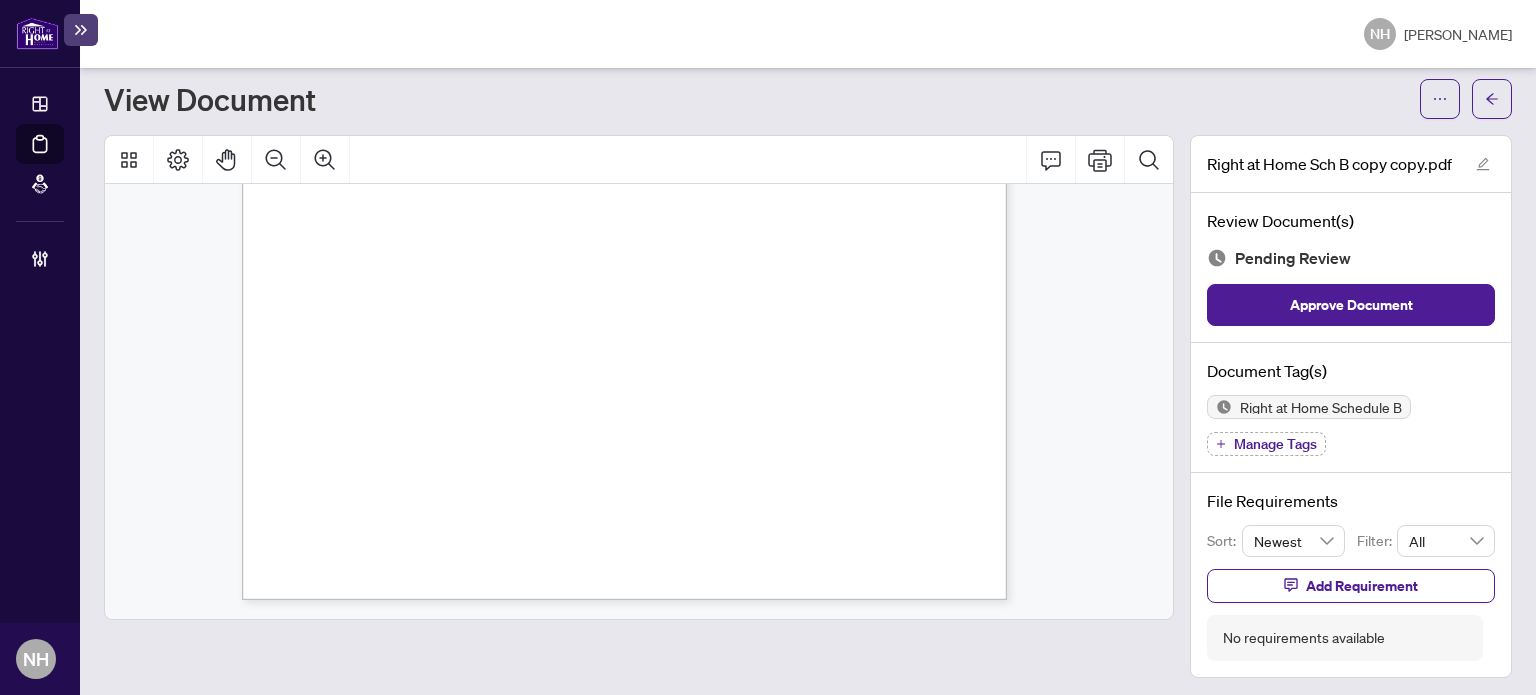 click on "Manage Tags" at bounding box center (1275, 444) 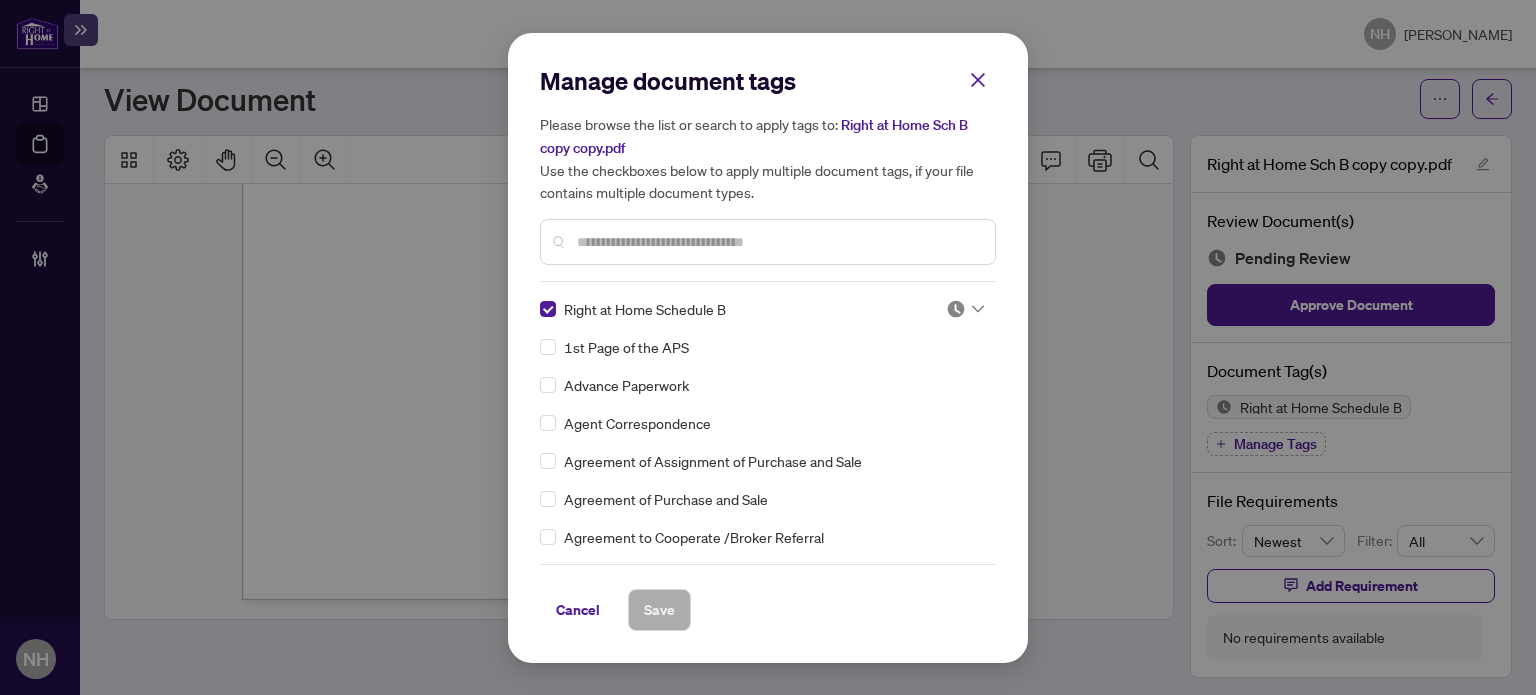 click 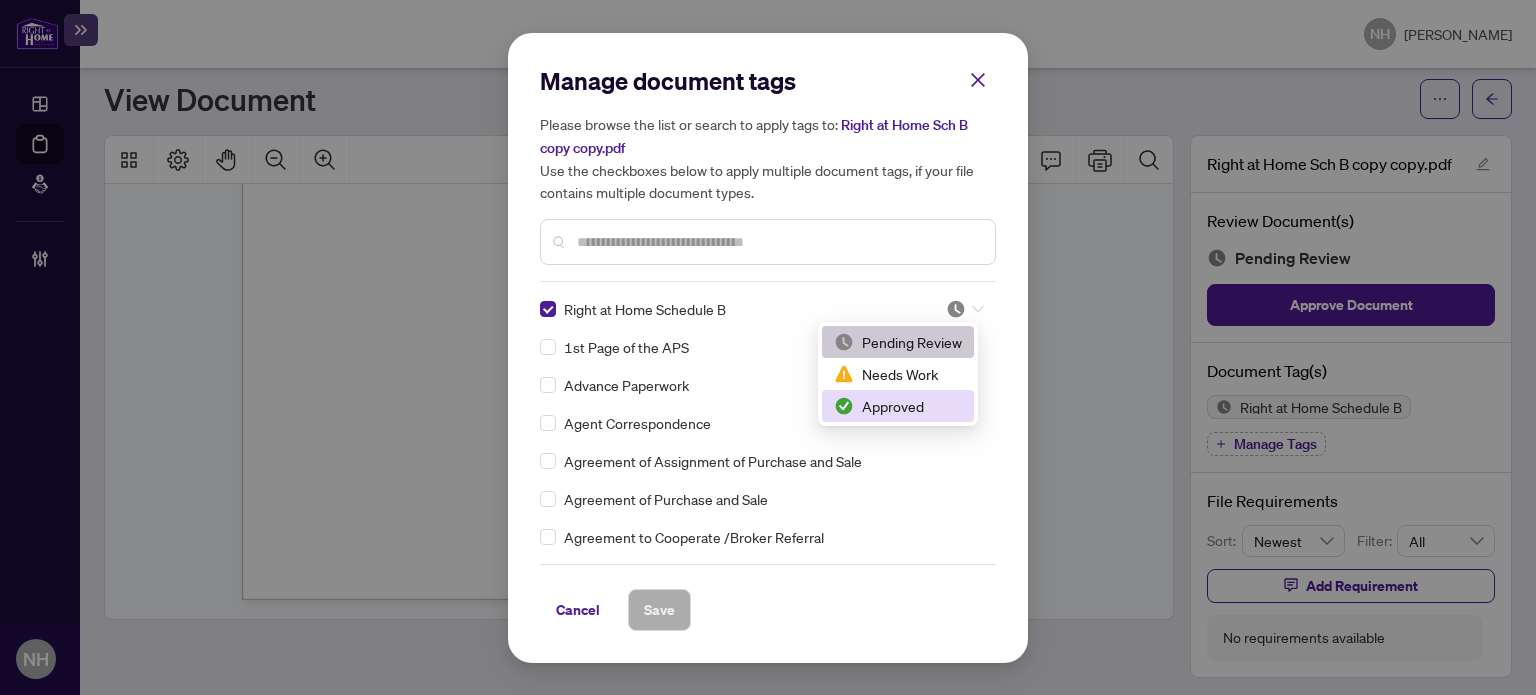 click on "2 3 Pending Review Needs Work Approved" at bounding box center (898, 374) 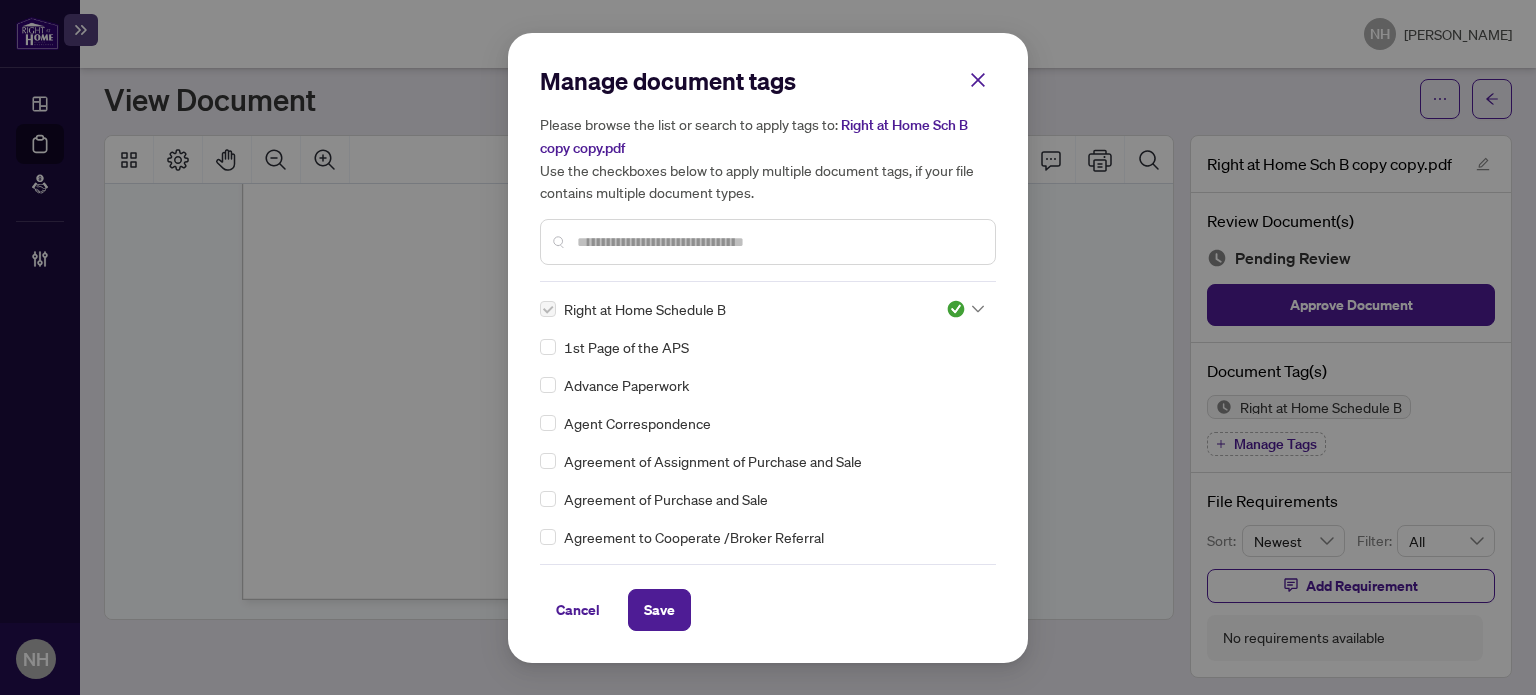 click on "Save" at bounding box center (659, 610) 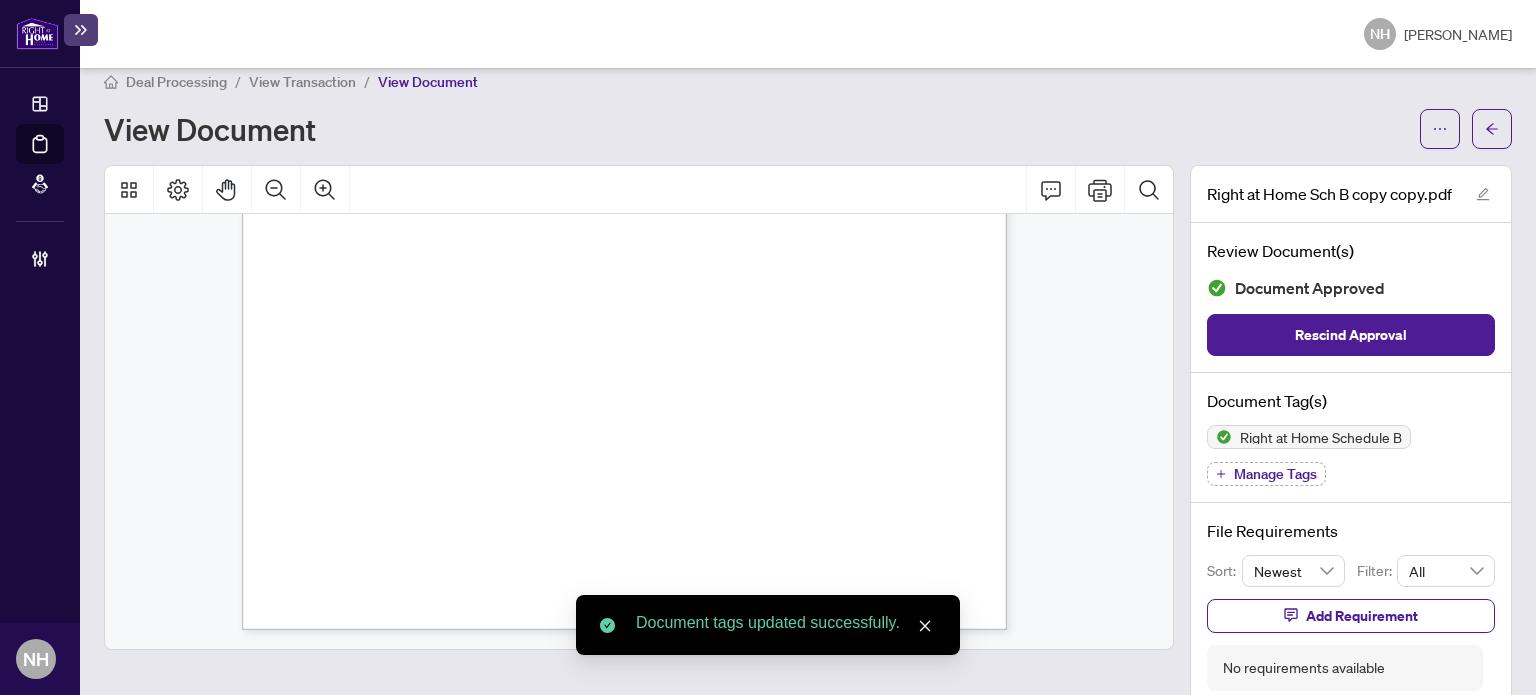 scroll, scrollTop: 0, scrollLeft: 0, axis: both 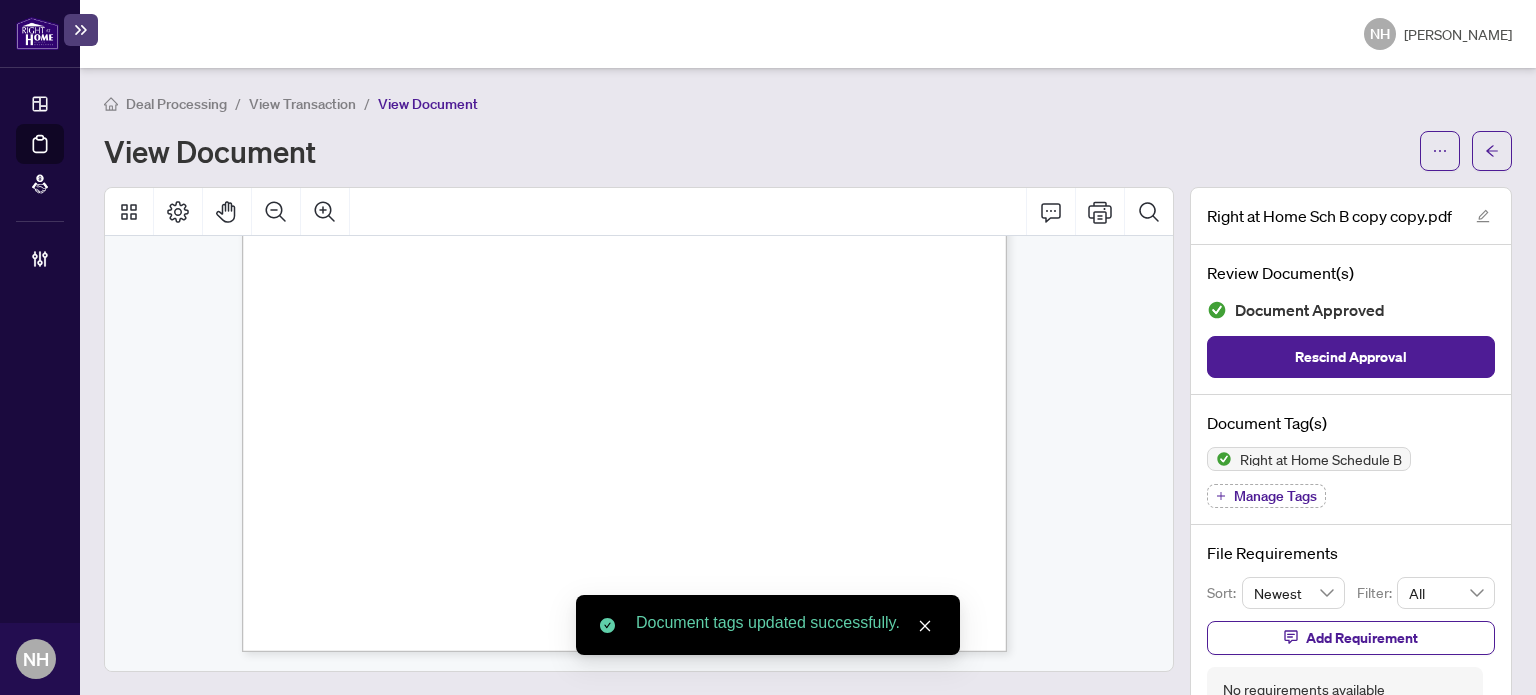 click on "View Transaction" at bounding box center (302, 104) 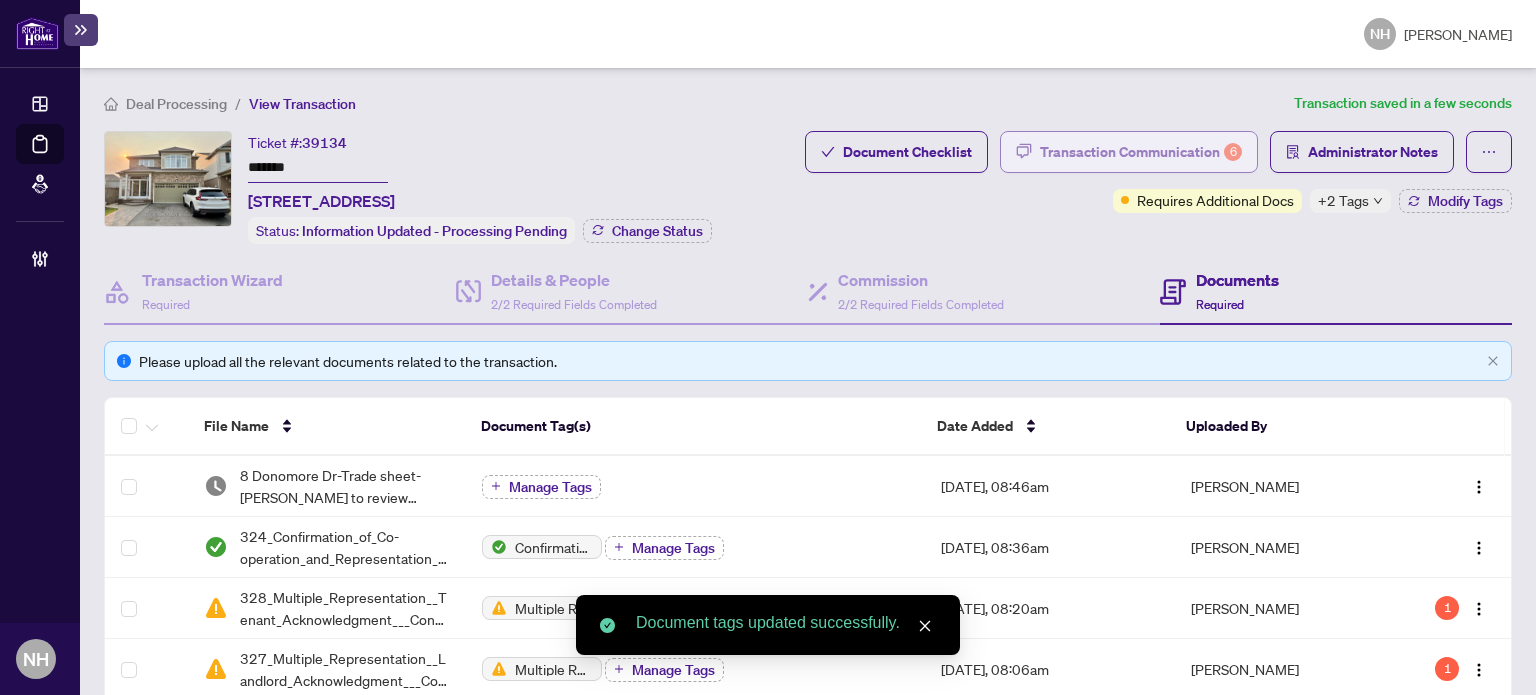 click on "Transaction Communication 6" at bounding box center [1141, 152] 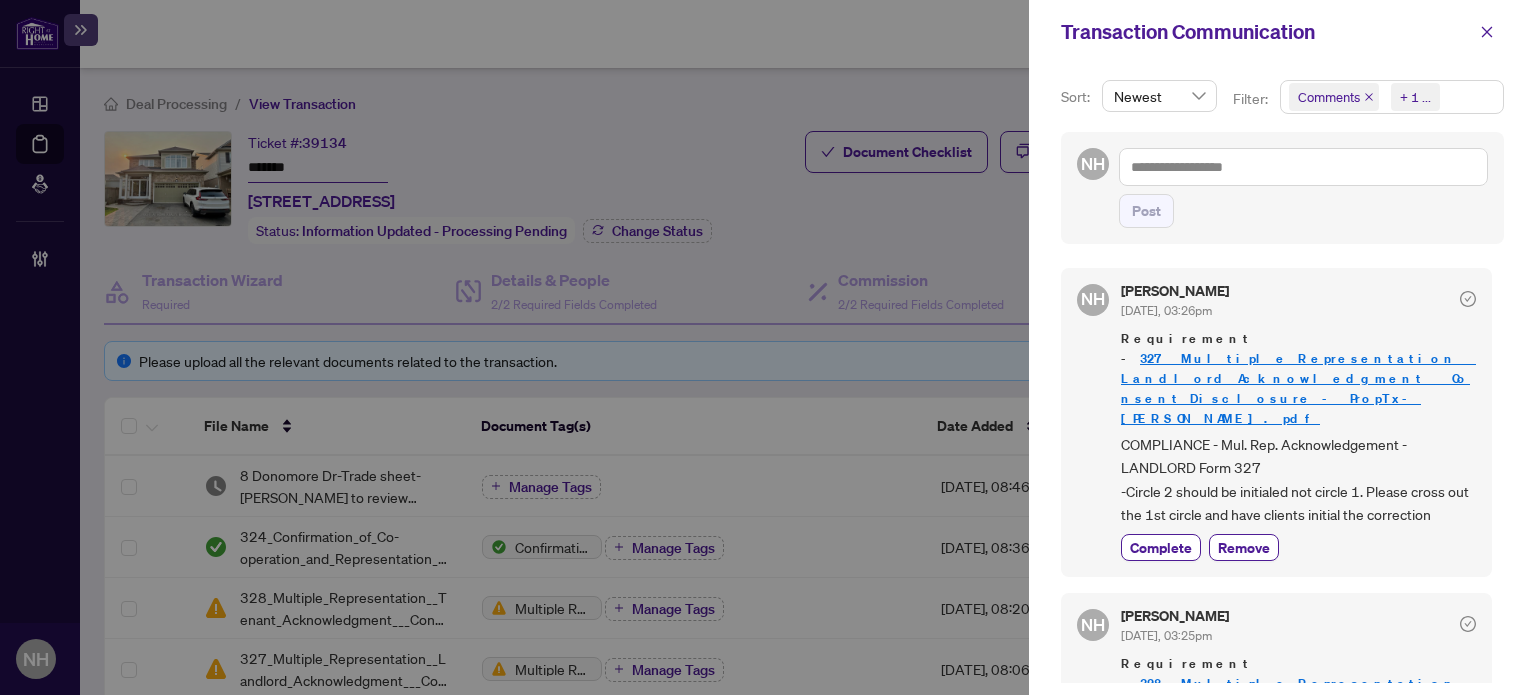 click on "+ 1 ..." at bounding box center (1415, 97) 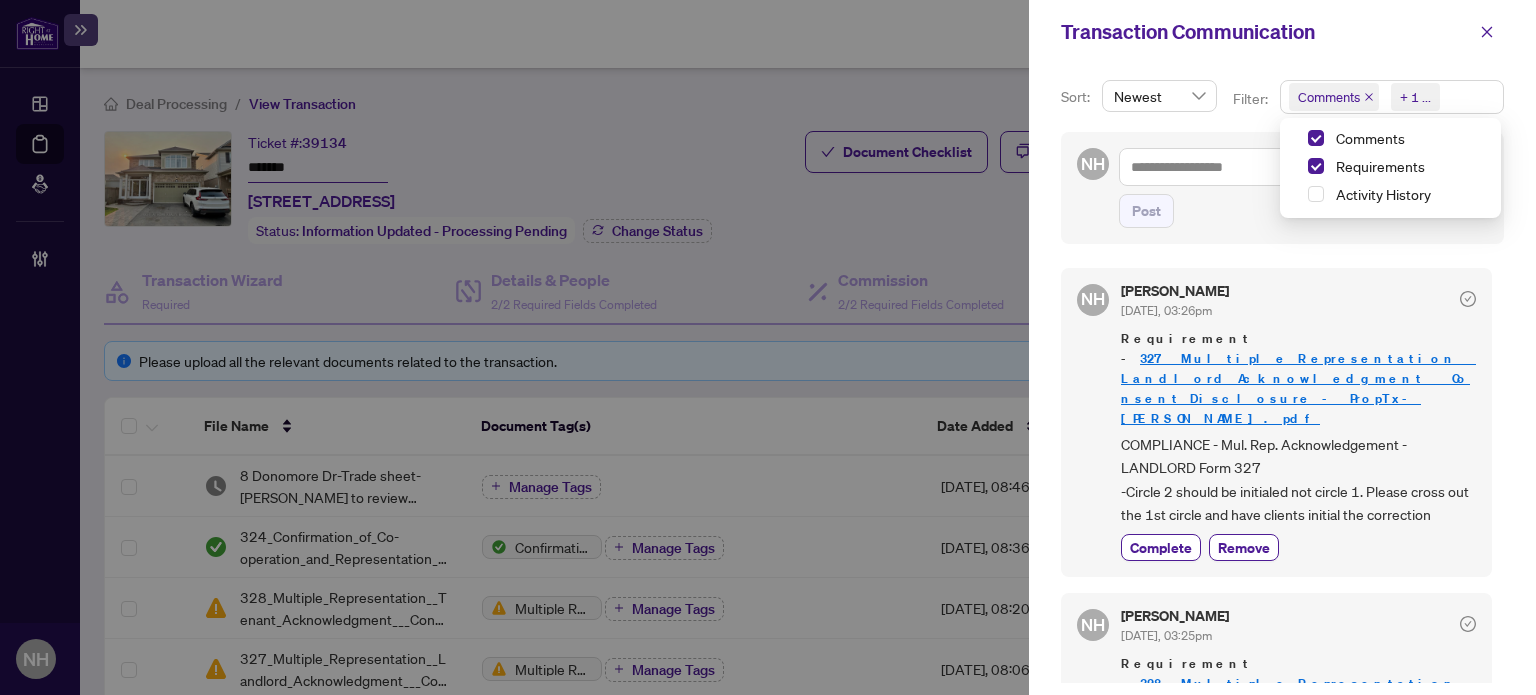 click on "Comments" at bounding box center (1390, 140) 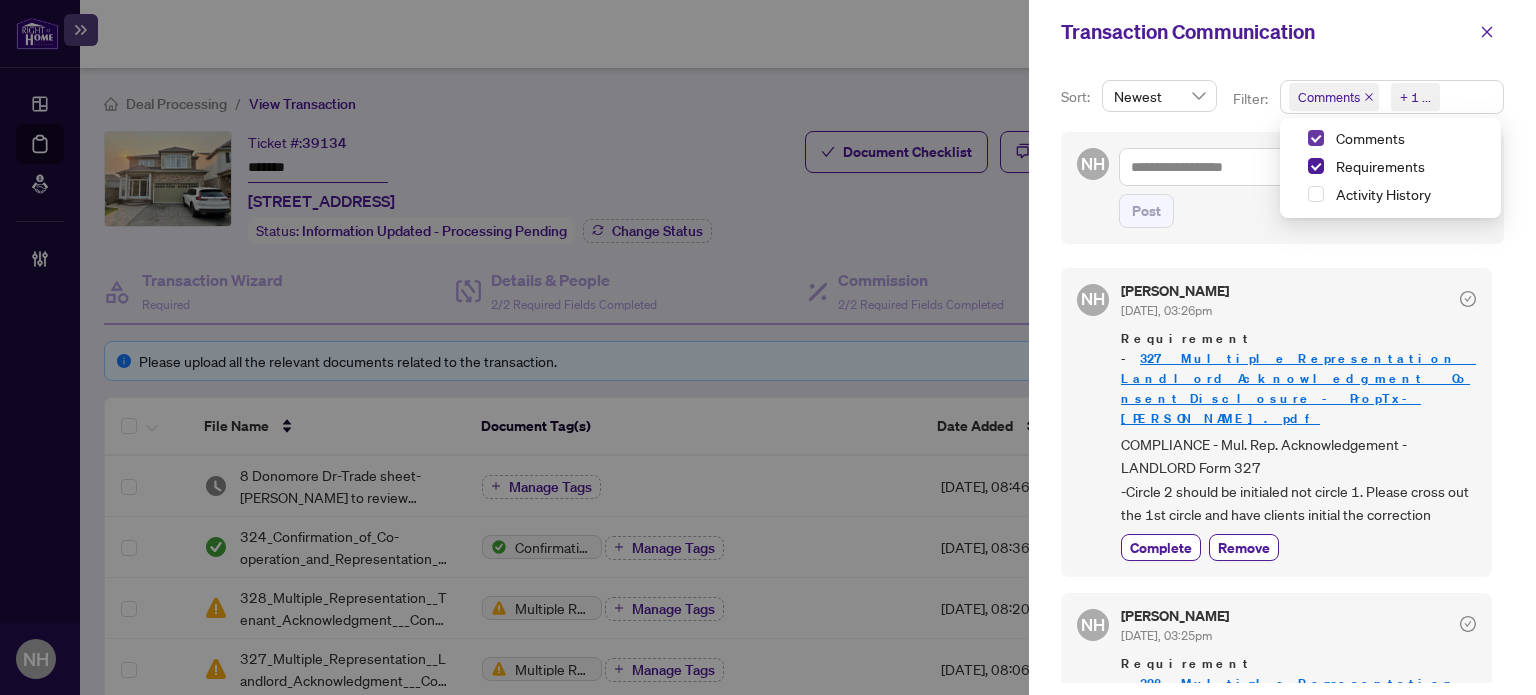 click at bounding box center (1316, 138) 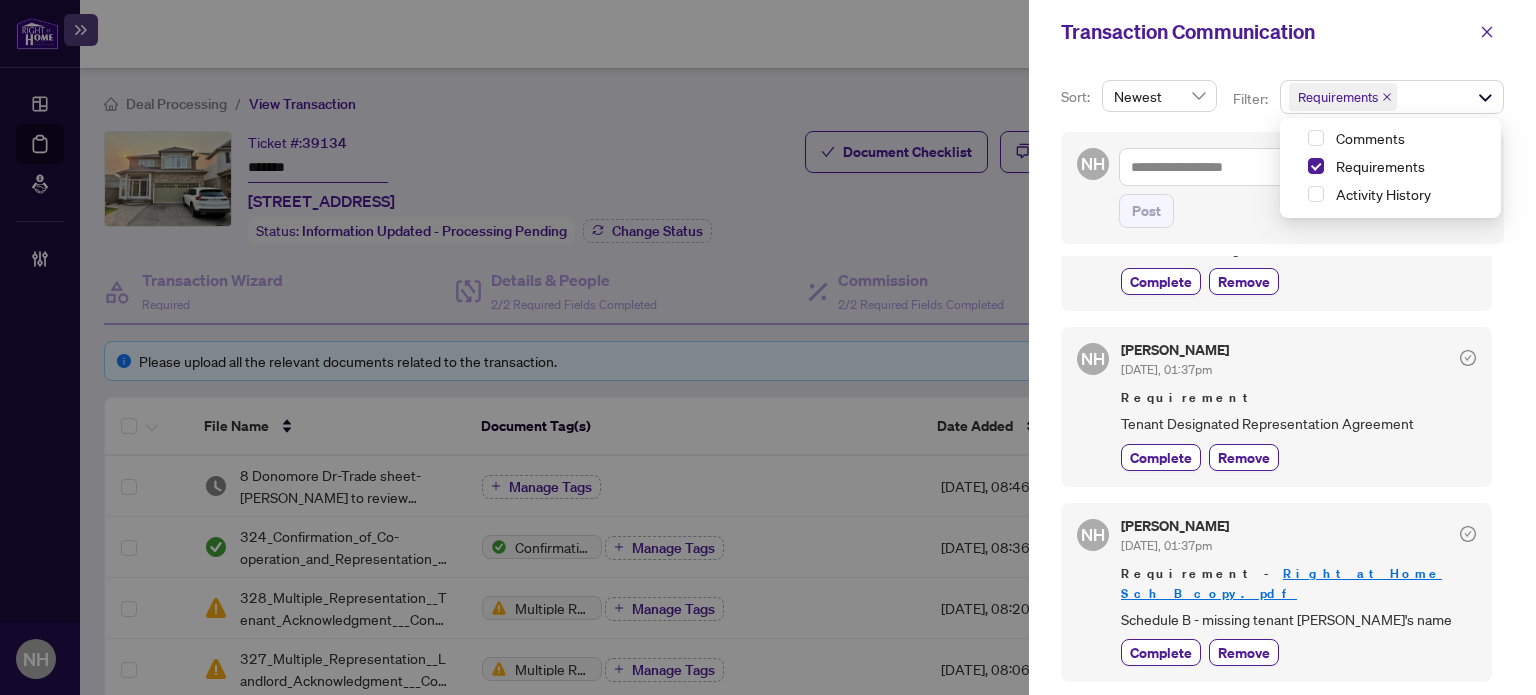 scroll, scrollTop: 800, scrollLeft: 0, axis: vertical 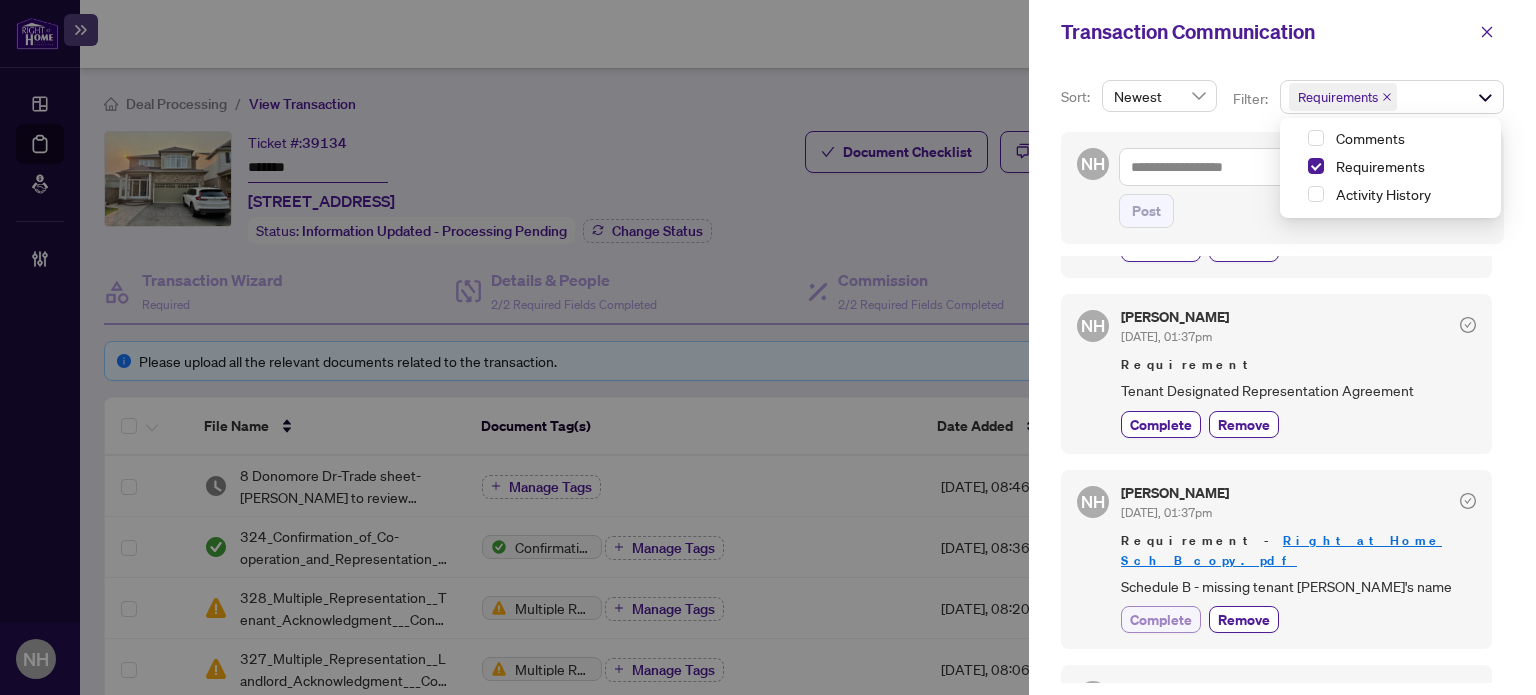 click on "Complete" at bounding box center (1161, 619) 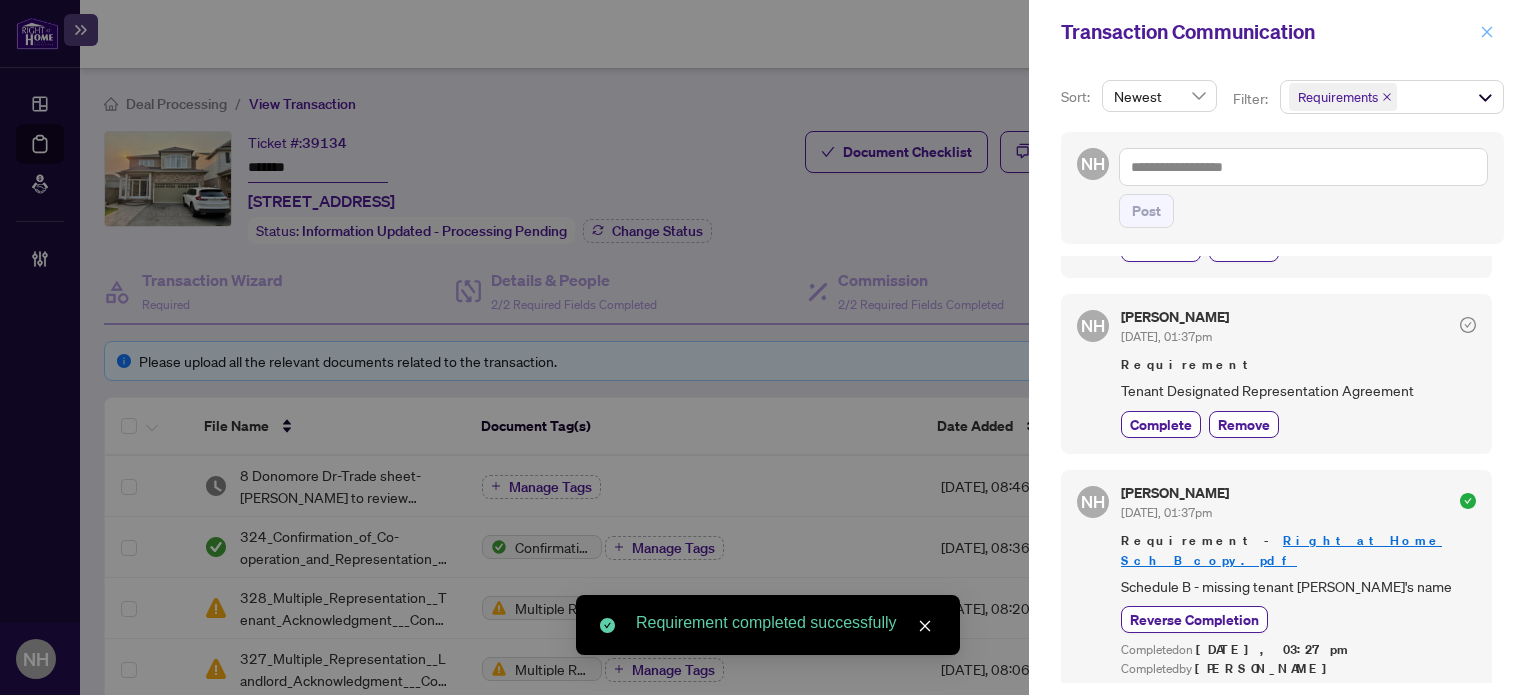 click 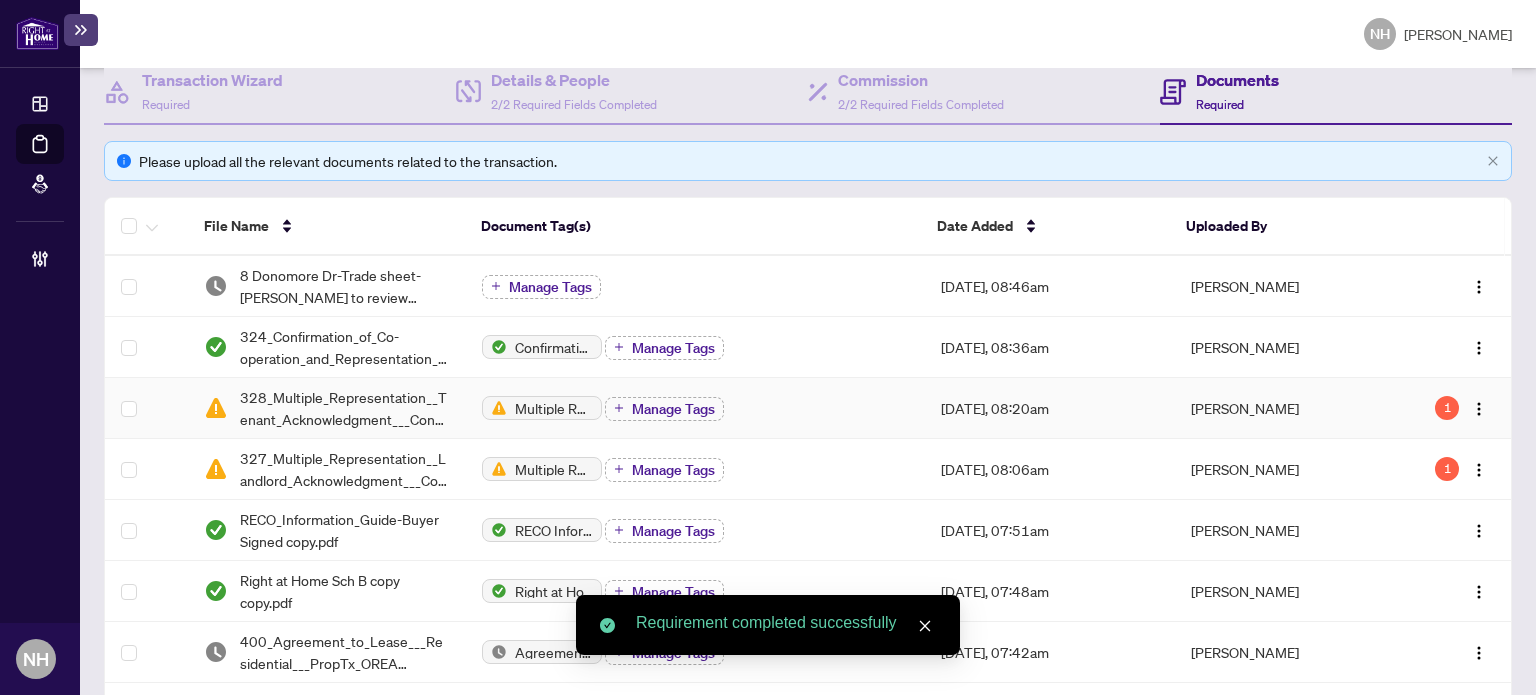 scroll, scrollTop: 400, scrollLeft: 0, axis: vertical 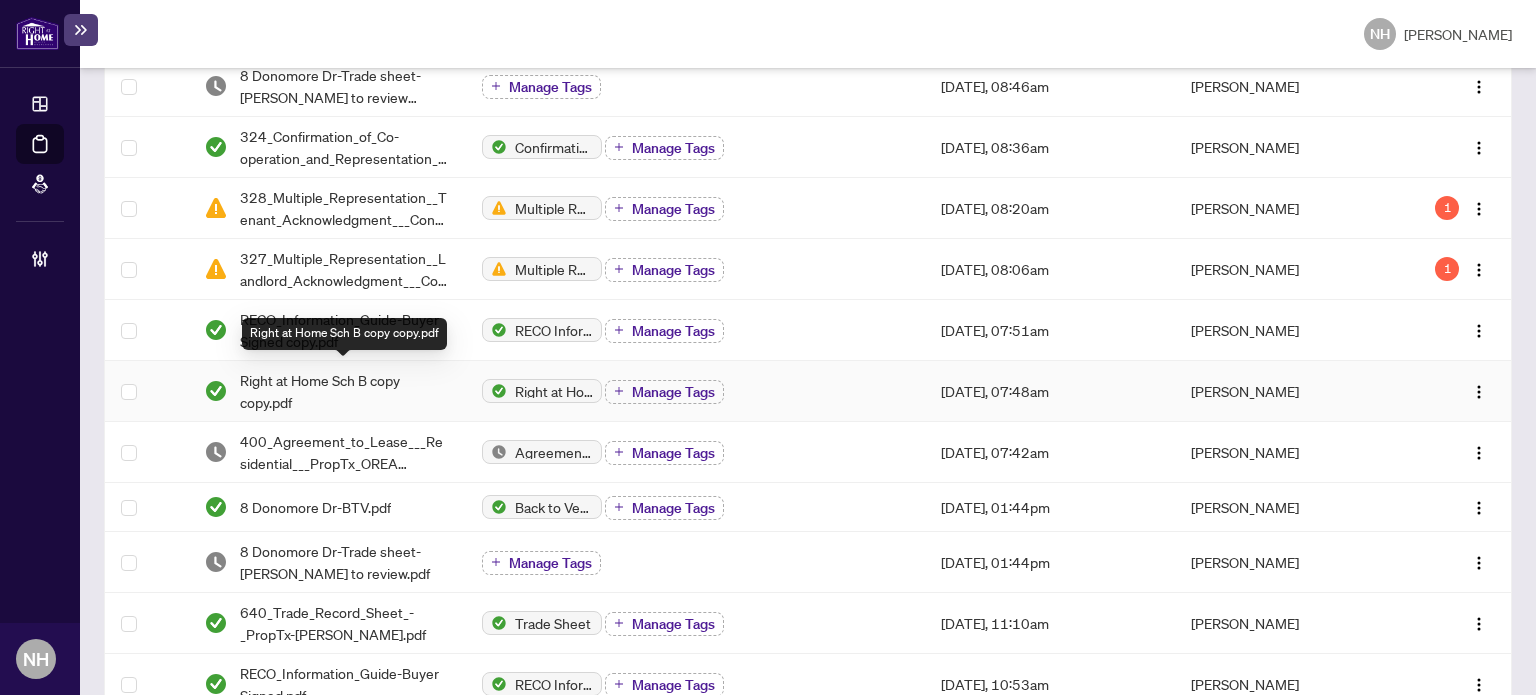 click on "Right at Home Sch B copy copy.pdf" at bounding box center (345, 391) 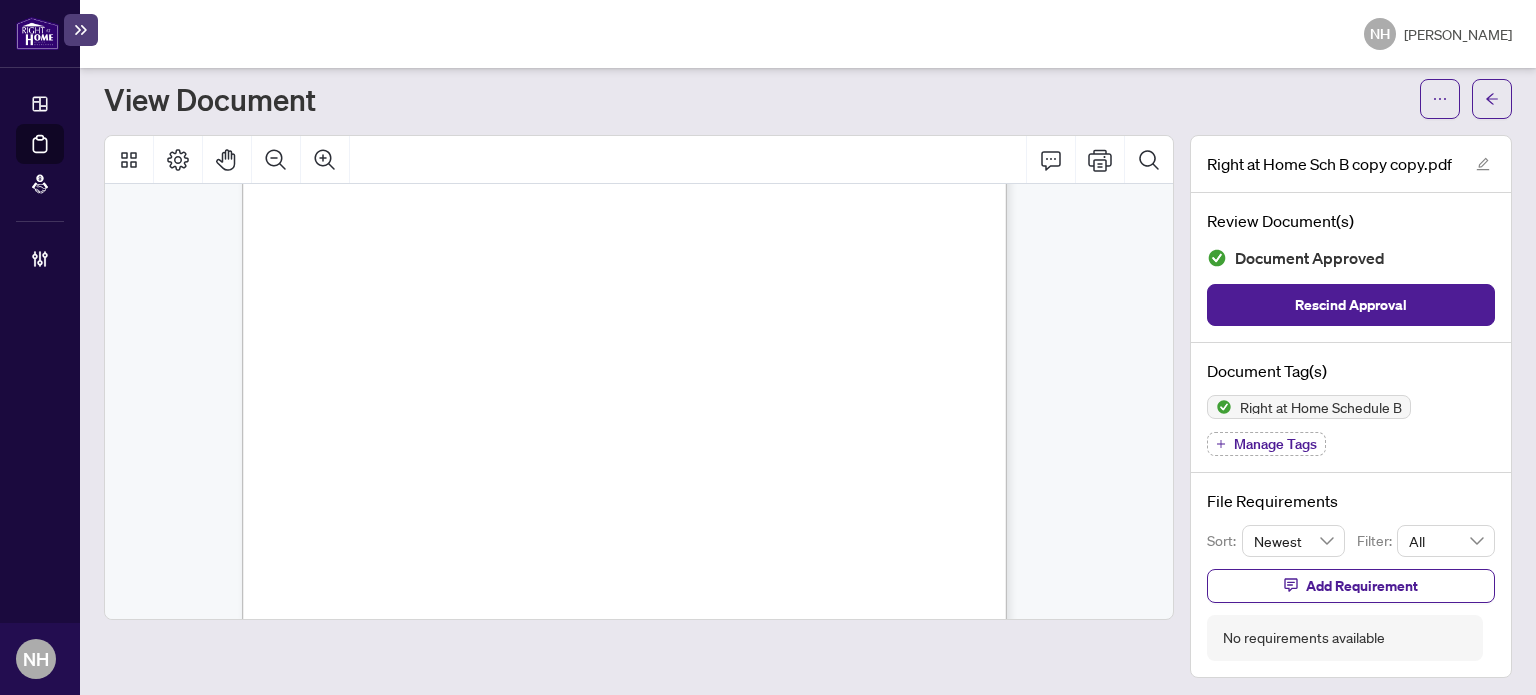scroll, scrollTop: 594, scrollLeft: 0, axis: vertical 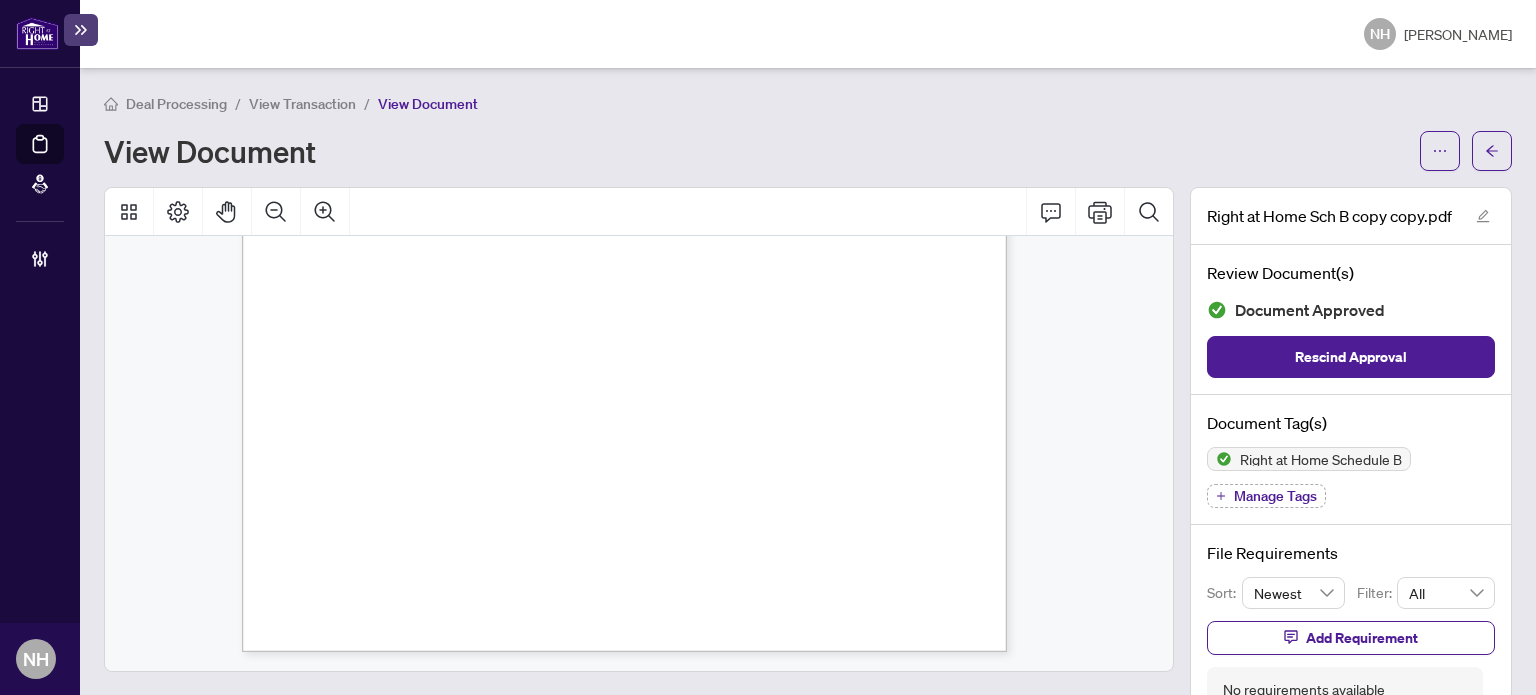 click on "View Transaction" at bounding box center (302, 104) 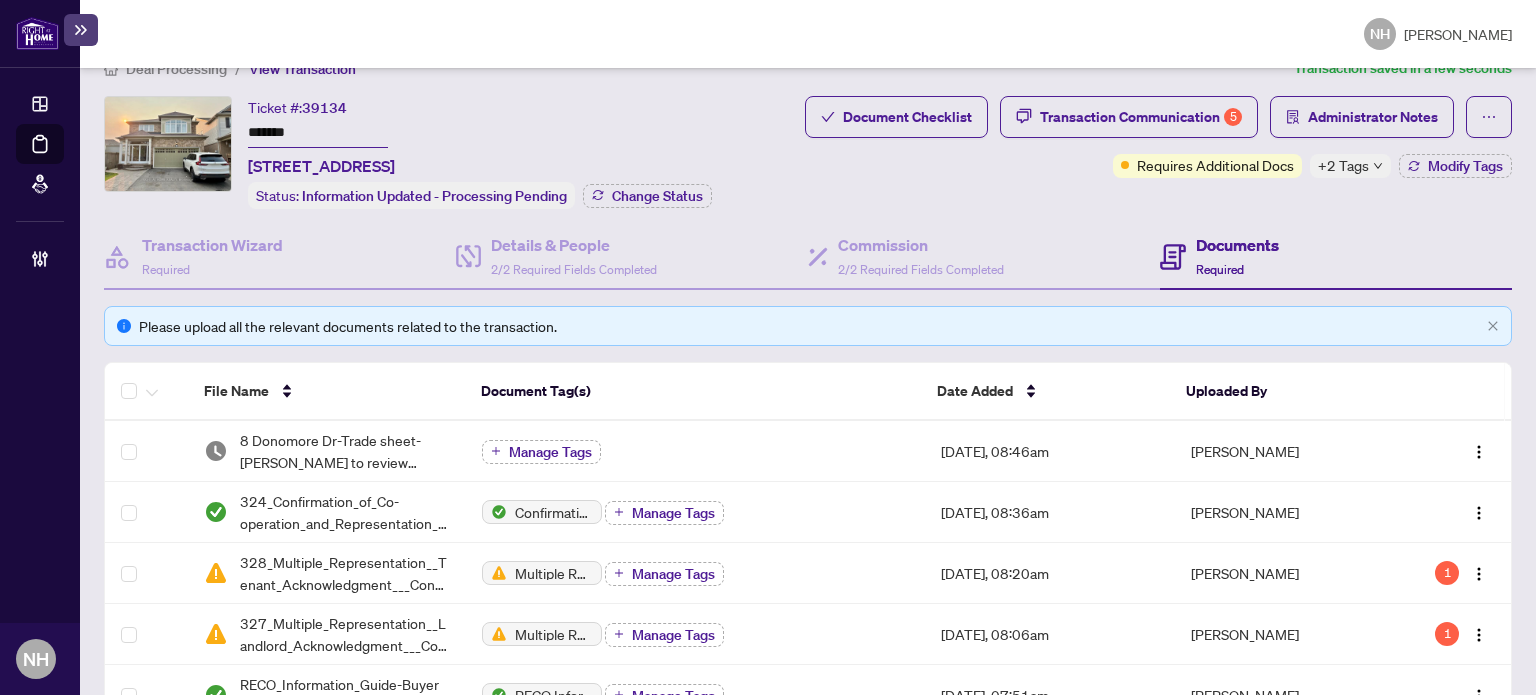 scroll, scrollTop: 0, scrollLeft: 0, axis: both 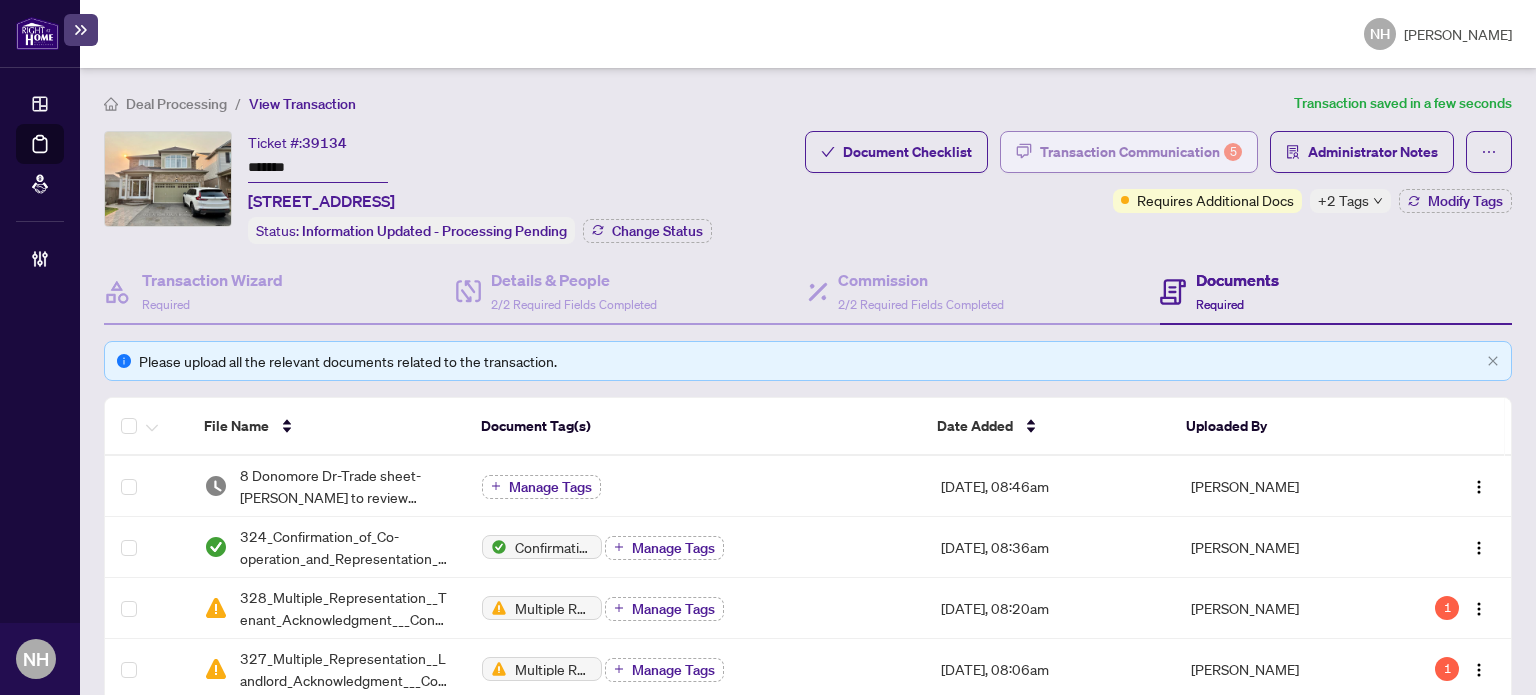 click on "Transaction Communication 5" at bounding box center (1141, 152) 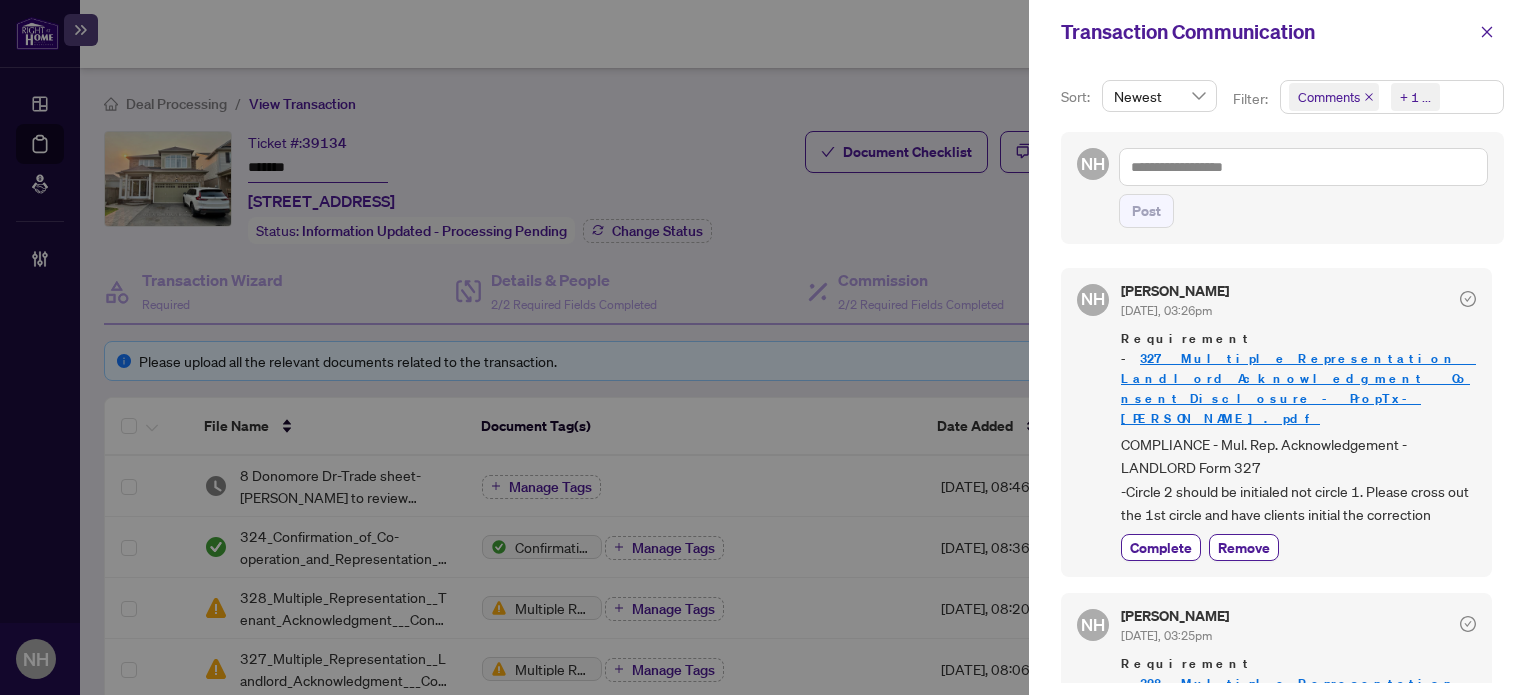 click on "+ 1 ..." at bounding box center (1415, 97) 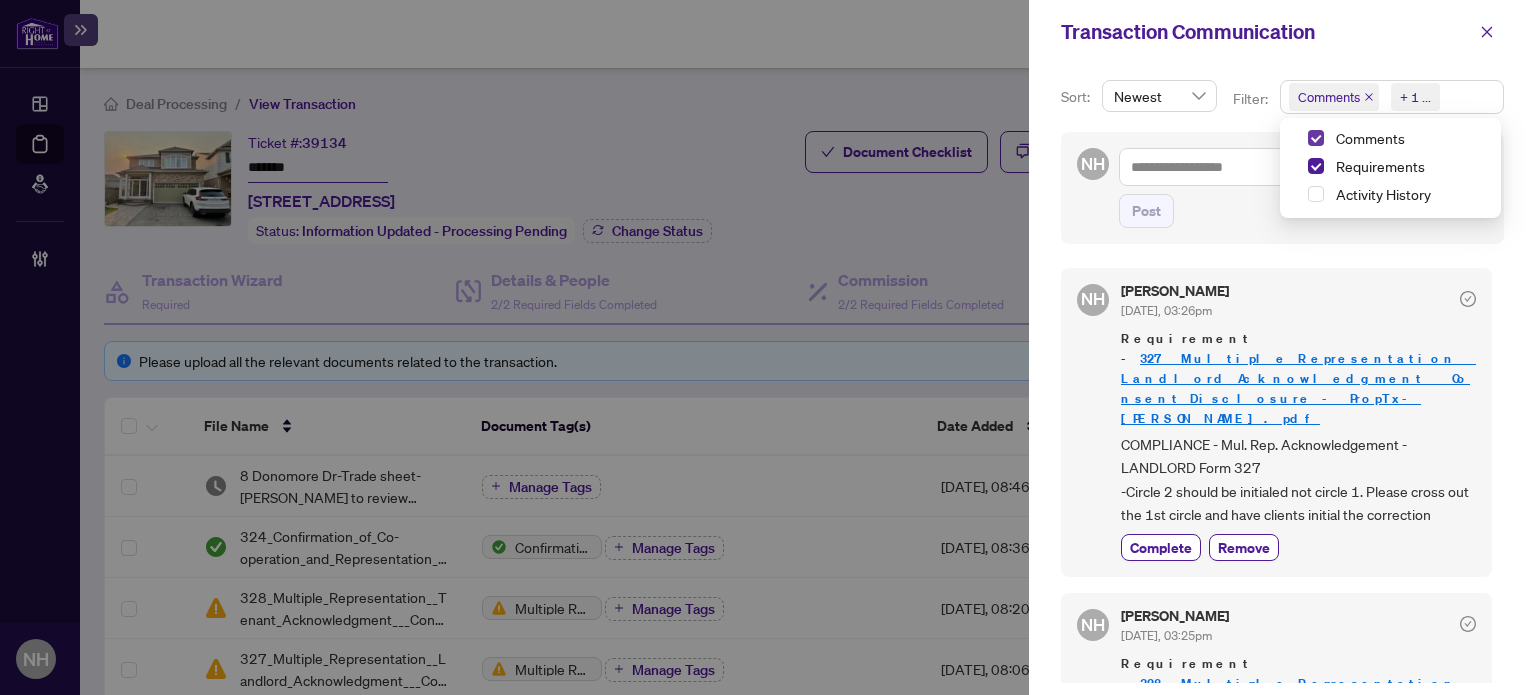 click at bounding box center [1316, 138] 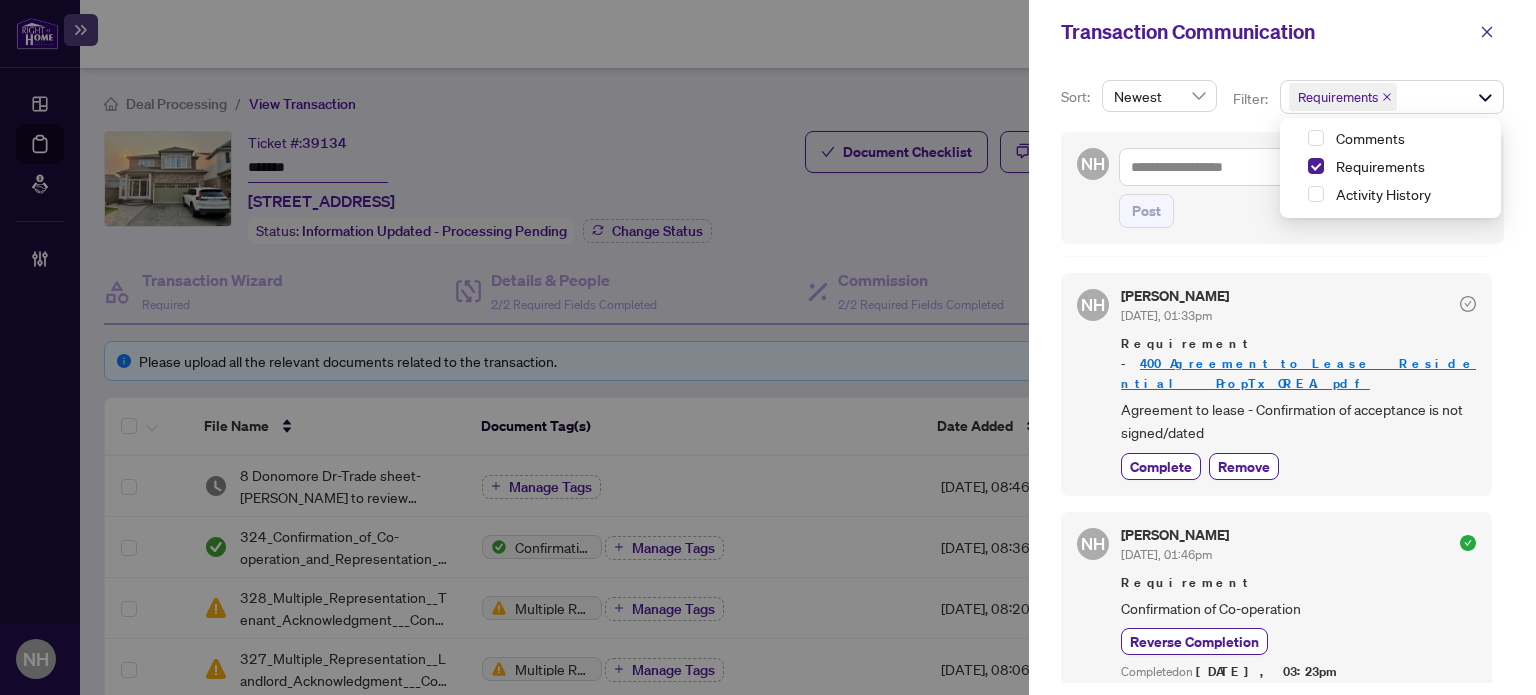 scroll, scrollTop: 1000, scrollLeft: 0, axis: vertical 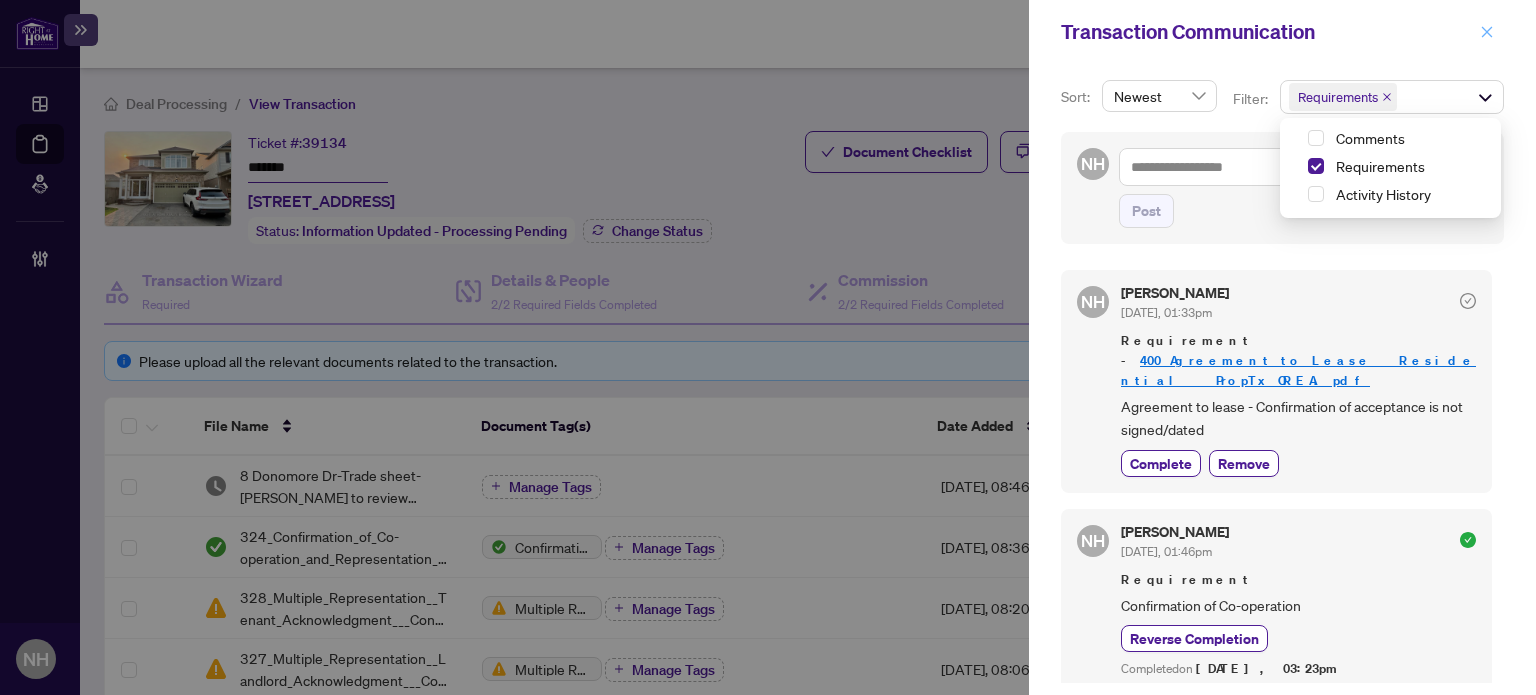 click 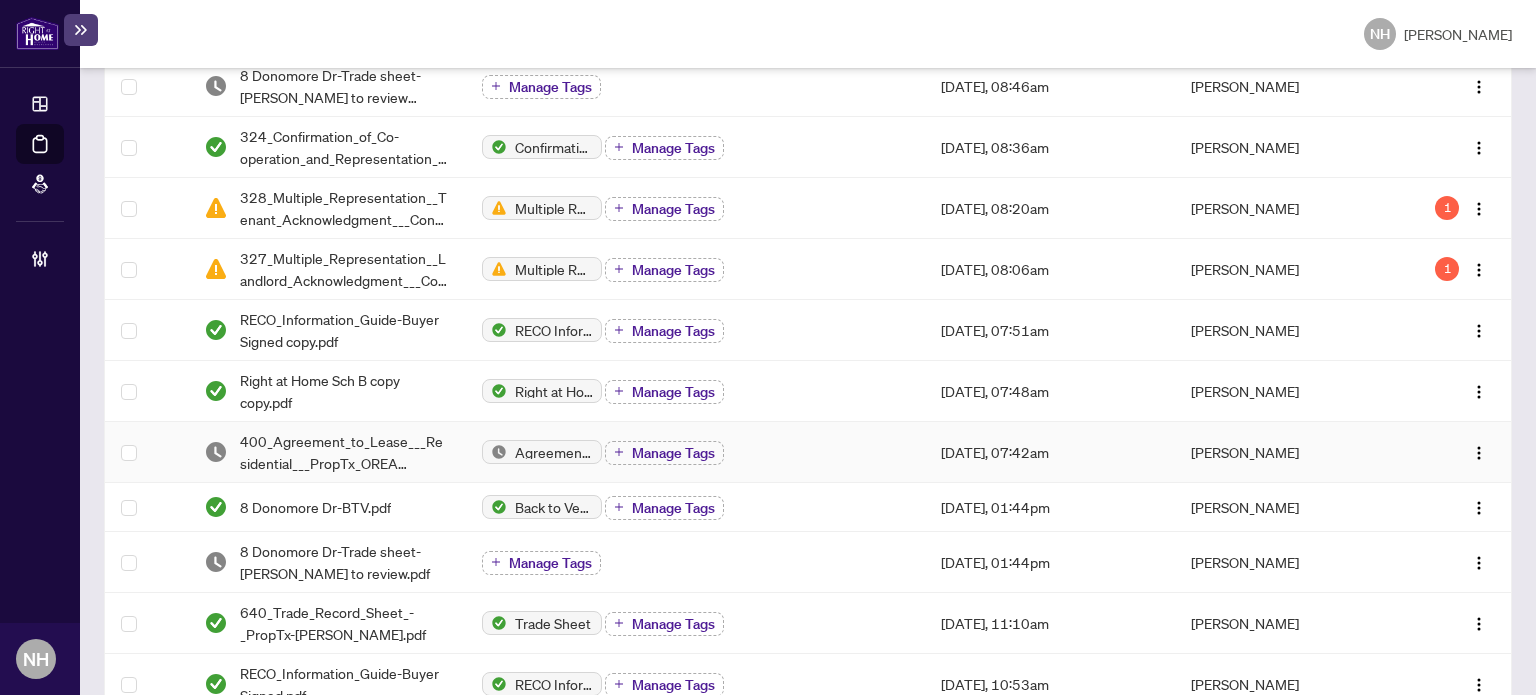 click on "400_Agreement_to_Lease___Residential___PropTx_OREA copy.pdf" at bounding box center [345, 452] 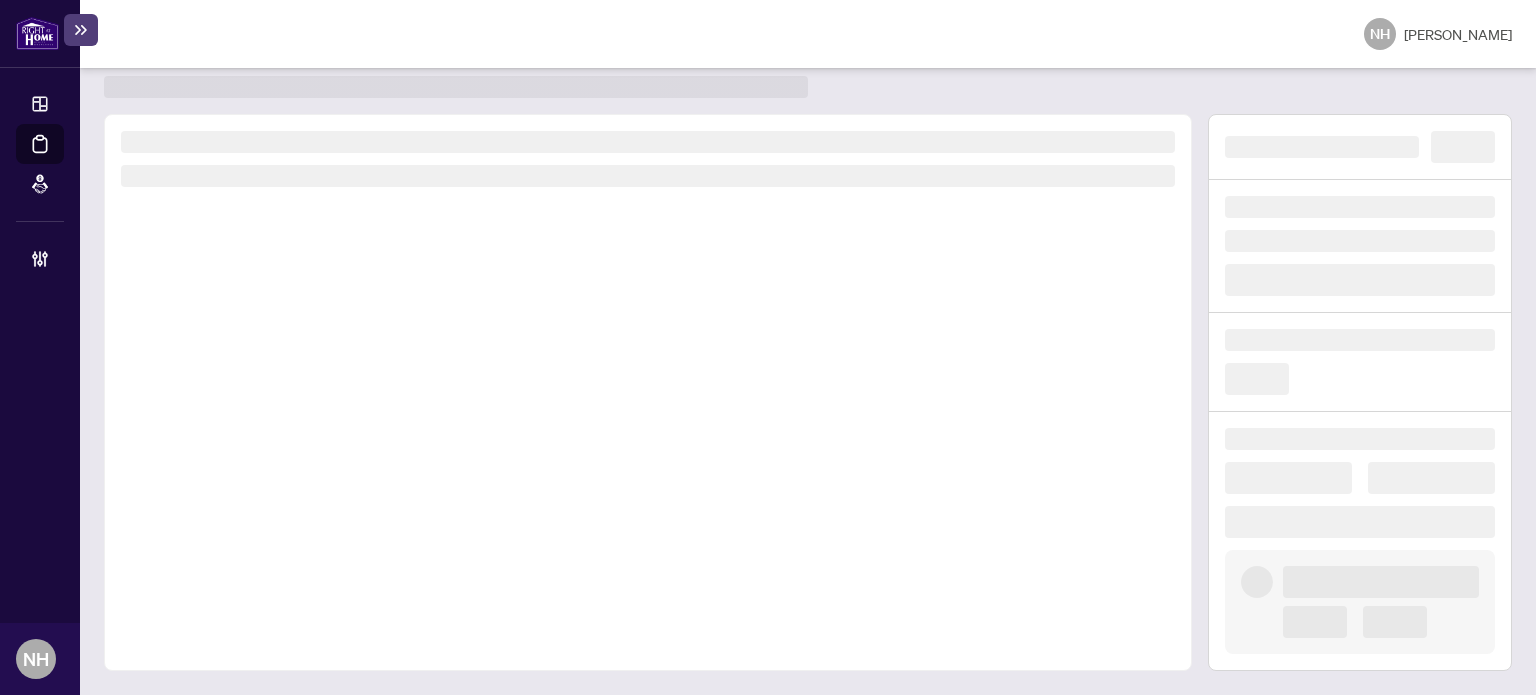 scroll, scrollTop: 52, scrollLeft: 0, axis: vertical 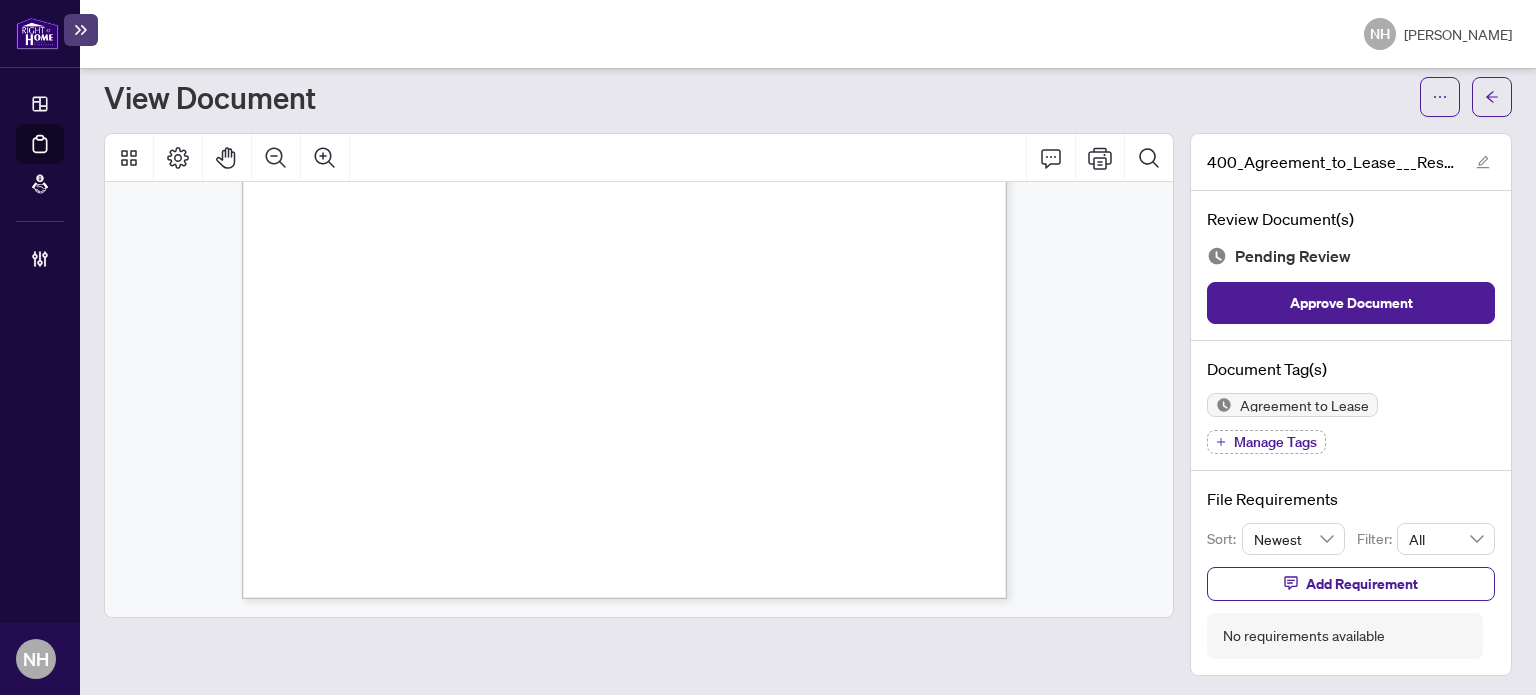 click on "Manage Tags" at bounding box center (1275, 442) 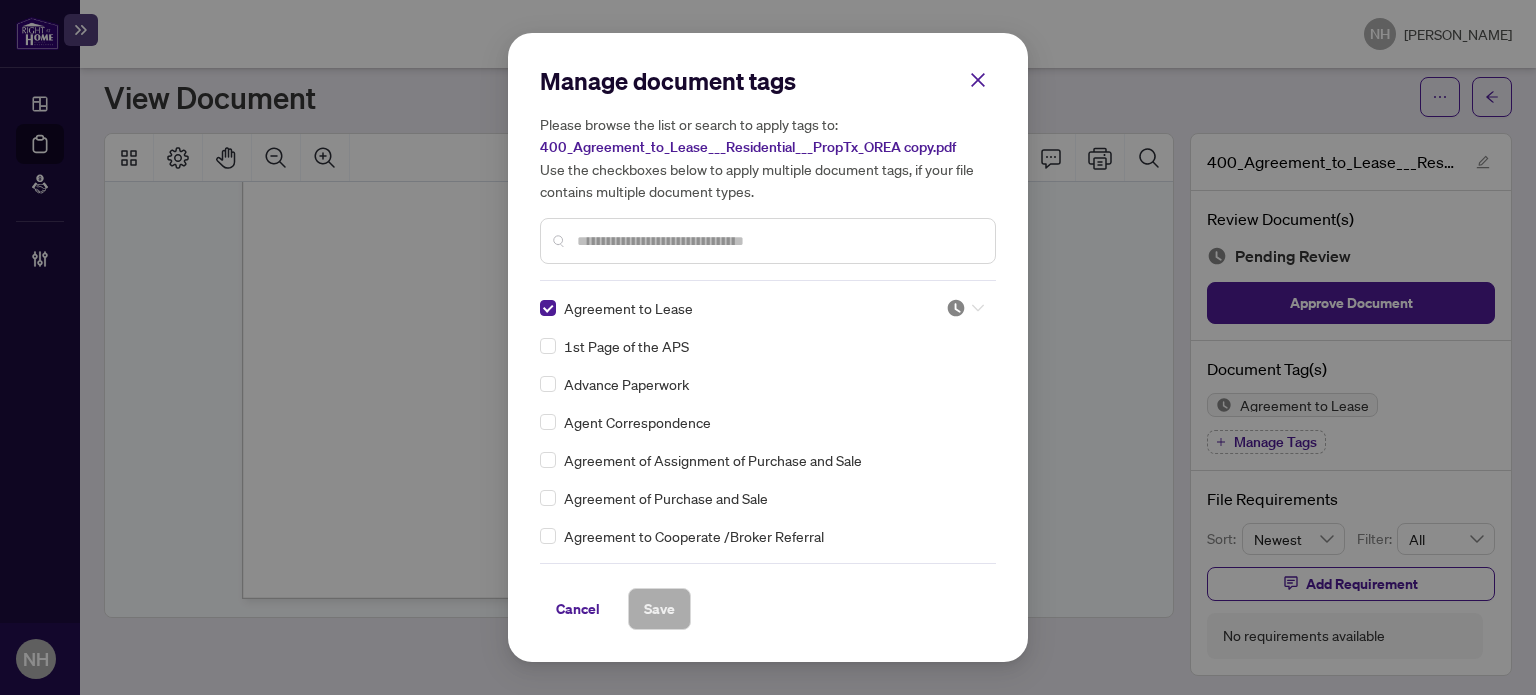 click at bounding box center [965, 308] 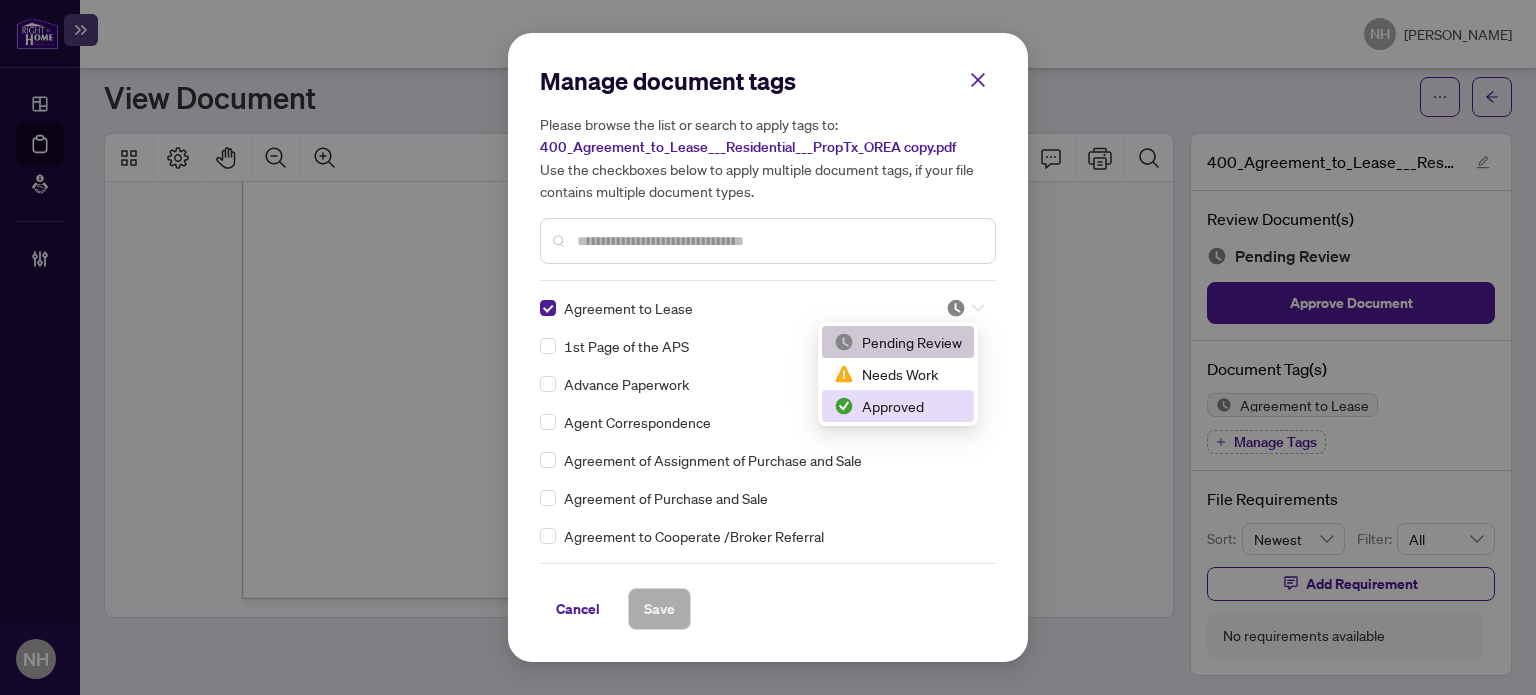 click on "Approved" at bounding box center (898, 406) 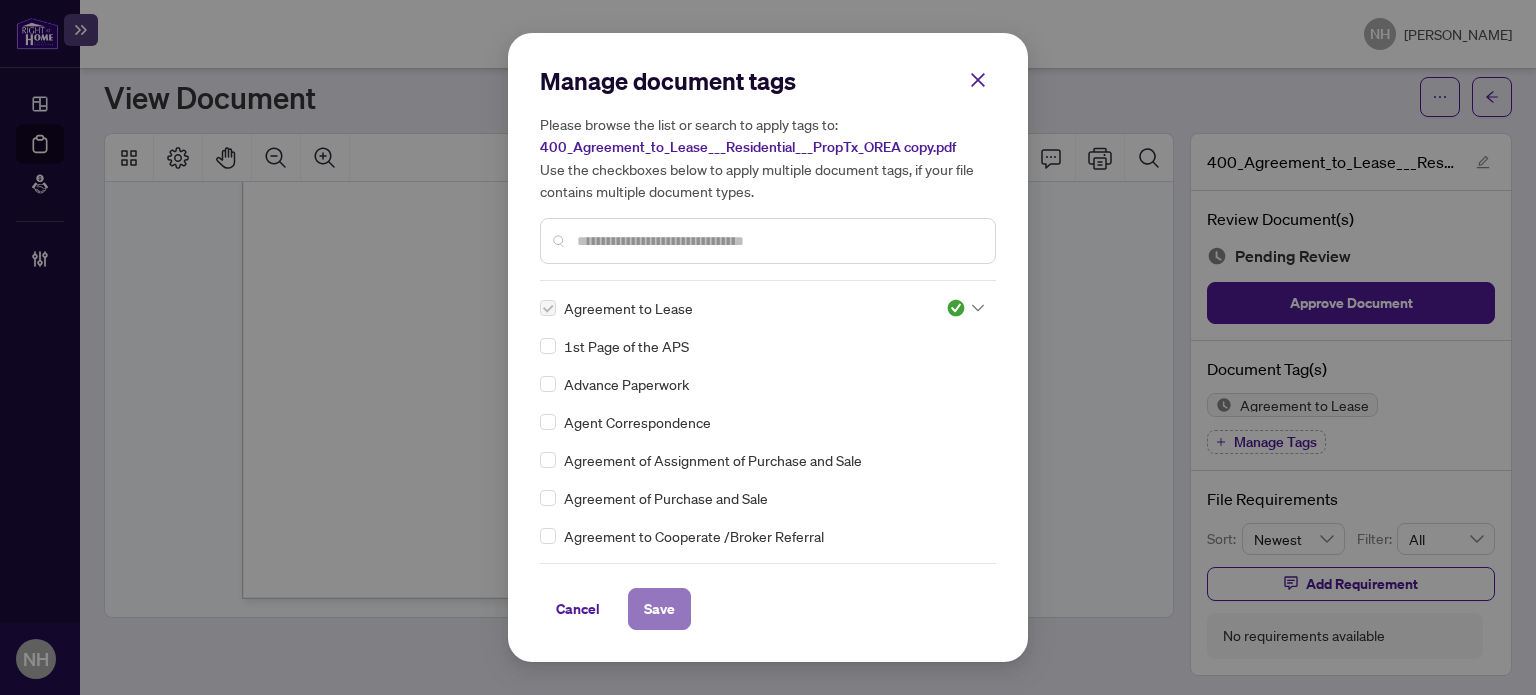 click on "Save" at bounding box center (659, 609) 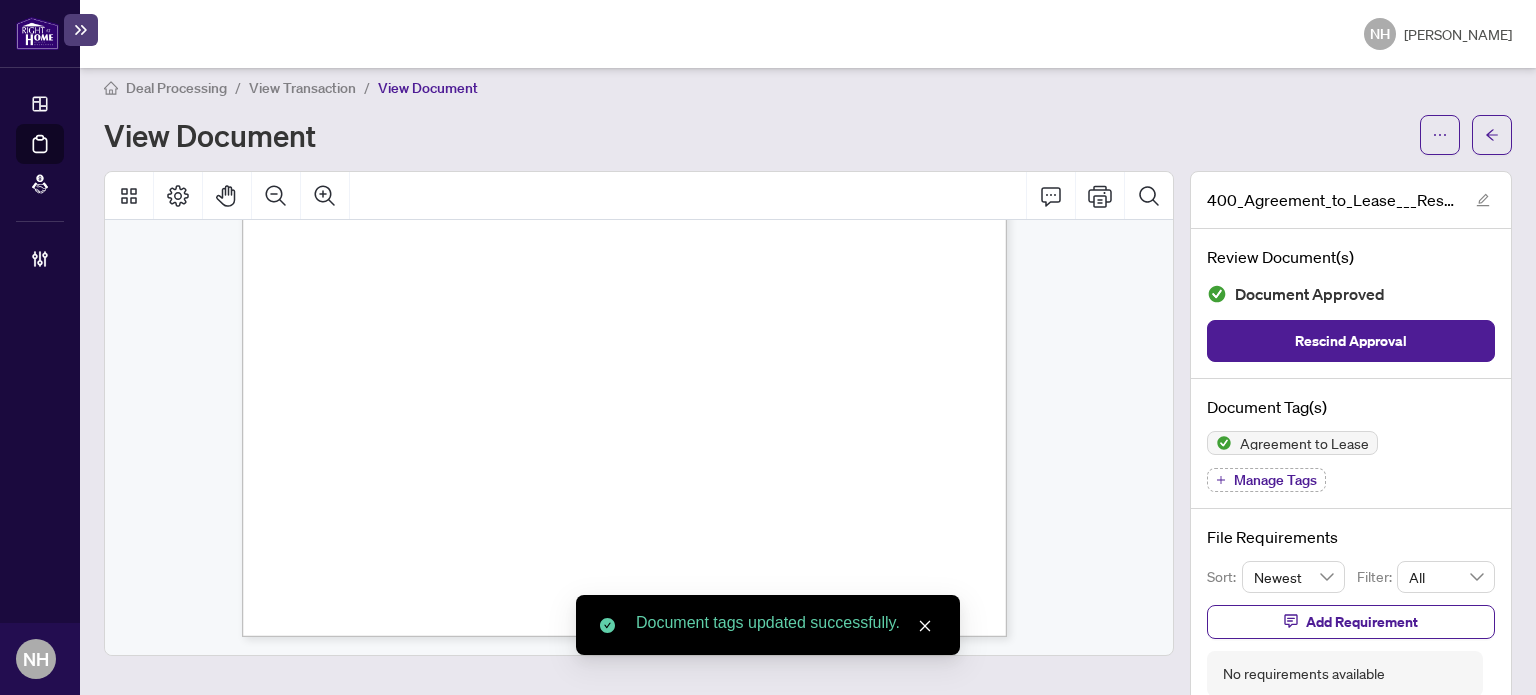 scroll, scrollTop: 0, scrollLeft: 0, axis: both 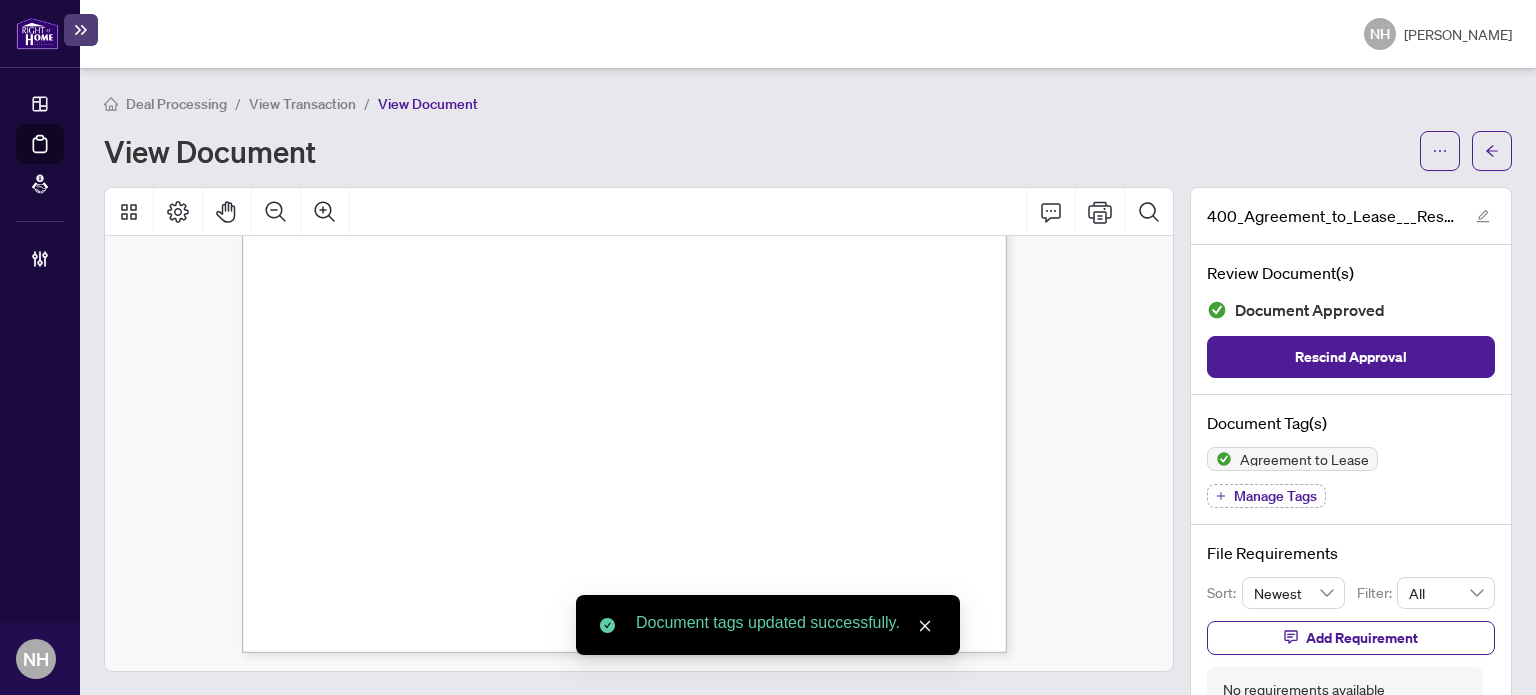 click on "View Transaction" at bounding box center [302, 104] 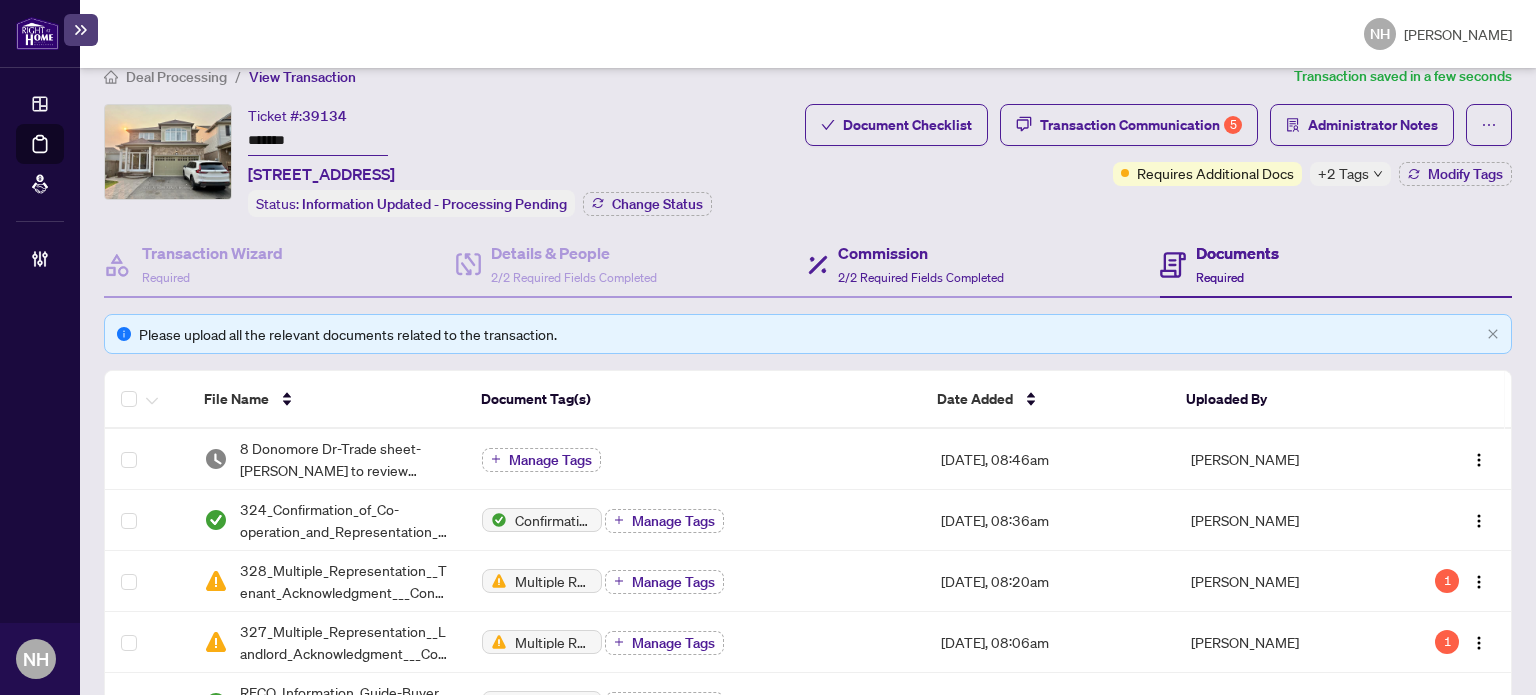 scroll, scrollTop: 0, scrollLeft: 0, axis: both 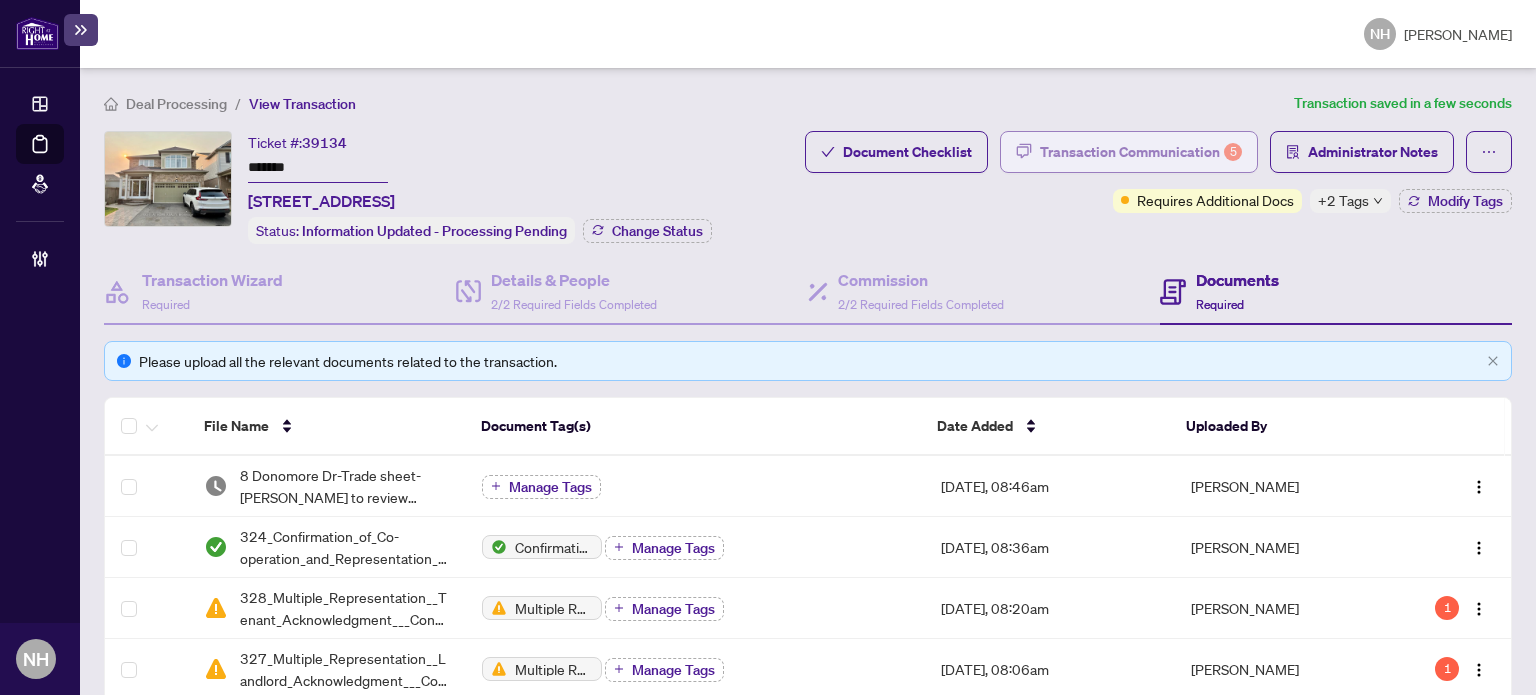 click on "Transaction Communication 5" at bounding box center (1141, 152) 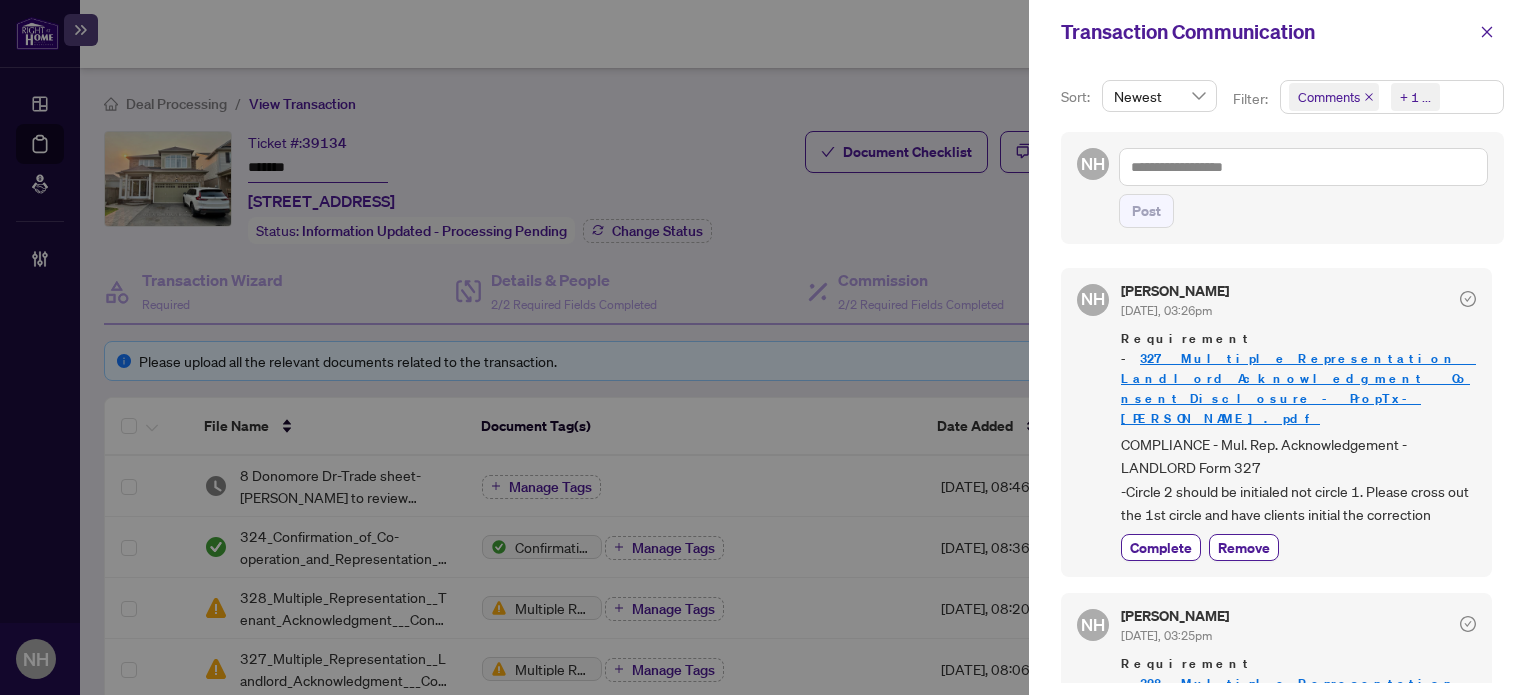 click on "+ 1 ..." at bounding box center [1413, 97] 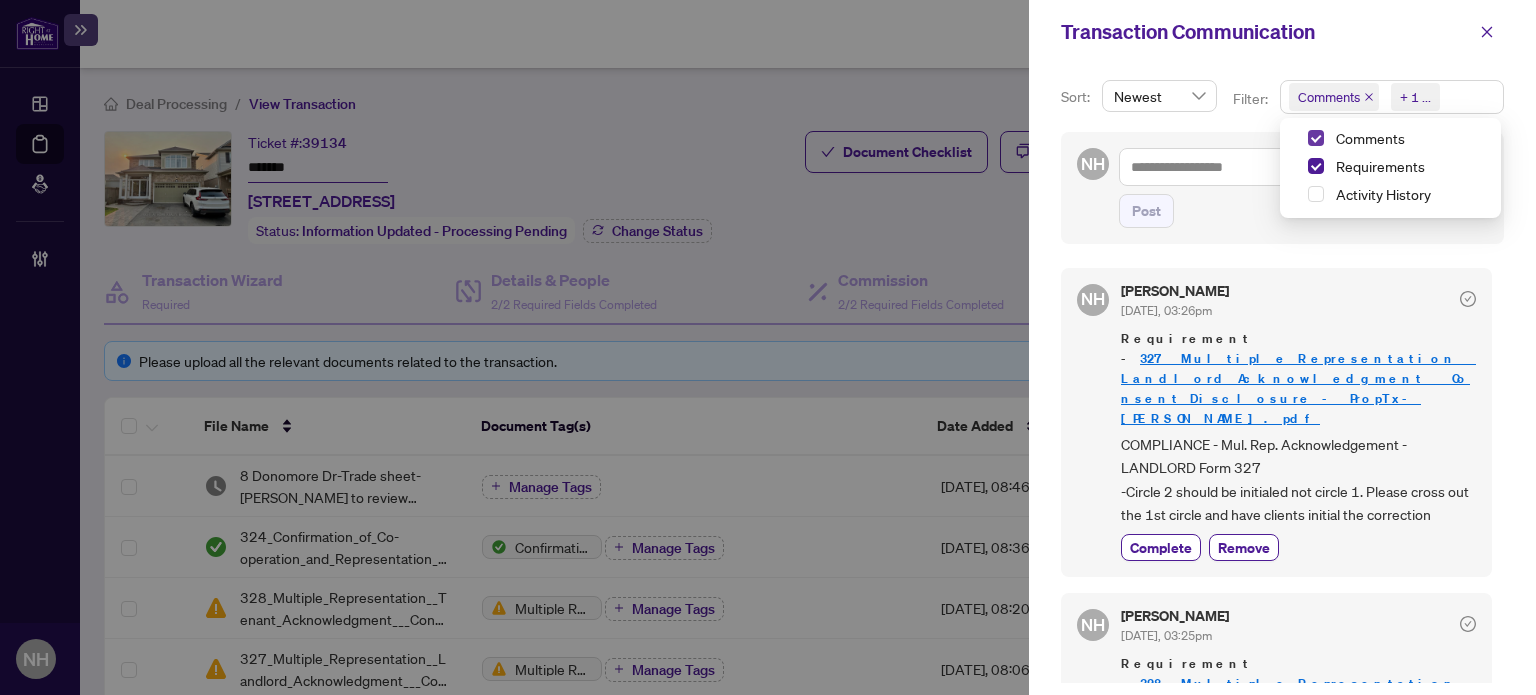 click at bounding box center (1316, 138) 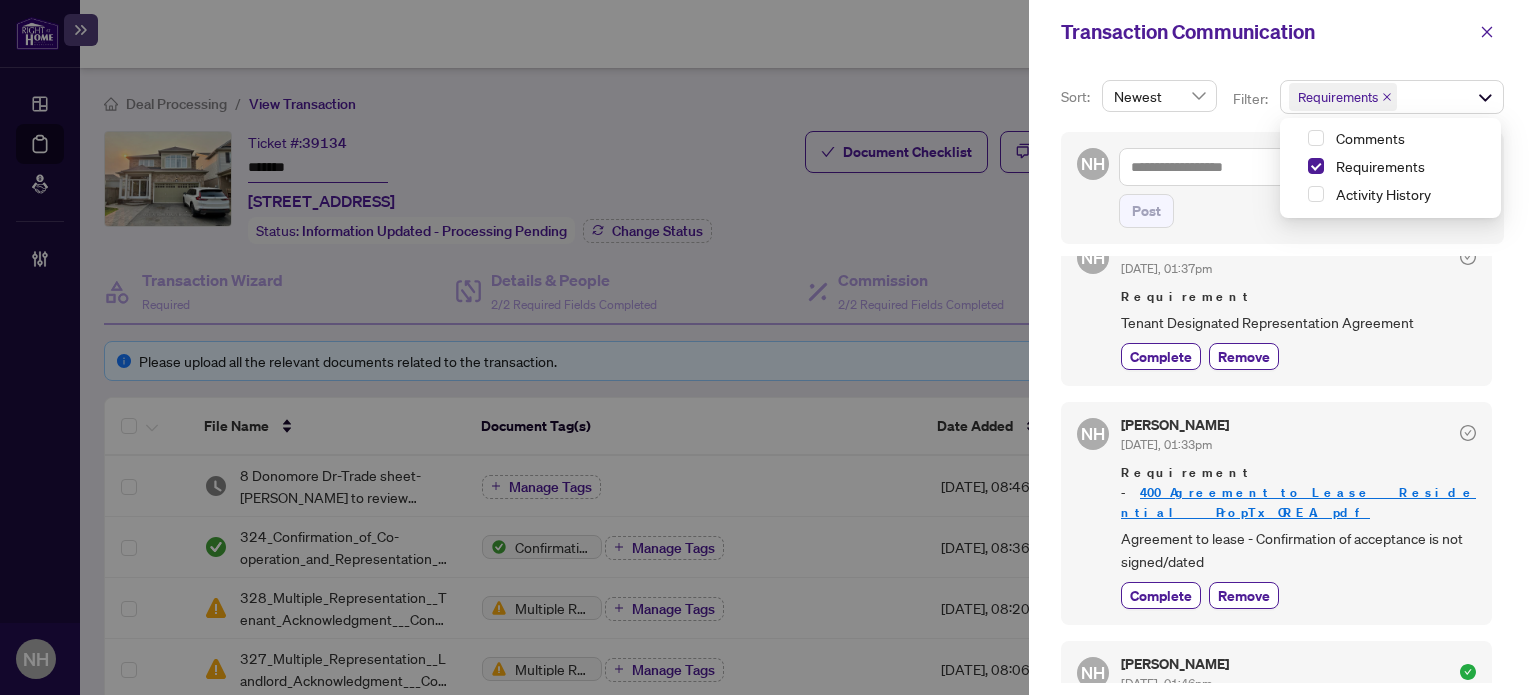 scroll, scrollTop: 900, scrollLeft: 0, axis: vertical 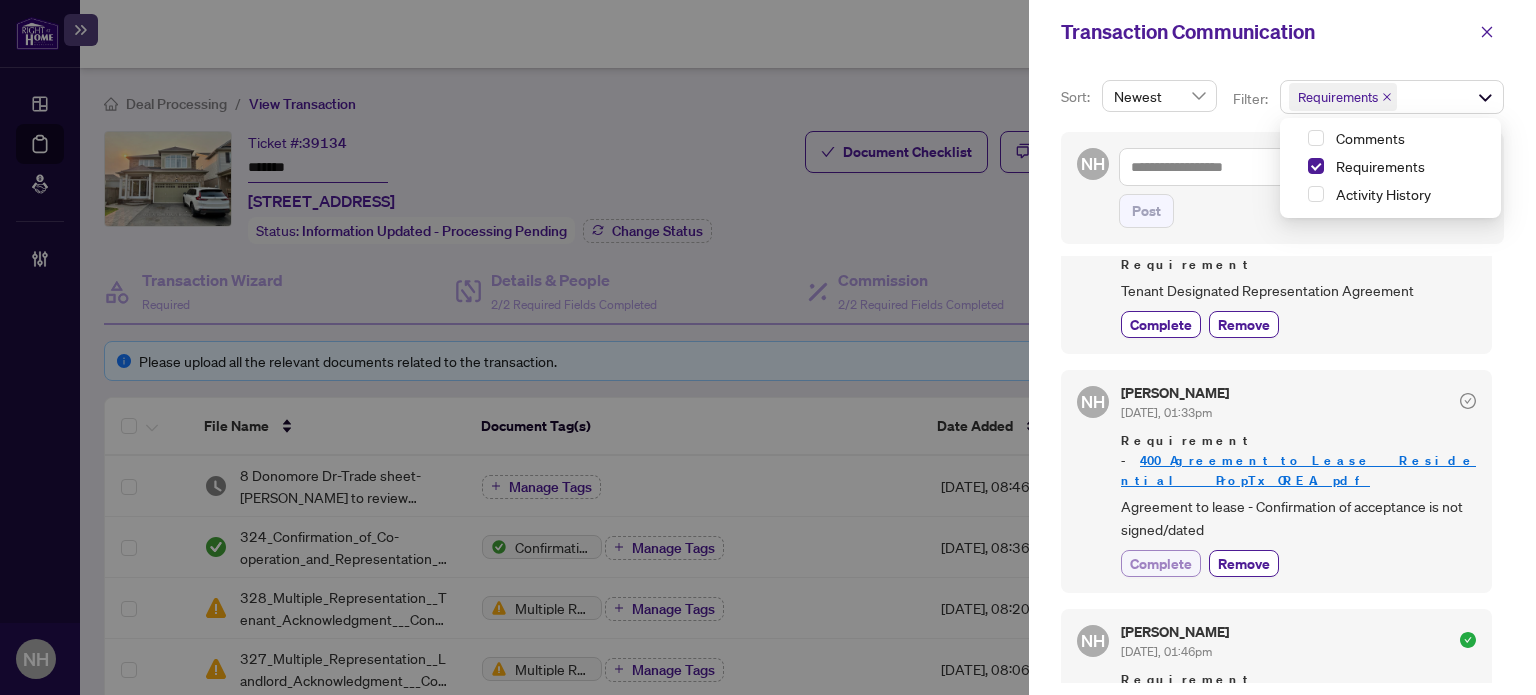 click on "Complete" at bounding box center [1161, 563] 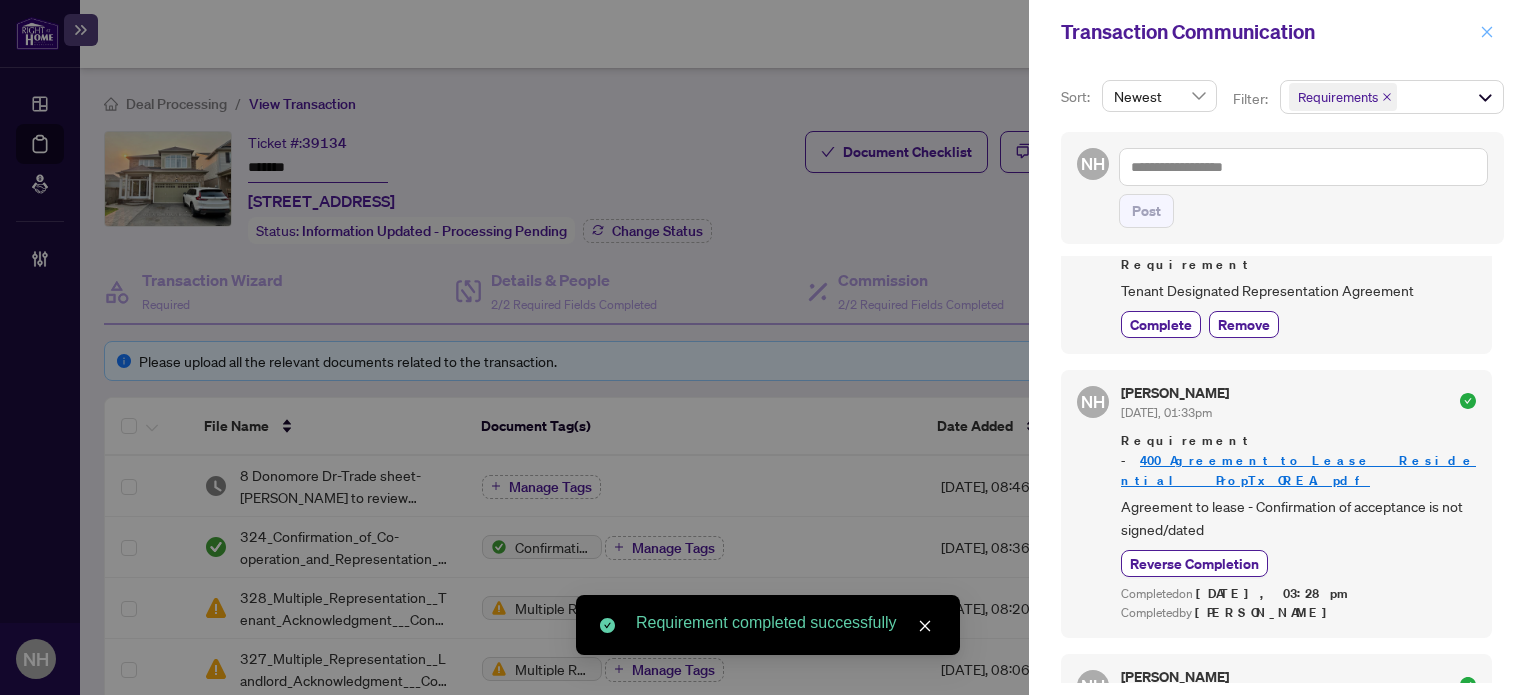 click at bounding box center [1487, 32] 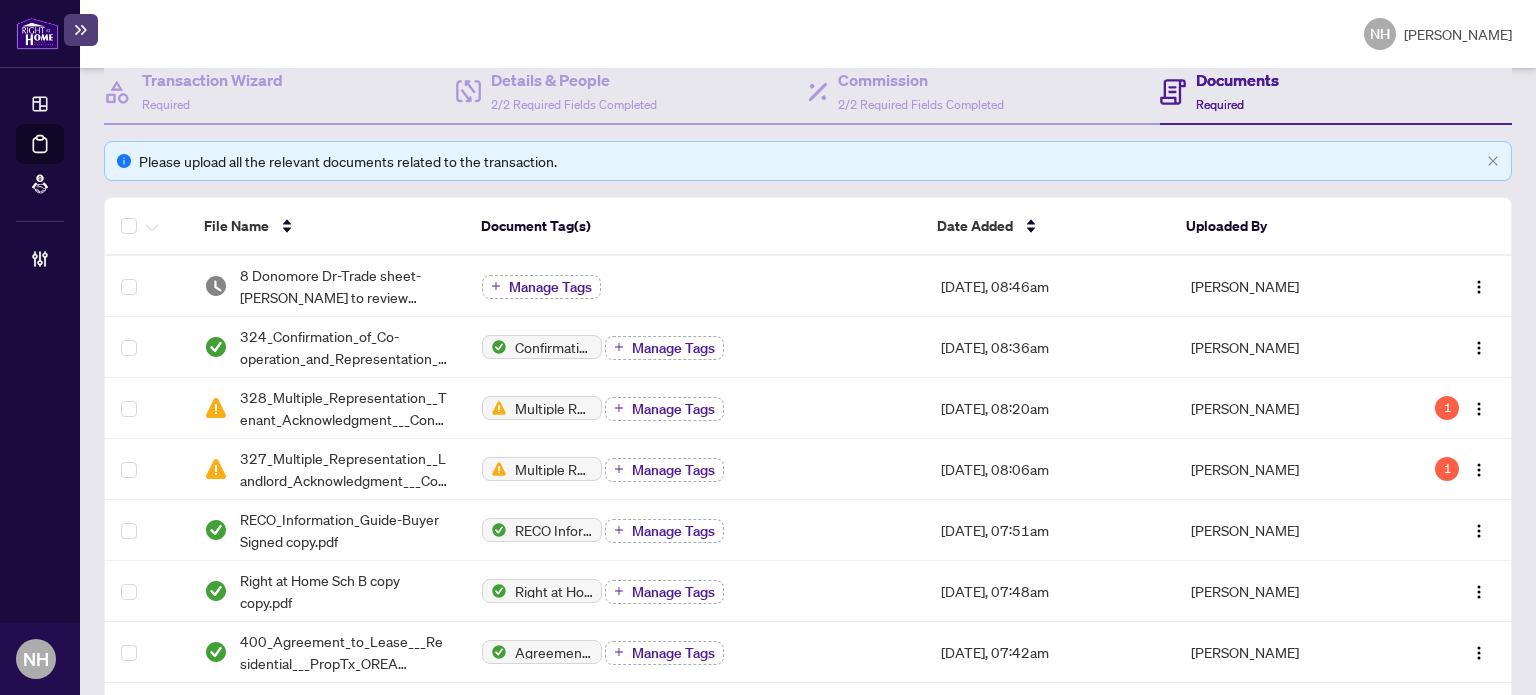 scroll, scrollTop: 0, scrollLeft: 0, axis: both 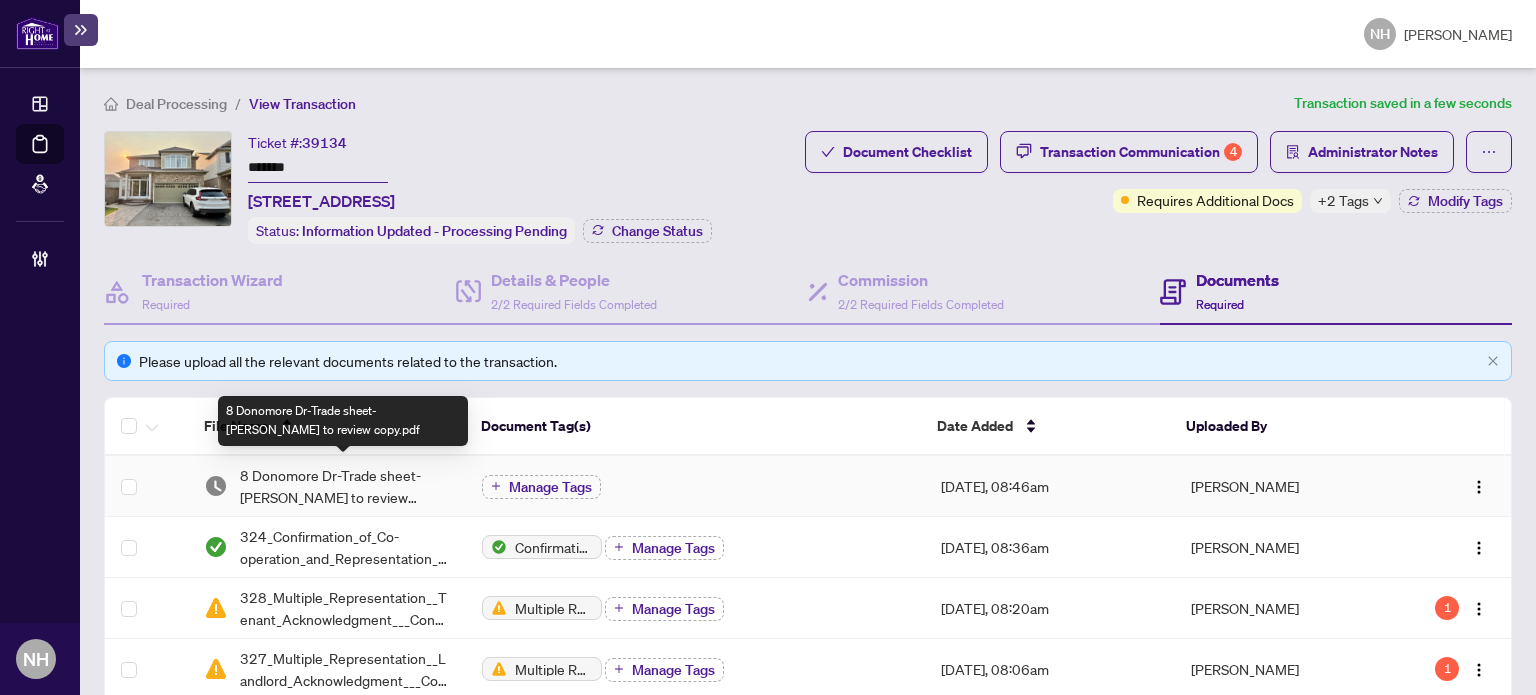 click on "8 Donomore Dr-Trade sheet-Gursharan to review copy.pdf" at bounding box center [345, 486] 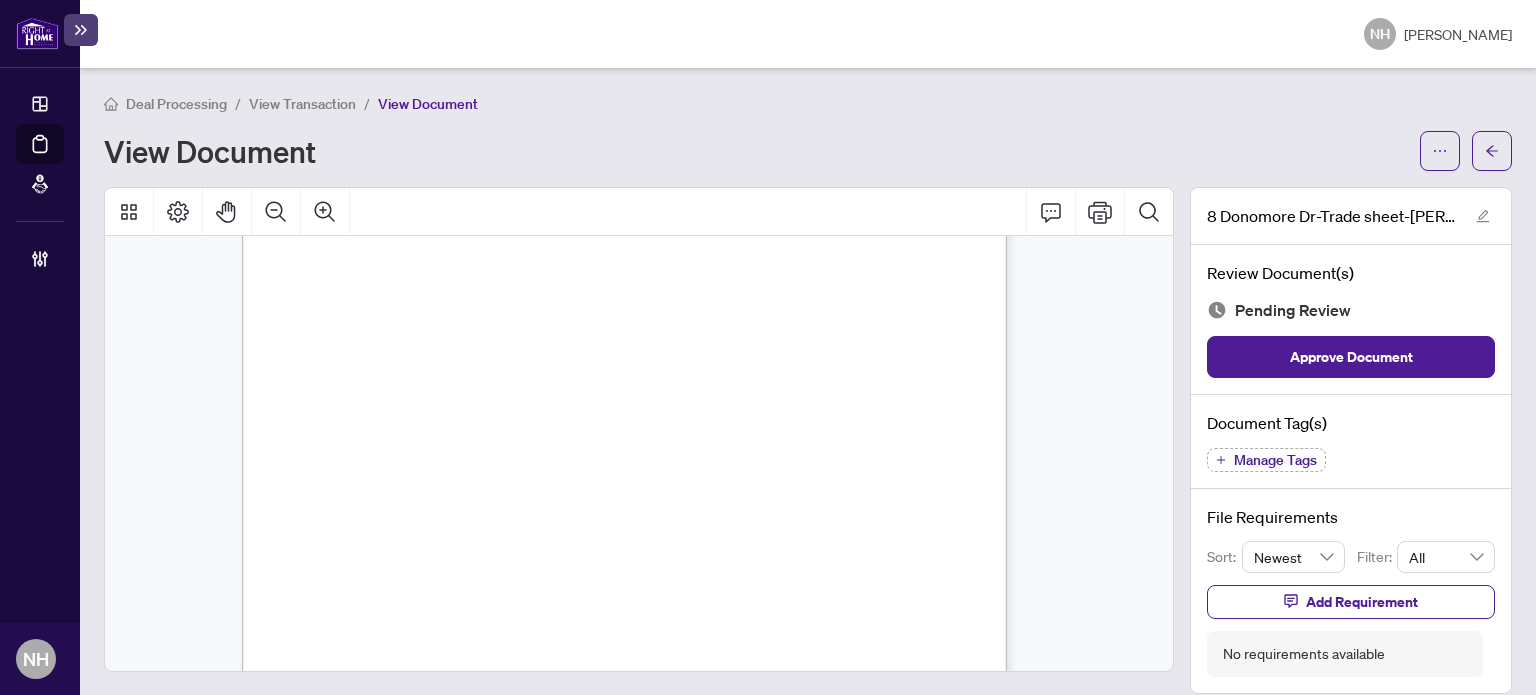 scroll, scrollTop: 400, scrollLeft: 0, axis: vertical 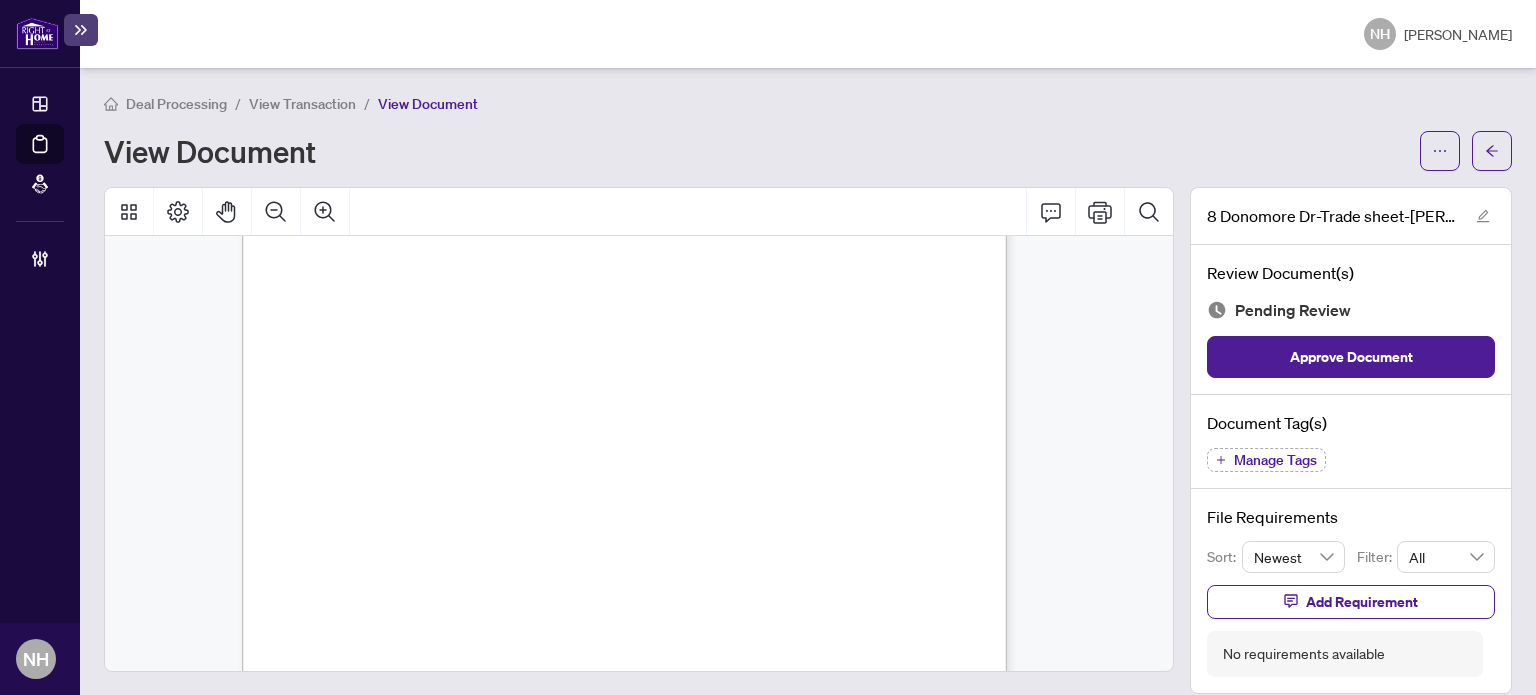 click 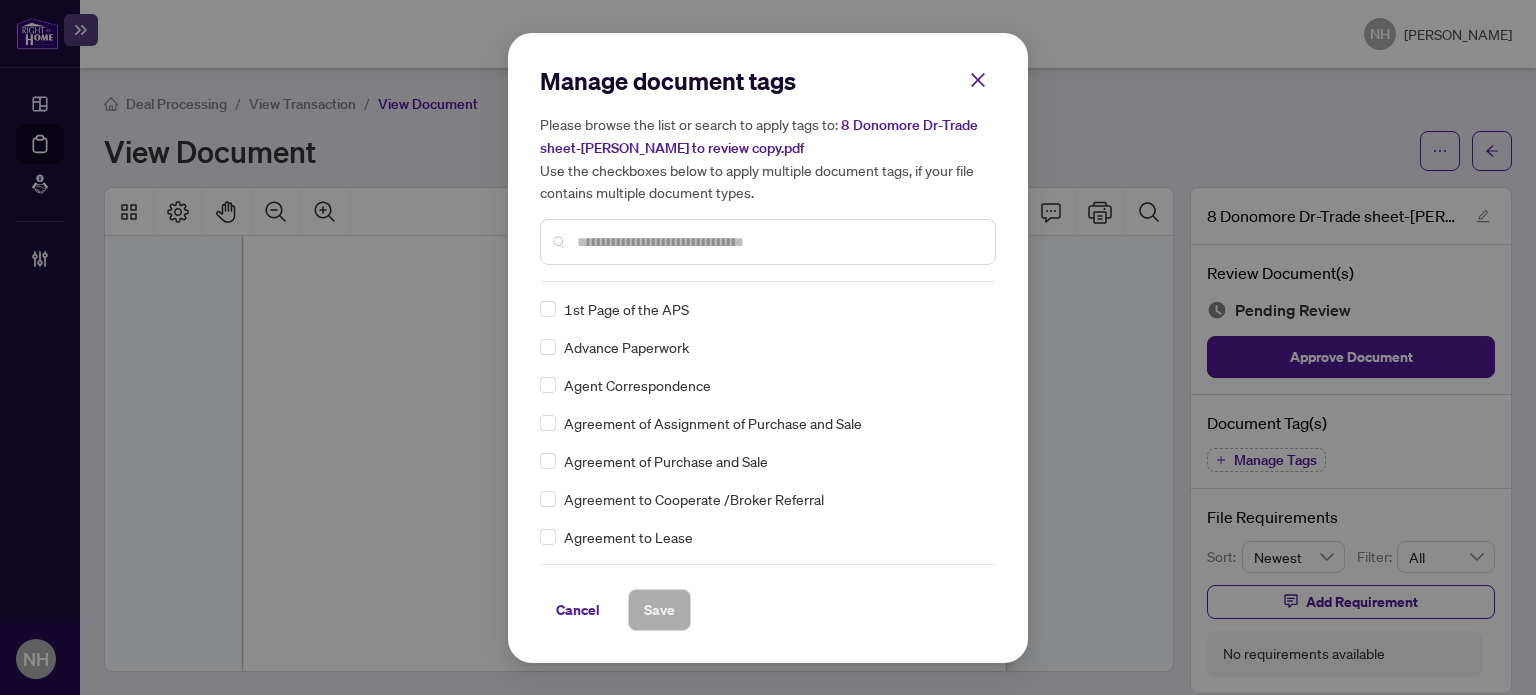 click at bounding box center (778, 242) 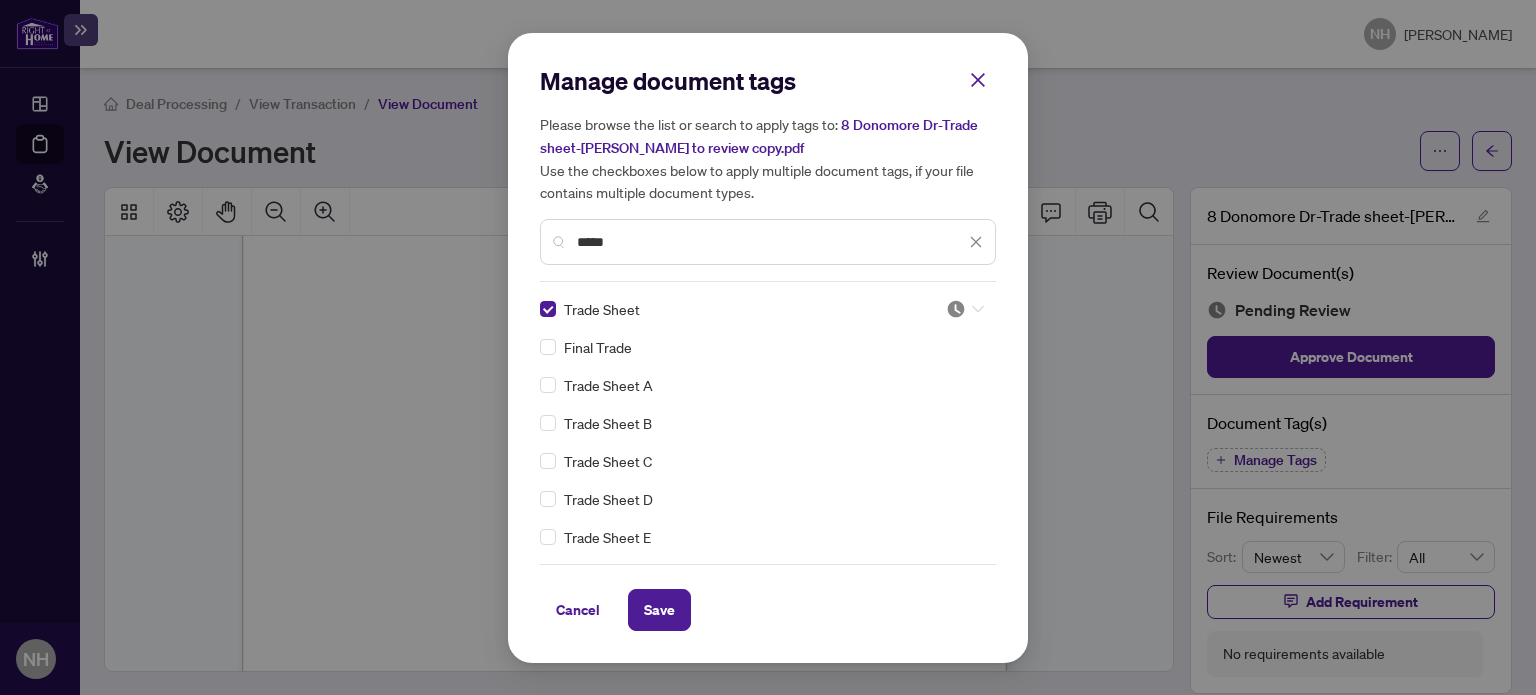 click 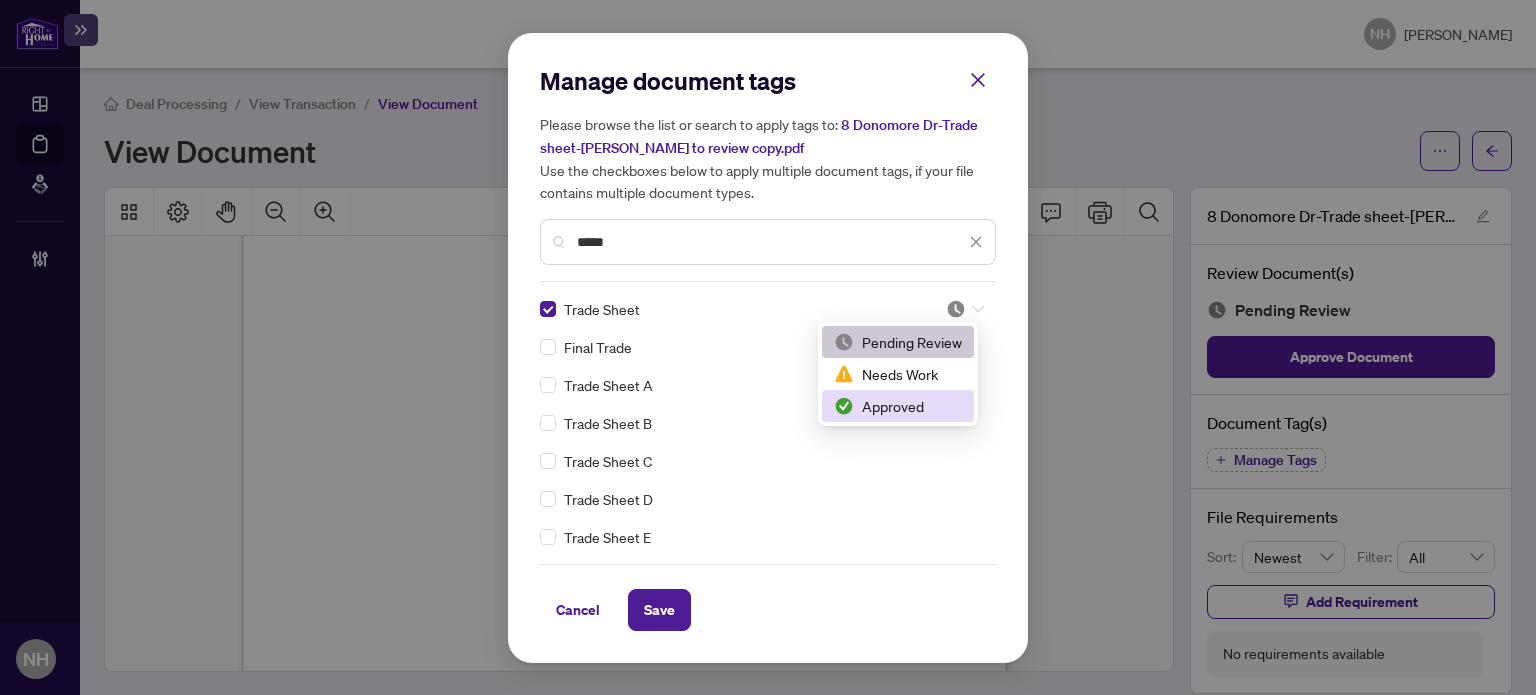 click on "Approved" at bounding box center (898, 406) 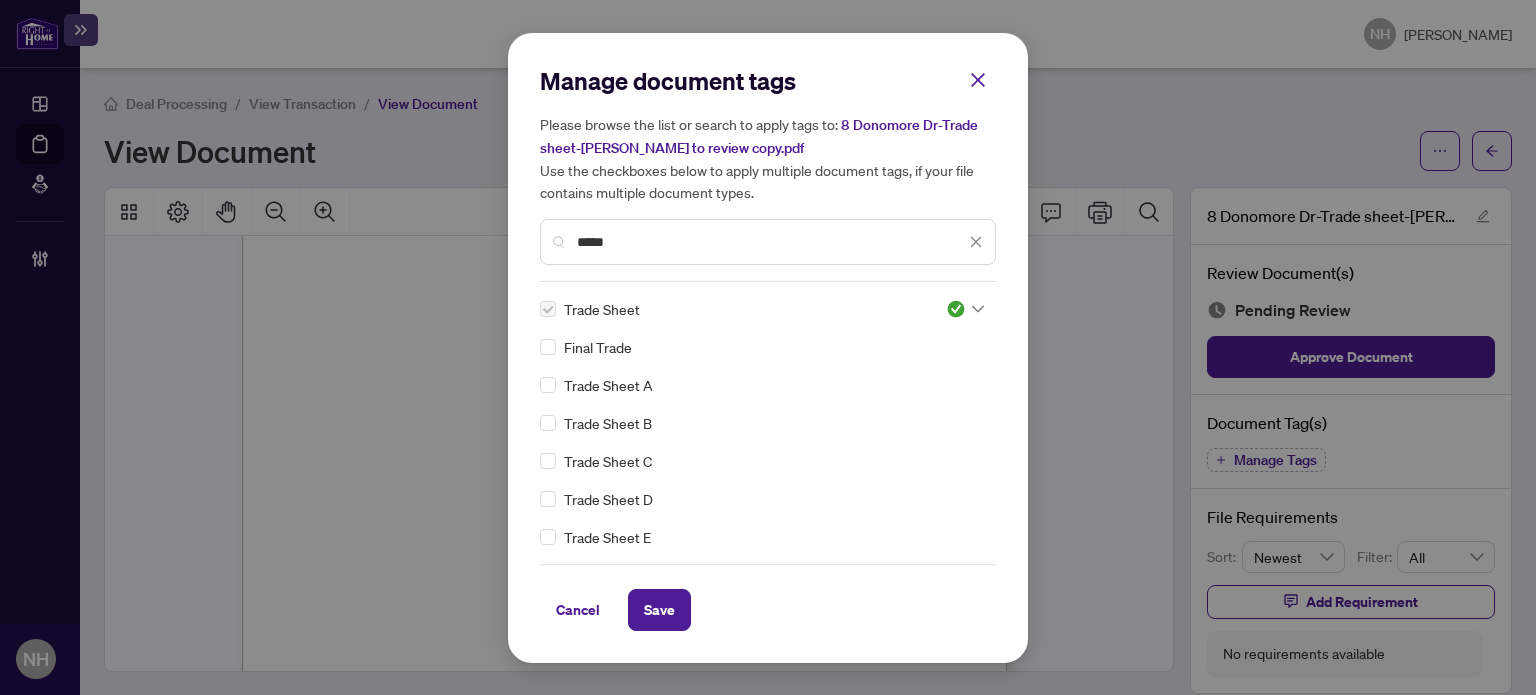 drag, startPoint x: 590, startPoint y: 232, endPoint x: 512, endPoint y: 213, distance: 80.280754 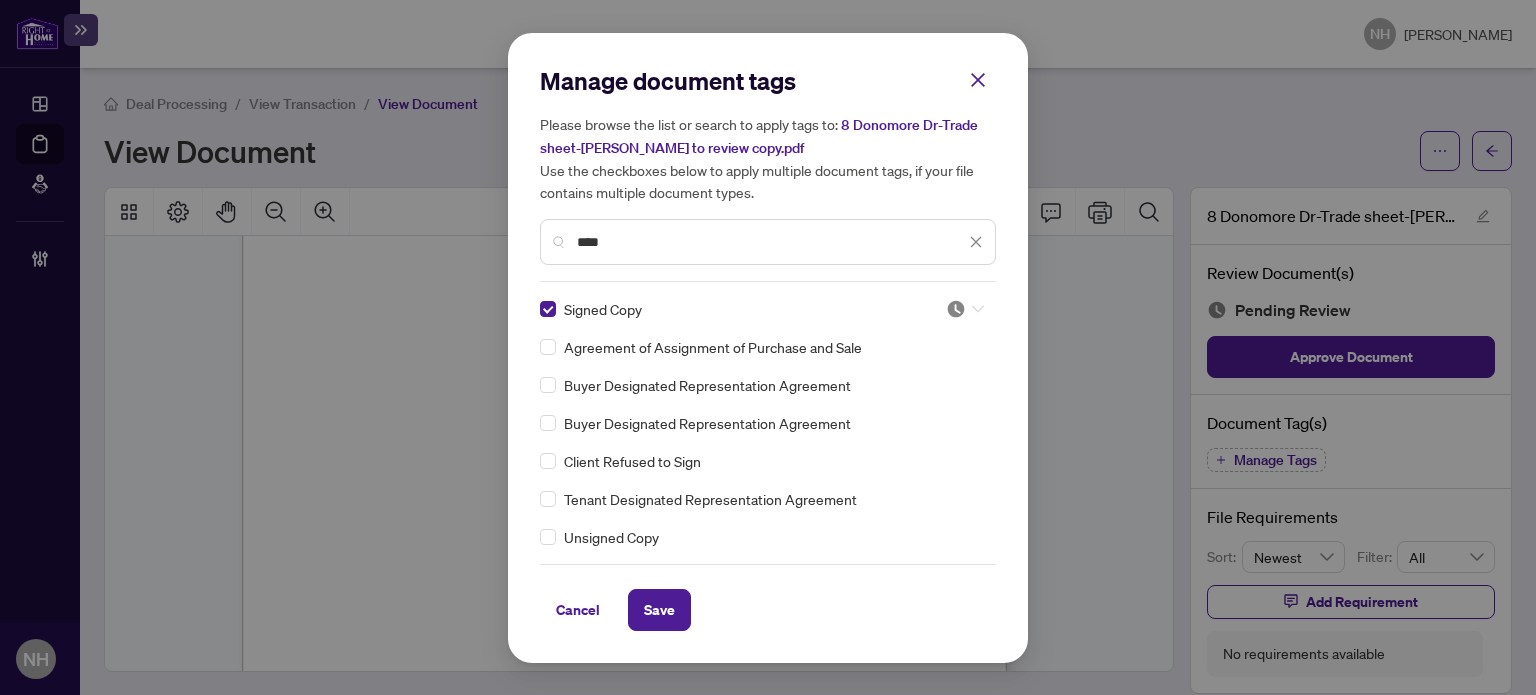 click at bounding box center [965, 309] 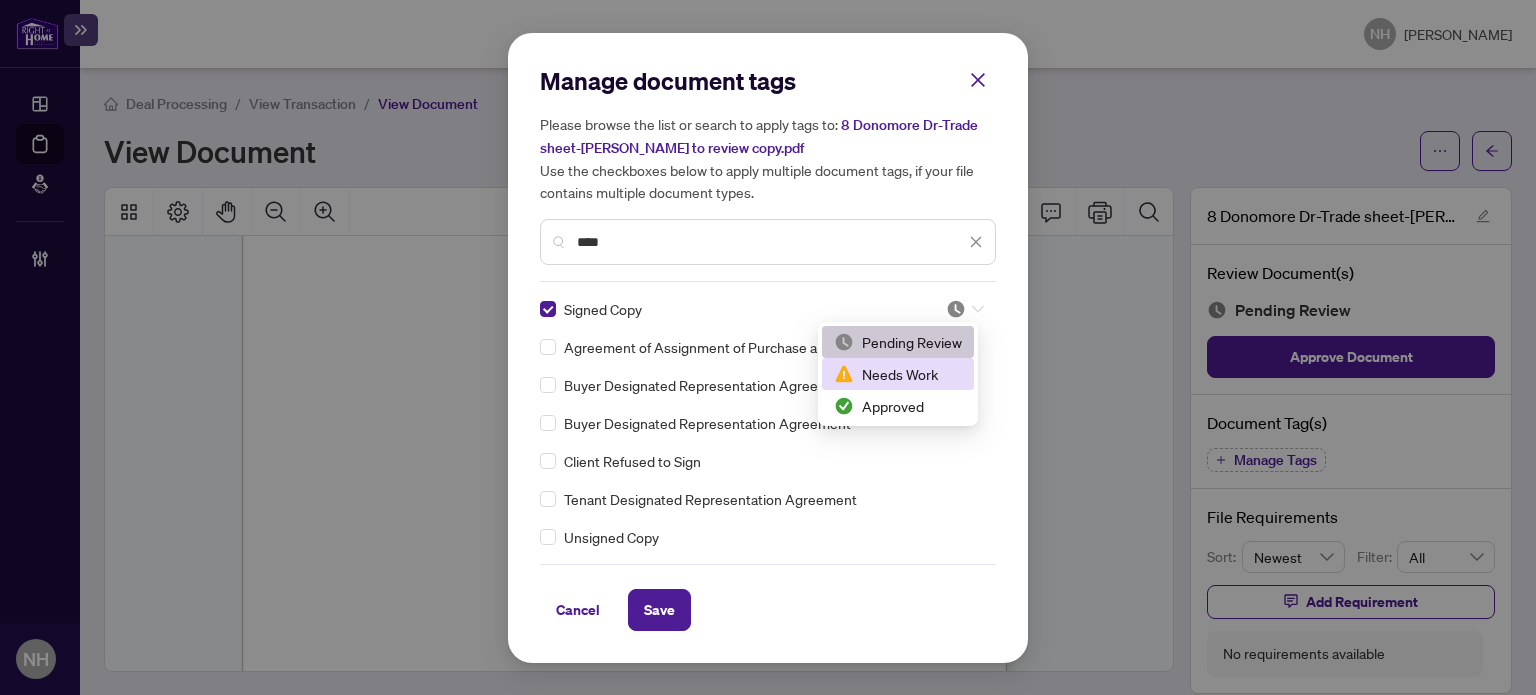 click on "Approved" at bounding box center [898, 406] 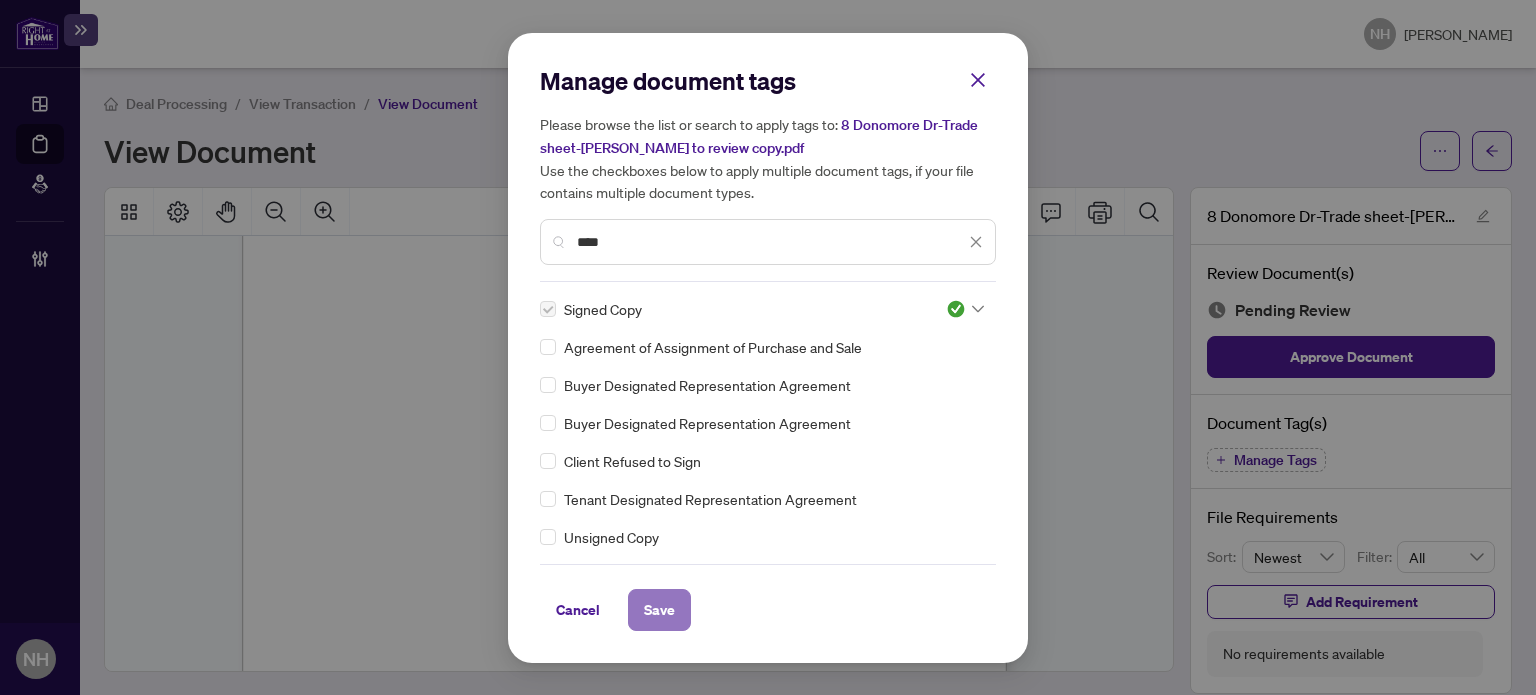 click on "Save" at bounding box center (659, 610) 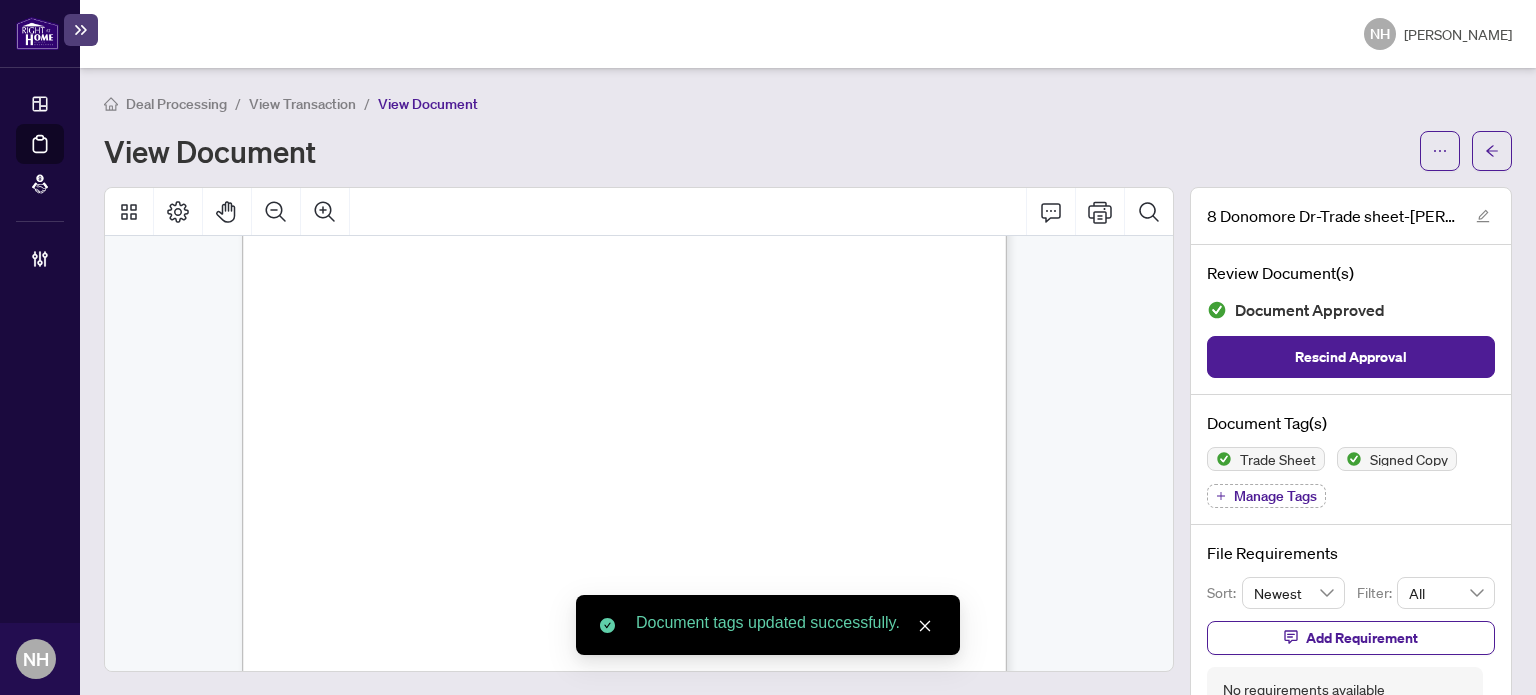 click on "View Transaction" at bounding box center (302, 104) 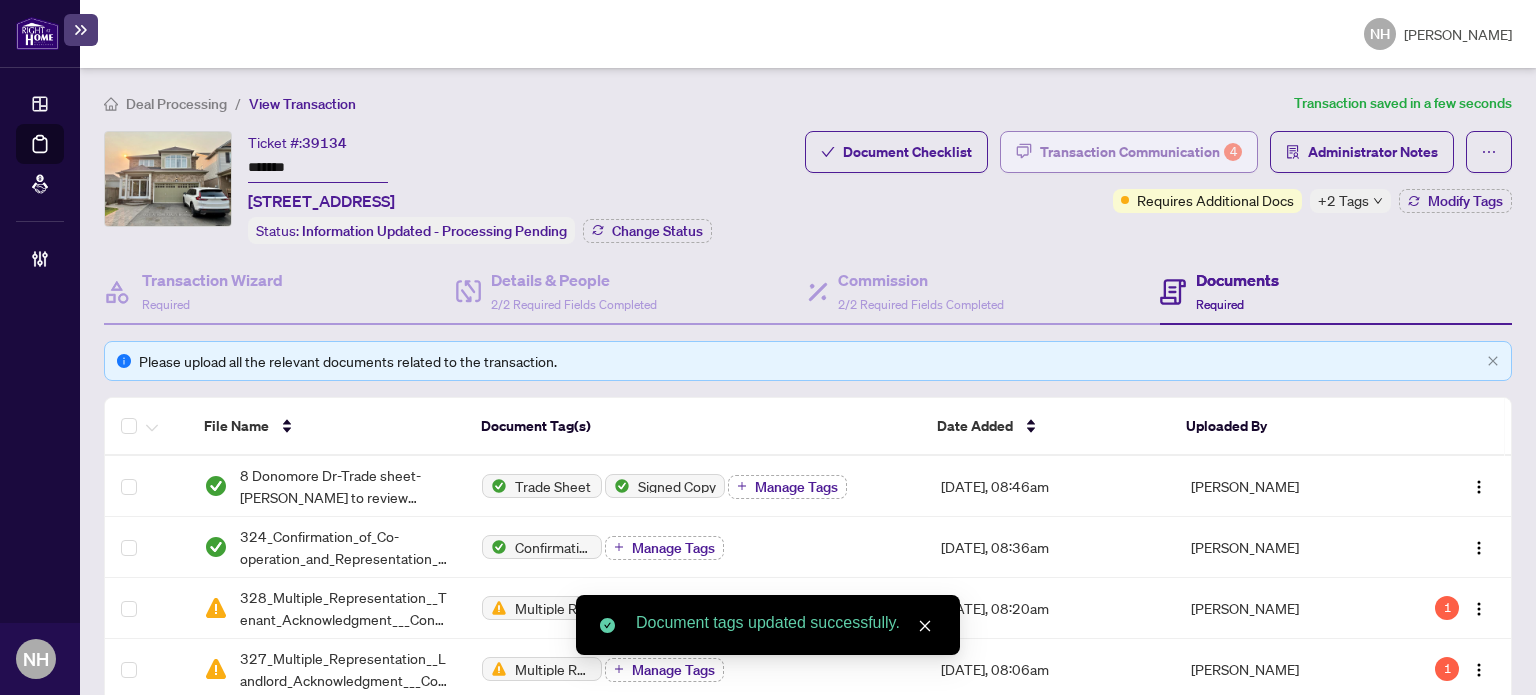 click on "Transaction Communication 4" at bounding box center [1141, 152] 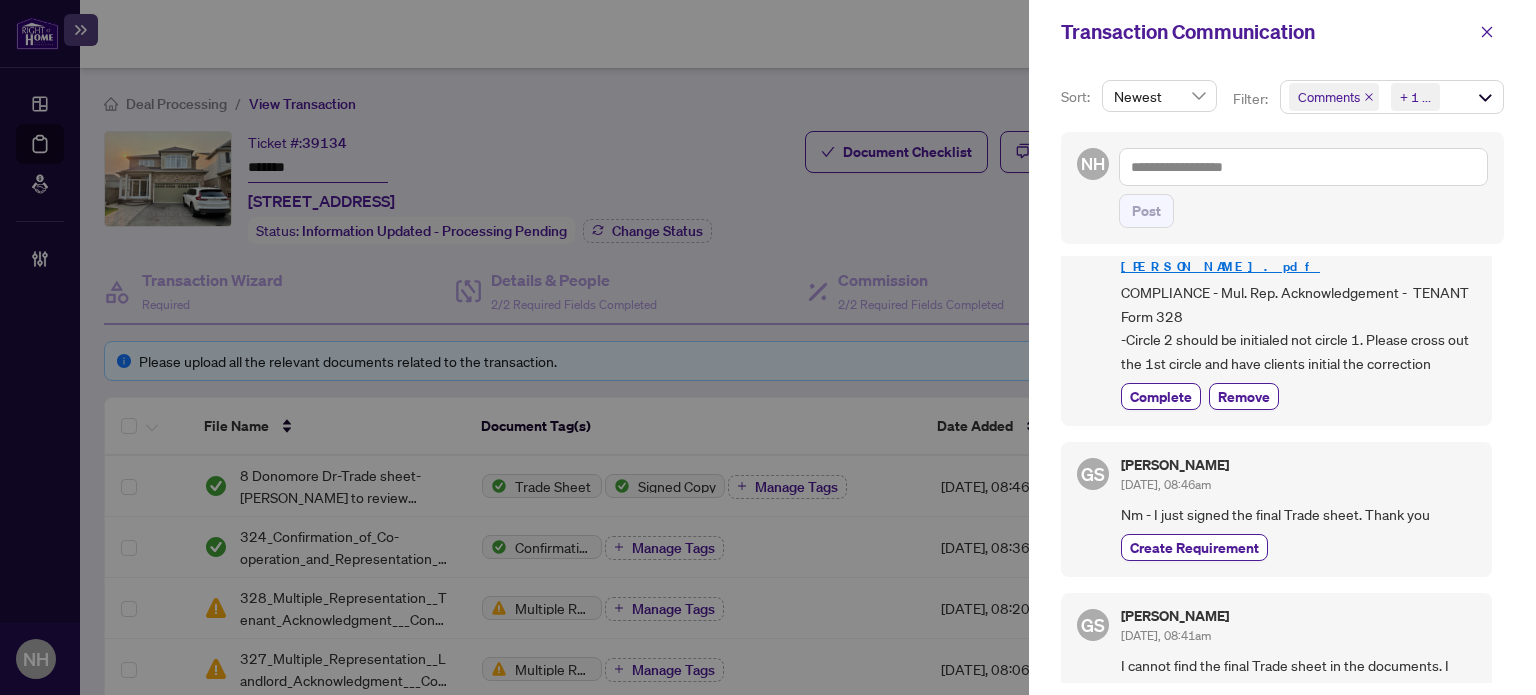 scroll, scrollTop: 600, scrollLeft: 0, axis: vertical 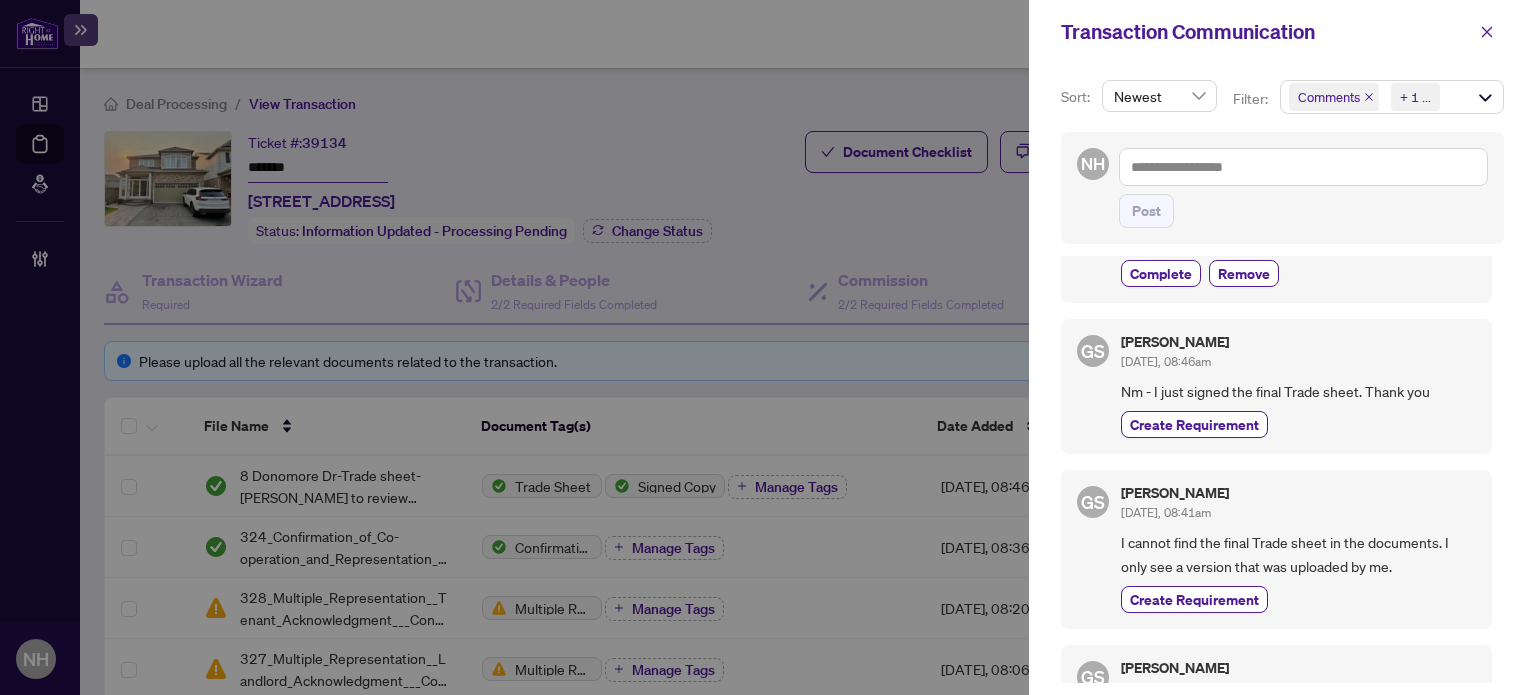click on "Comments Requirements + 1 ..." at bounding box center (1392, 97) 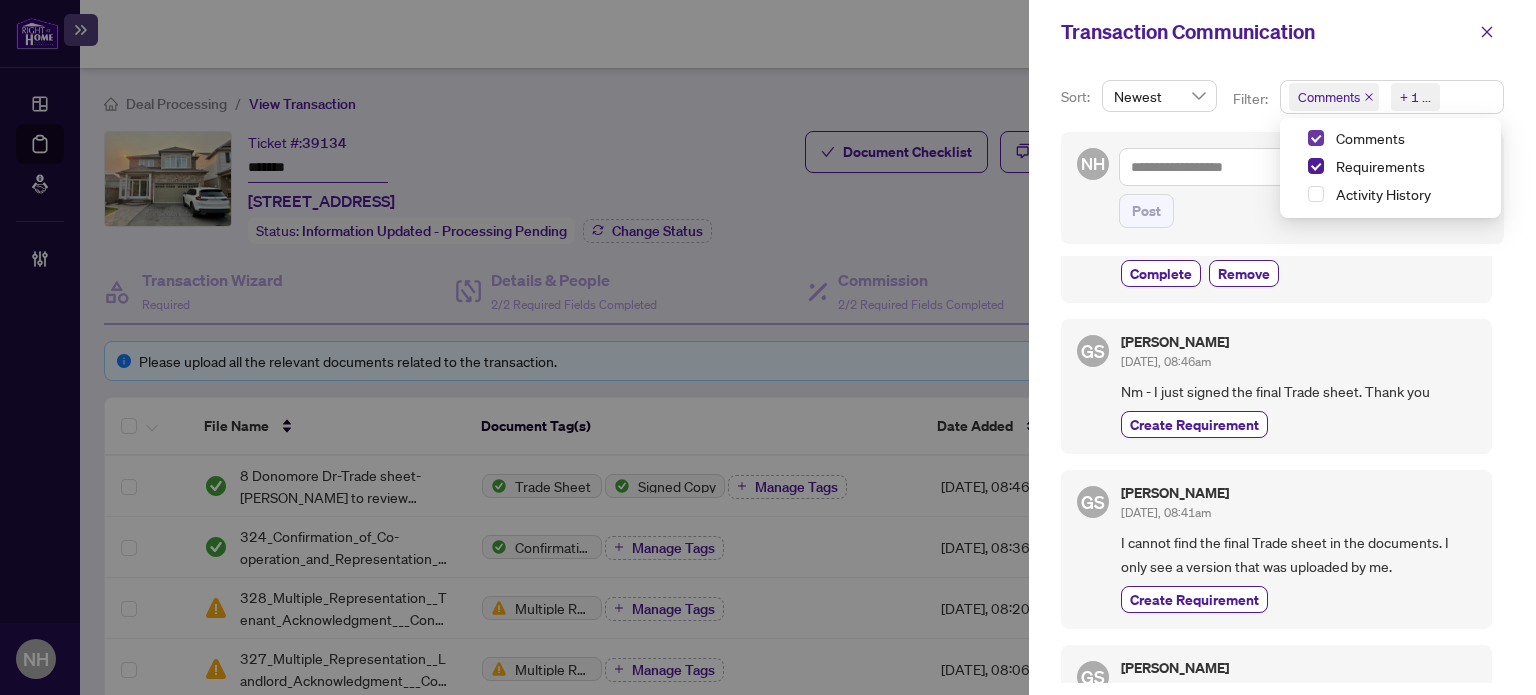 click at bounding box center [1316, 138] 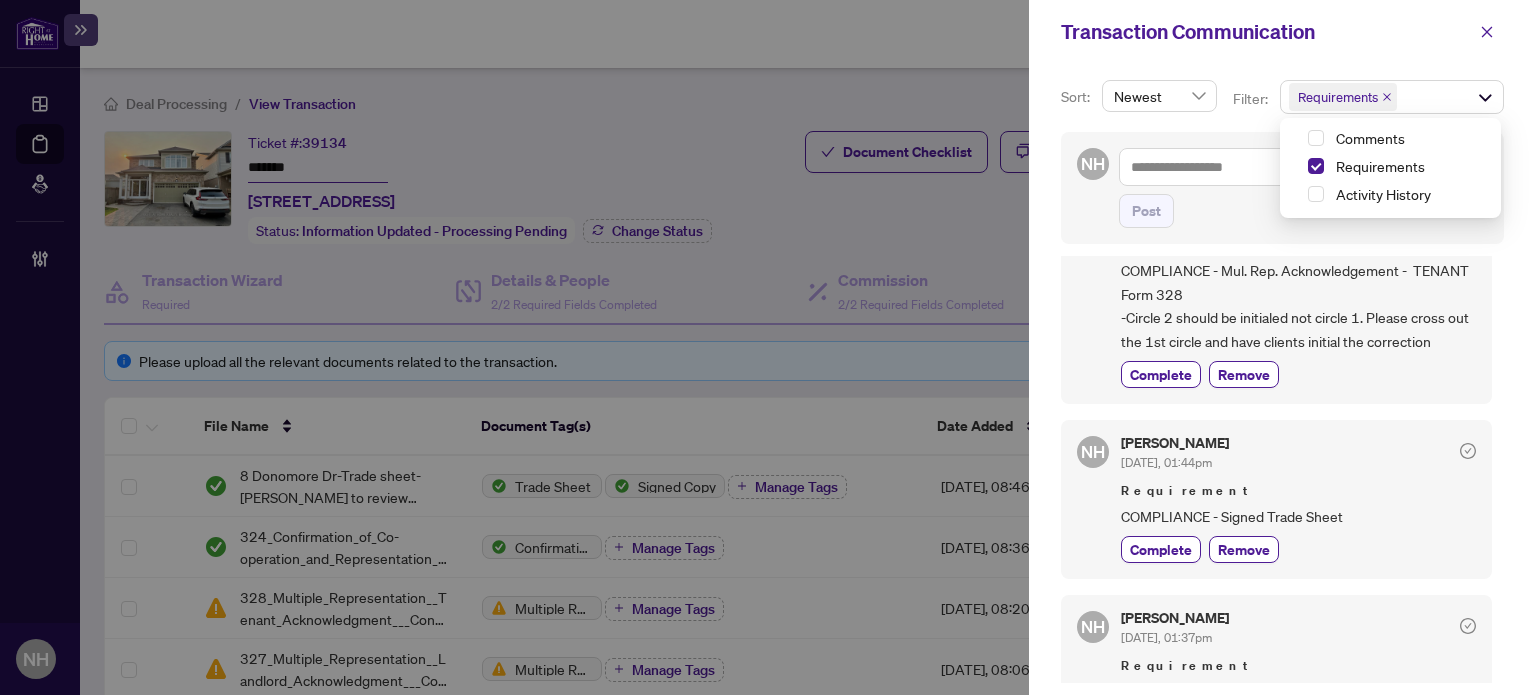 scroll, scrollTop: 500, scrollLeft: 0, axis: vertical 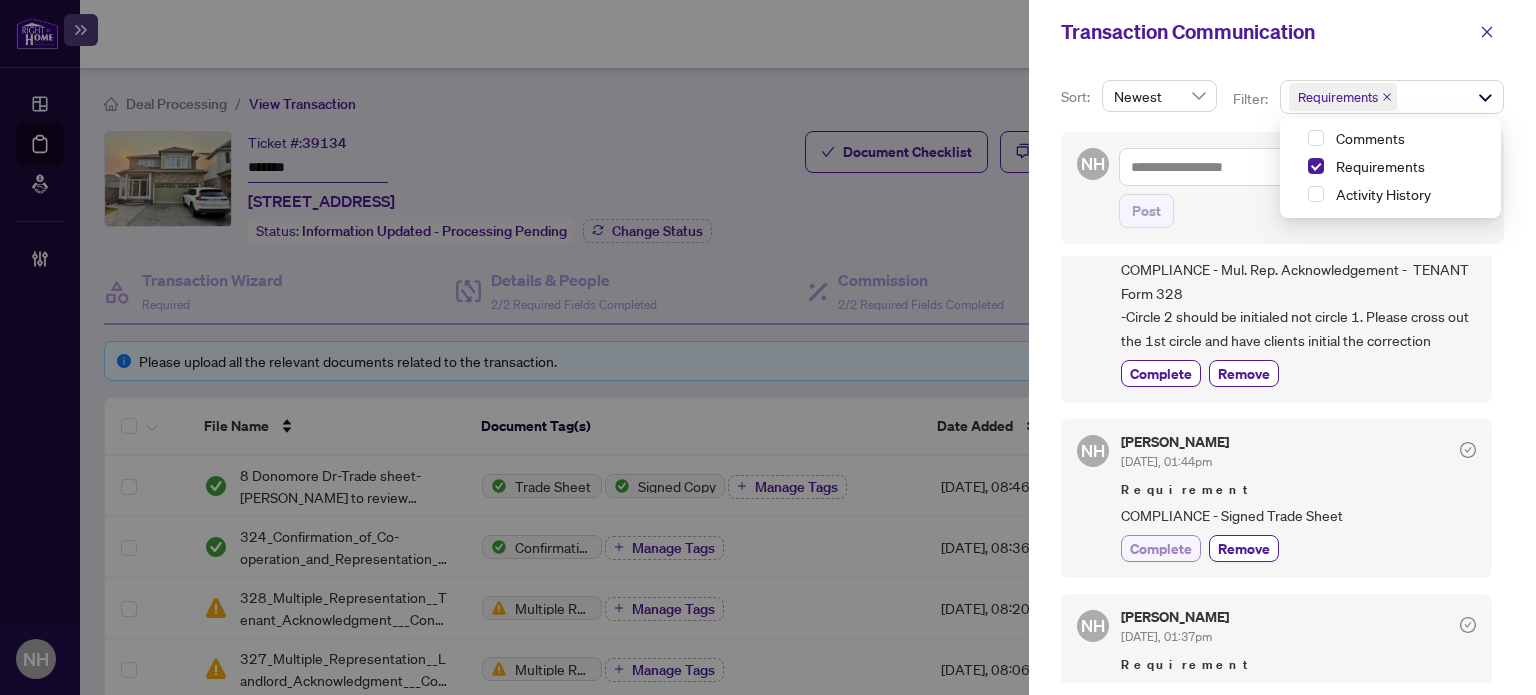 click on "Complete" at bounding box center [1161, 548] 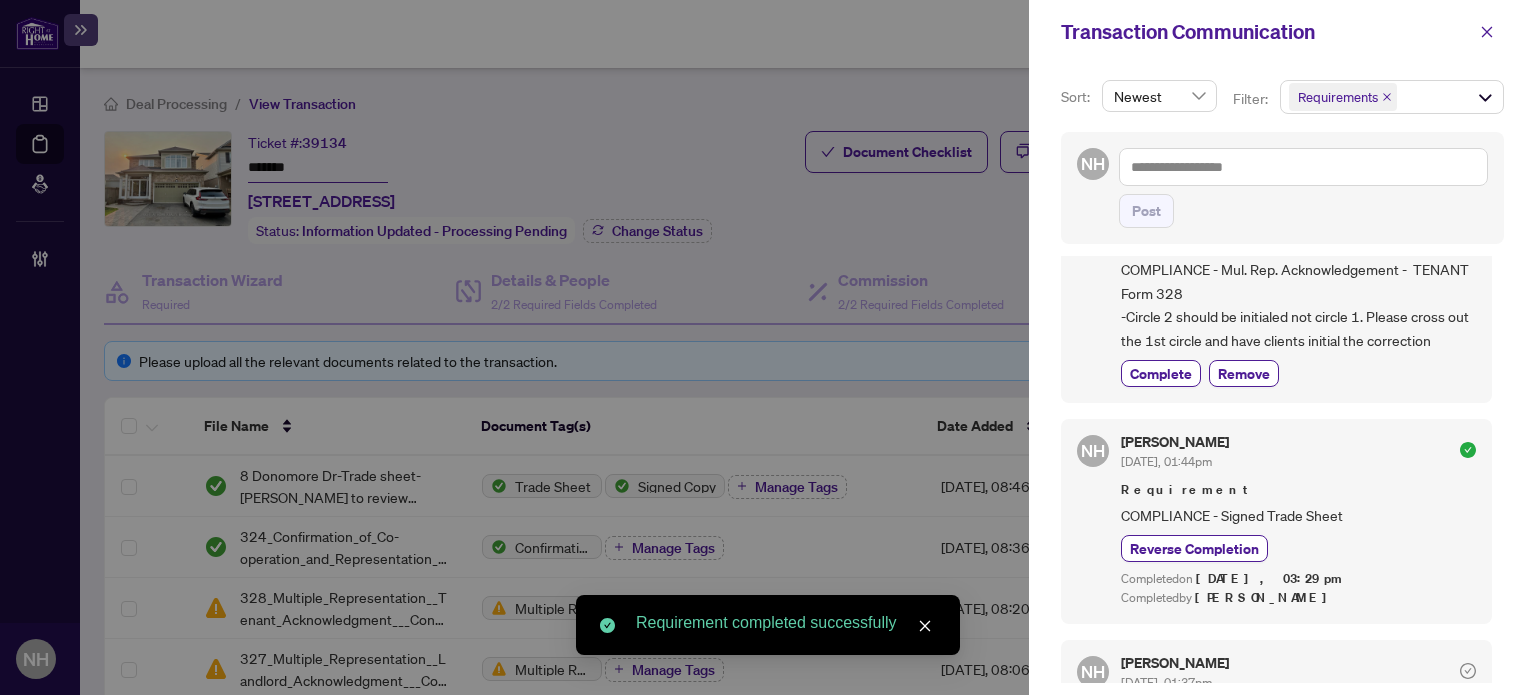 click 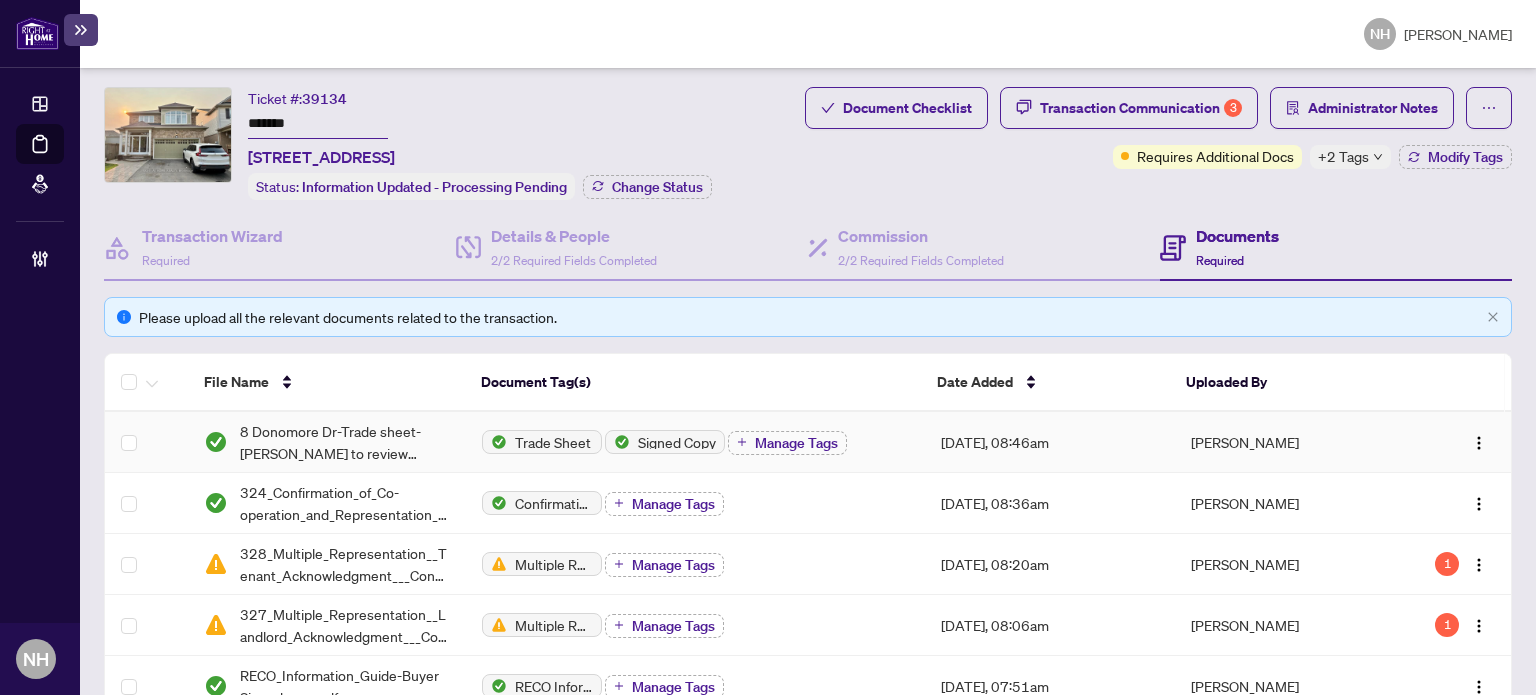 scroll, scrollTop: 0, scrollLeft: 0, axis: both 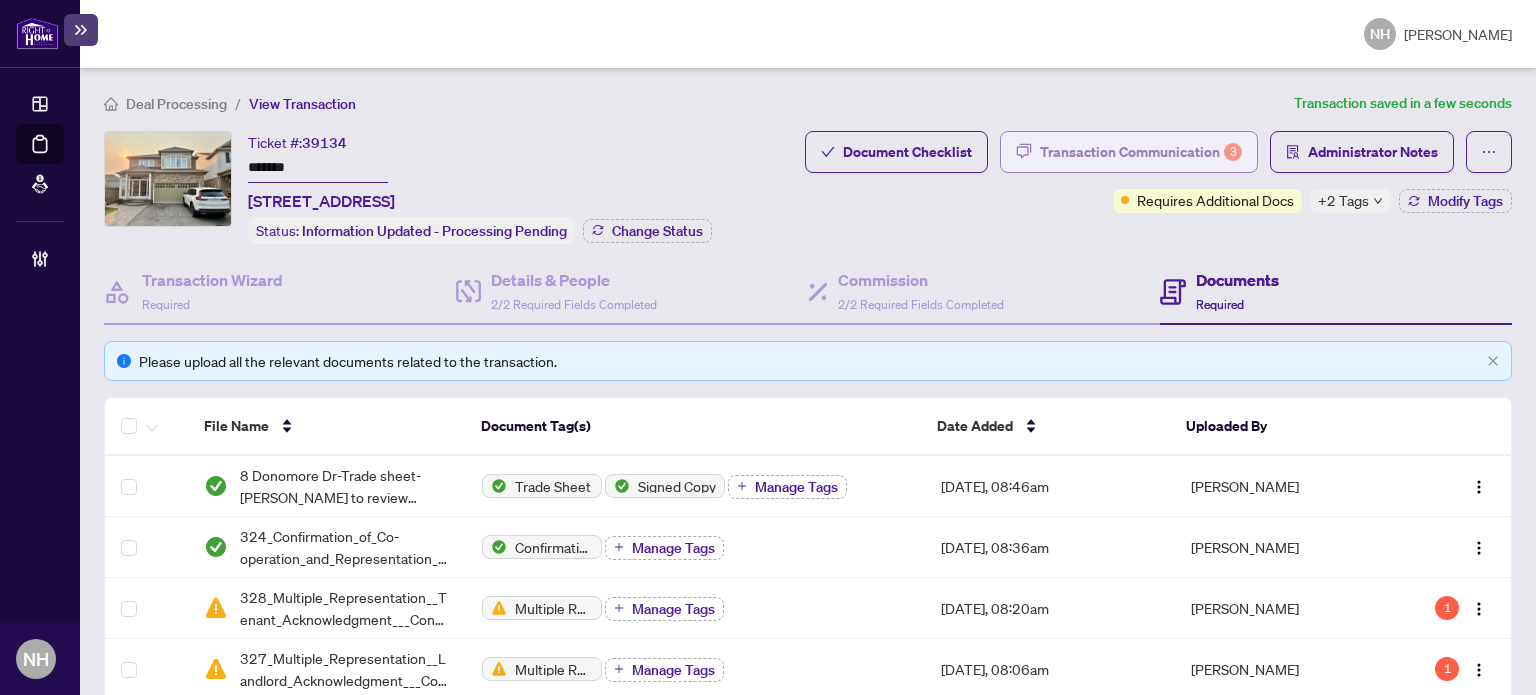click on "Transaction Communication 3" at bounding box center [1129, 152] 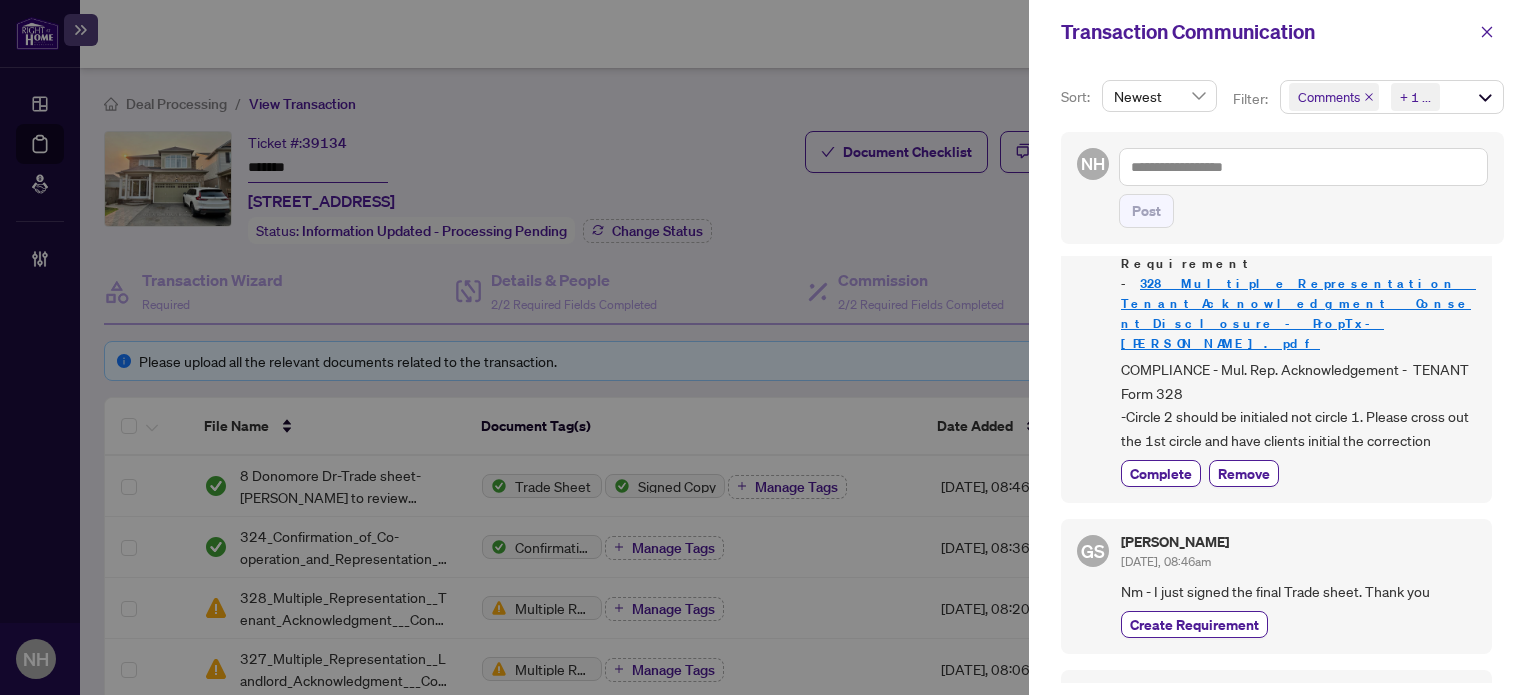 scroll, scrollTop: 600, scrollLeft: 0, axis: vertical 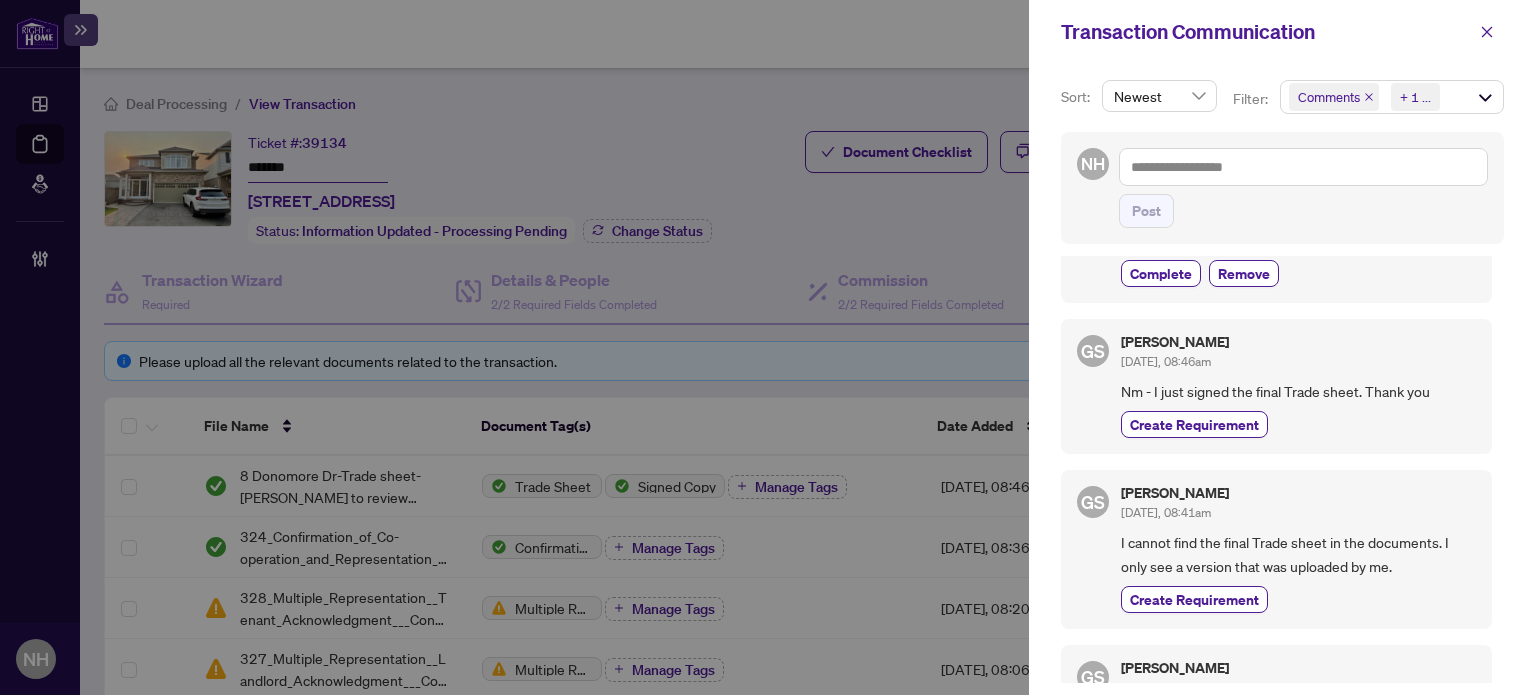 click on "Transaction Communication" at bounding box center [1282, 32] 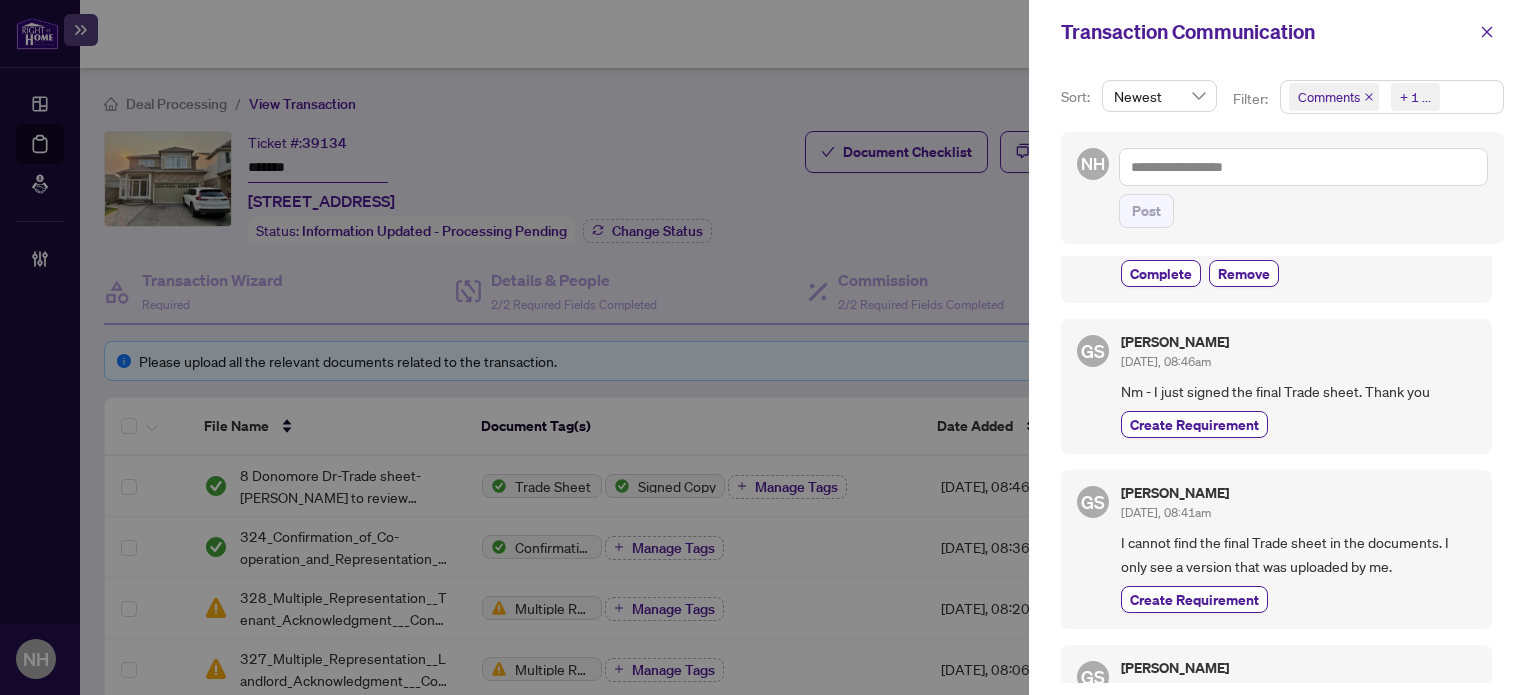 click on "Sort: Newest Filter: Comments Requirements + 1 ...   Comments Requirements Activity History NH Post NH Nazia Hossain   Jul/02/2025, 03:26pm Requirement    -  327_Multiple_Representation__Landlord_Acknowledgment___Consent_Disclosure_-_PropTx-OREA.pdf COMPLIANCE - Mul. Rep. Acknowledgement -  LANDLORD Form 327
-Circle 2 should be initialed not circle 1. Please cross out the 1st circle and have clients initial the correction Complete Remove NH Nazia Hossain   Jul/02/2025, 03:25pm Requirement    -  328_Multiple_Representation__Tenant_Acknowledgment___Consent_Disclosure_-_PropTx-OREA.pdf COMPLIANCE - Mul. Rep. Acknowledgement -  TENANT Form 328
-Circle 2 should be initialed not circle 1. Please cross out the 1st circle and have clients initial the correction Complete Remove GS Gursharan Singh   Jul/02/2025, 08:46am Nm - I just signed the final Trade sheet. Thank you Create Requirement GS Gursharan Singh   Jul/02/2025, 08:41am Create Requirement GS Gursharan Singh   Jul/02/2025, 08:40am Create Requirement GS   NH" at bounding box center [1282, 379] 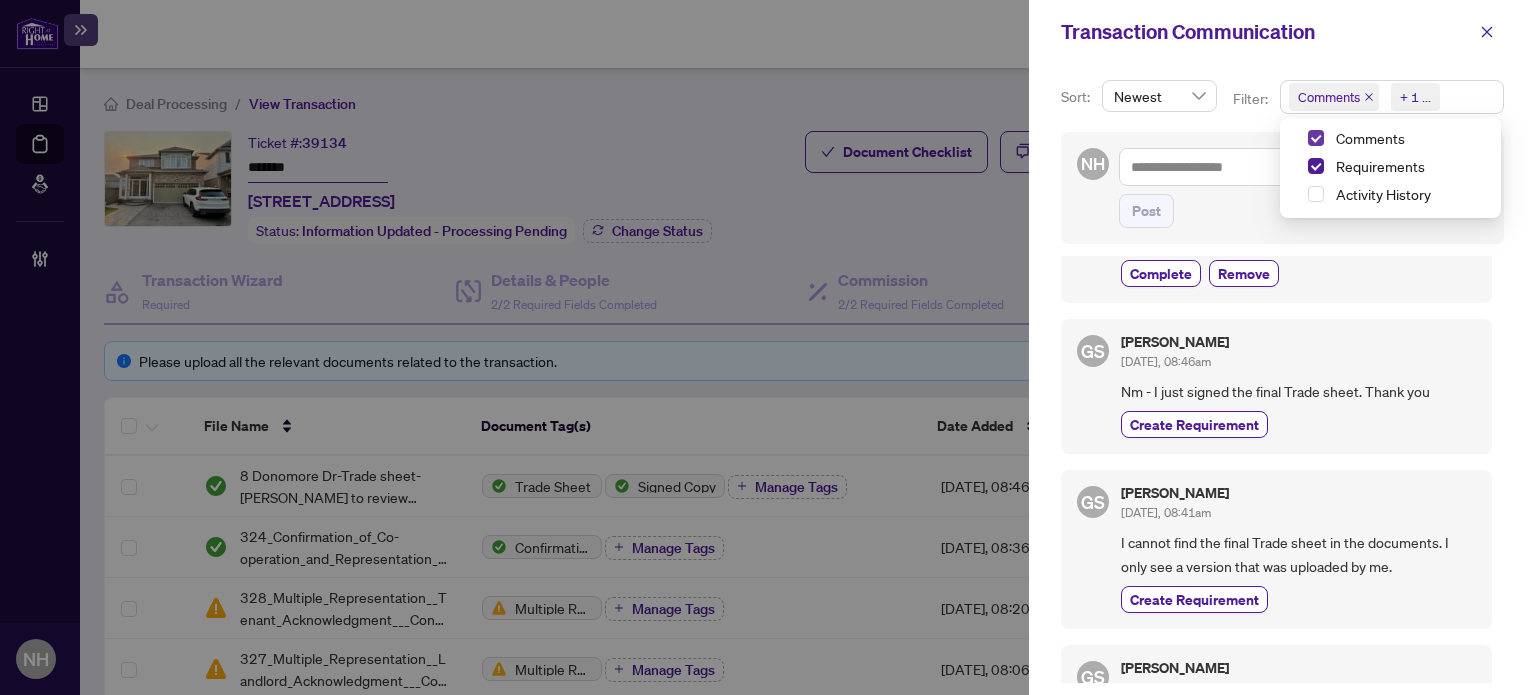 click at bounding box center [1316, 138] 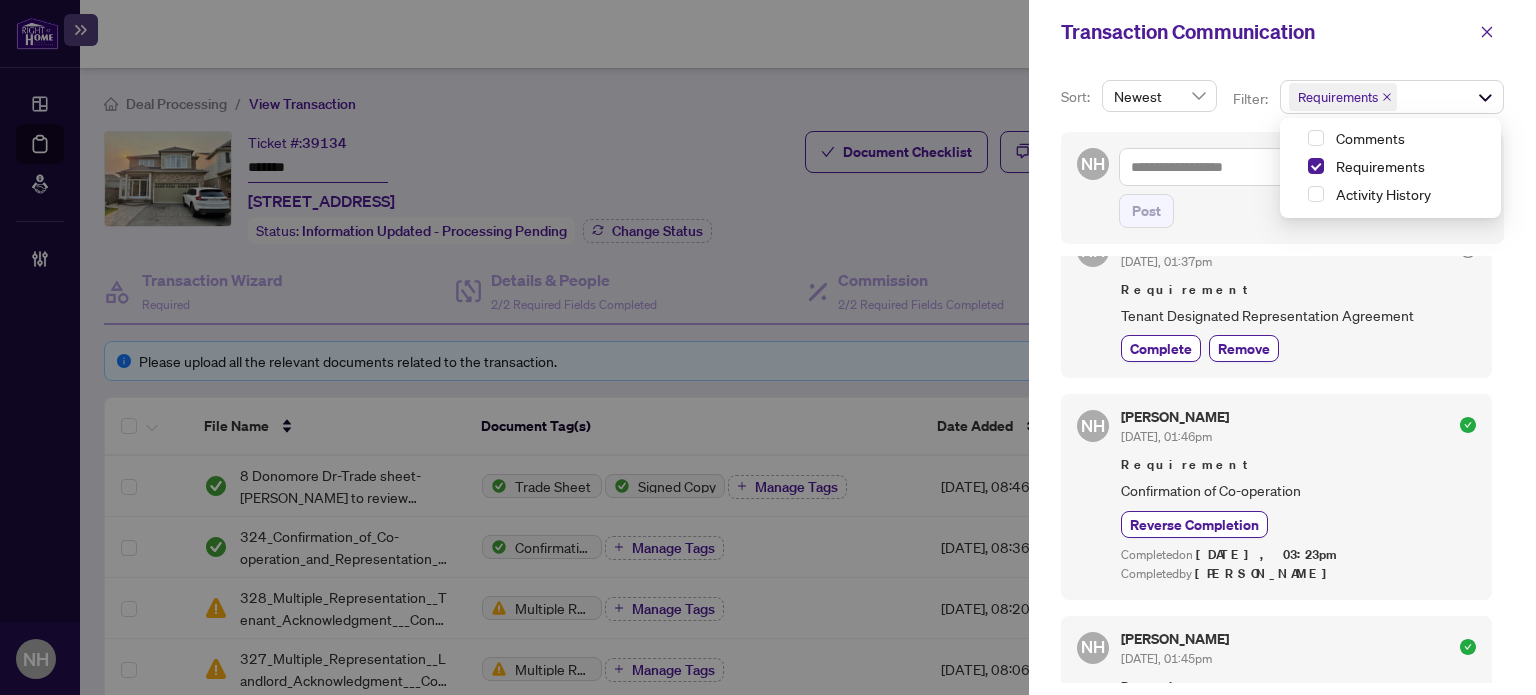scroll, scrollTop: 1000, scrollLeft: 0, axis: vertical 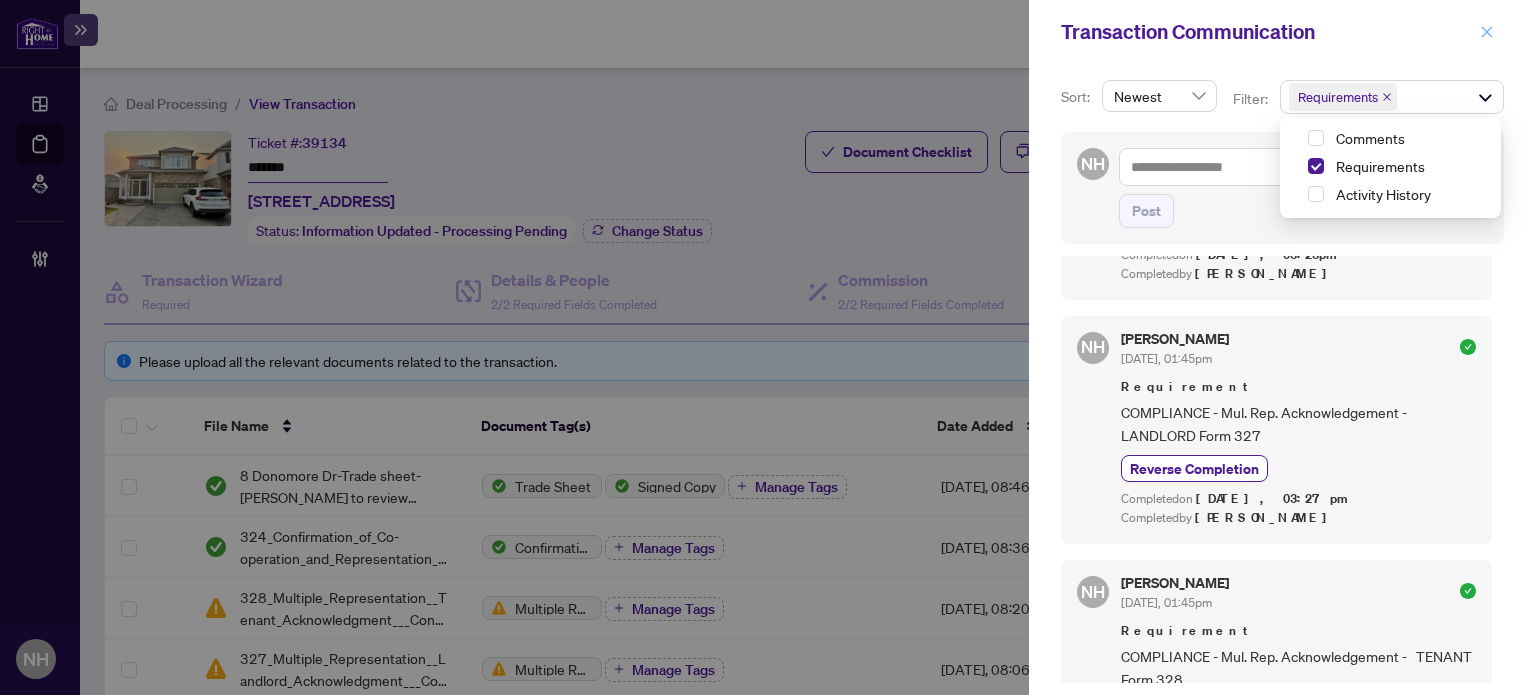 click 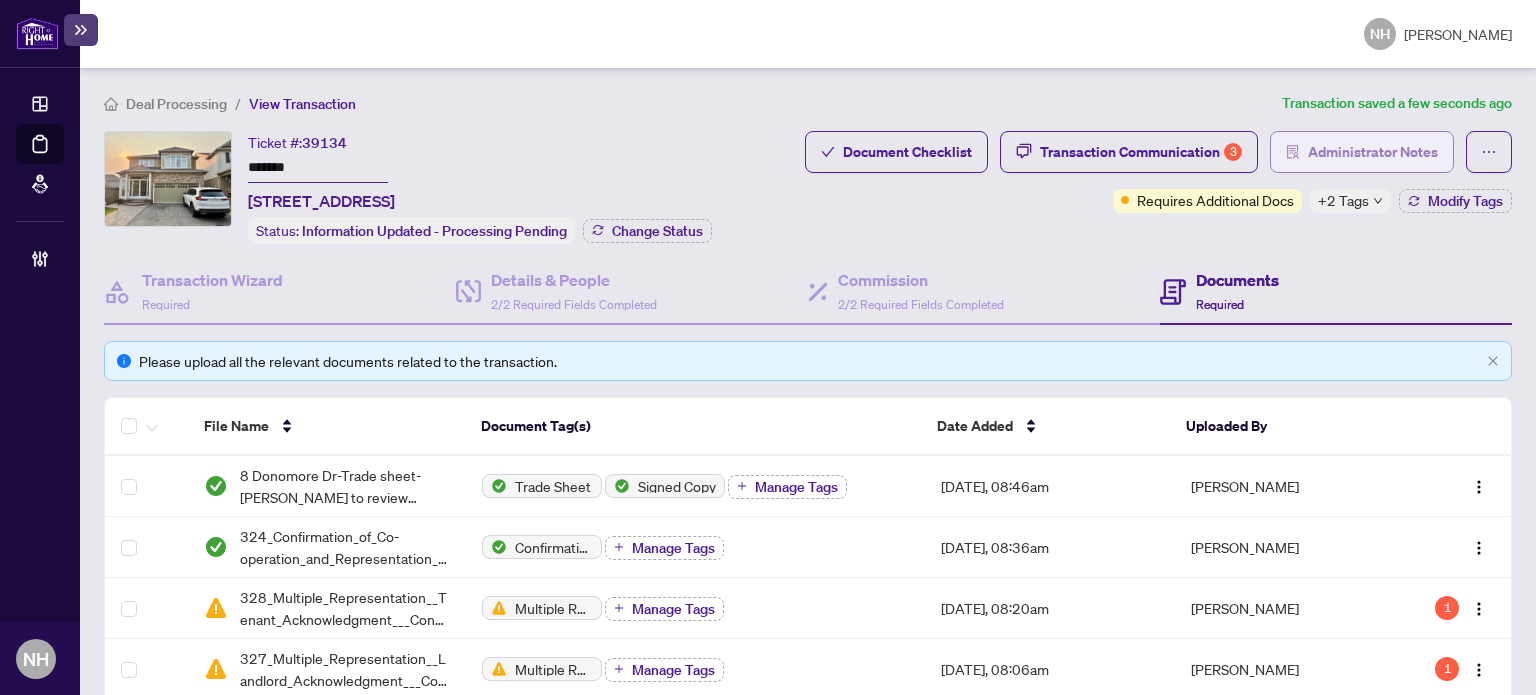click on "Administrator Notes" at bounding box center [1373, 152] 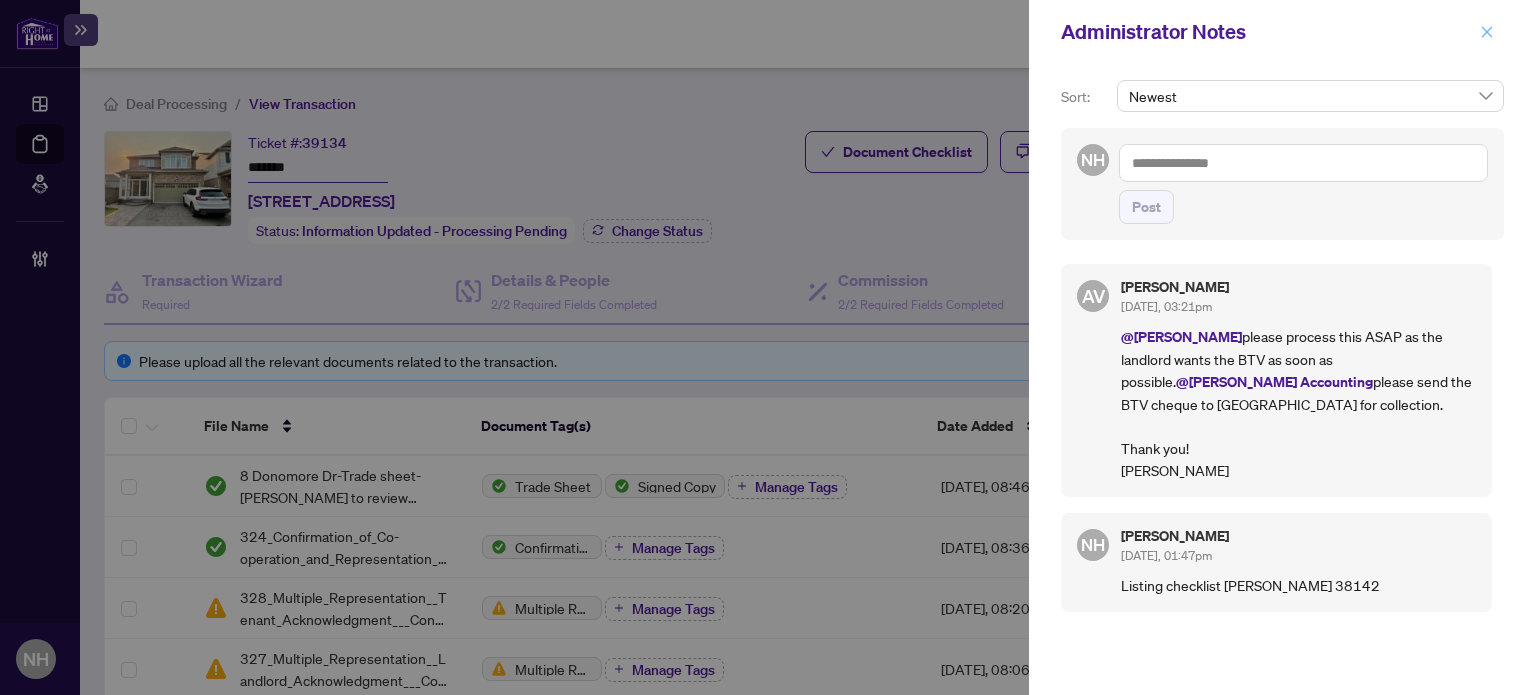 click at bounding box center [1487, 32] 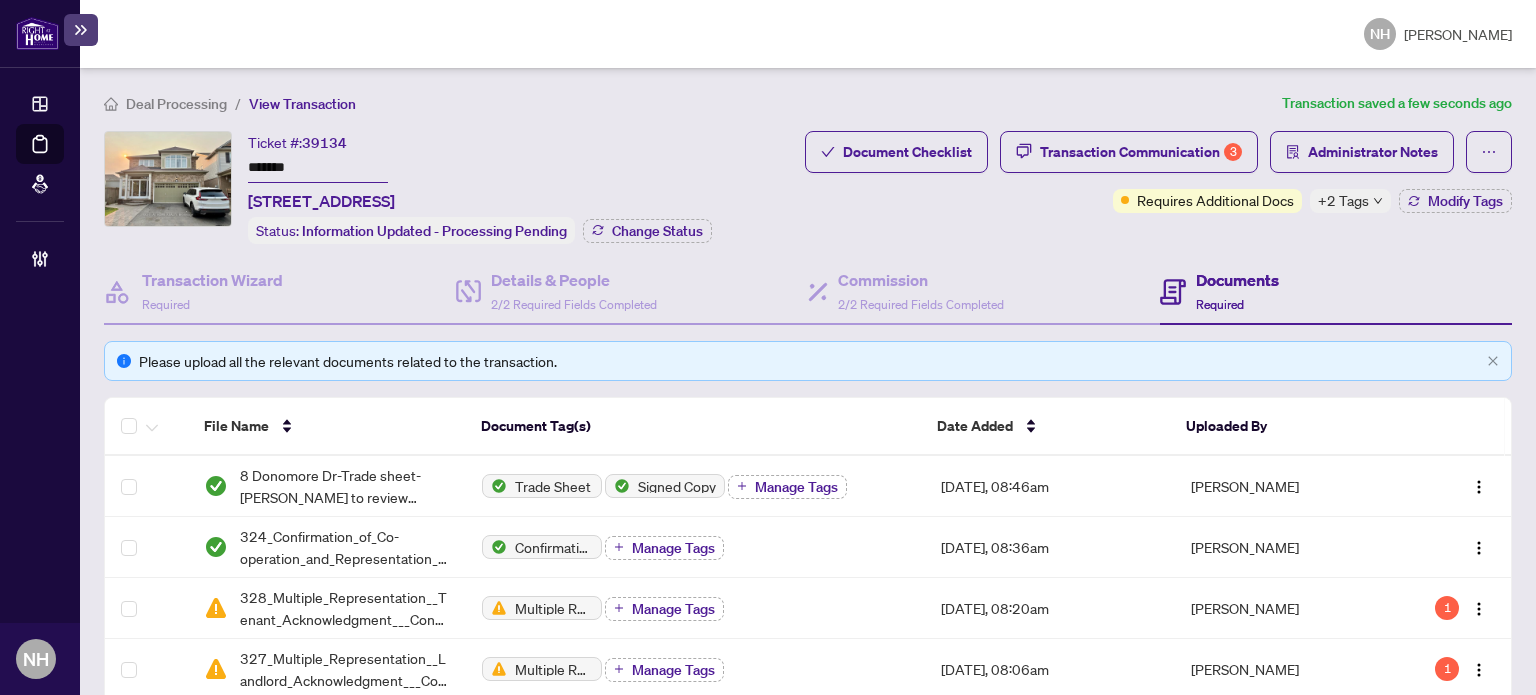 click on "+2 Tags" at bounding box center (1343, 200) 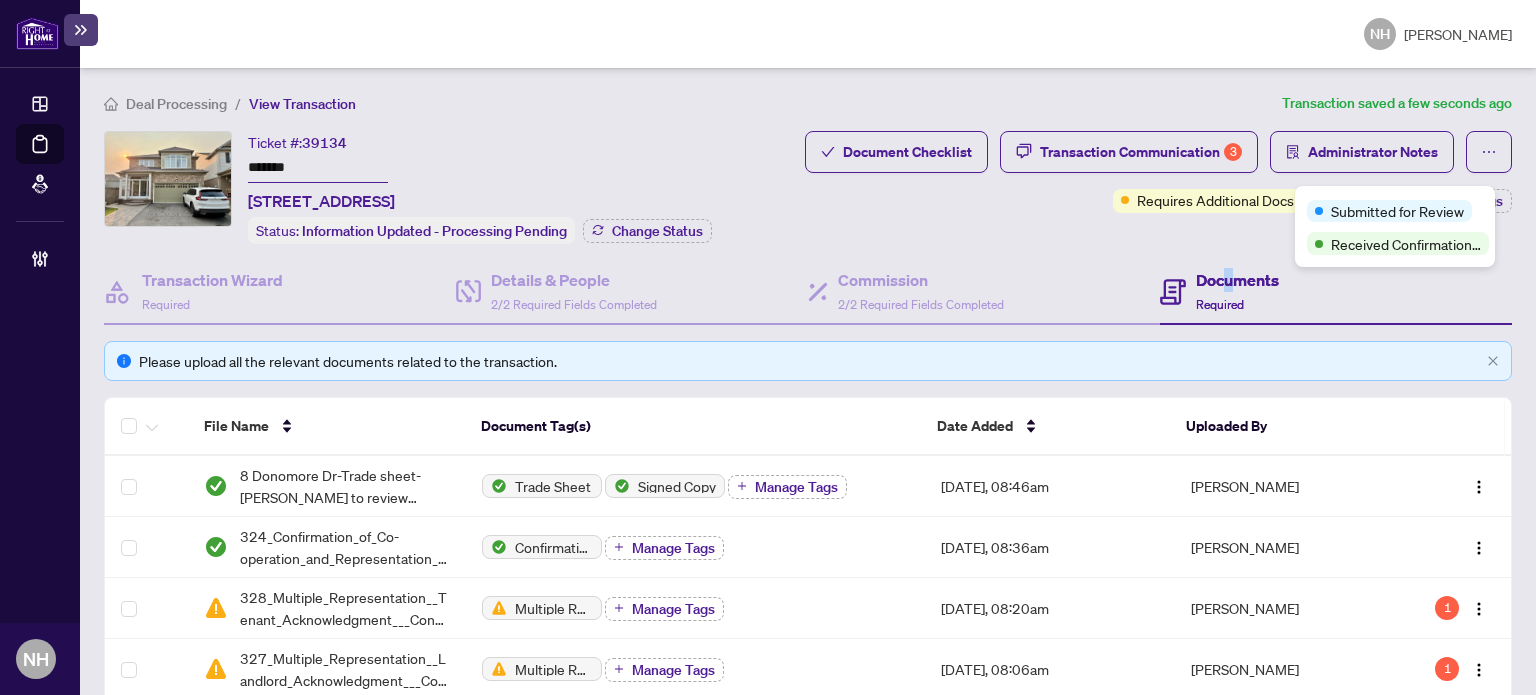 click on "Deal Processing / View Transaction Transaction saved   a few seconds ago Ticket #:  39134 ******* 8 Donomore Dr, Brampton, Ontario L7A 0S8, Canada Status:   Information Updated - Processing Pending Change Status Document Checklist Transaction Communication 3 Administrator Notes Requires Additional Docs +2 Tags Modify Tags Transaction Wizard Required Details & People 2/2 Required Fields Completed Commission 2/2 Required Fields Completed Documents Required Please upload all the relevant documents related to the transaction. File Name Document Tag(s) Date Added Uploaded By             8 Donomore Dr-Trade sheet-Gursharan to review copy.pdf Trade Sheet Signed Copy Manage Tags Jul/02/2025, 08:46am Gursharan Singh 324_Confirmation_of_Co-operation_and_Representation_-_Tenant_Landlord_-_PropTx-OREA.pdf Confirmation of Cooperation Manage Tags Jul/02/2025, 08:36am Gursharan Singh 328_Multiple_Representation__Tenant_Acknowledgment___Consent_Disclosure_-_PropTx-OREA.pdf Multiple Representation Consent Form (Tenant)" at bounding box center [808, 894] 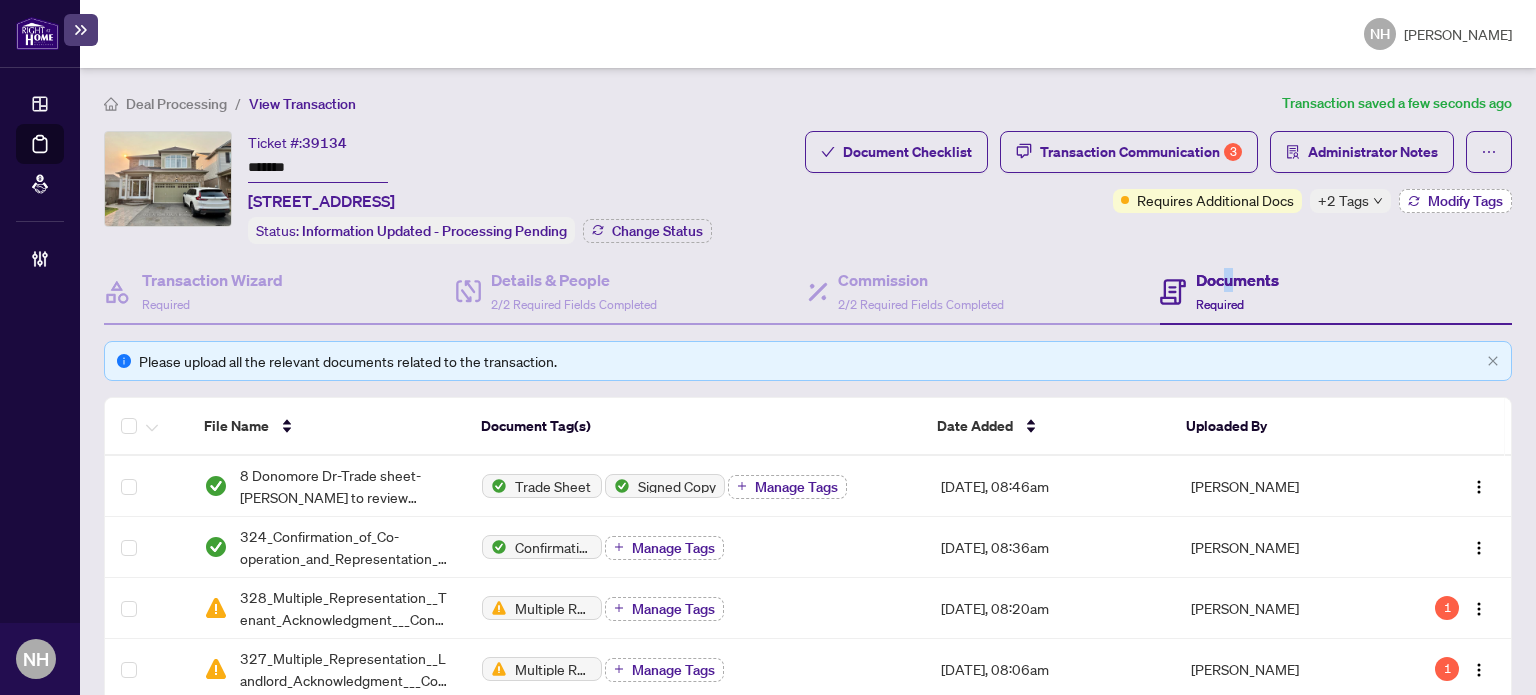 click on "Modify Tags" at bounding box center [1465, 201] 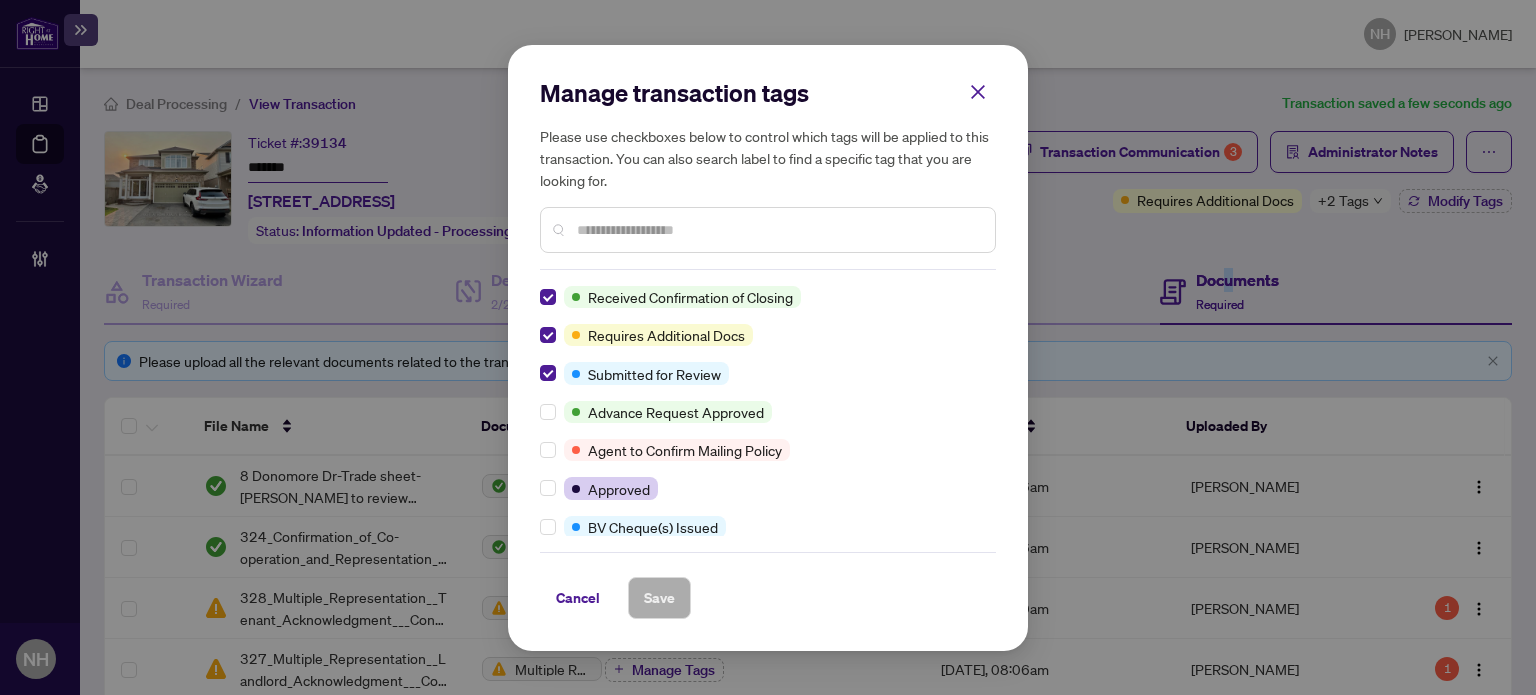 scroll, scrollTop: 0, scrollLeft: 0, axis: both 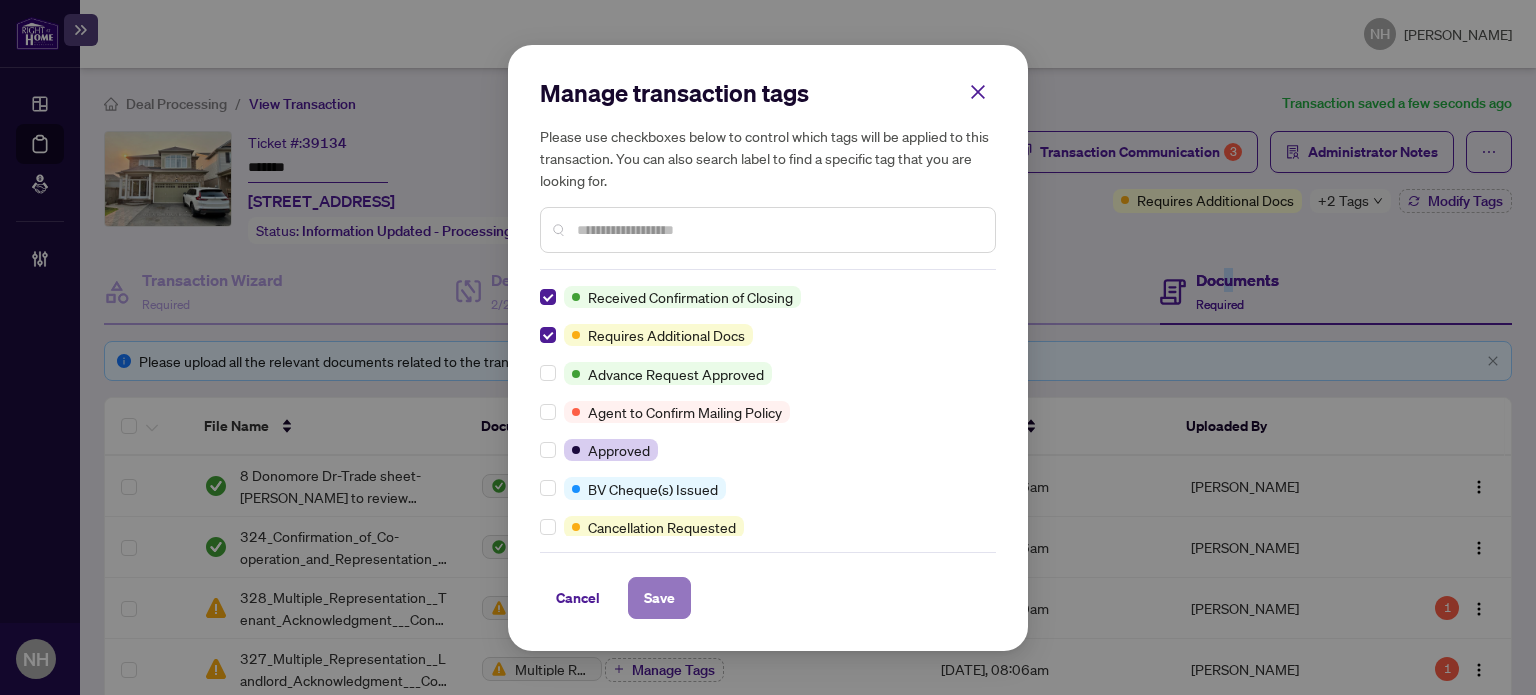 click on "Save" at bounding box center [659, 598] 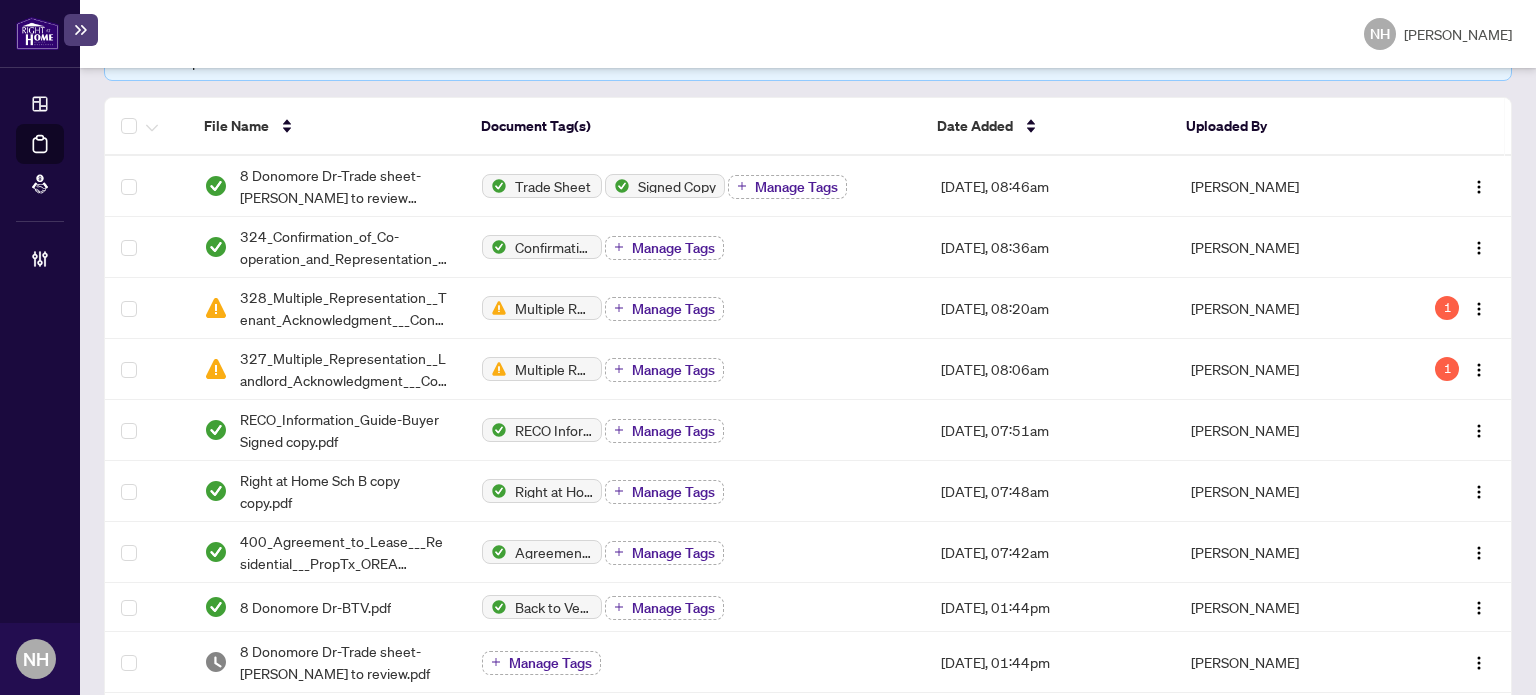 scroll, scrollTop: 0, scrollLeft: 0, axis: both 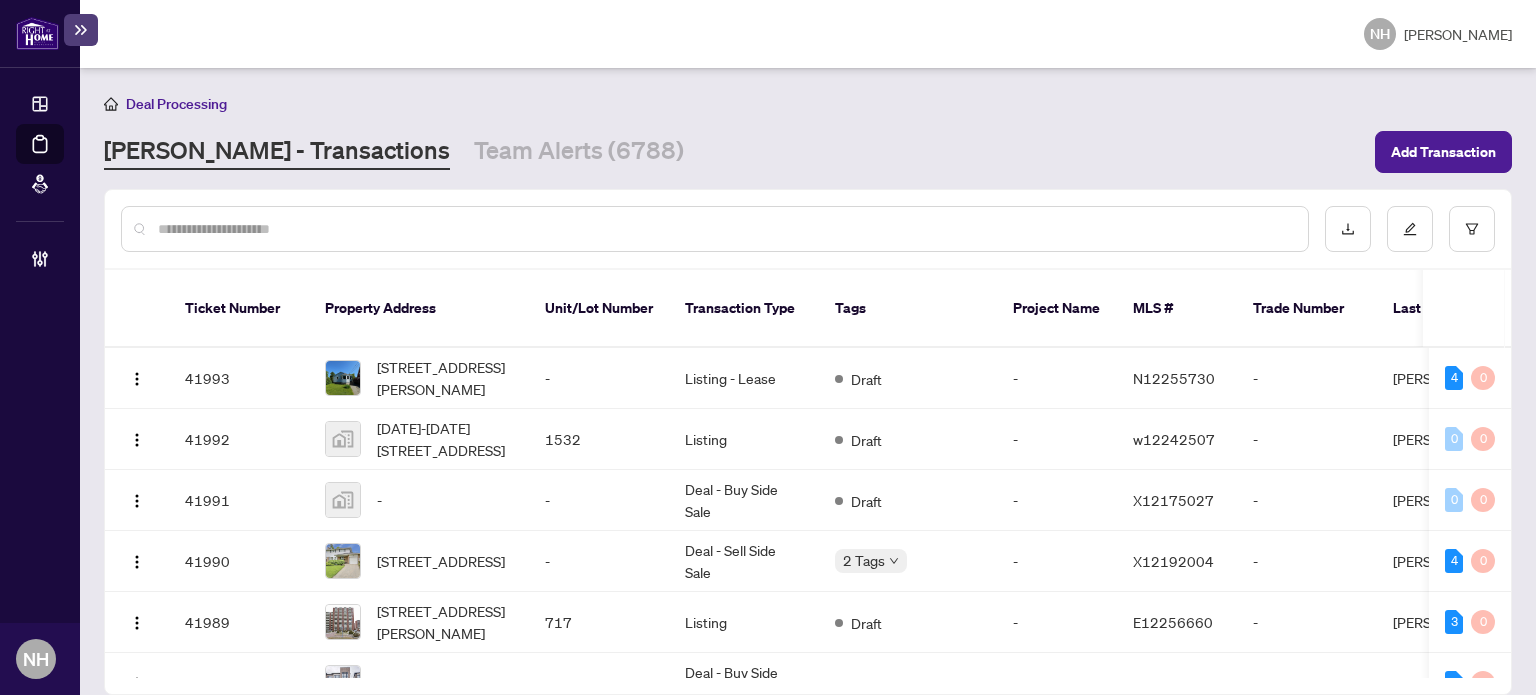 click at bounding box center [725, 229] 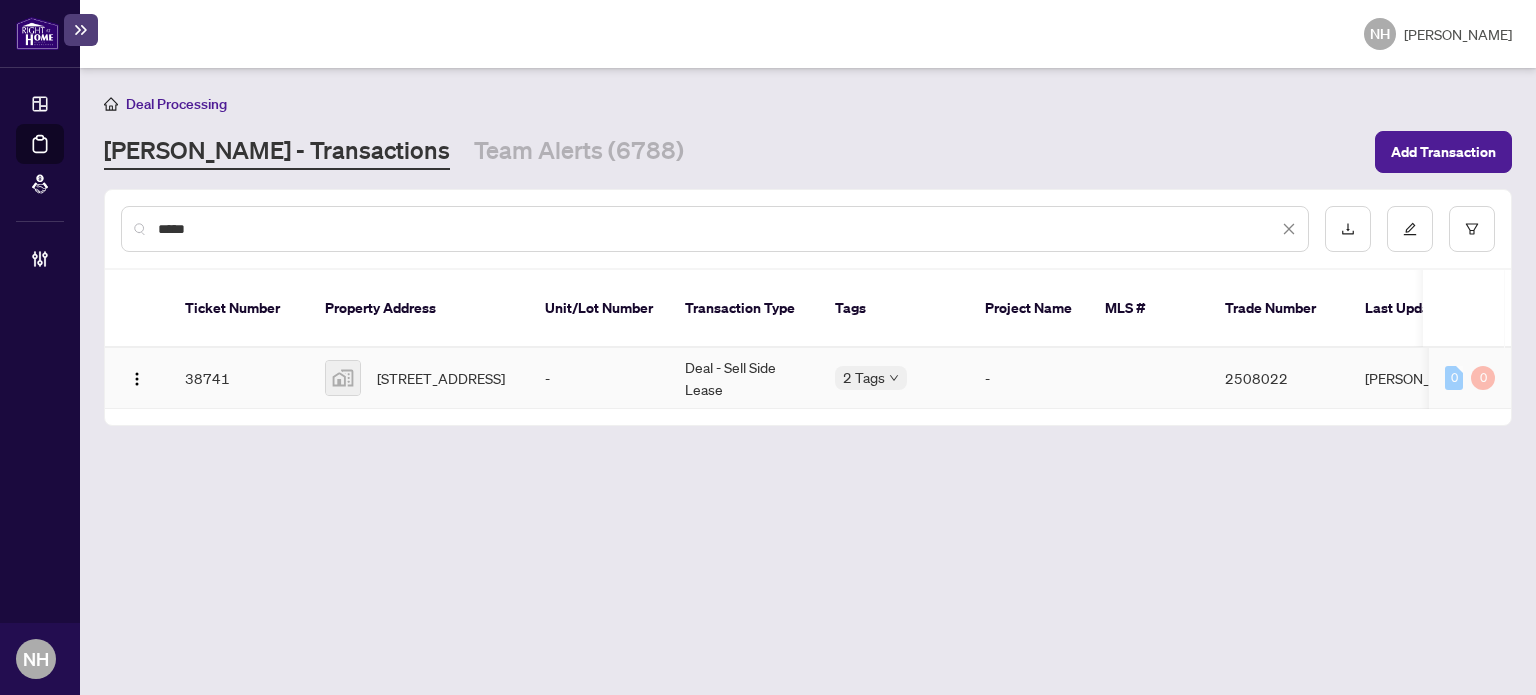 type on "*****" 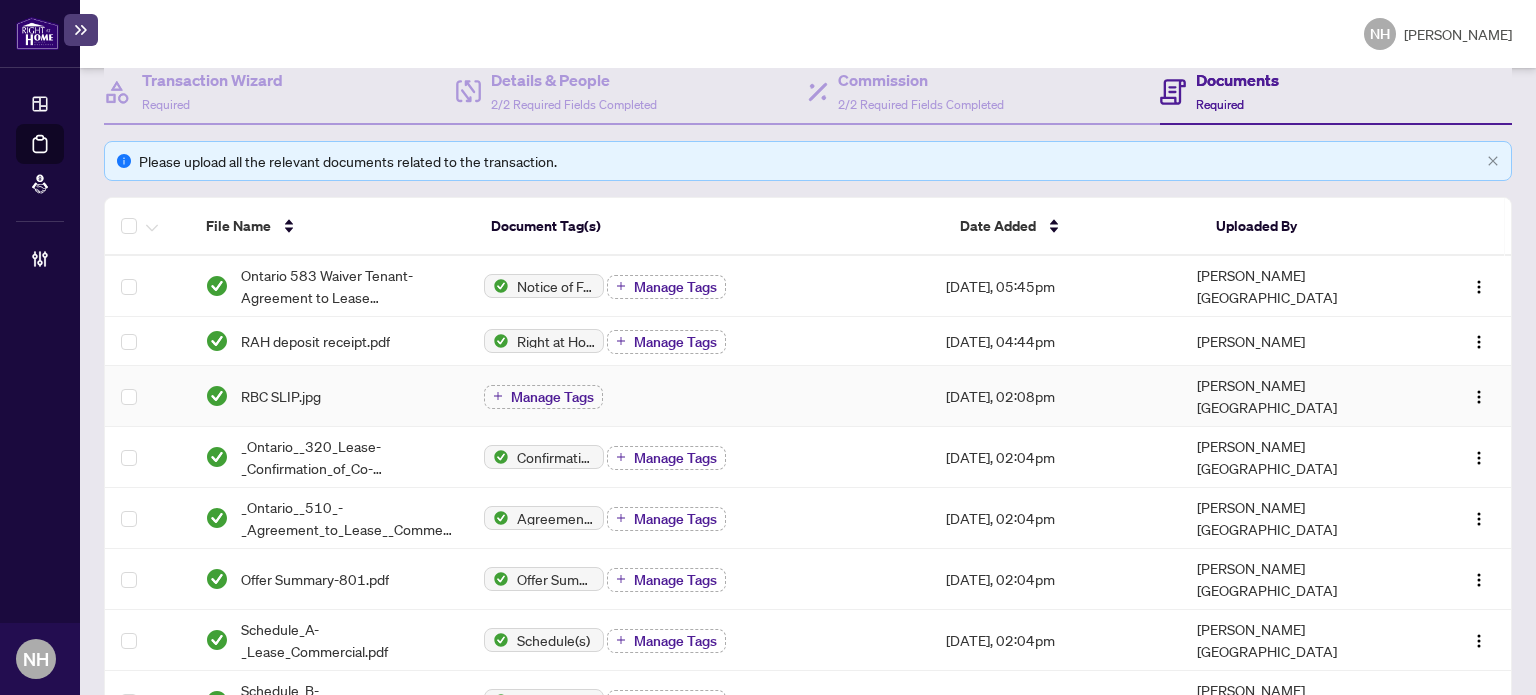scroll, scrollTop: 300, scrollLeft: 0, axis: vertical 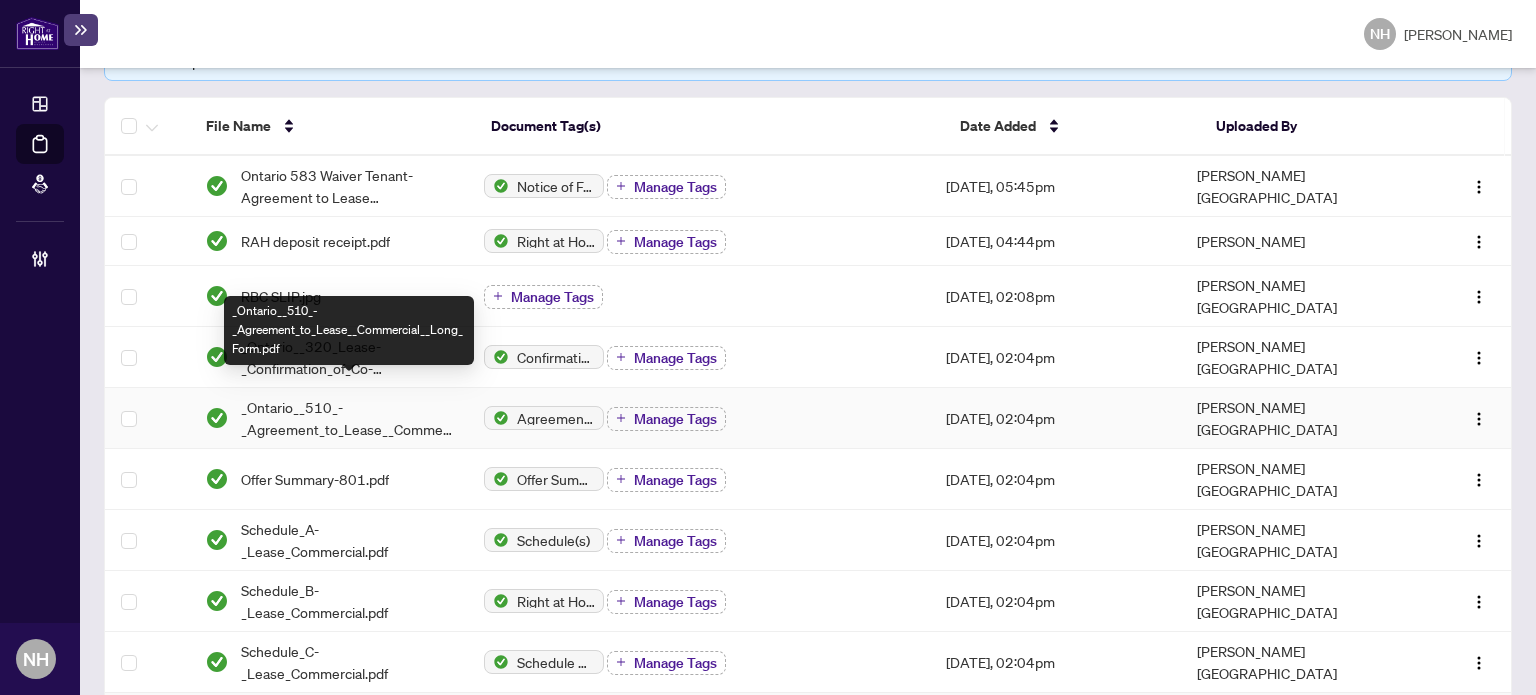 click on "_Ontario__510_-_Agreement_to_Lease__Commercial__Long_Form.pdf" at bounding box center [347, 418] 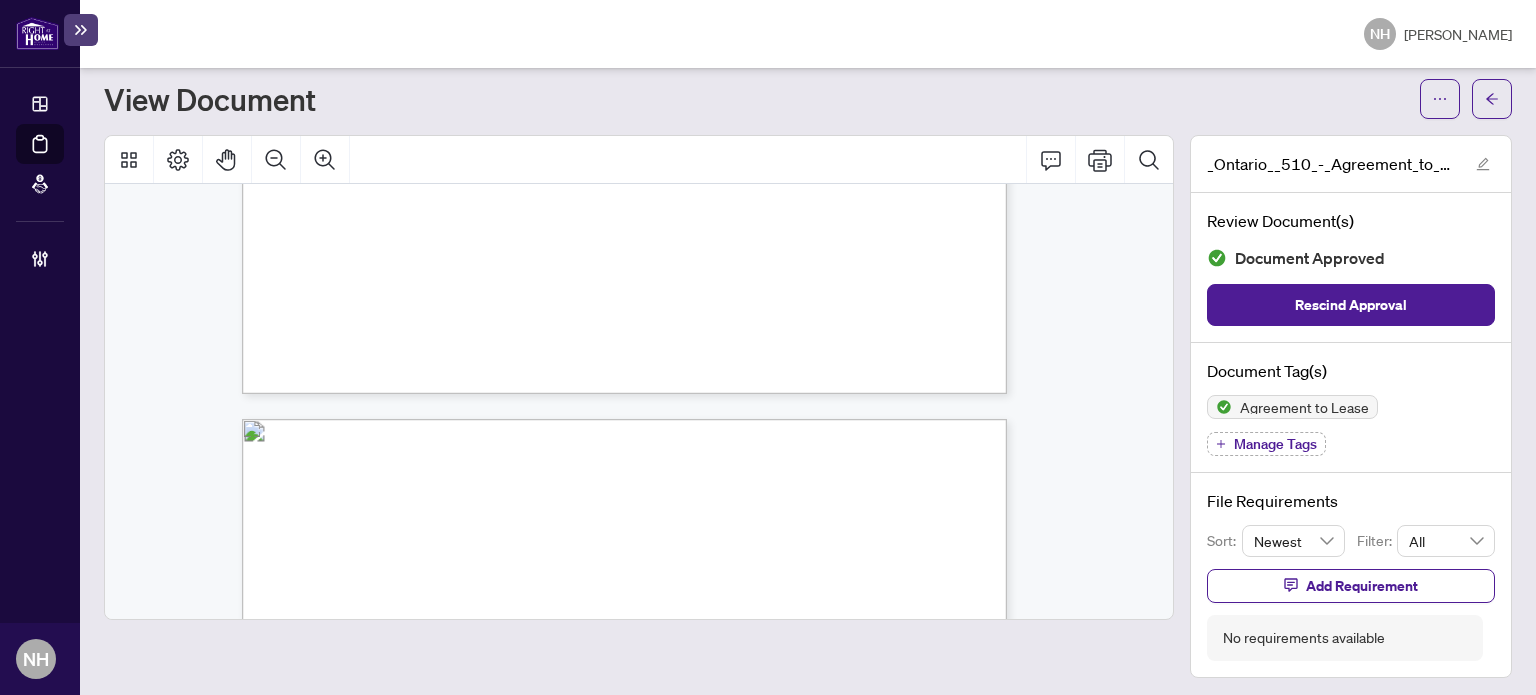 scroll, scrollTop: 1000, scrollLeft: 0, axis: vertical 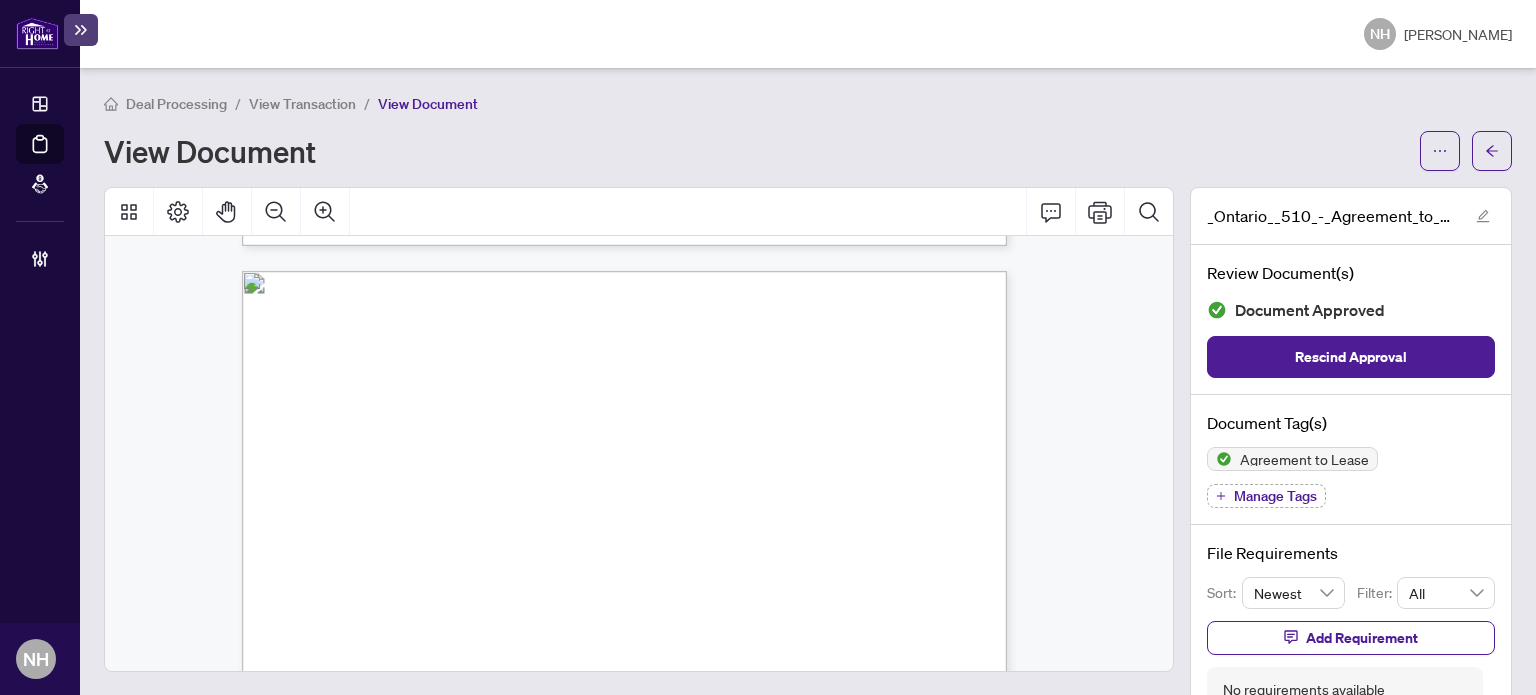click on "Deal Processing" at bounding box center [176, 104] 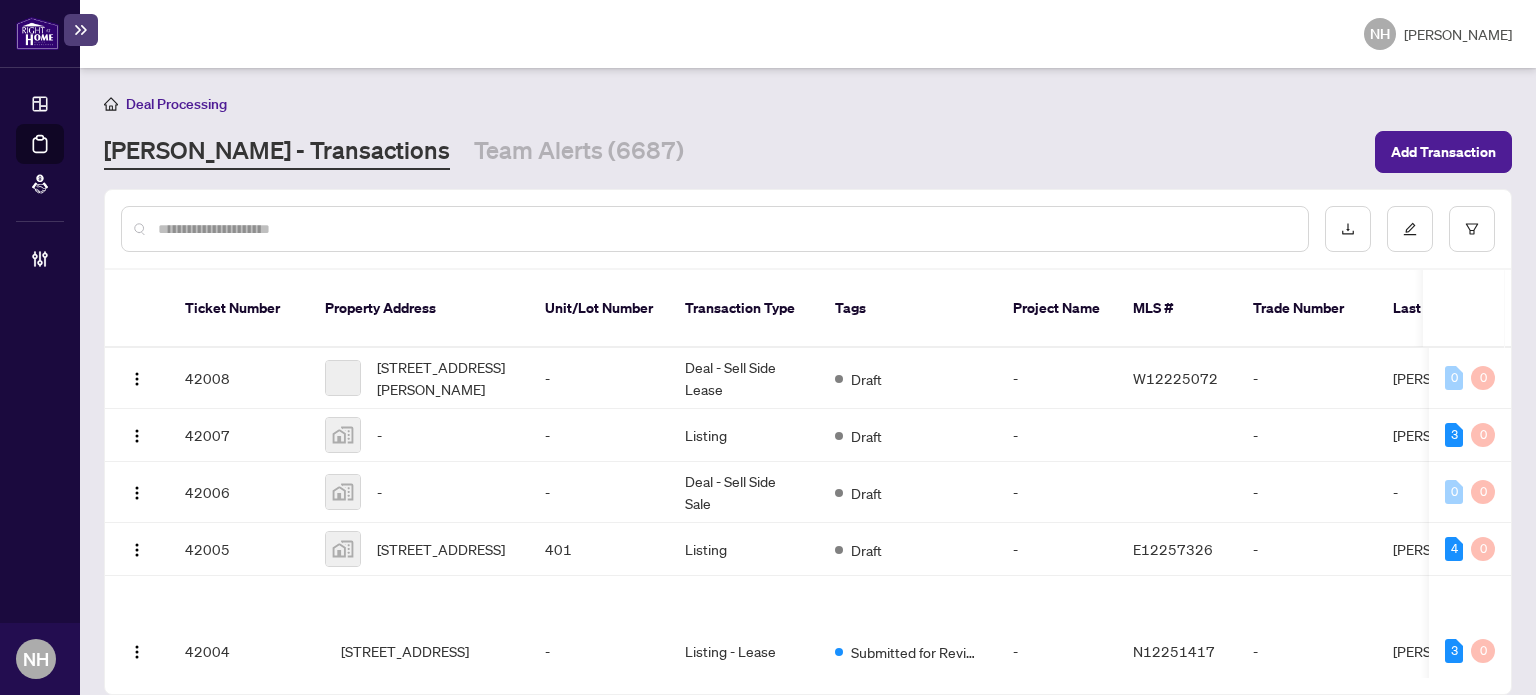 click at bounding box center [725, 229] 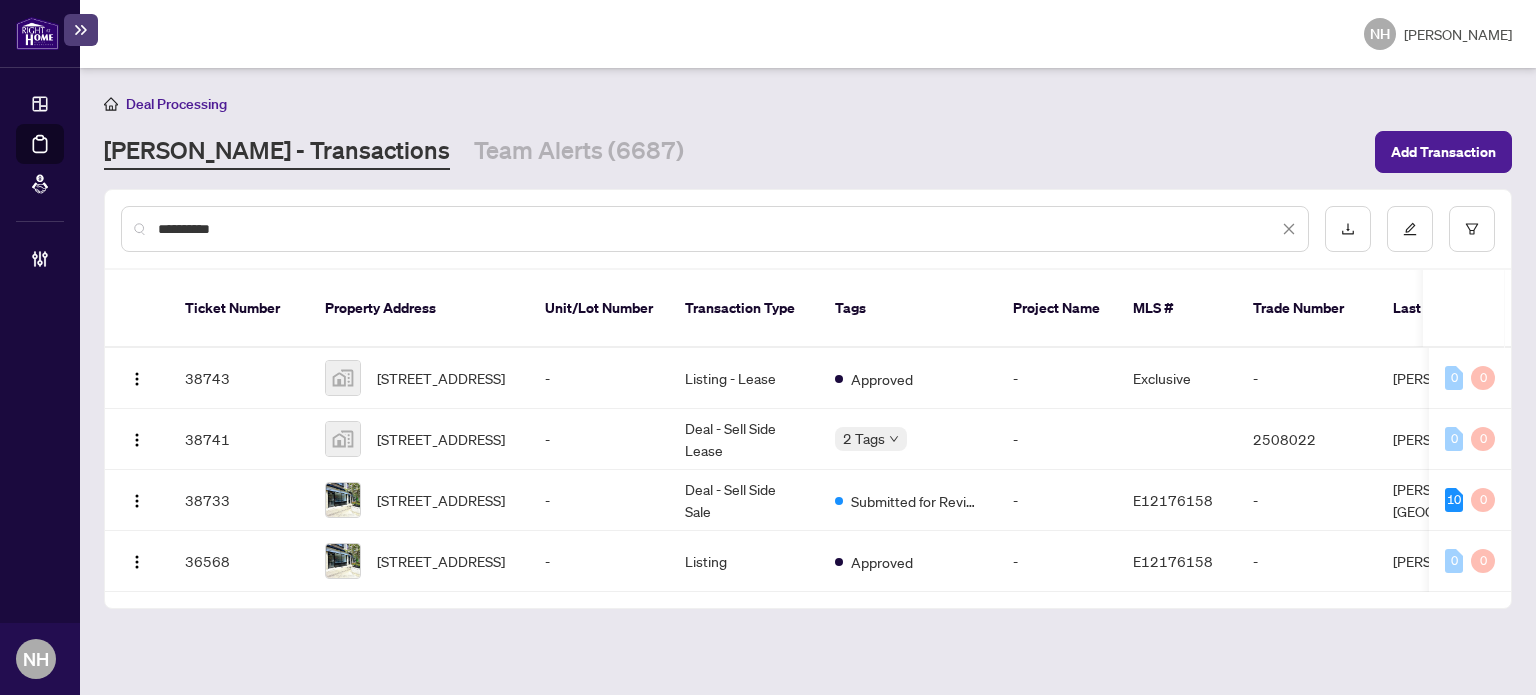 type on "**********" 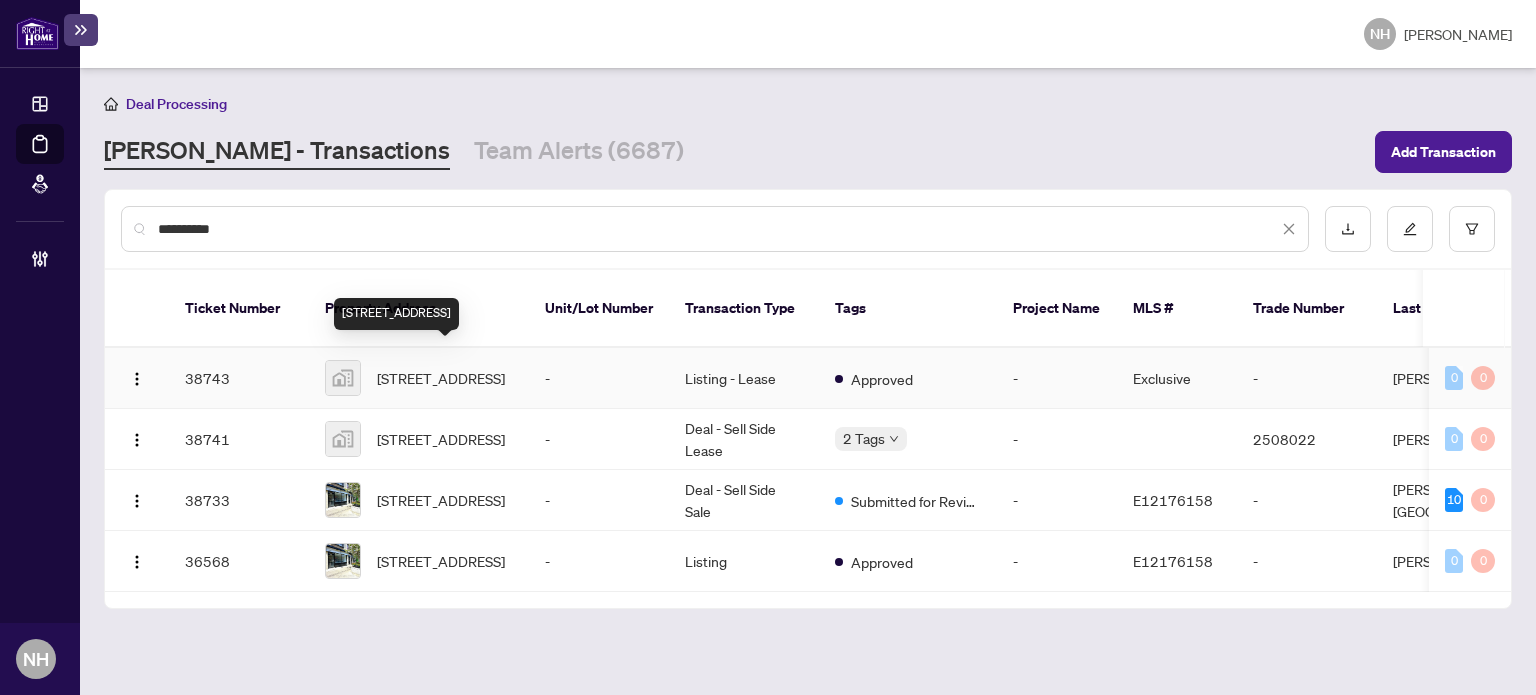 click on "[STREET_ADDRESS]" at bounding box center (441, 378) 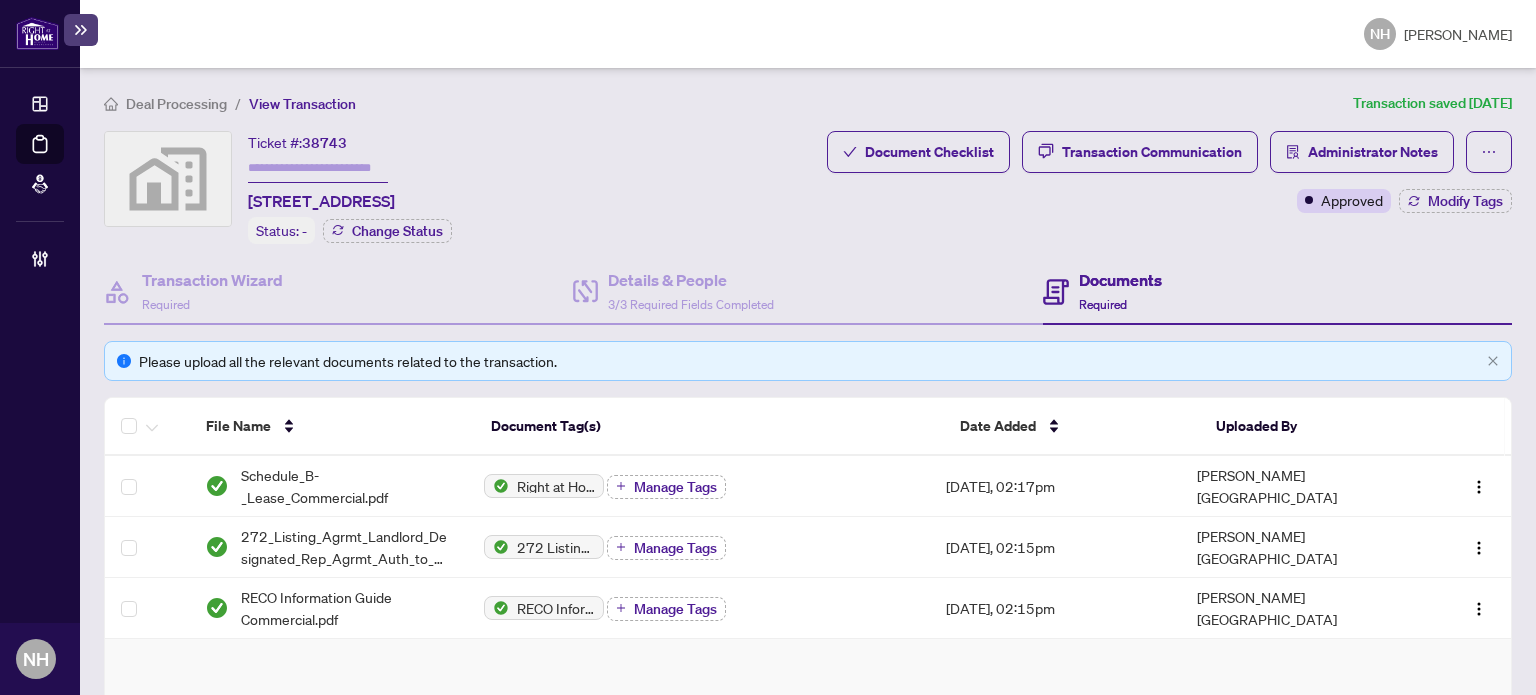 click at bounding box center [318, 168] 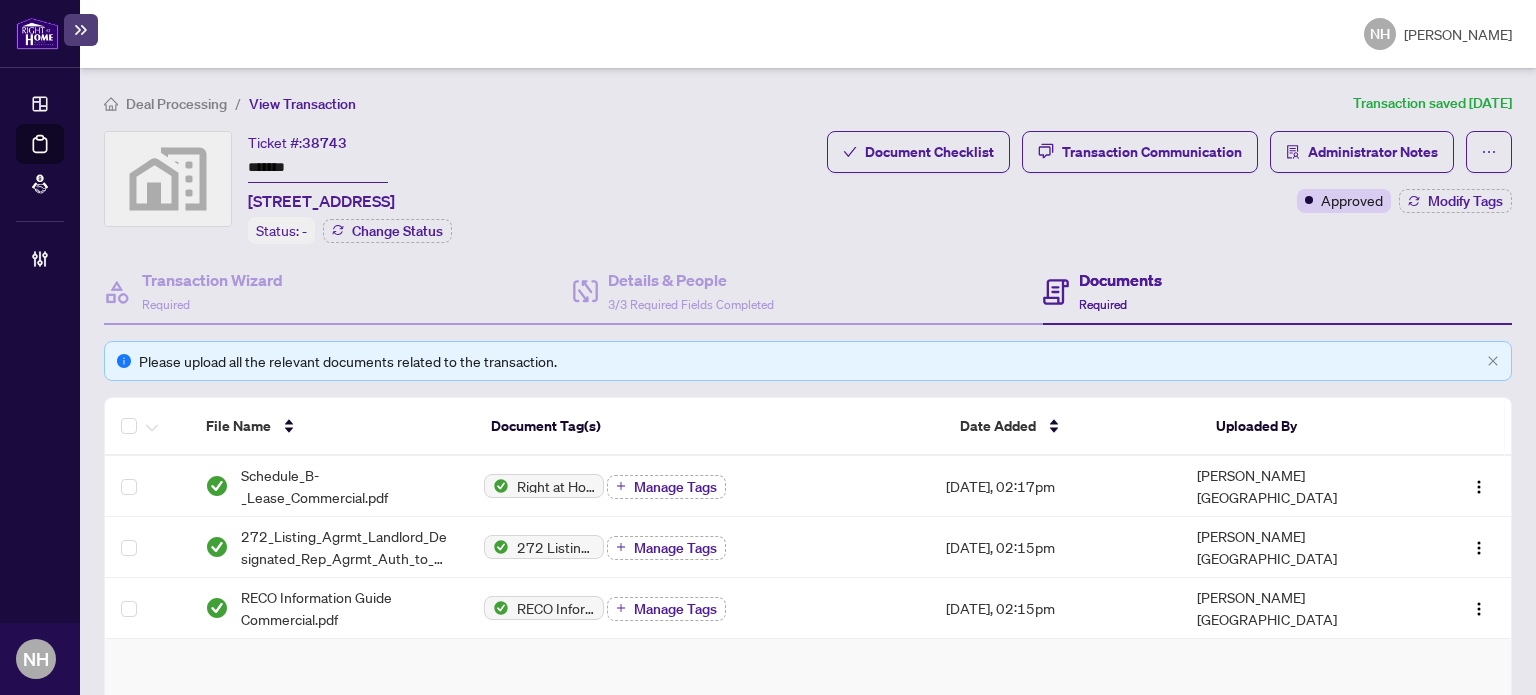 type on "*******" 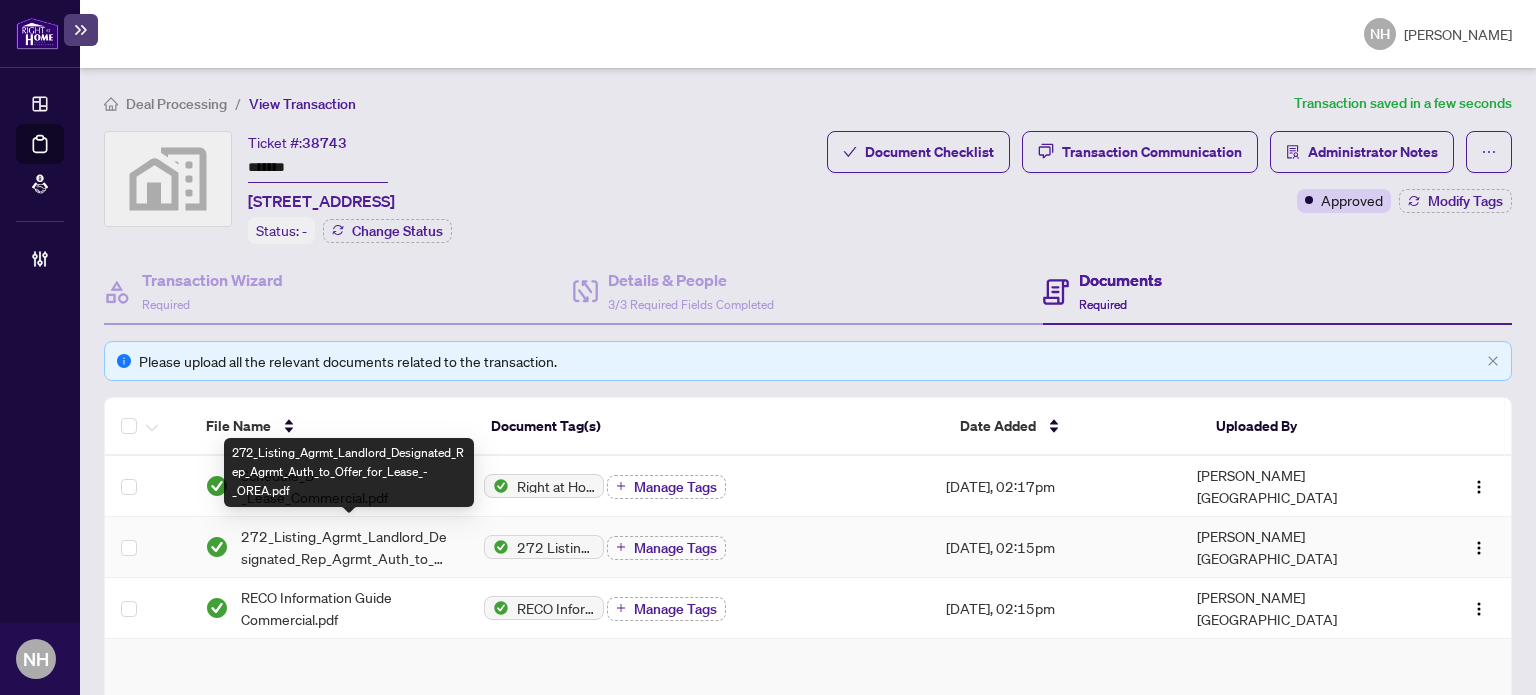 click on "272_Listing_Agrmt_Landlord_Designated_Rep_Agrmt_Auth_to_Offer_for_Lease_-_OREA.pdf" at bounding box center [347, 547] 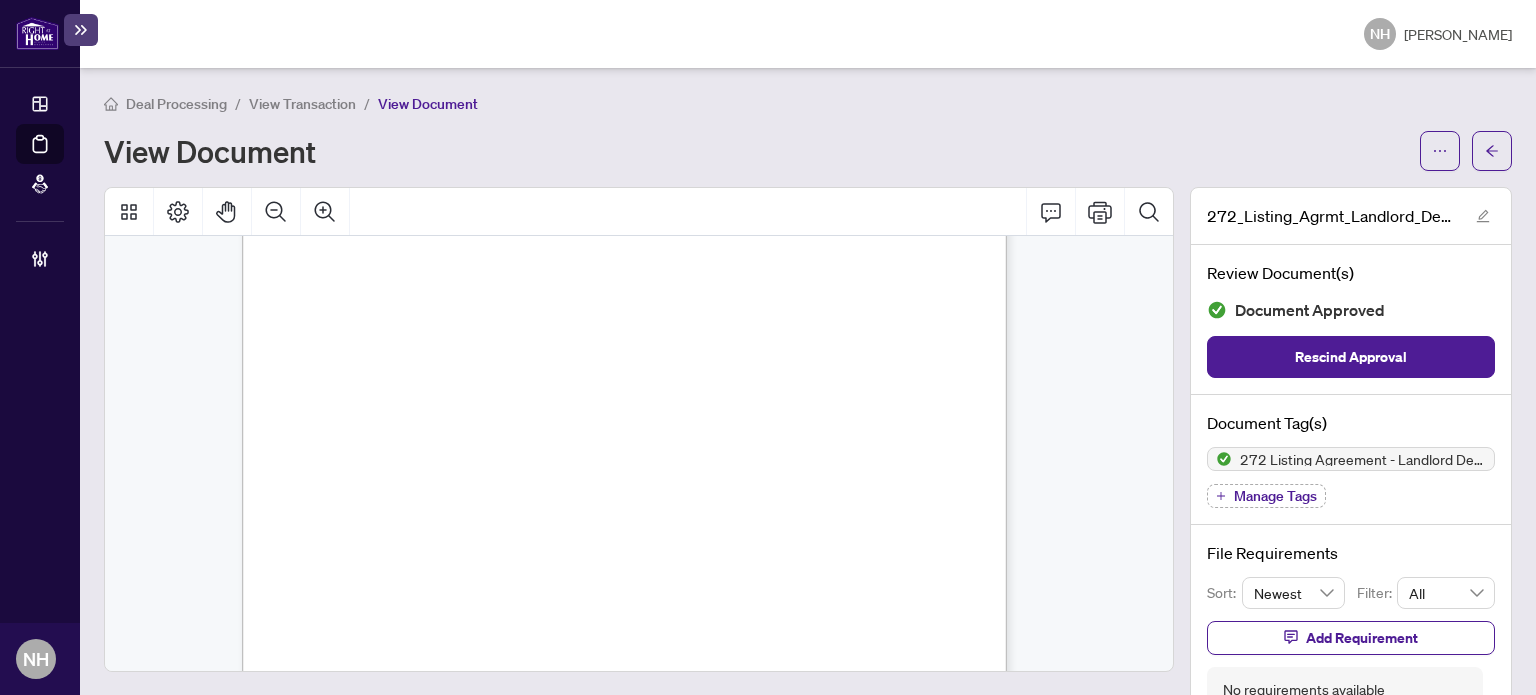 scroll, scrollTop: 100, scrollLeft: 0, axis: vertical 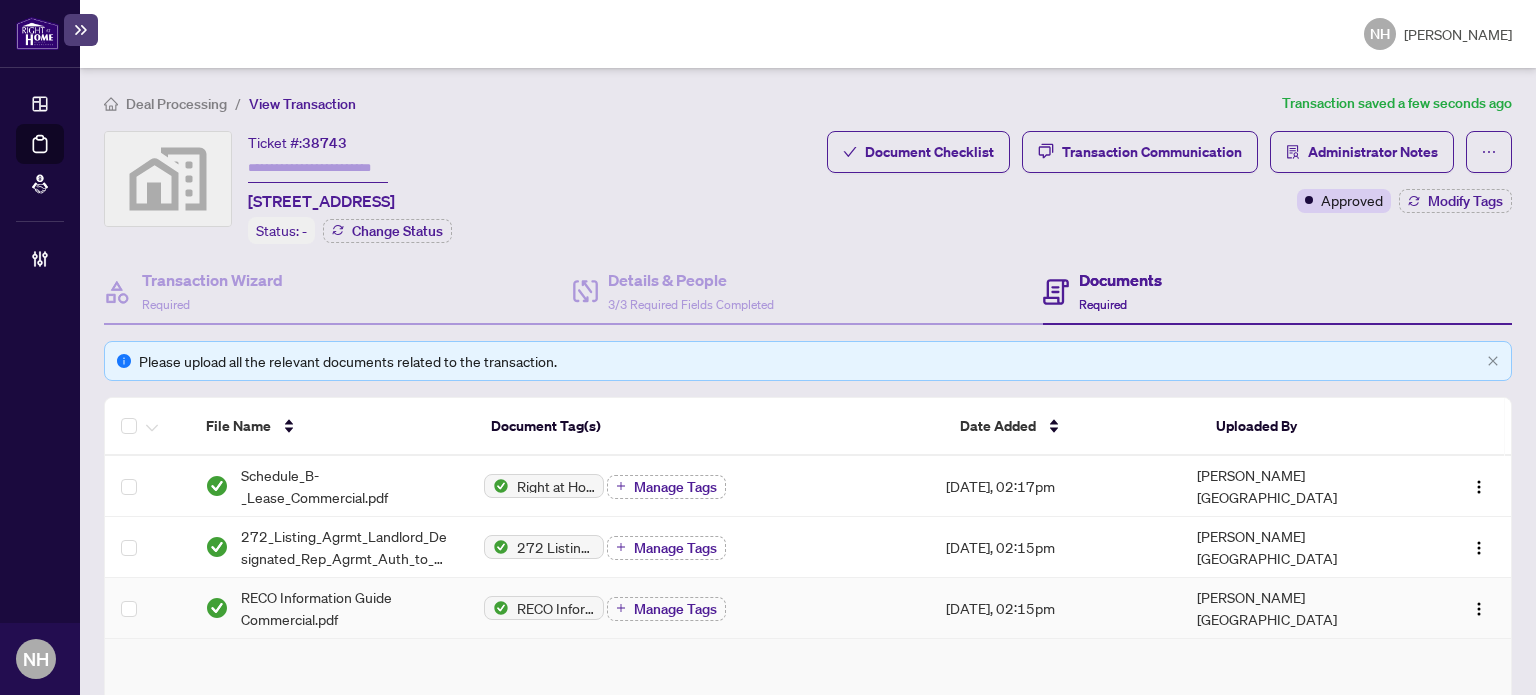 click on "RECO Information Guide Commercial.pdf" at bounding box center [347, 608] 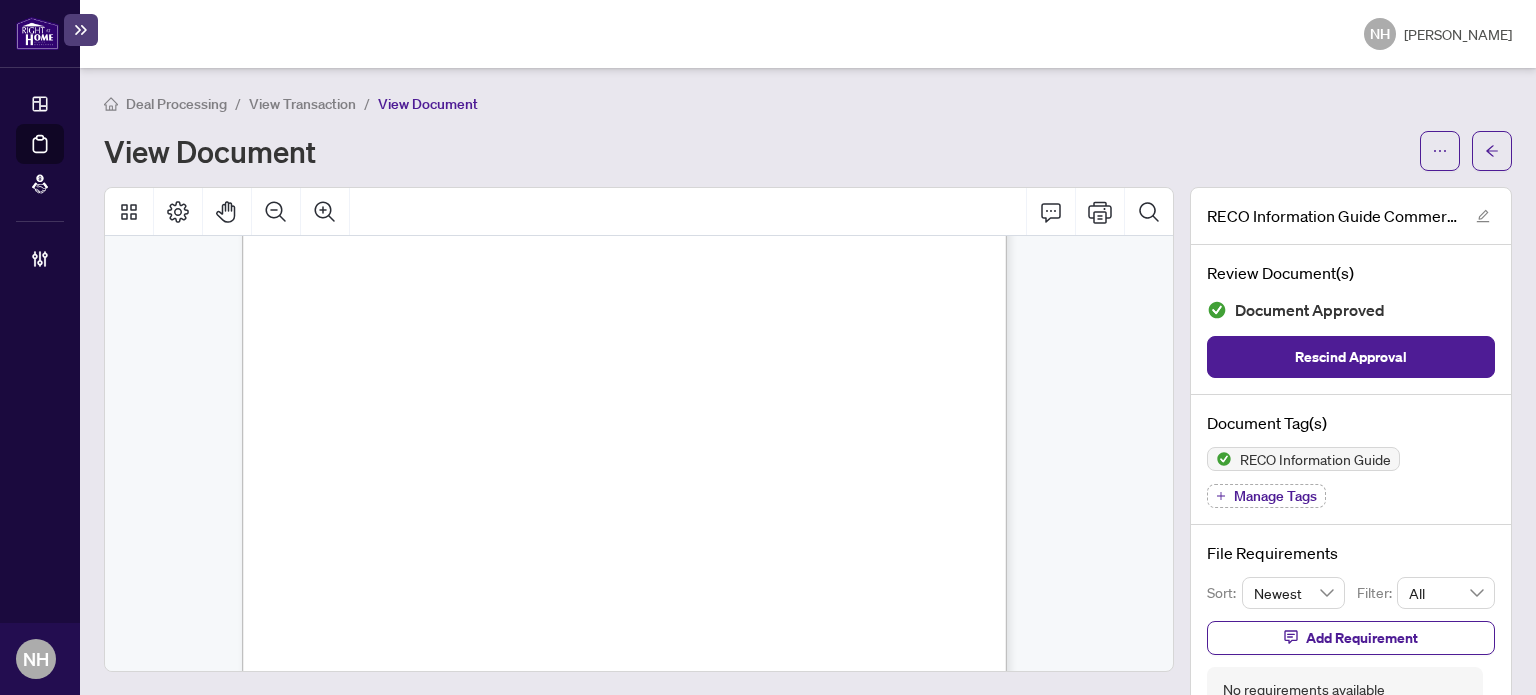 scroll, scrollTop: 9195, scrollLeft: 0, axis: vertical 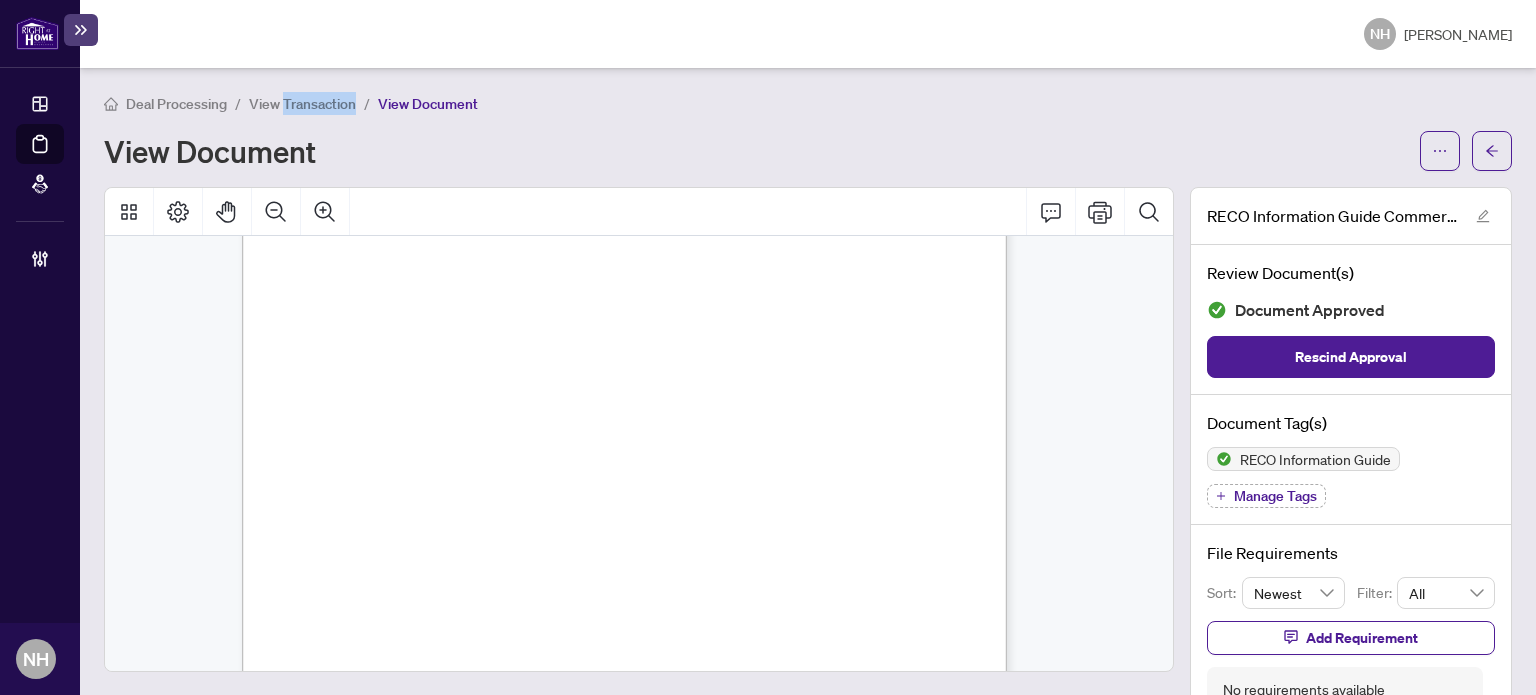 click on "View Transaction" at bounding box center [302, 103] 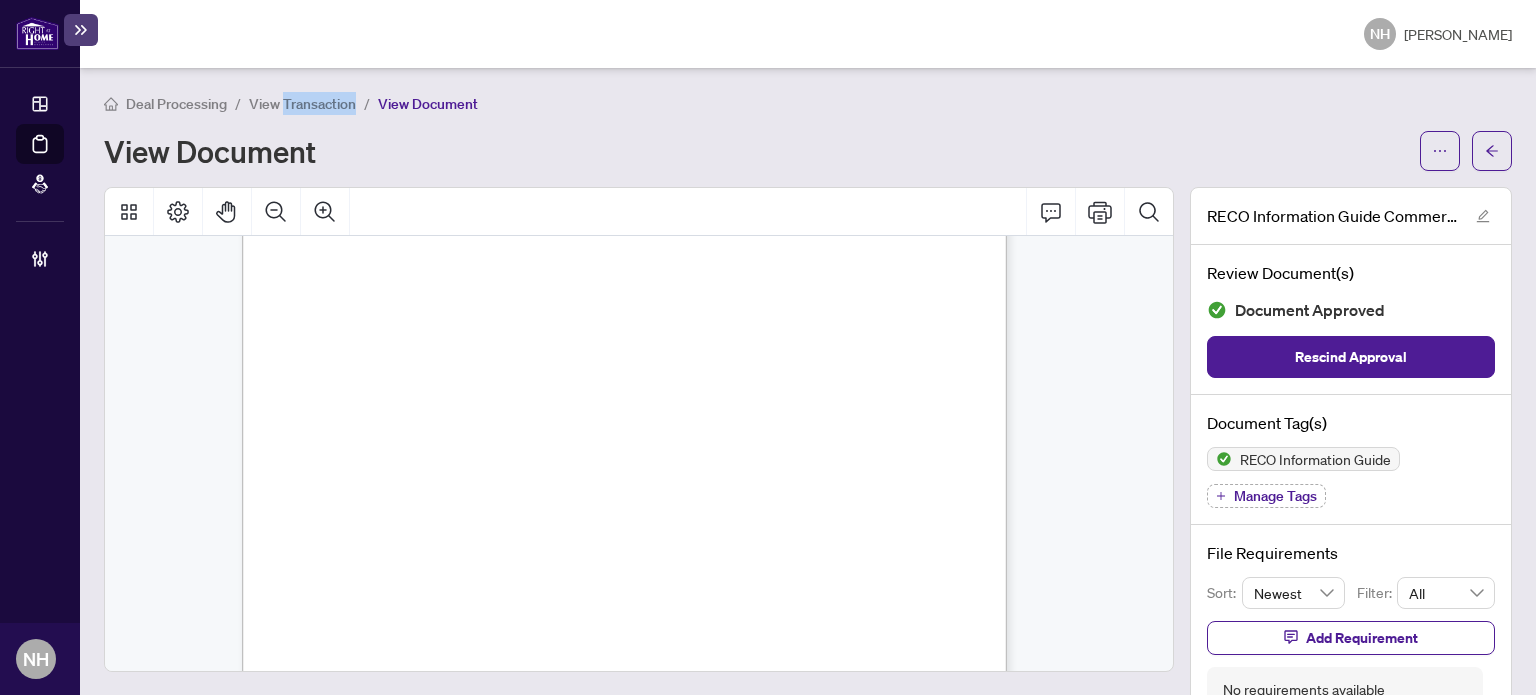 click on "Deal Processing / View Transaction / View Document View Document" at bounding box center [808, 131] 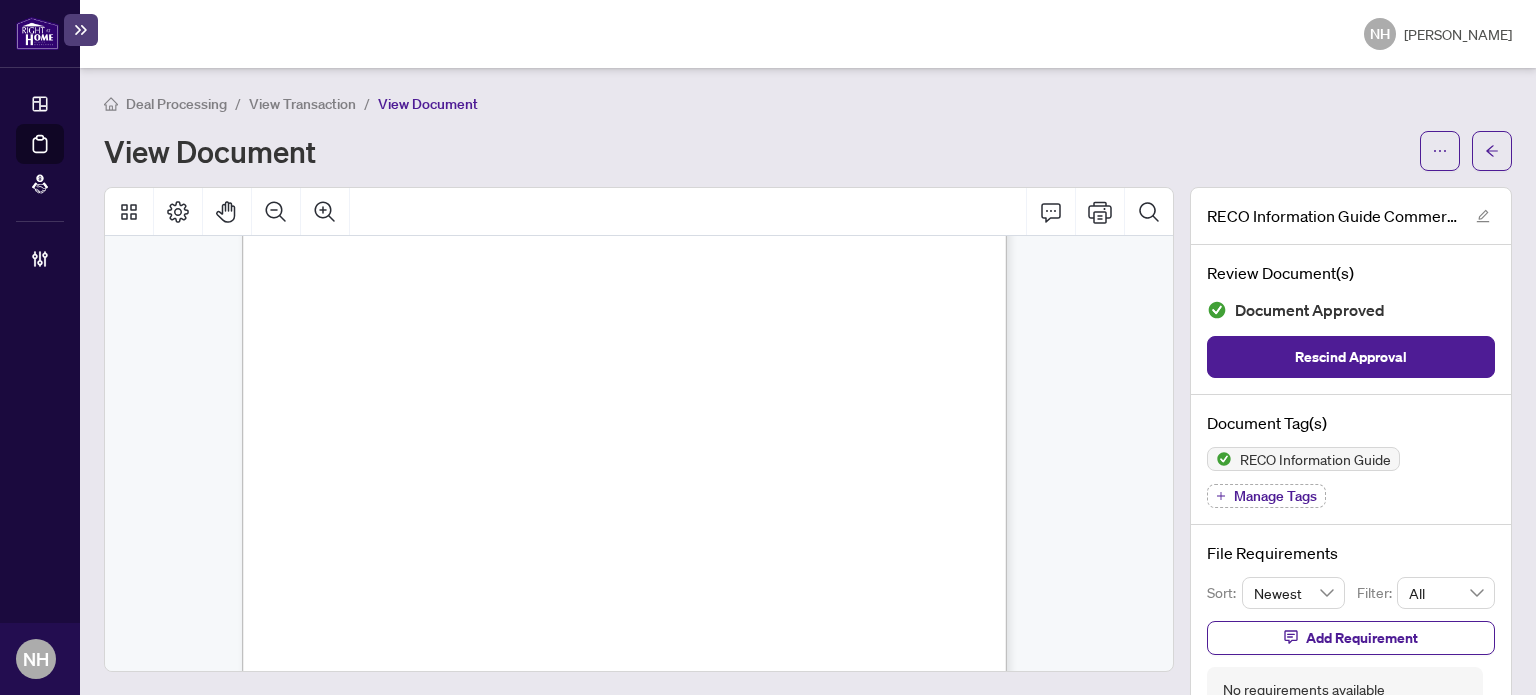 click on "View Transaction" at bounding box center [302, 104] 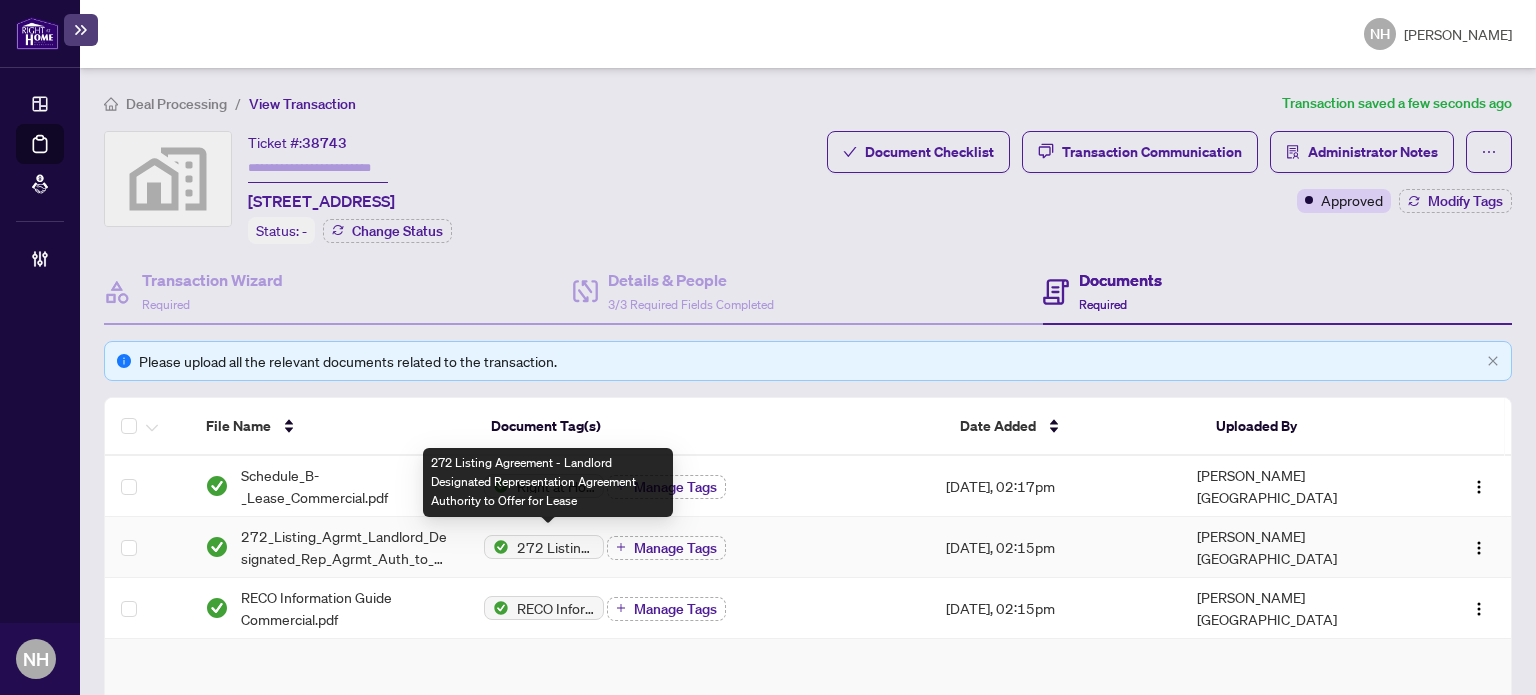 click on "272_Listing_Agrmt_Landlord_Designated_Rep_Agrmt_Auth_to_Offer_for_Lease_-_OREA.pdf" at bounding box center [347, 547] 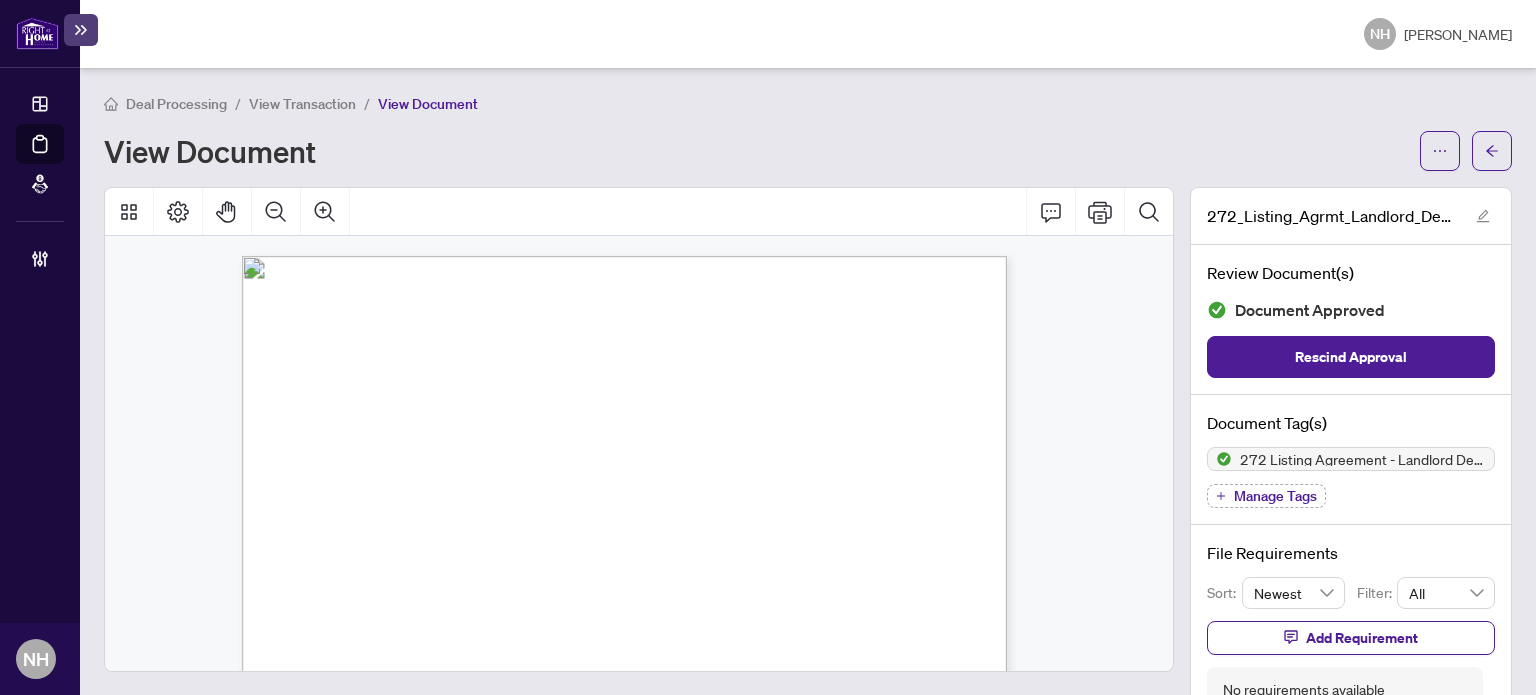 click on "Deal Processing" at bounding box center [176, 104] 